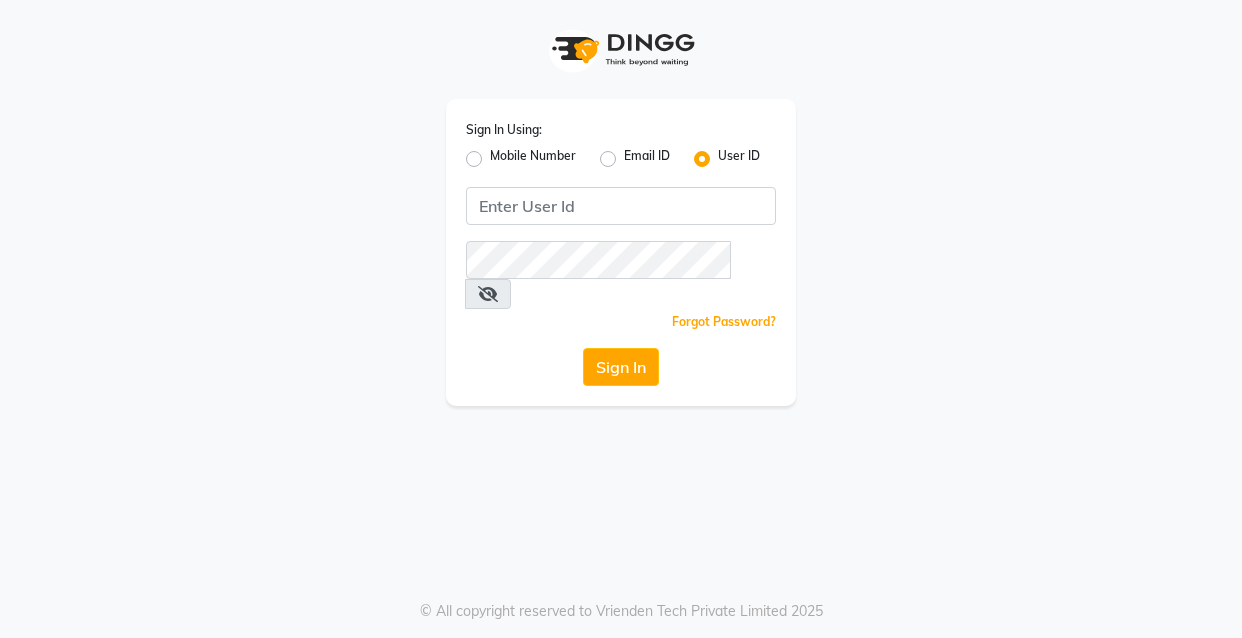 scroll, scrollTop: 0, scrollLeft: 0, axis: both 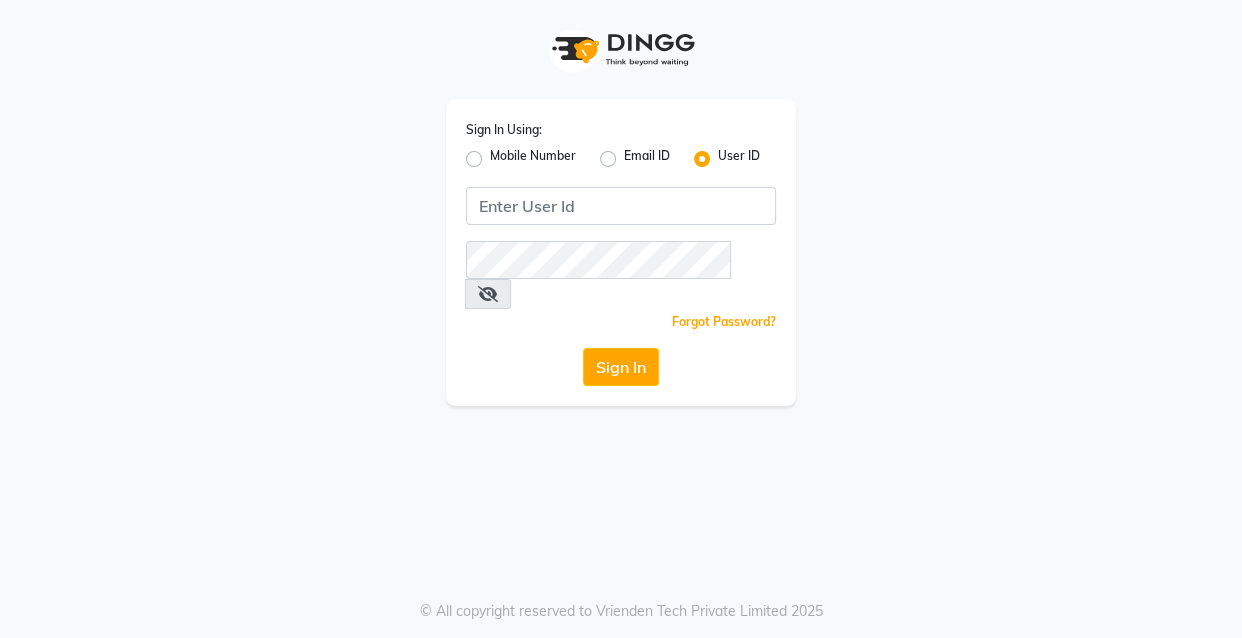 click on "Mobile Number" 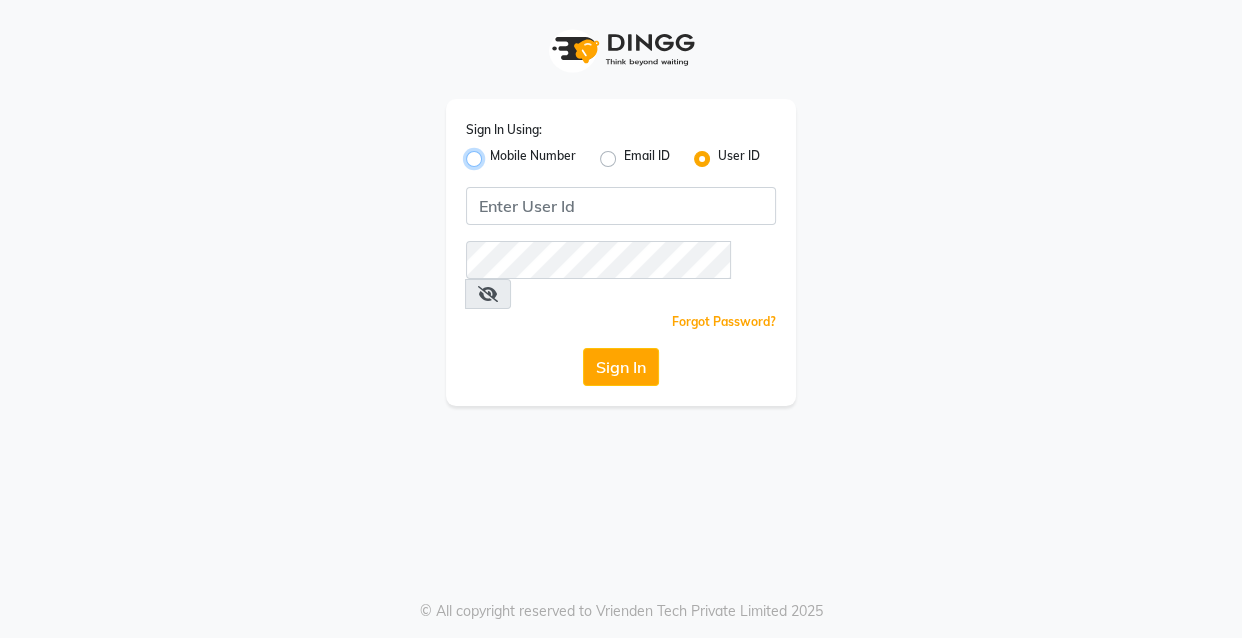click on "Mobile Number" at bounding box center (496, 153) 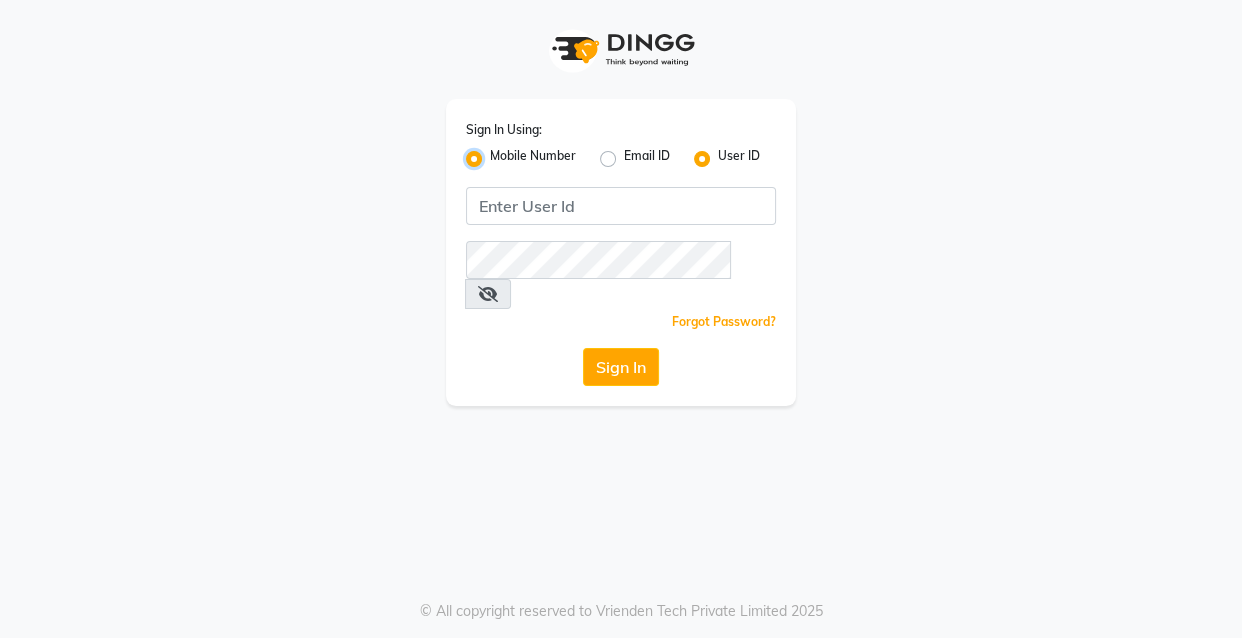 radio on "false" 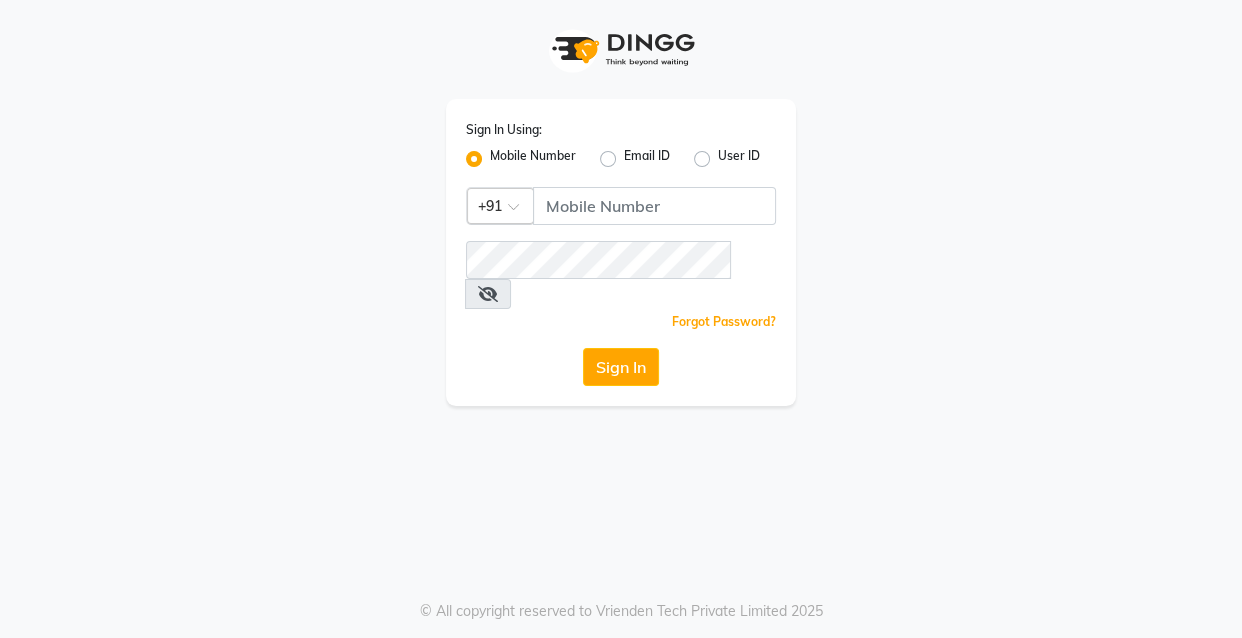 click 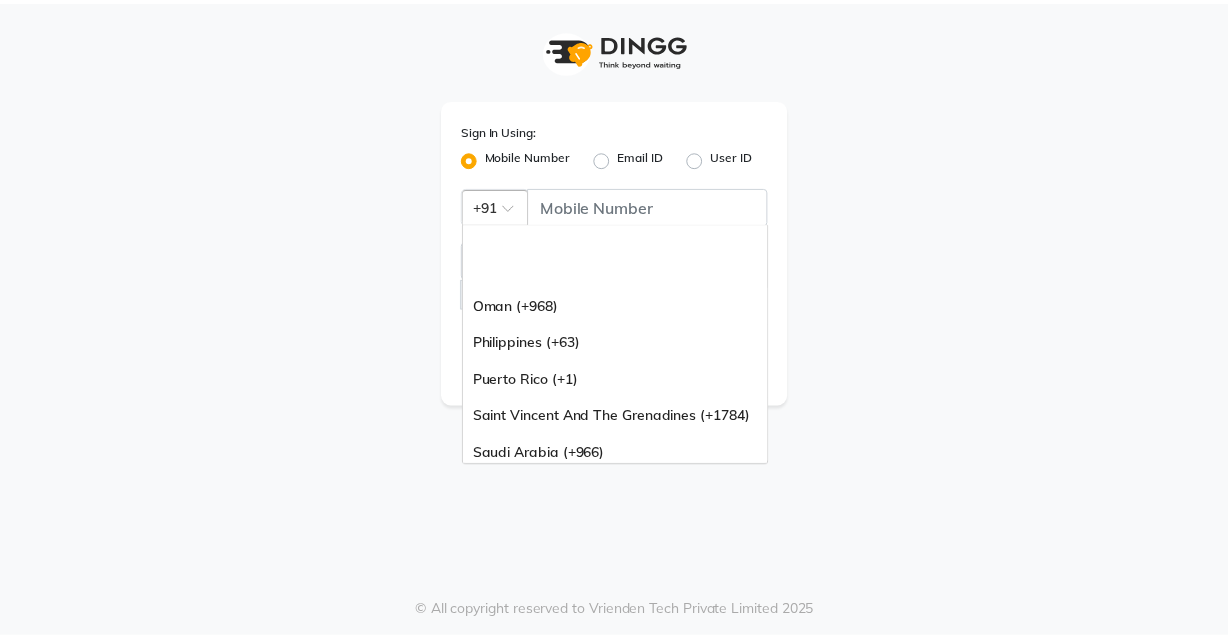 scroll, scrollTop: 500, scrollLeft: 0, axis: vertical 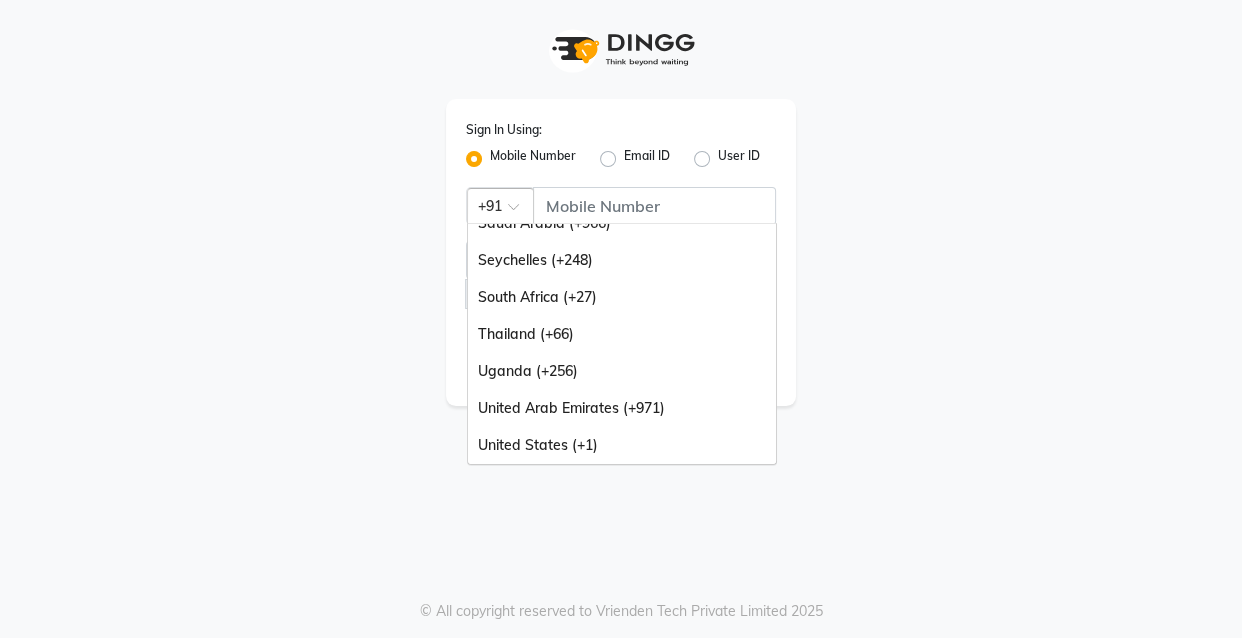 click on "United Arab Emirates (+971)" at bounding box center [622, 408] 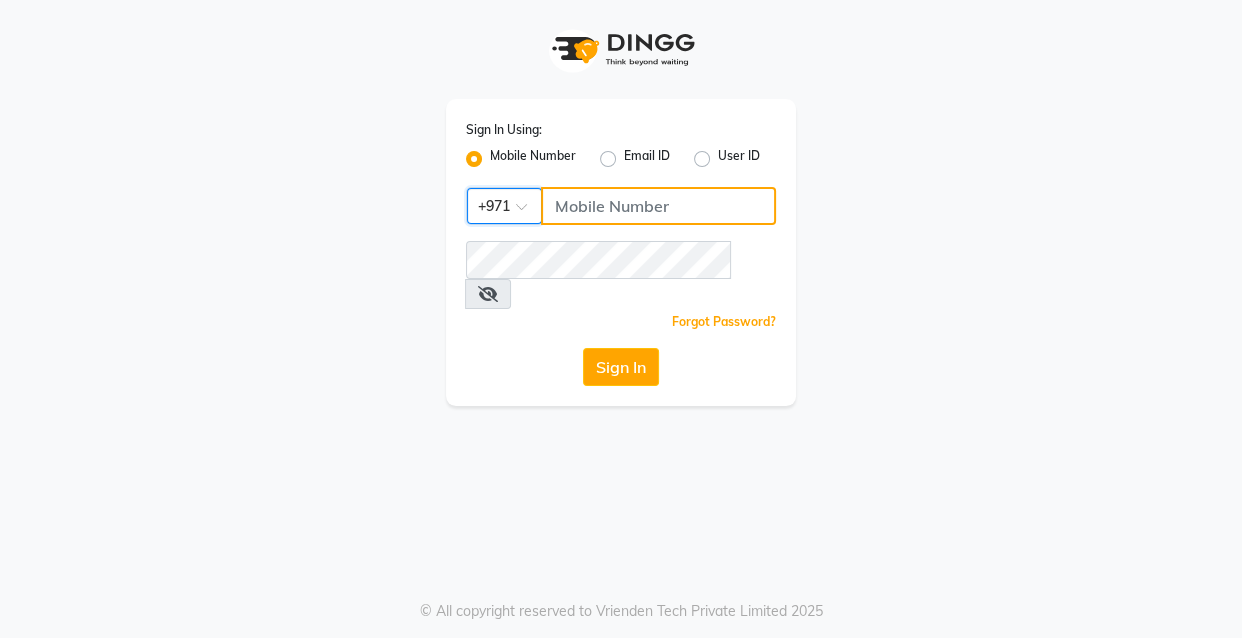 click 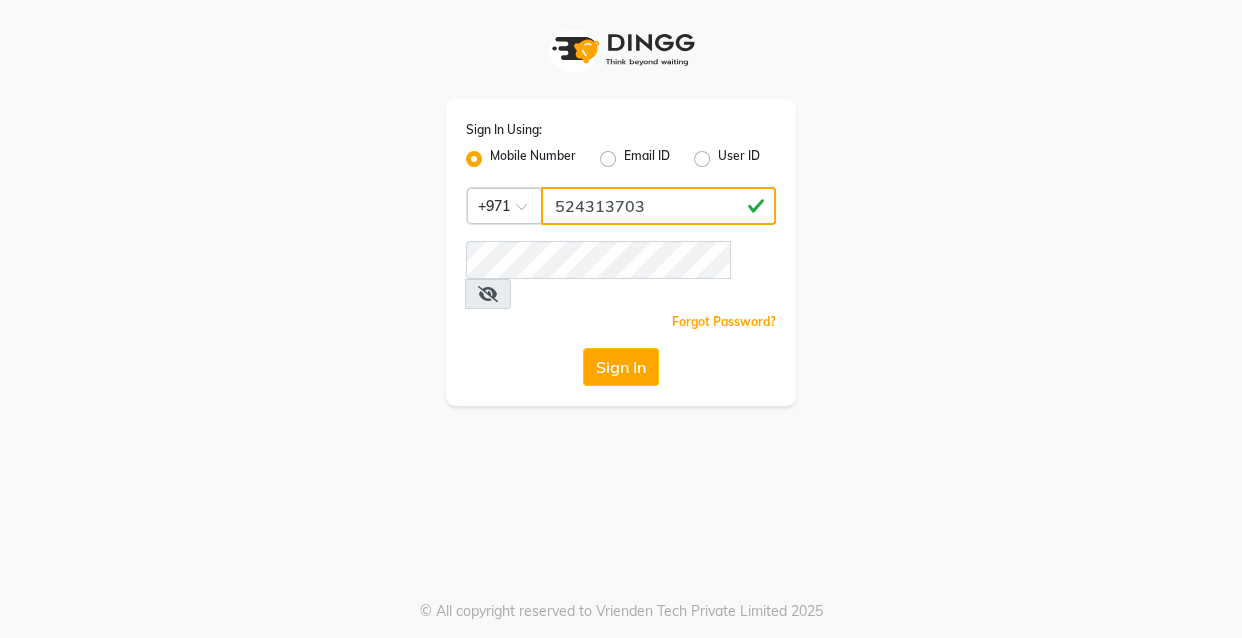type on "524313703" 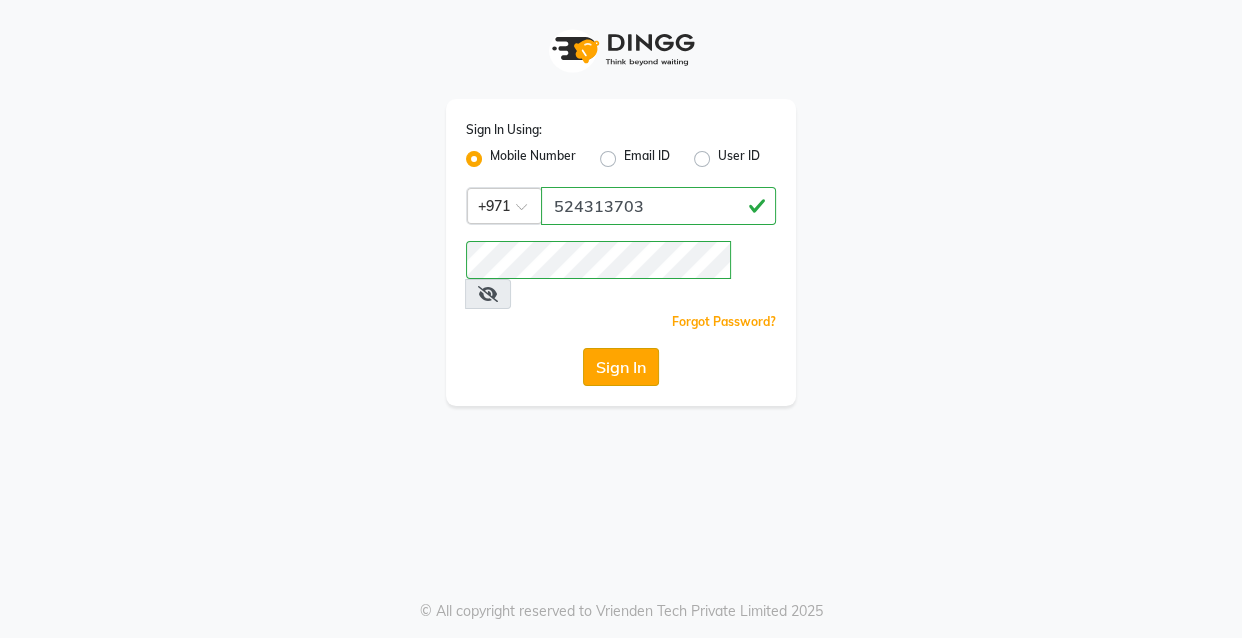 click on "Sign In" 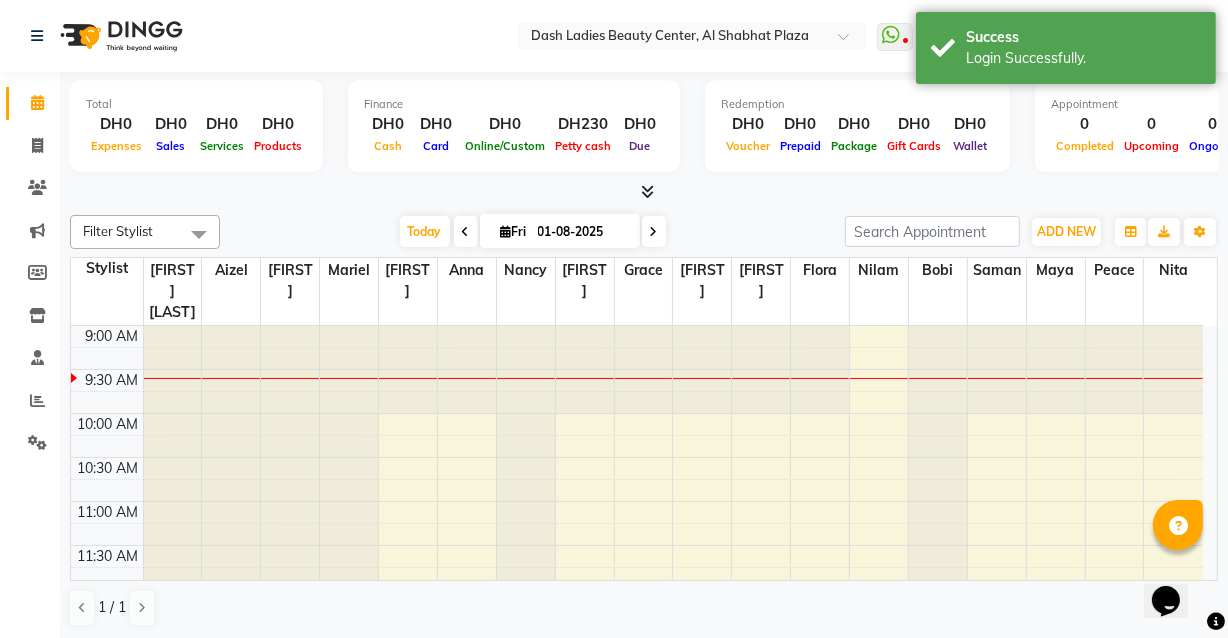scroll, scrollTop: 0, scrollLeft: 0, axis: both 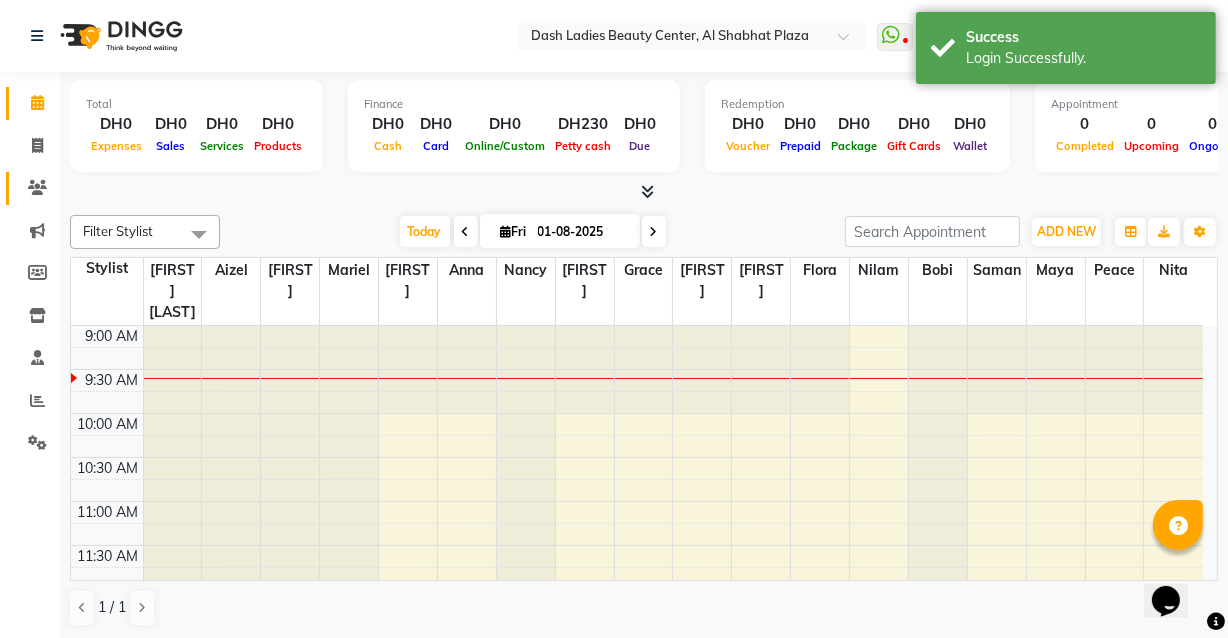 click 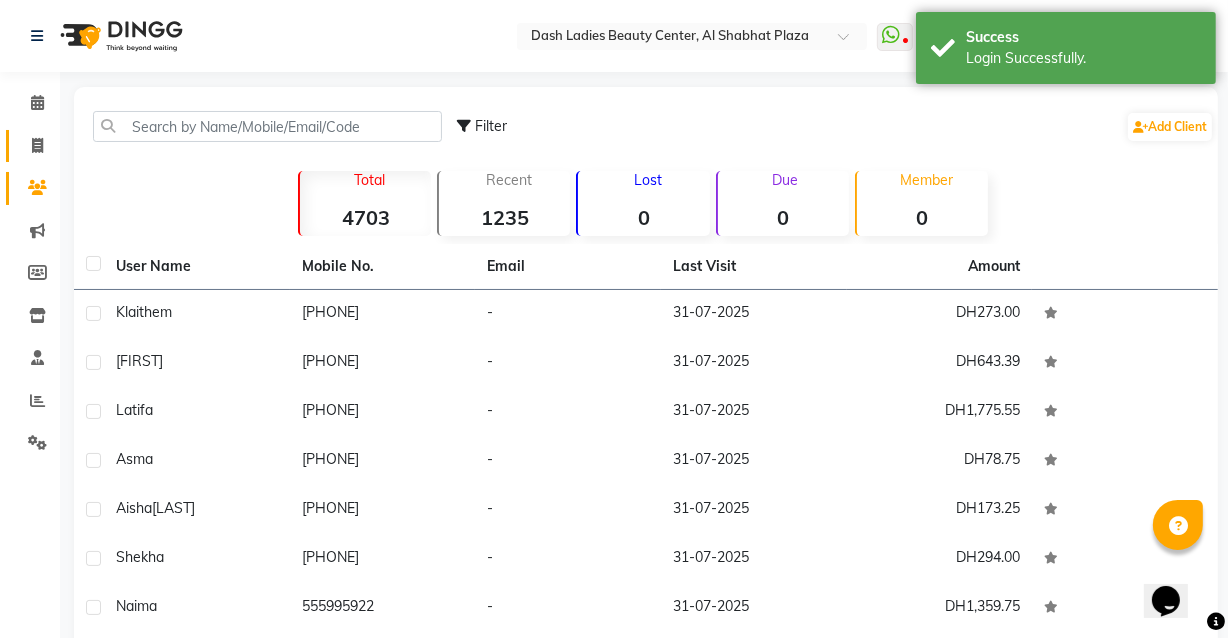 click 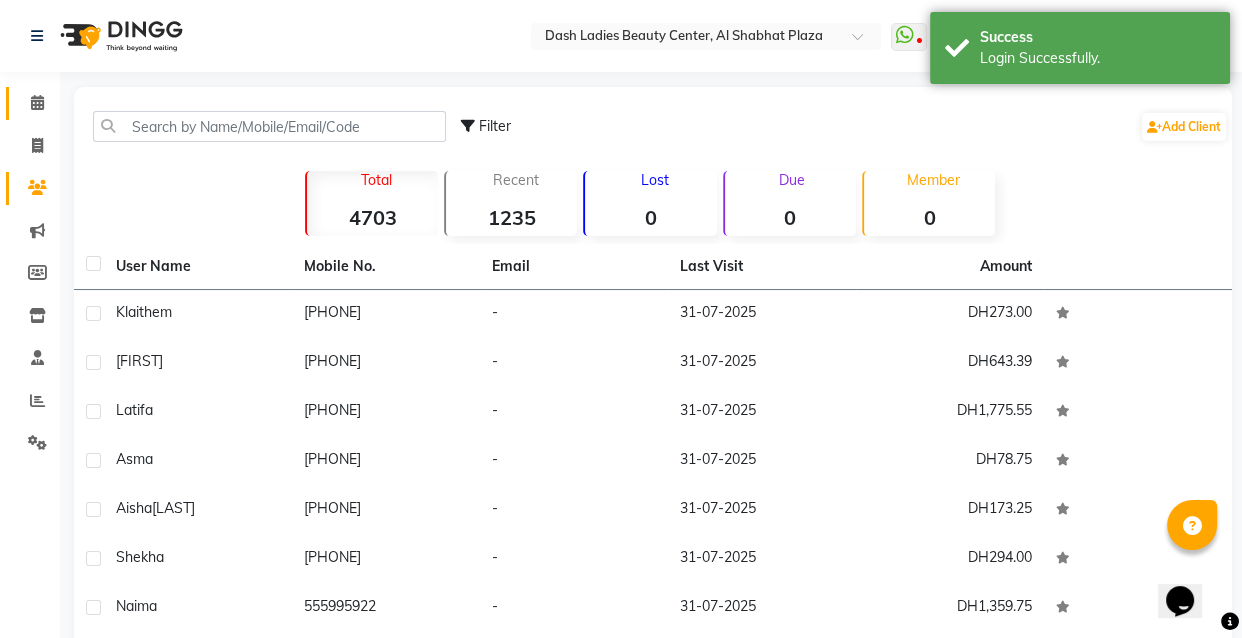 click 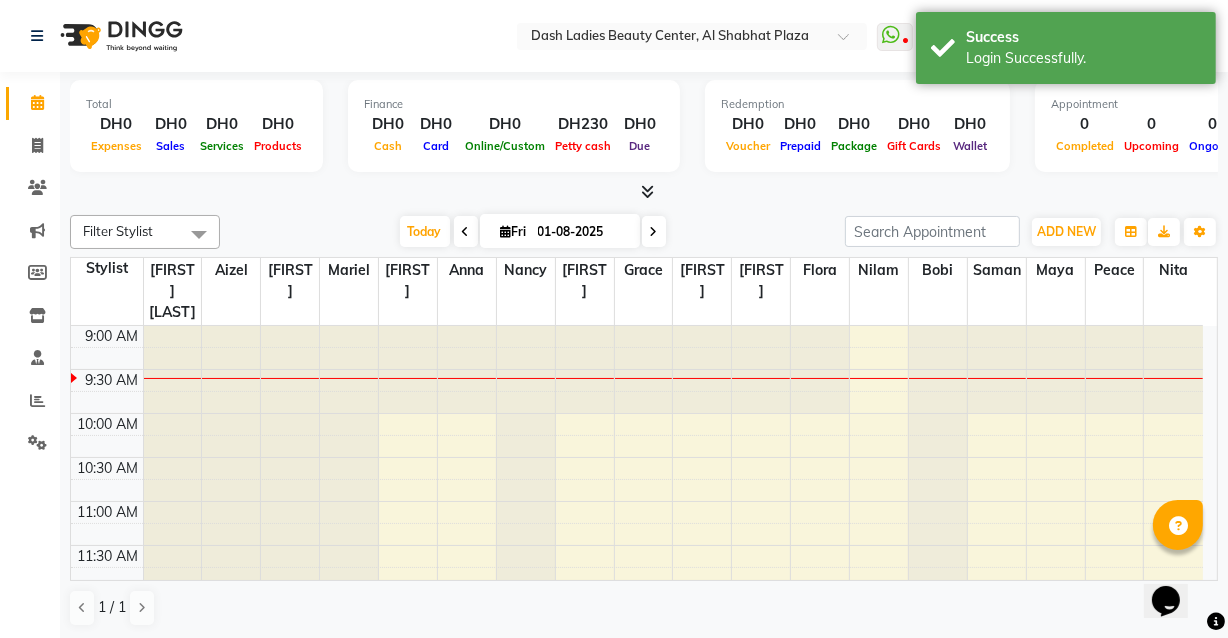 scroll, scrollTop: 0, scrollLeft: 0, axis: both 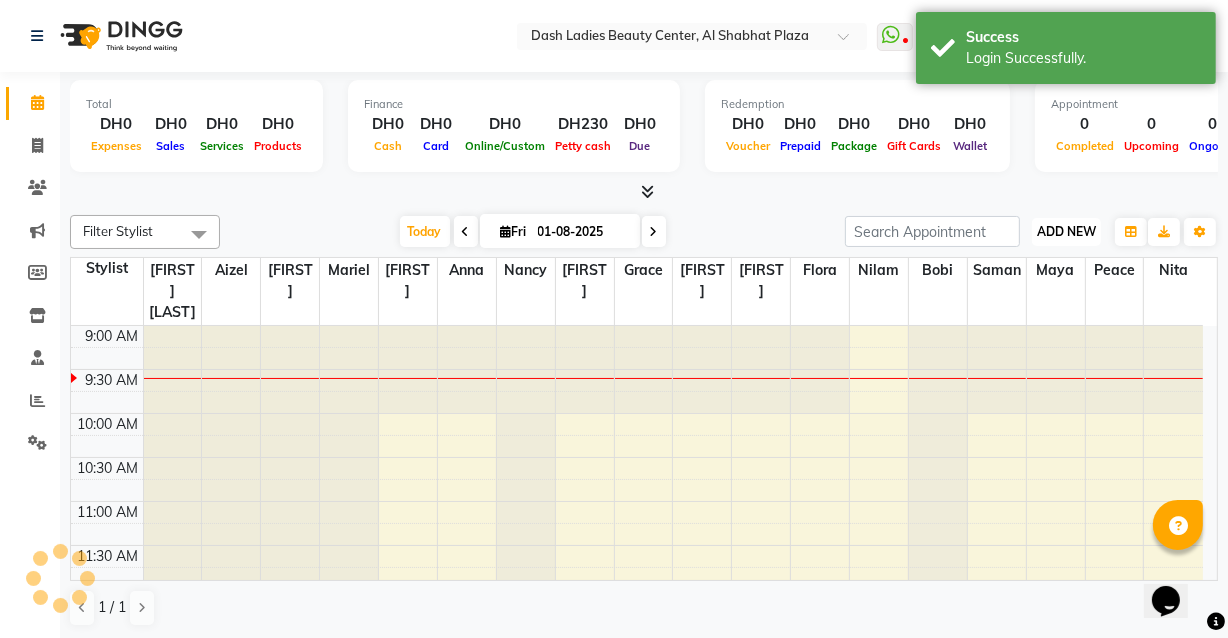click on "ADD NEW" at bounding box center (1066, 231) 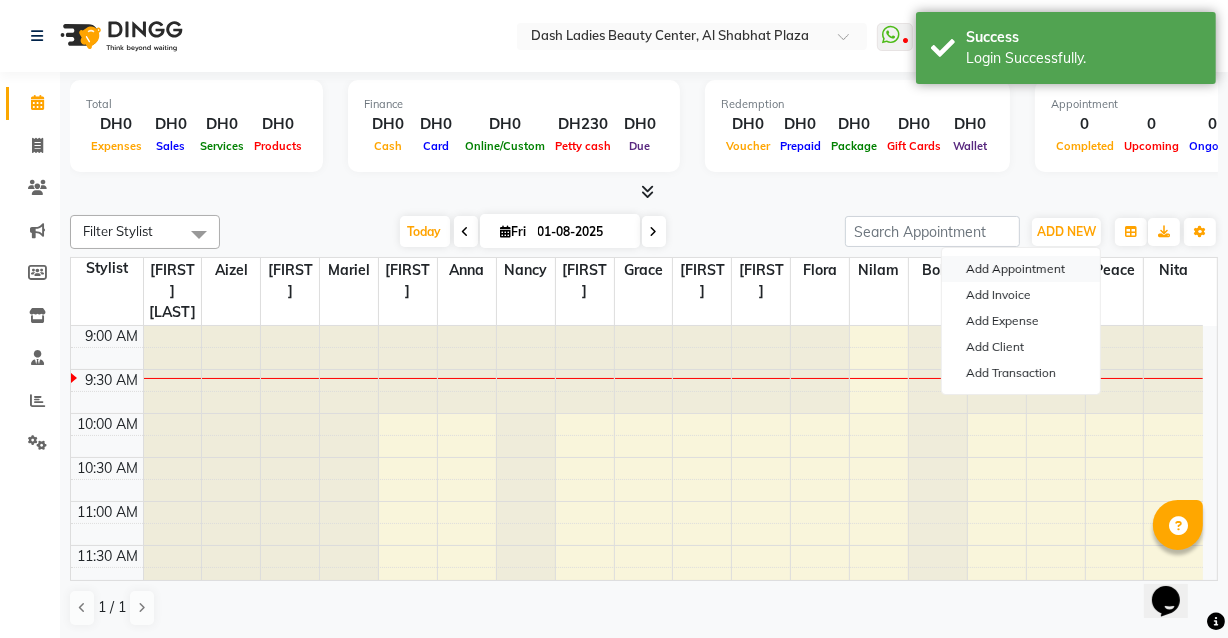 click on "Add Appointment" at bounding box center (1021, 269) 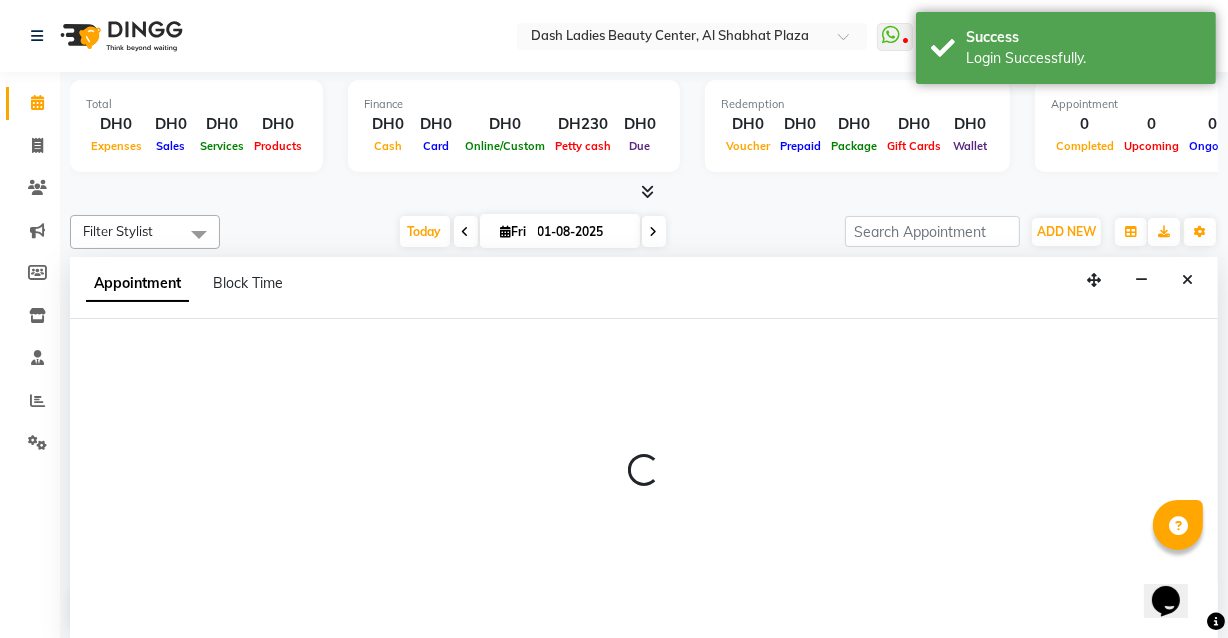 scroll, scrollTop: 0, scrollLeft: 0, axis: both 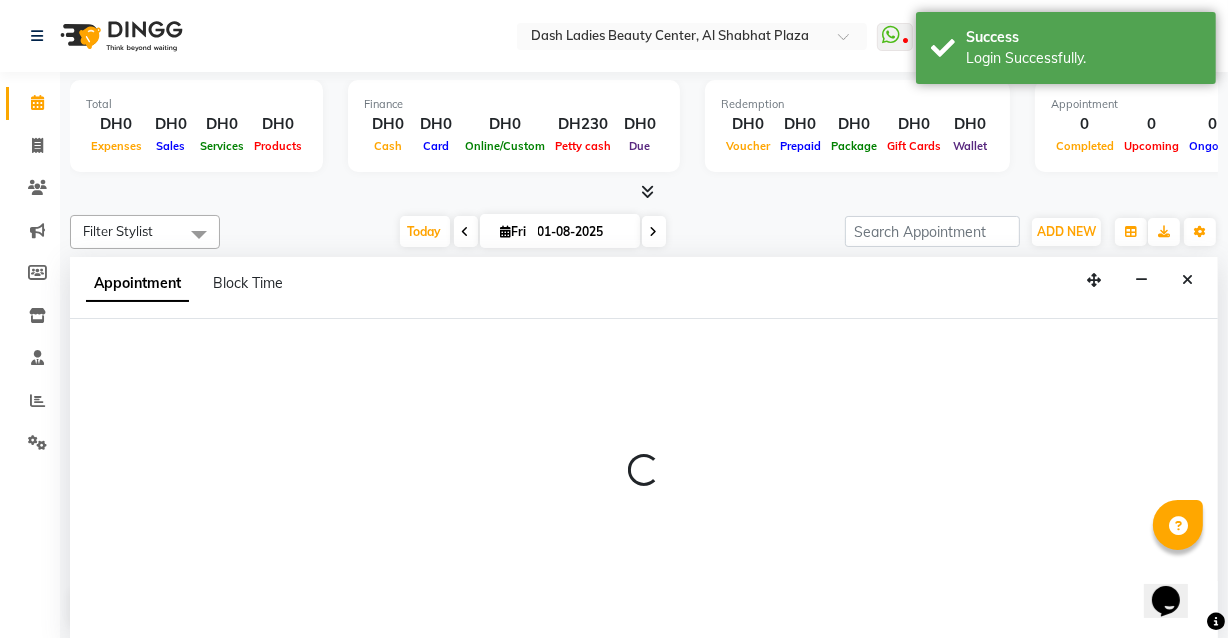select on "600" 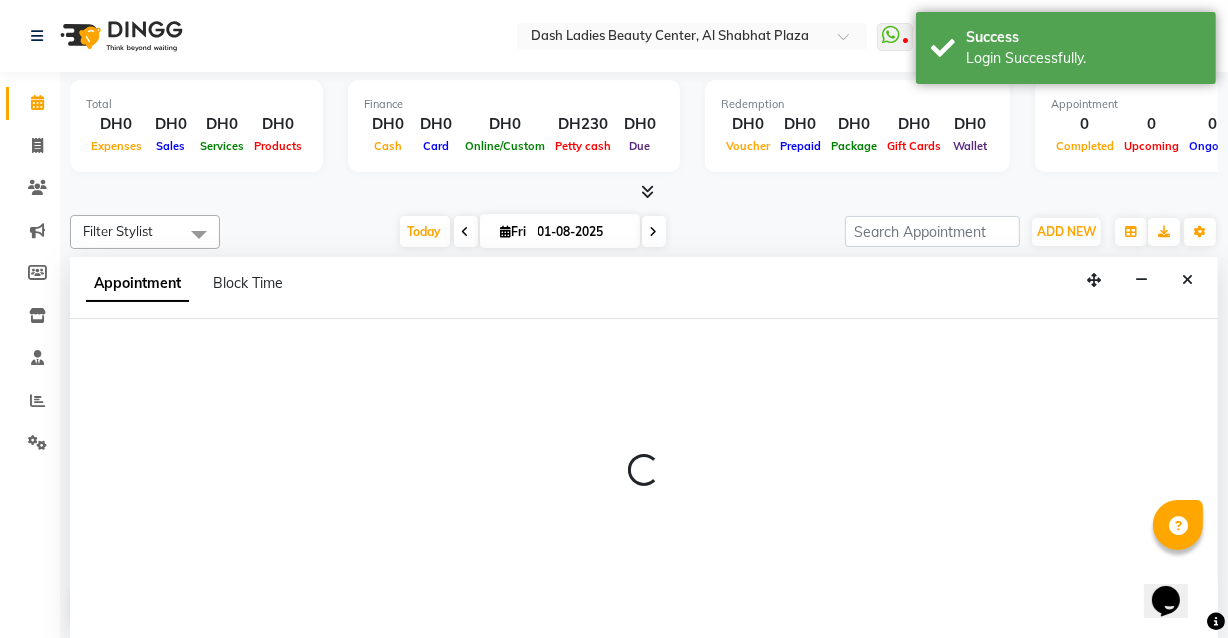 select on "tentative" 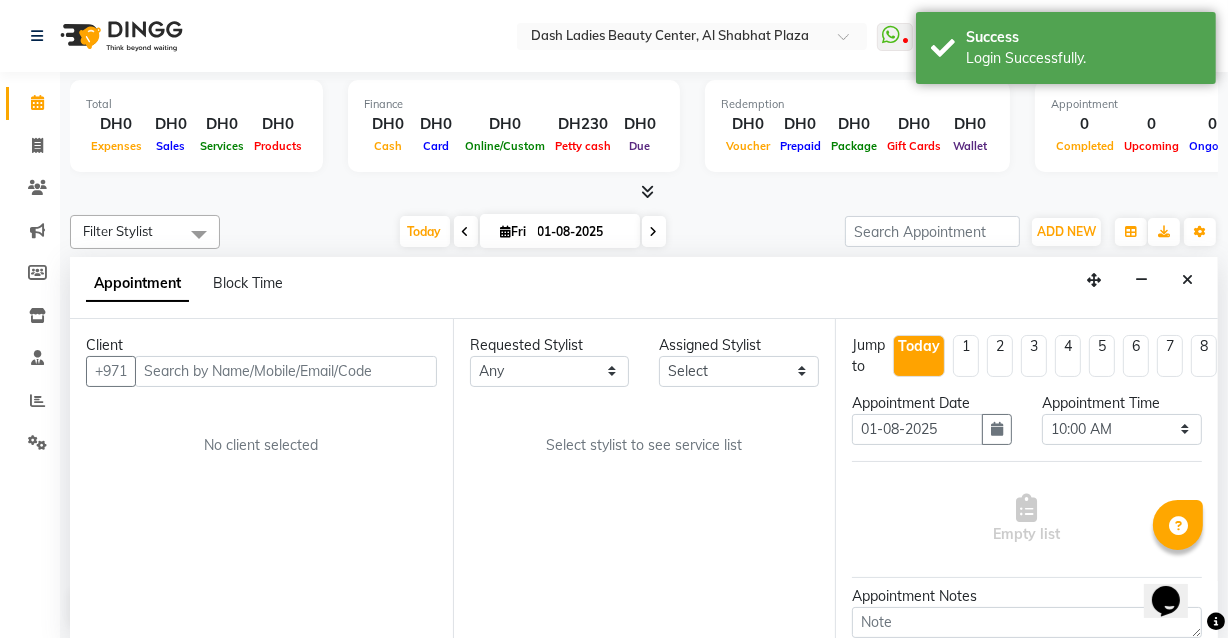 click at bounding box center (286, 371) 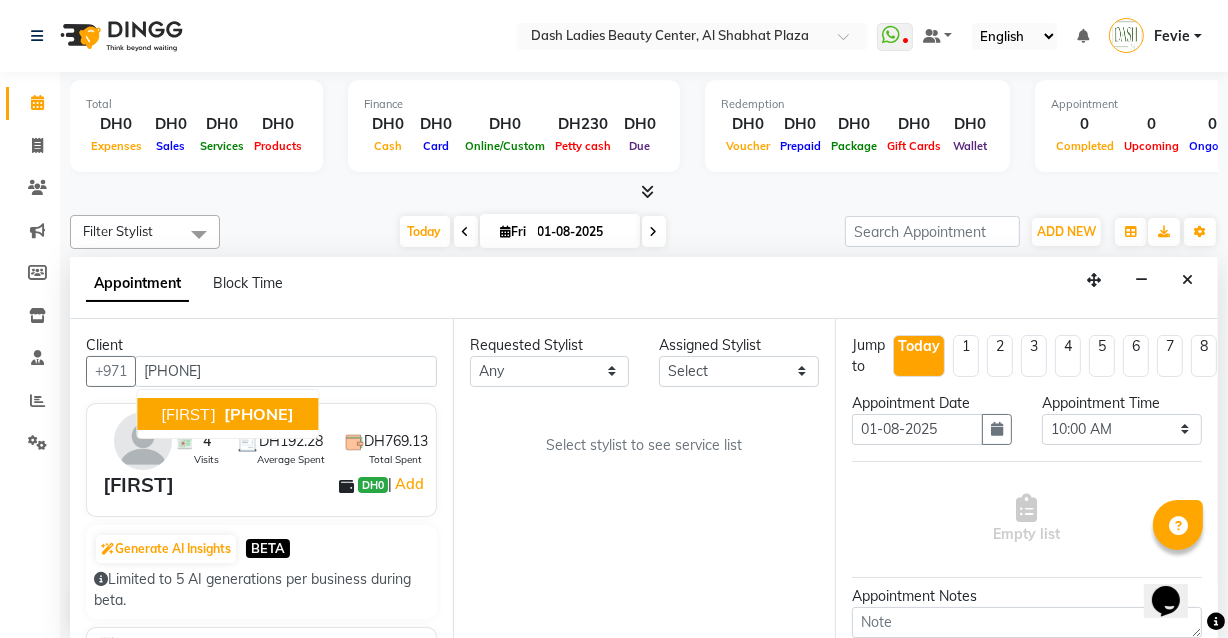 click on "Meriem   502223325" at bounding box center (227, 414) 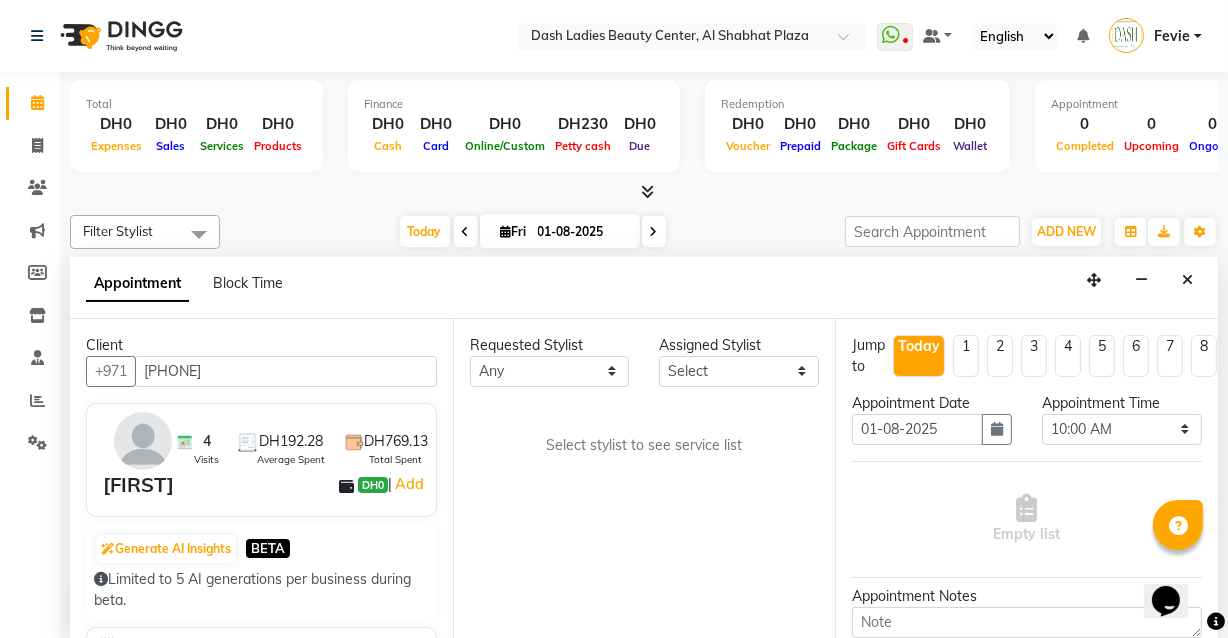 type on "502223325" 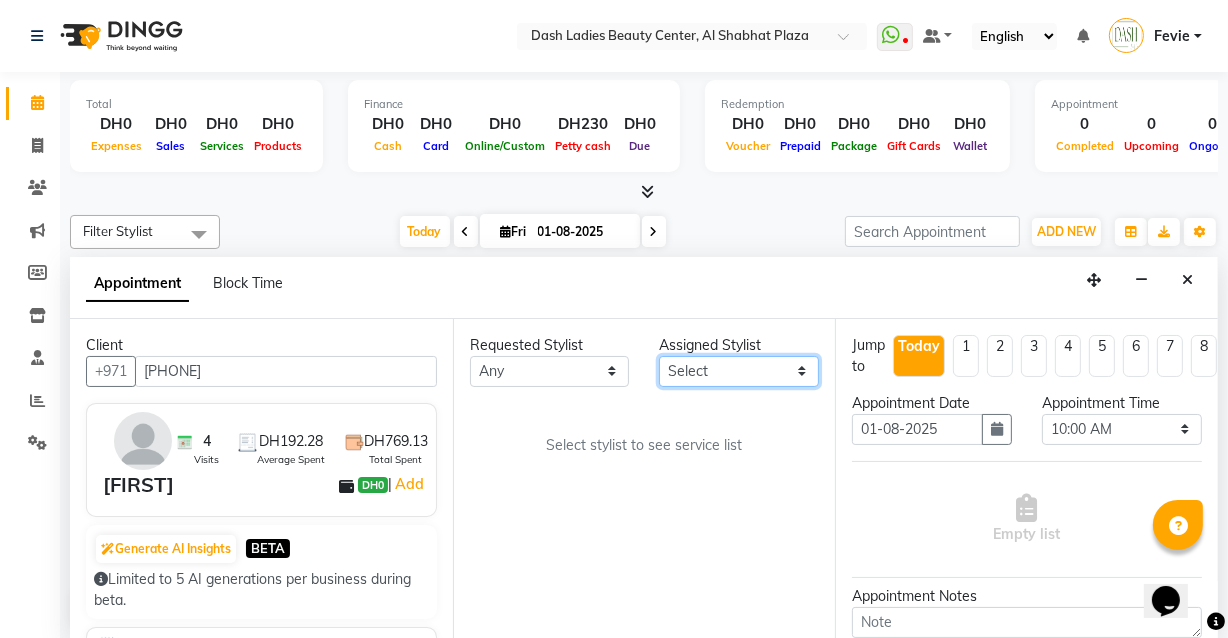 click on "Select Aizel Angelina Anna Bobi Edlyn Flora Grace Janine Jelyn Mariel Maya Nancy Nilam Nita Peace Rose Marie Saman Talina" at bounding box center (739, 371) 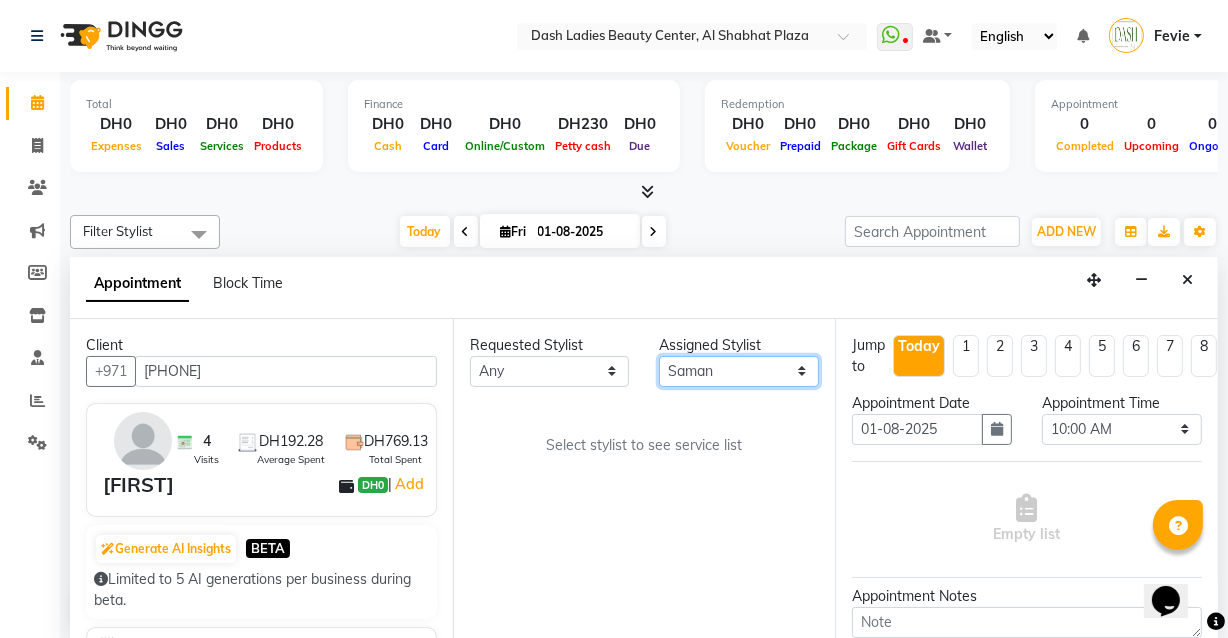 click on "Select Aizel Angelina Anna Bobi Edlyn Flora Grace Janine Jelyn Mariel Maya Nancy Nilam Nita Peace Rose Marie Saman Talina" at bounding box center (739, 371) 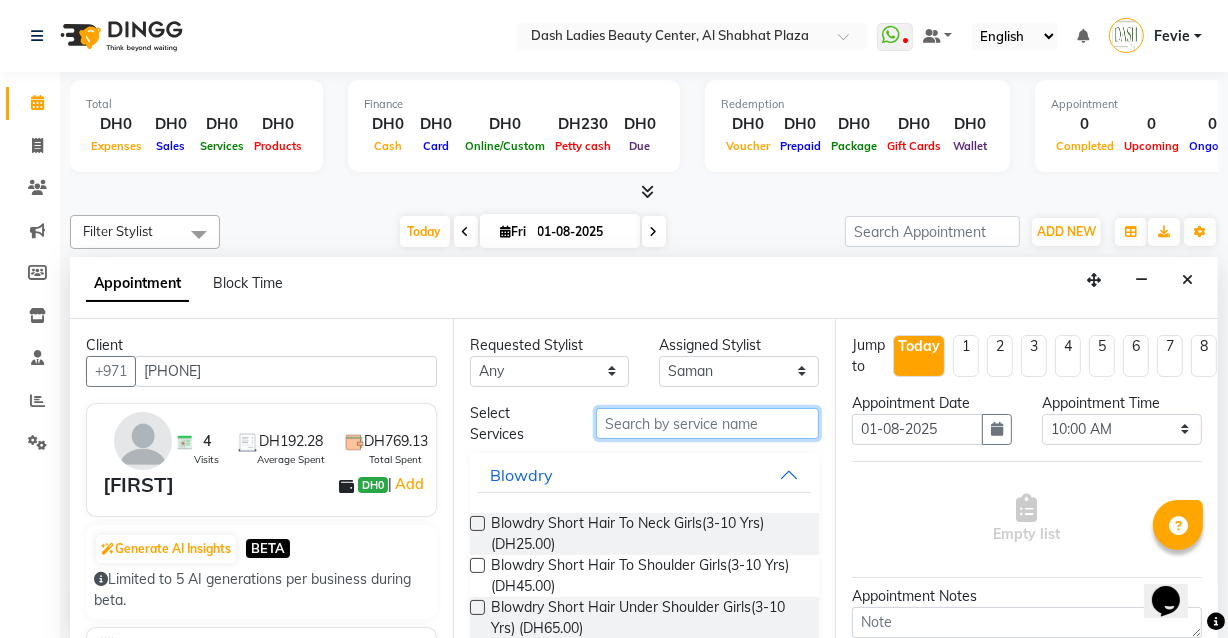 click at bounding box center [707, 423] 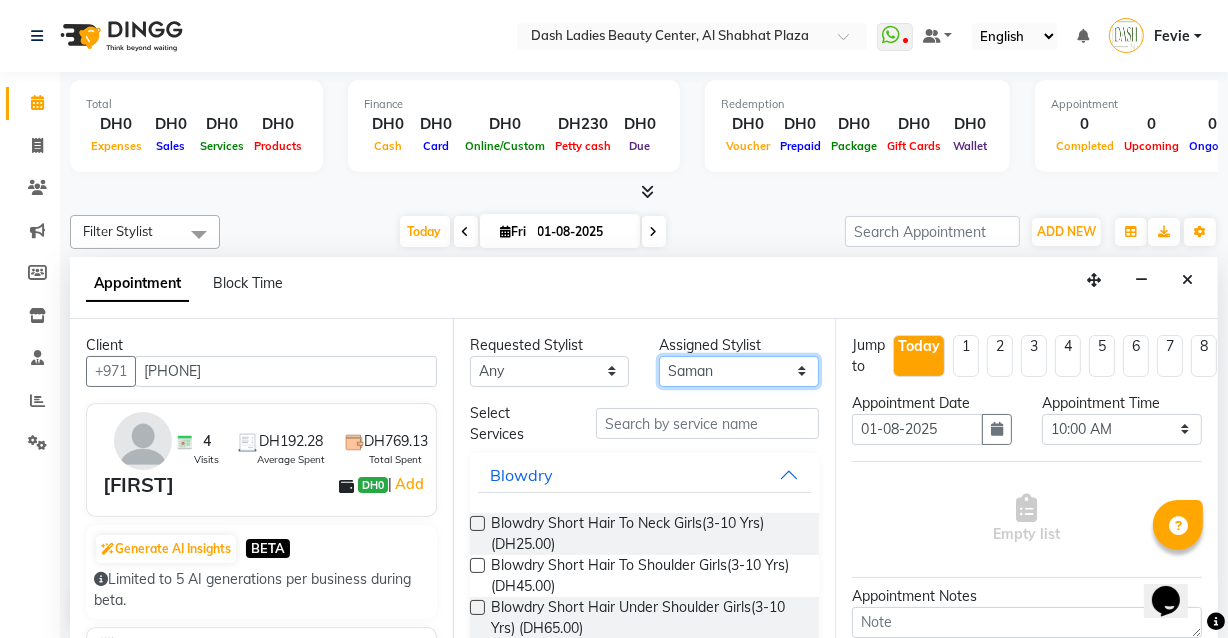 click on "Select Aizel Angelina Anna Bobi Edlyn Flora Grace Janine Jelyn Mariel Maya Nancy Nilam Nita Peace Rose Marie Saman Talina" at bounding box center (739, 371) 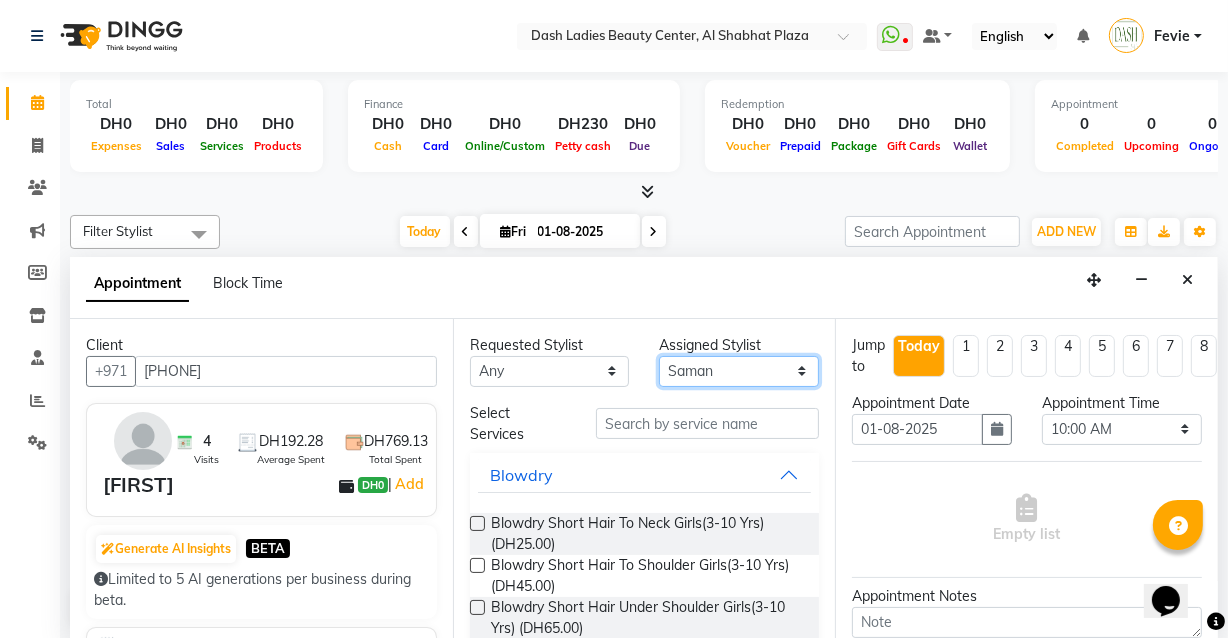 select on "81113" 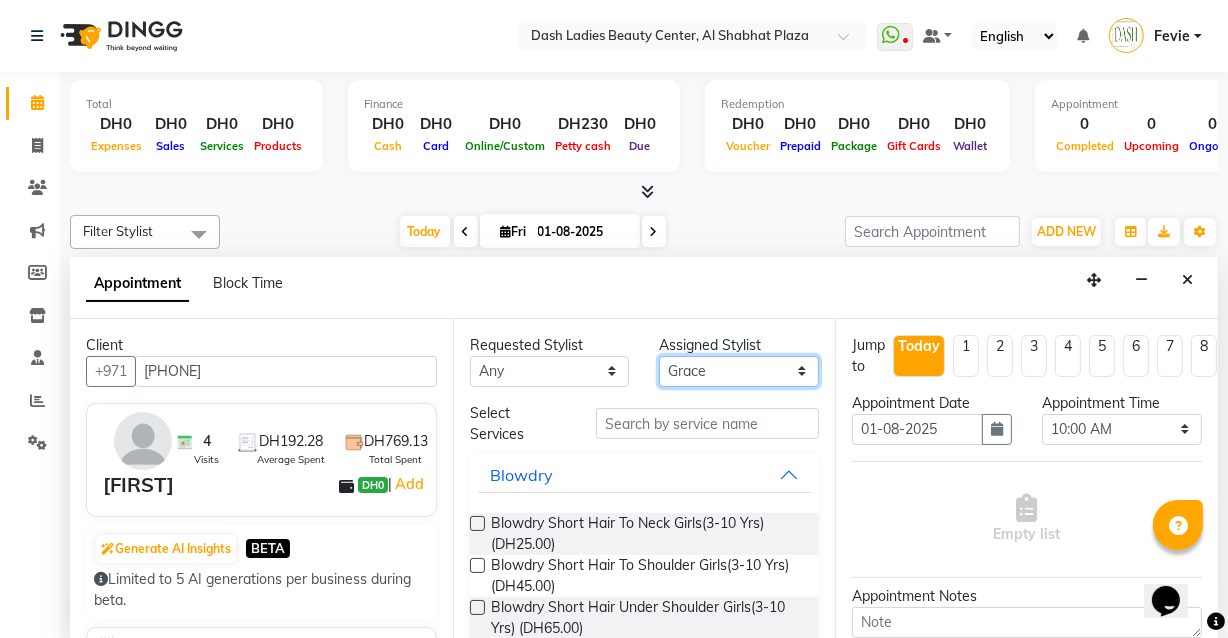 click on "Select Aizel Angelina Anna Bobi Edlyn Flora Grace Janine Jelyn Mariel Maya Nancy Nilam Nita Peace Rose Marie Saman Talina" at bounding box center (739, 371) 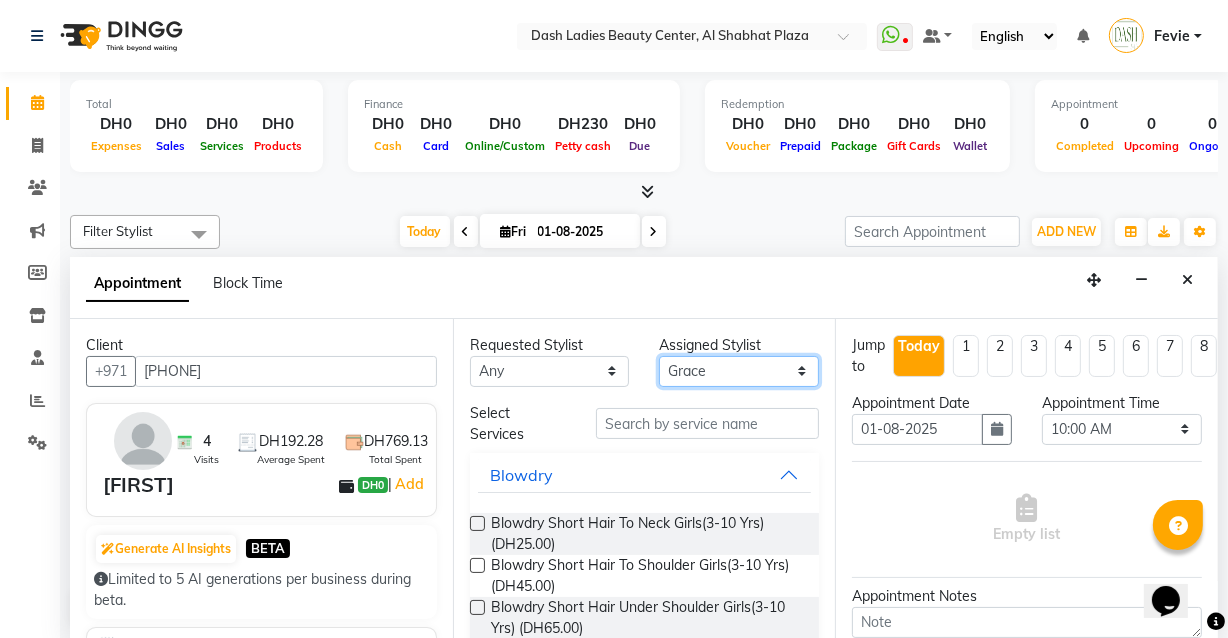 click on "Select Aizel Angelina Anna Bobi Edlyn Flora Grace Janine Jelyn Mariel Maya Nancy Nilam Nita Peace Rose Marie Saman Talina" at bounding box center [739, 371] 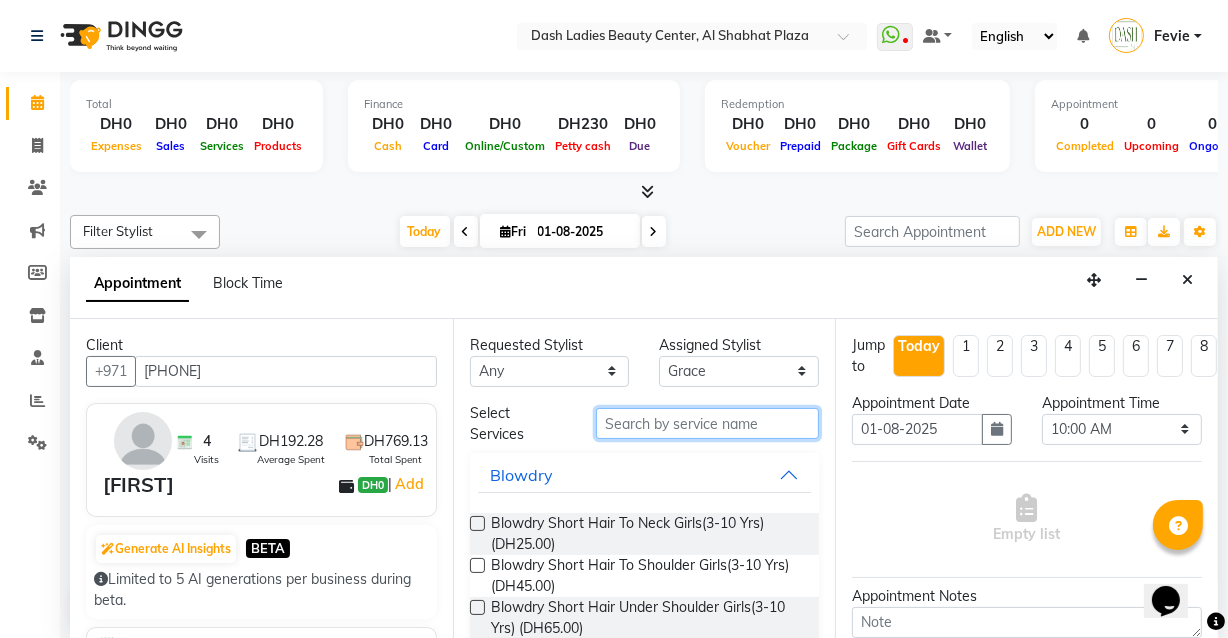 click at bounding box center [707, 423] 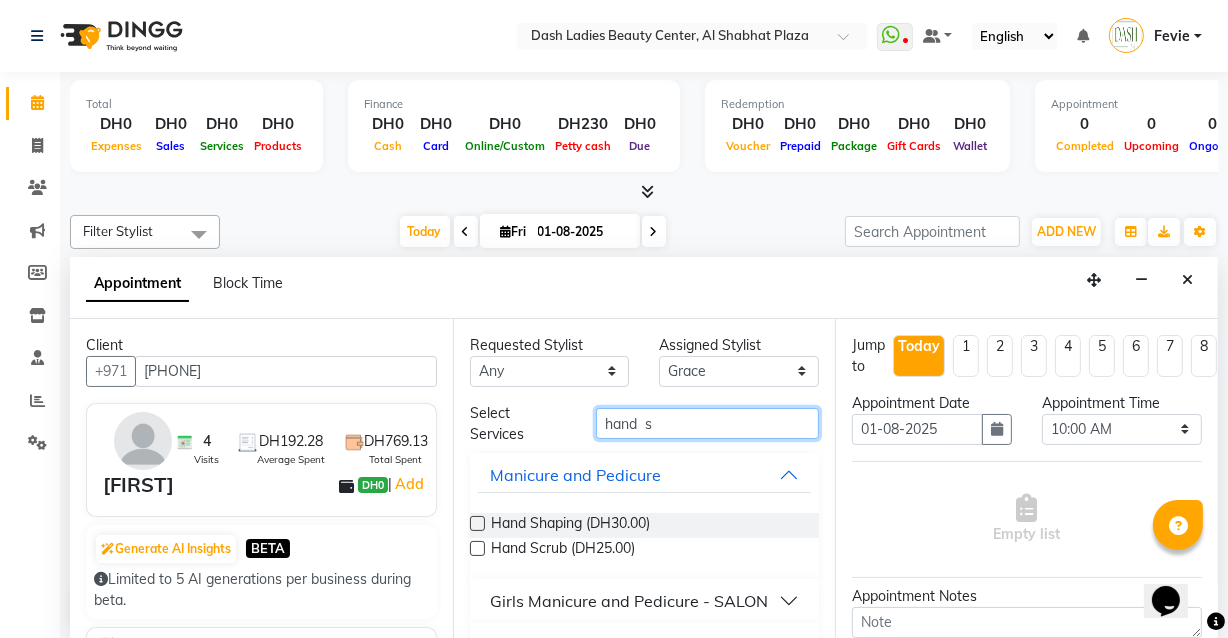 type on "hand  s" 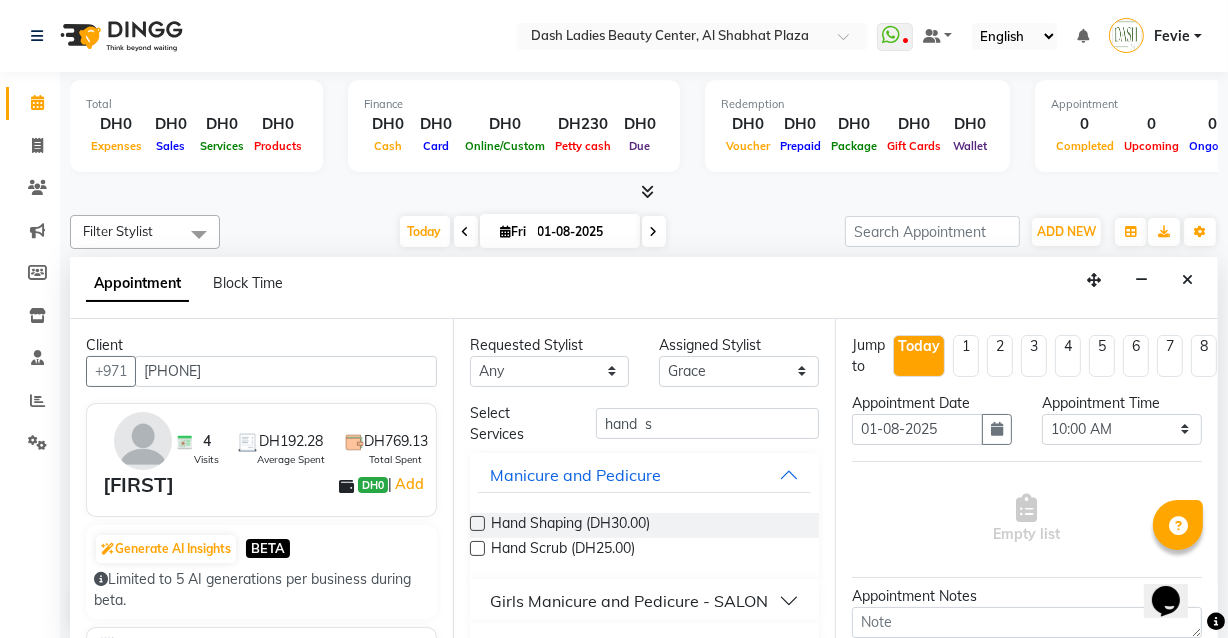click at bounding box center (477, 523) 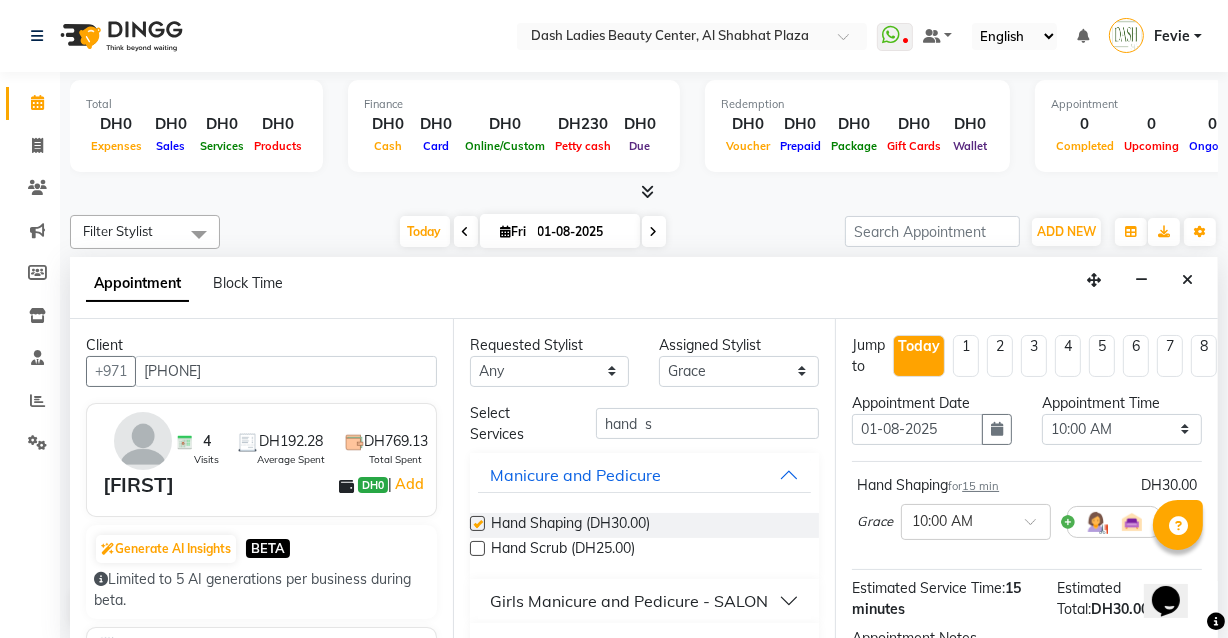 checkbox on "false" 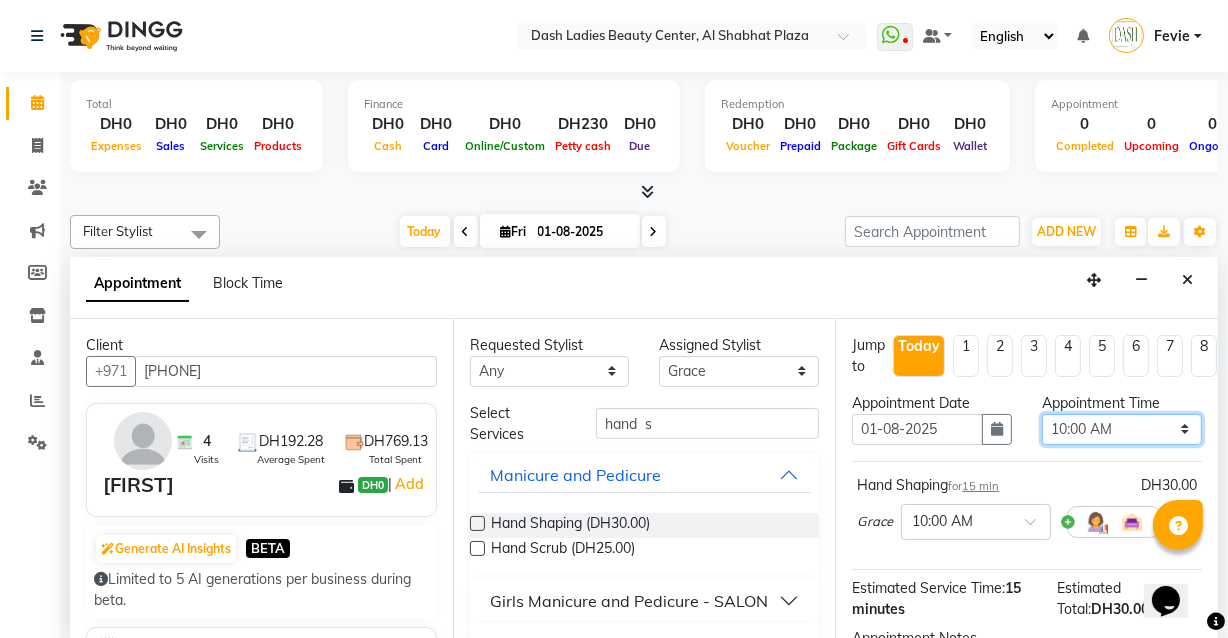 click on "Select 10:00 AM 10:15 AM 10:30 AM 10:45 AM 11:00 AM 11:15 AM 11:30 AM 11:45 AM 12:00 PM 12:15 PM 12:30 PM 12:45 PM 01:00 PM 01:15 PM 01:30 PM 01:45 PM 02:00 PM 02:15 PM 02:30 PM 02:45 PM 03:00 PM 03:15 PM 03:30 PM 03:45 PM 04:00 PM 04:15 PM 04:30 PM 04:45 PM 05:00 PM 05:15 PM 05:30 PM 05:45 PM 06:00 PM 06:15 PM 06:30 PM 06:45 PM 07:00 PM 07:15 PM 07:30 PM 07:45 PM 08:00 PM 08:15 PM 08:30 PM 08:45 PM 09:00 PM 09:15 PM 09:30 PM 09:45 PM 10:00 PM" at bounding box center (1122, 429) 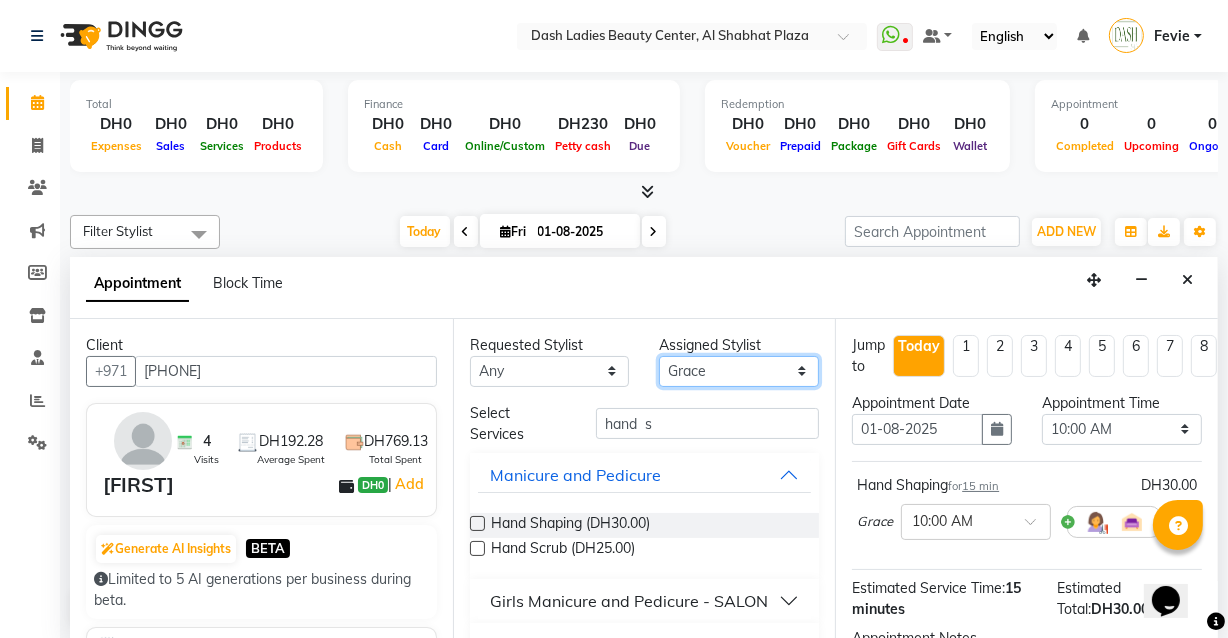 click on "Select Aizel Angelina Anna Bobi Edlyn Flora Grace Janine Jelyn Mariel Maya Nancy Nilam Nita Peace Rose Marie Saman Talina" at bounding box center [739, 371] 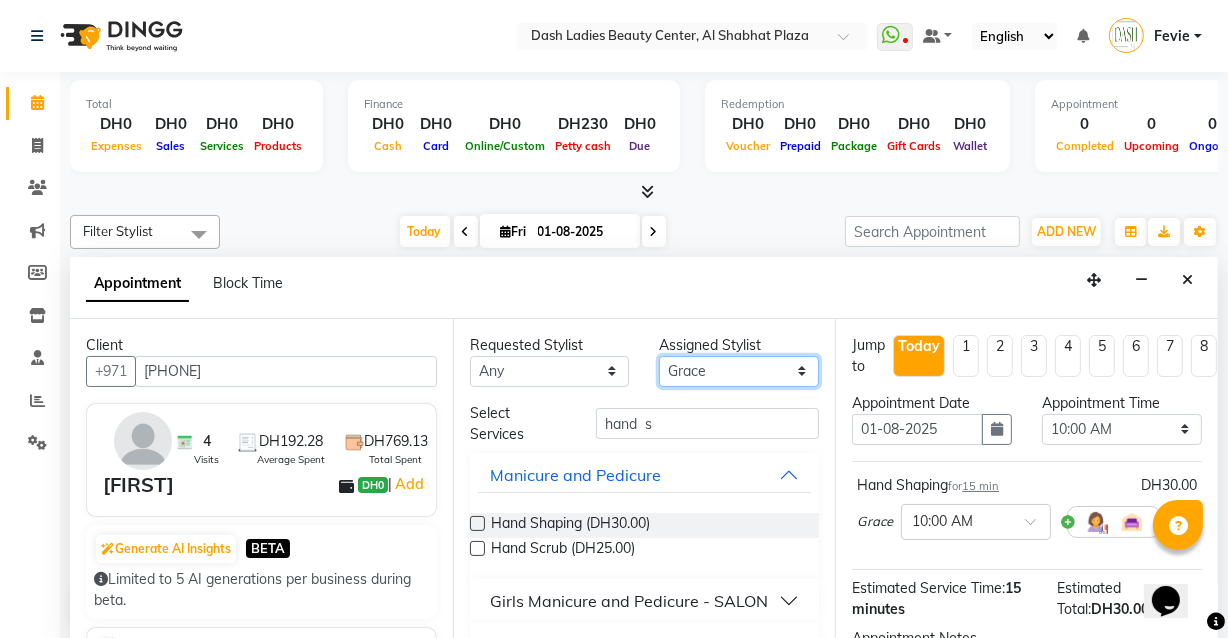 select on "81109" 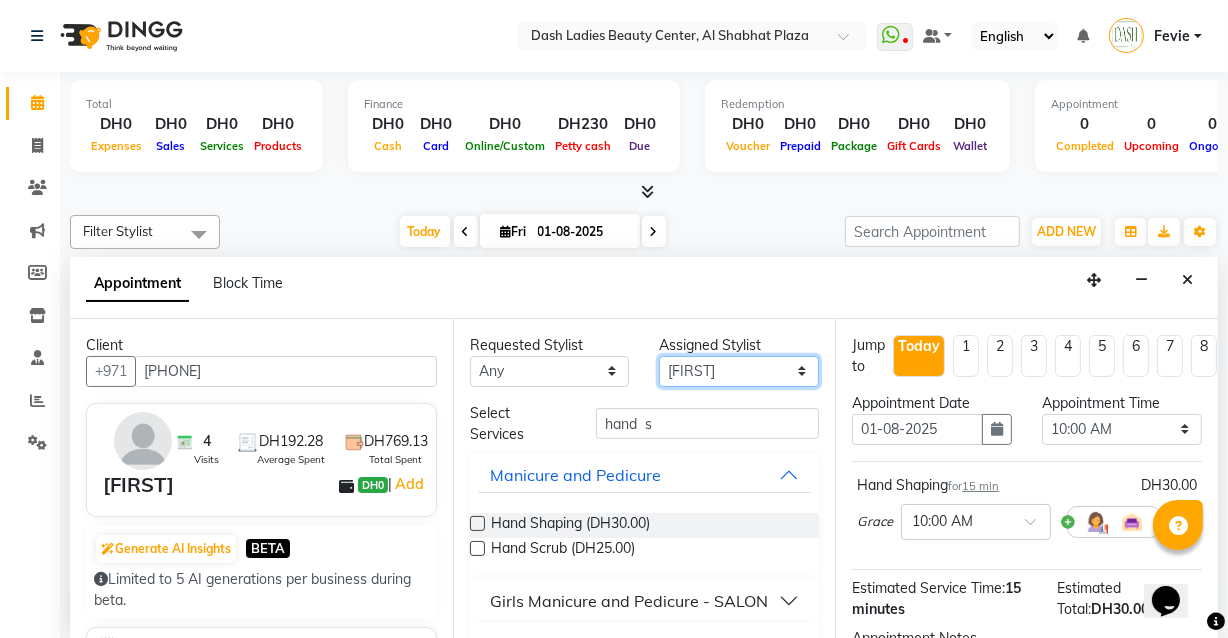 click on "Select Aizel Angelina Anna Bobi Edlyn Flora Grace Janine Jelyn Mariel Maya Nancy Nilam Nita Peace Rose Marie Saman Talina" at bounding box center (739, 371) 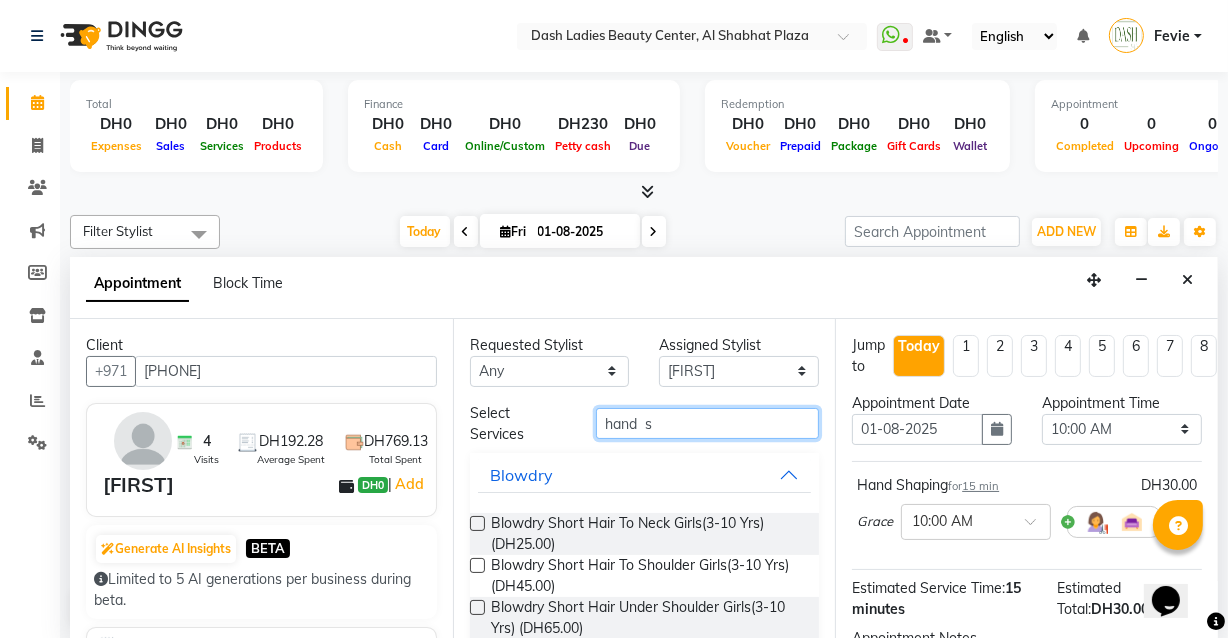 click on "hand  s" at bounding box center (707, 423) 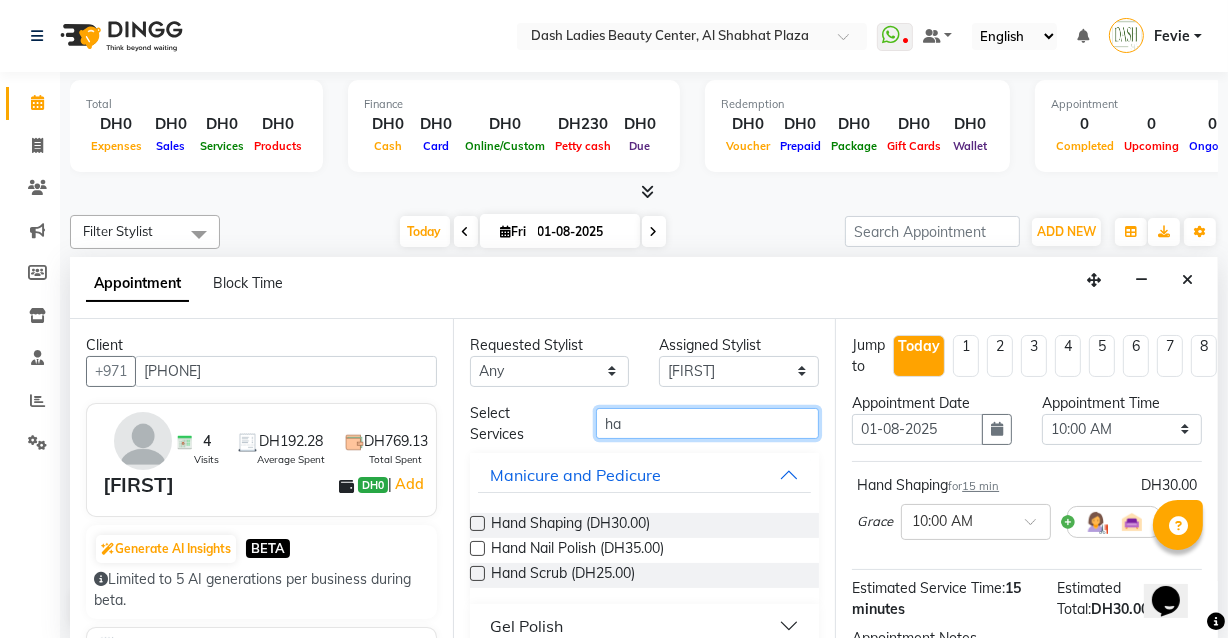 type on "h" 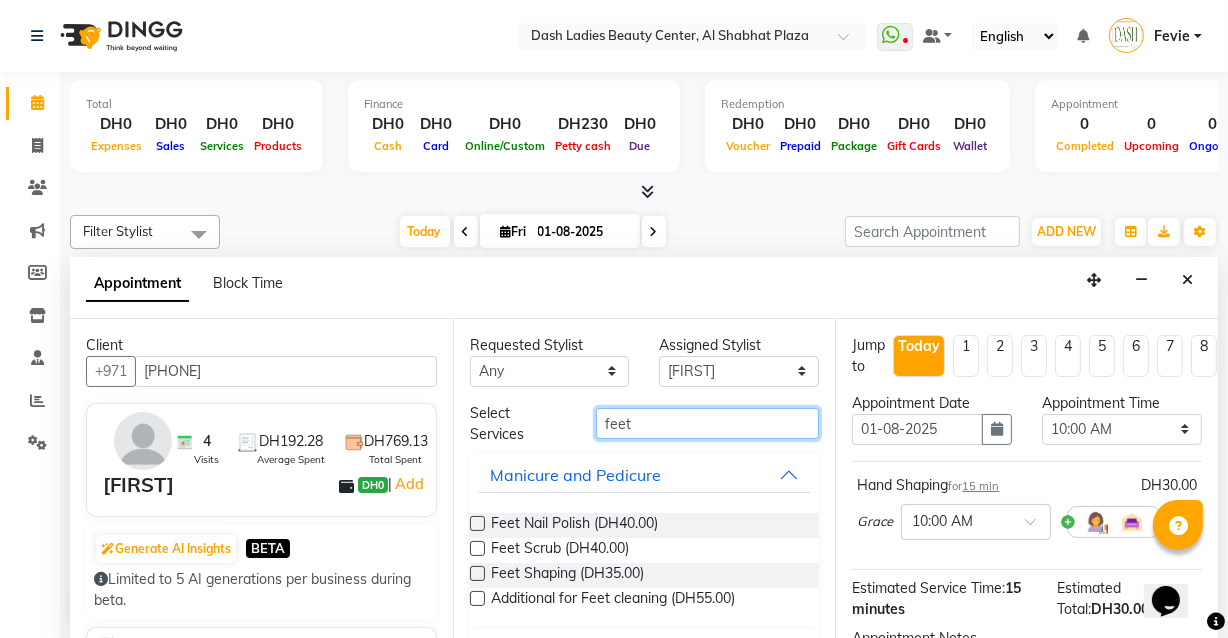 type on "feet" 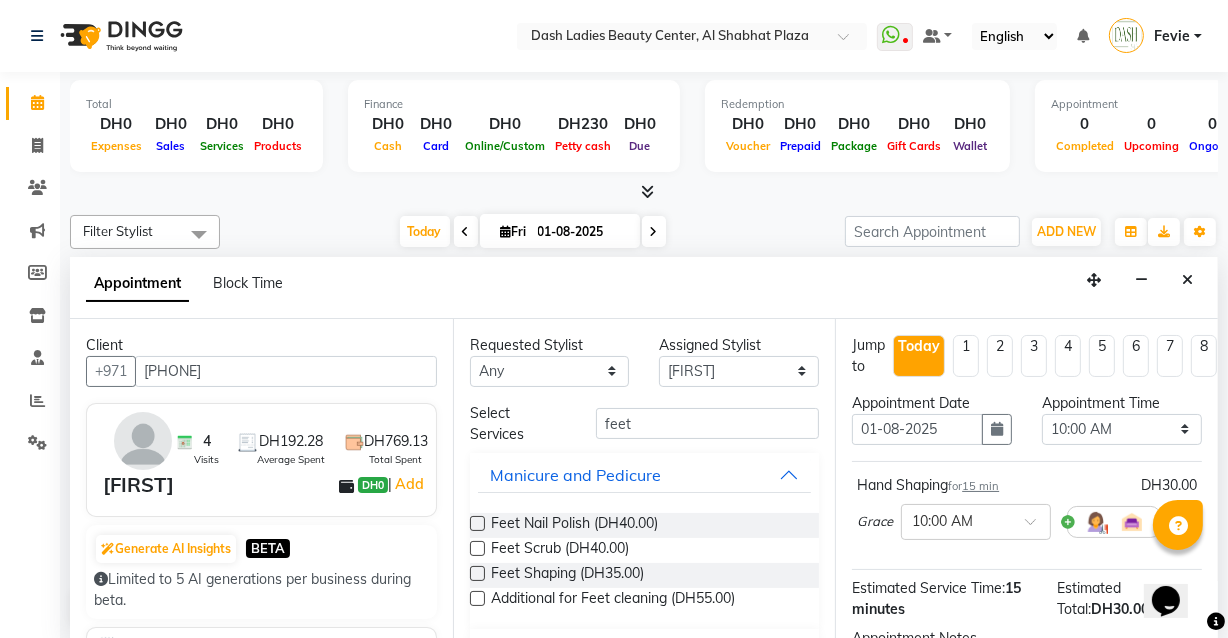 click at bounding box center (477, 573) 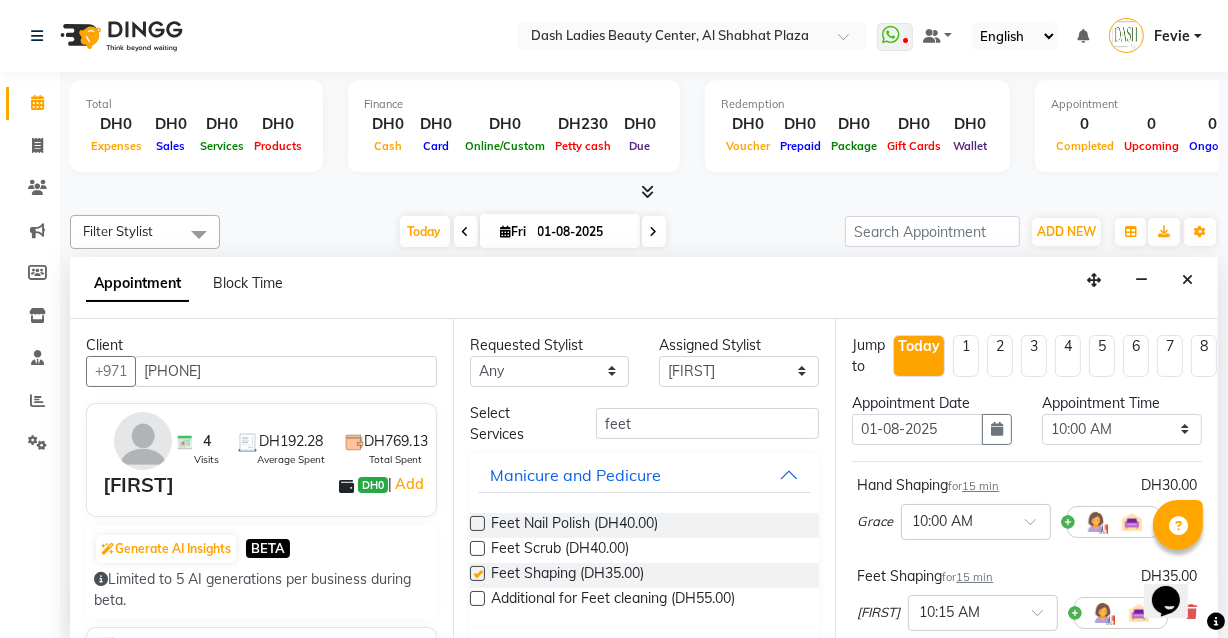 checkbox on "false" 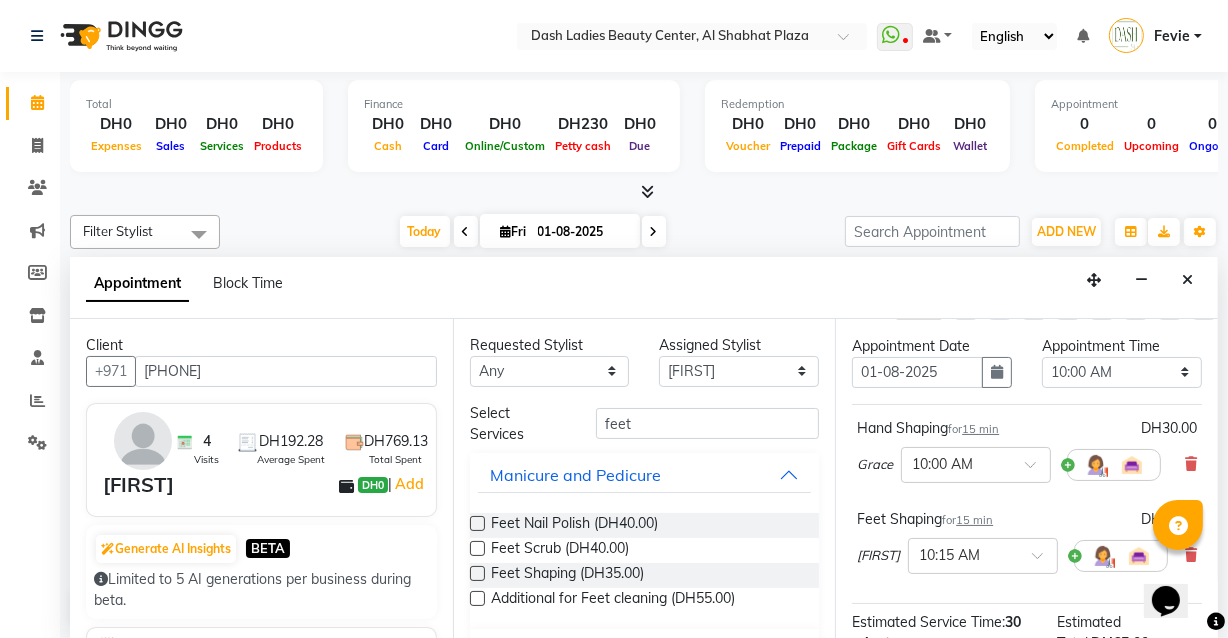 scroll, scrollTop: 64, scrollLeft: 0, axis: vertical 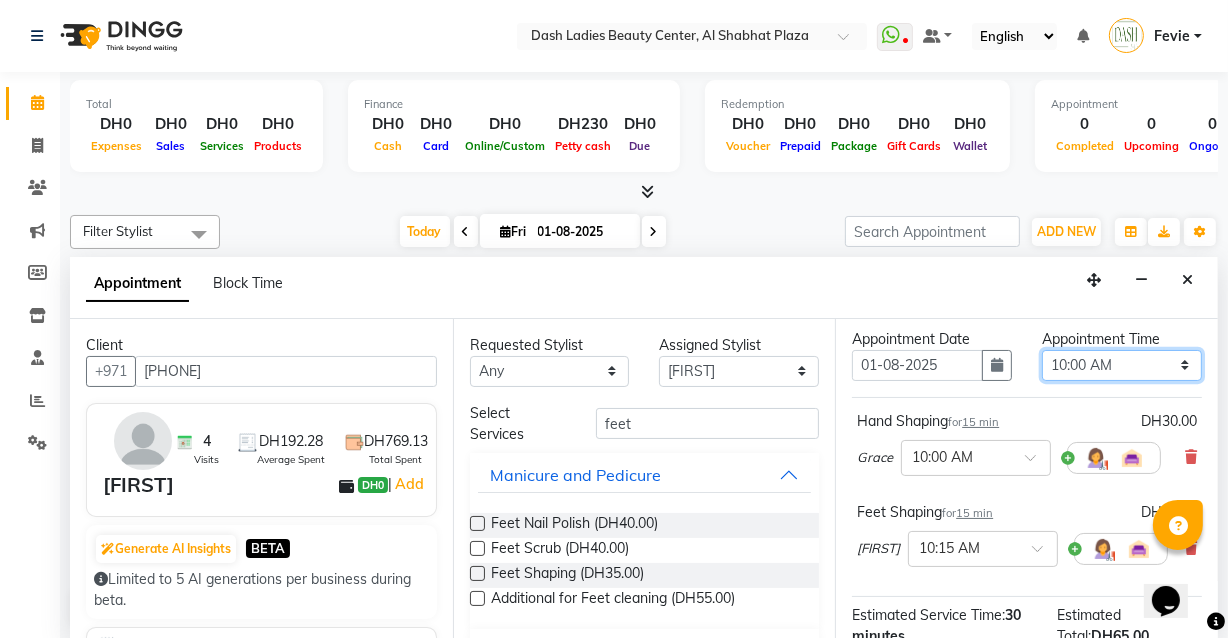 click on "Select 10:00 AM 10:15 AM 10:30 AM 10:45 AM 11:00 AM 11:15 AM 11:30 AM 11:45 AM 12:00 PM 12:15 PM 12:30 PM 12:45 PM 01:00 PM 01:15 PM 01:30 PM 01:45 PM 02:00 PM 02:15 PM 02:30 PM 02:45 PM 03:00 PM 03:15 PM 03:30 PM 03:45 PM 04:00 PM 04:15 PM 04:30 PM 04:45 PM 05:00 PM 05:15 PM 05:30 PM 05:45 PM 06:00 PM 06:15 PM 06:30 PM 06:45 PM 07:00 PM 07:15 PM 07:30 PM 07:45 PM 08:00 PM 08:15 PM 08:30 PM 08:45 PM 09:00 PM 09:15 PM 09:30 PM 09:45 PM 10:00 PM" at bounding box center (1122, 365) 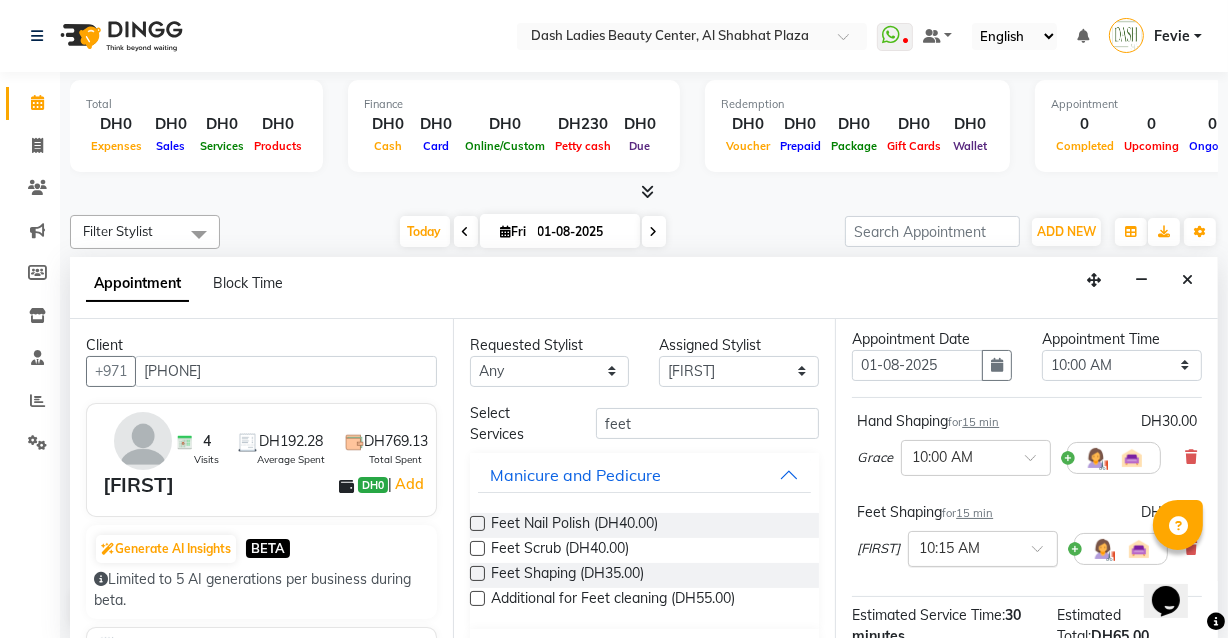 click at bounding box center (963, 547) 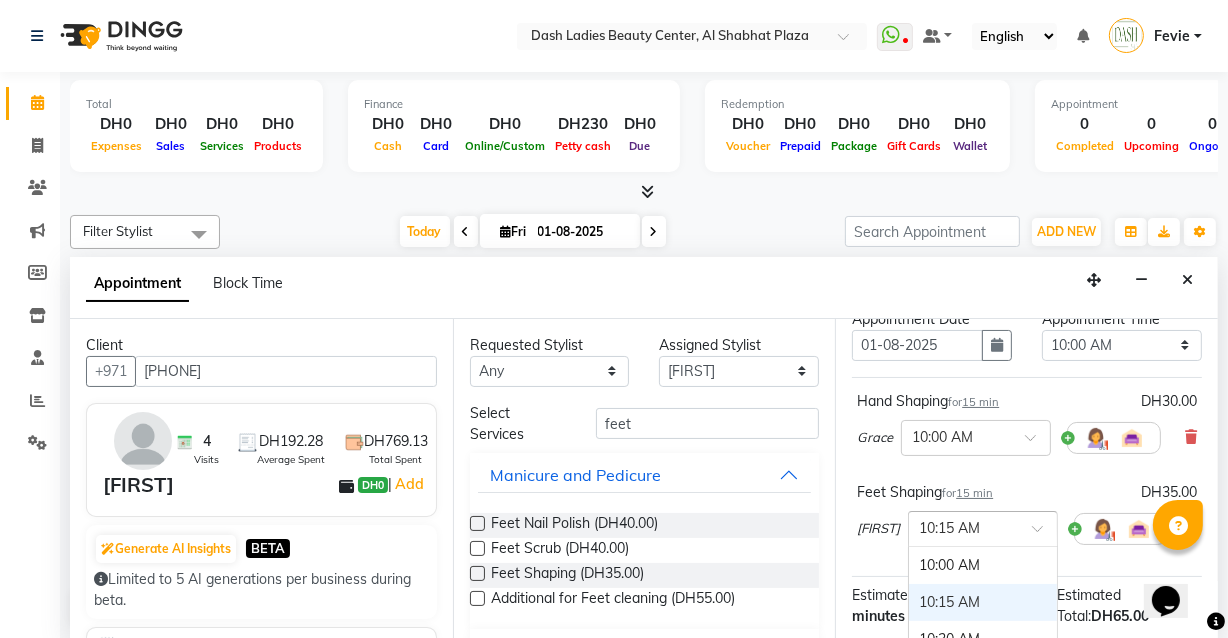 scroll, scrollTop: 115, scrollLeft: 0, axis: vertical 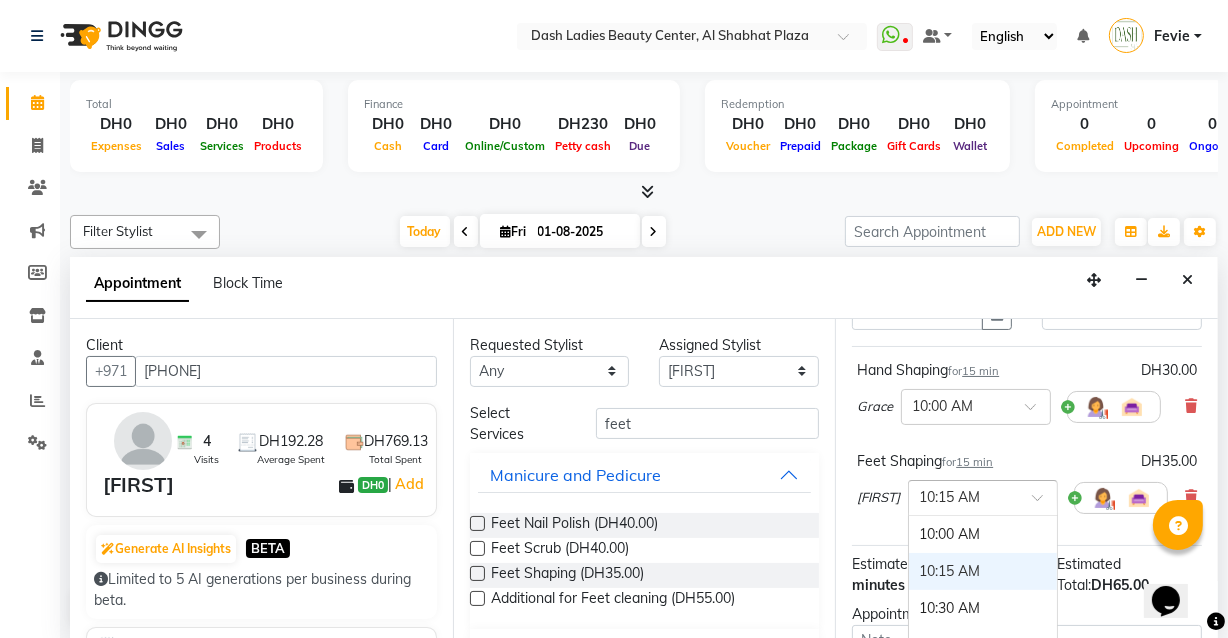 click on "10:00 AM" at bounding box center (983, 534) 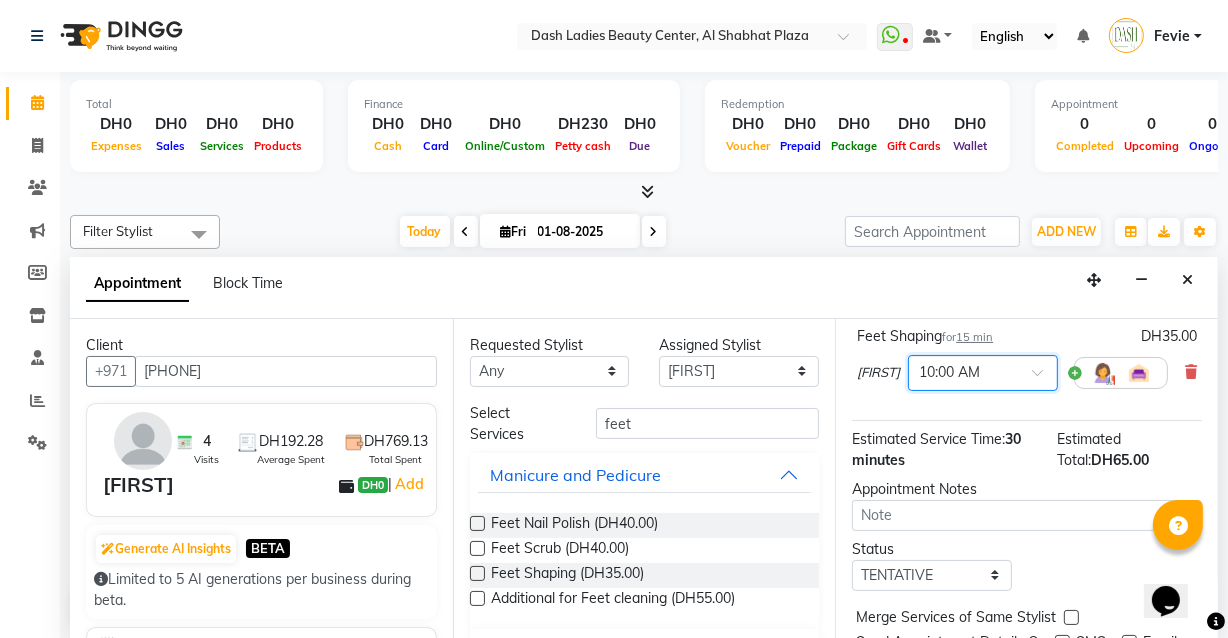 scroll, scrollTop: 368, scrollLeft: 0, axis: vertical 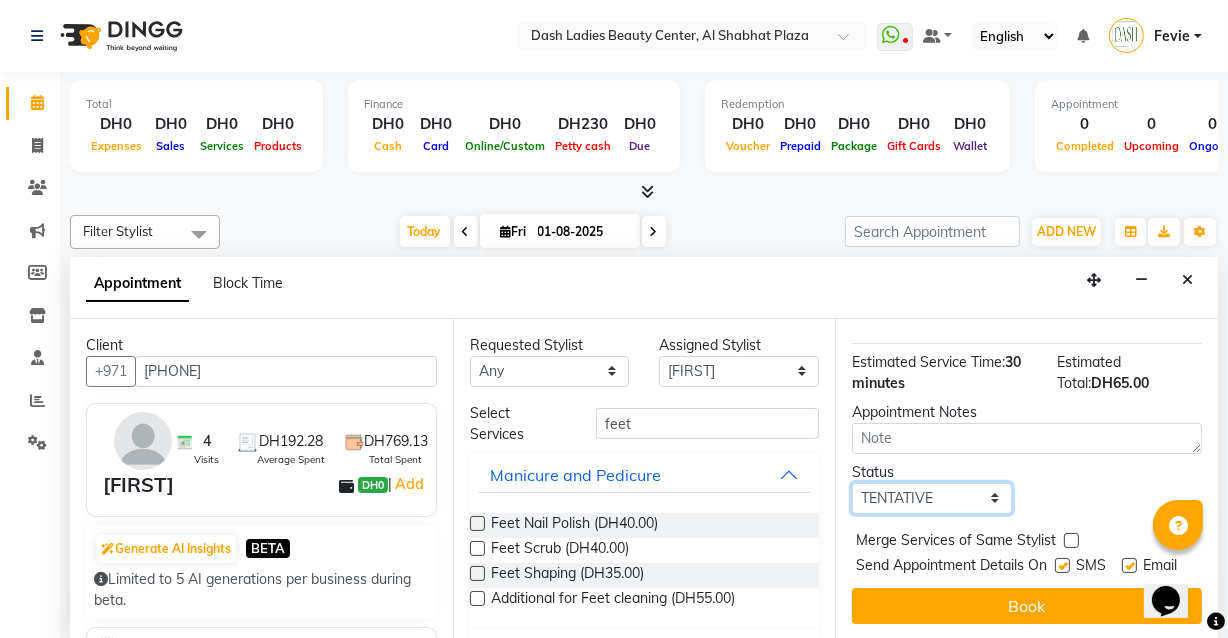 click on "Select TENTATIVE CONFIRM CHECK-IN UPCOMING" at bounding box center [932, 498] 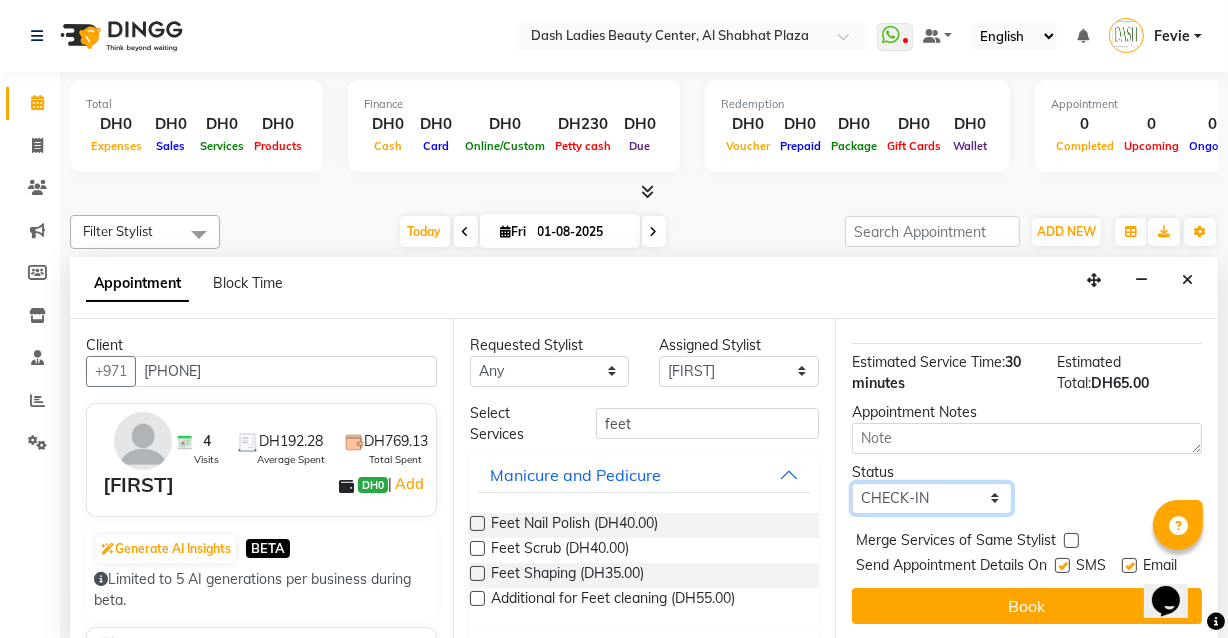 click on "Select TENTATIVE CONFIRM CHECK-IN UPCOMING" at bounding box center (932, 498) 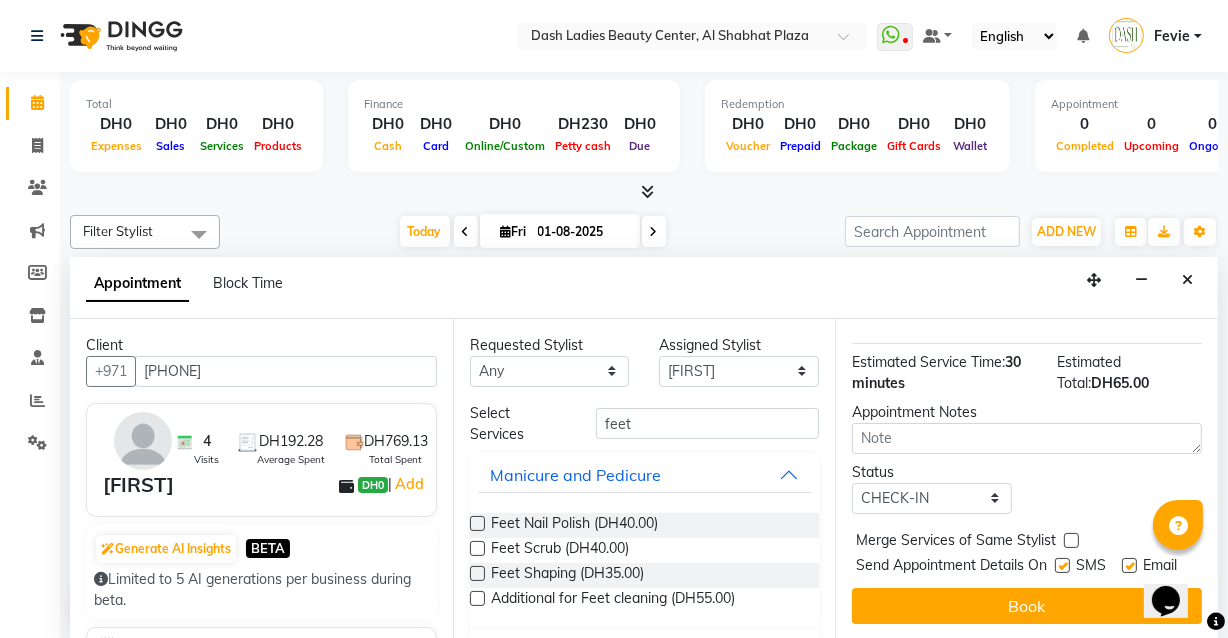 click at bounding box center (1071, 540) 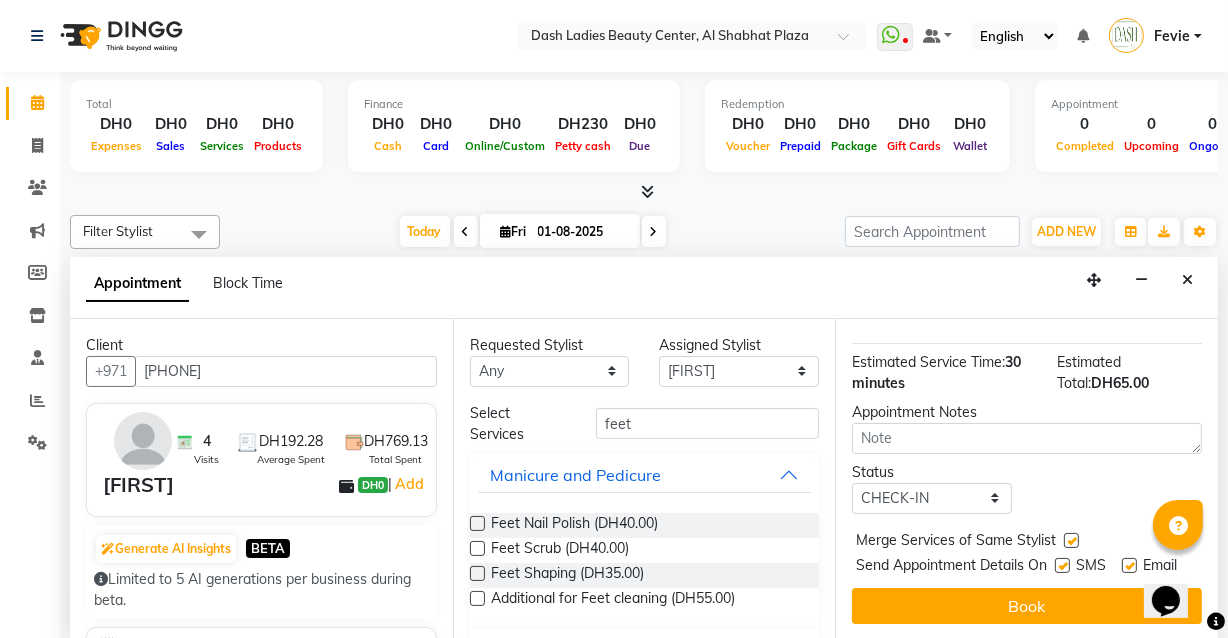 click at bounding box center (1062, 565) 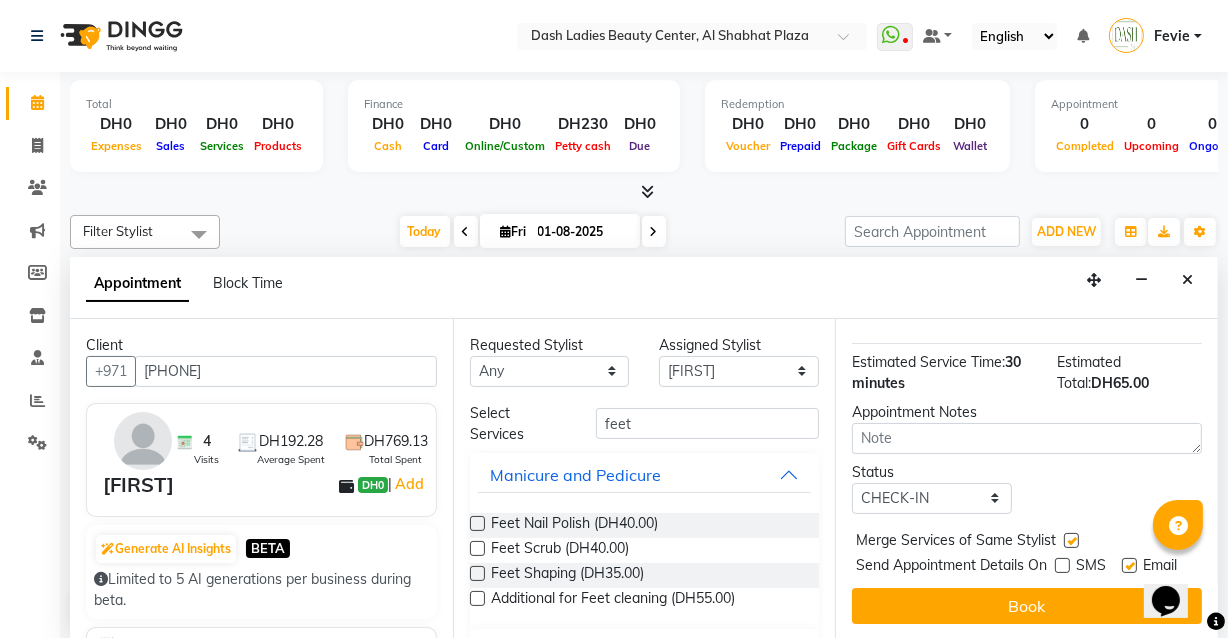 click at bounding box center [1129, 565] 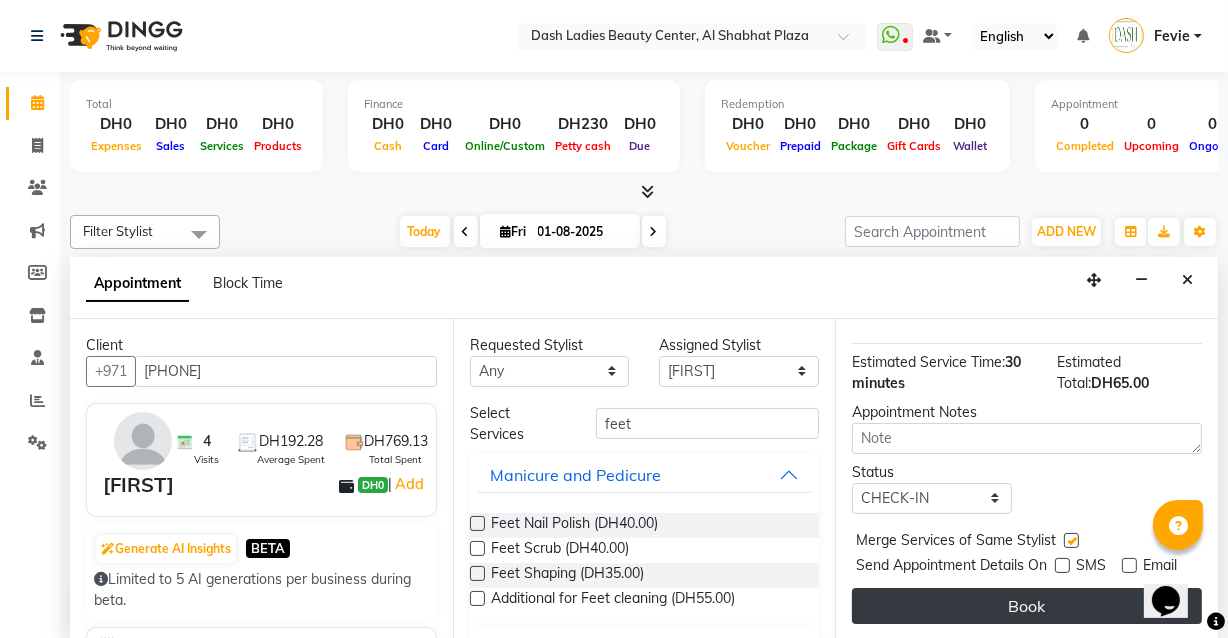 click on "Book" at bounding box center (1027, 606) 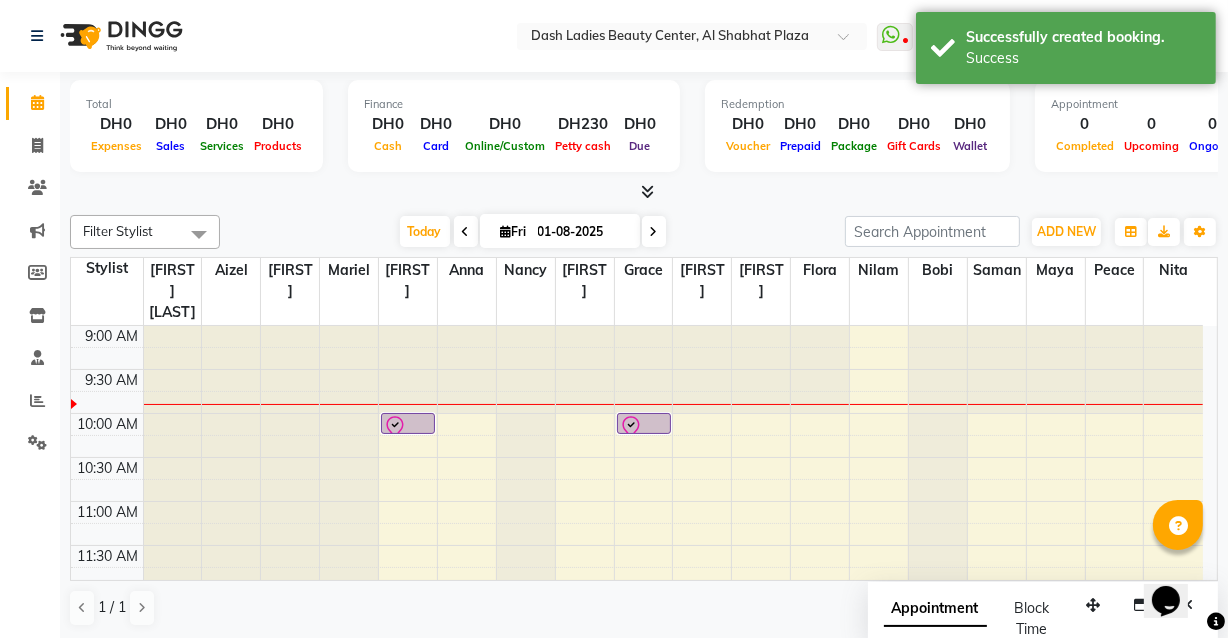 scroll, scrollTop: 0, scrollLeft: 0, axis: both 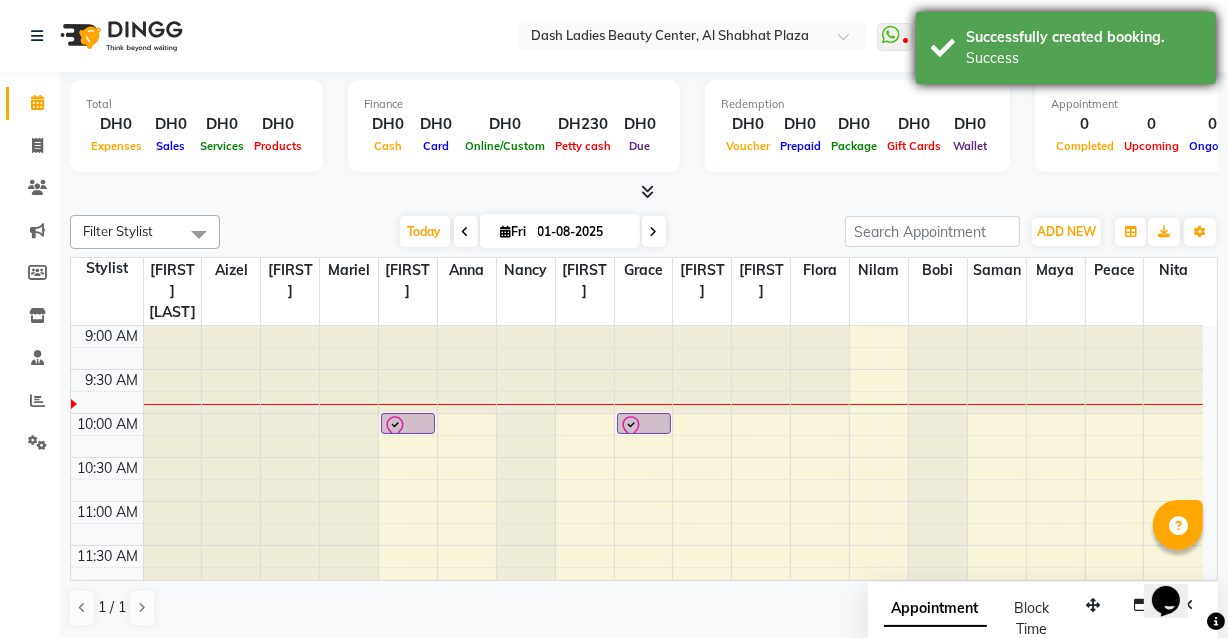 click on "Success" at bounding box center [1083, 58] 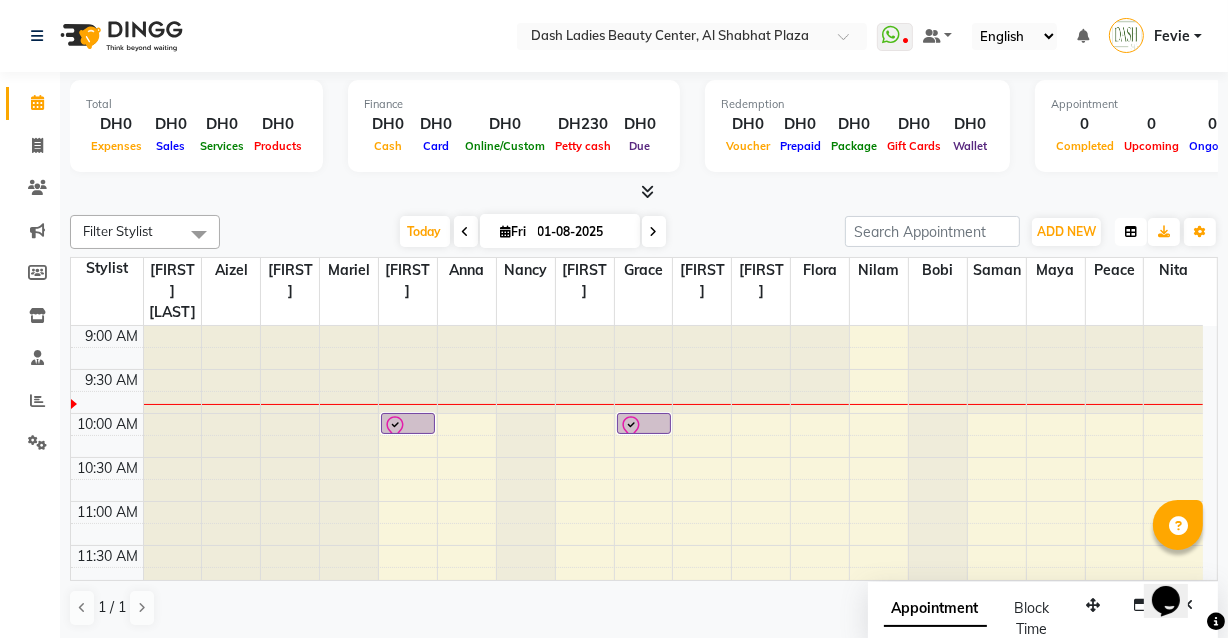 click at bounding box center (1131, 232) 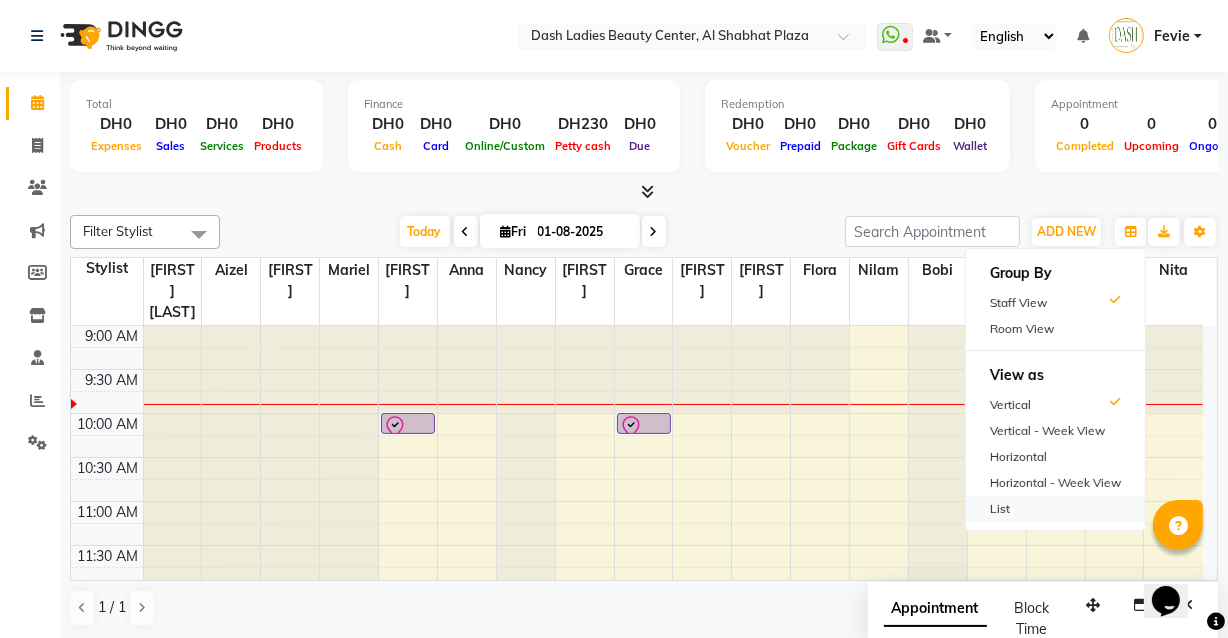 click on "List" at bounding box center [1055, 509] 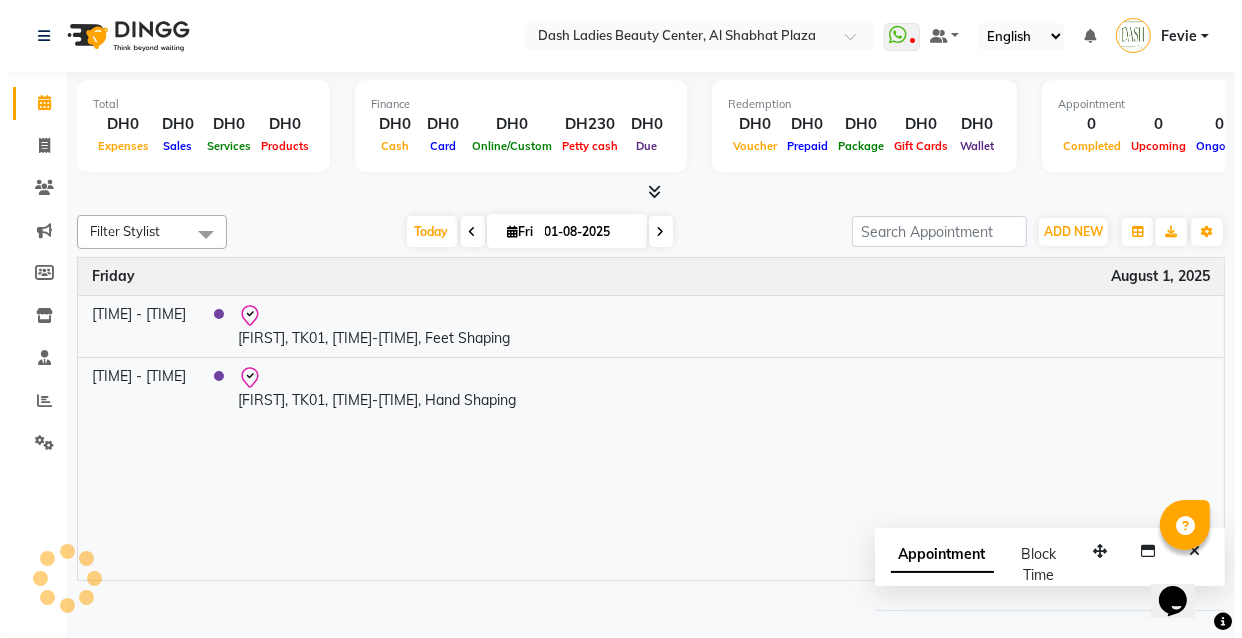 scroll, scrollTop: 0, scrollLeft: 0, axis: both 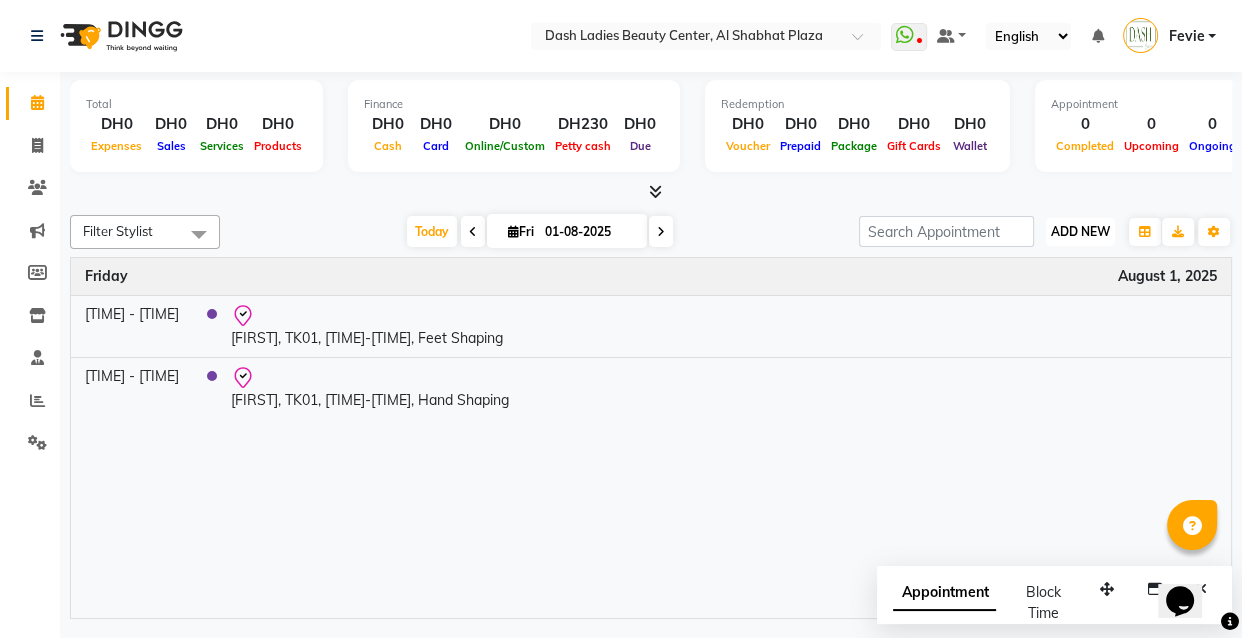 click on "ADD NEW" at bounding box center (1080, 231) 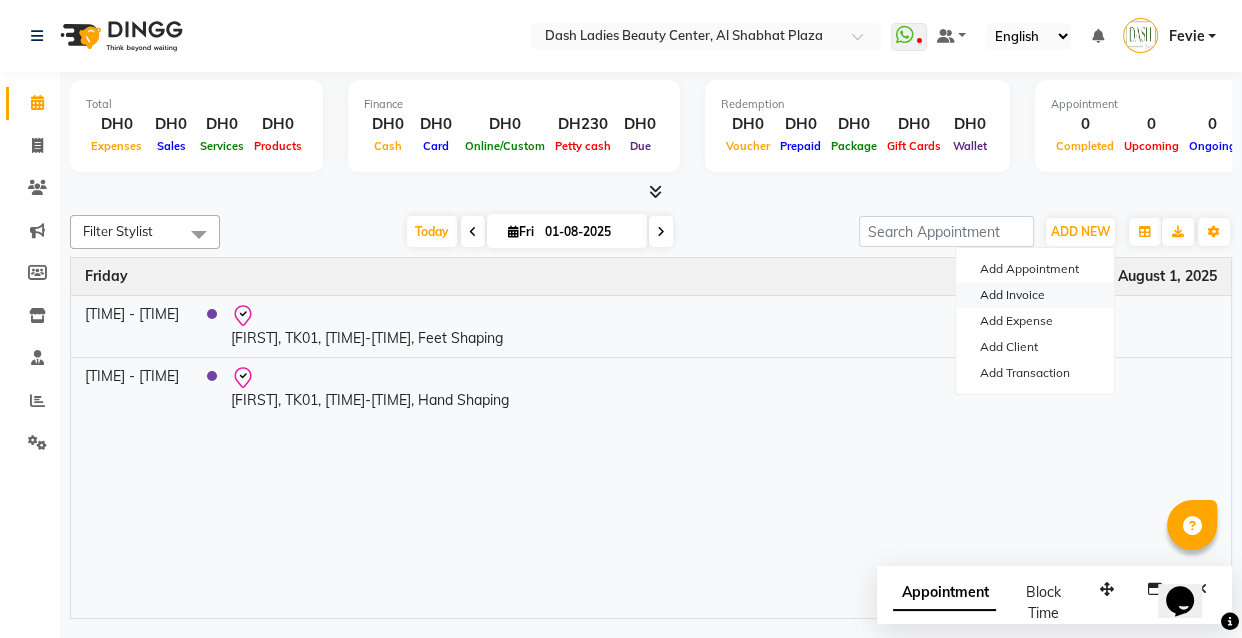 click on "Add Invoice" at bounding box center (1035, 295) 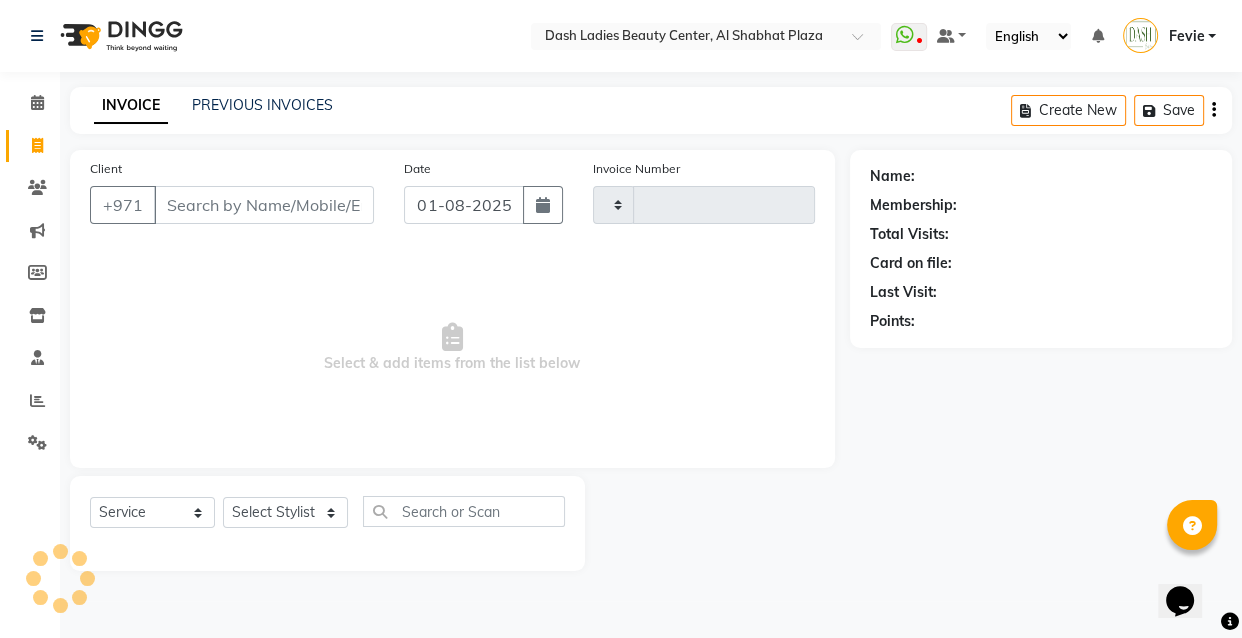 type on "2453" 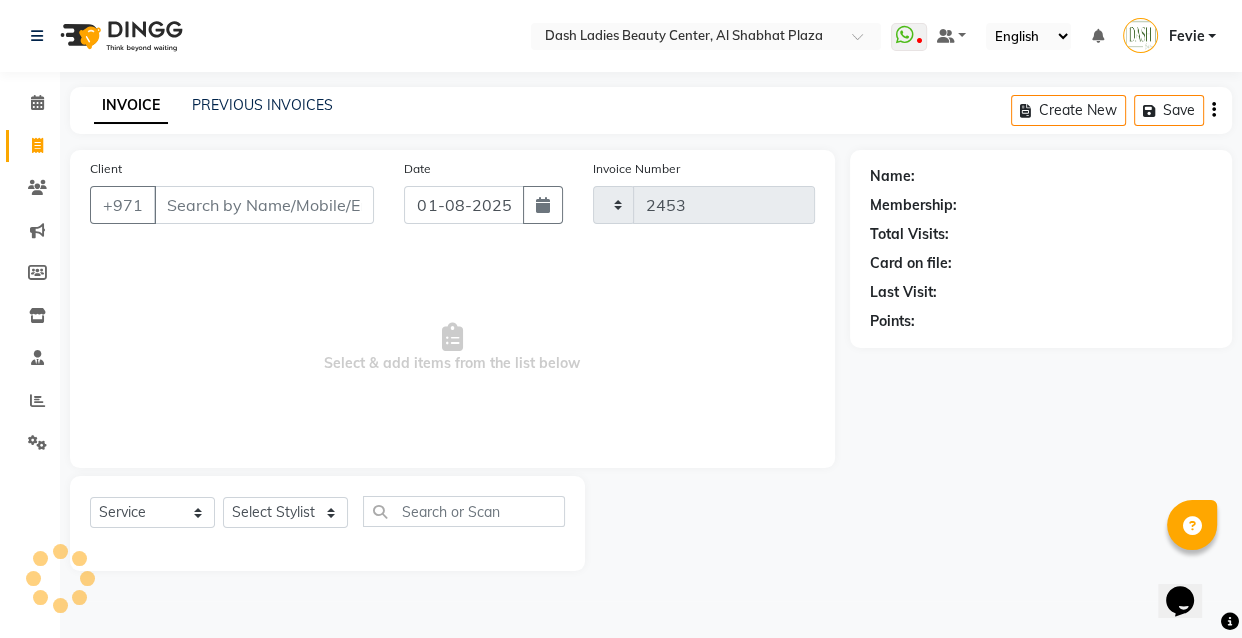 select on "8372" 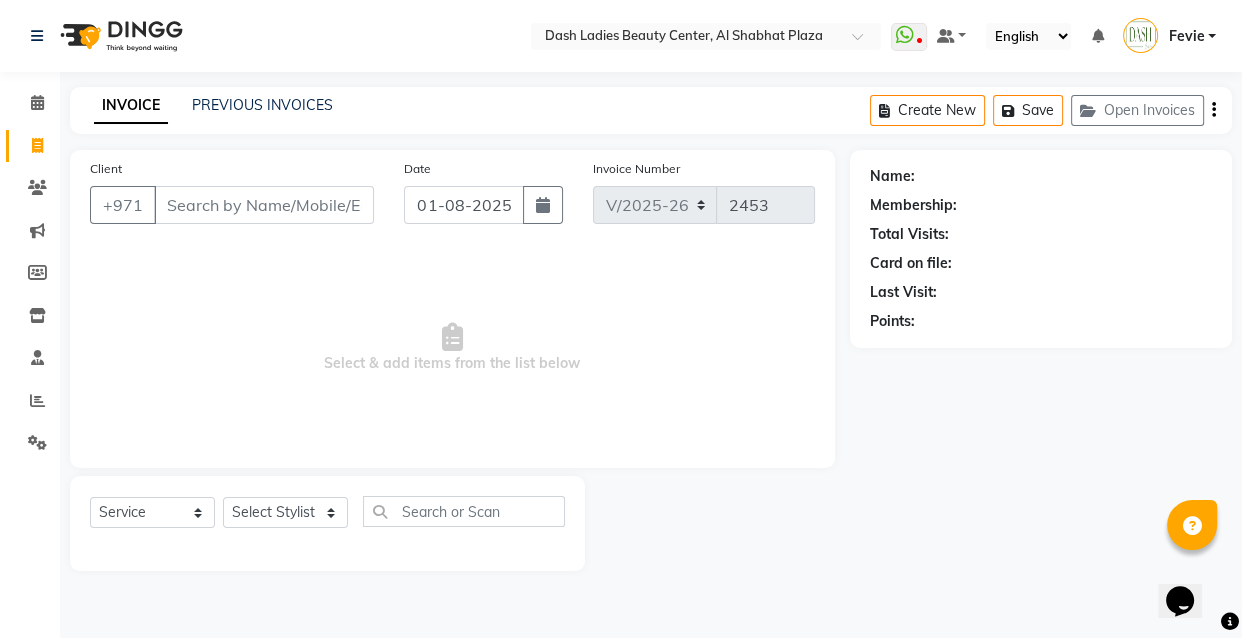 click on "Client" at bounding box center [264, 205] 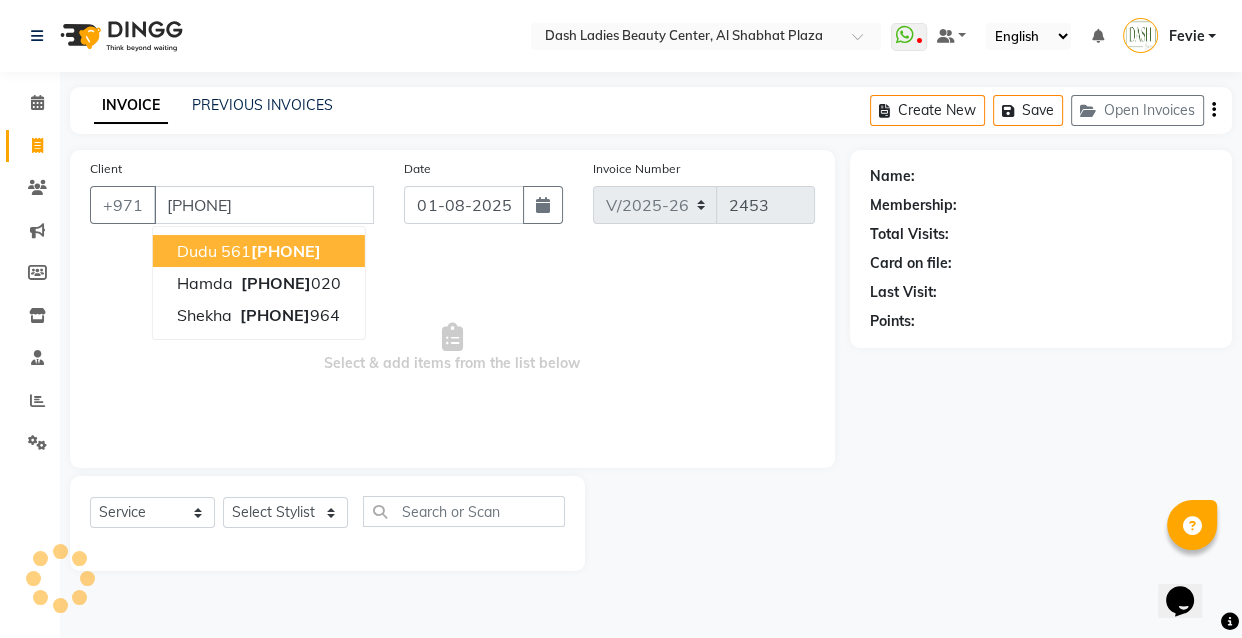 type on "501666020" 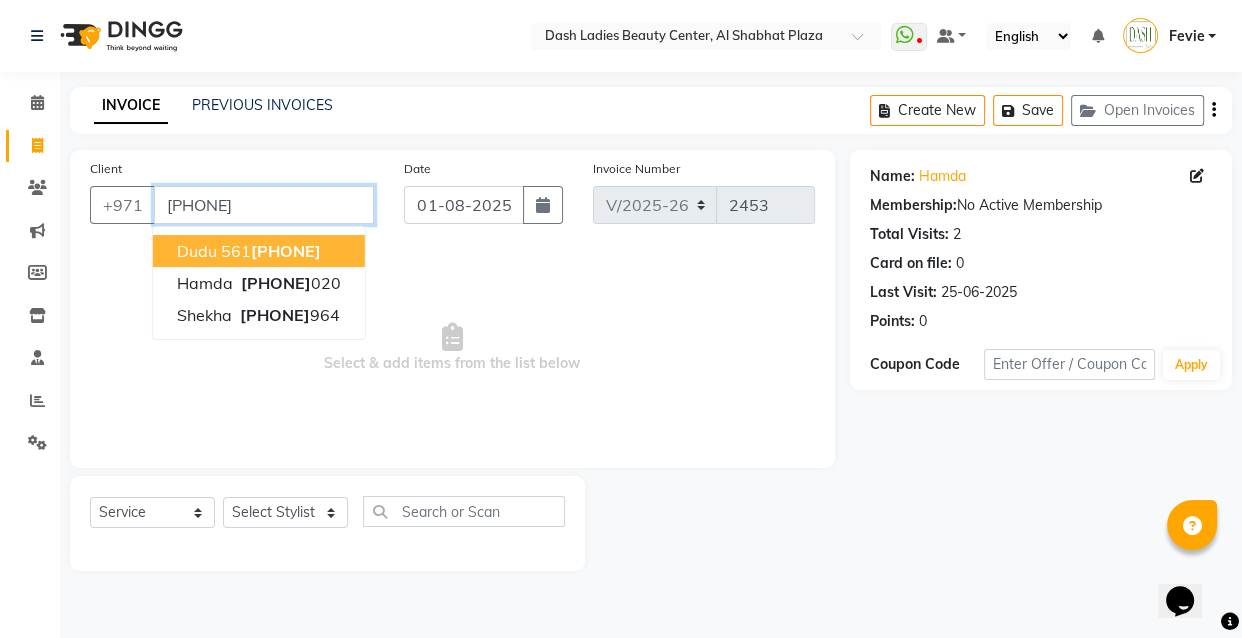 click on "501666020" at bounding box center (264, 205) 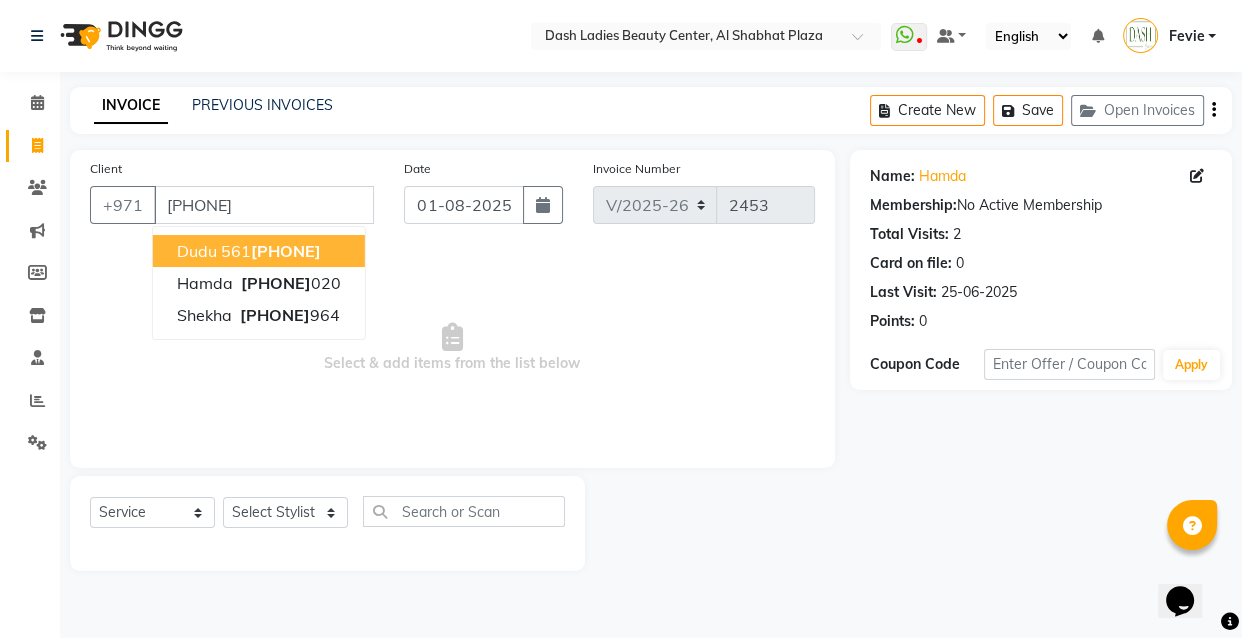 click 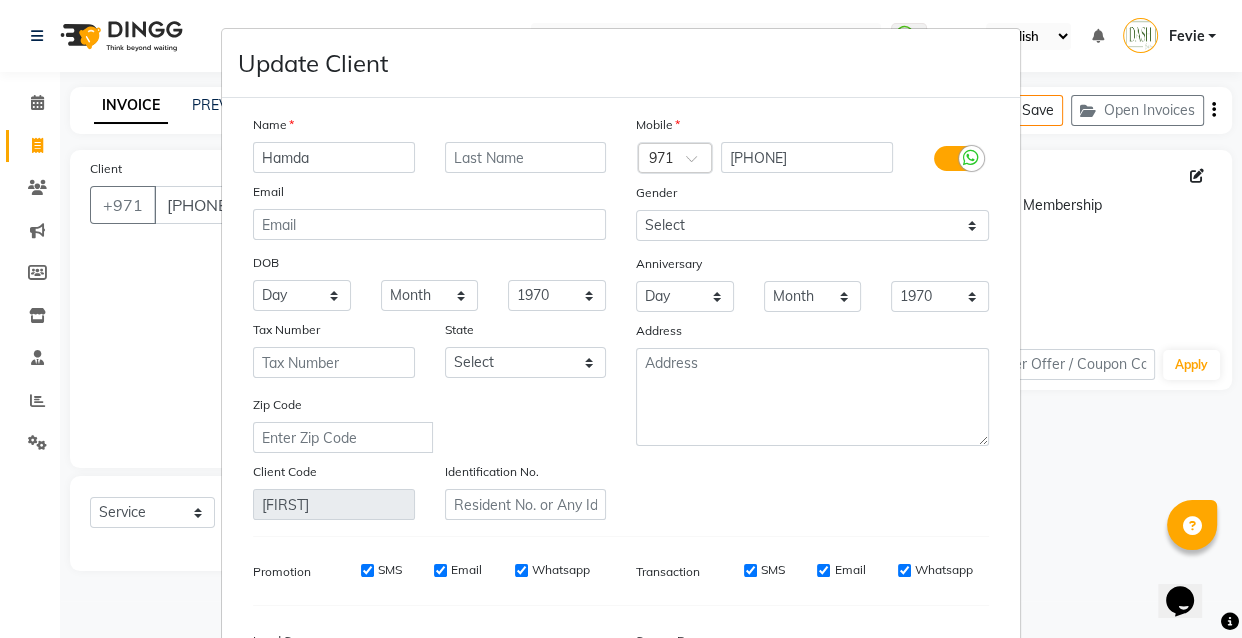 click on "Hamda" at bounding box center (334, 157) 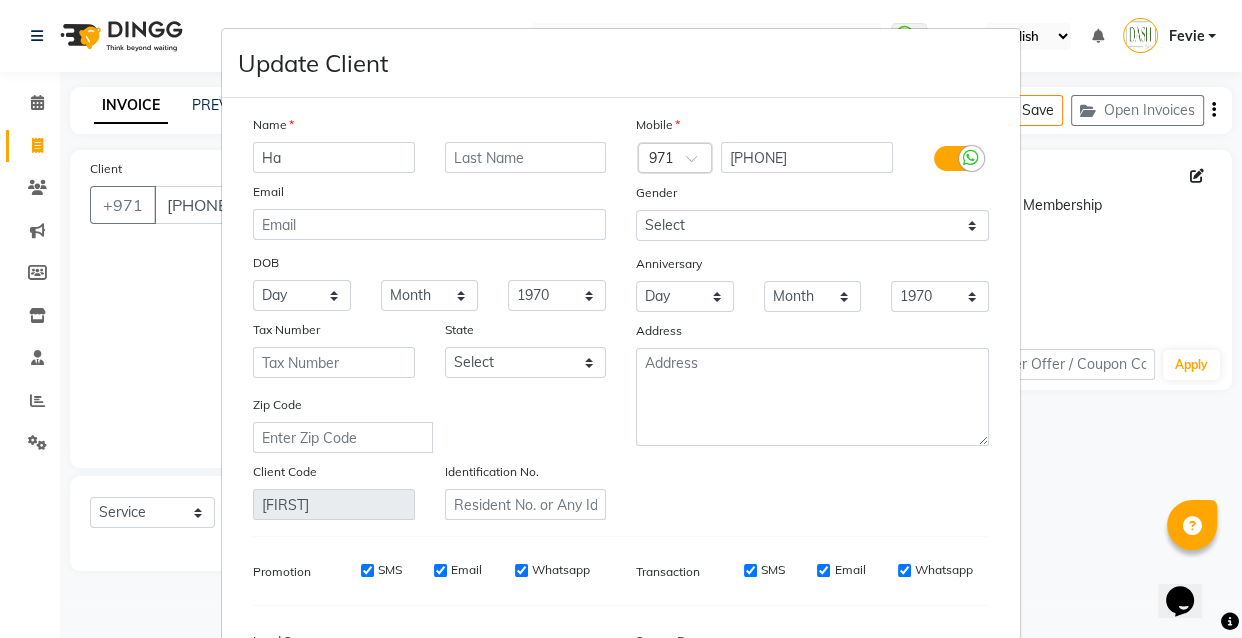 type on "H" 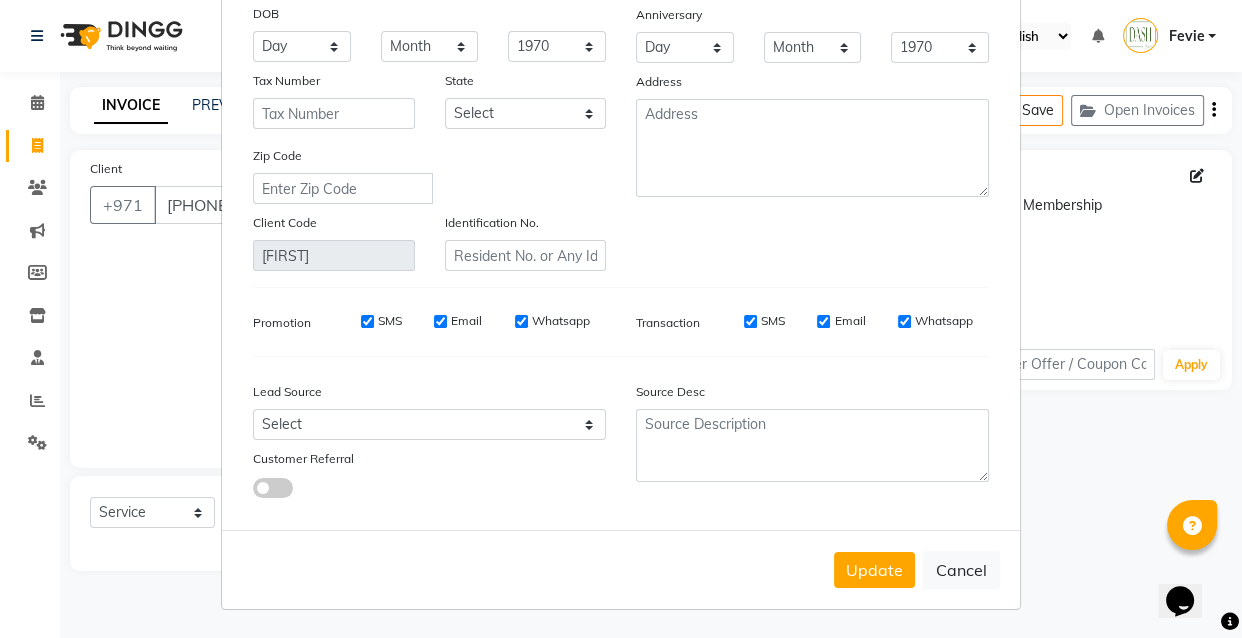 scroll, scrollTop: 255, scrollLeft: 0, axis: vertical 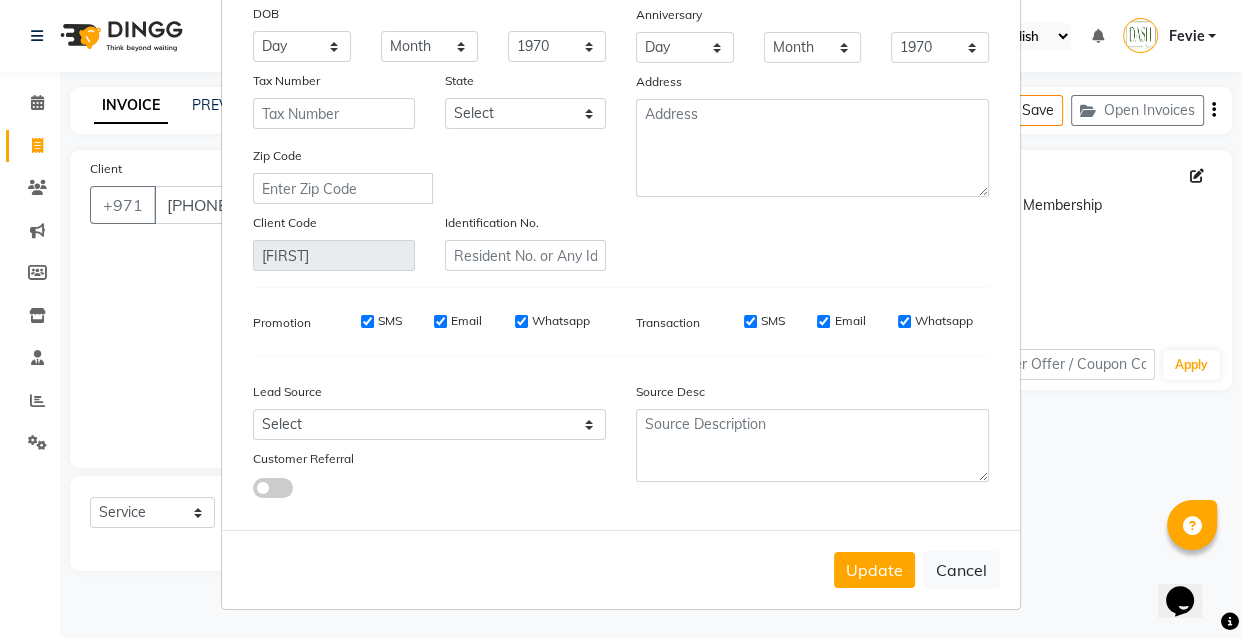 type on "Alia" 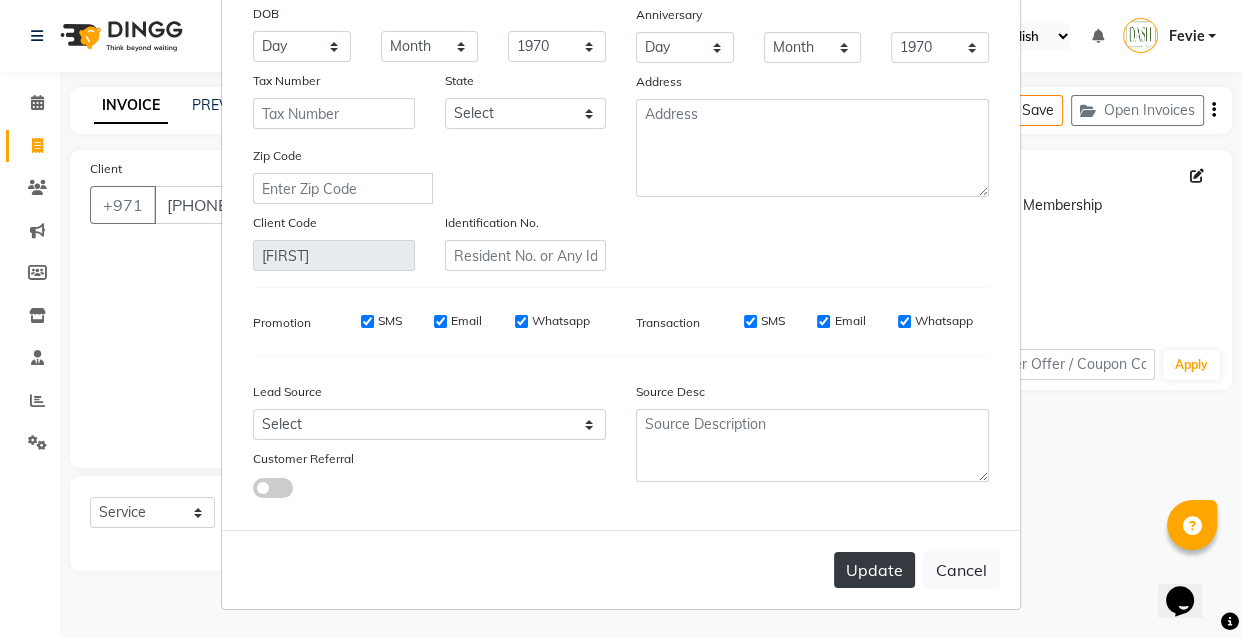 click on "Update" at bounding box center (874, 570) 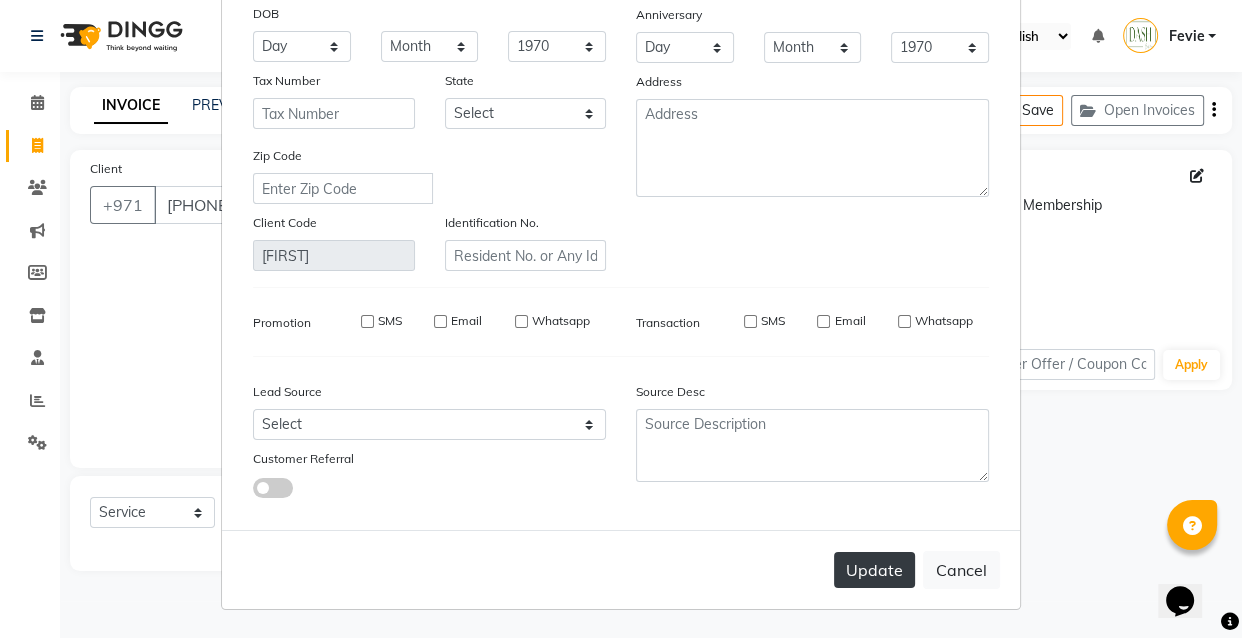 type 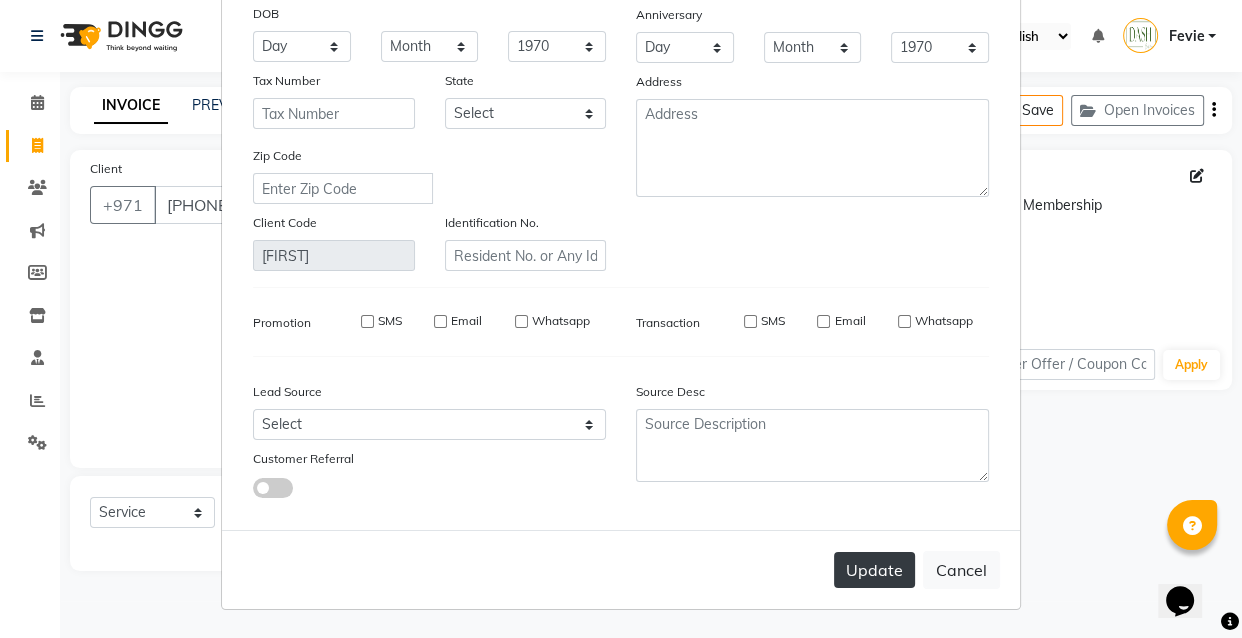 select 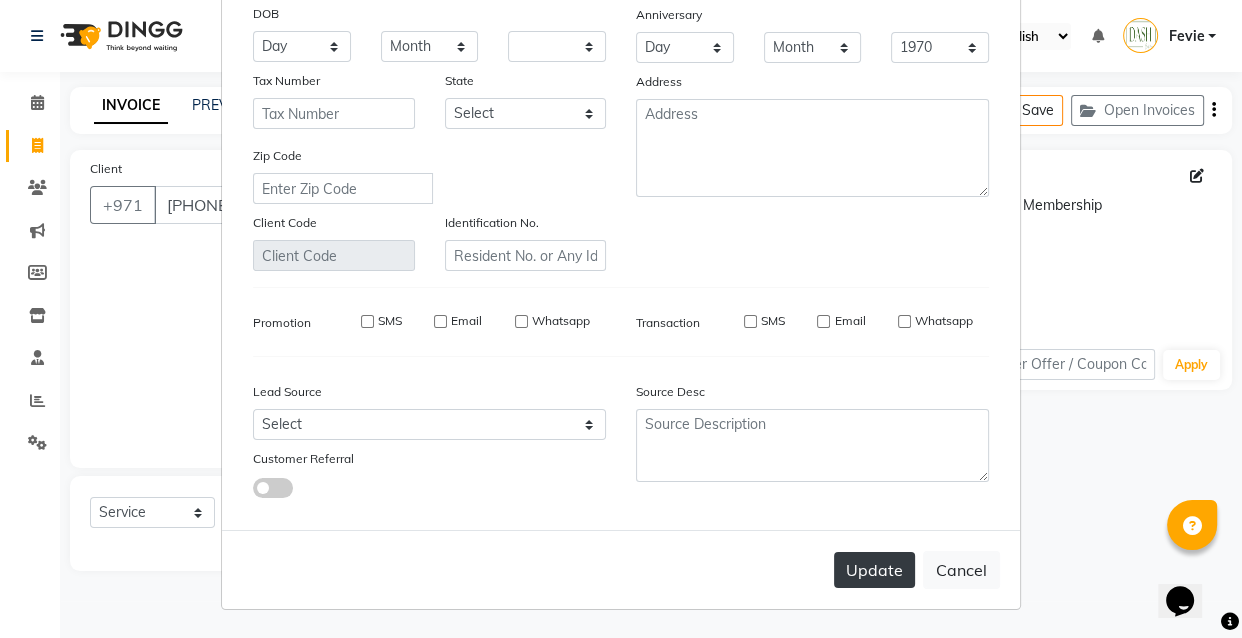 select 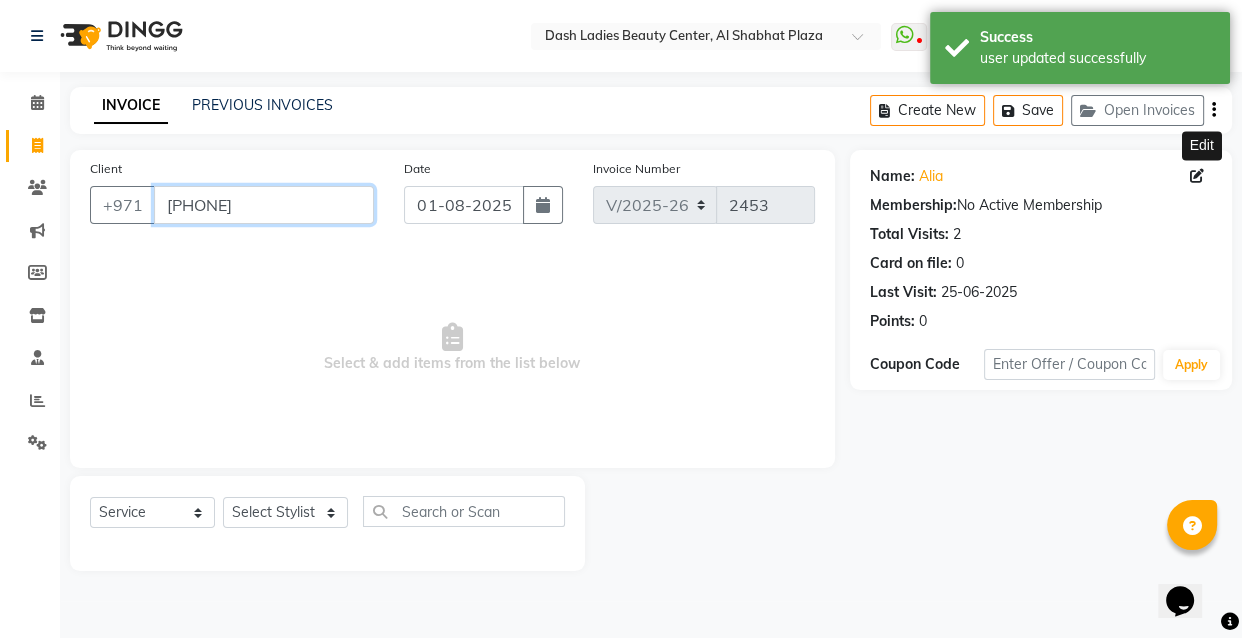 click on "501666020" at bounding box center [264, 205] 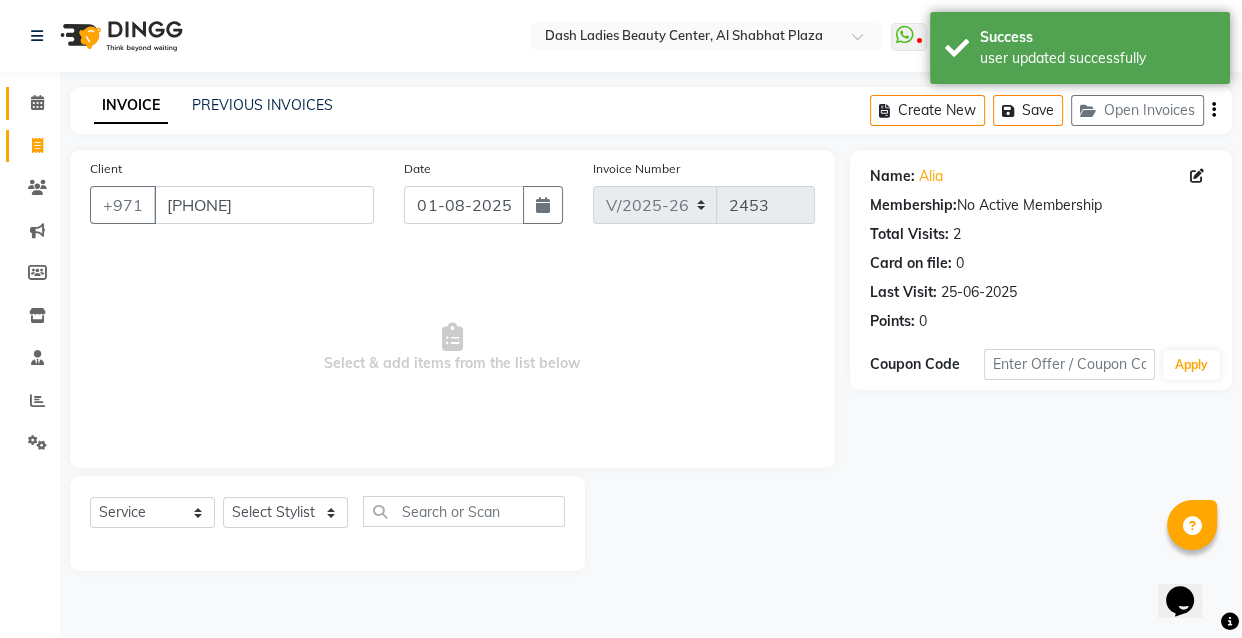click 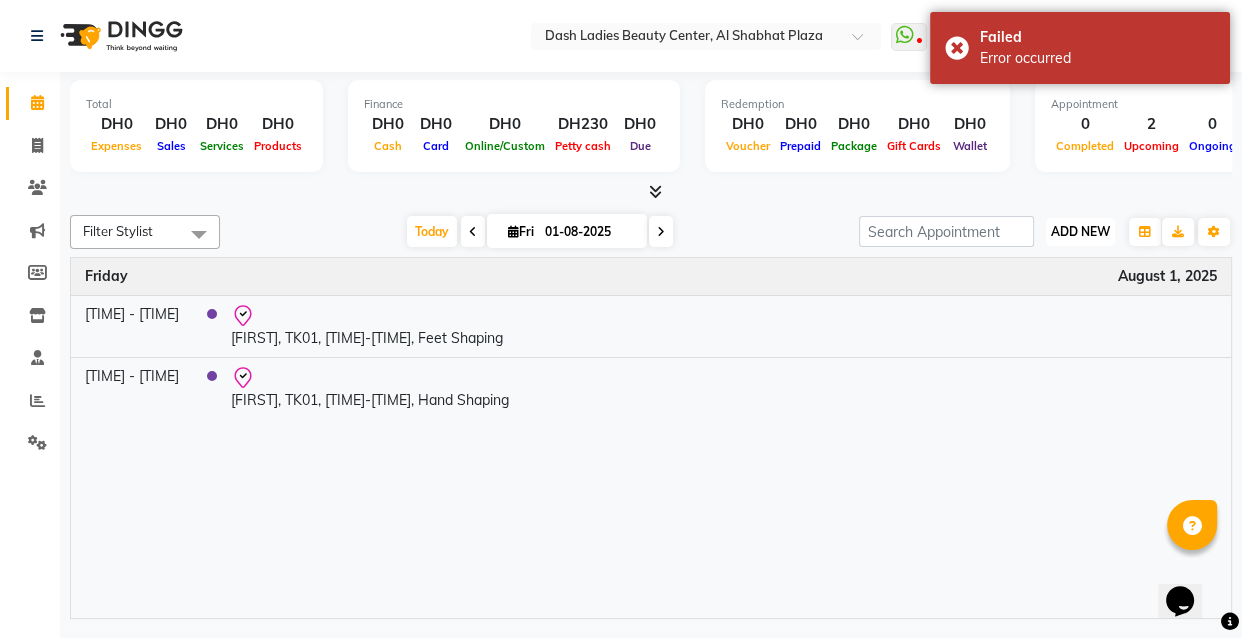 click on "ADD NEW" at bounding box center (1080, 231) 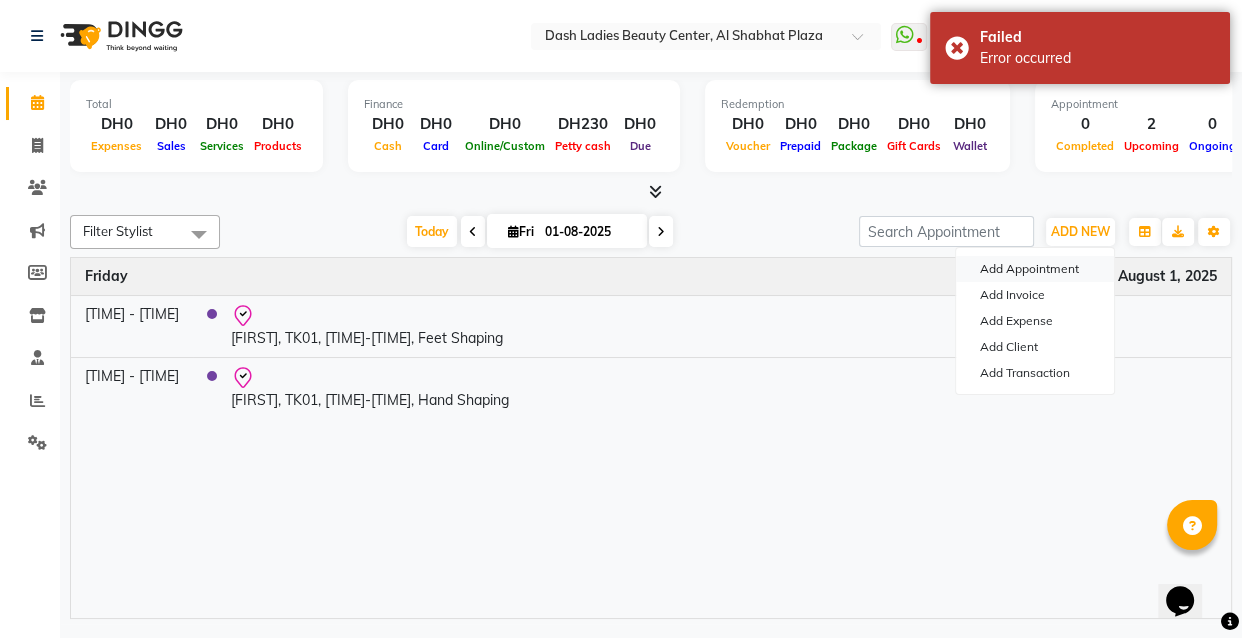 click on "Add Appointment" at bounding box center (1035, 269) 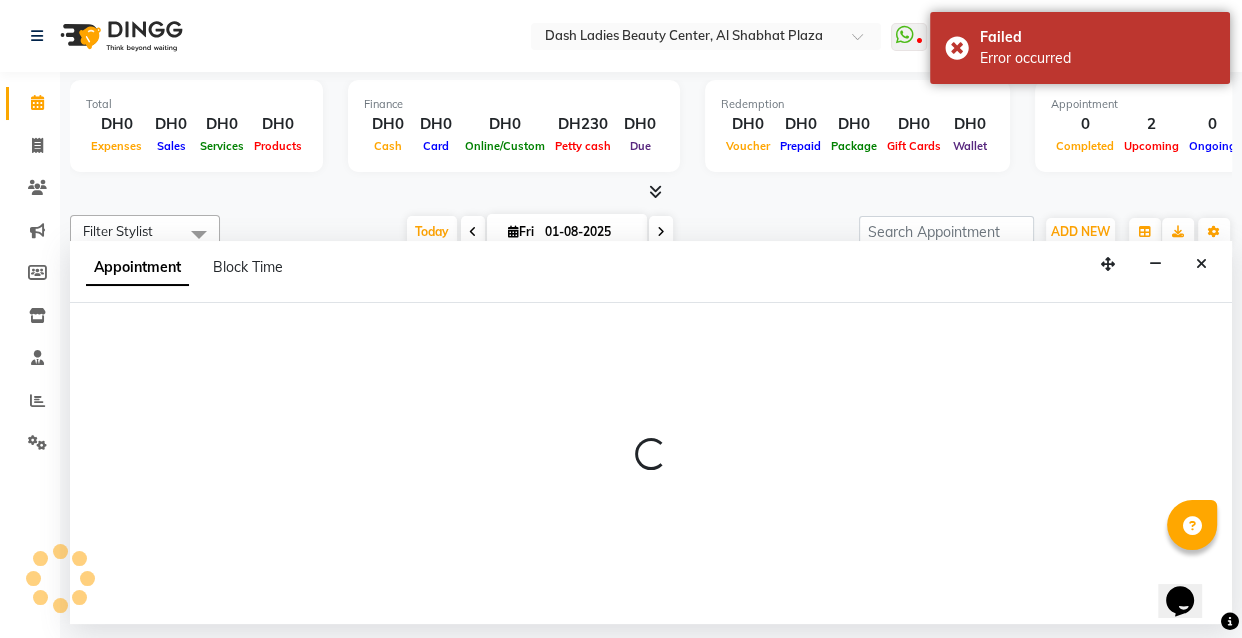 select on "600" 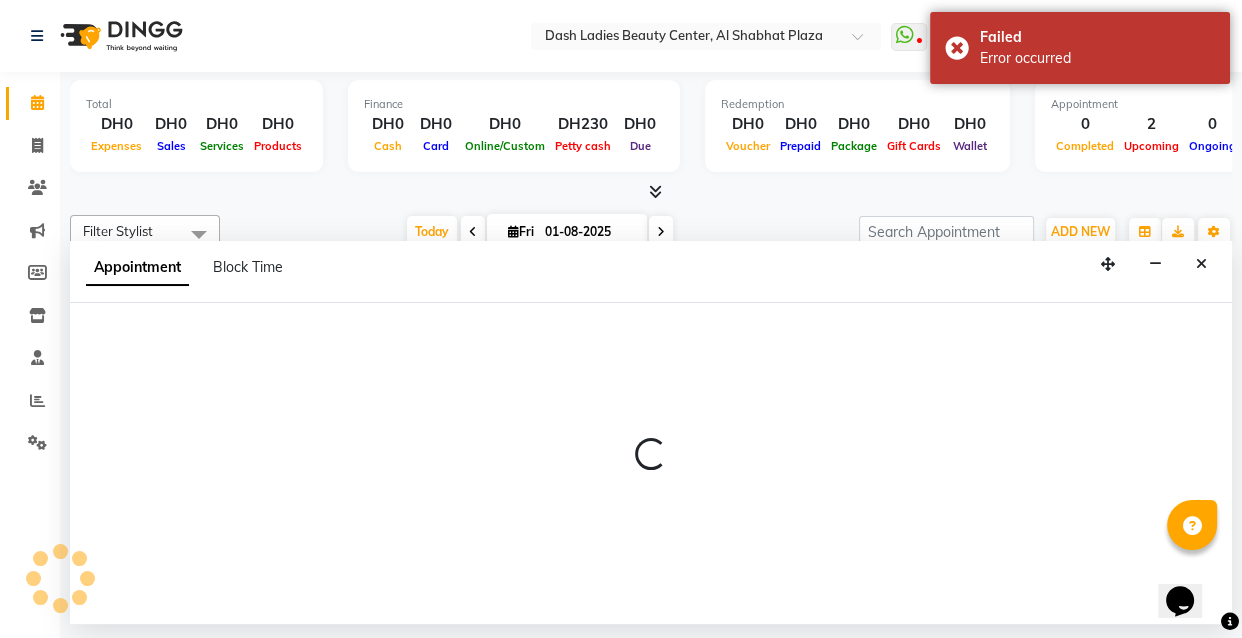 select on "tentative" 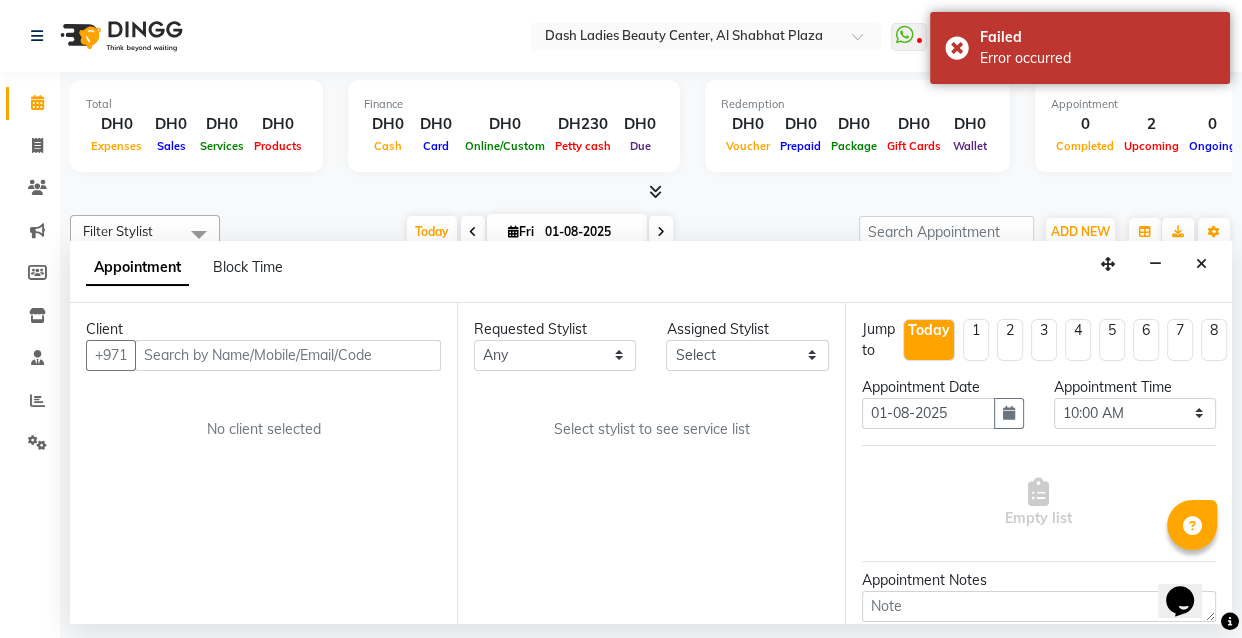 click at bounding box center [288, 355] 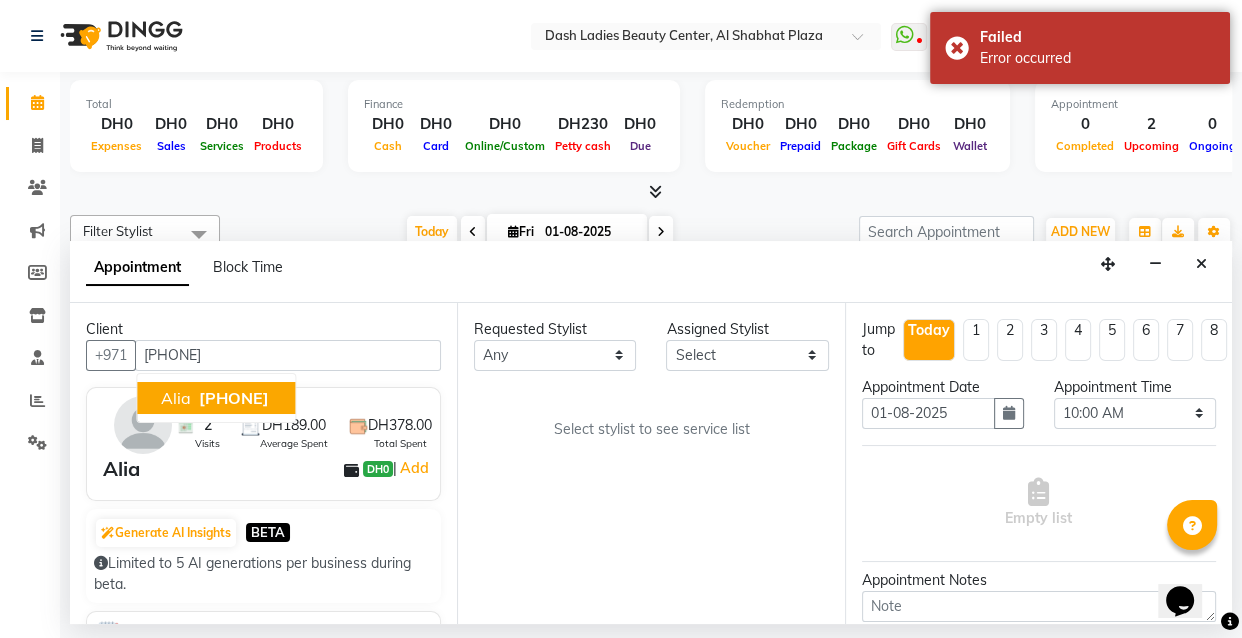 click on "501666020" at bounding box center [234, 398] 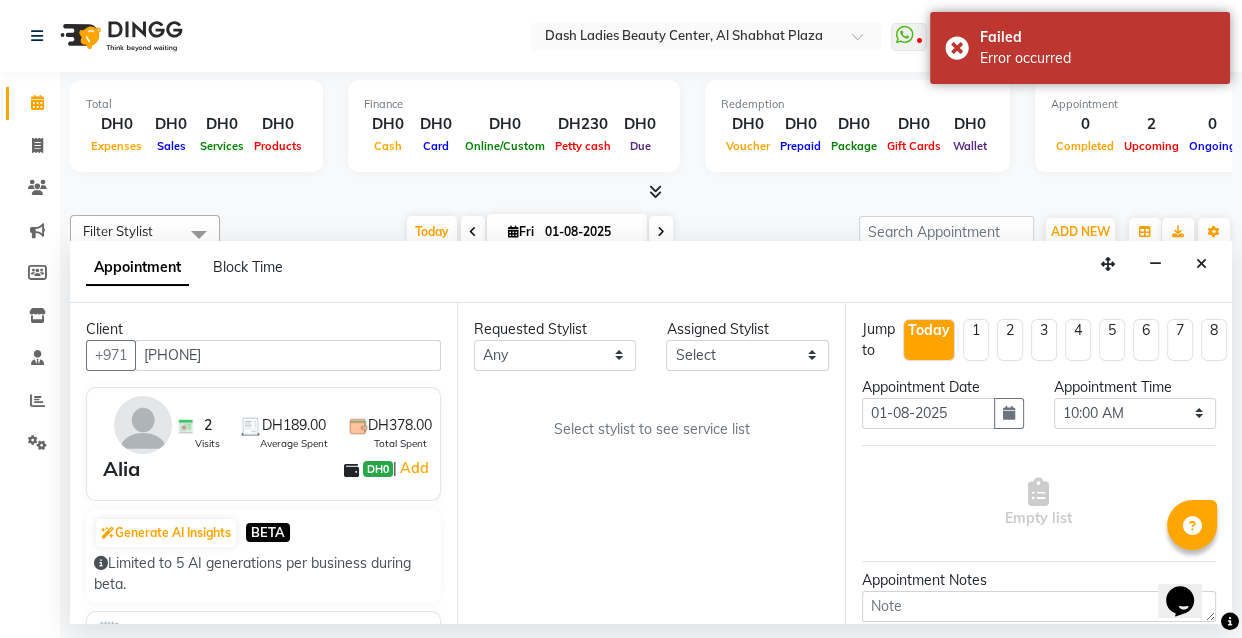 type on "501666020" 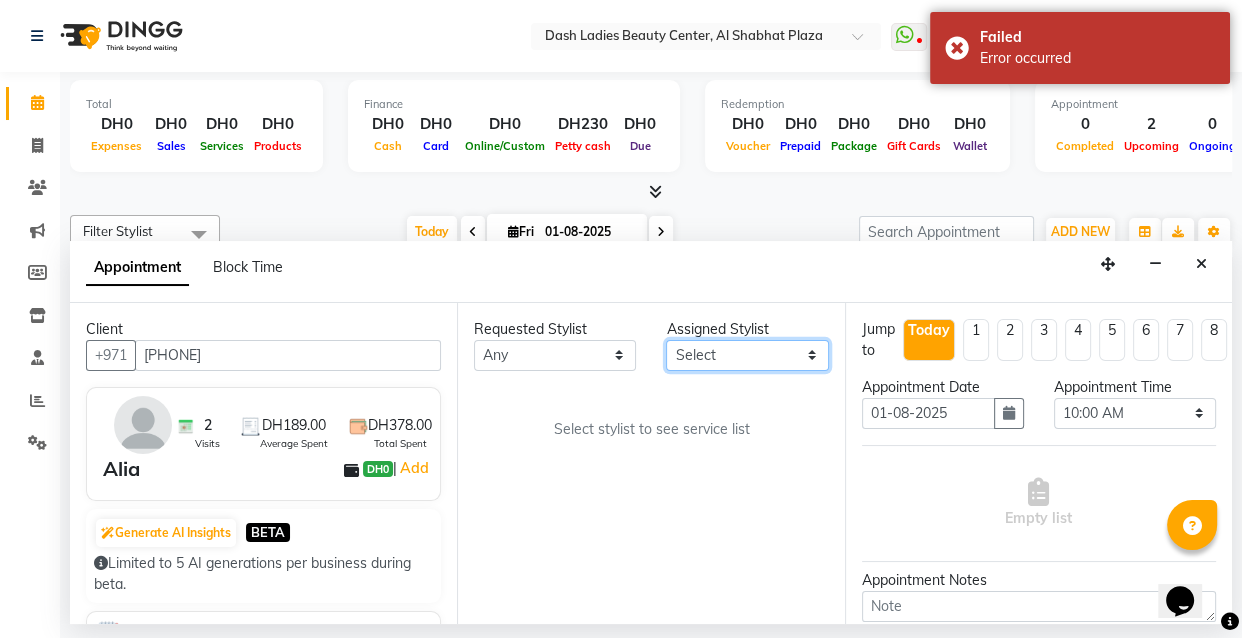 click on "Select Aizel Angelina Anna Bobi Edlyn Flora Grace Janine Jelyn Mariel Maya Nancy Nilam Nita Peace Rose Marie Saman Talina" at bounding box center [747, 355] 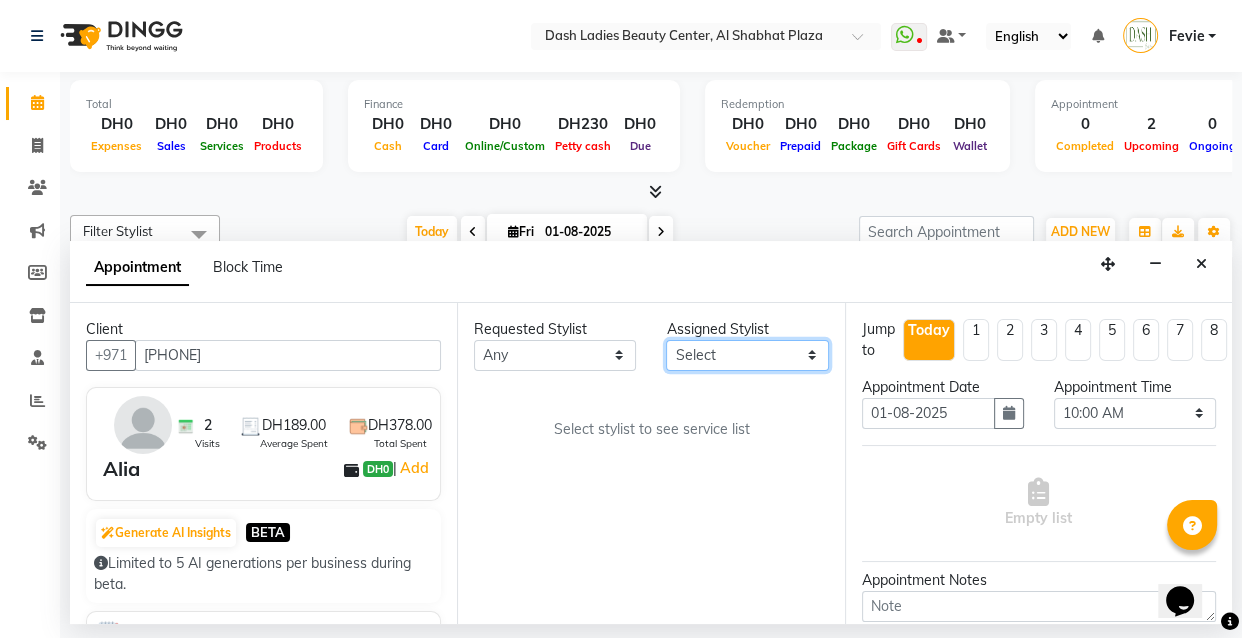 select on "81114" 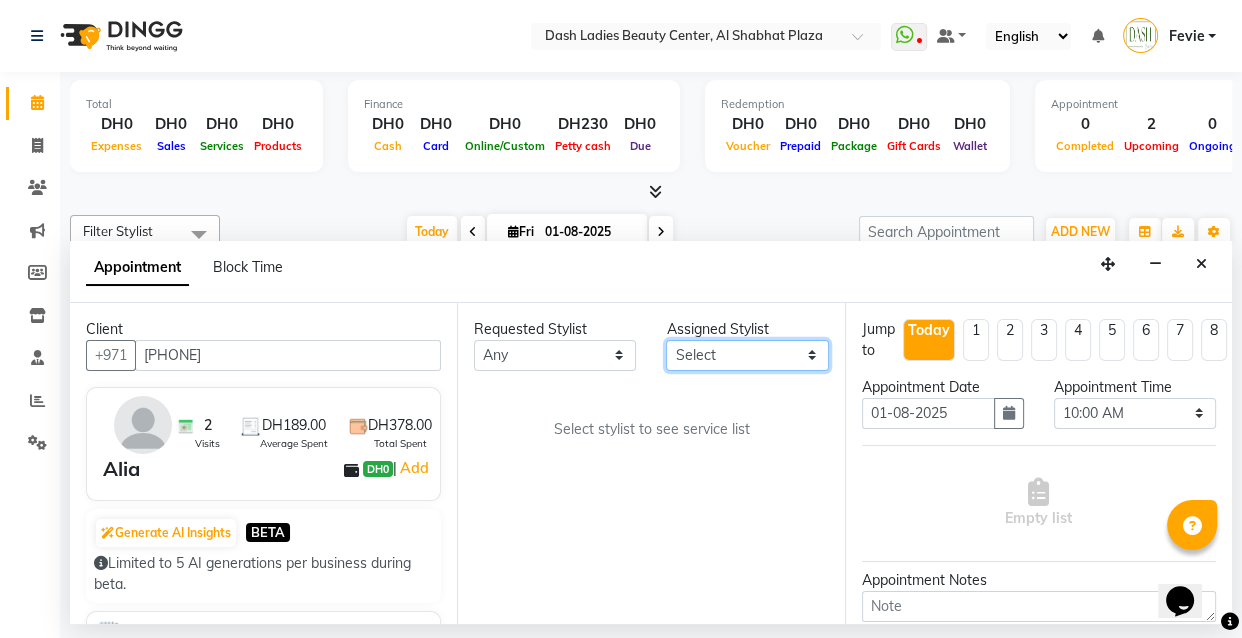 click on "Select Aizel Angelina Anna Bobi Edlyn Flora Grace Janine Jelyn Mariel Maya Nancy Nilam Nita Peace Rose Marie Saman Talina" at bounding box center (747, 355) 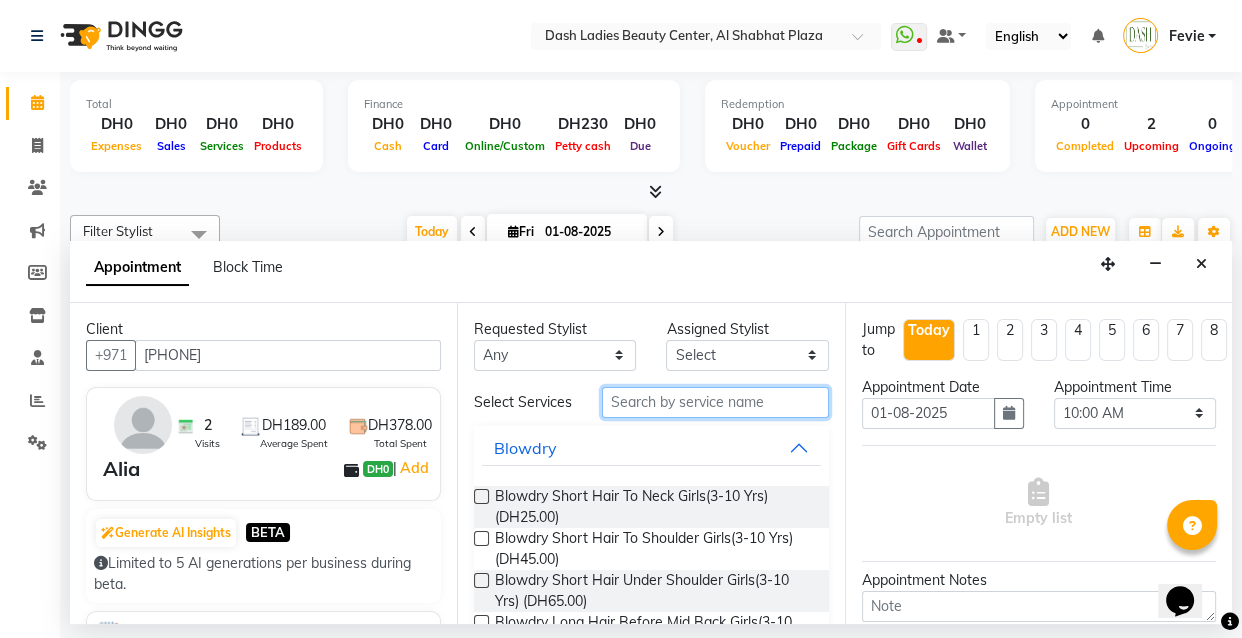 click at bounding box center (715, 402) 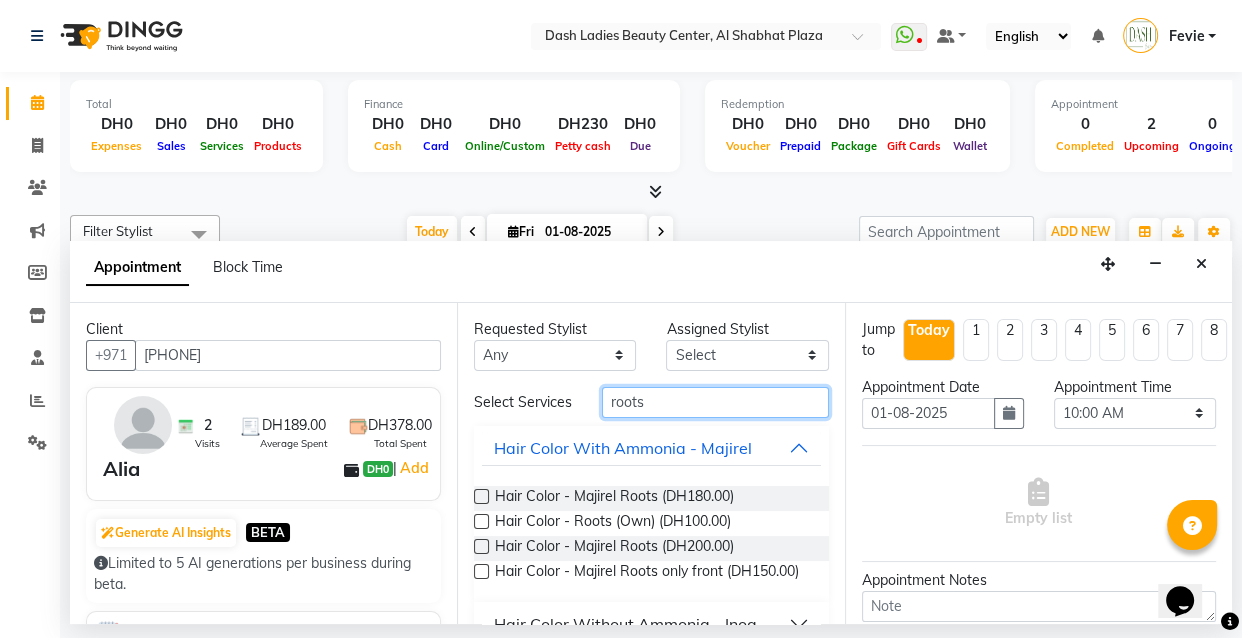 type on "roots" 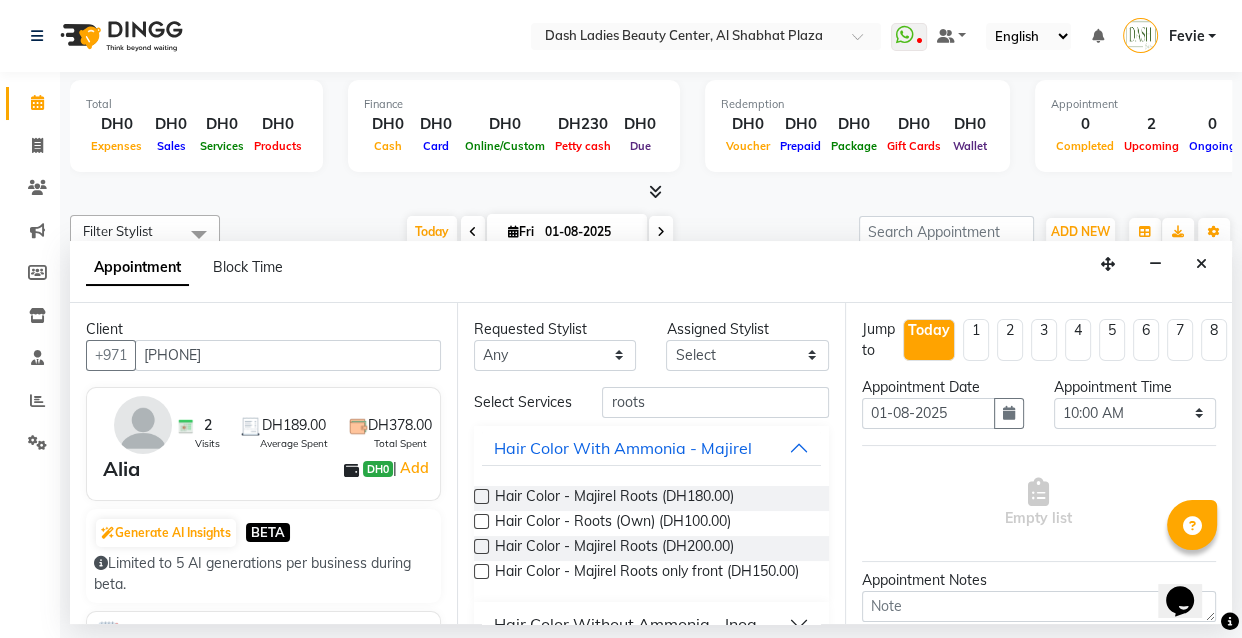 click at bounding box center [481, 496] 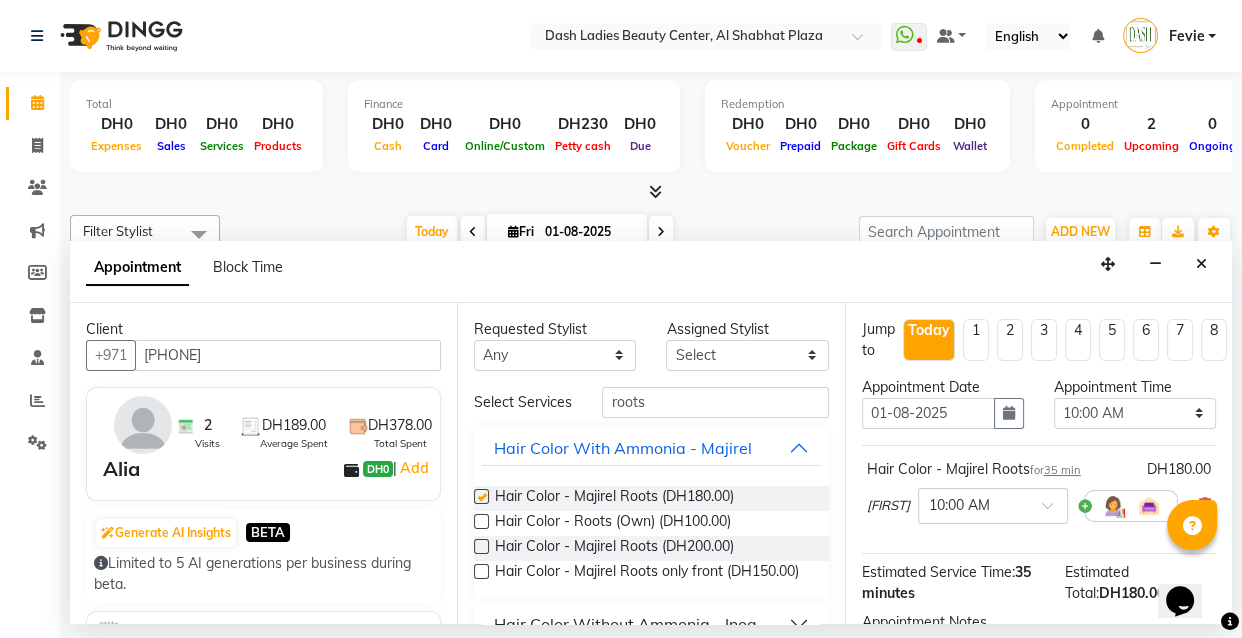 checkbox on "false" 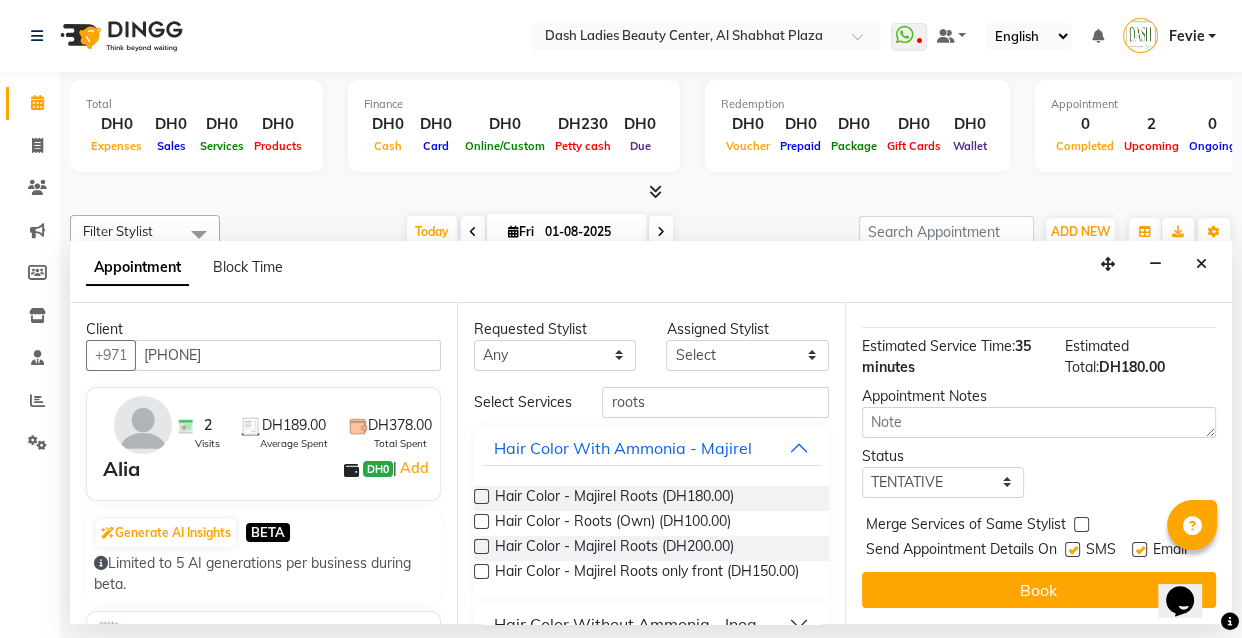 scroll, scrollTop: 256, scrollLeft: 0, axis: vertical 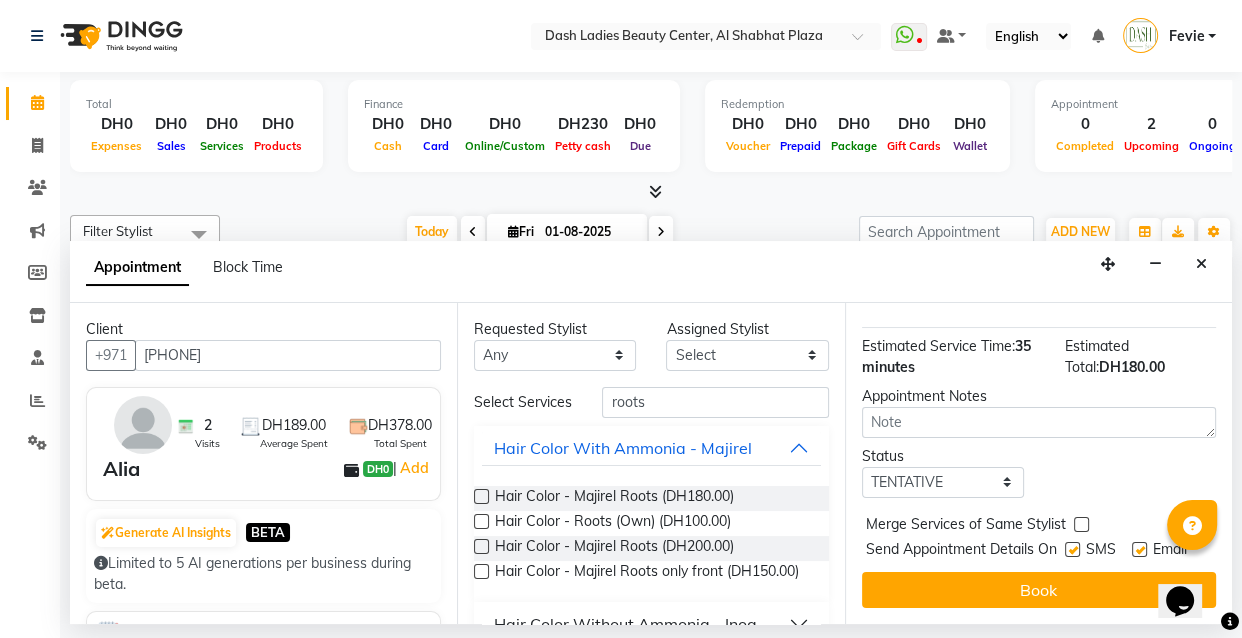 click at bounding box center (1081, 524) 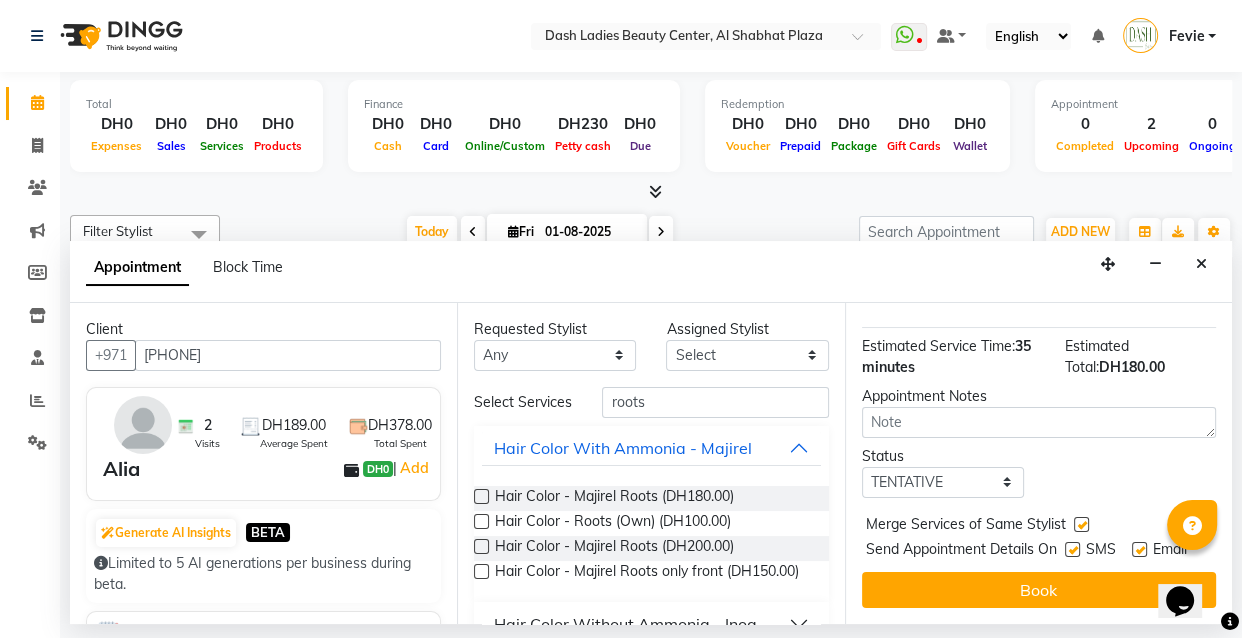 click at bounding box center (1072, 549) 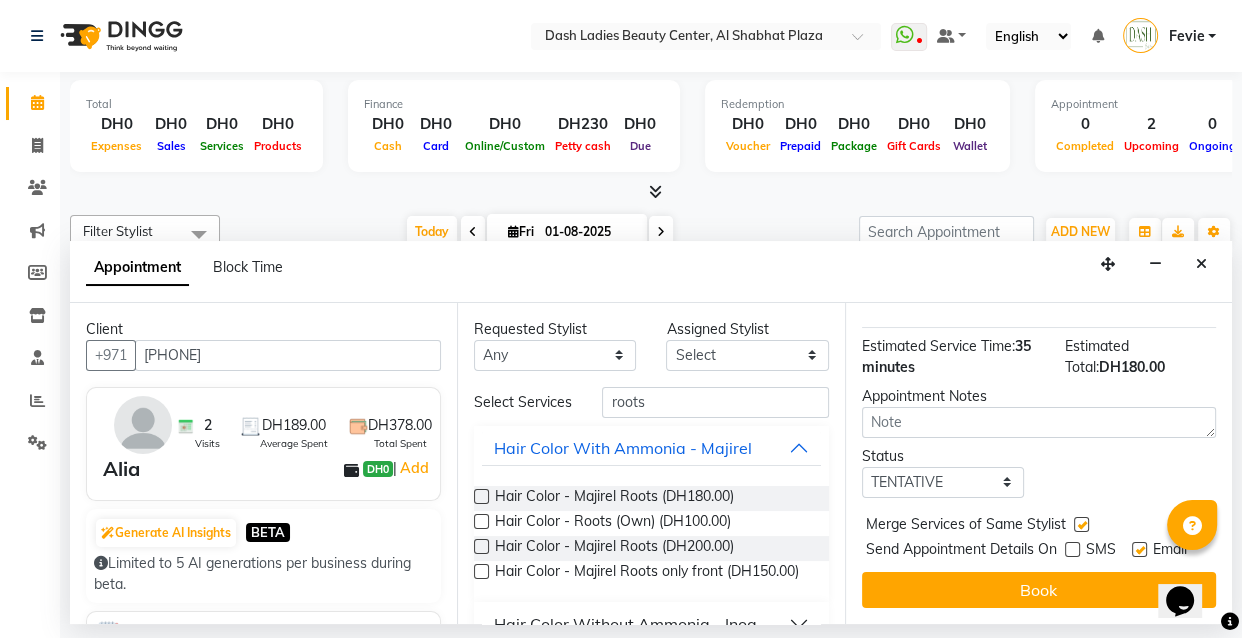 click at bounding box center (1139, 549) 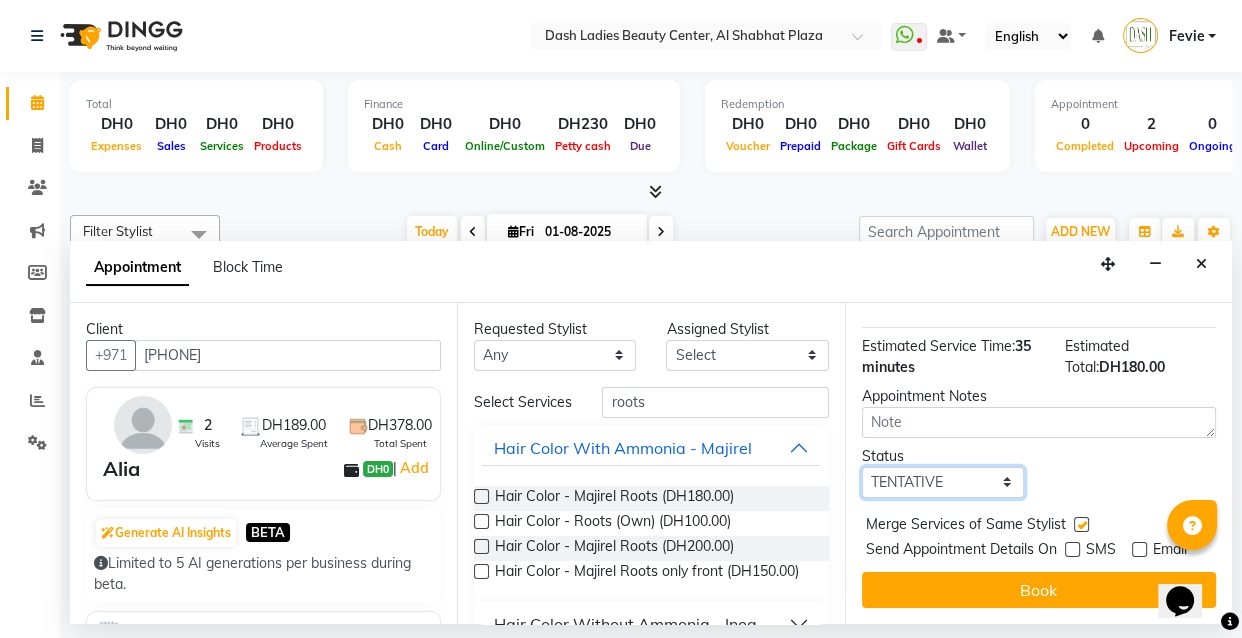 click on "Select TENTATIVE CONFIRM CHECK-IN UPCOMING" at bounding box center (943, 482) 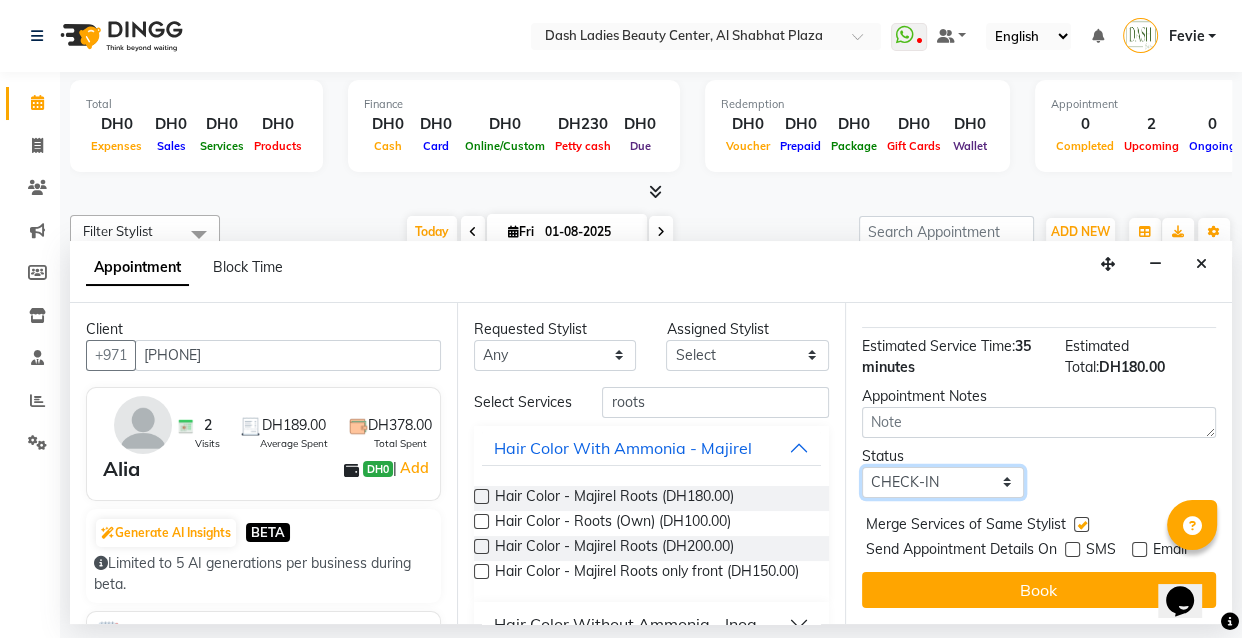 click on "Select TENTATIVE CONFIRM CHECK-IN UPCOMING" at bounding box center [943, 482] 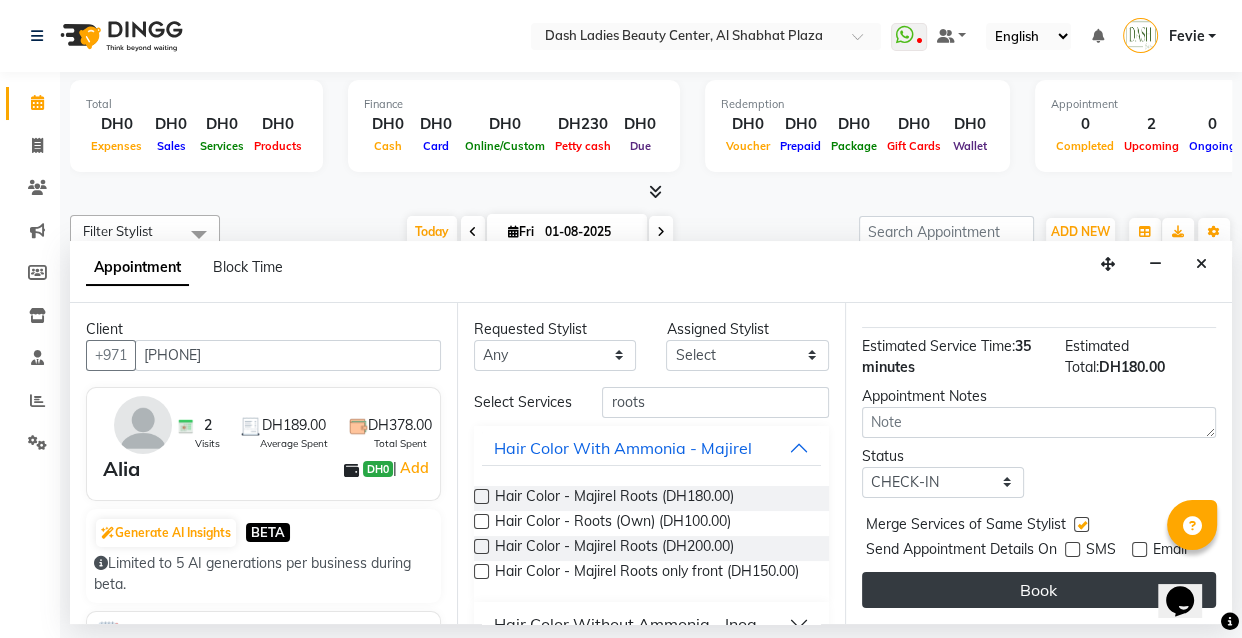 click on "Book" at bounding box center (1039, 590) 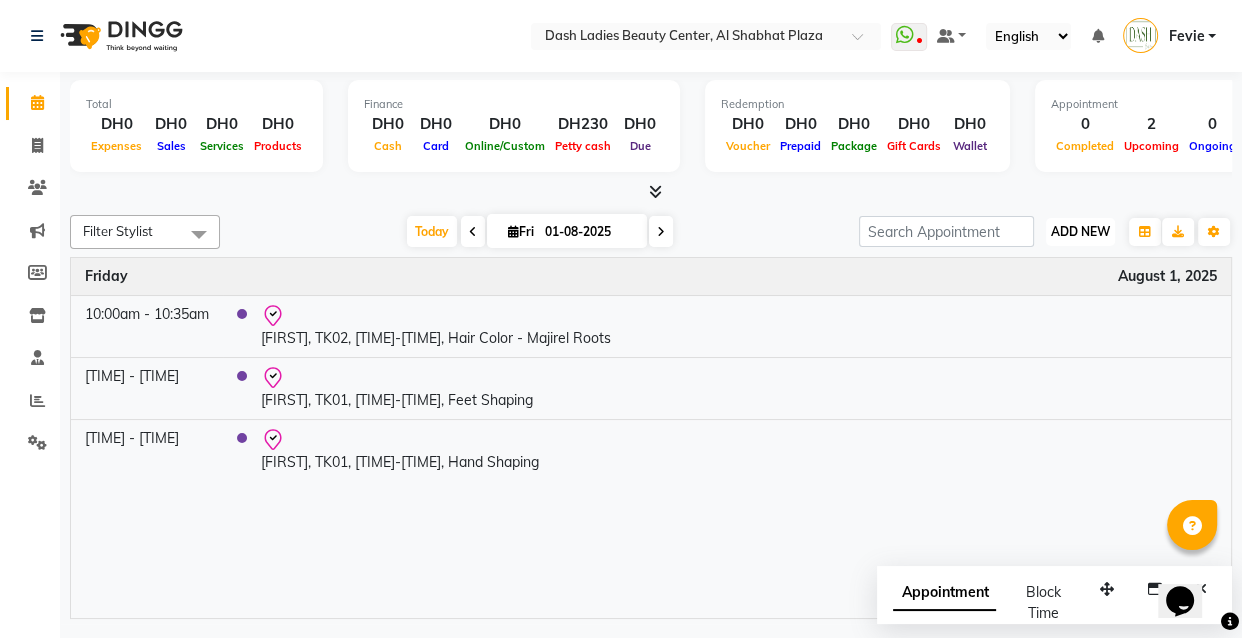 click on "ADD NEW" at bounding box center [1080, 231] 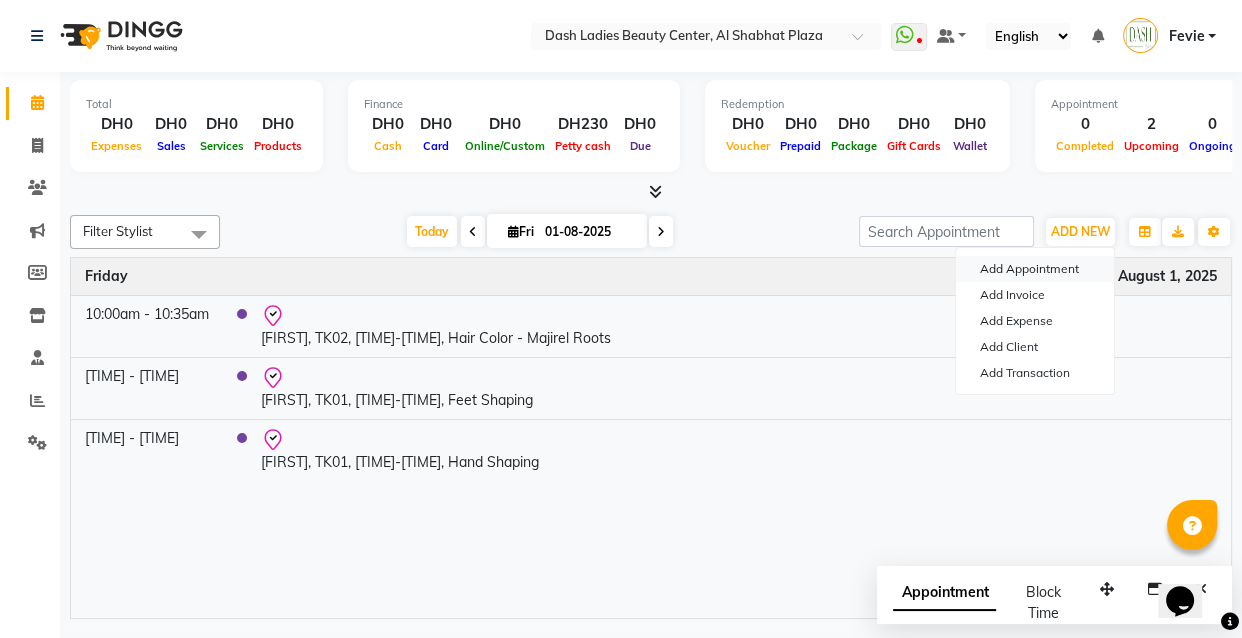 click on "Add Appointment" at bounding box center [1035, 269] 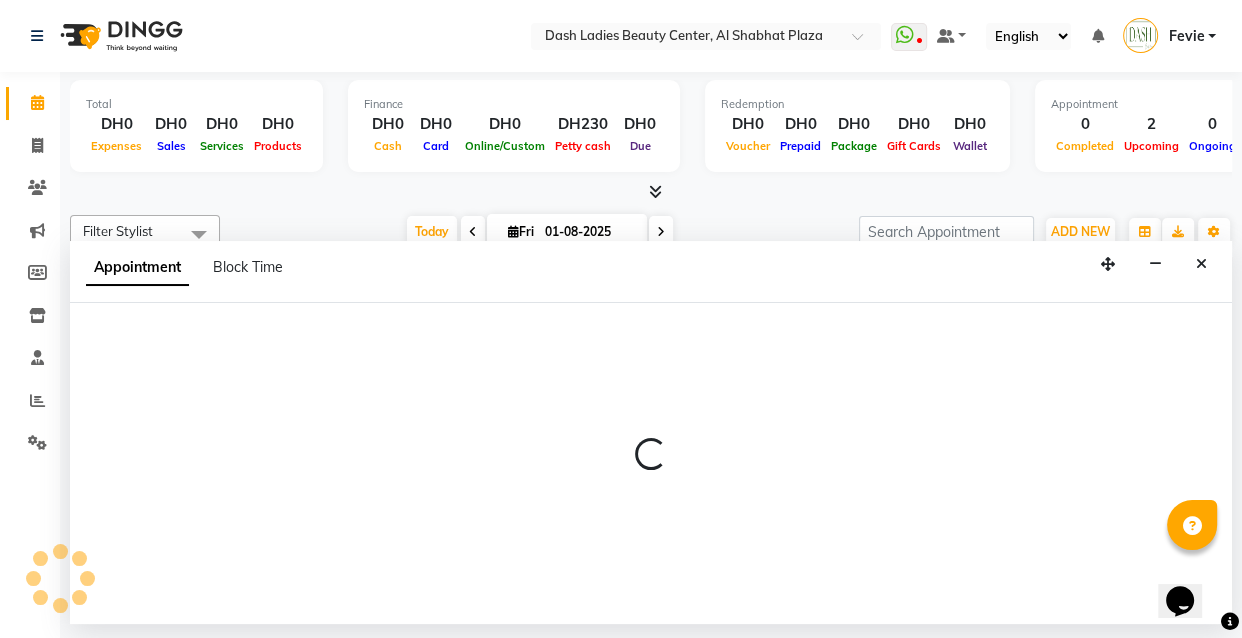select on "600" 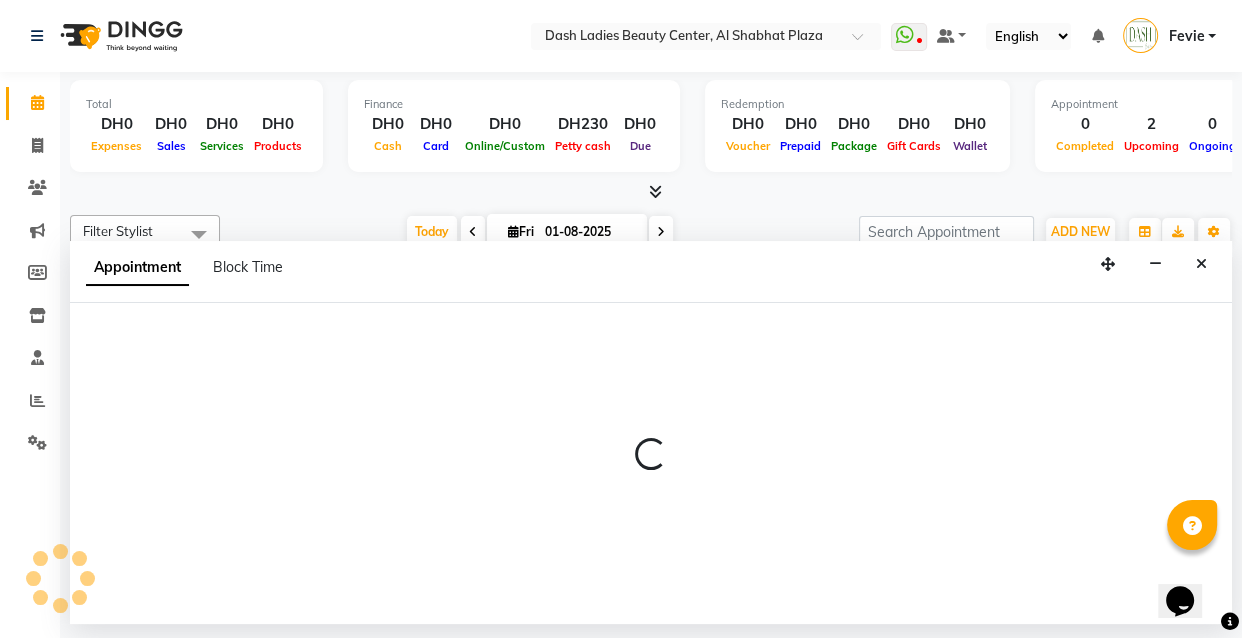 select on "tentative" 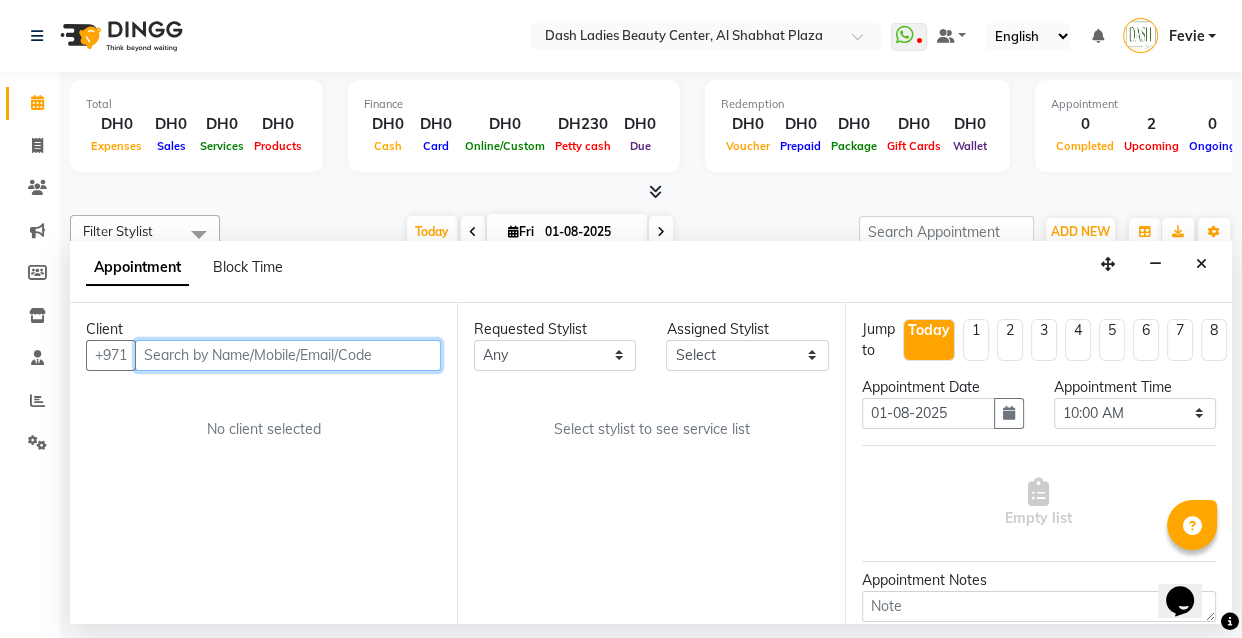 click at bounding box center [288, 355] 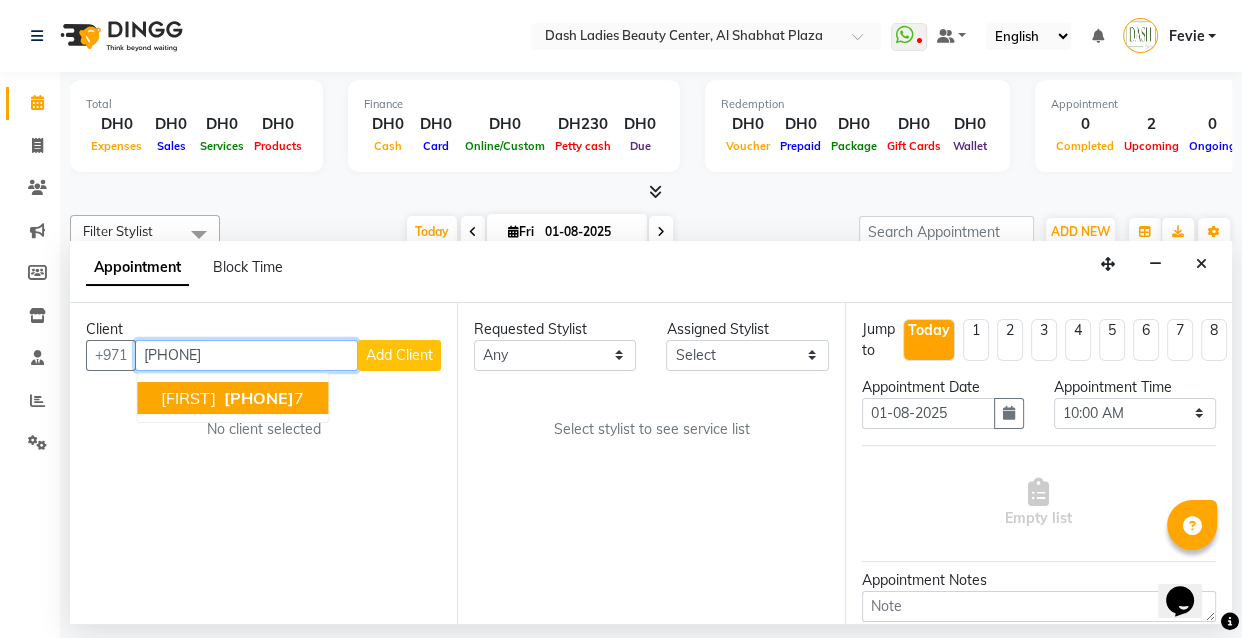 click on "50733755" at bounding box center [259, 398] 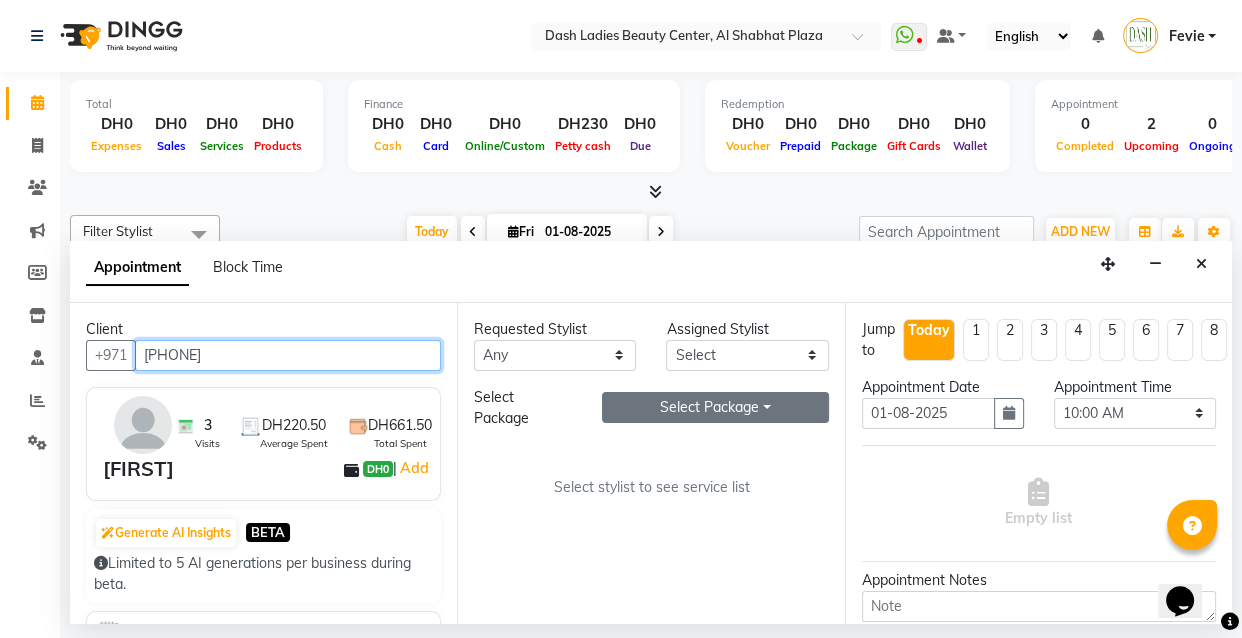 type on "507337557" 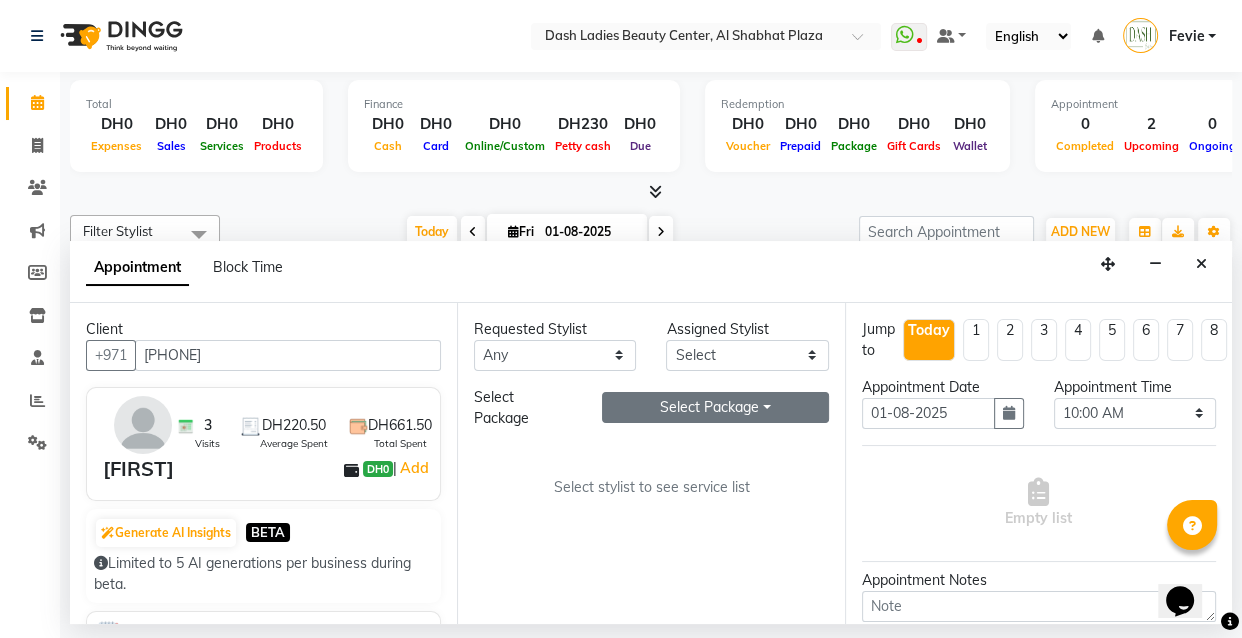 click on "Select Package  Toggle Dropdown" at bounding box center [715, 407] 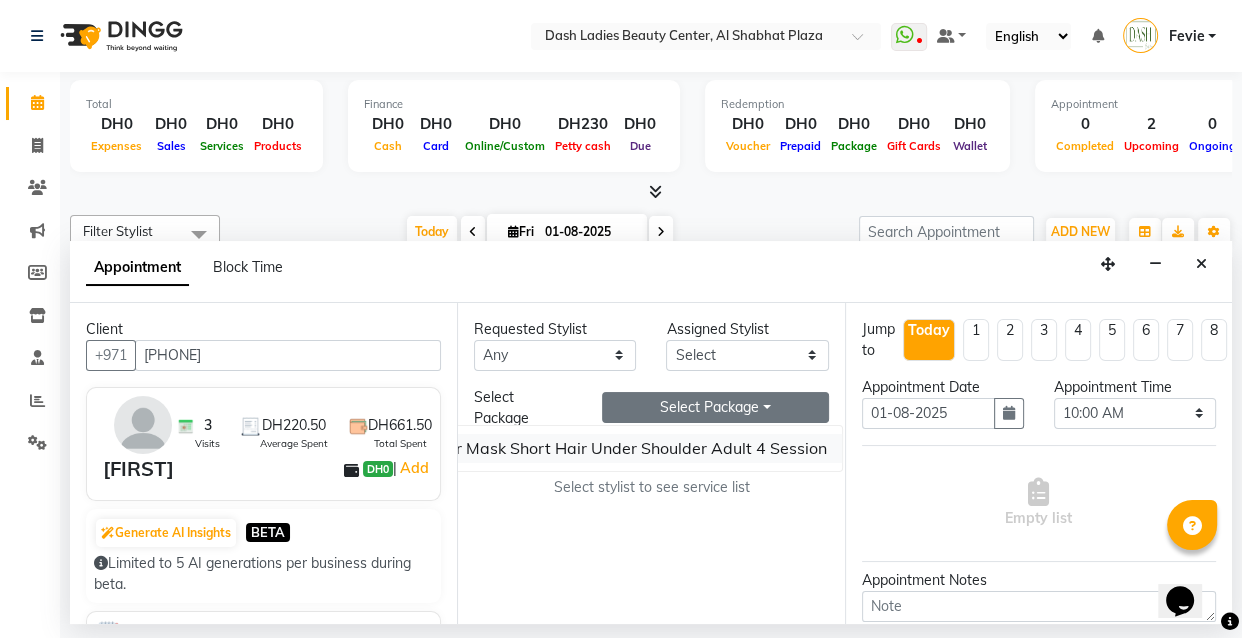 click on "Salon Hair Mask Short Hair Under Shoulder Adult 4 Session" at bounding box center (605, 448) 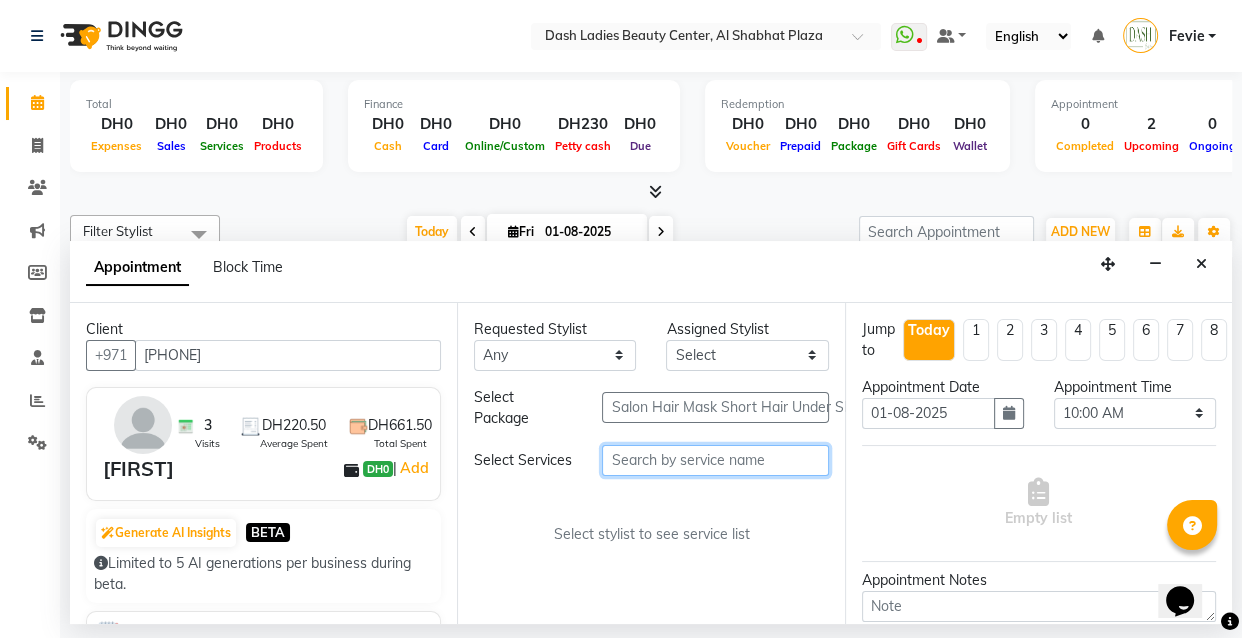 click at bounding box center [715, 460] 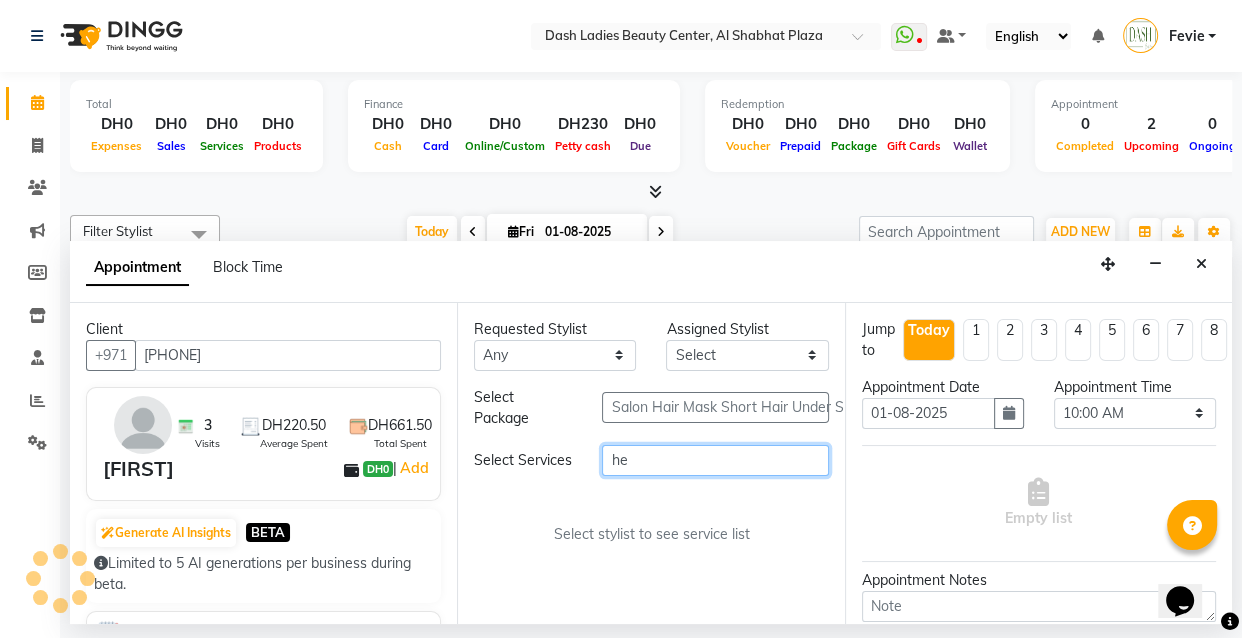 type on "h" 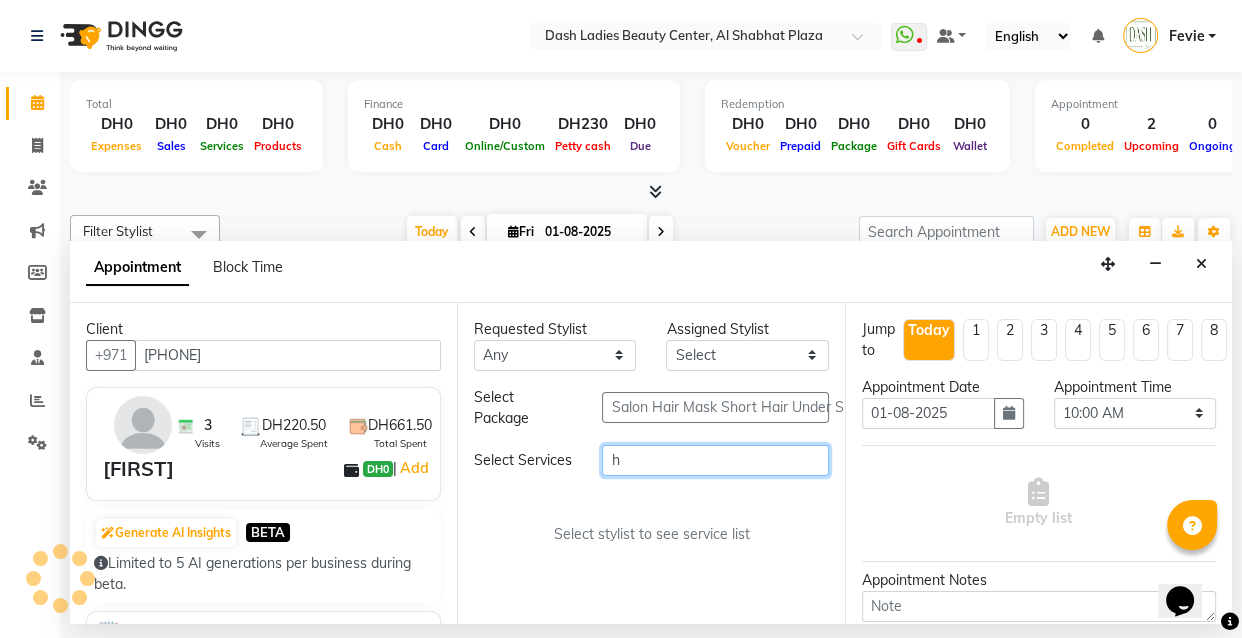 type 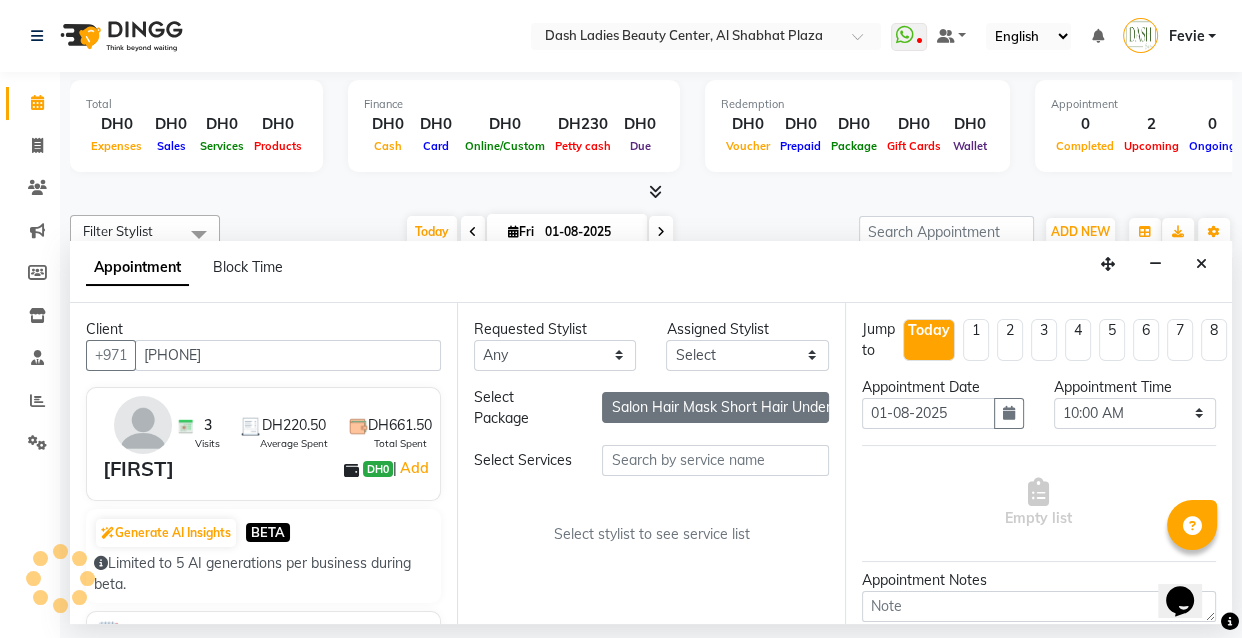 click on "Salon Hair Mask Short Hair Under Shoulder Adult 4 Session" at bounding box center (715, 407) 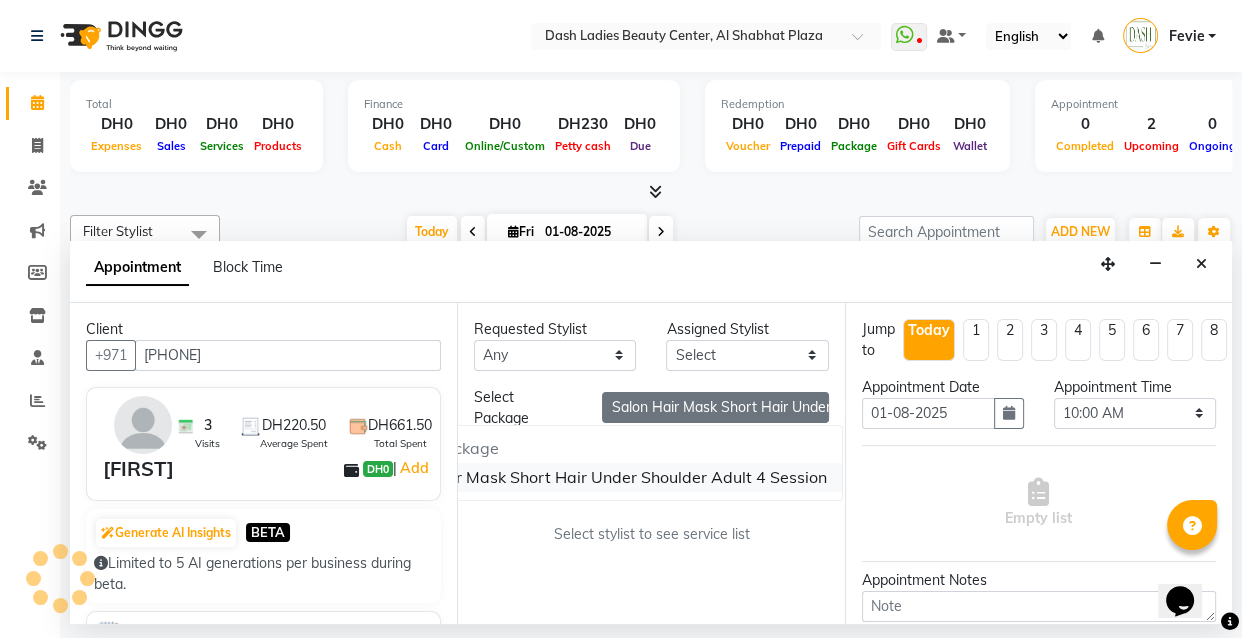 click on "Salon Hair Mask Short Hair Under Shoulder Adult 4 Session" at bounding box center [605, 477] 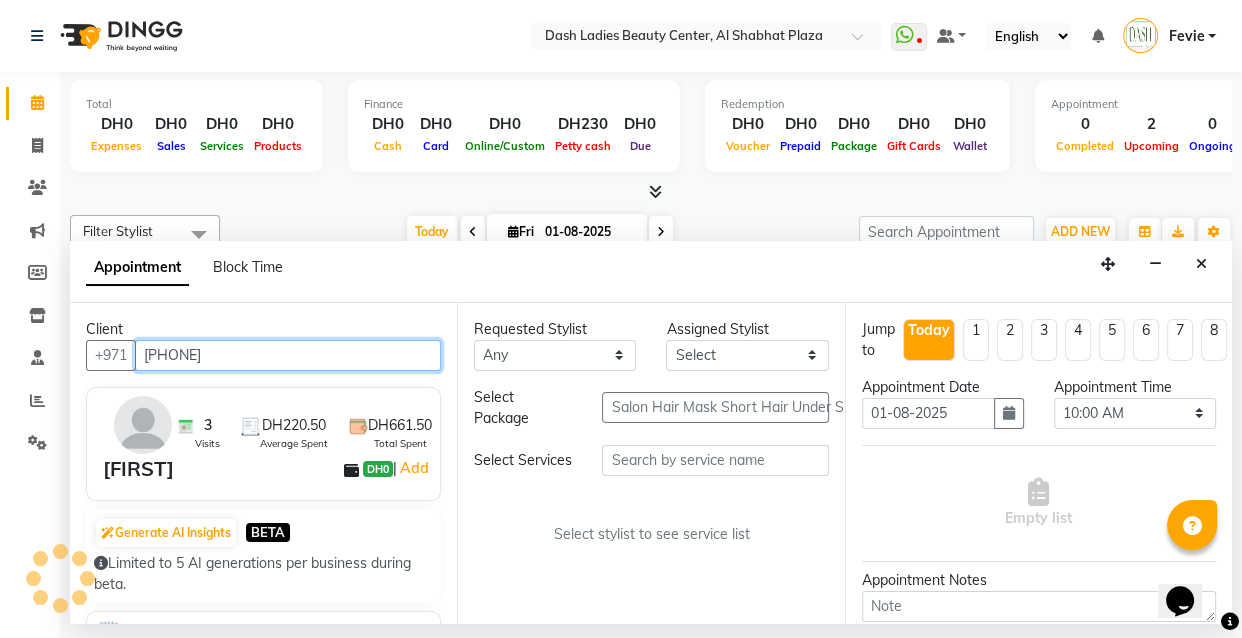 click on "507337557" at bounding box center (288, 355) 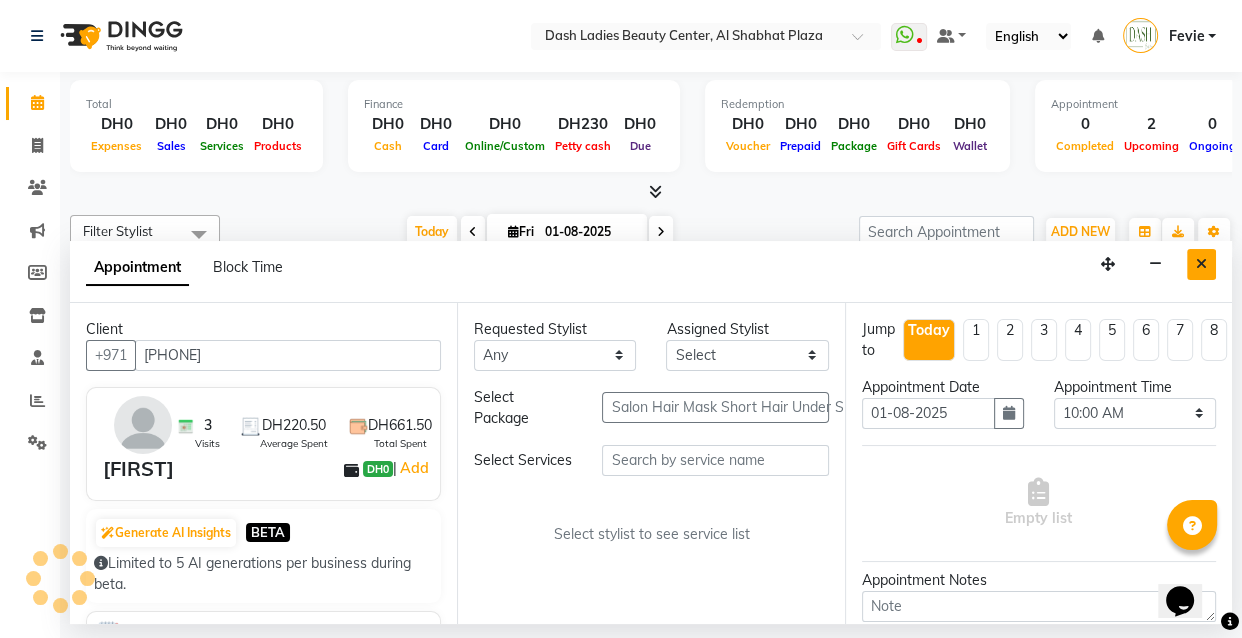 click at bounding box center (1201, 264) 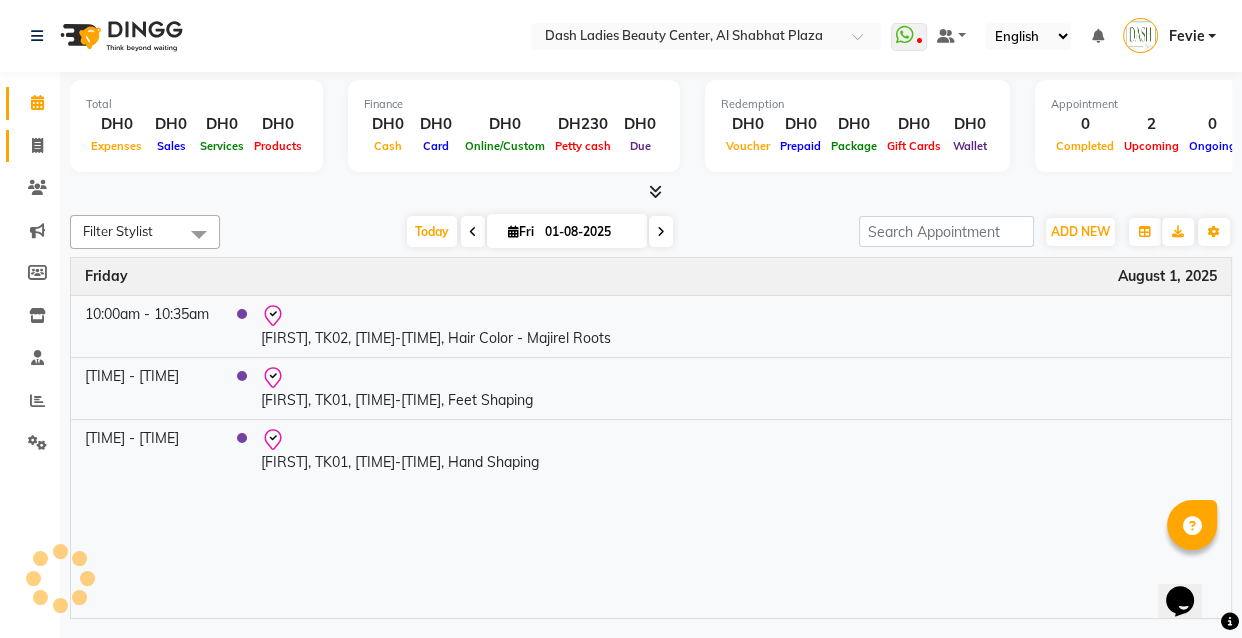 click 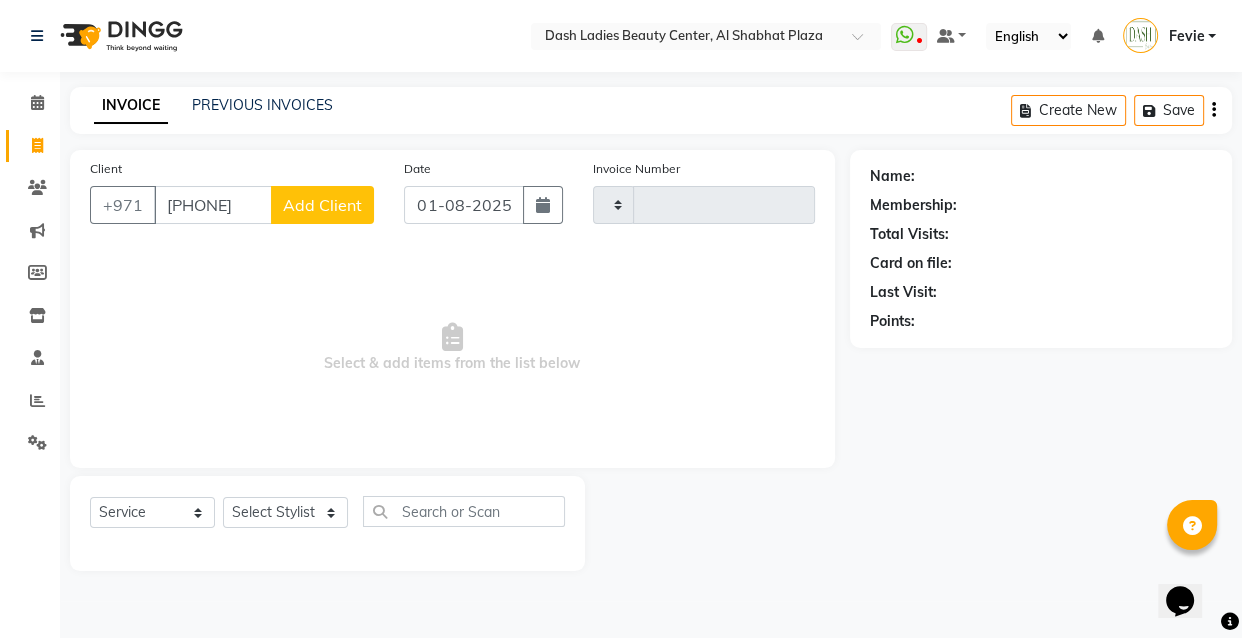 click on "507337557" at bounding box center [213, 205] 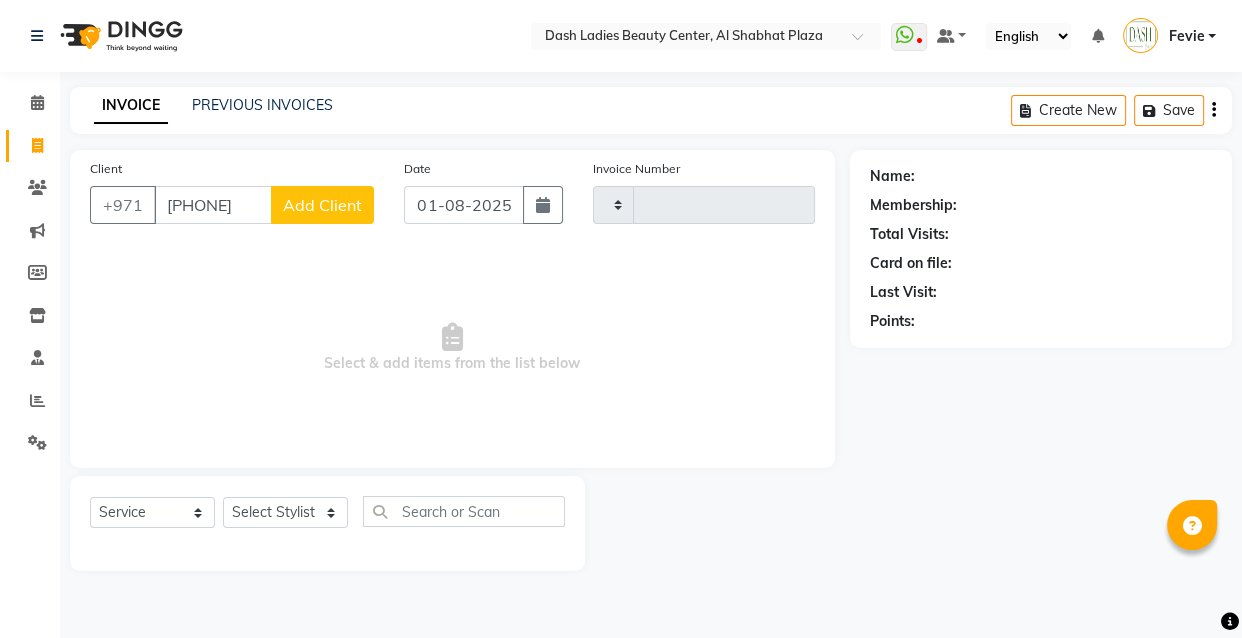 type on "507337557" 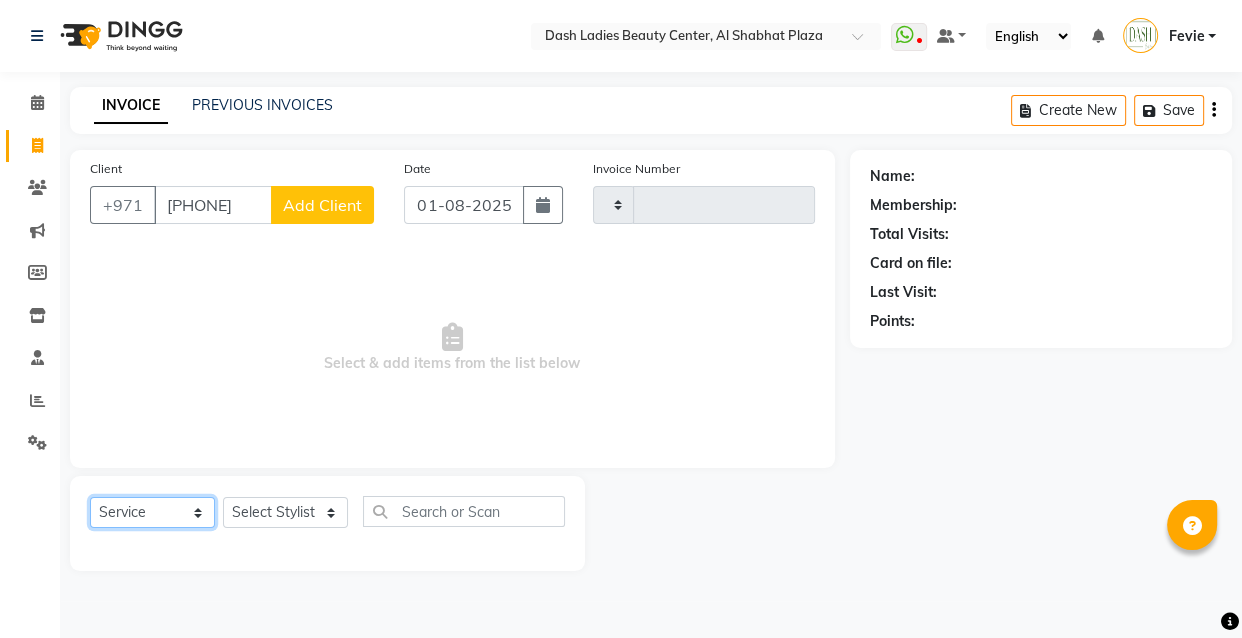 click on "Select  Service  Product  Membership  Package Voucher Prepaid Gift Card" 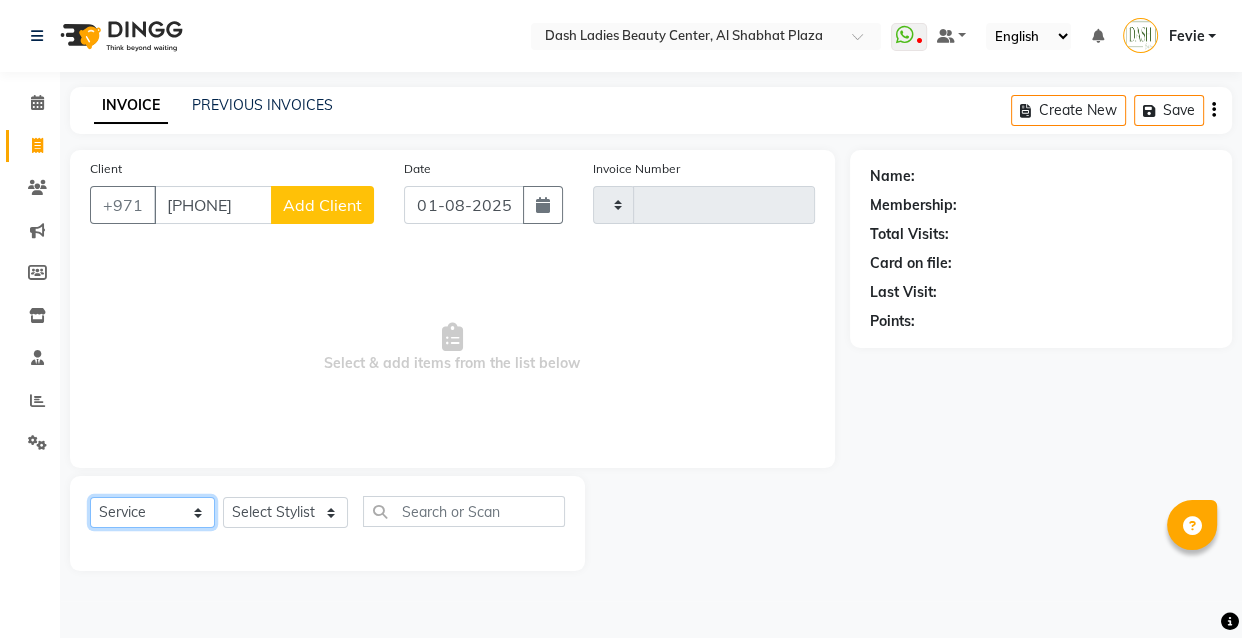 select on "package" 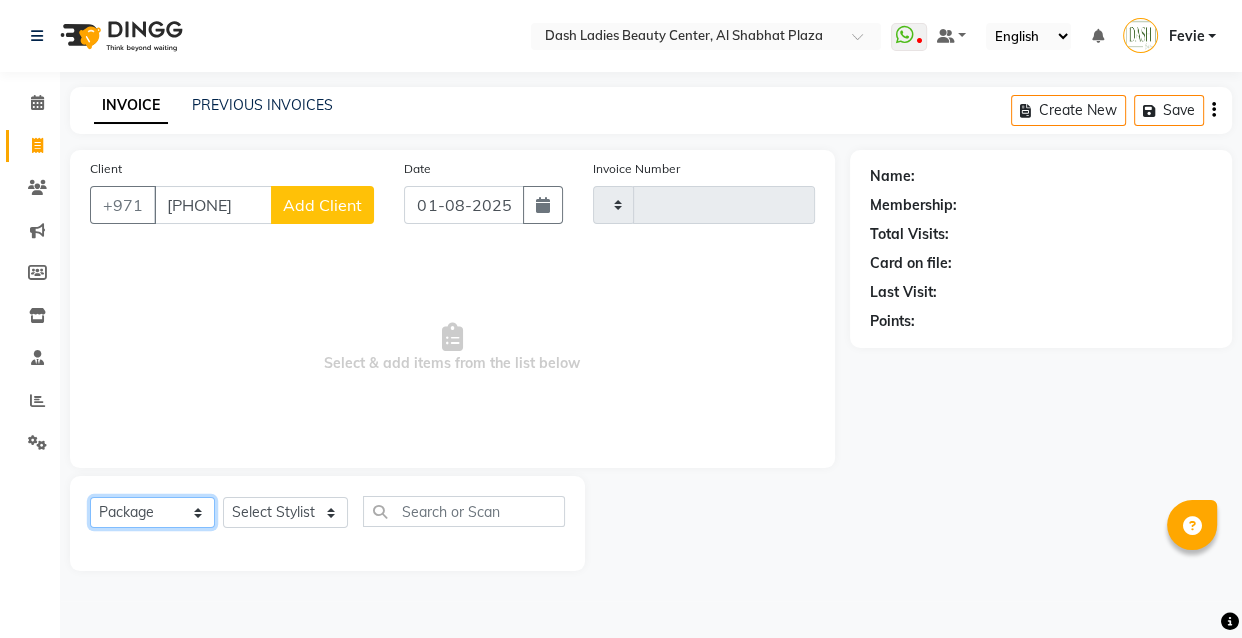 click on "Select  Service  Product  Membership  Package Voucher Prepaid Gift Card" 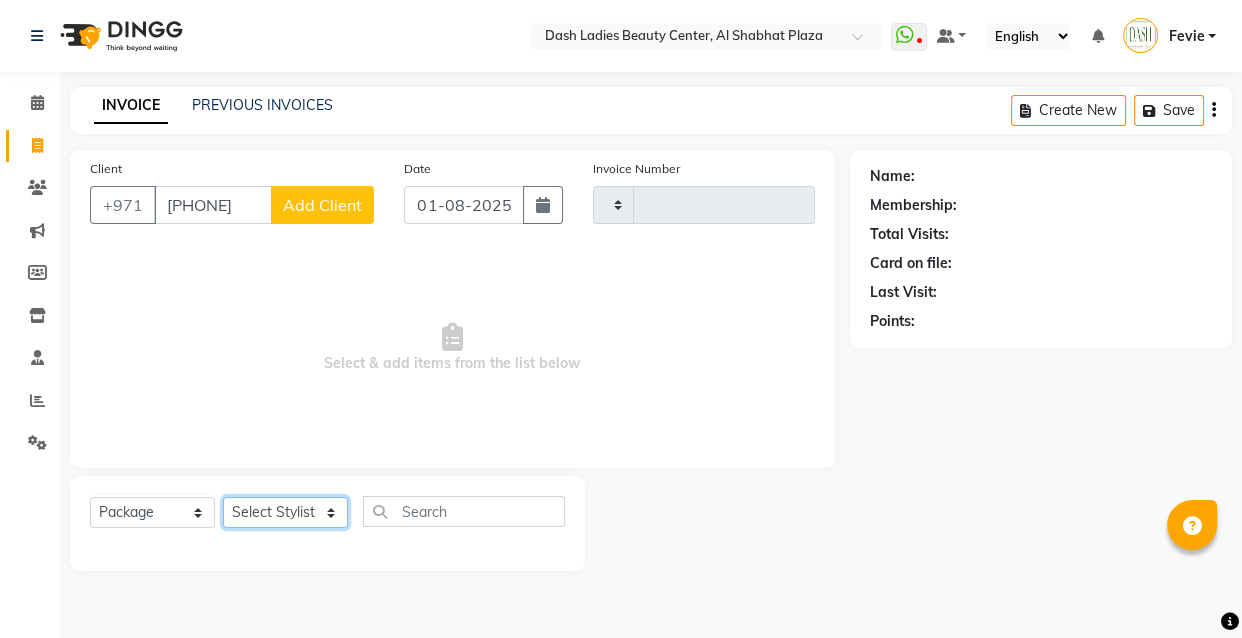 click on "Select Stylist" 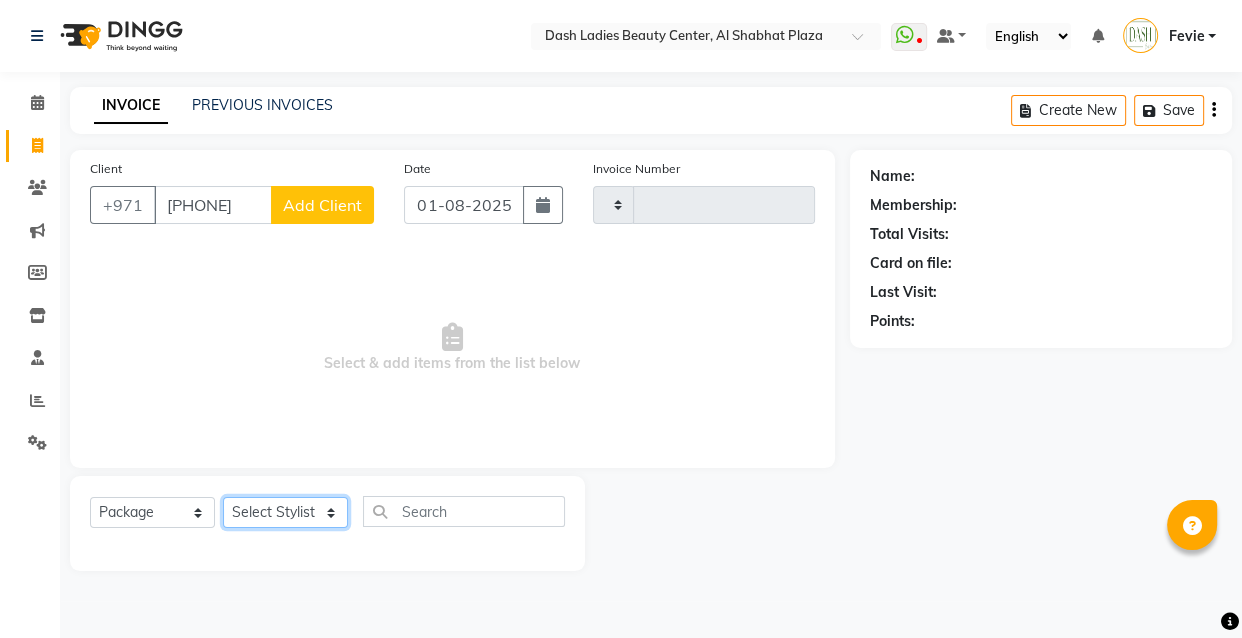 click on "Select Stylist" 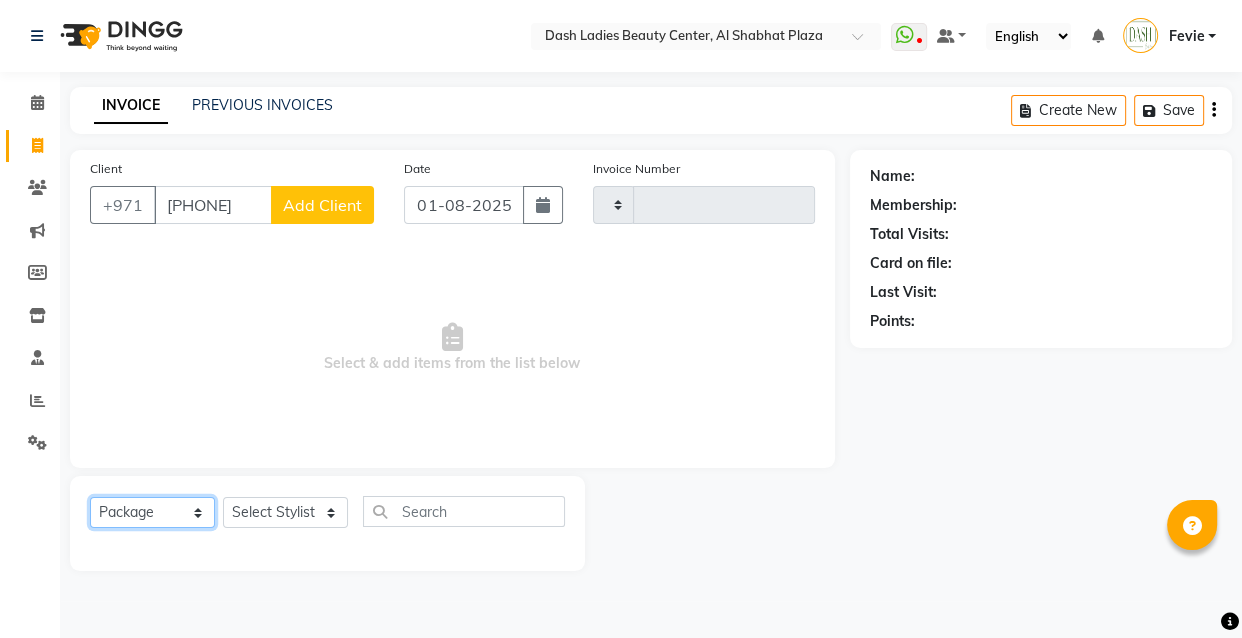 click on "Select  Service  Product  Membership  Package Voucher Prepaid Gift Card" 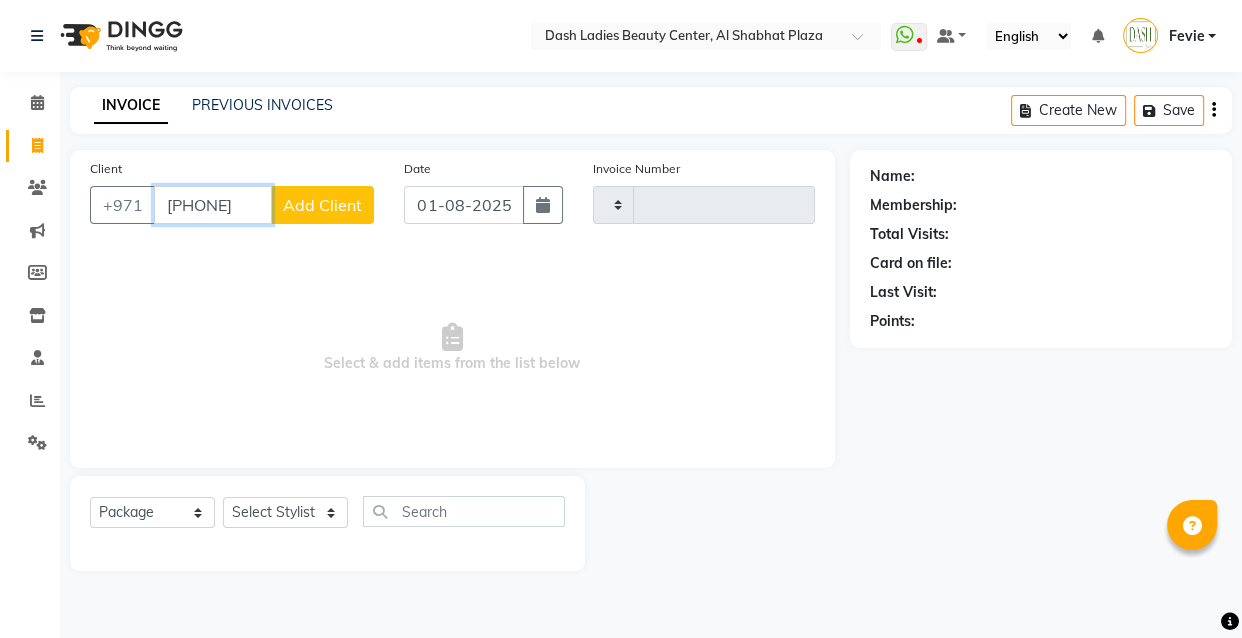 click on "507337557" at bounding box center (213, 205) 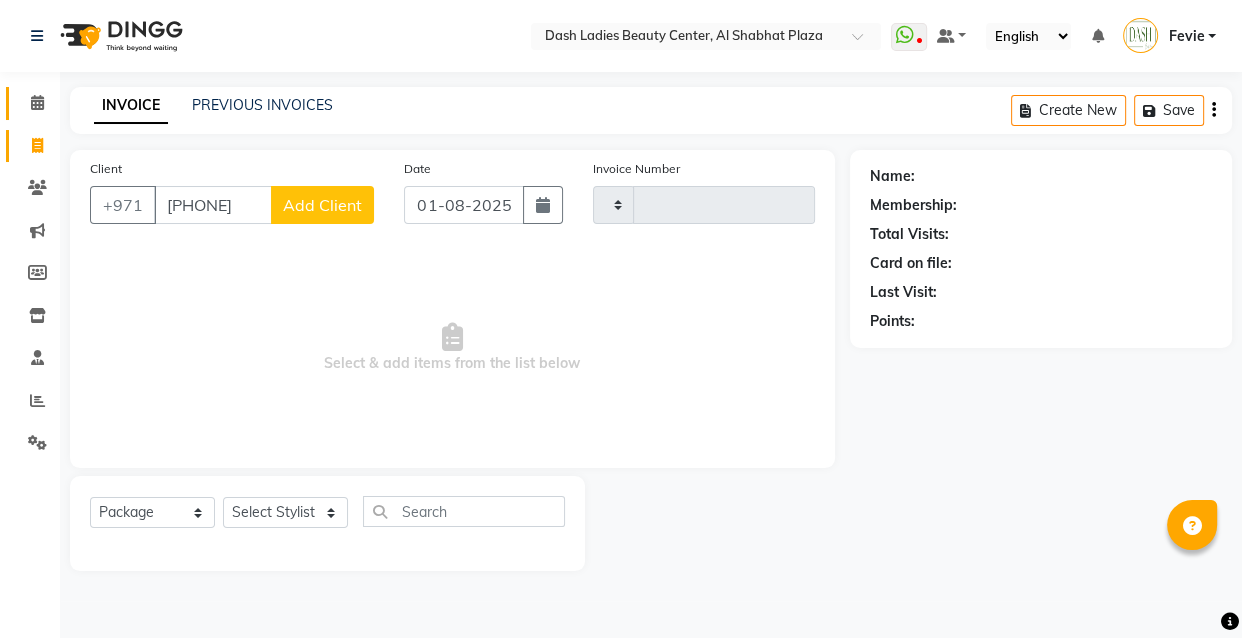 click 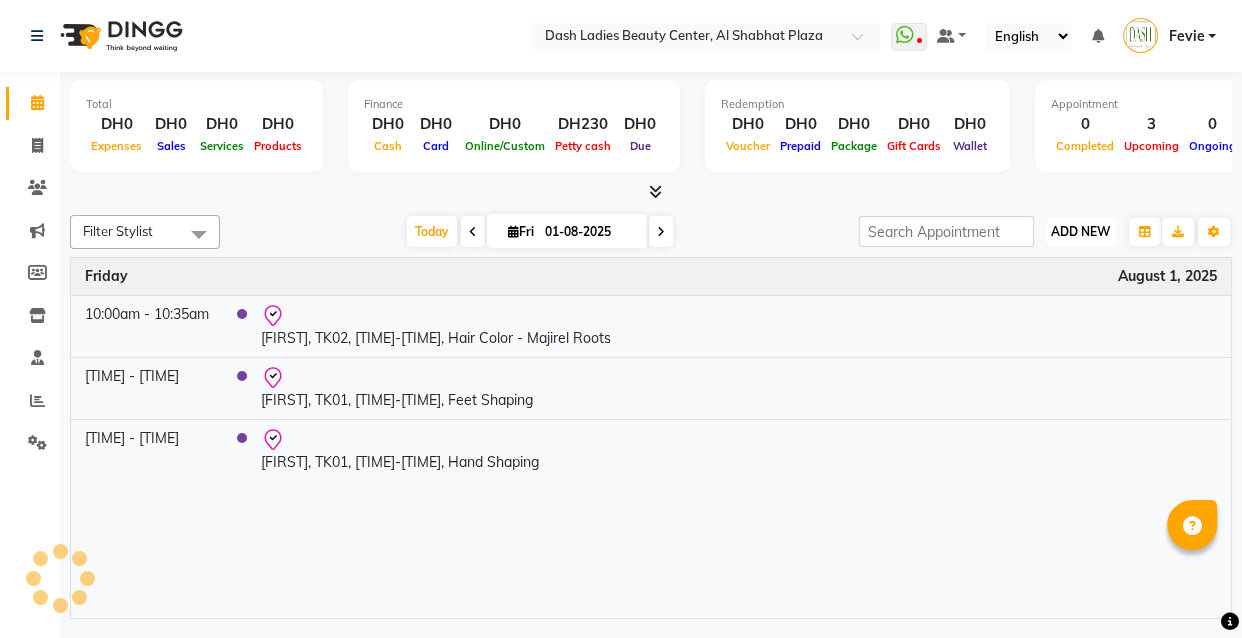 click on "ADD NEW" at bounding box center [1080, 231] 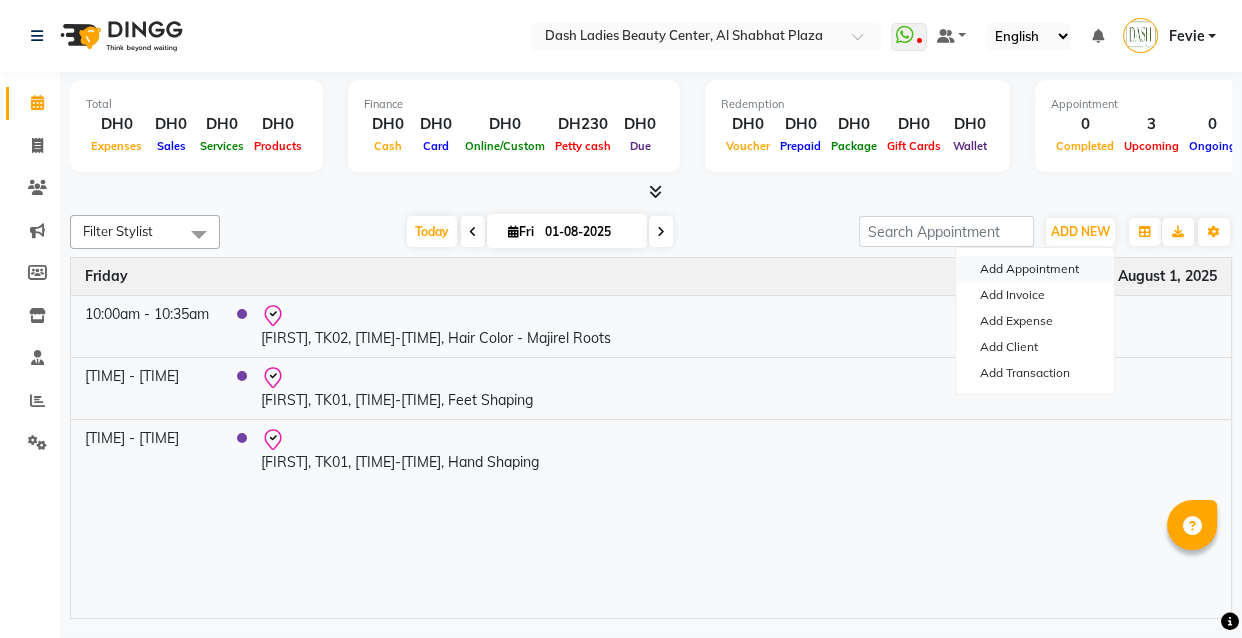 click on "Add Appointment" at bounding box center (1035, 269) 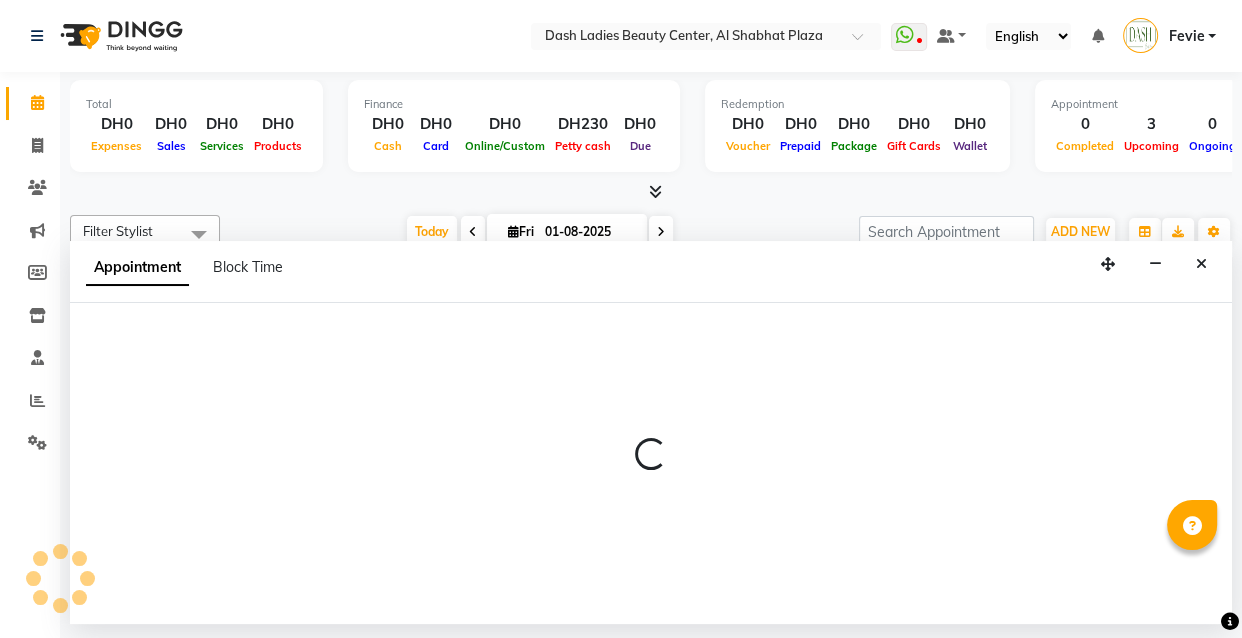 select on "600" 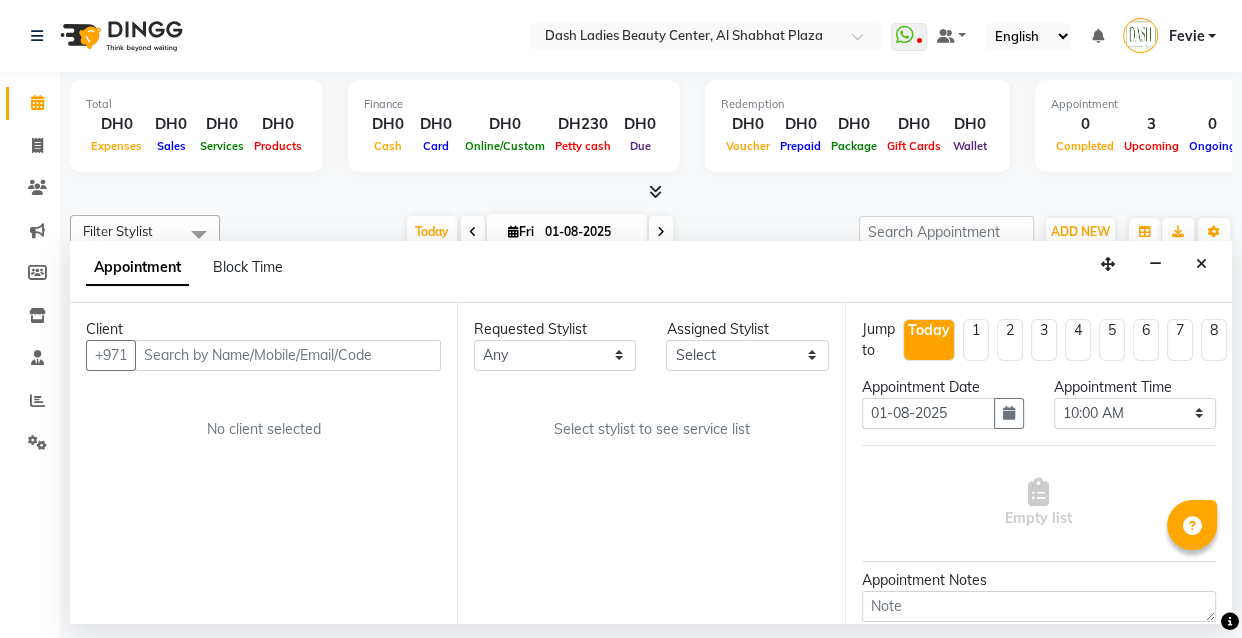 click at bounding box center (288, 355) 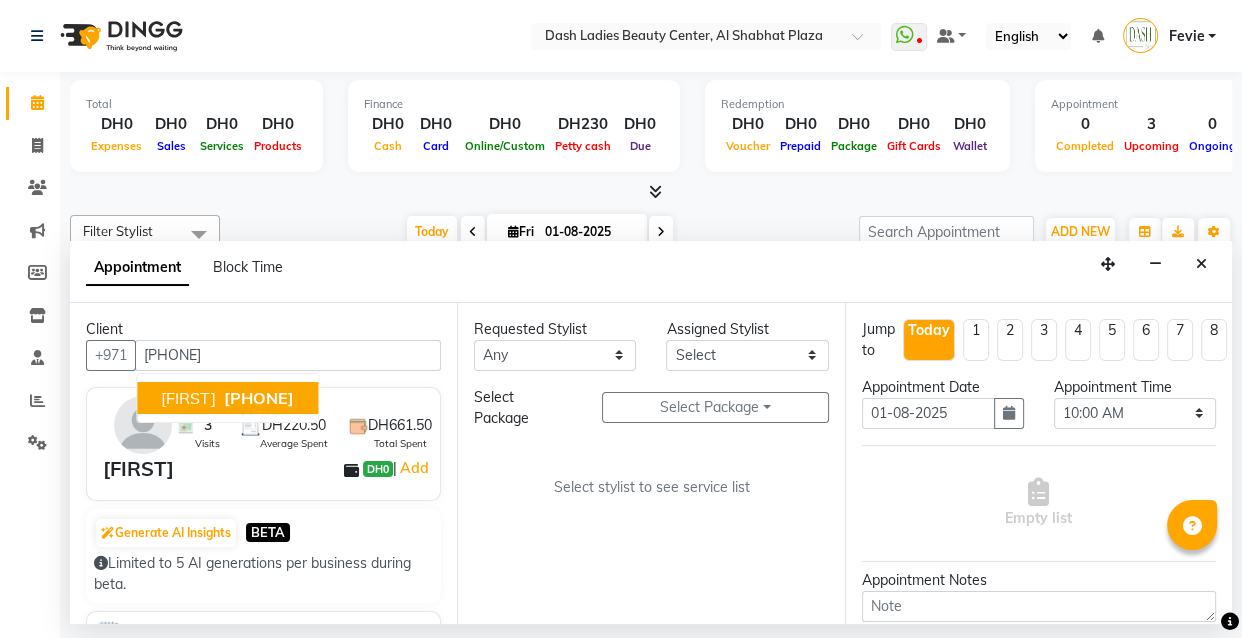 click on "507337557" at bounding box center [259, 398] 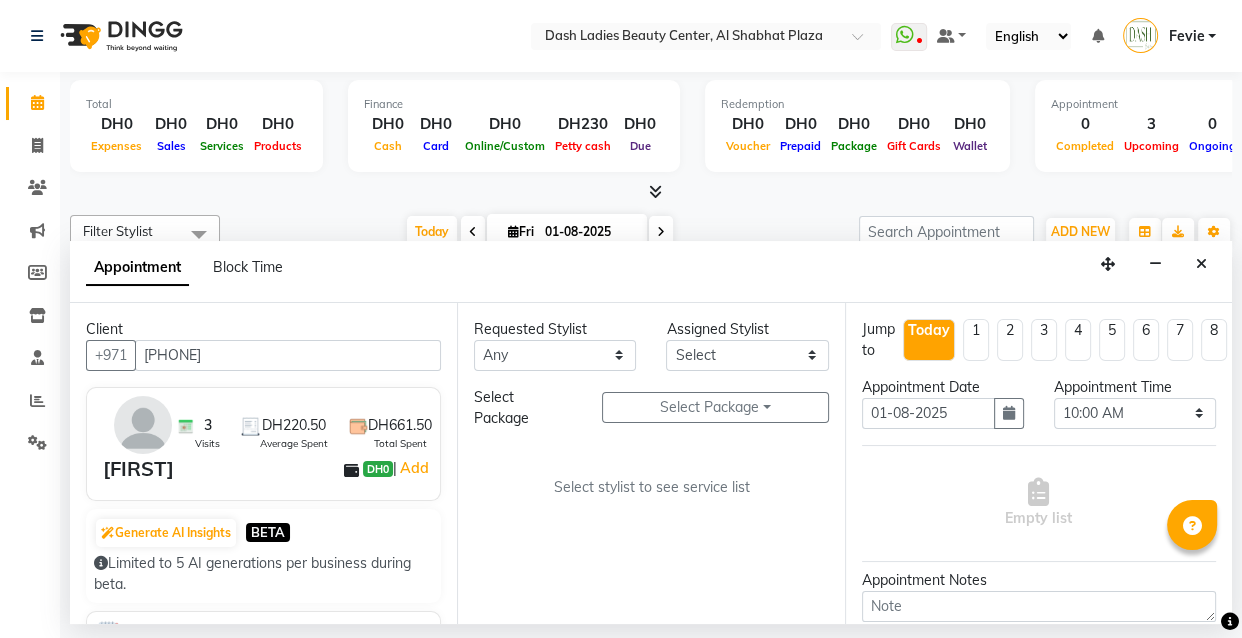 type on "507337557" 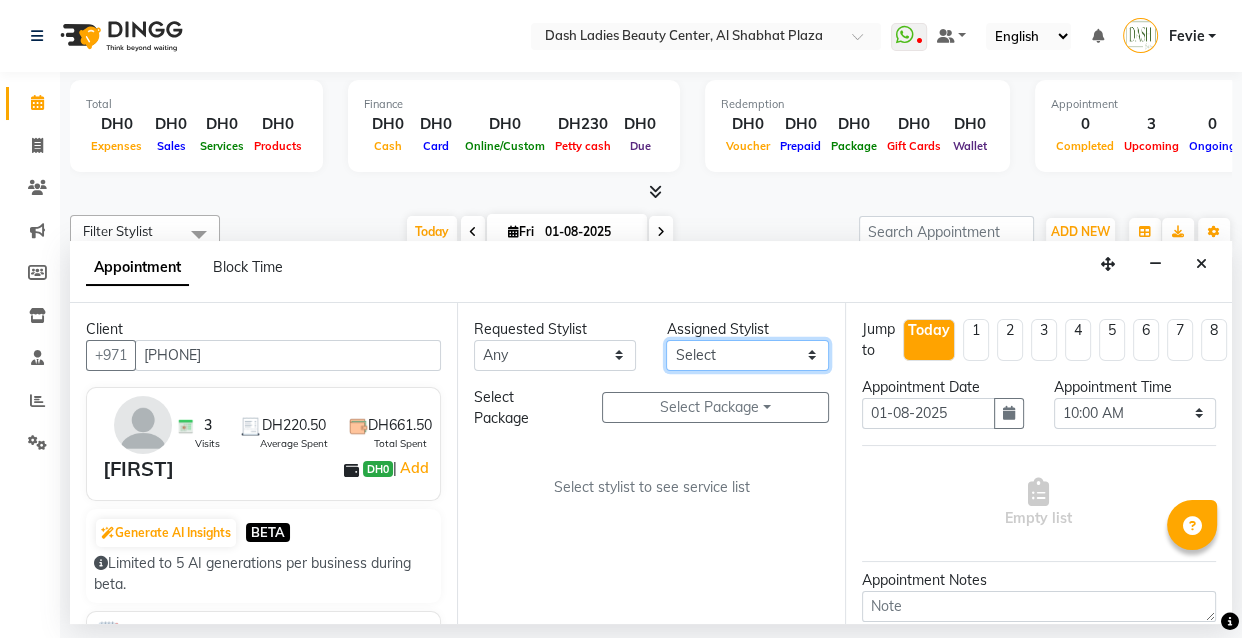 click on "Select Aizel Angelina Anna Bobi Edlyn Flora Grace Janine Jelyn Mariel Maya Nancy Nilam Nita Peace Rose Marie Saman Talina" at bounding box center [747, 355] 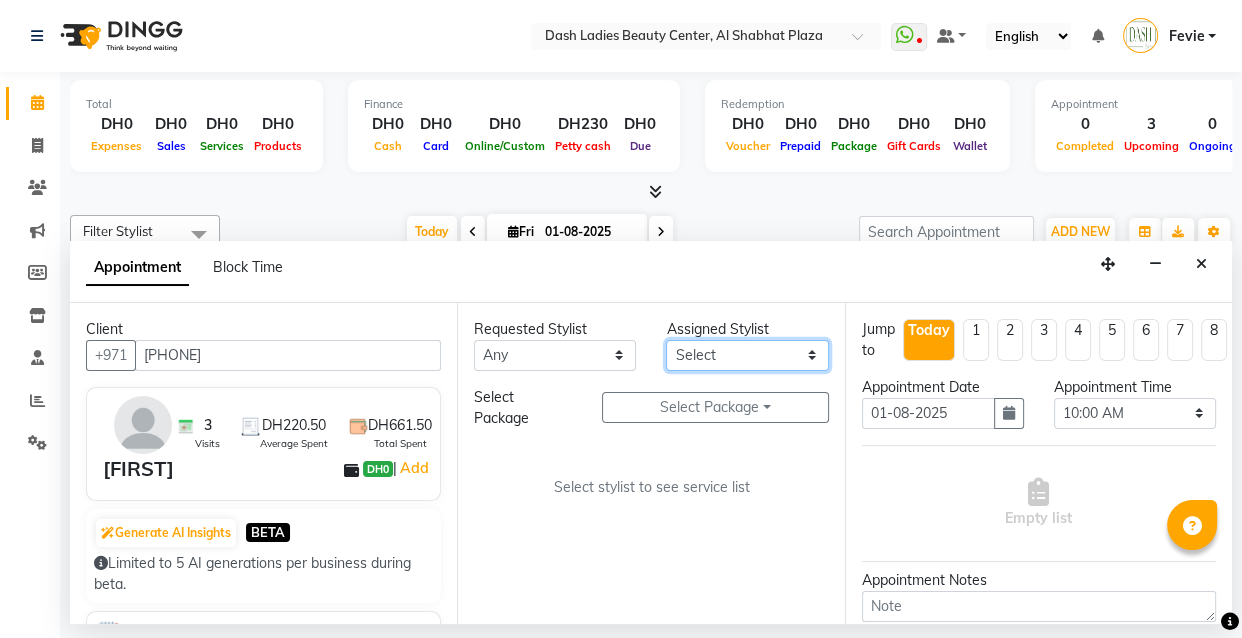 select on "81115" 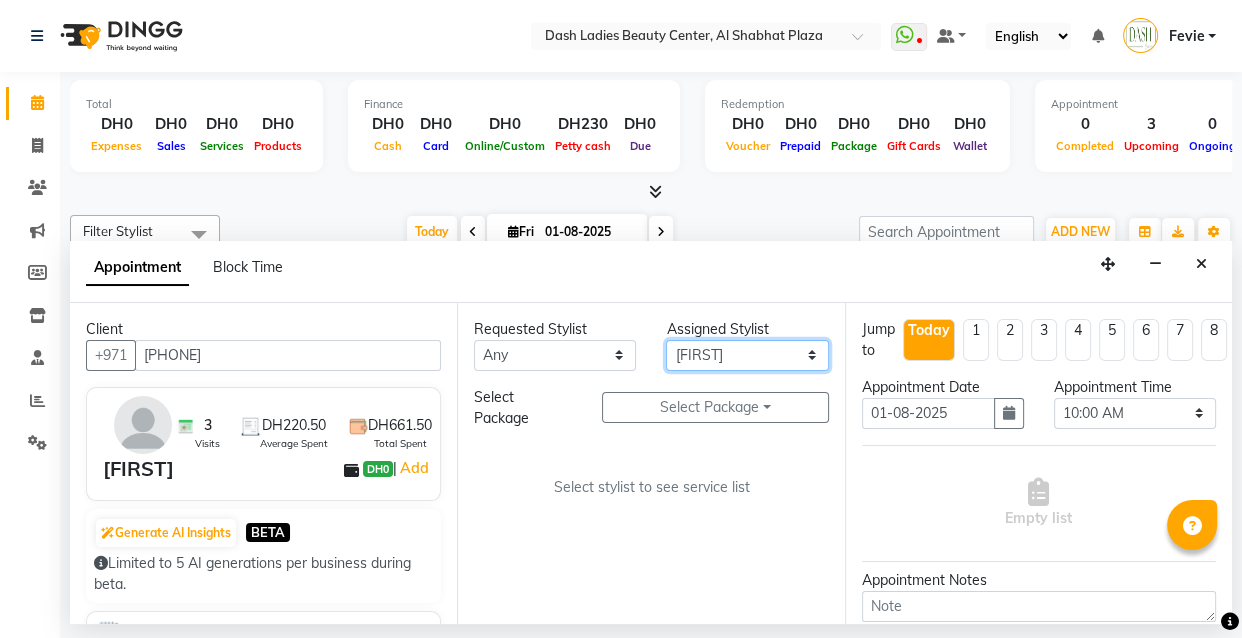 click on "Select Aizel Angelina Anna Bobi Edlyn Flora Grace Janine Jelyn Mariel Maya Nancy Nilam Nita Peace Rose Marie Saman Talina" at bounding box center (747, 355) 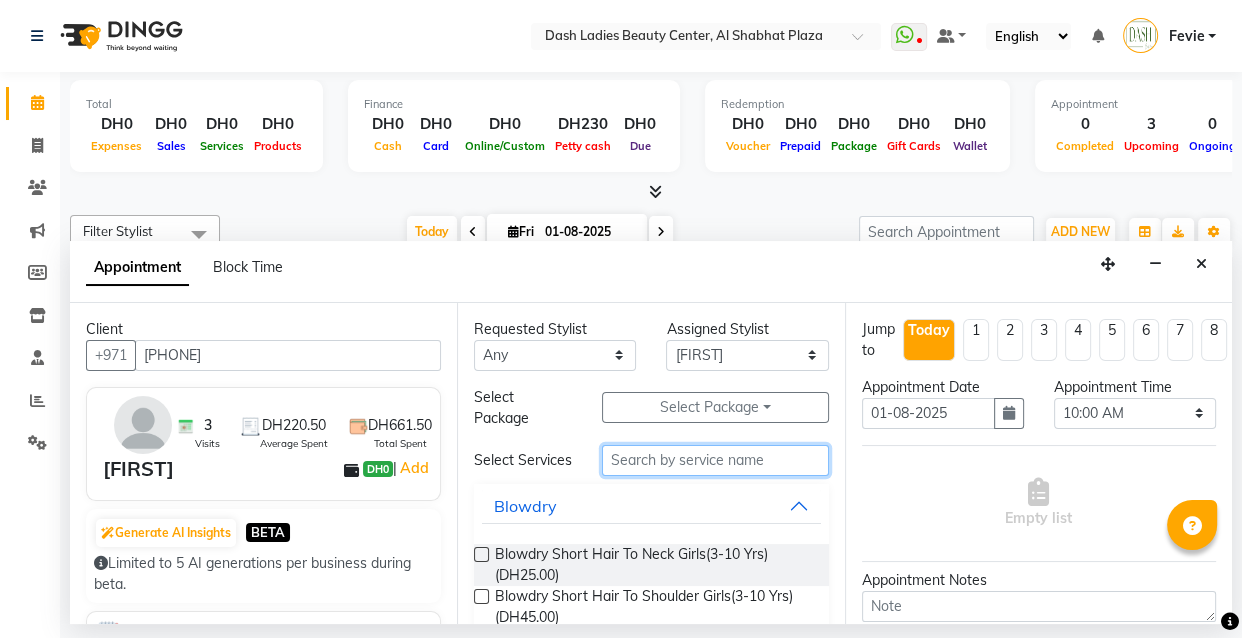 click at bounding box center [715, 460] 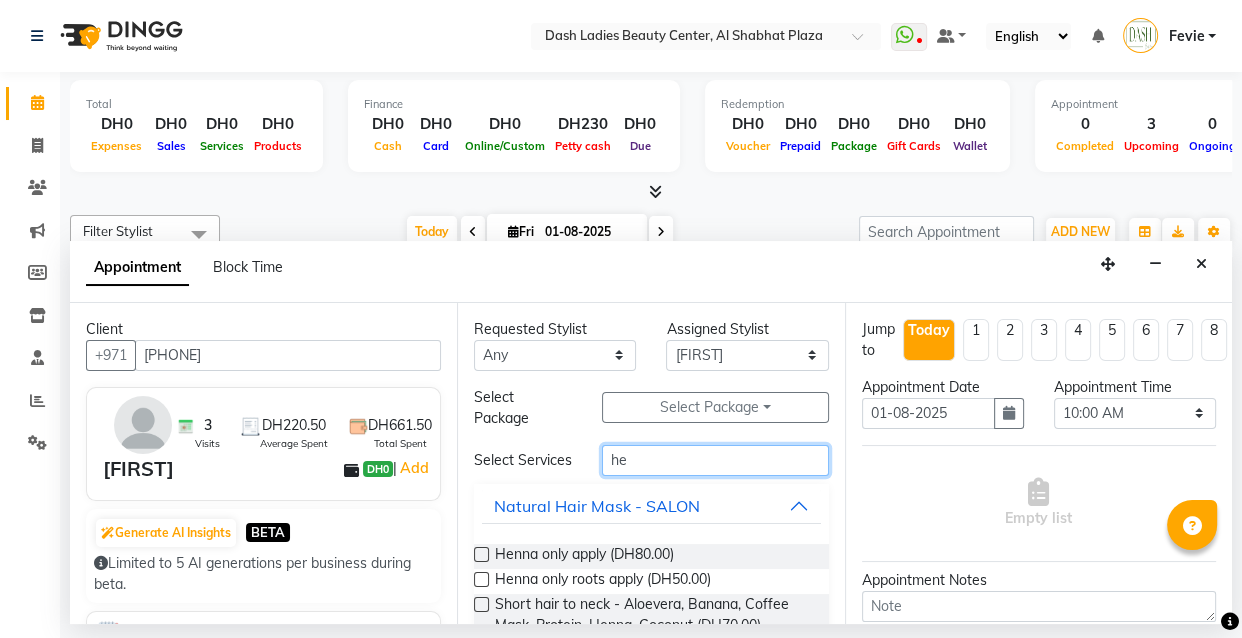 type on "h" 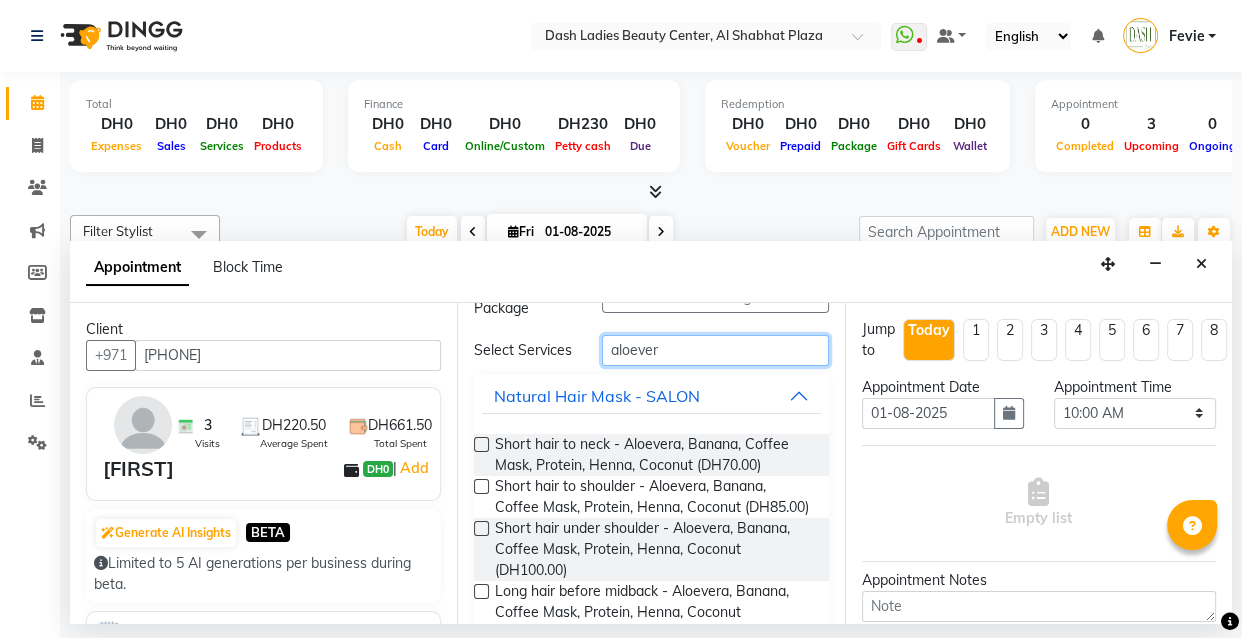 scroll, scrollTop: 157, scrollLeft: 0, axis: vertical 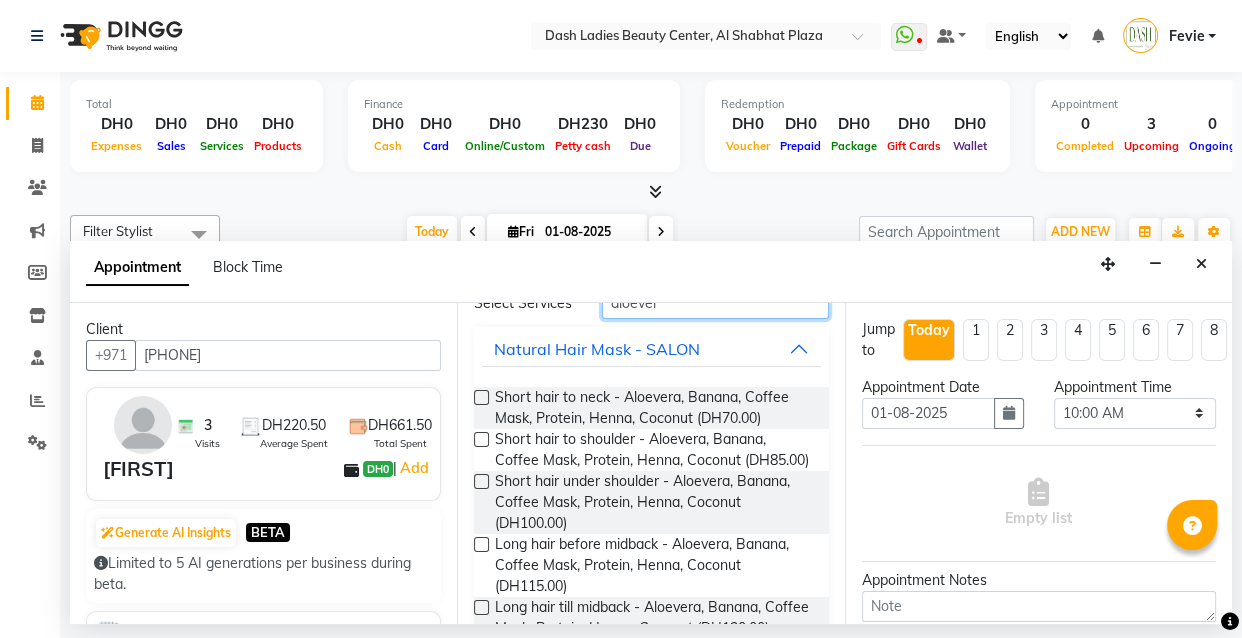 type on "aloever" 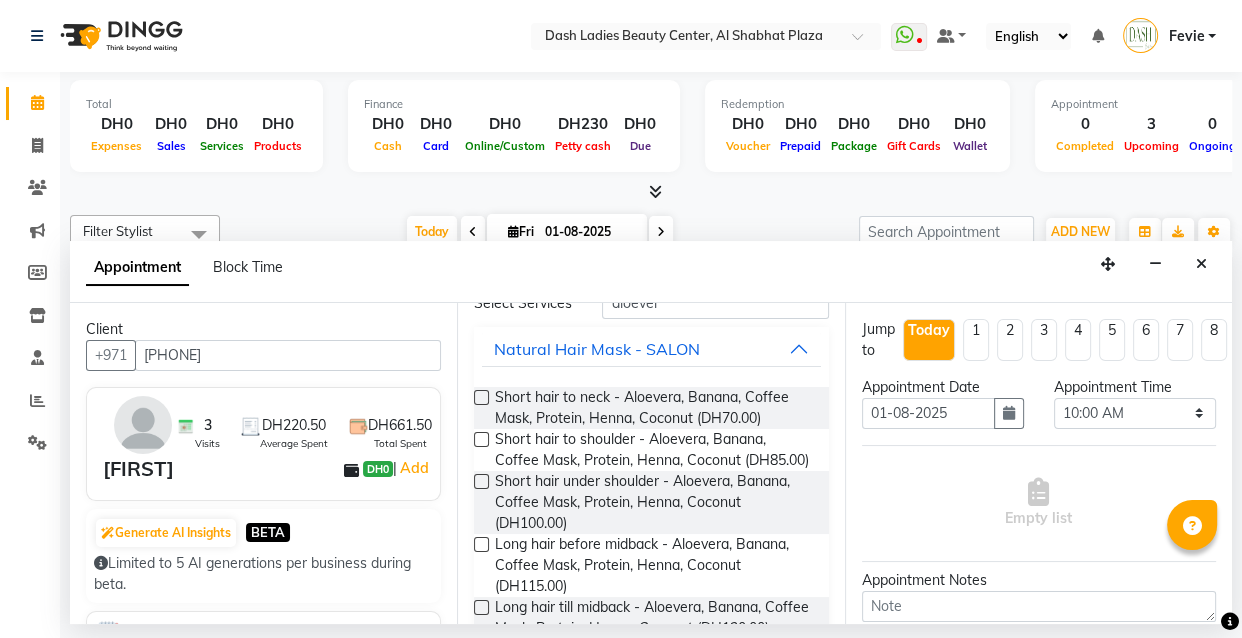 click at bounding box center (481, 439) 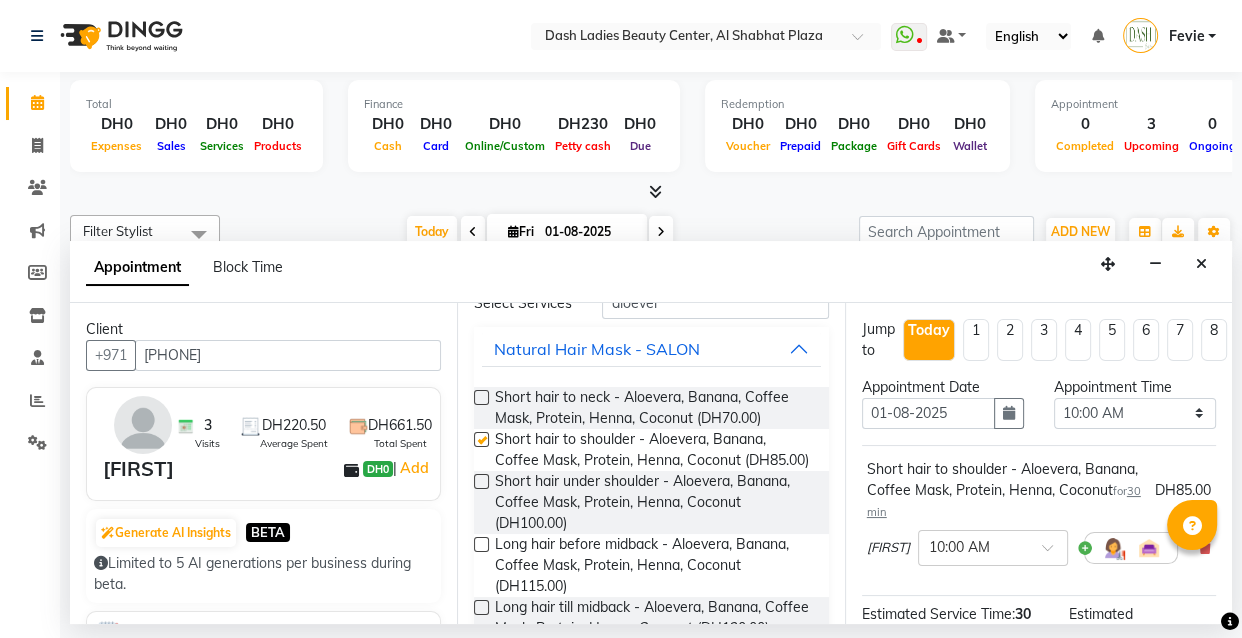 checkbox on "false" 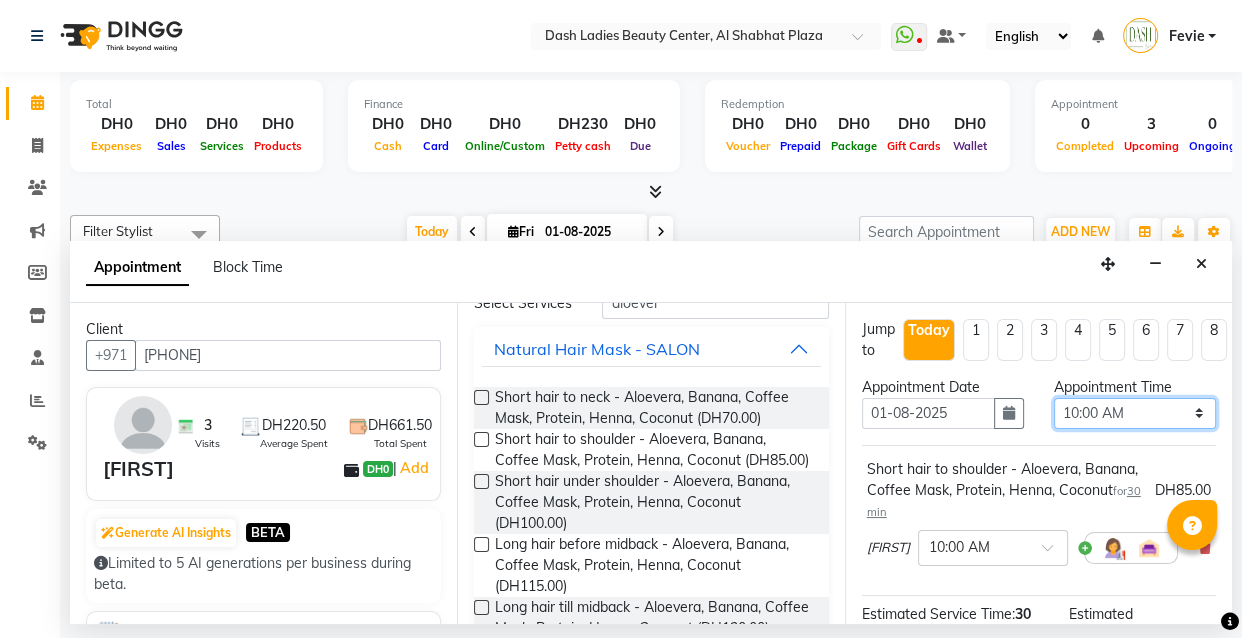 click on "Select 10:00 AM 10:15 AM 10:30 AM 10:45 AM 11:00 AM 11:15 AM 11:30 AM 11:45 AM 12:00 PM 12:15 PM 12:30 PM 12:45 PM 01:00 PM 01:15 PM 01:30 PM 01:45 PM 02:00 PM 02:15 PM 02:30 PM 02:45 PM 03:00 PM 03:15 PM 03:30 PM 03:45 PM 04:00 PM 04:15 PM 04:30 PM 04:45 PM 05:00 PM 05:15 PM 05:30 PM 05:45 PM 06:00 PM 06:15 PM 06:30 PM 06:45 PM 07:00 PM 07:15 PM 07:30 PM 07:45 PM 08:00 PM 08:15 PM 08:30 PM 08:45 PM 09:00 PM 09:15 PM 09:30 PM 09:45 PM 10:00 PM" at bounding box center [1135, 413] 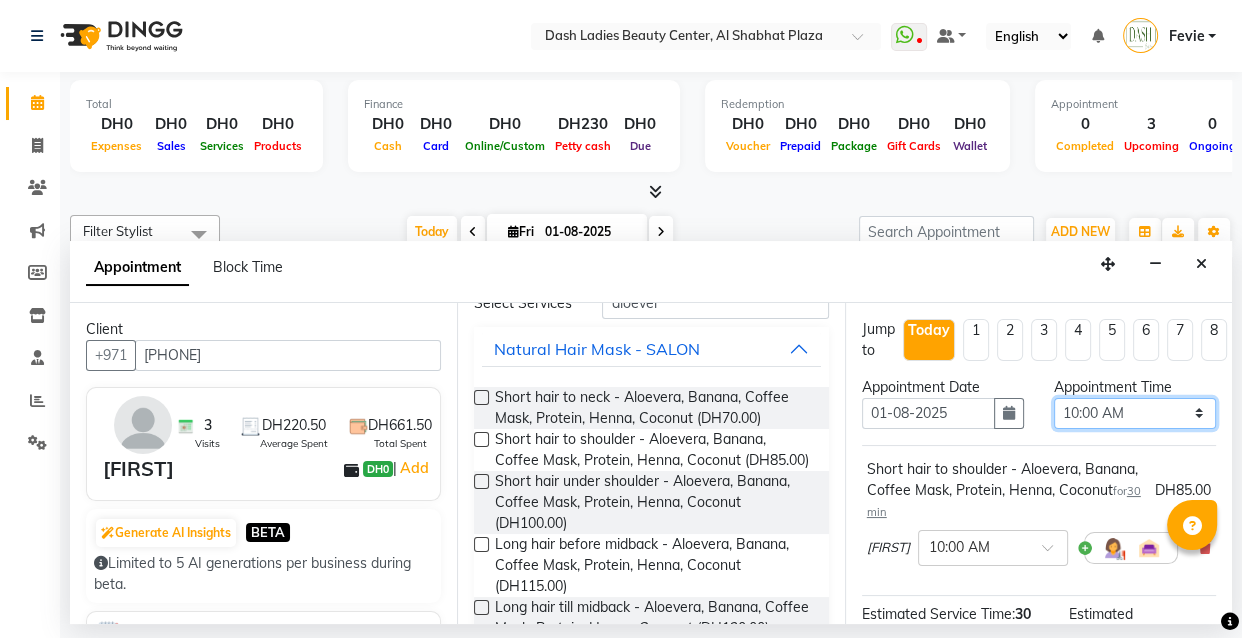 select on "630" 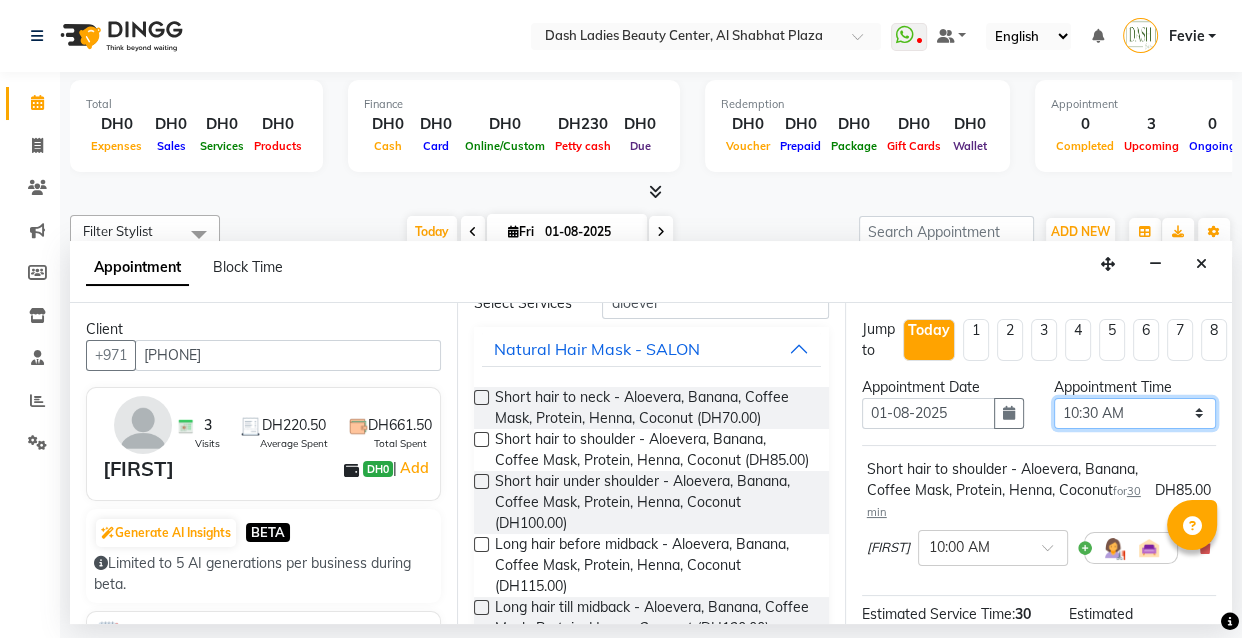 click on "Select 10:00 AM 10:15 AM 10:30 AM 10:45 AM 11:00 AM 11:15 AM 11:30 AM 11:45 AM 12:00 PM 12:15 PM 12:30 PM 12:45 PM 01:00 PM 01:15 PM 01:30 PM 01:45 PM 02:00 PM 02:15 PM 02:30 PM 02:45 PM 03:00 PM 03:15 PM 03:30 PM 03:45 PM 04:00 PM 04:15 PM 04:30 PM 04:45 PM 05:00 PM 05:15 PM 05:30 PM 05:45 PM 06:00 PM 06:15 PM 06:30 PM 06:45 PM 07:00 PM 07:15 PM 07:30 PM 07:45 PM 08:00 PM 08:15 PM 08:30 PM 08:45 PM 09:00 PM 09:15 PM 09:30 PM 09:45 PM 10:00 PM" at bounding box center [1135, 413] 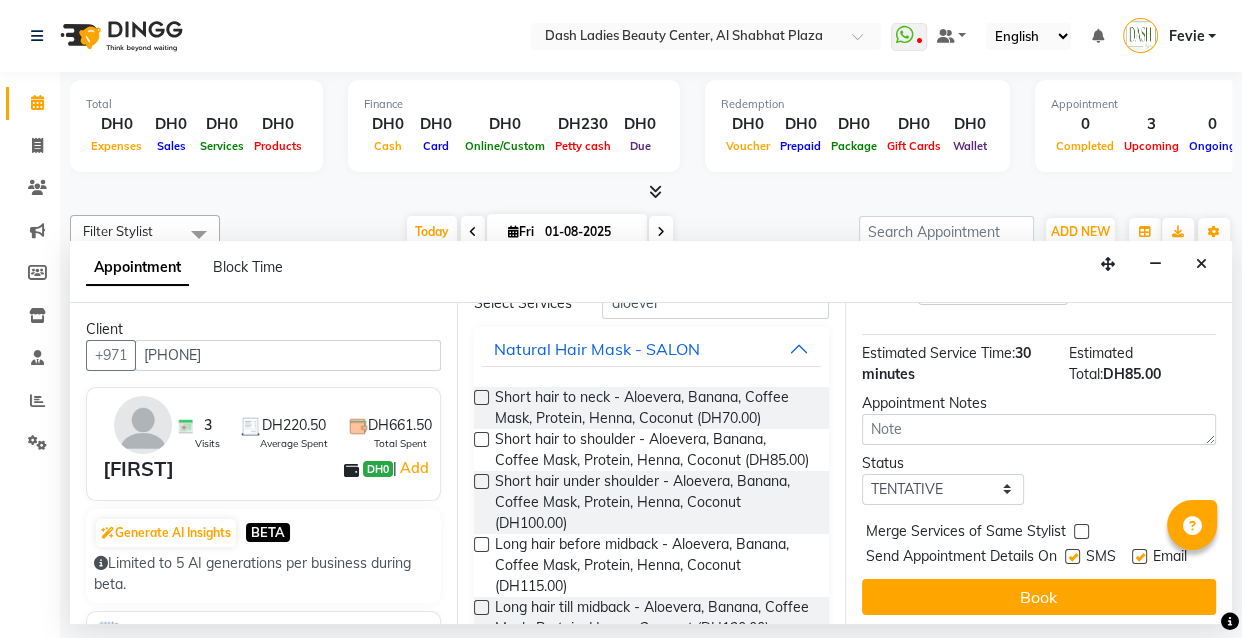 scroll, scrollTop: 263, scrollLeft: 0, axis: vertical 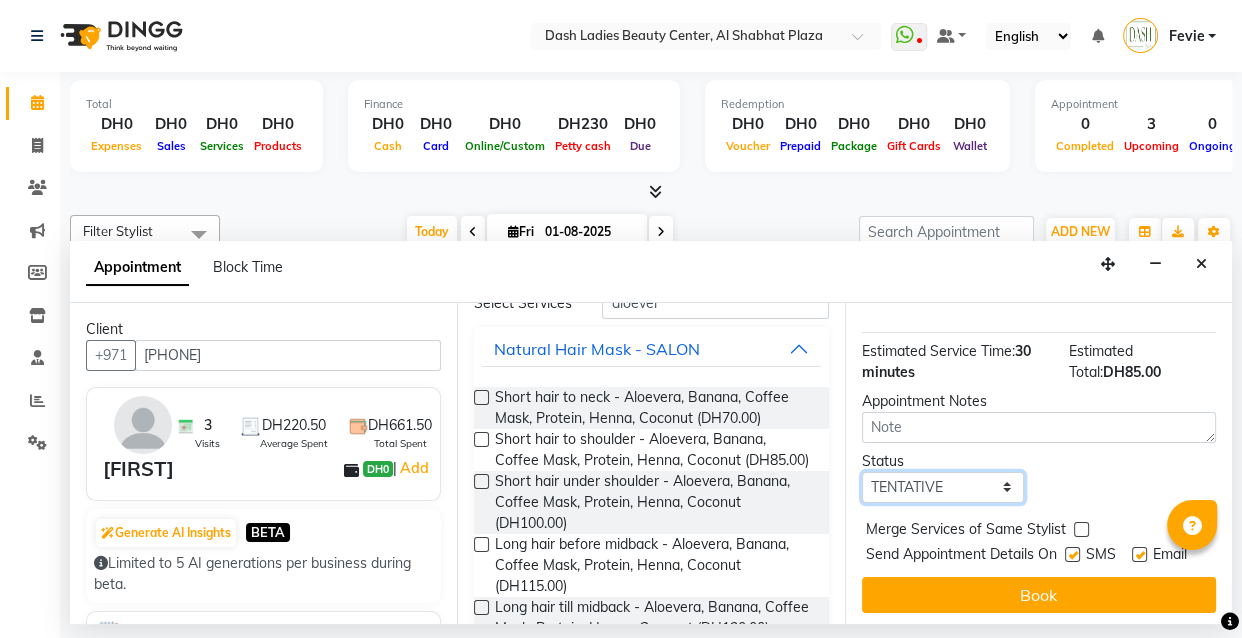 click on "Select TENTATIVE CONFIRM CHECK-IN UPCOMING" at bounding box center (943, 487) 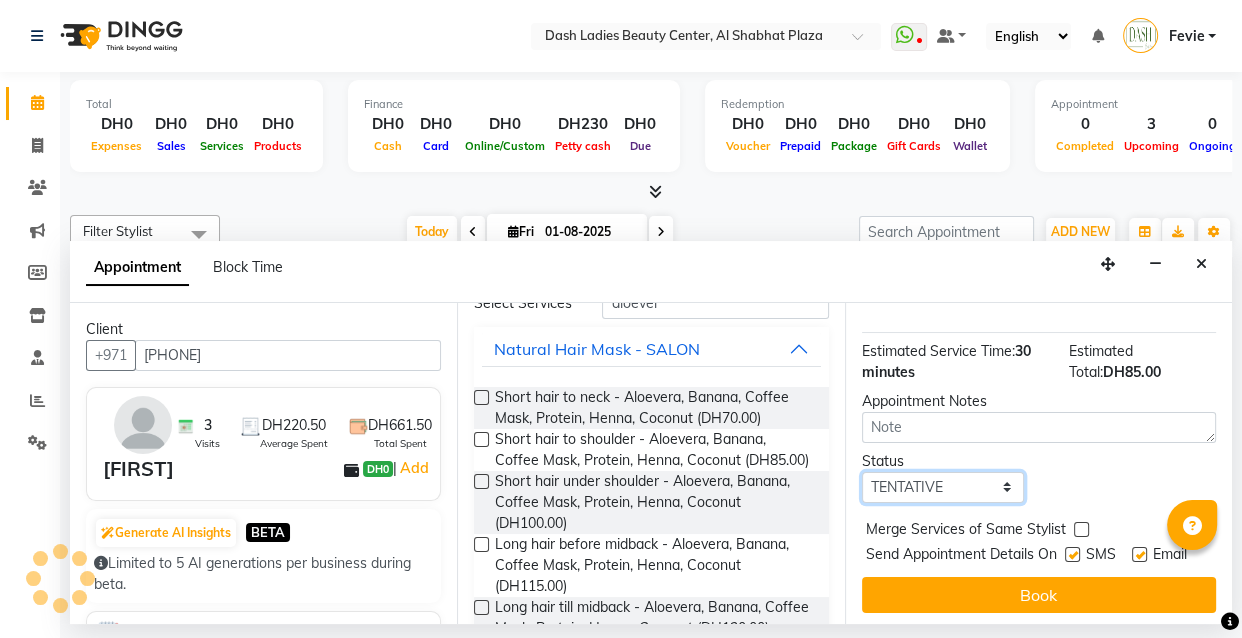 select on "check-in" 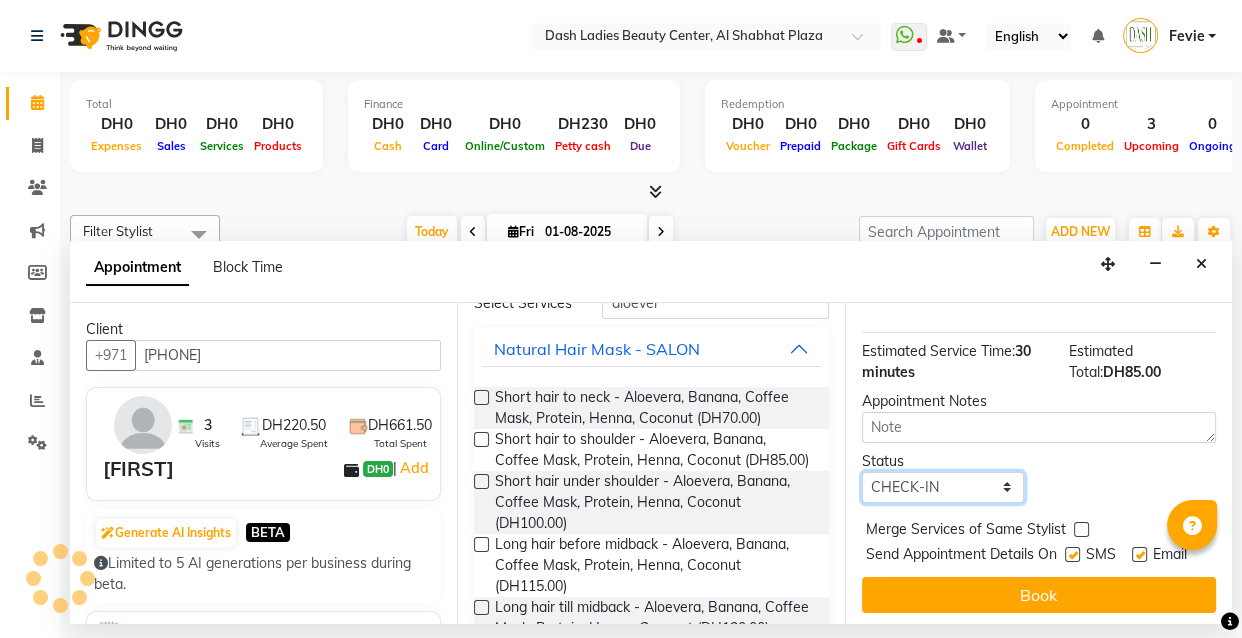 click on "Select TENTATIVE CONFIRM CHECK-IN UPCOMING" at bounding box center (943, 487) 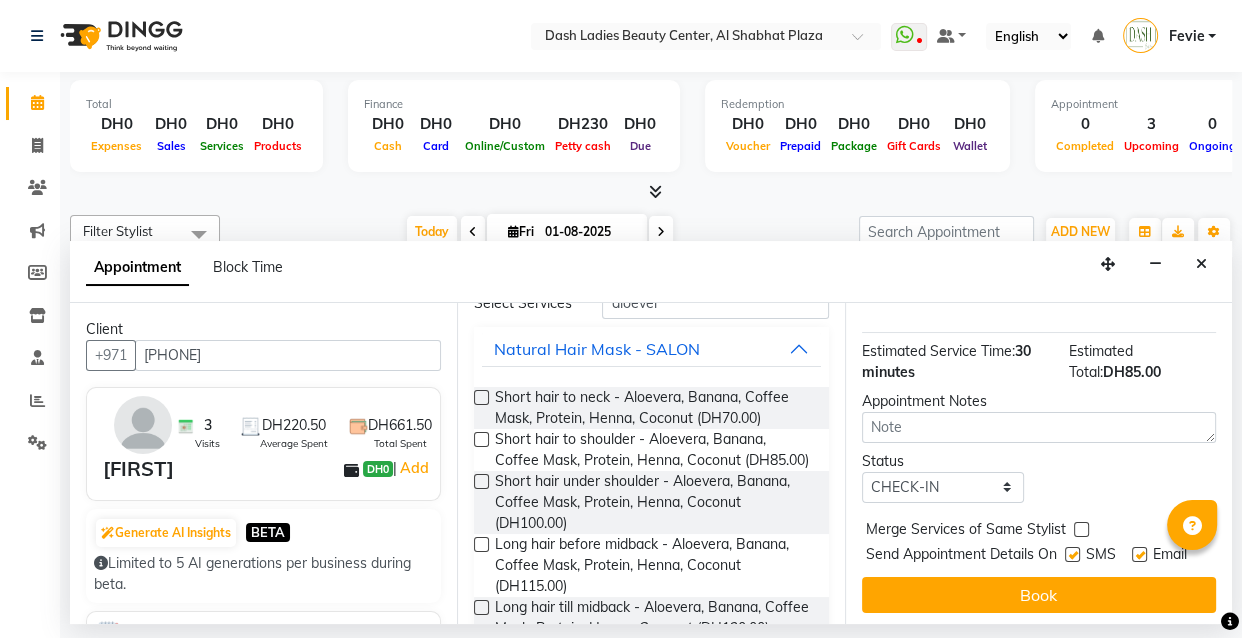 click at bounding box center (1081, 529) 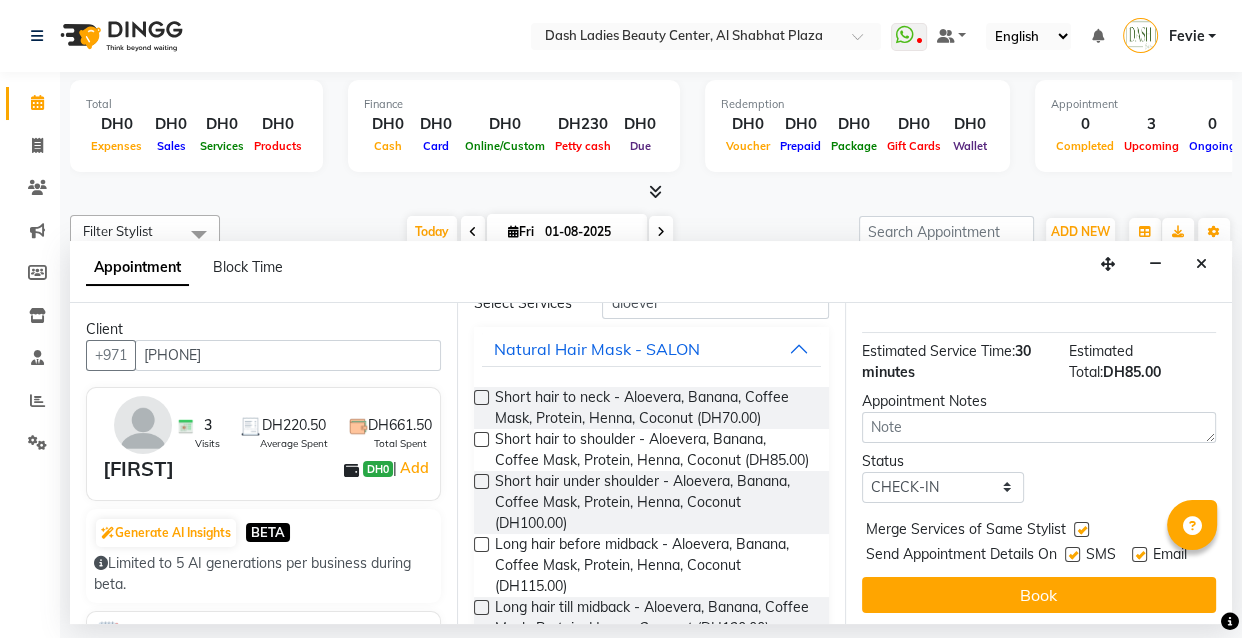 click at bounding box center (1072, 554) 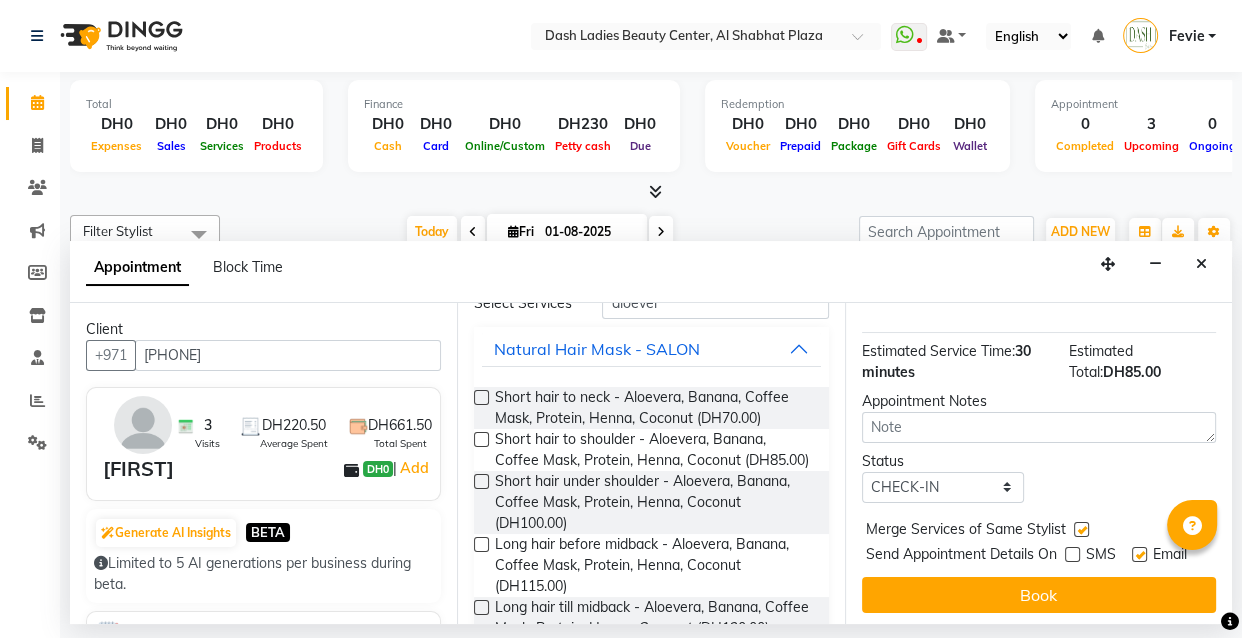 click at bounding box center (1139, 554) 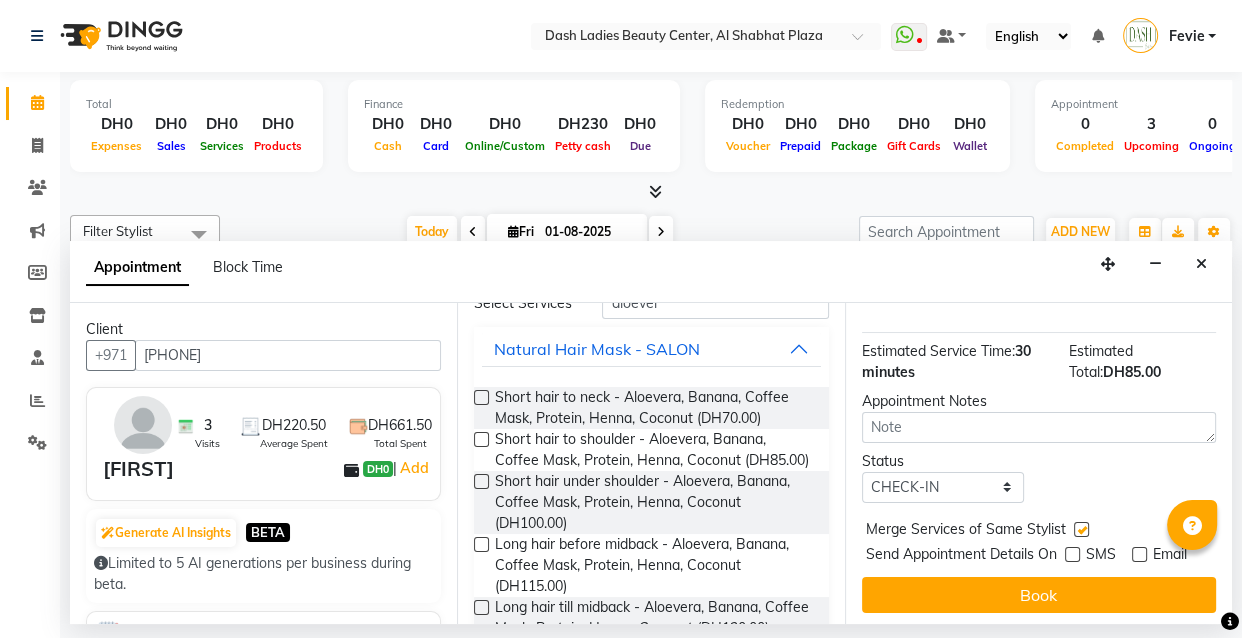 scroll, scrollTop: 298, scrollLeft: 0, axis: vertical 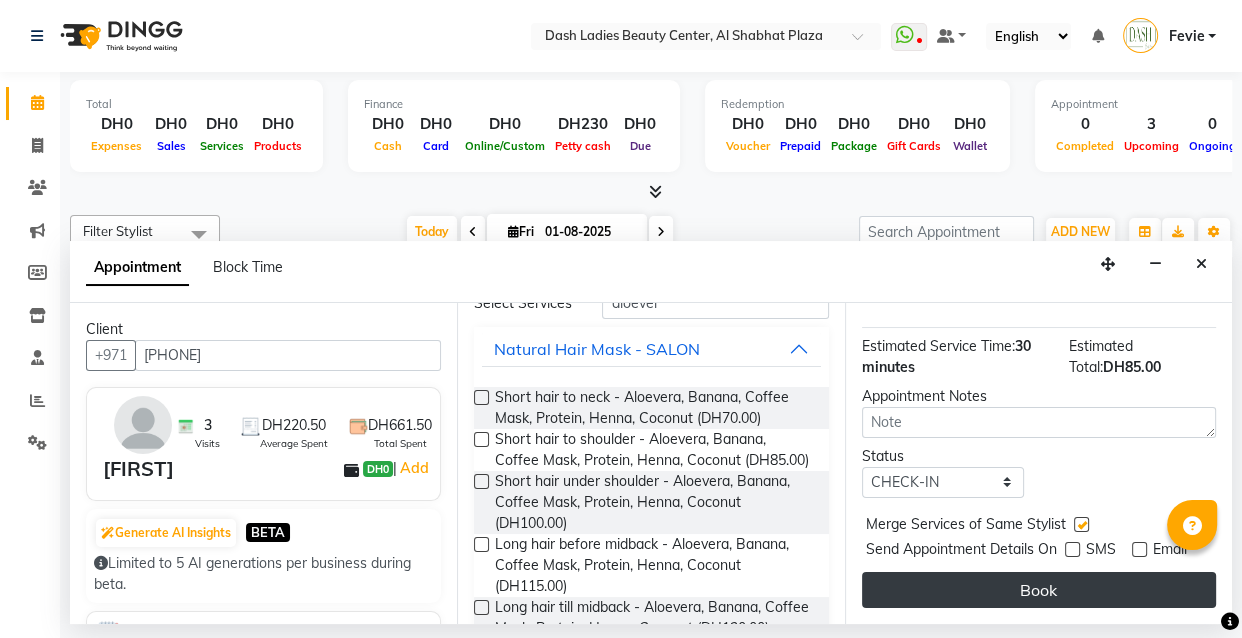 click on "Book" at bounding box center [1039, 590] 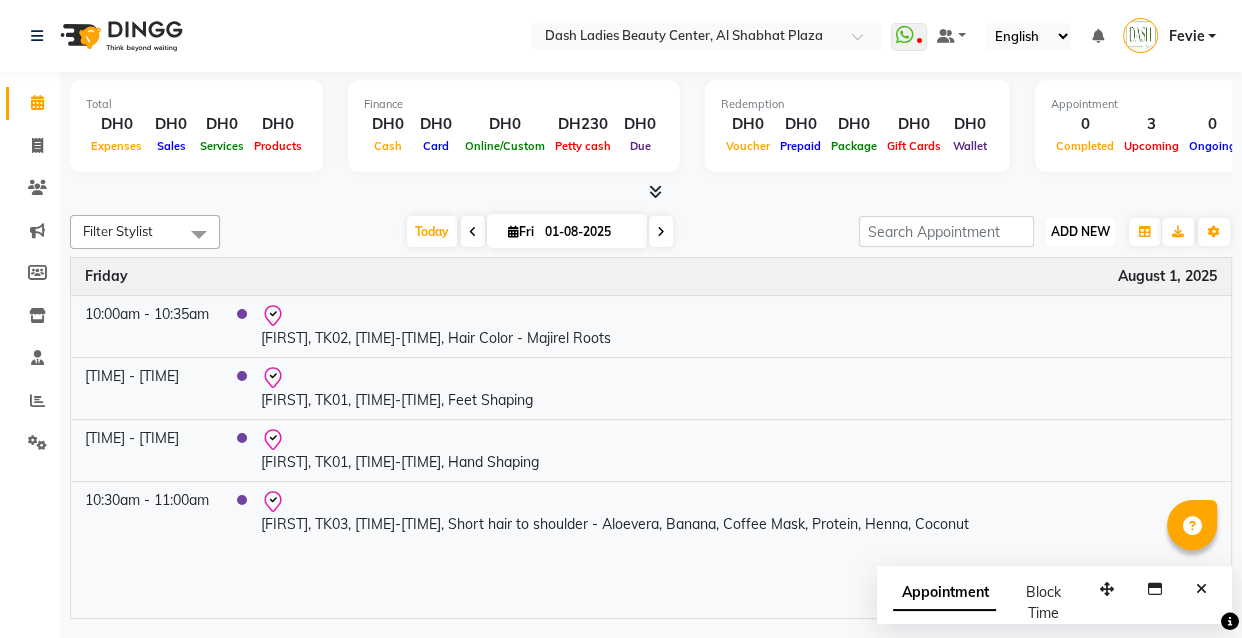 click on "ADD NEW" at bounding box center [1080, 231] 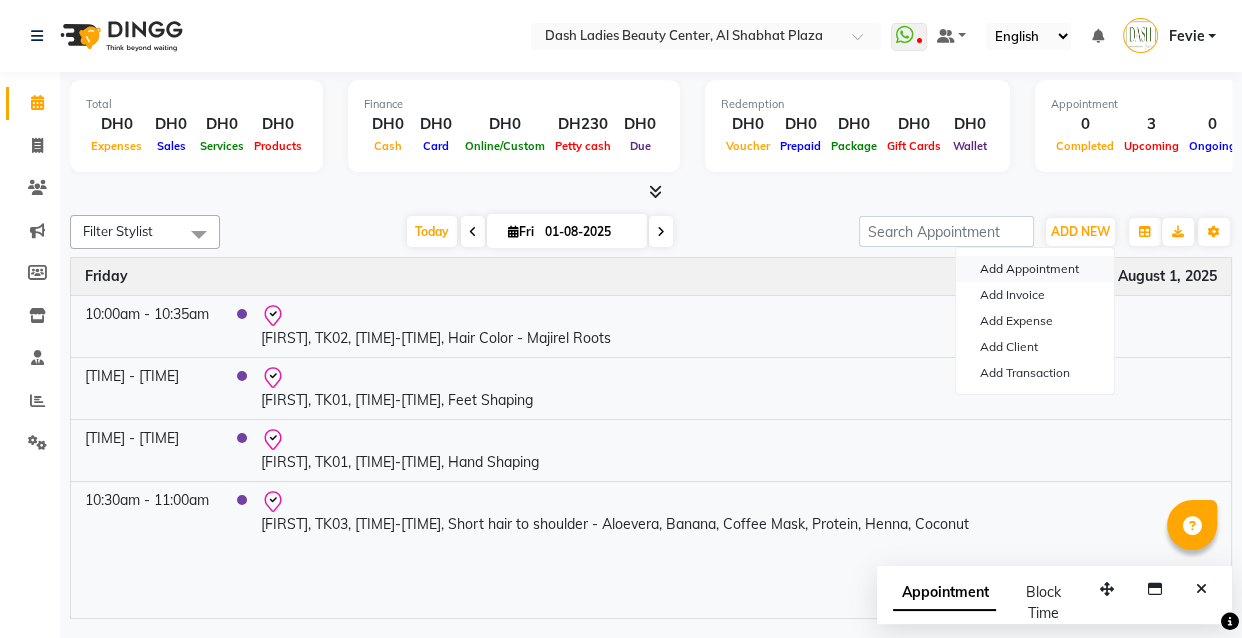 click on "Add Appointment" at bounding box center [1035, 269] 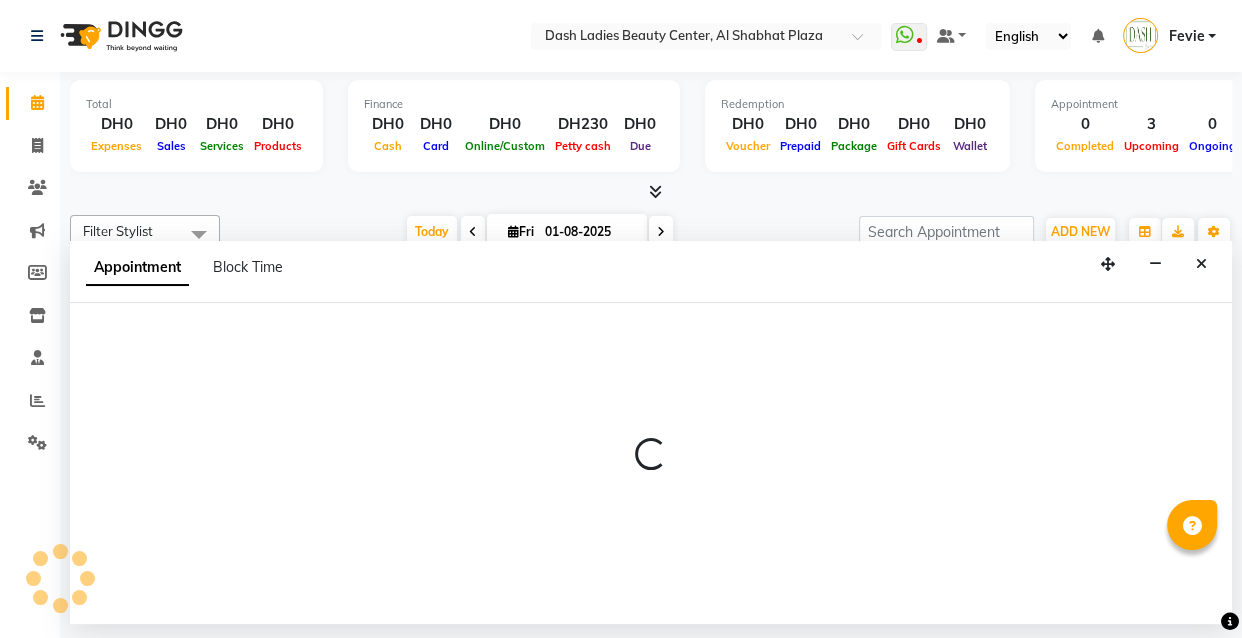 select on "600" 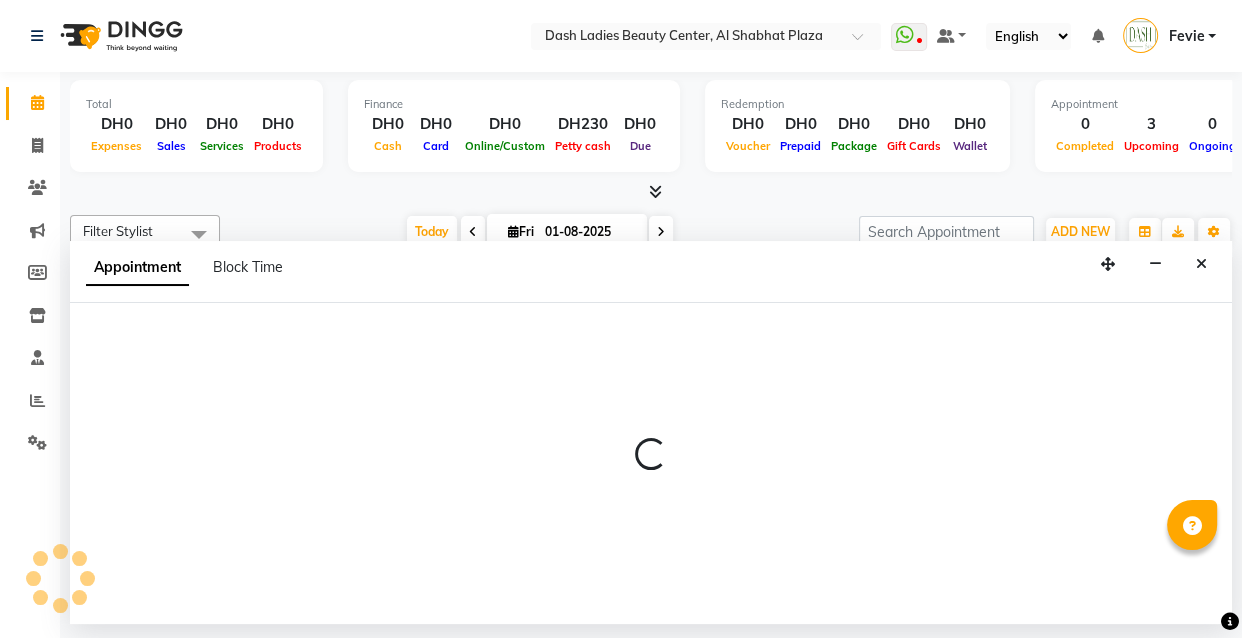 select on "tentative" 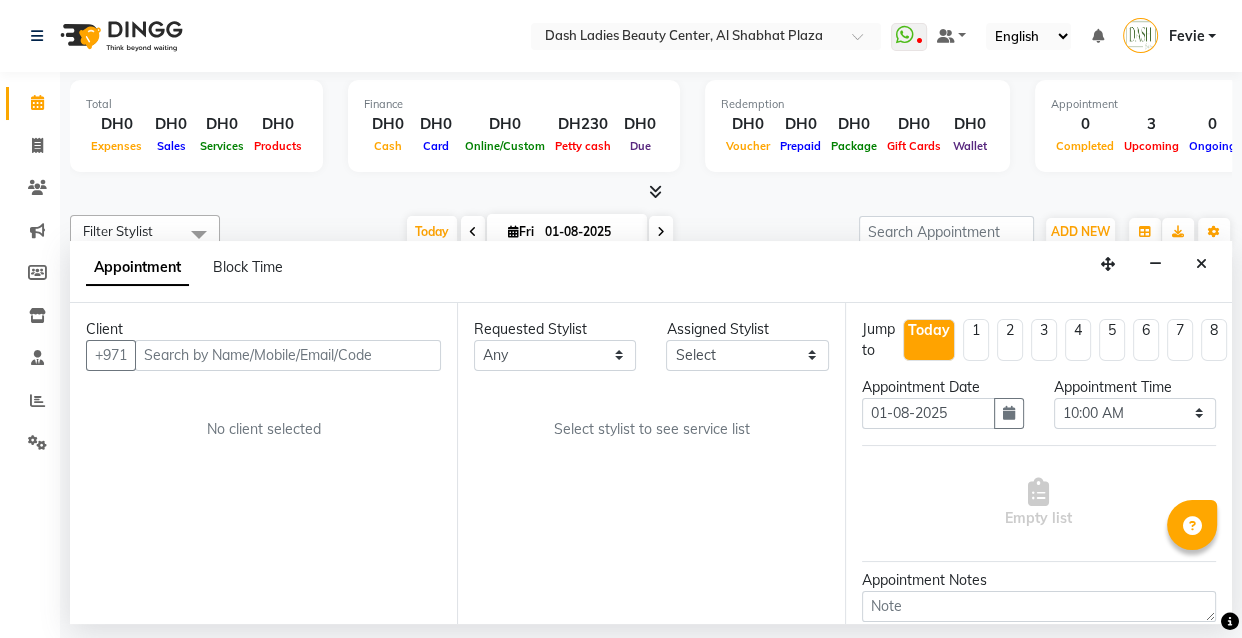 click at bounding box center (288, 355) 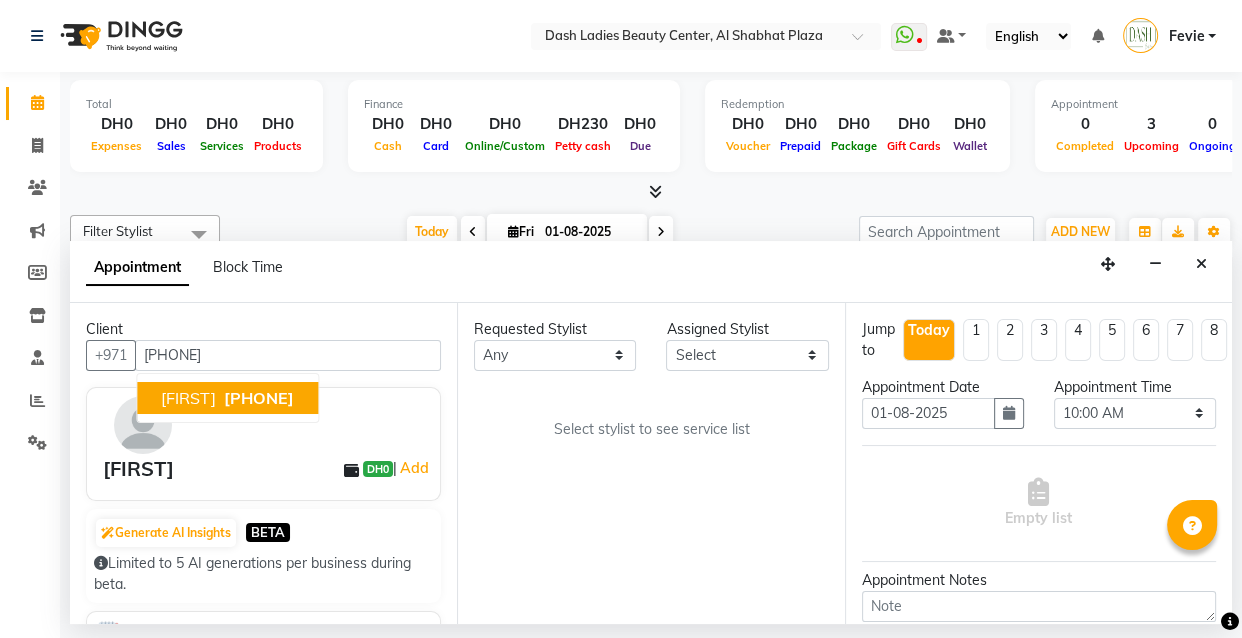 click on "545431101" at bounding box center [259, 398] 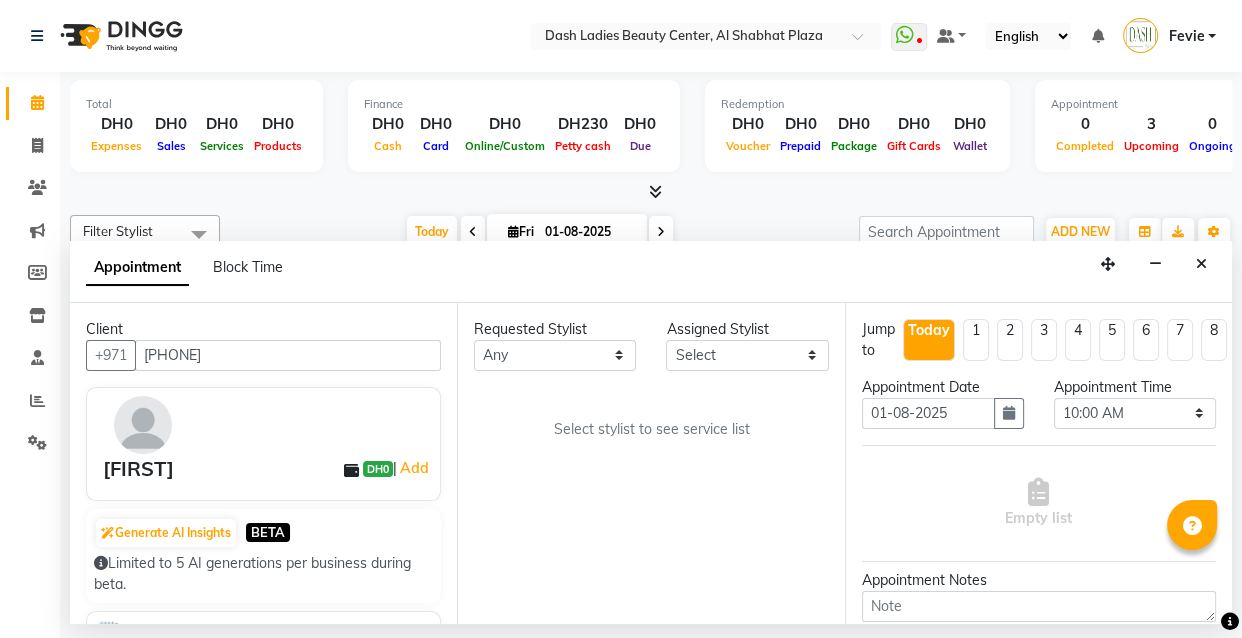 type on "545431101" 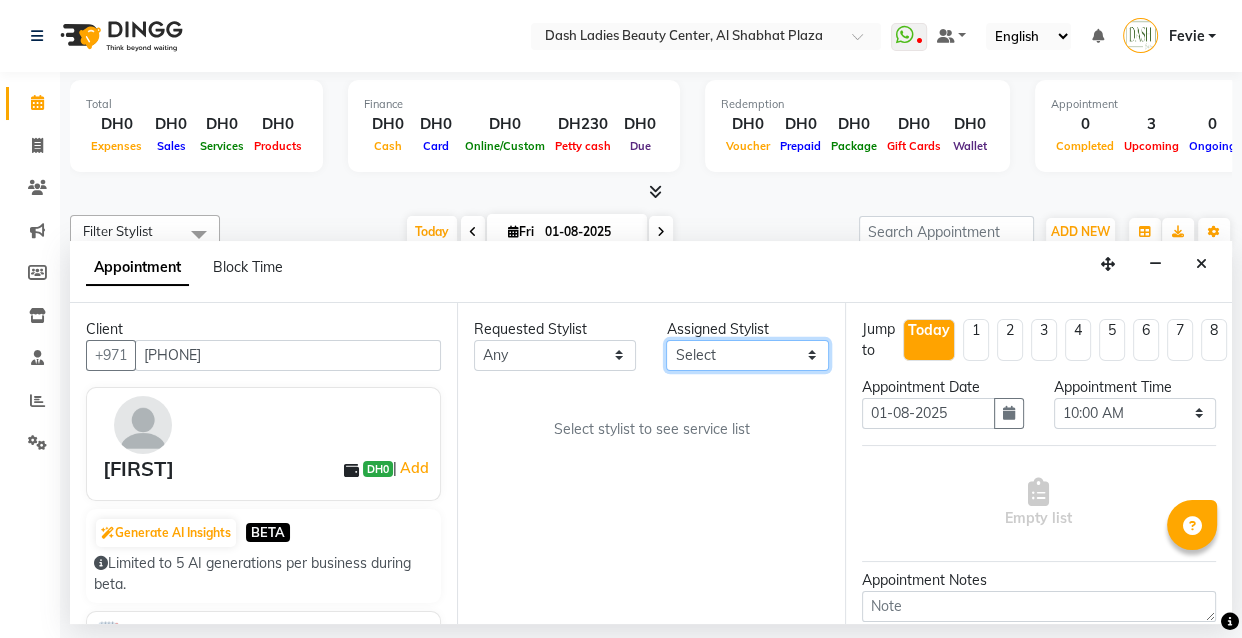 click on "Select Aizel Angelina Anna Bobi Edlyn Flora Grace Janine Jelyn Mariel Maya Nancy Nilam Nita Peace Rose Marie Saman Talina" at bounding box center [747, 355] 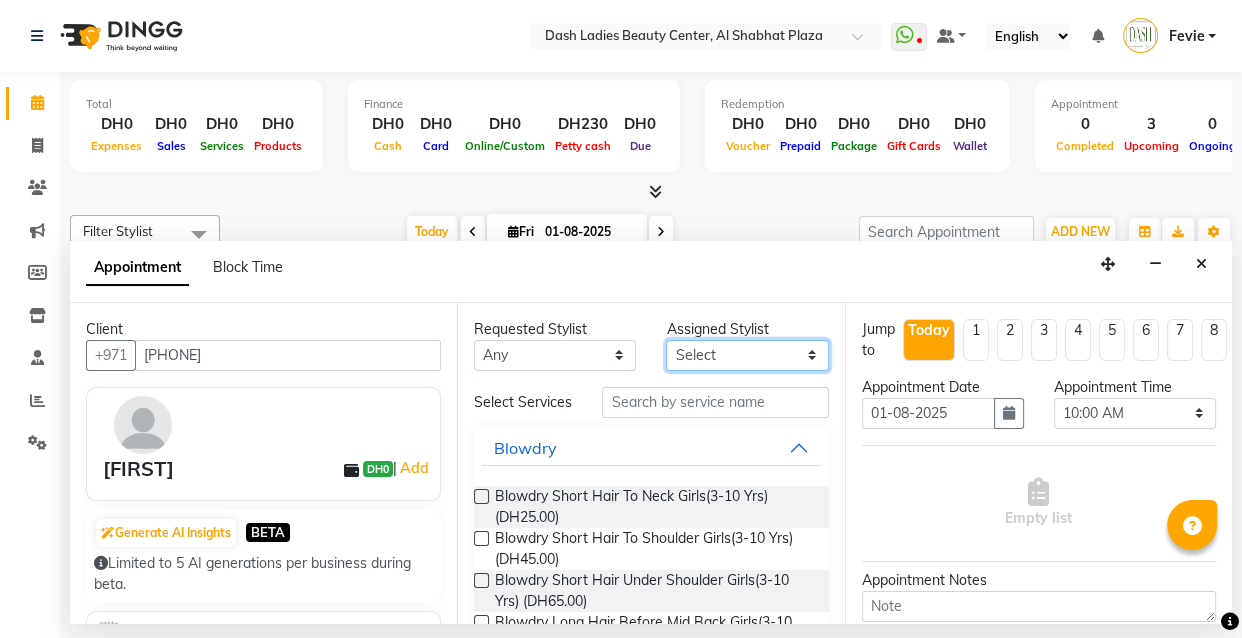 click on "Select Aizel Angelina Anna Bobi Edlyn Flora Grace Janine Jelyn Mariel Maya Nancy Nilam Nita Peace Rose Marie Saman Talina" at bounding box center [747, 355] 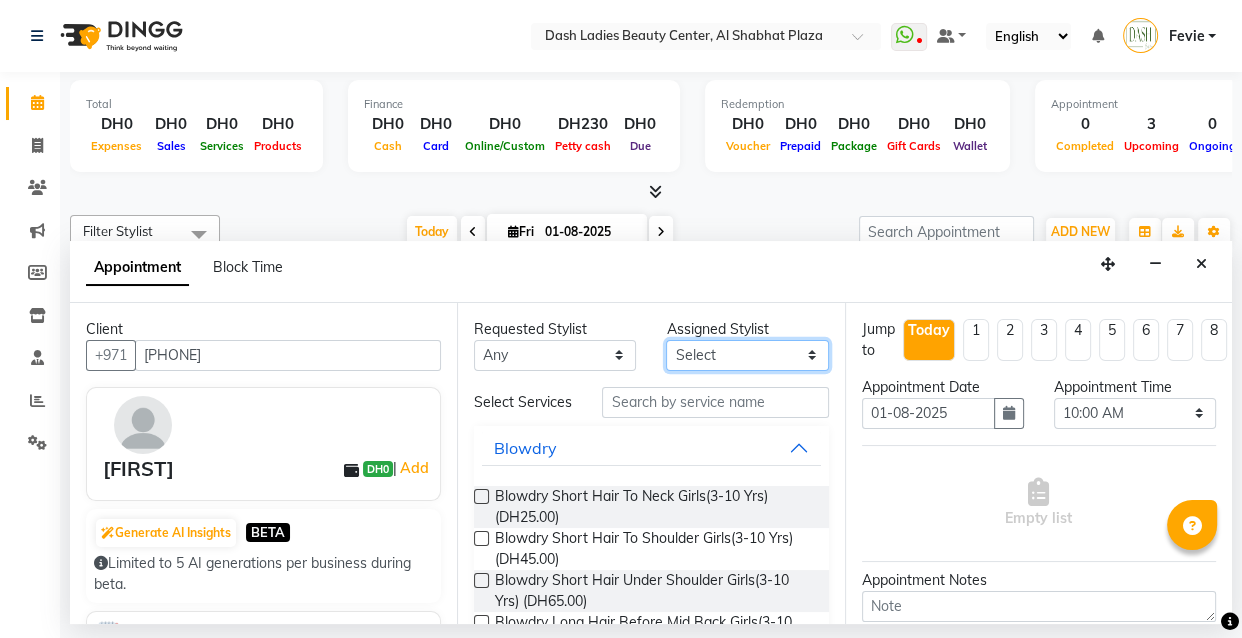 select on "81113" 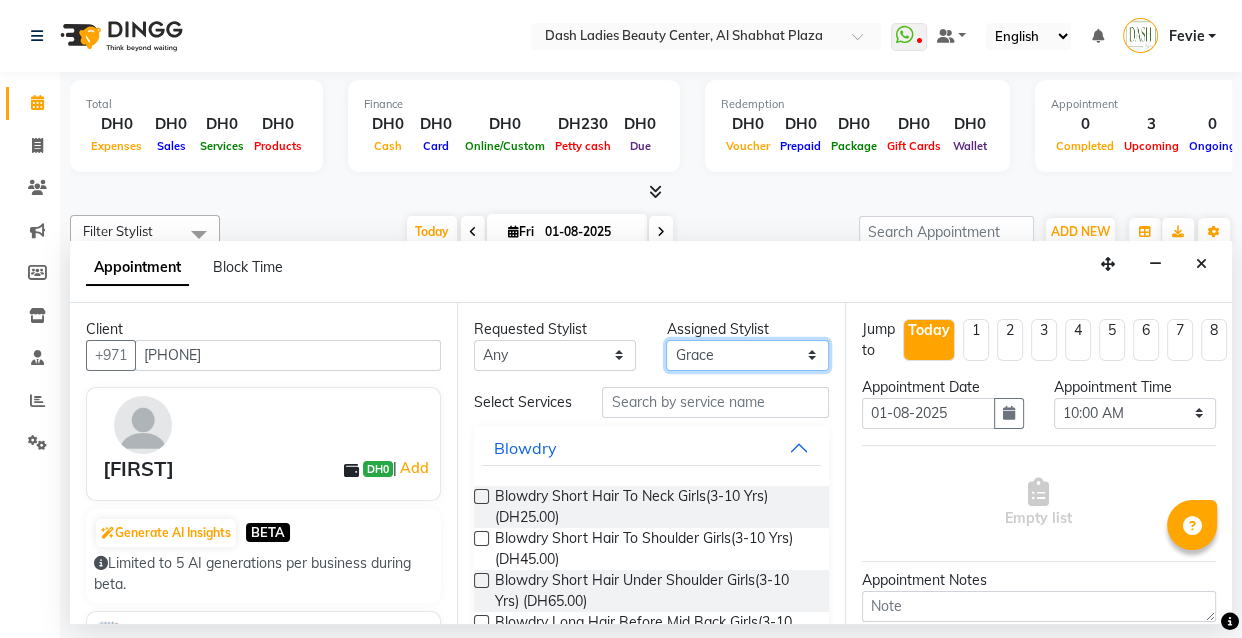 click on "Select Aizel Angelina Anna Bobi Edlyn Flora Grace Janine Jelyn Mariel Maya Nancy Nilam Nita Peace Rose Marie Saman Talina" at bounding box center (747, 355) 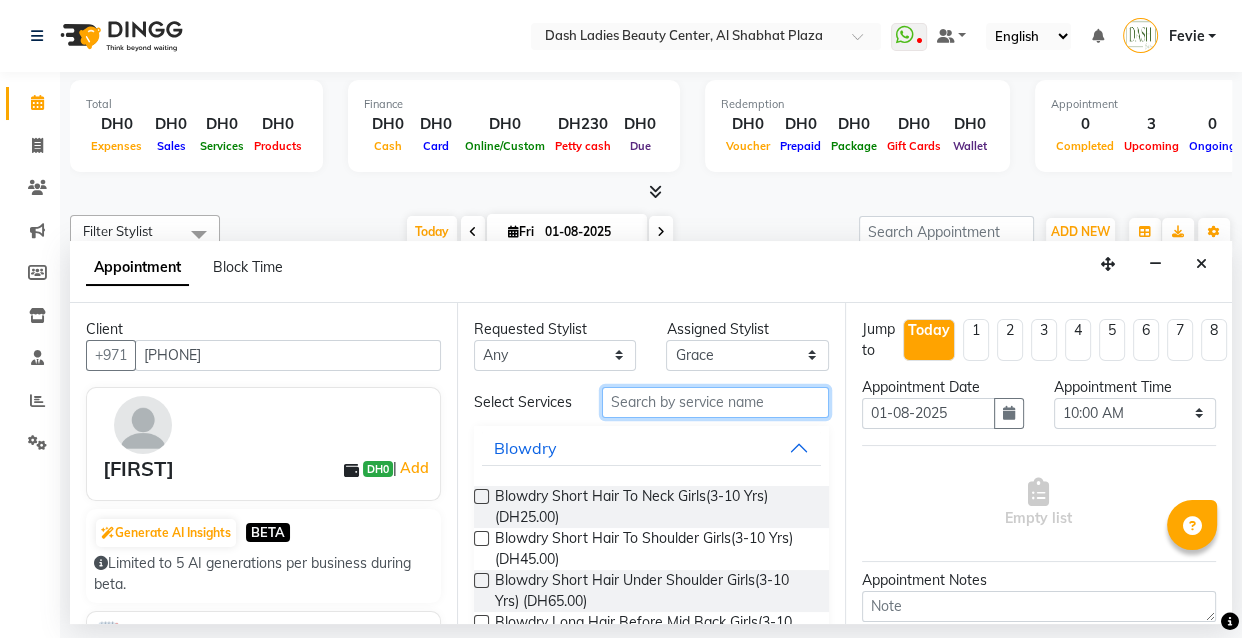click at bounding box center (715, 402) 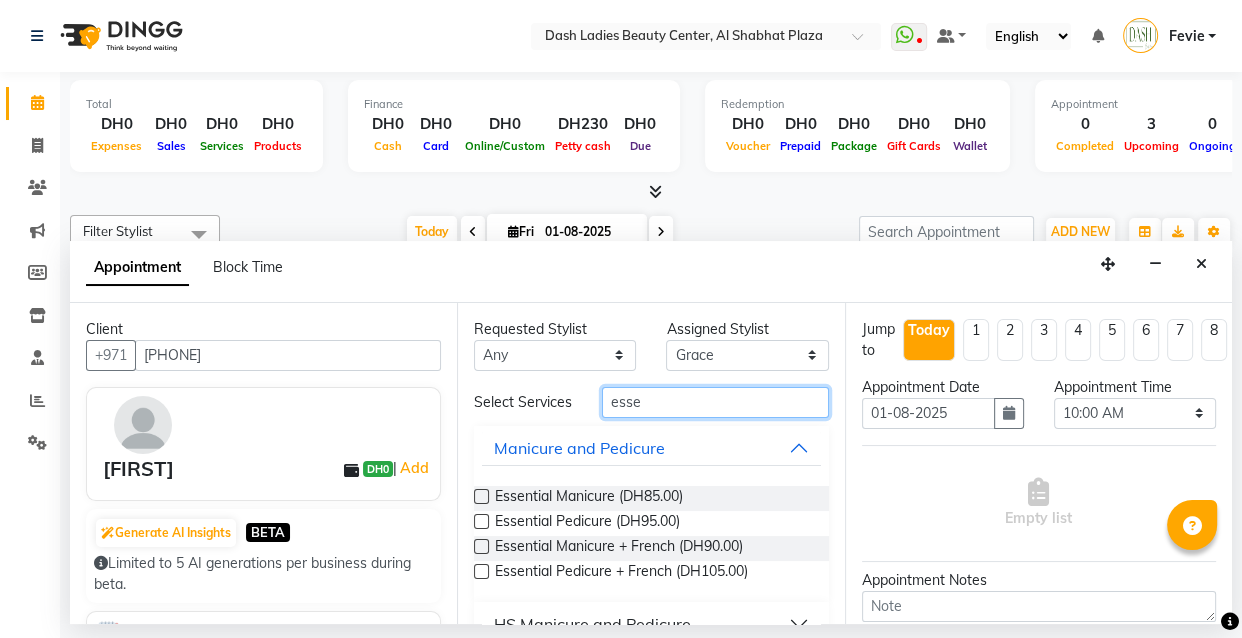 type on "esse" 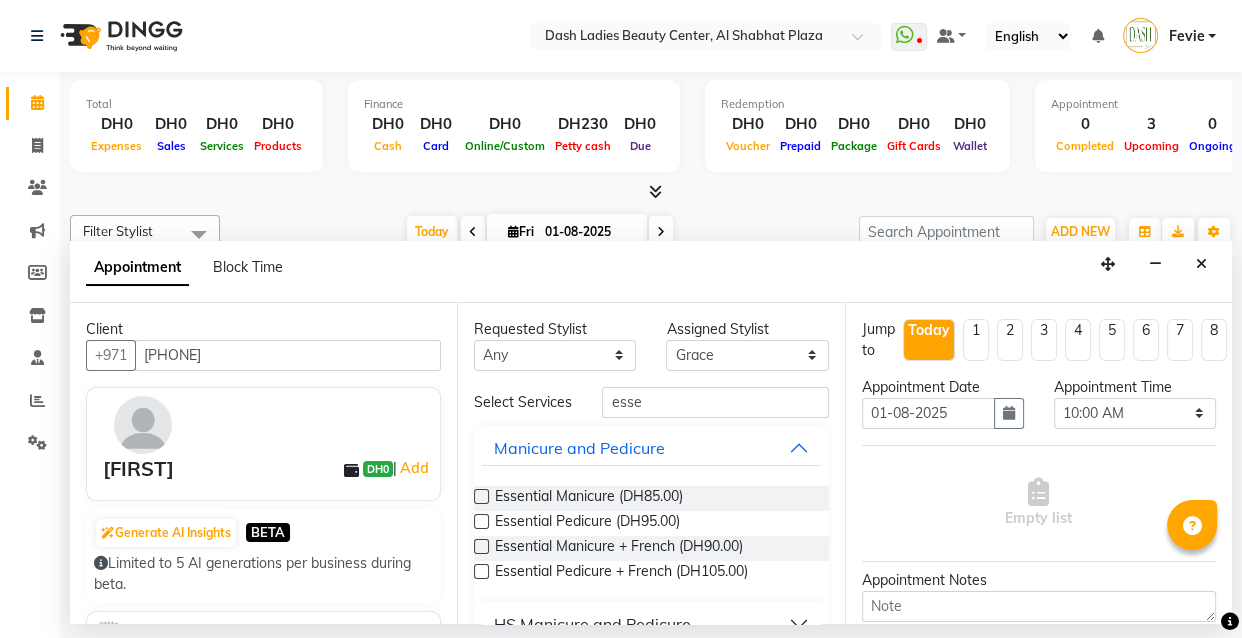 click at bounding box center (481, 496) 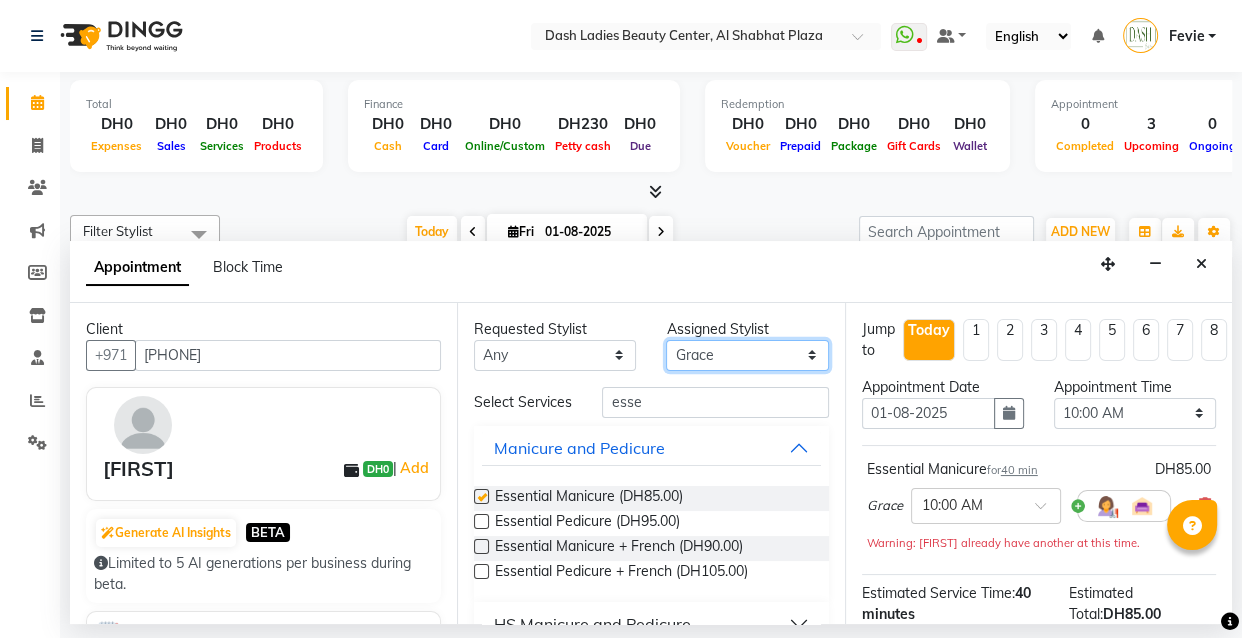 click on "Select Aizel Angelina Anna Bobi Edlyn Flora Grace Janine Jelyn Mariel Maya Nancy Nilam Nita Peace Rose Marie Saman Talina" at bounding box center (747, 355) 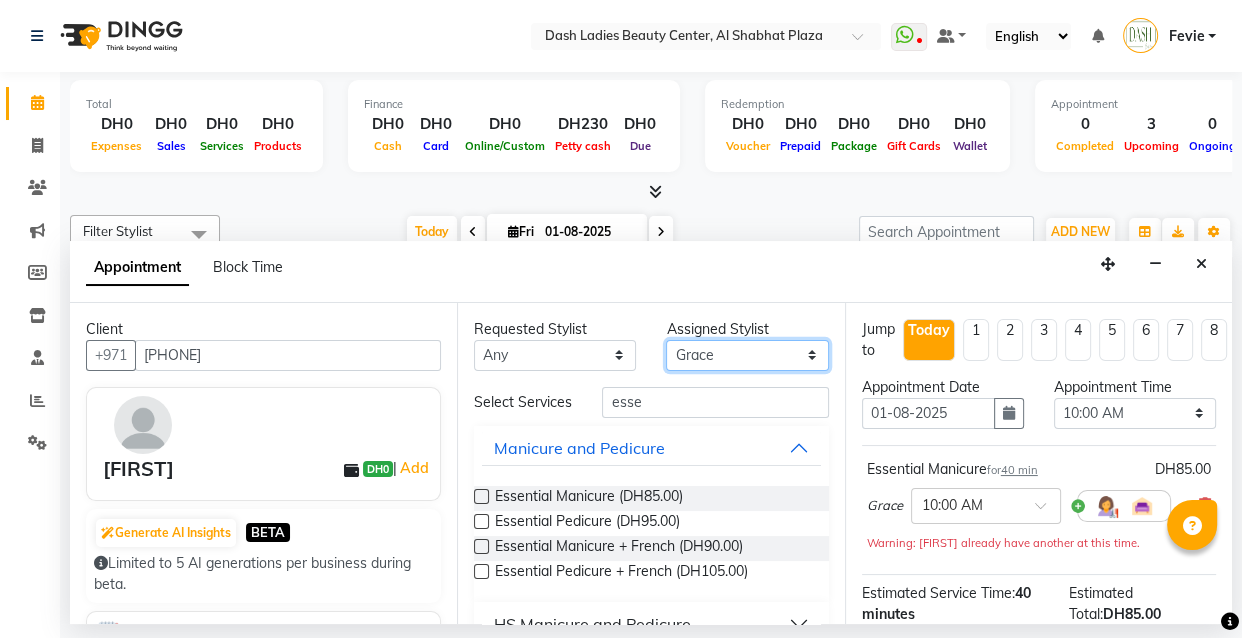checkbox on "false" 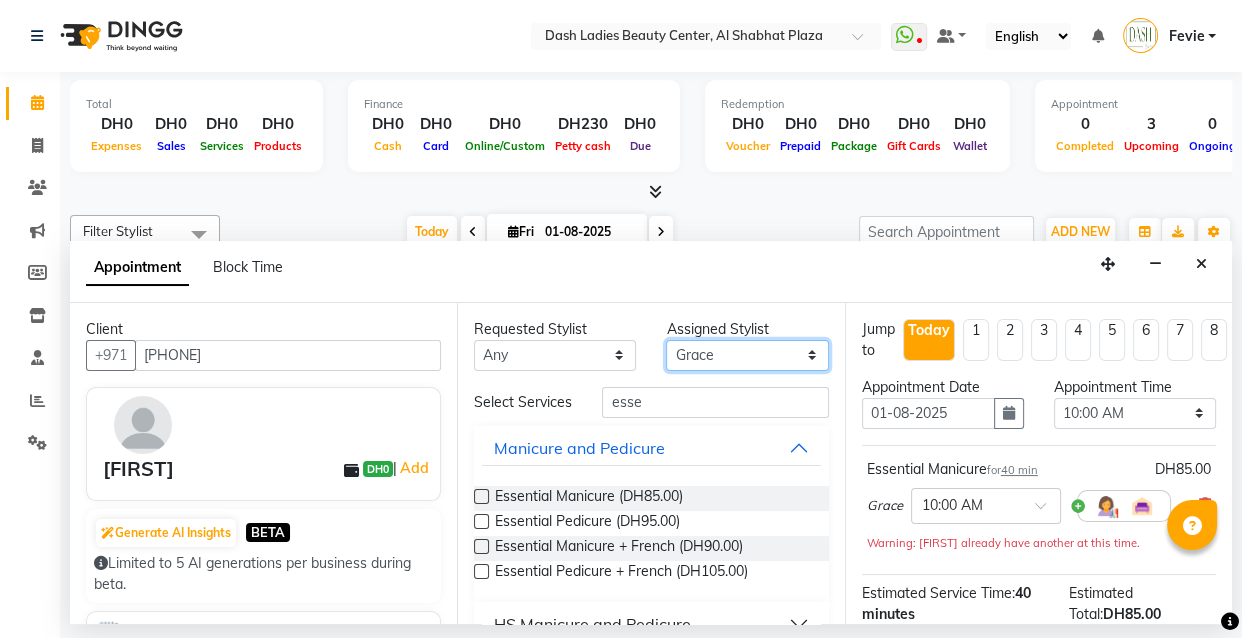 select on "81112" 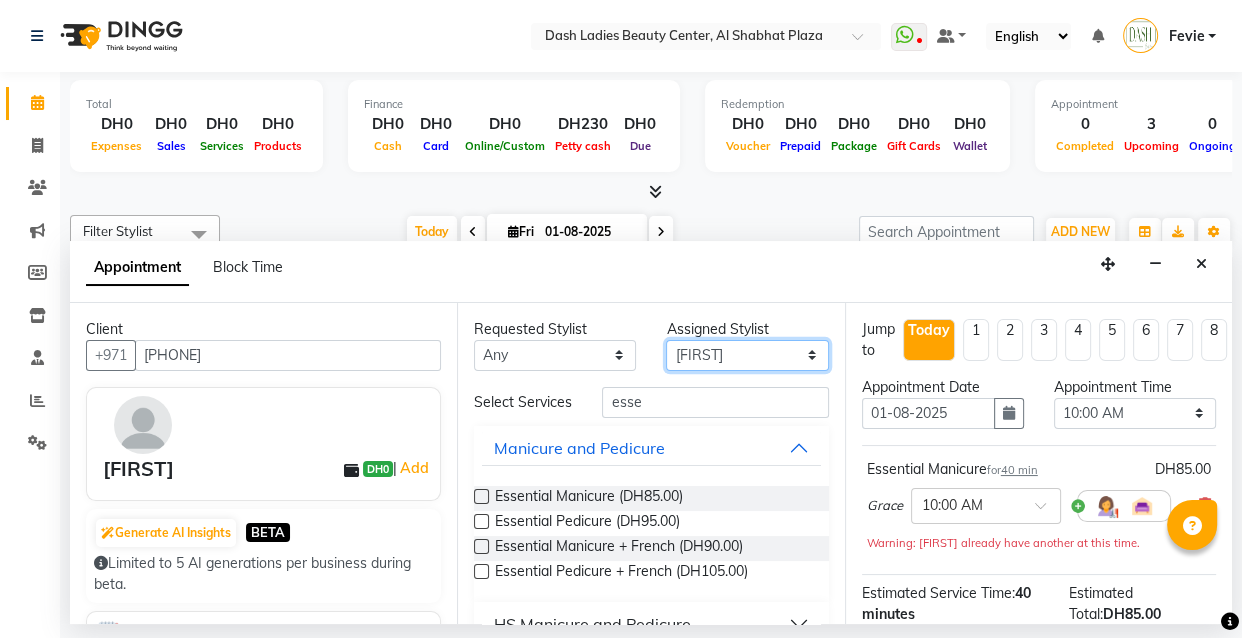 click on "Select Aizel Angelina Anna Bobi Edlyn Flora Grace Janine Jelyn Mariel Maya Nancy Nilam Nita Peace Rose Marie Saman Talina" at bounding box center (747, 355) 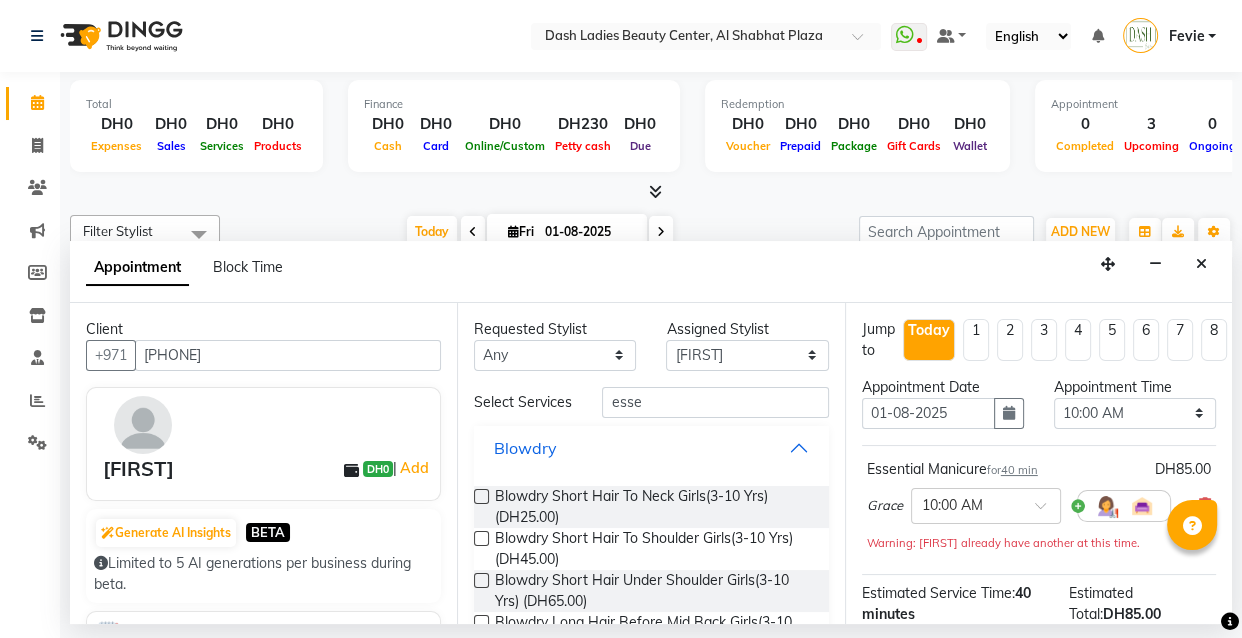 click on "Blowdry" at bounding box center [651, 448] 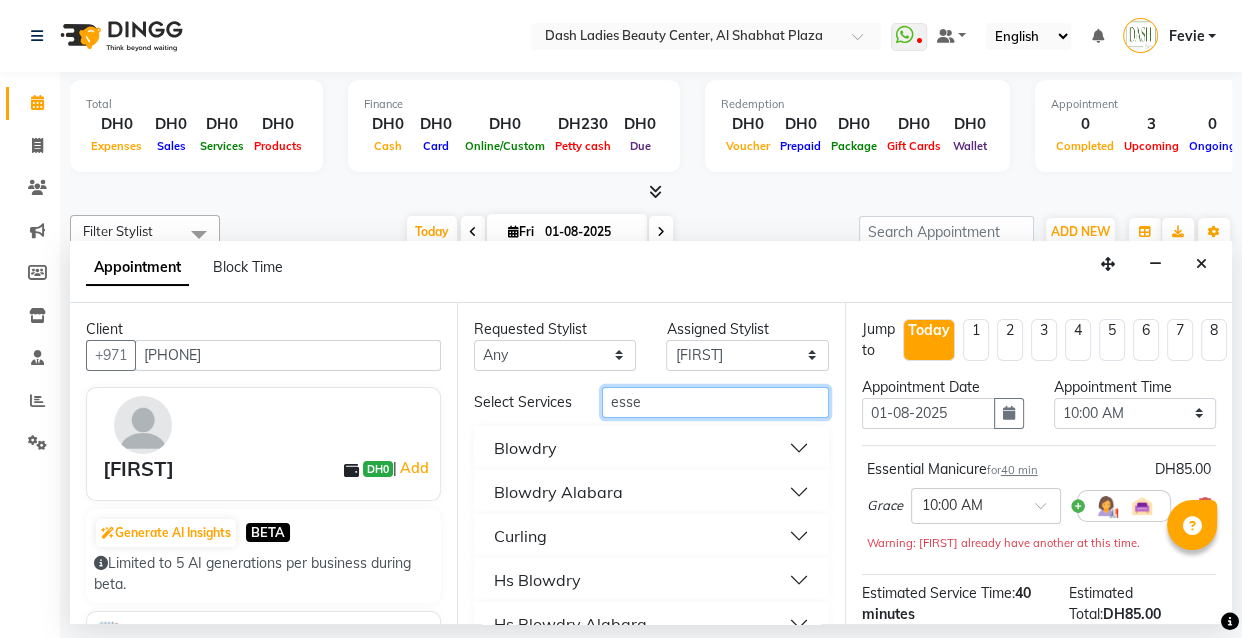 click on "esse" at bounding box center [715, 402] 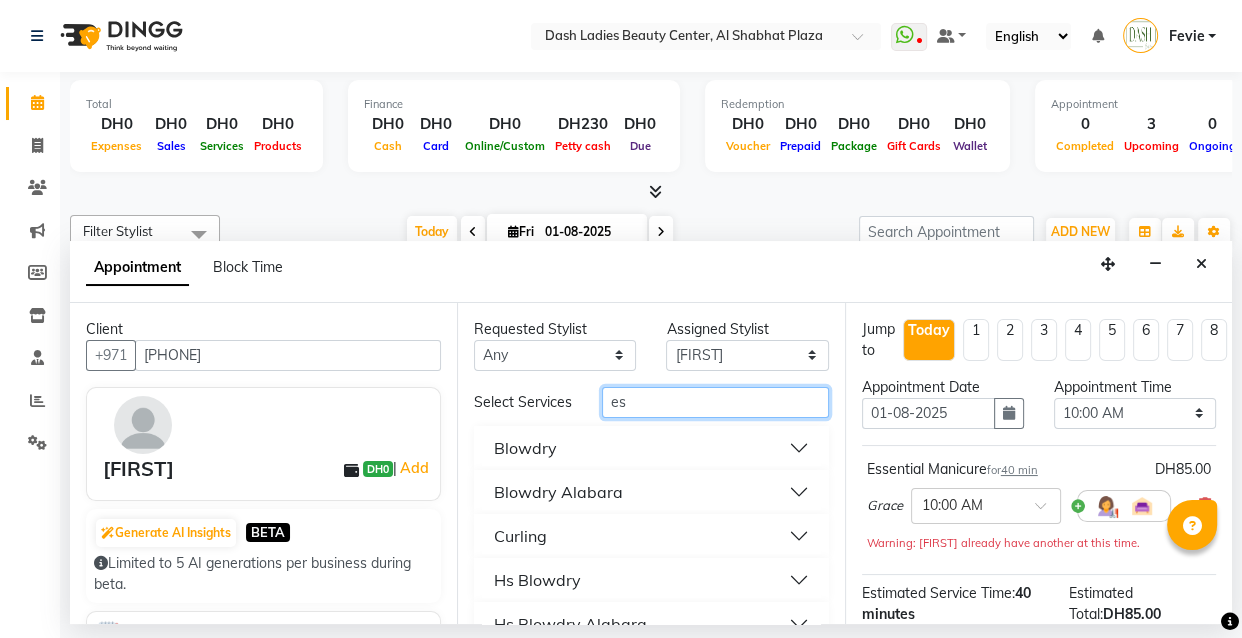type on "e" 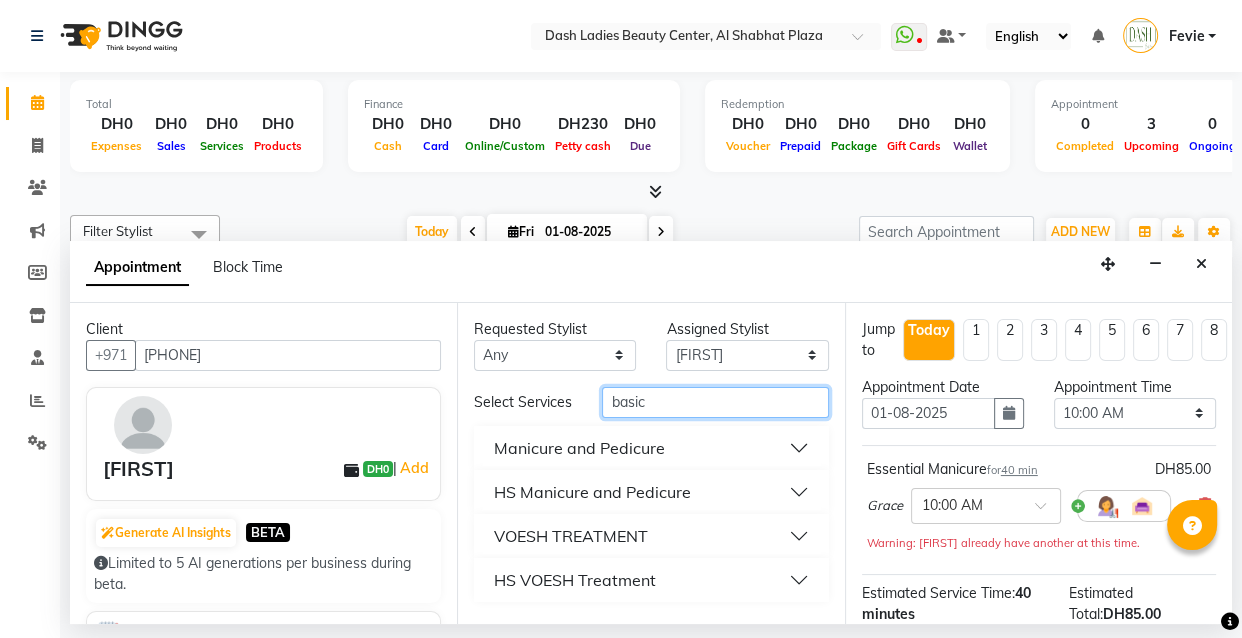 type on "basic" 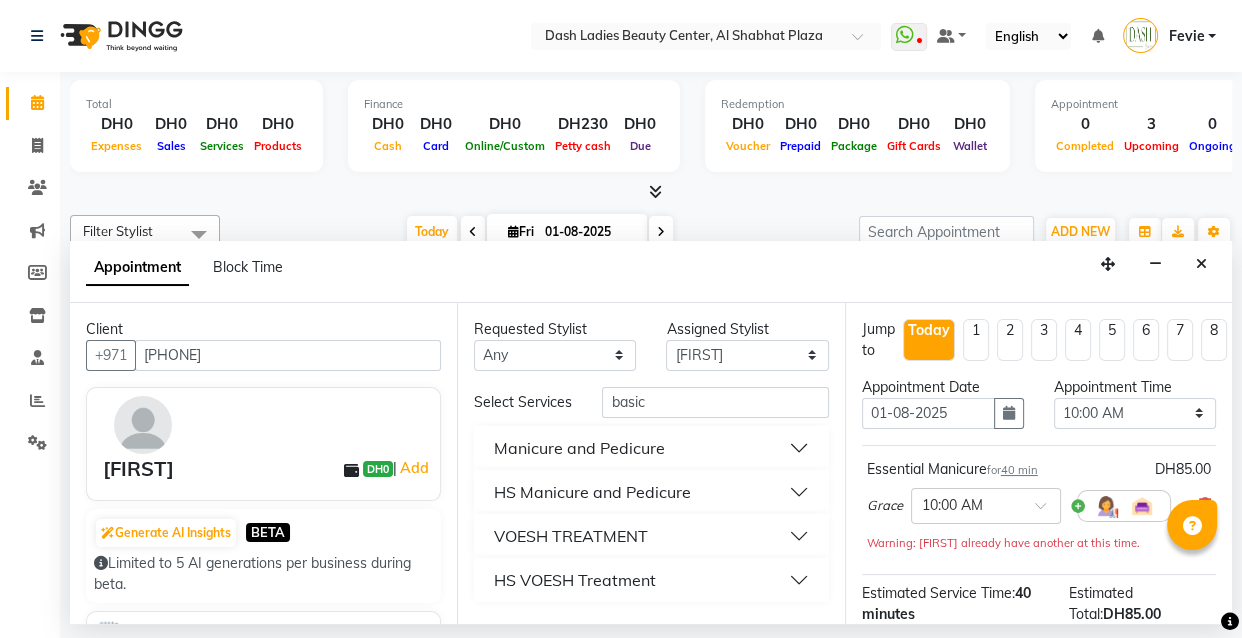 click on "Manicure and Pedicure" at bounding box center [651, 448] 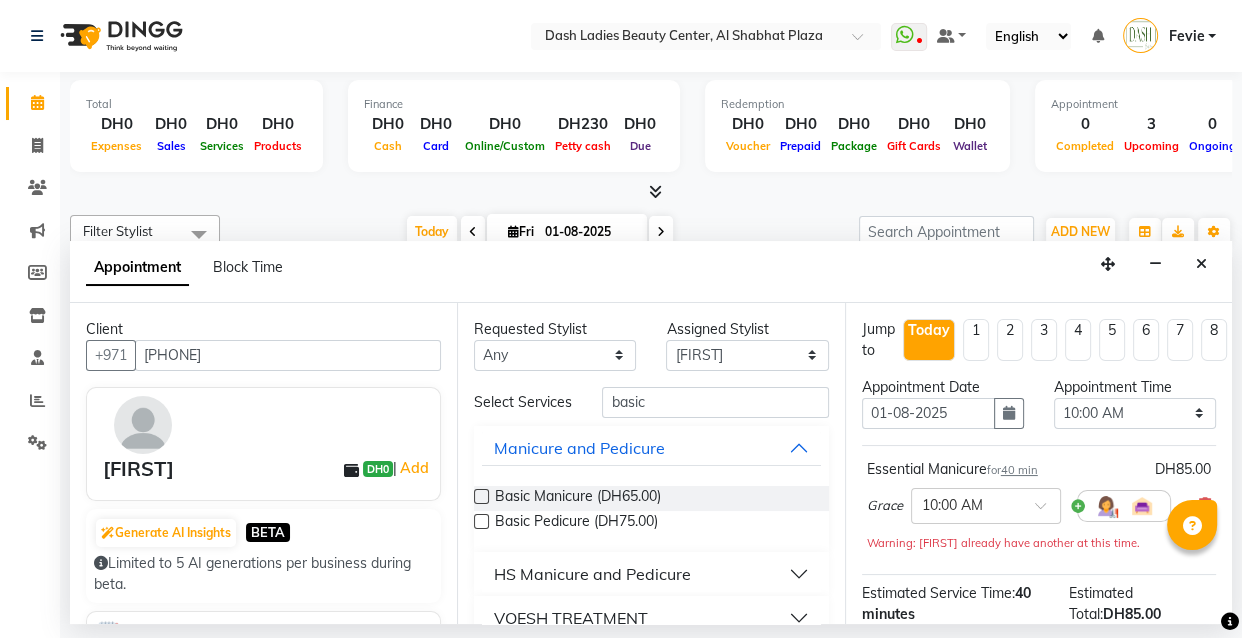 click at bounding box center [481, 521] 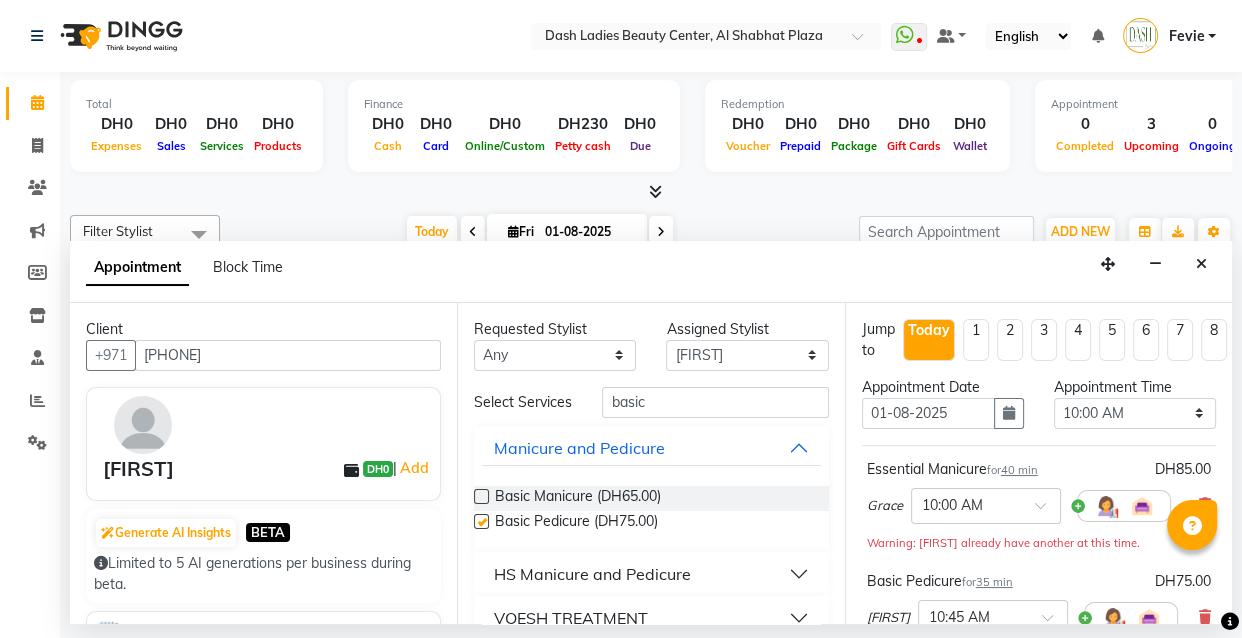 checkbox on "false" 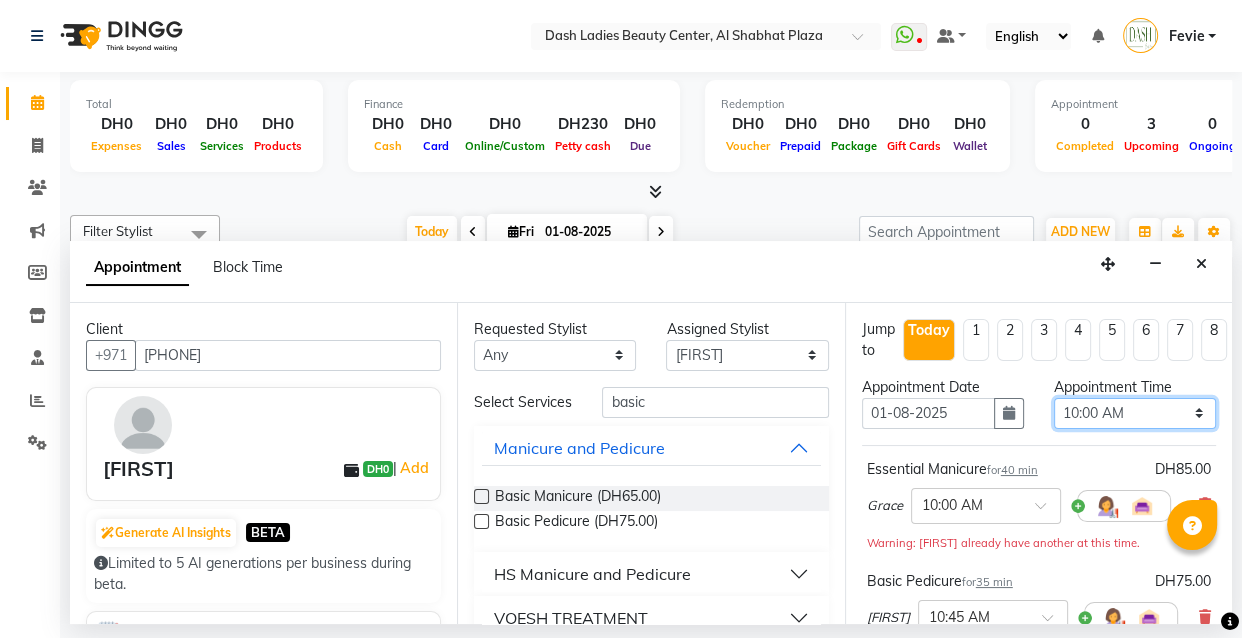 click on "Select 10:00 AM 10:15 AM 10:30 AM 10:45 AM 11:00 AM 11:15 AM 11:30 AM 11:45 AM 12:00 PM 12:15 PM 12:30 PM 12:45 PM 01:00 PM 01:15 PM 01:30 PM 01:45 PM 02:00 PM 02:15 PM 02:30 PM 02:45 PM 03:00 PM 03:15 PM 03:30 PM 03:45 PM 04:00 PM 04:15 PM 04:30 PM 04:45 PM 05:00 PM 05:15 PM 05:30 PM 05:45 PM 06:00 PM 06:15 PM 06:30 PM 06:45 PM 07:00 PM 07:15 PM 07:30 PM 07:45 PM 08:00 PM 08:15 PM 08:30 PM 08:45 PM 09:00 PM 09:15 PM 09:30 PM 09:45 PM 10:00 PM" at bounding box center [1135, 413] 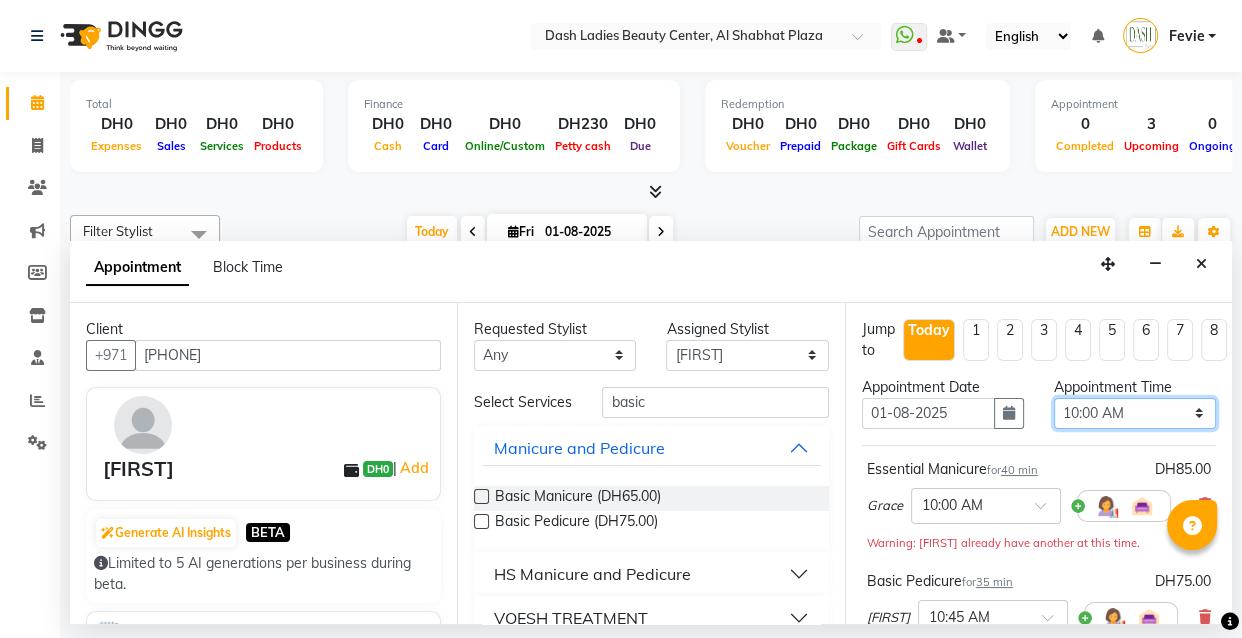select on "645" 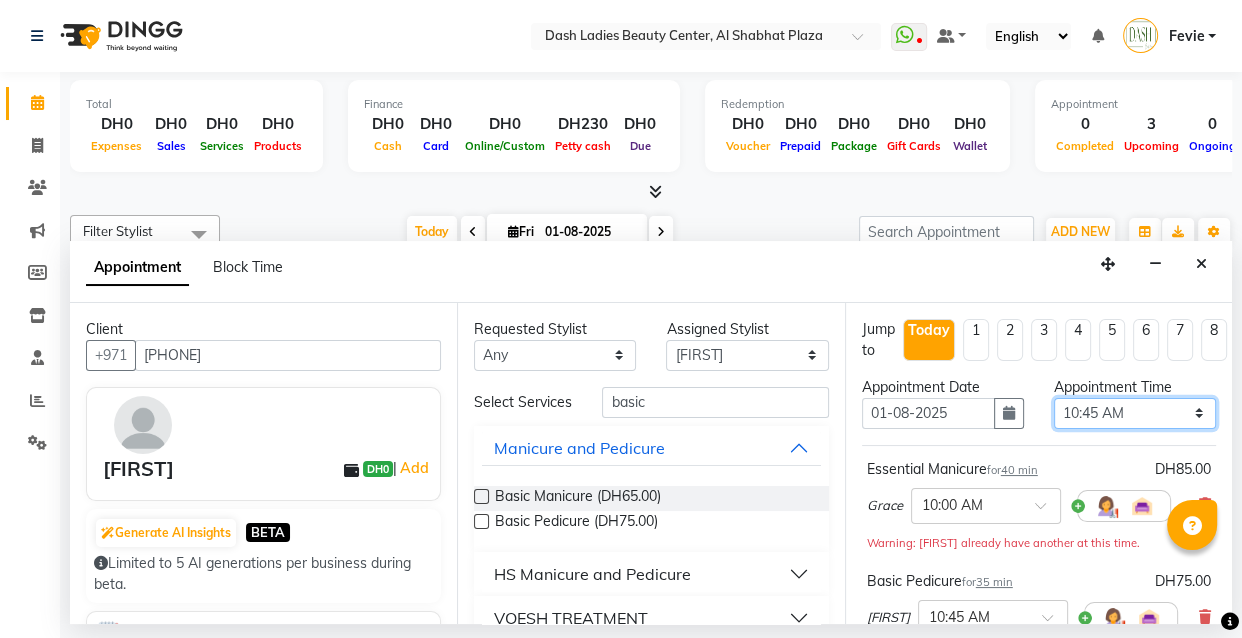 click on "Select 10:00 AM 10:15 AM 10:30 AM 10:45 AM 11:00 AM 11:15 AM 11:30 AM 11:45 AM 12:00 PM 12:15 PM 12:30 PM 12:45 PM 01:00 PM 01:15 PM 01:30 PM 01:45 PM 02:00 PM 02:15 PM 02:30 PM 02:45 PM 03:00 PM 03:15 PM 03:30 PM 03:45 PM 04:00 PM 04:15 PM 04:30 PM 04:45 PM 05:00 PM 05:15 PM 05:30 PM 05:45 PM 06:00 PM 06:15 PM 06:30 PM 06:45 PM 07:00 PM 07:15 PM 07:30 PM 07:45 PM 08:00 PM 08:15 PM 08:30 PM 08:45 PM 09:00 PM 09:15 PM 09:30 PM 09:45 PM 10:00 PM" at bounding box center (1135, 413) 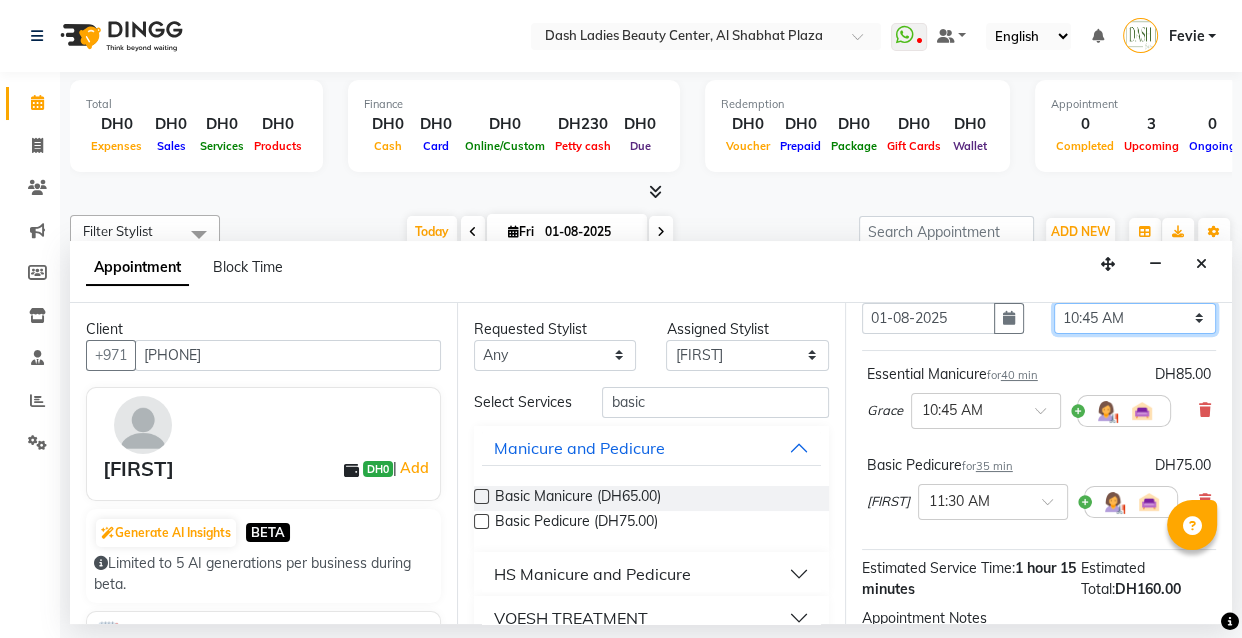 scroll, scrollTop: 111, scrollLeft: 0, axis: vertical 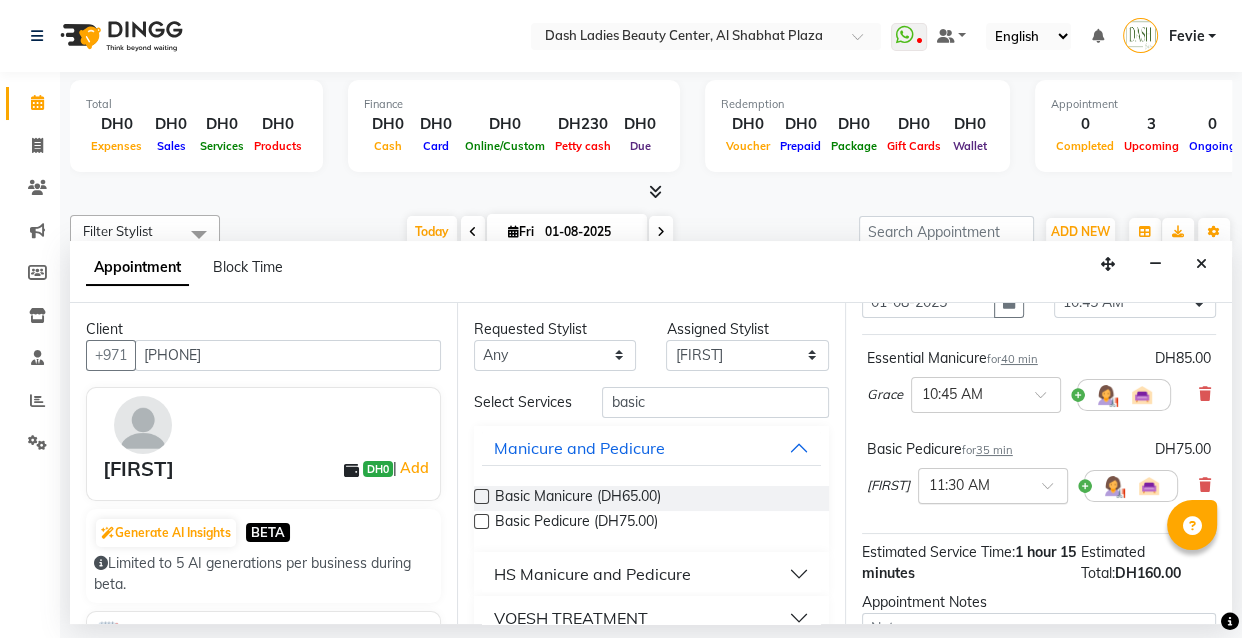 click at bounding box center (973, 484) 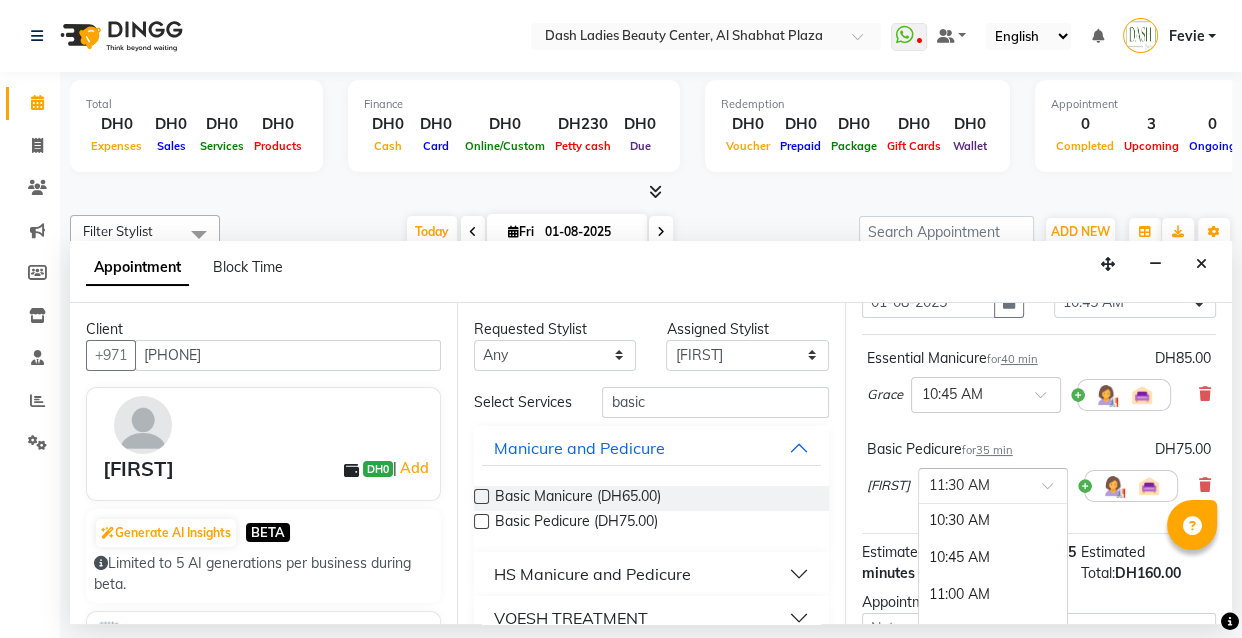 scroll, scrollTop: 77, scrollLeft: 0, axis: vertical 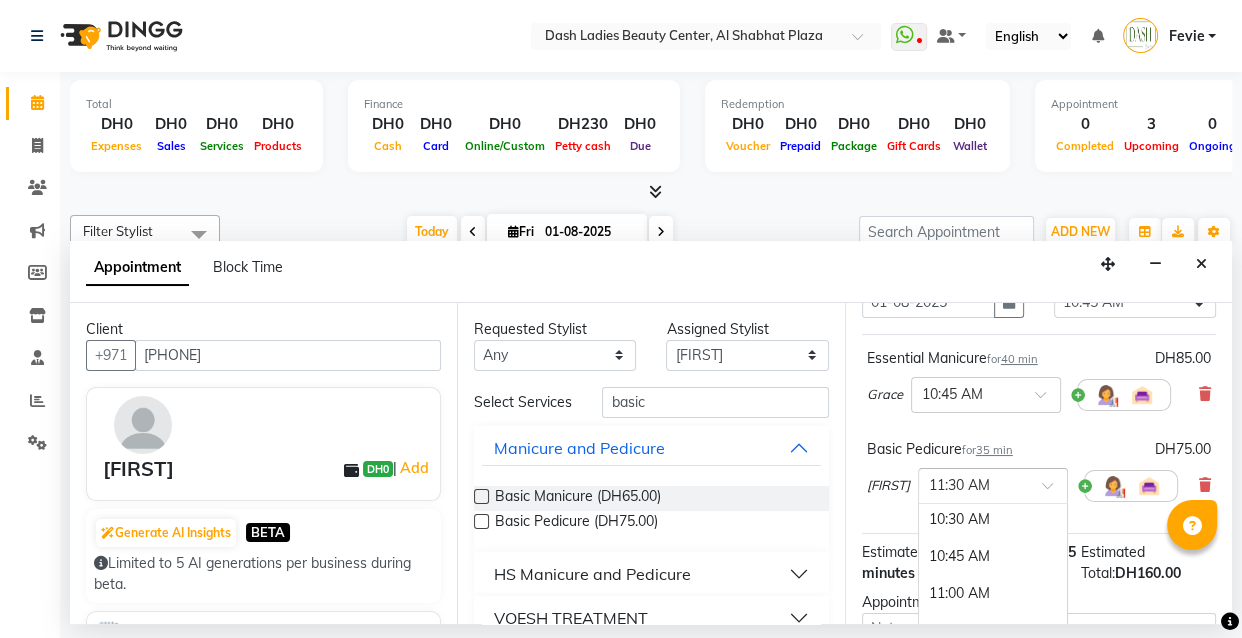 click on "10:45 AM" at bounding box center (993, 556) 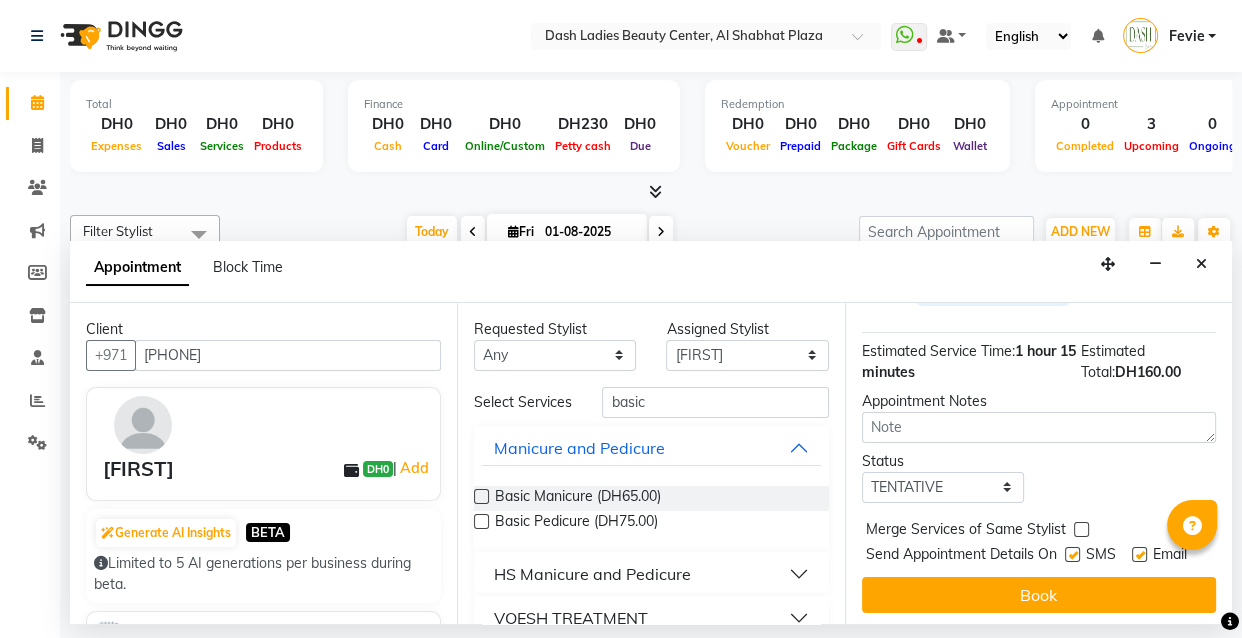 scroll, scrollTop: 357, scrollLeft: 0, axis: vertical 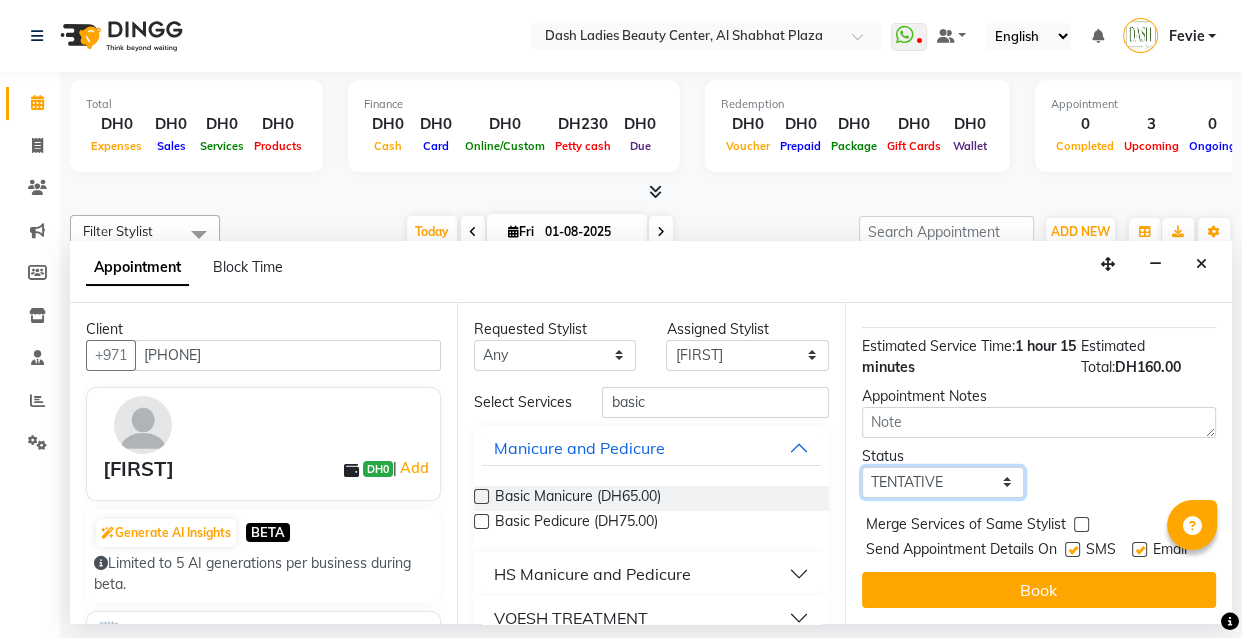click on "Select TENTATIVE CONFIRM CHECK-IN UPCOMING" at bounding box center (943, 482) 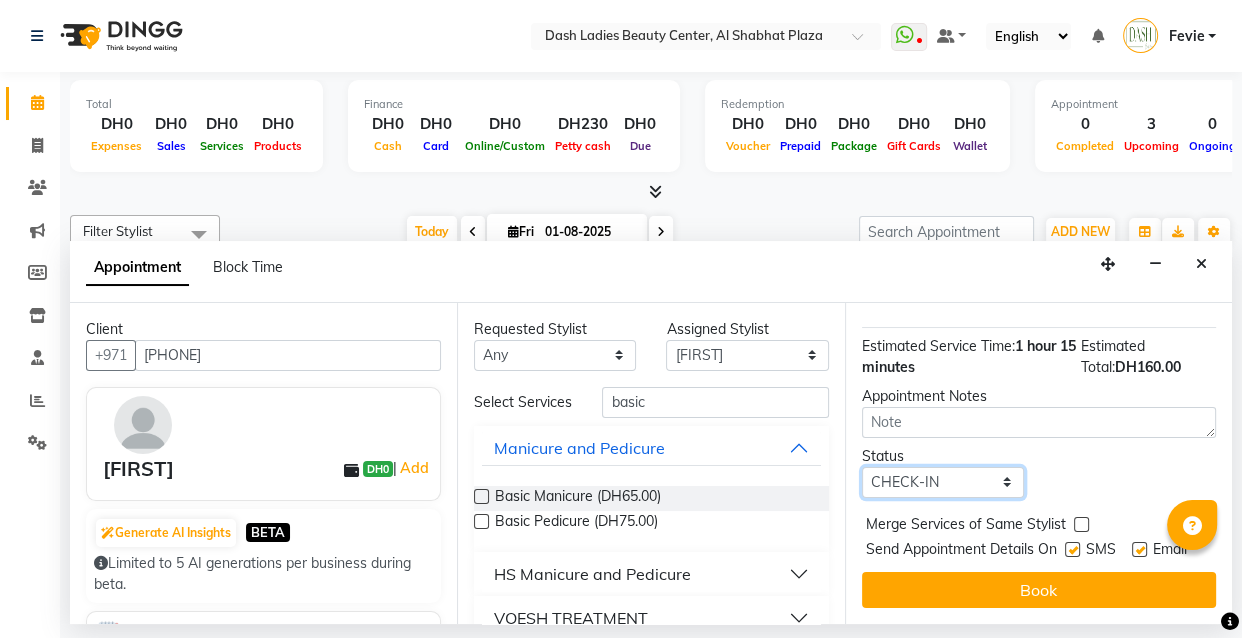 click on "Select TENTATIVE CONFIRM CHECK-IN UPCOMING" at bounding box center [943, 482] 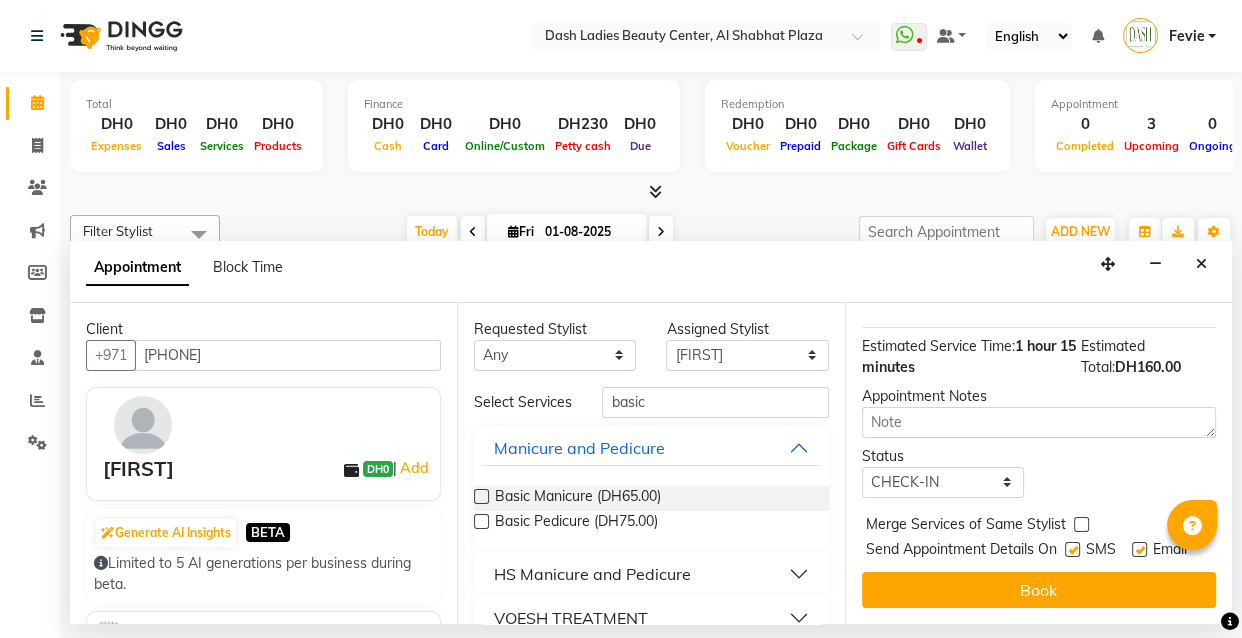 click at bounding box center [1081, 524] 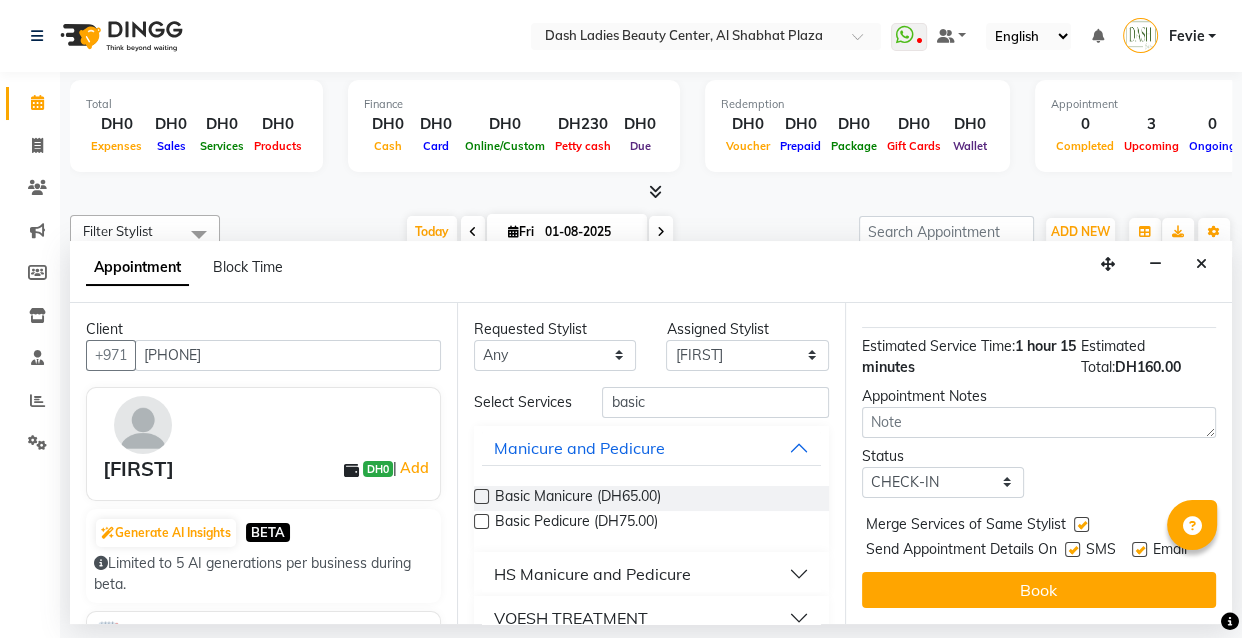 click at bounding box center (1072, 549) 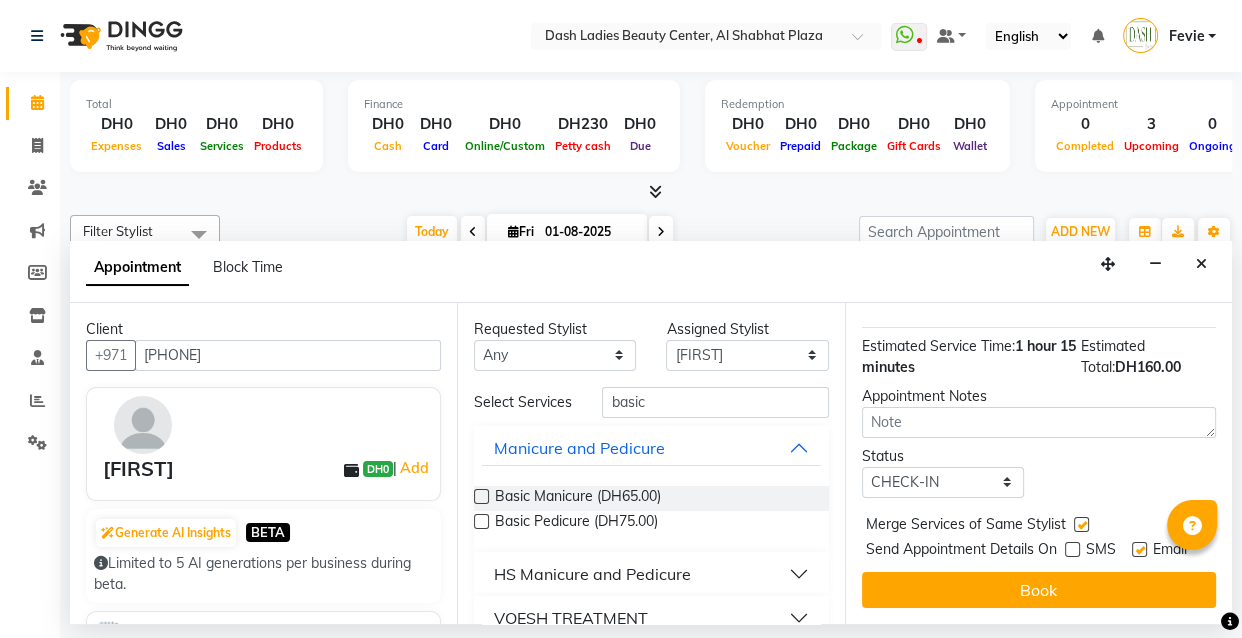 click at bounding box center [1139, 549] 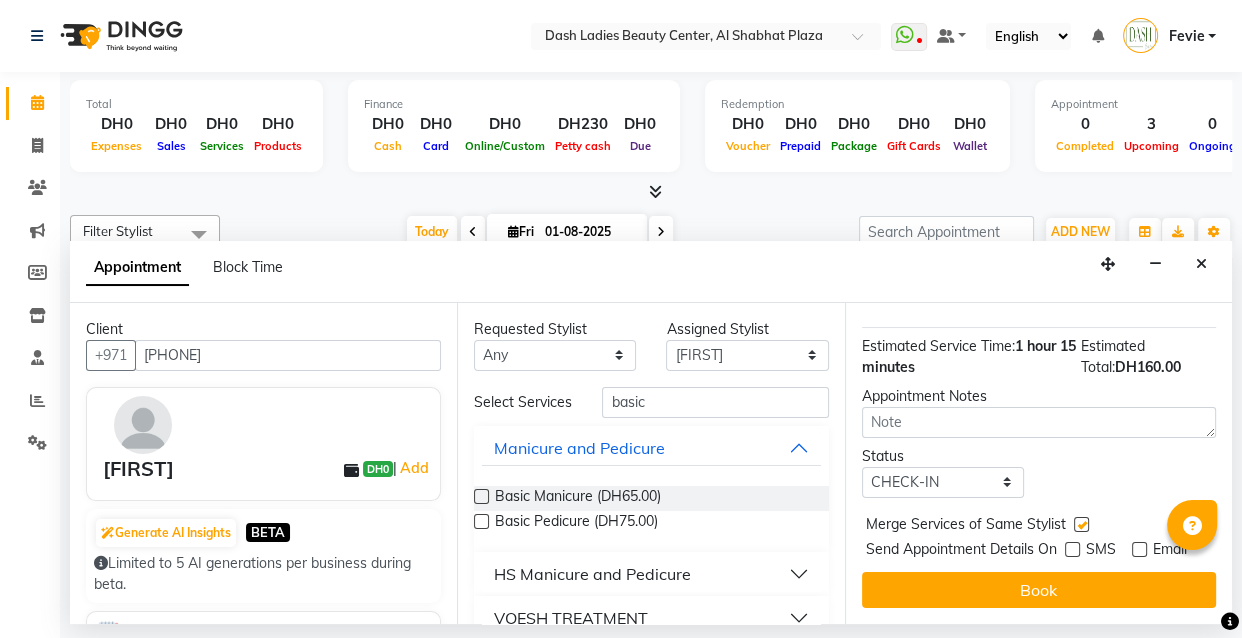 scroll, scrollTop: 368, scrollLeft: 0, axis: vertical 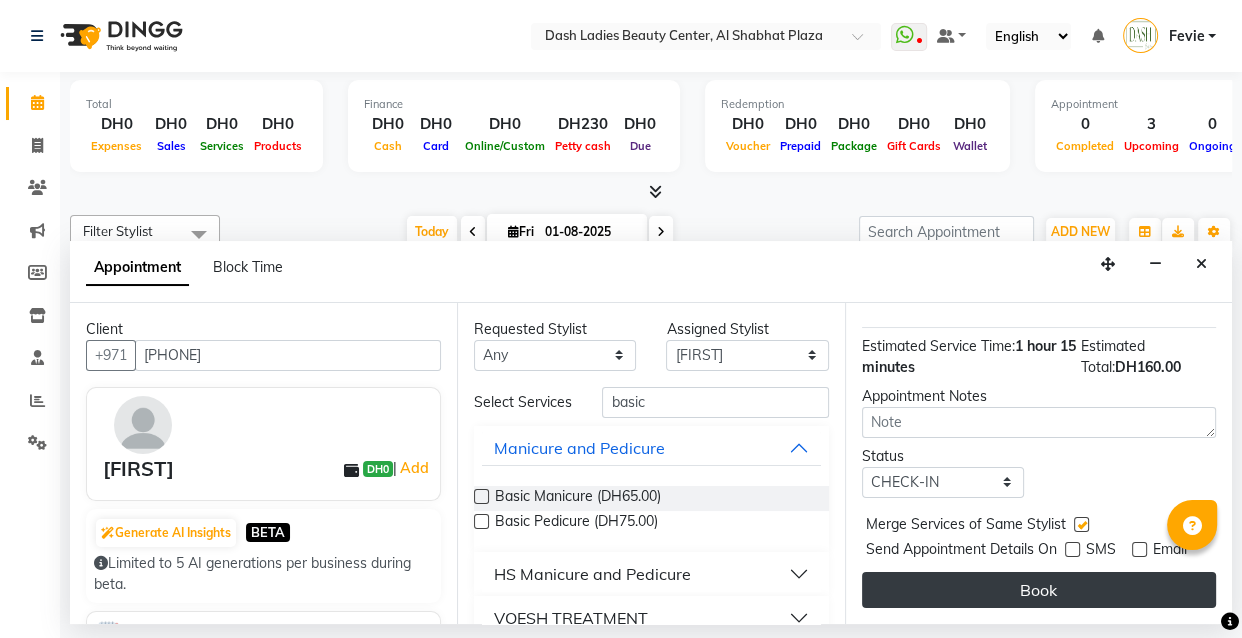 click on "Book" at bounding box center (1039, 590) 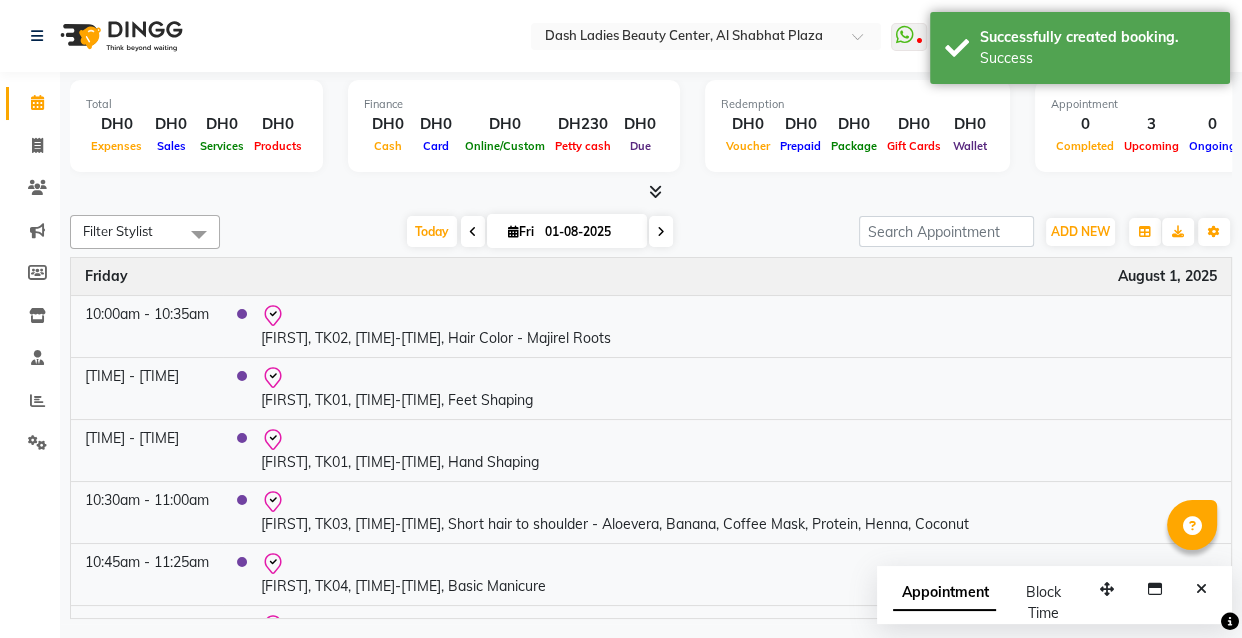 scroll, scrollTop: 48, scrollLeft: 0, axis: vertical 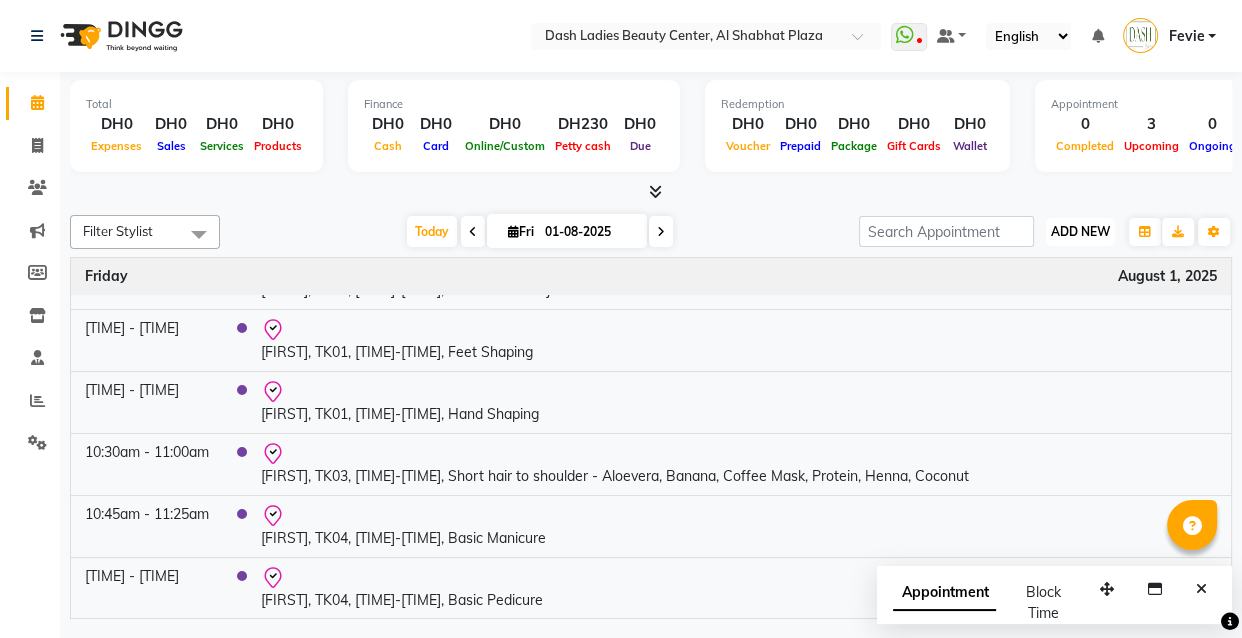 click on "ADD NEW" at bounding box center [1080, 231] 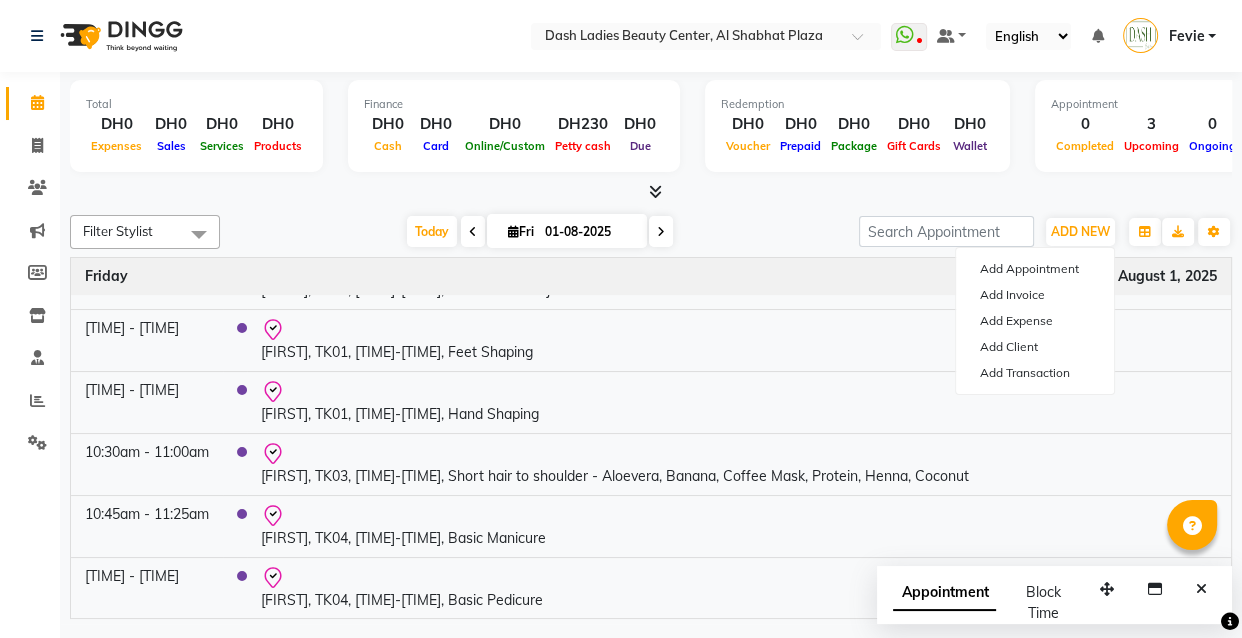 click on "Friday August 1, 2025" at bounding box center [651, 276] 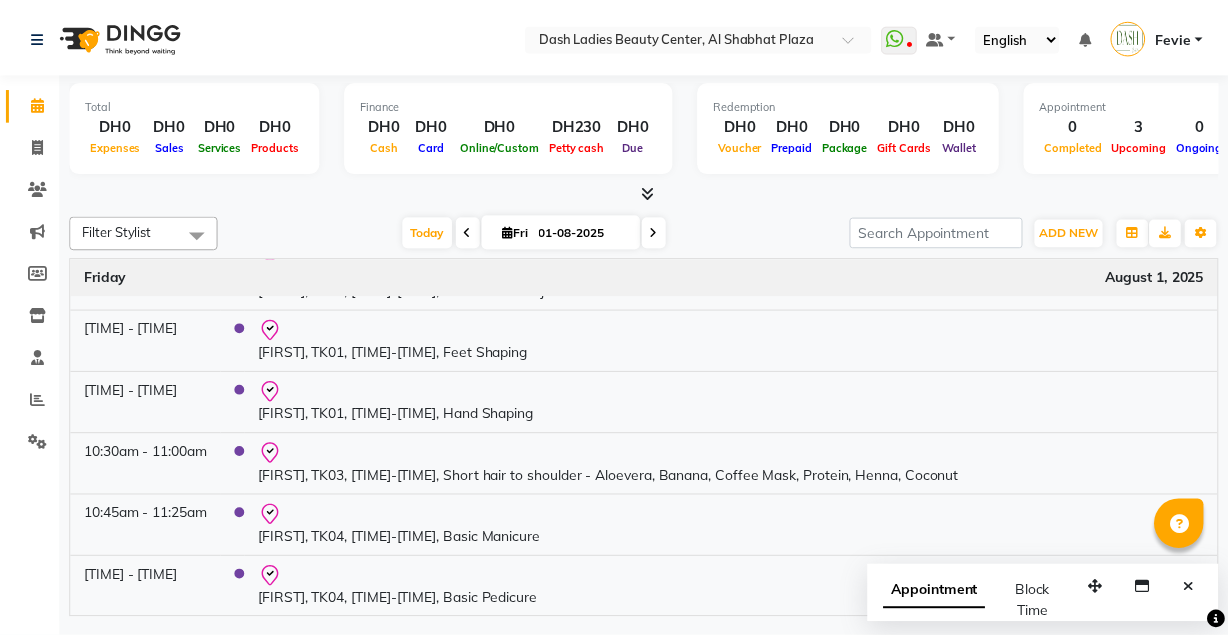 scroll, scrollTop: 0, scrollLeft: 0, axis: both 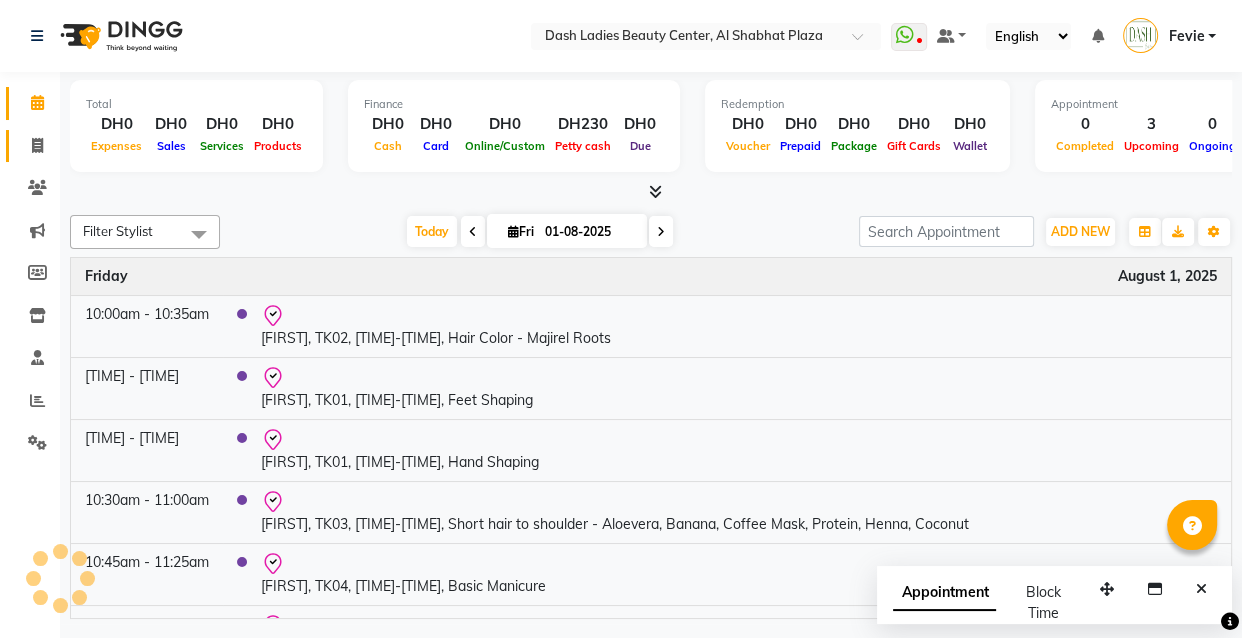 click 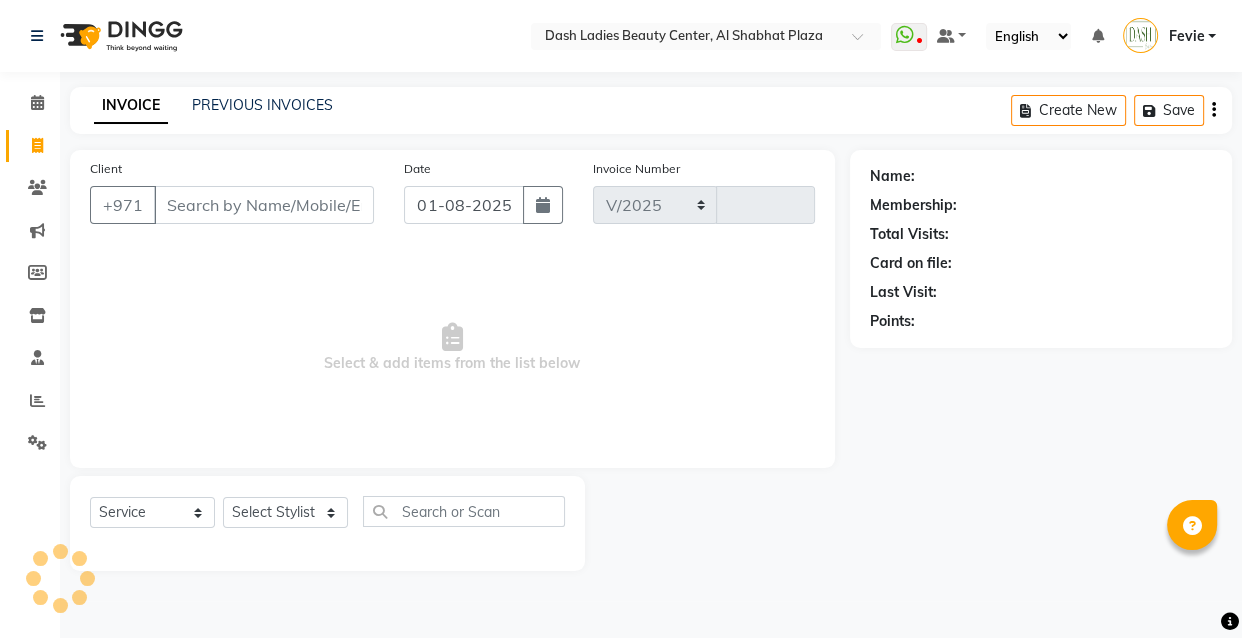 select on "8372" 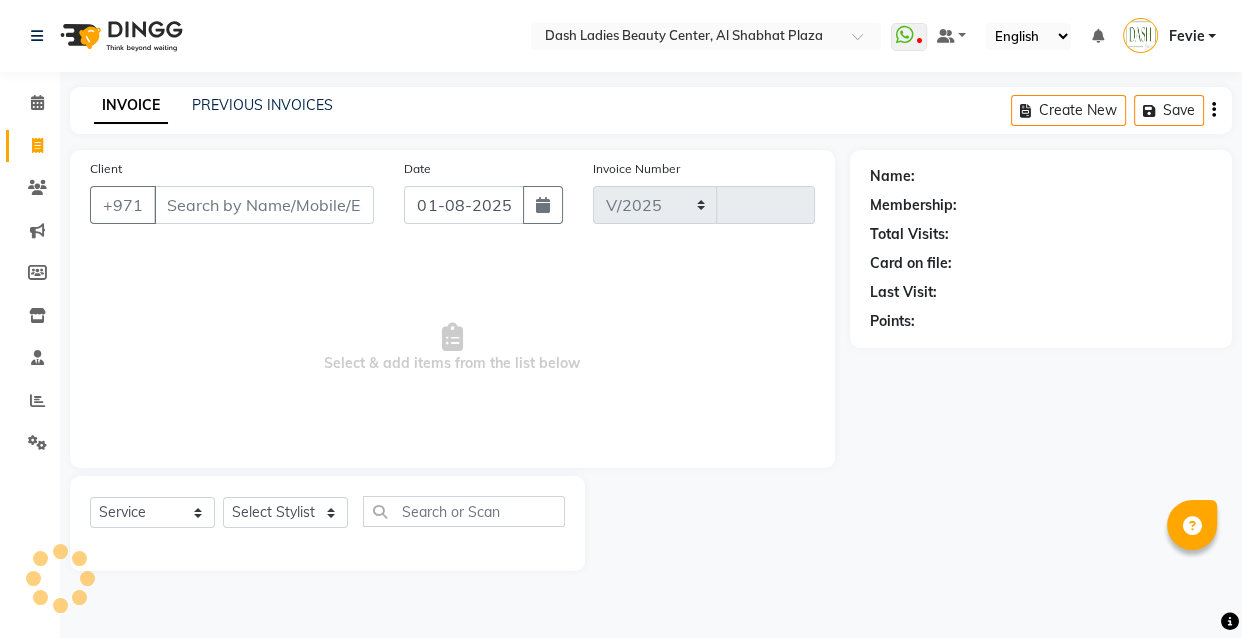 type on "2453" 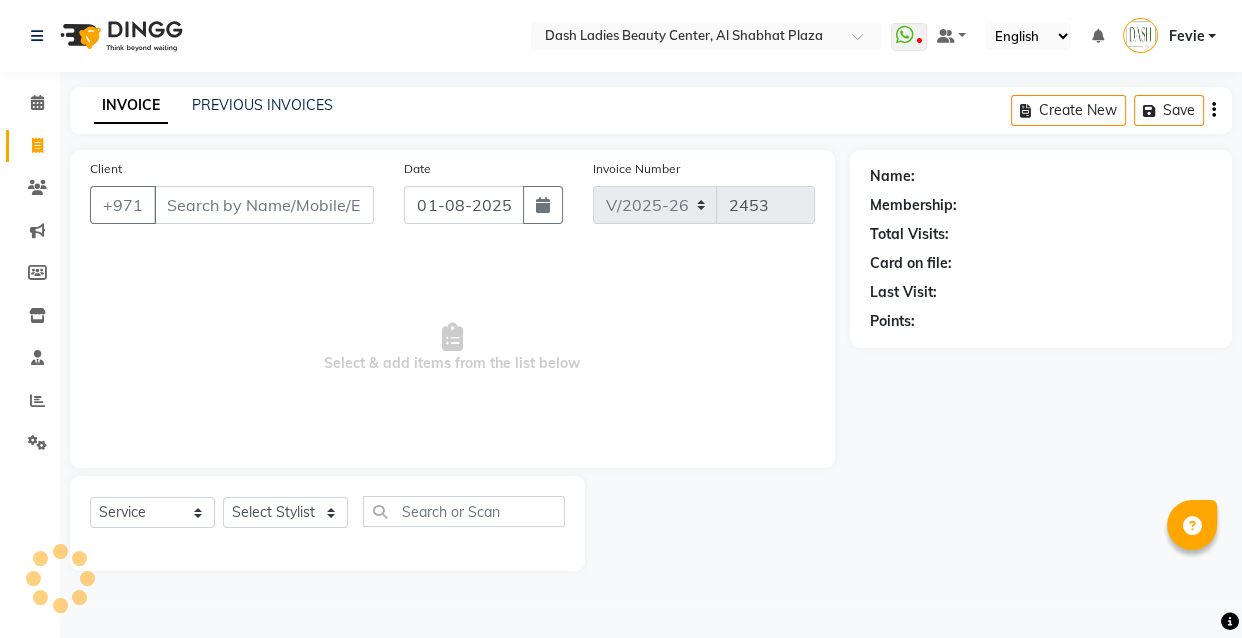 click on "Client" at bounding box center (264, 205) 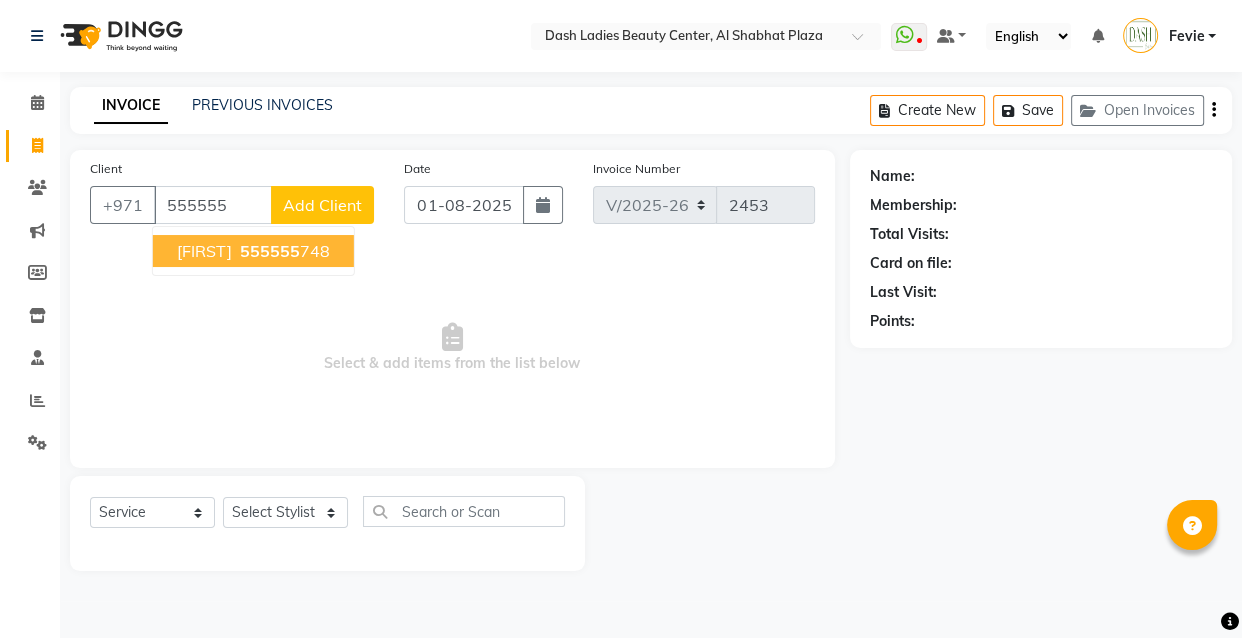 click on "Meriem" at bounding box center (204, 251) 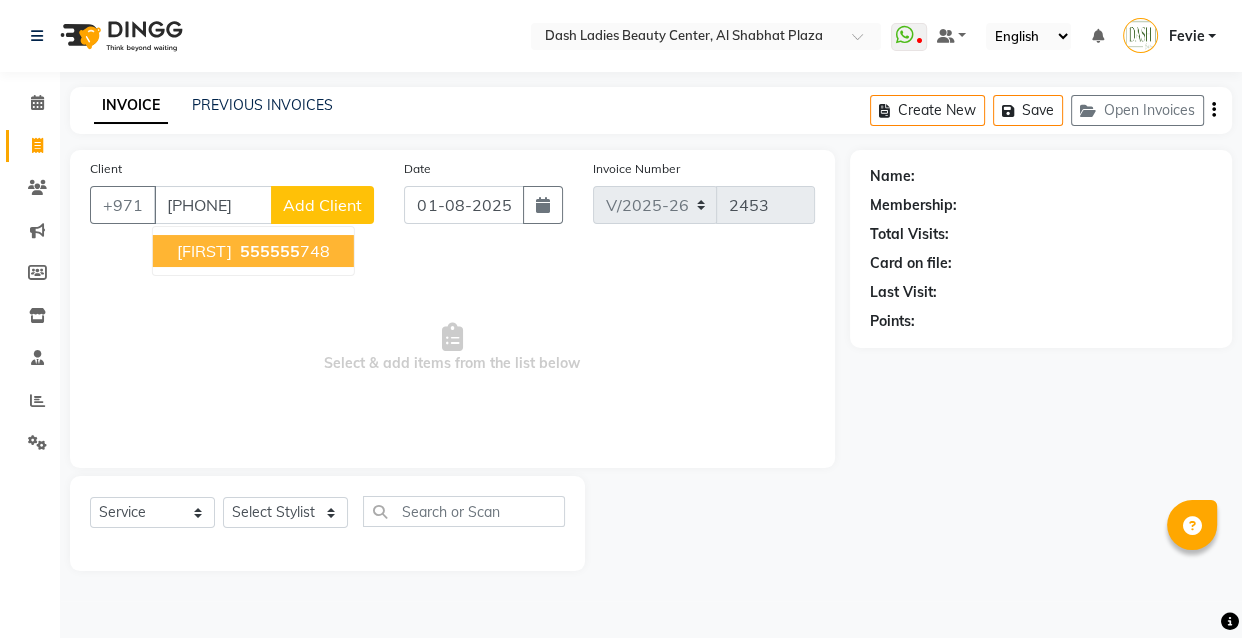 type on "555555748" 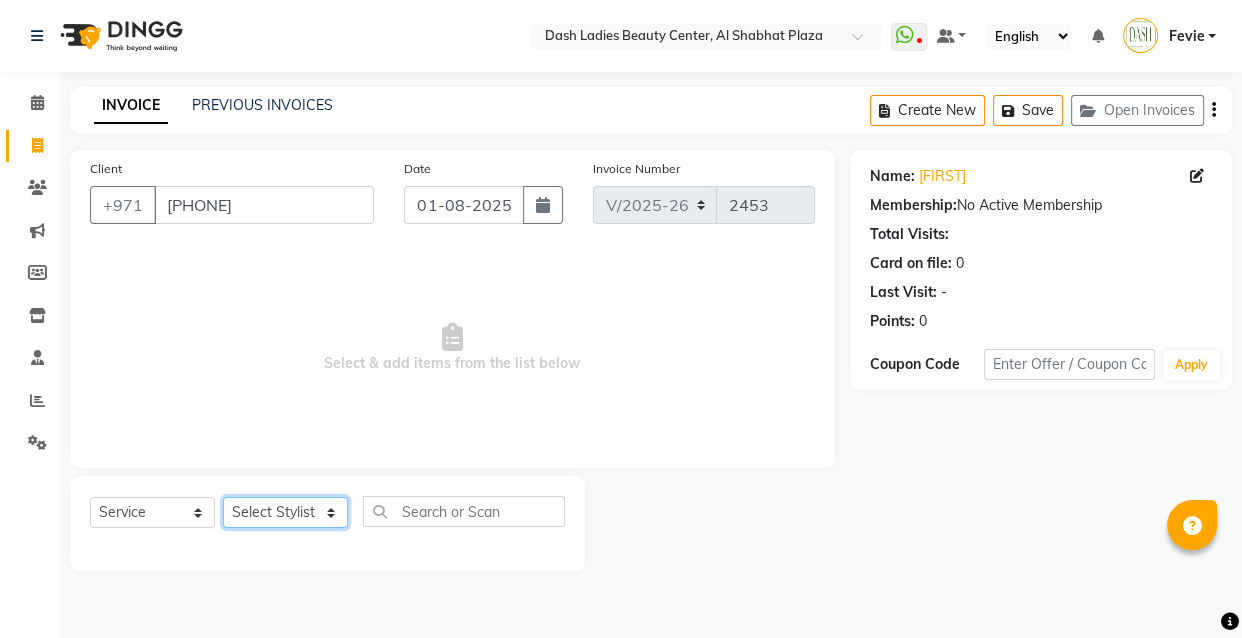 click on "Select Stylist Aizel Angelina Anna Bobi Edlyn Fevie  Flora Grace Hamda Janine Jelyn Mariel Maya Maya (Cafe) May Joy (Cafe) Nabasirye (Cafe) Nancy Nilam Nita Noreen Owner Peace Rechiel Rose Marie Saman Talina" 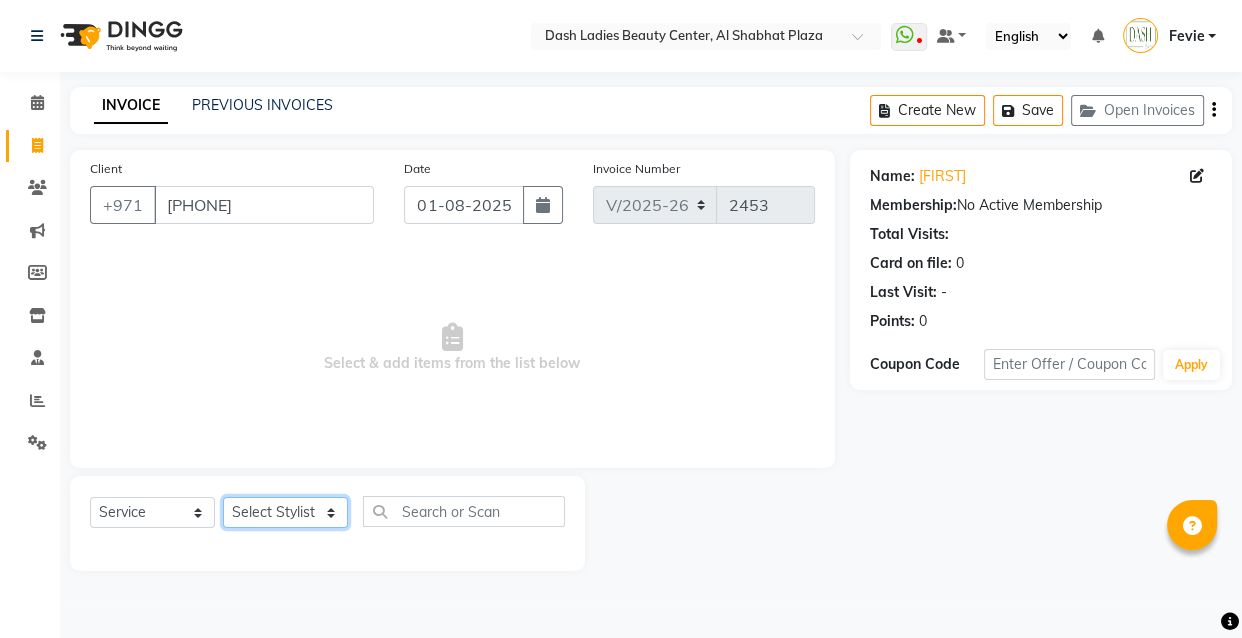 select on "81114" 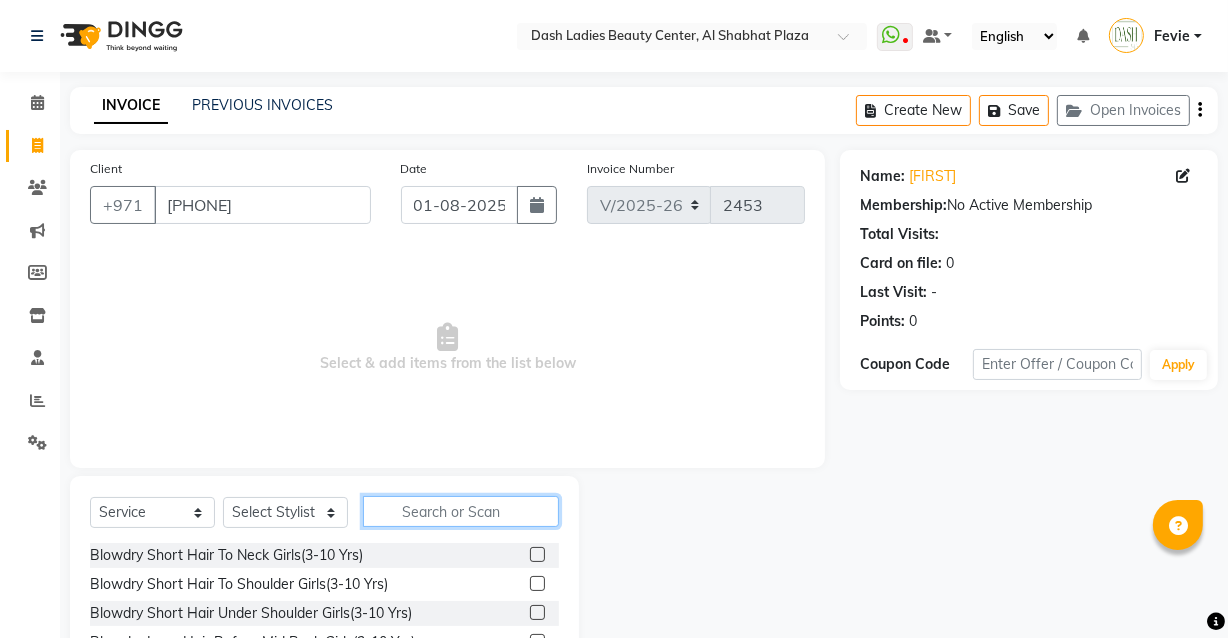 click 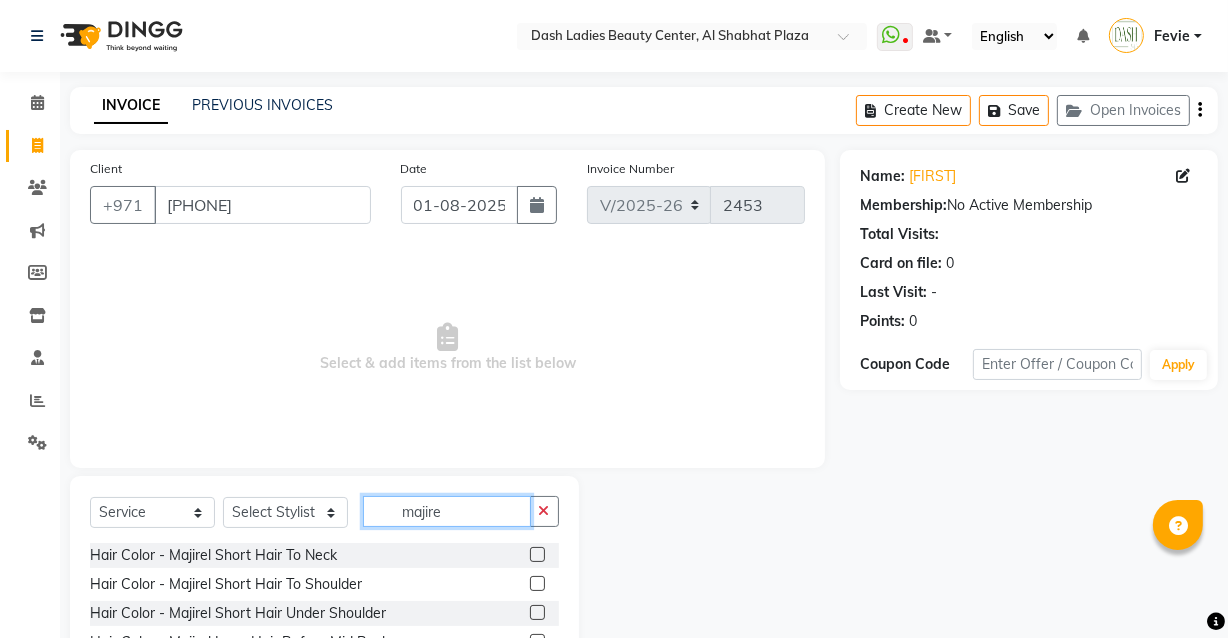 type on "majire" 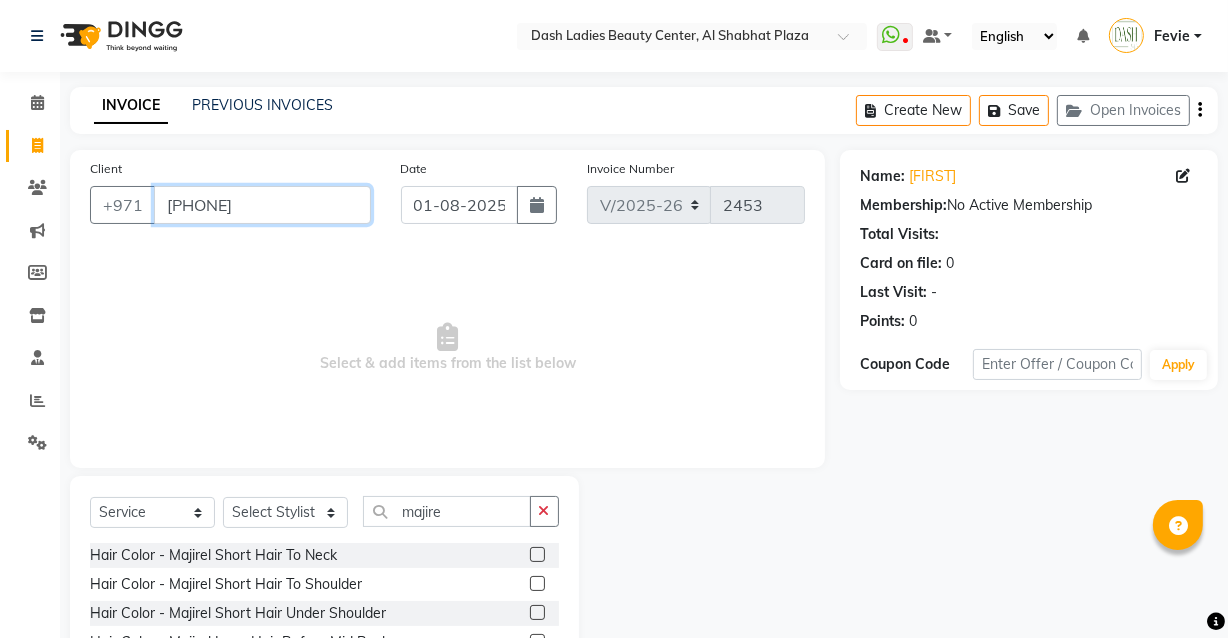 click on "555555748" at bounding box center [262, 205] 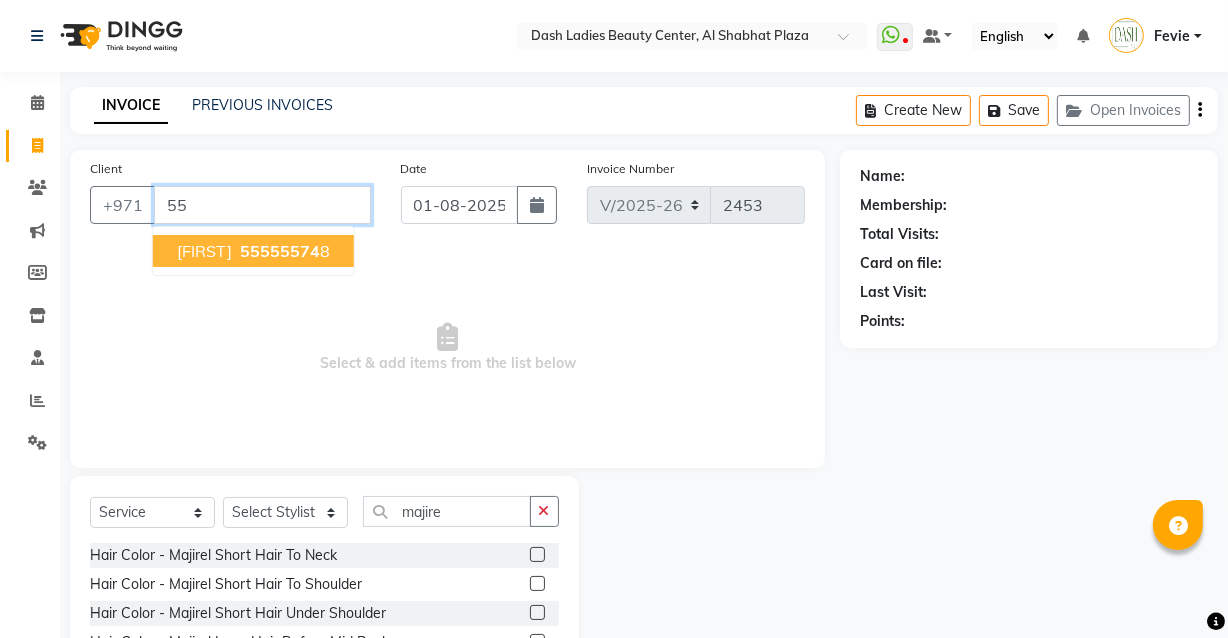 type on "5" 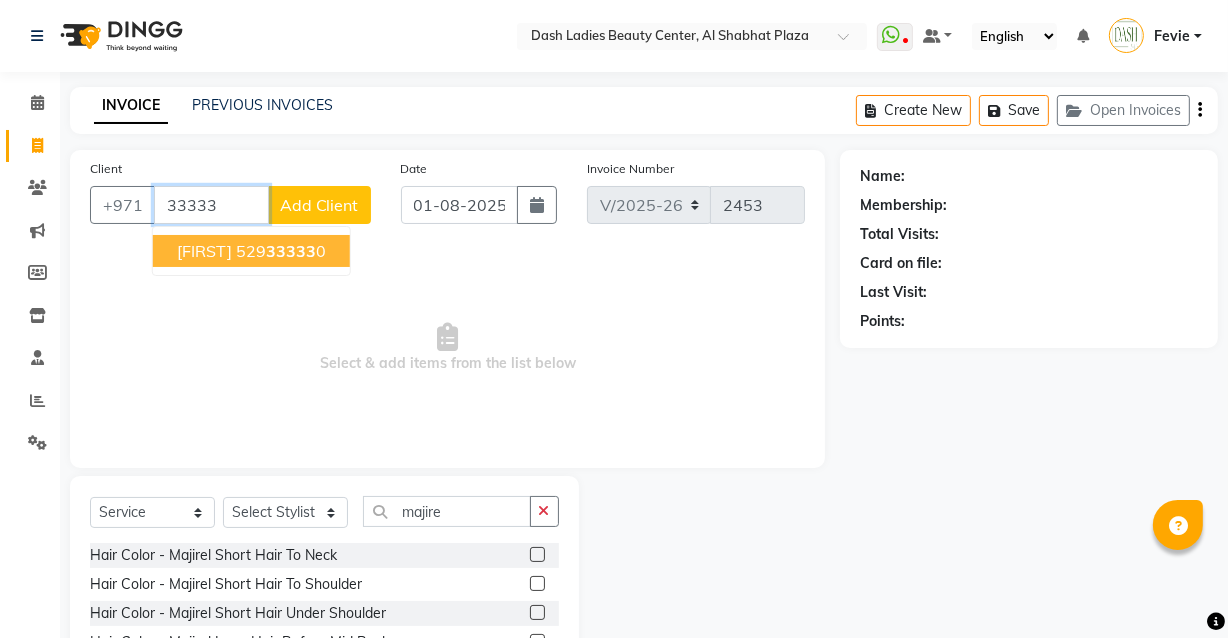 click on "Guweya  529 33333 0" at bounding box center (251, 251) 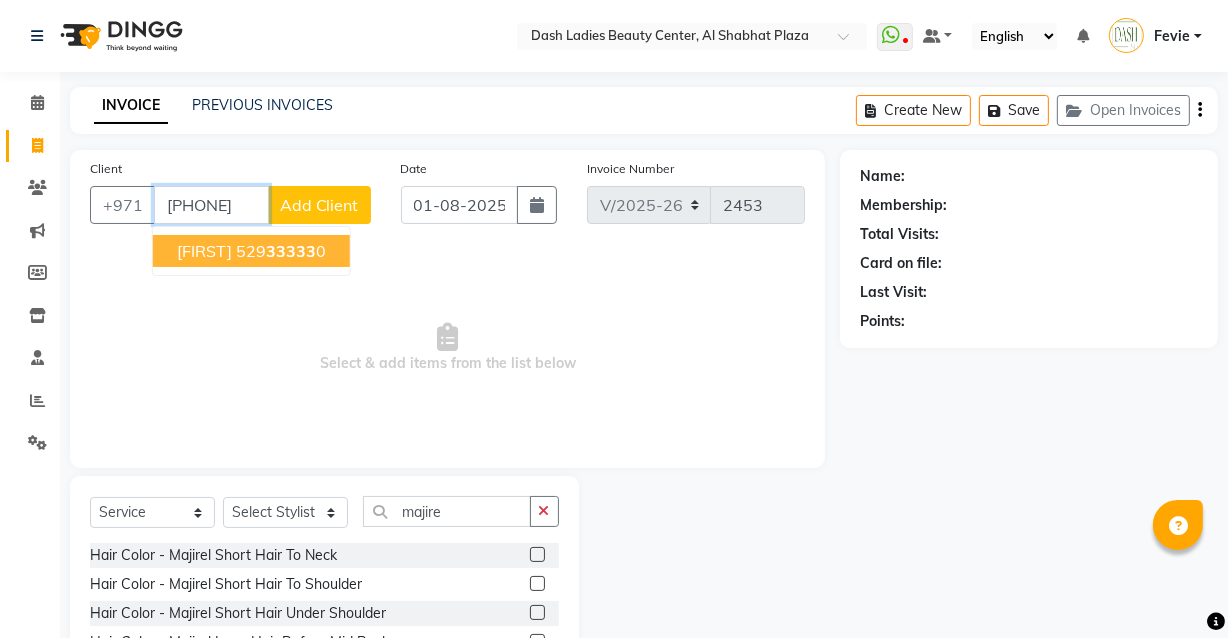 type on "529333330" 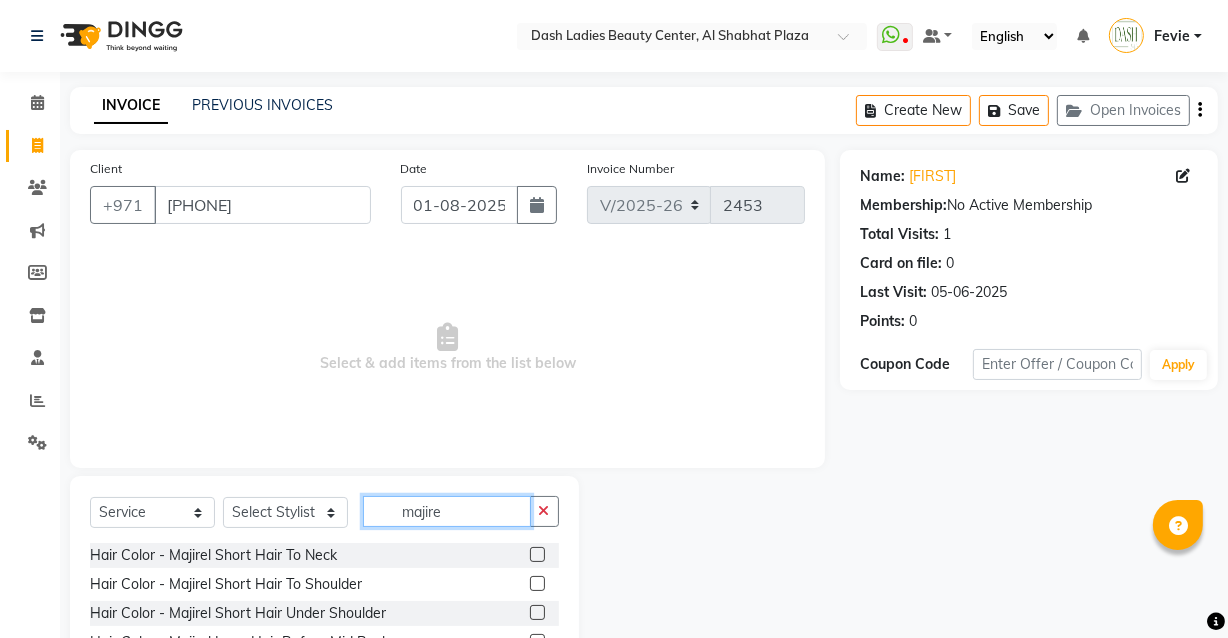 click on "majire" 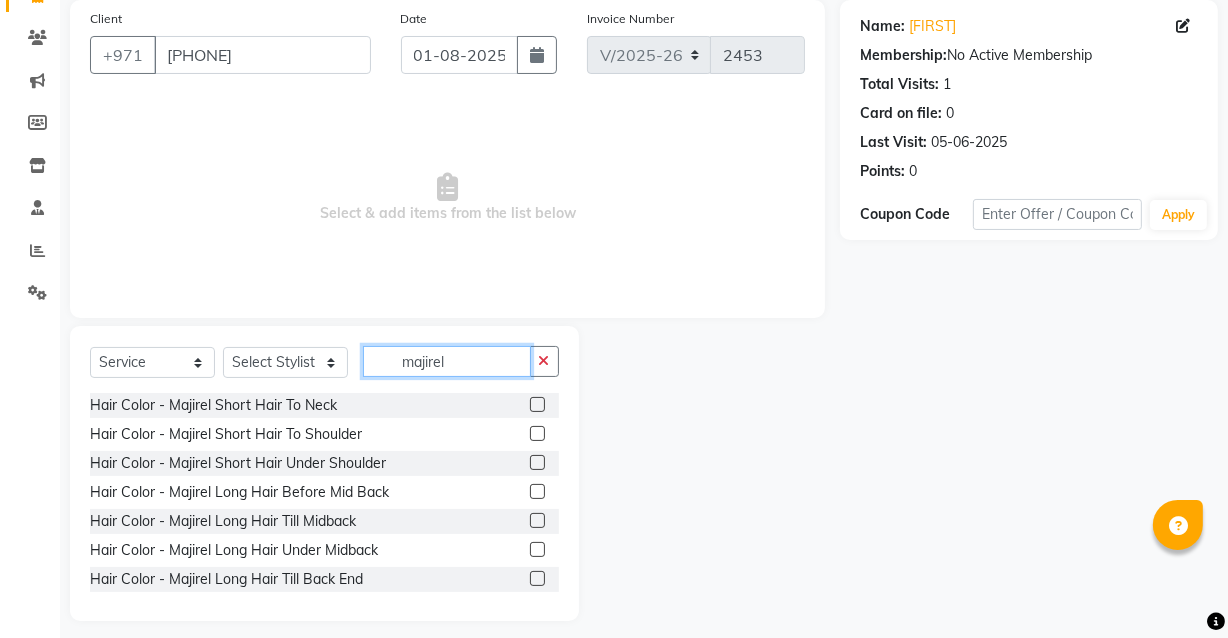 scroll, scrollTop: 163, scrollLeft: 0, axis: vertical 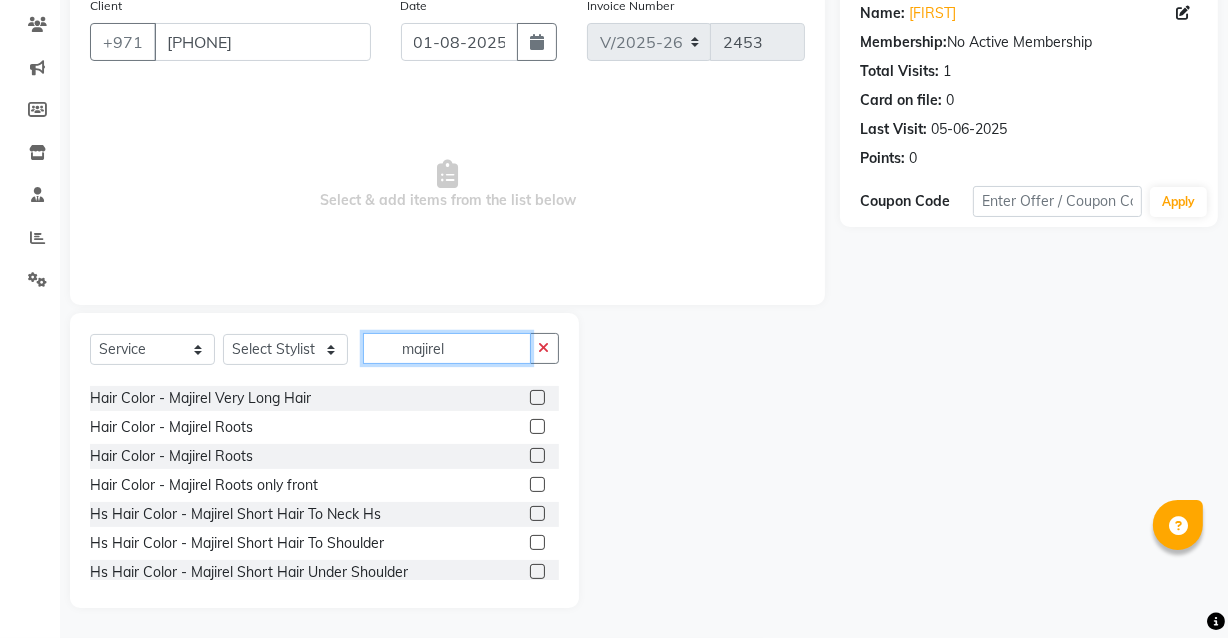 type on "majirel" 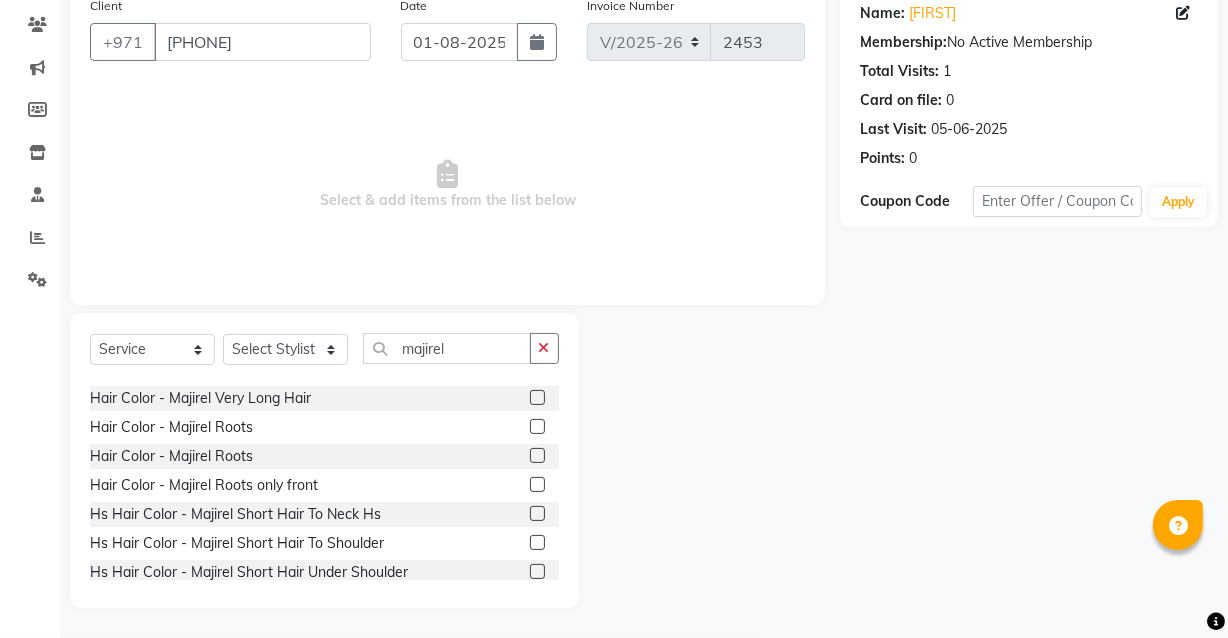 click 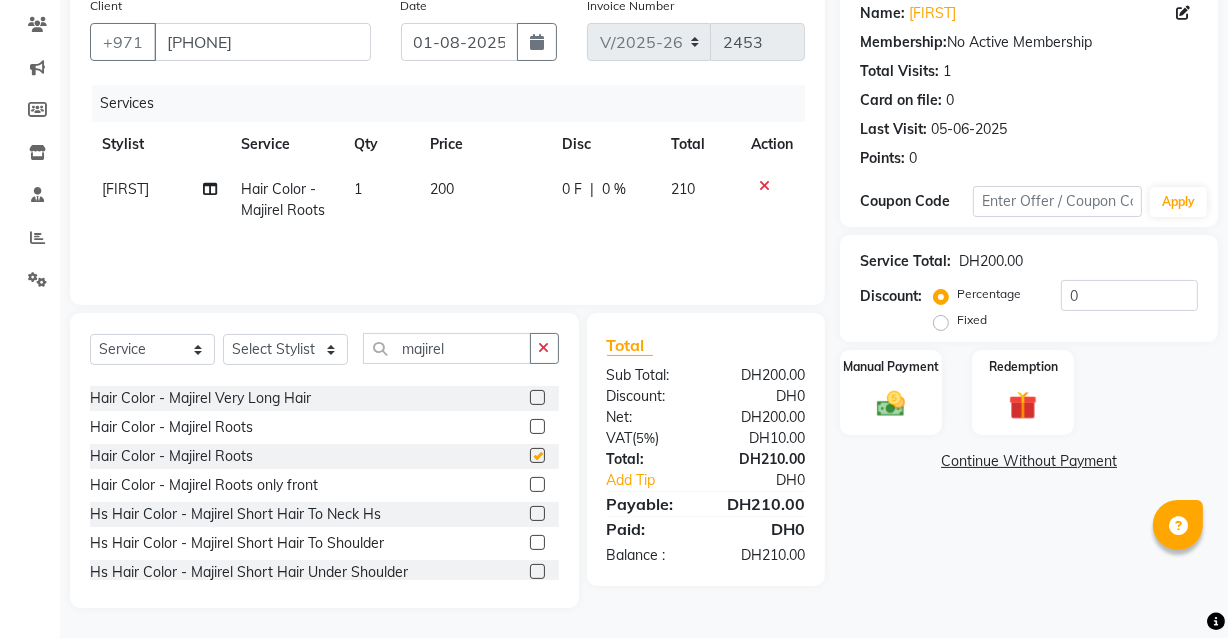 checkbox on "false" 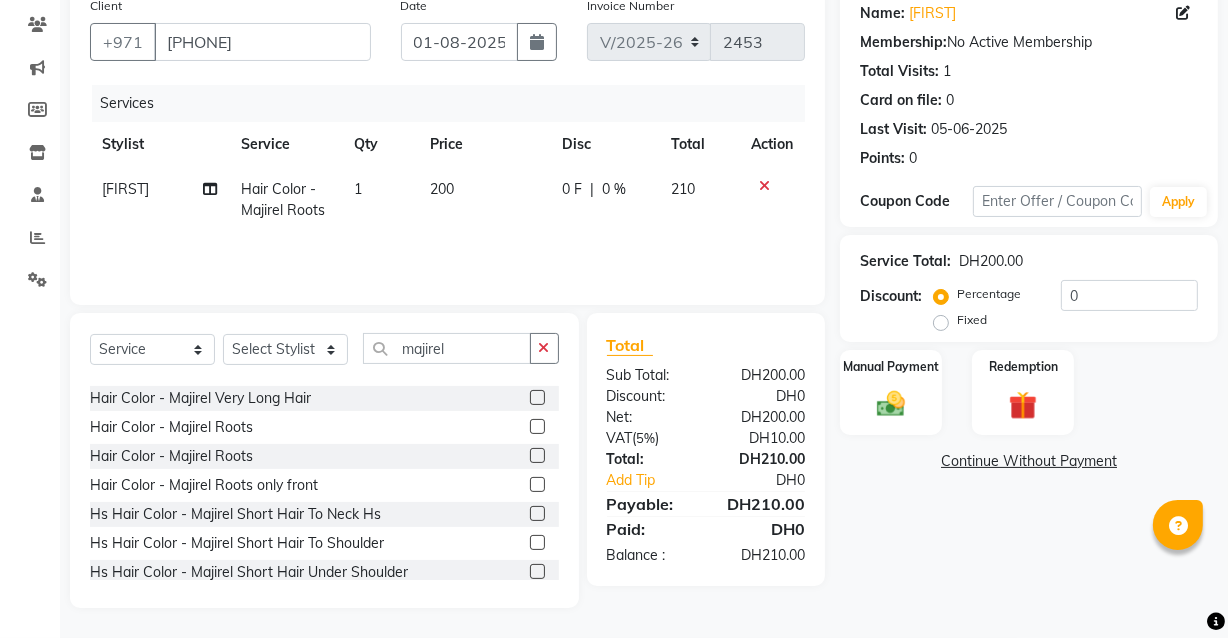 click 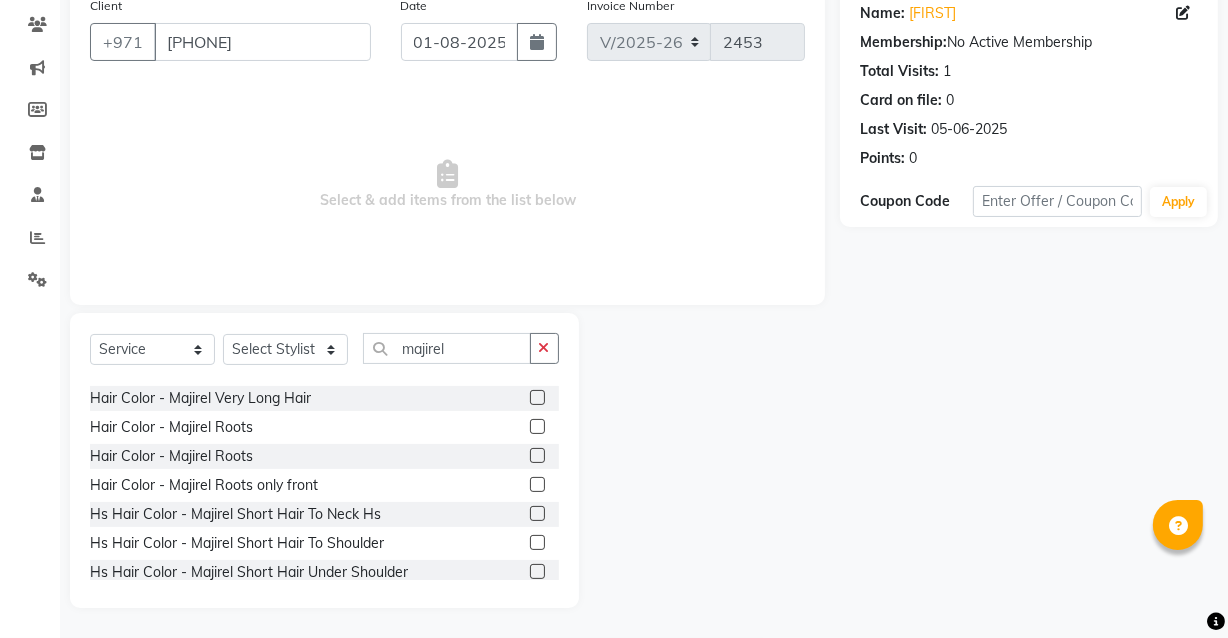 click 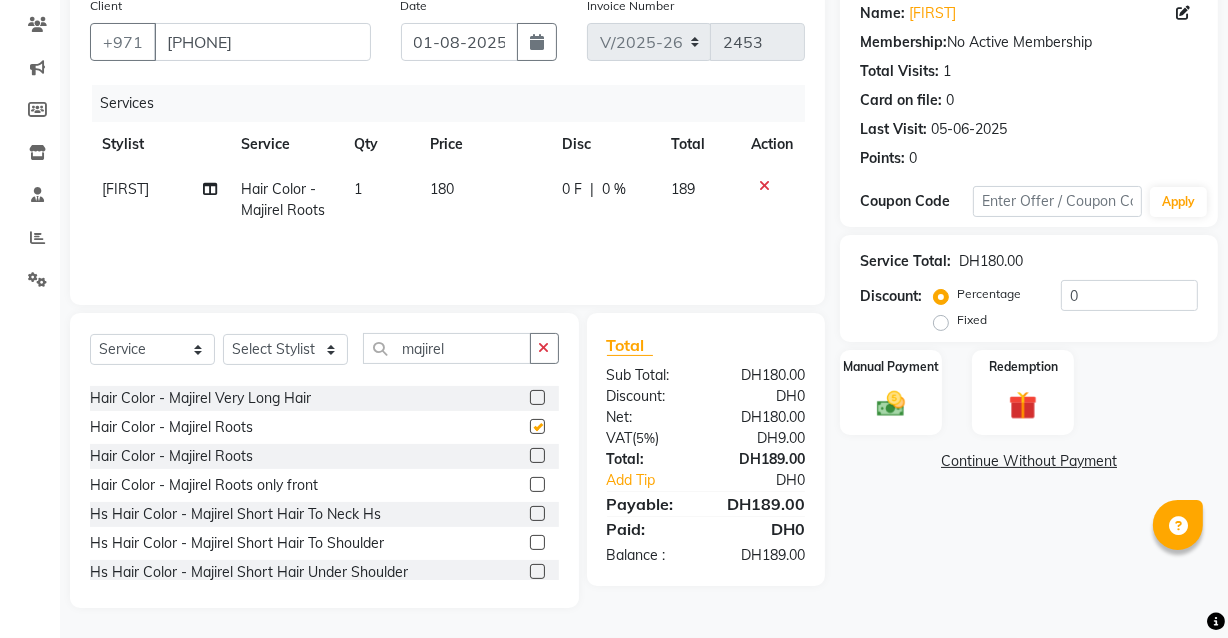 checkbox on "false" 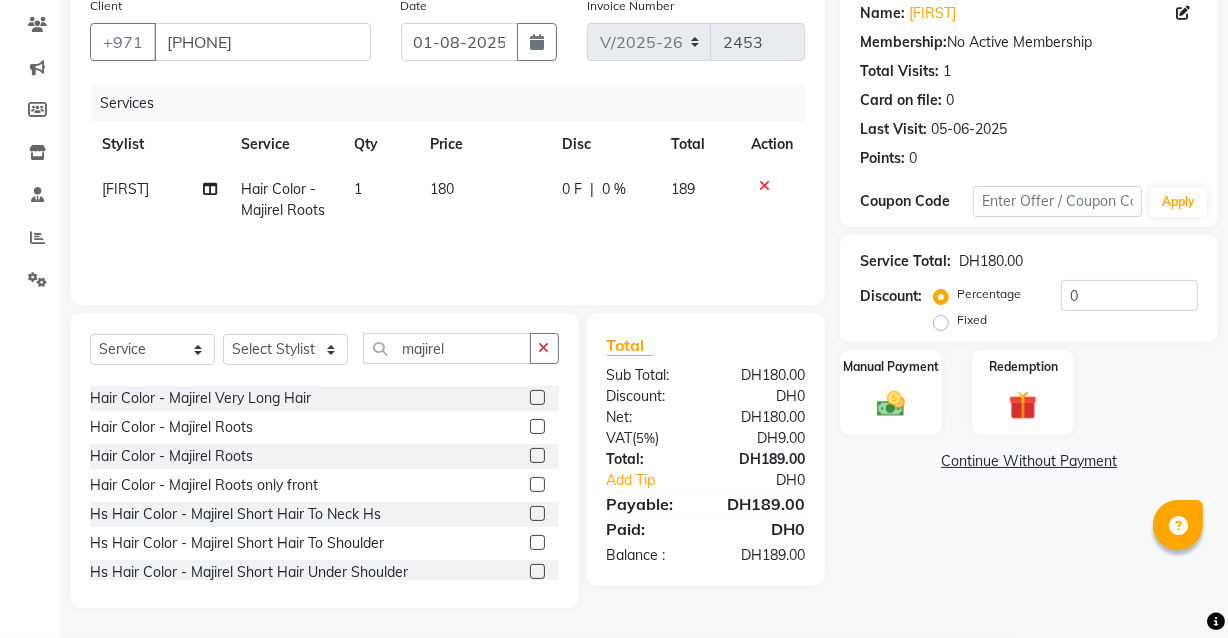 click 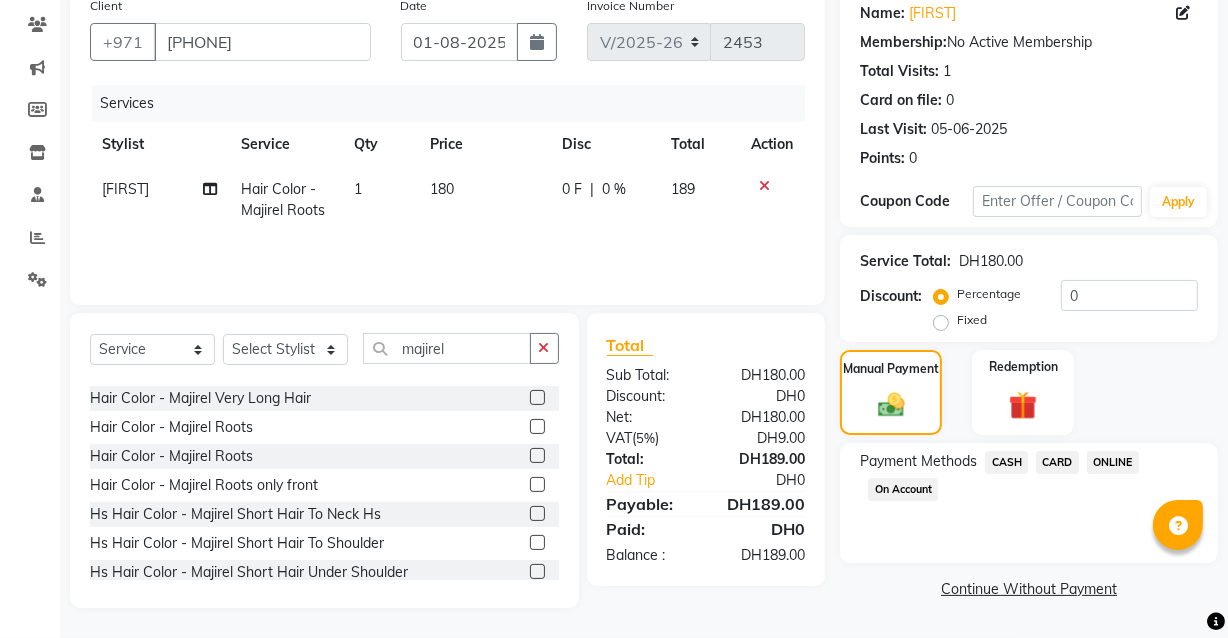 click on "CASH" 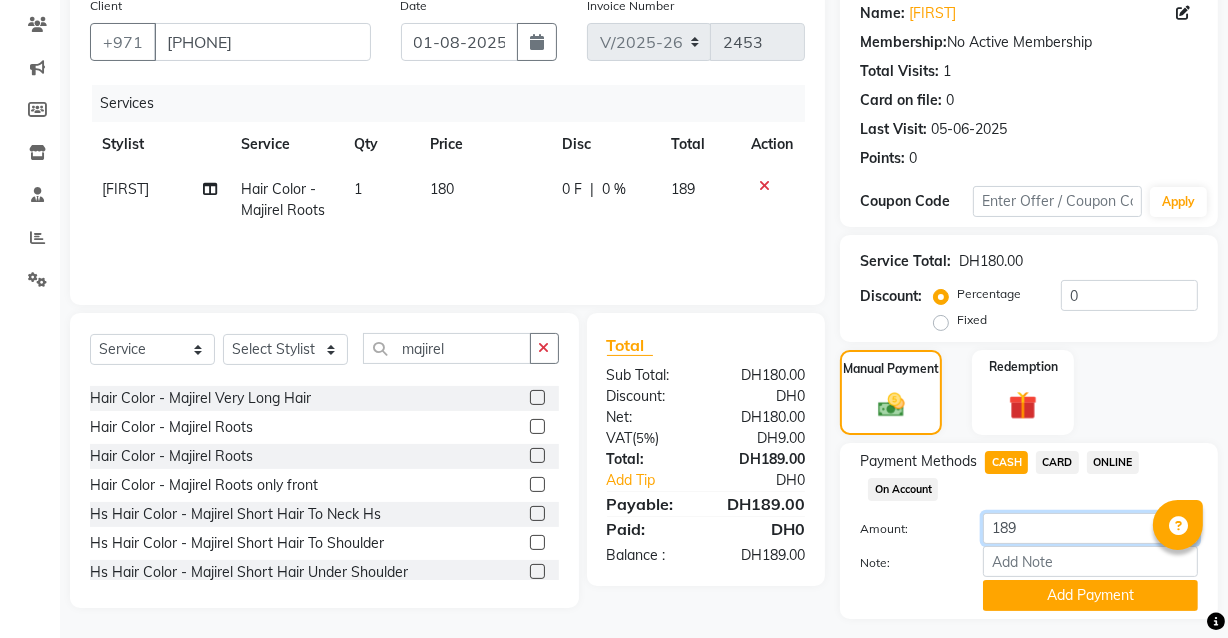 click on "189" 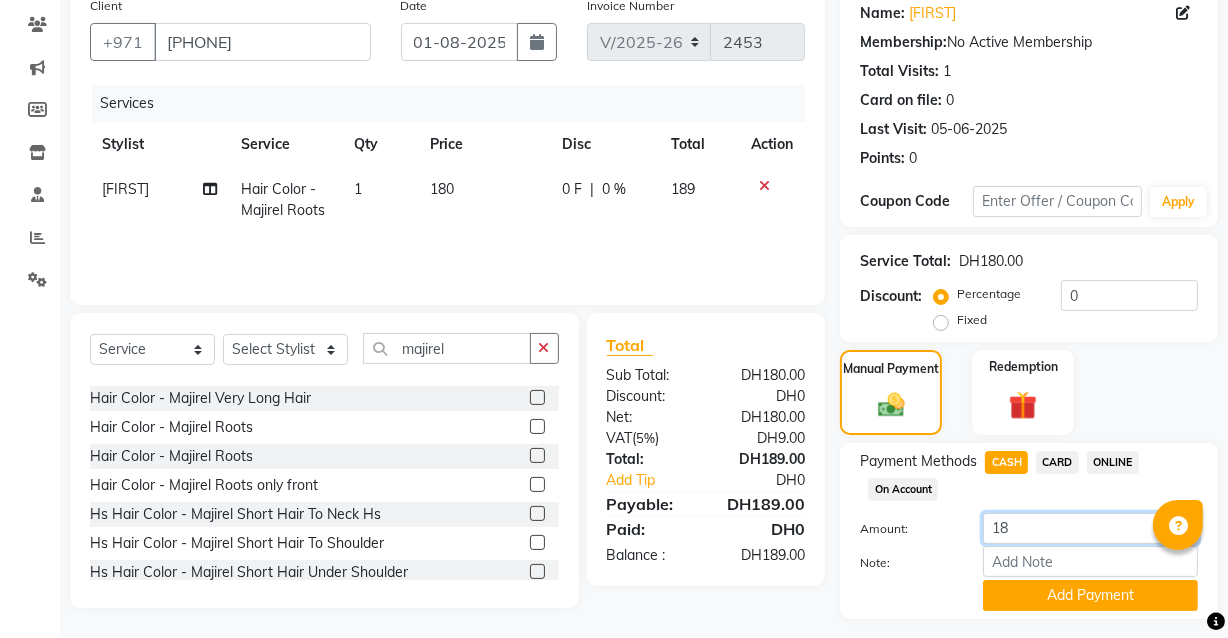 type on "1" 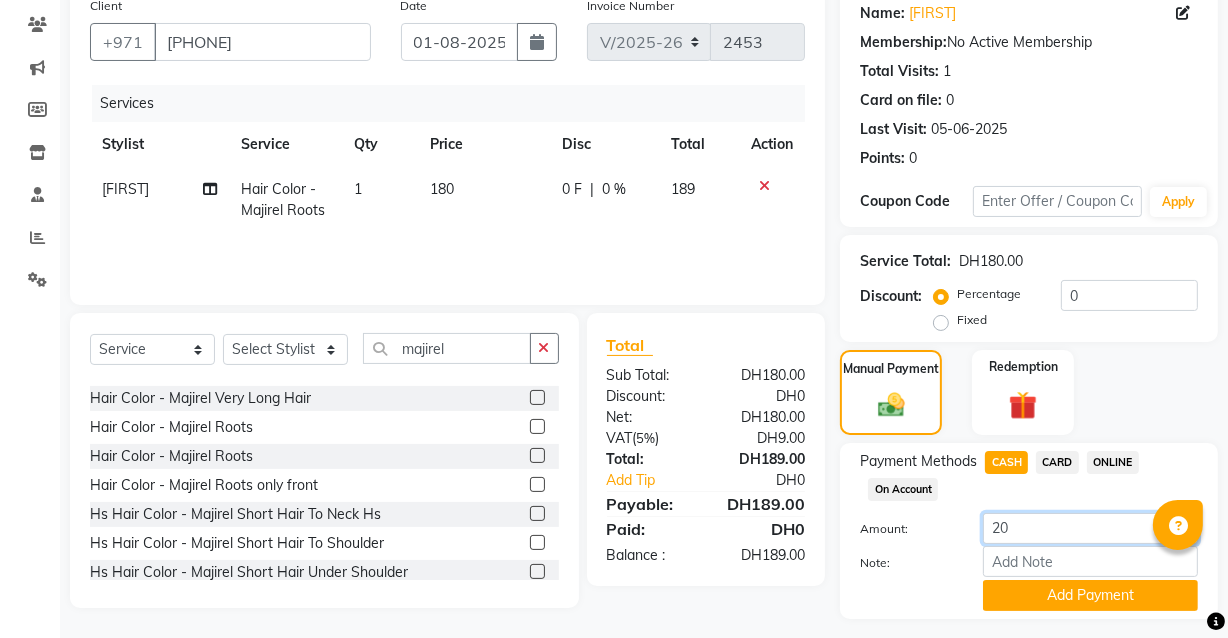type on "200" 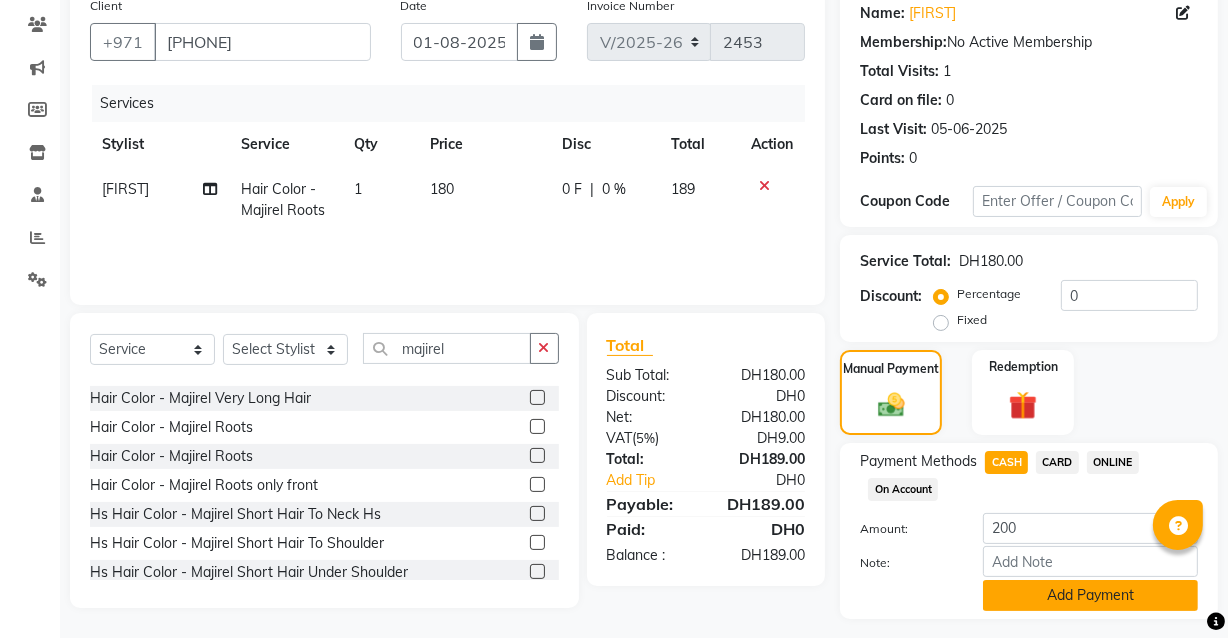 click on "Add Payment" 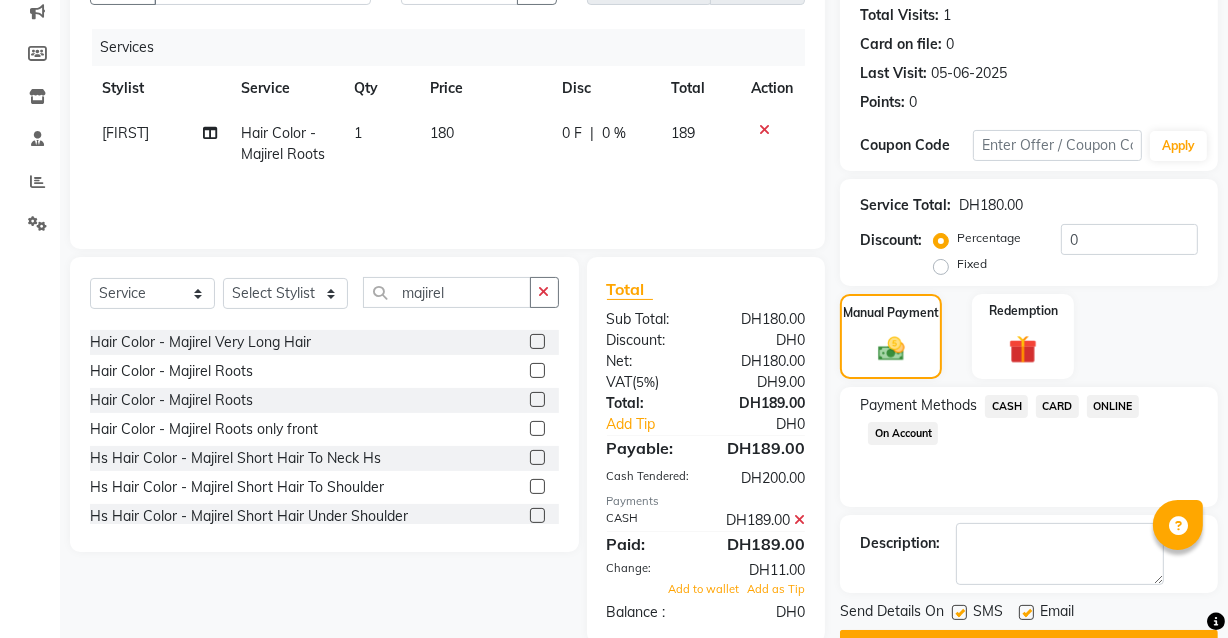 scroll, scrollTop: 275, scrollLeft: 0, axis: vertical 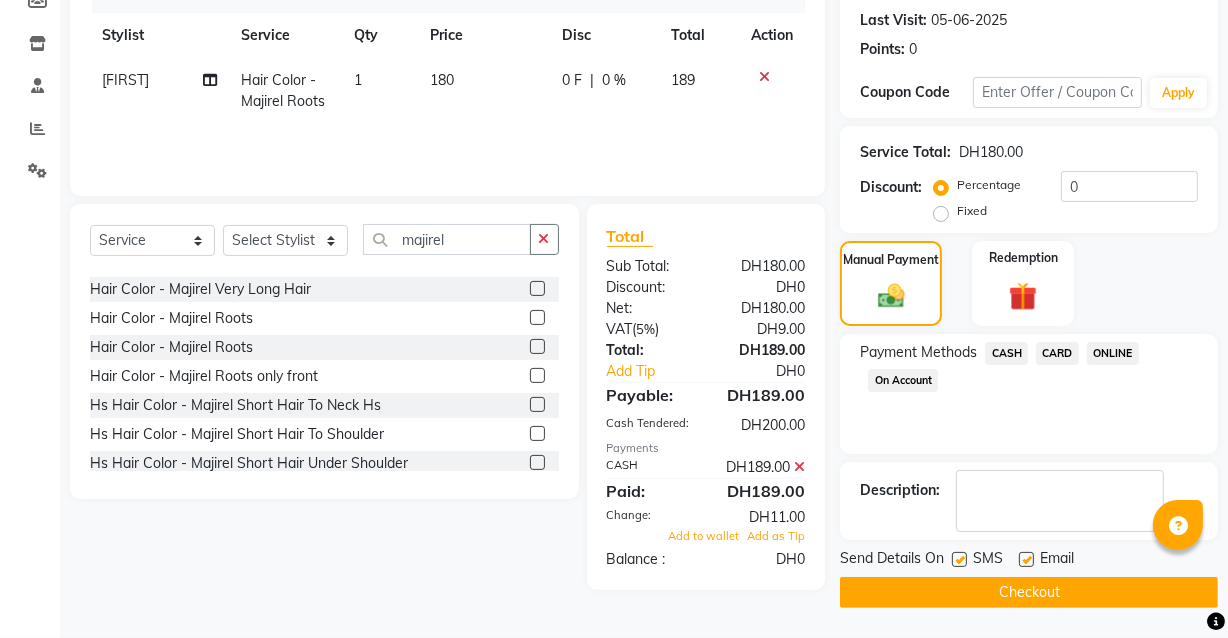 click 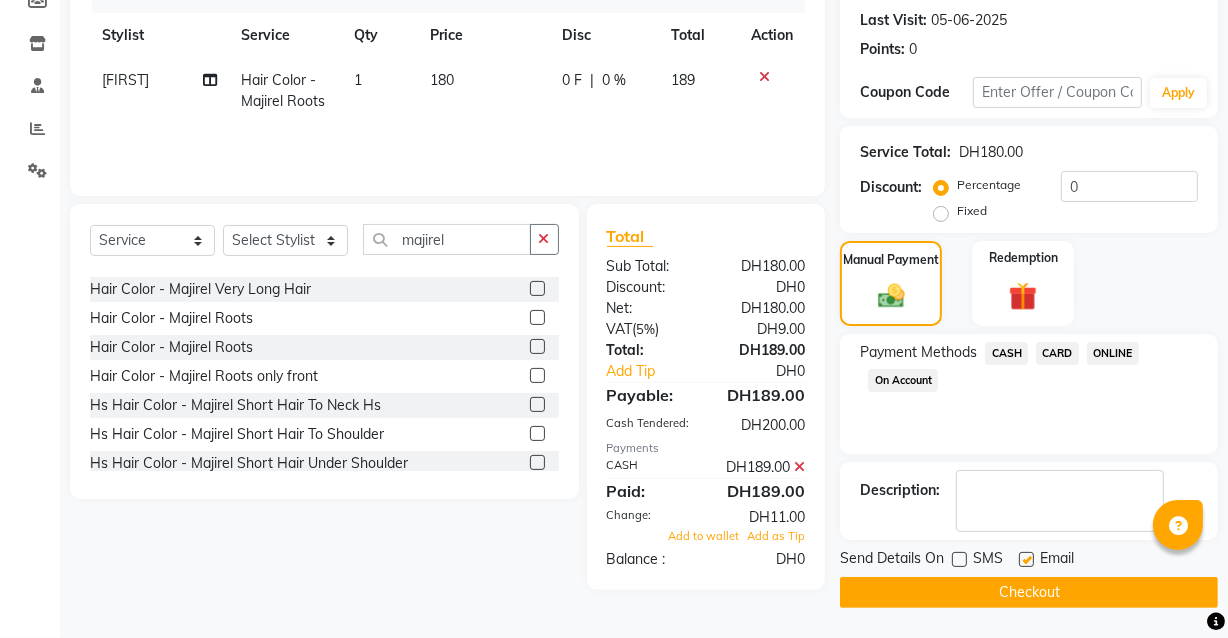 click on "Checkout" 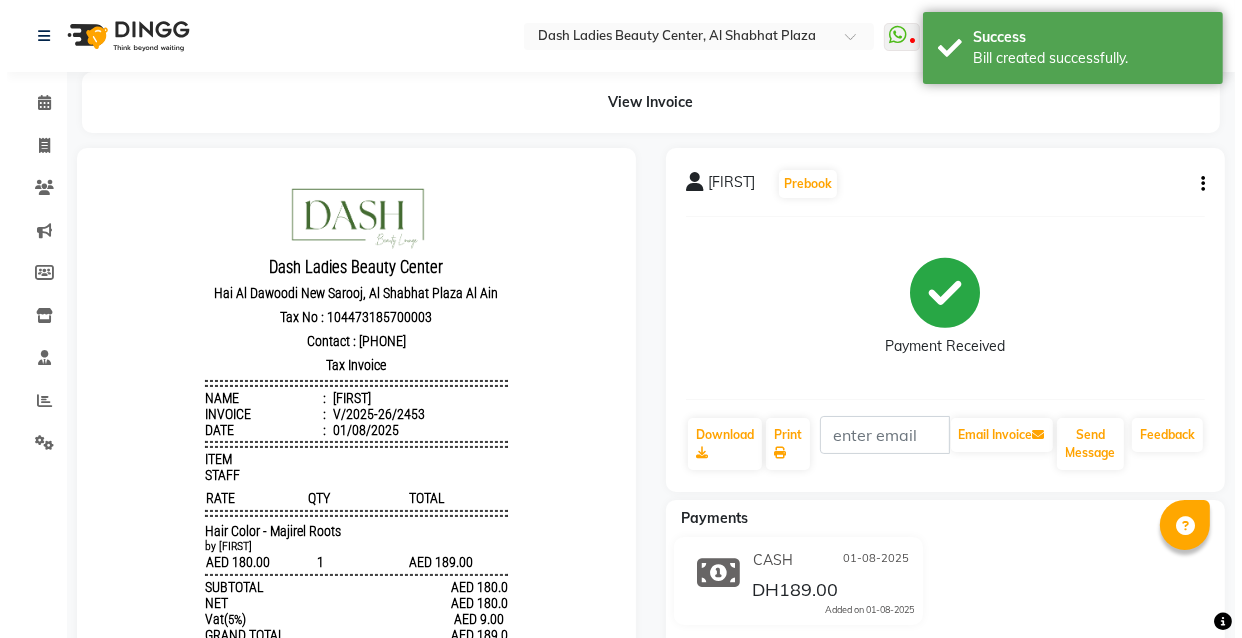 scroll, scrollTop: 0, scrollLeft: 0, axis: both 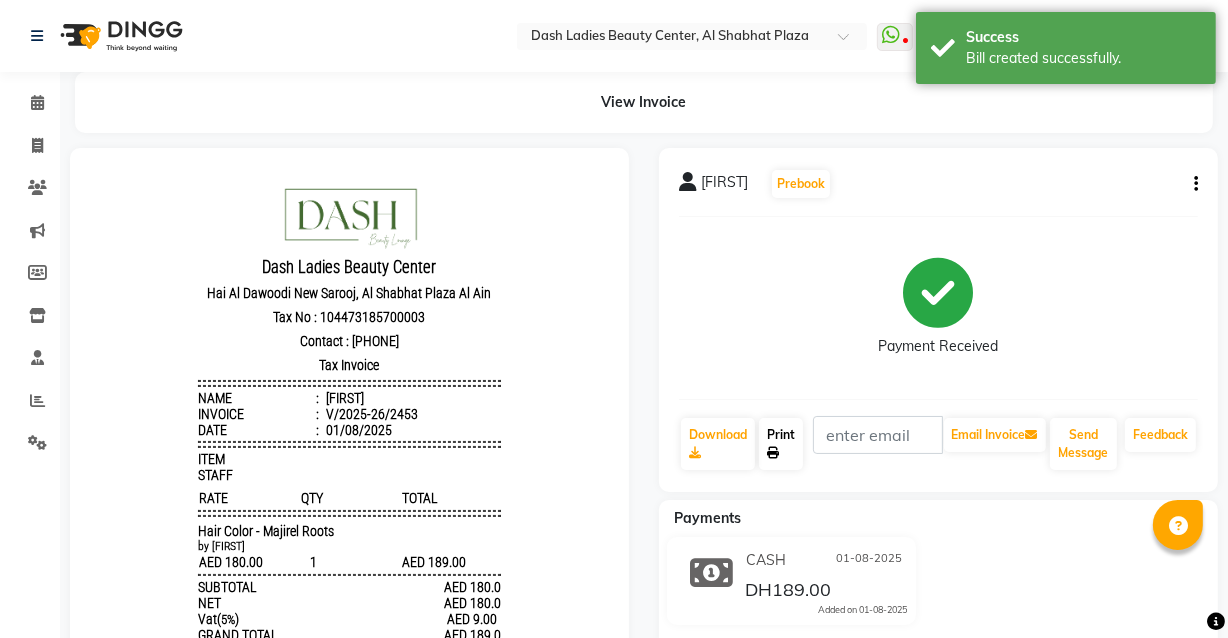 click 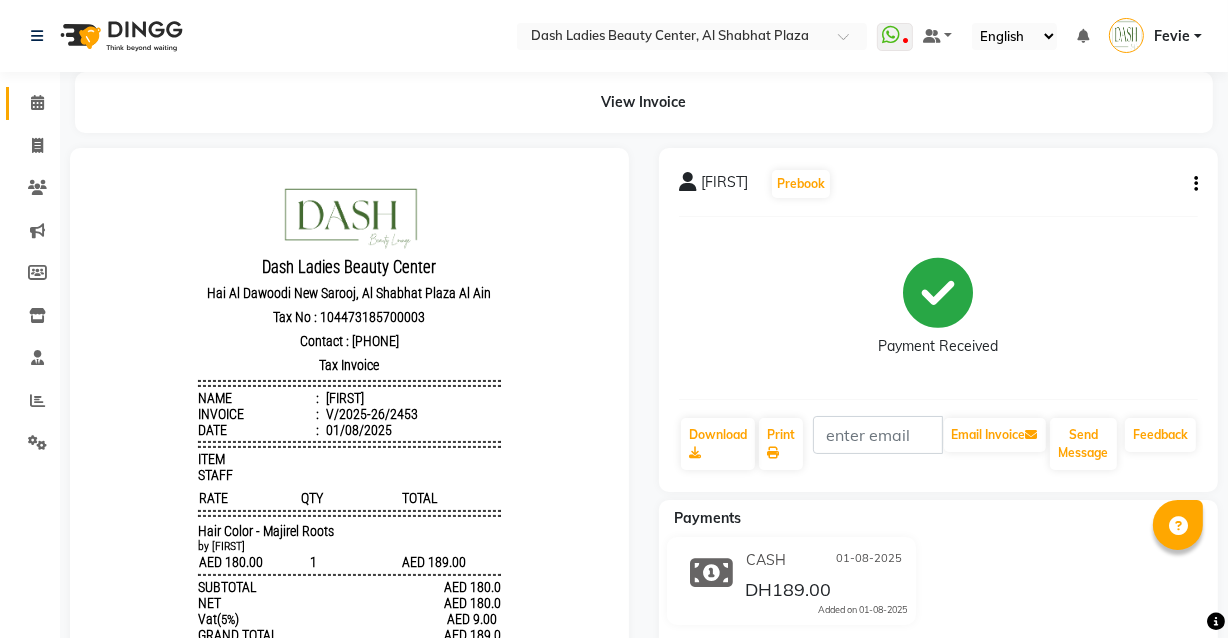click 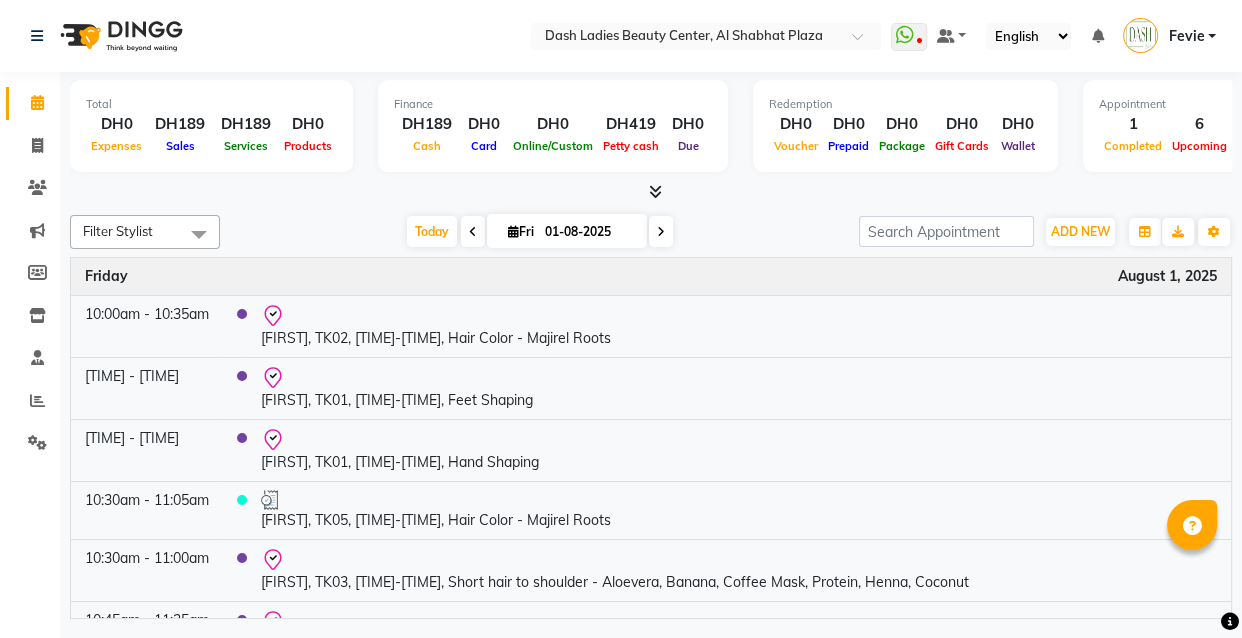 click on "Today  Fri 01-08-2025" at bounding box center [539, 232] 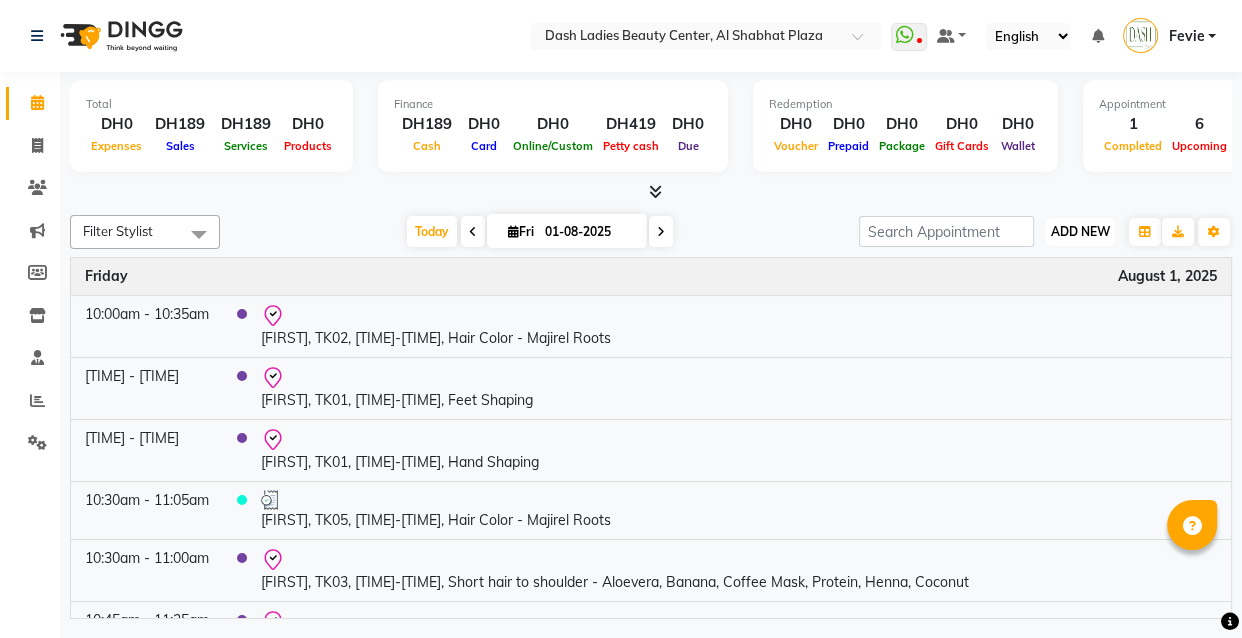 click on "ADD NEW" at bounding box center (1080, 231) 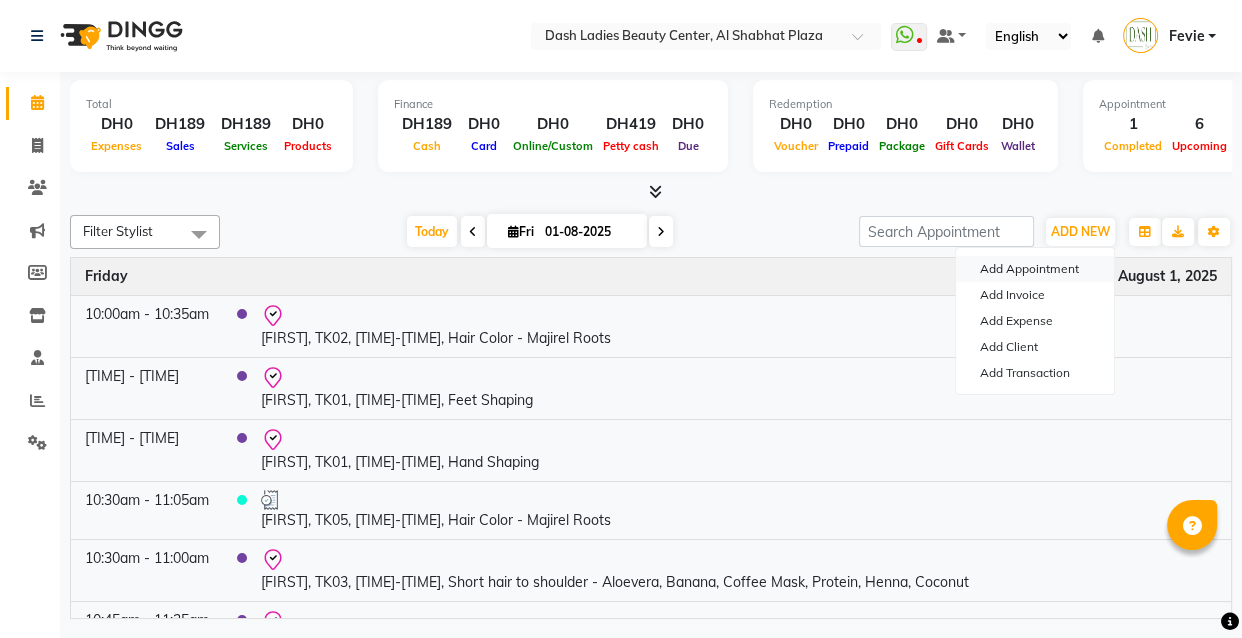 click on "Add Appointment" at bounding box center (1035, 269) 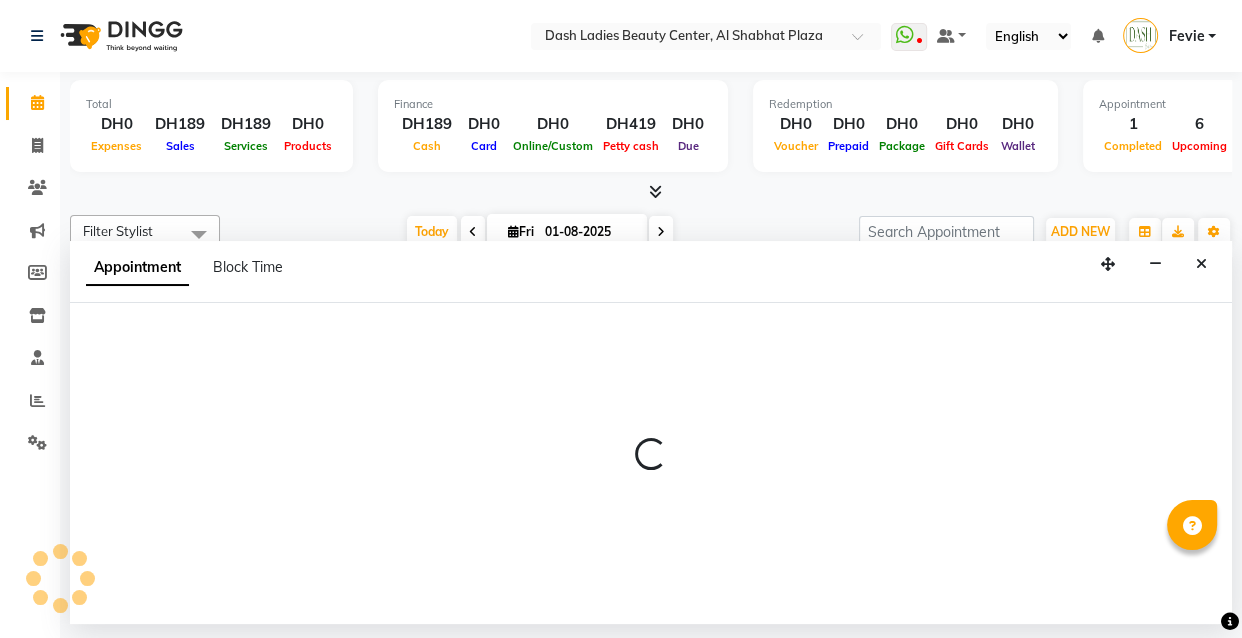 select on "tentative" 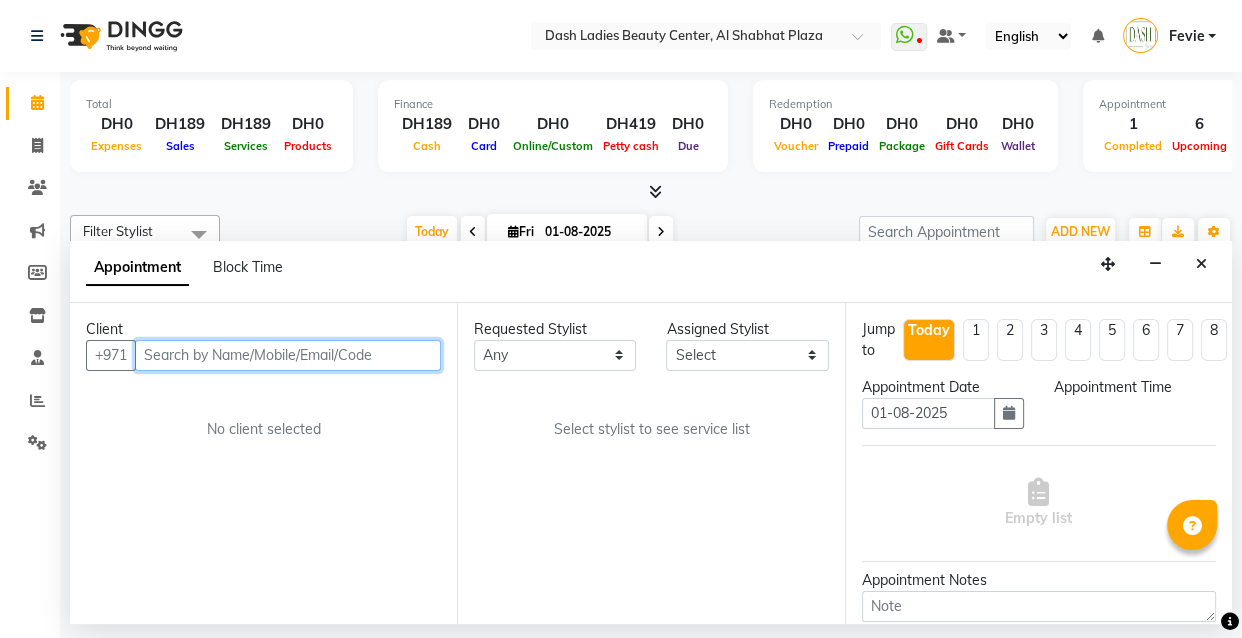 select on "600" 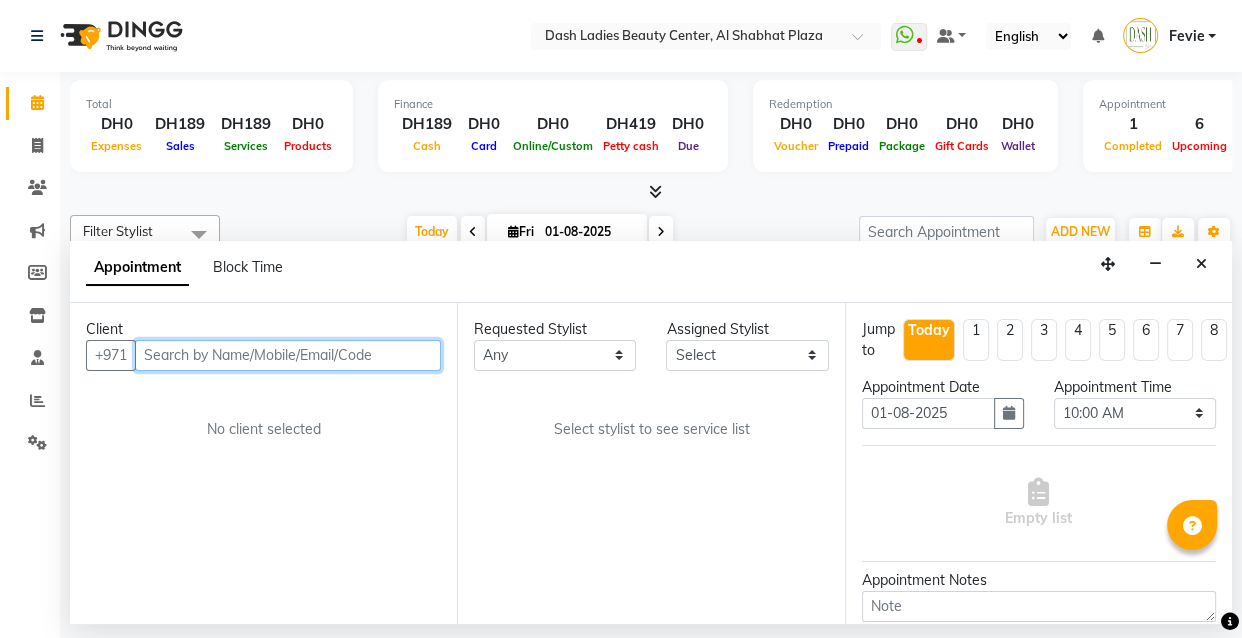 click at bounding box center [288, 355] 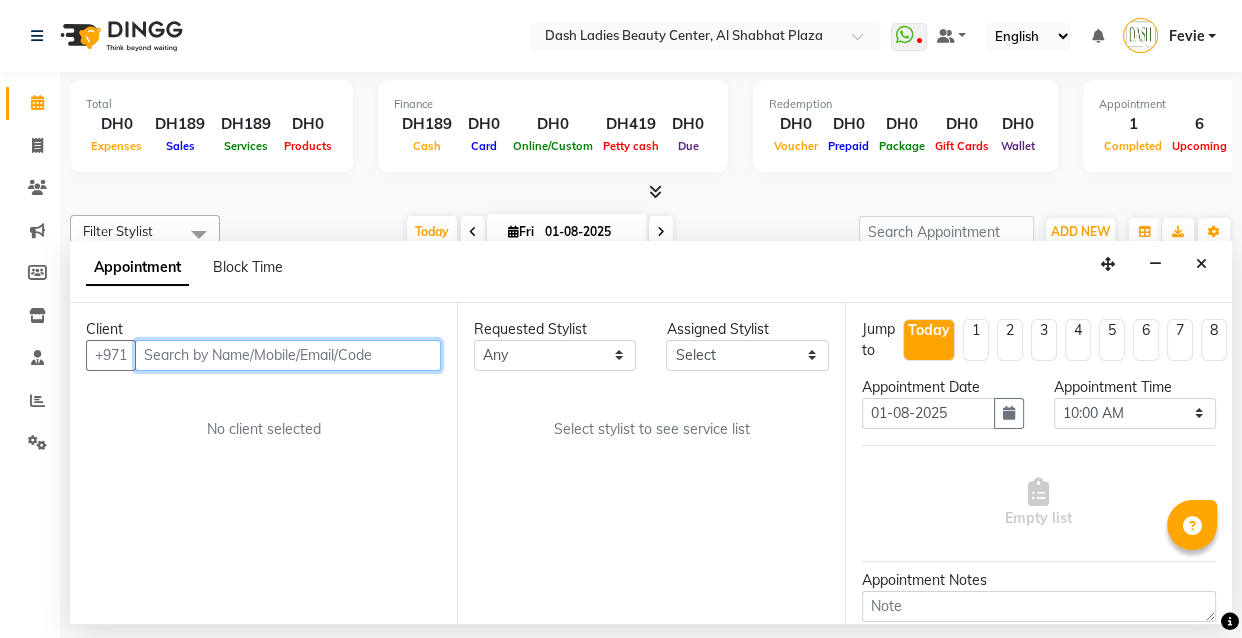 click at bounding box center [288, 355] 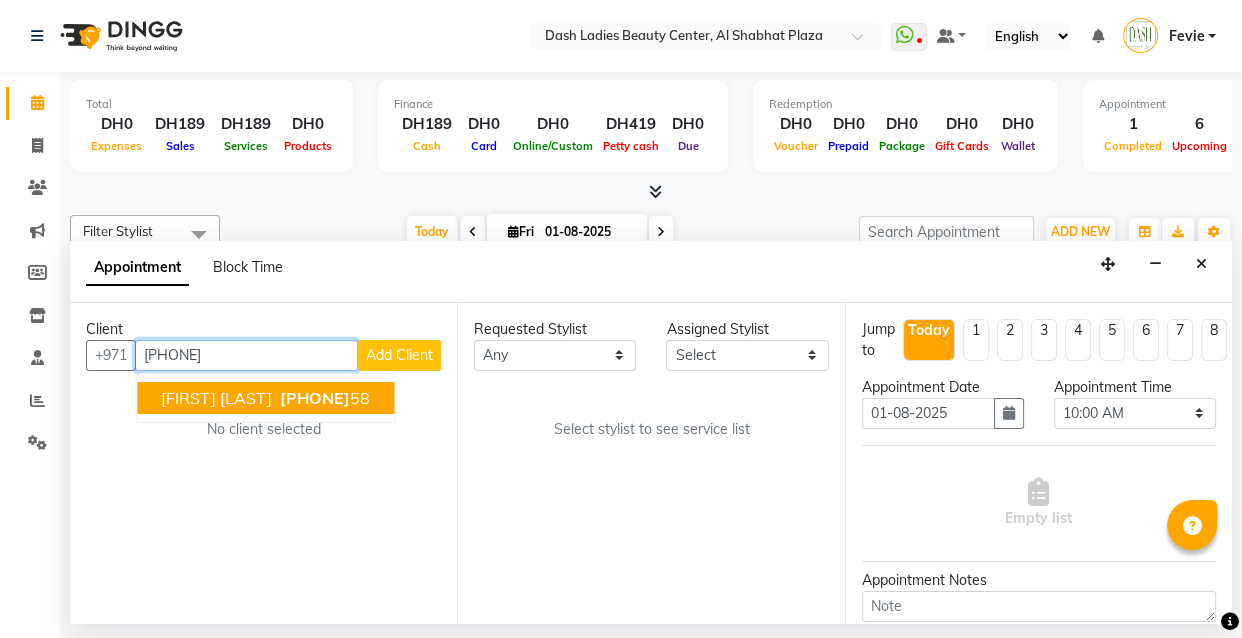click on "5083030" at bounding box center [315, 398] 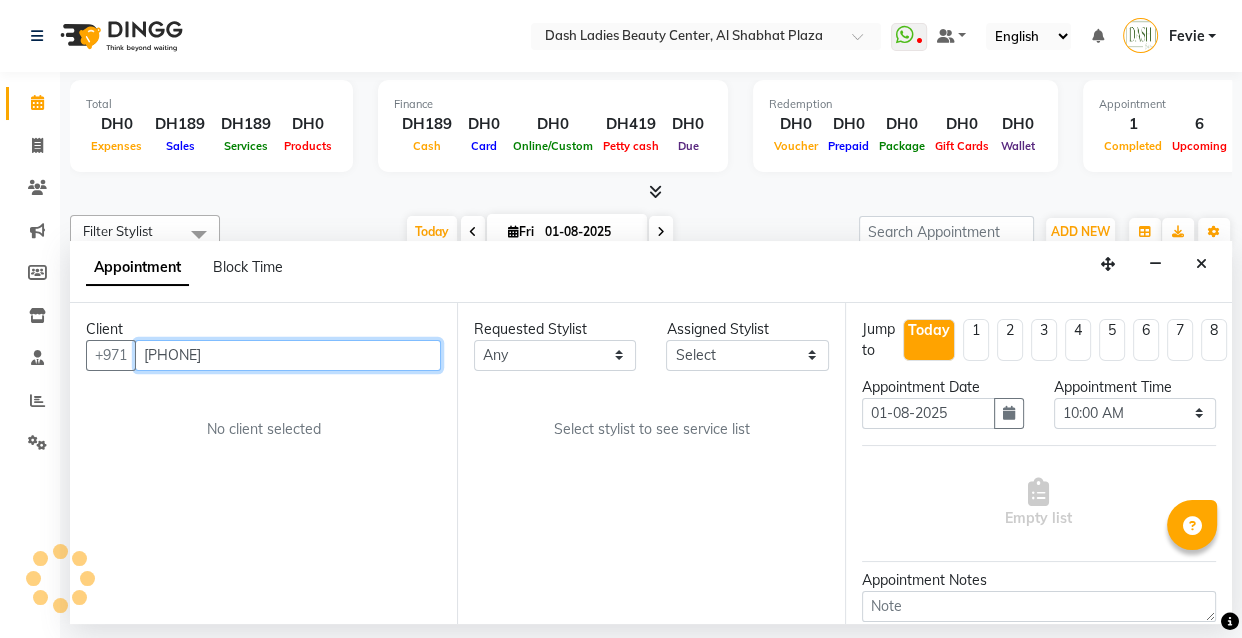 type on "508303058" 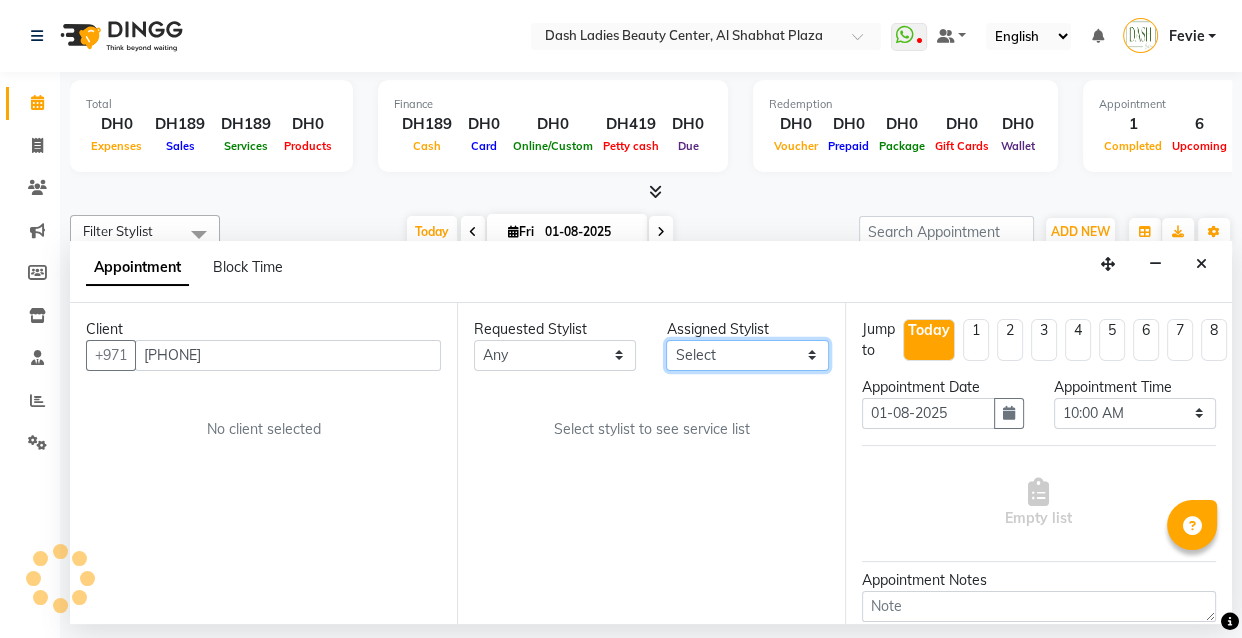 click on "Select Aizel Angelina Anna Bobi Edlyn Flora Grace Janine Jelyn Mariel Maya Nancy Nilam Nita Peace Rose Marie Saman Talina" at bounding box center (747, 355) 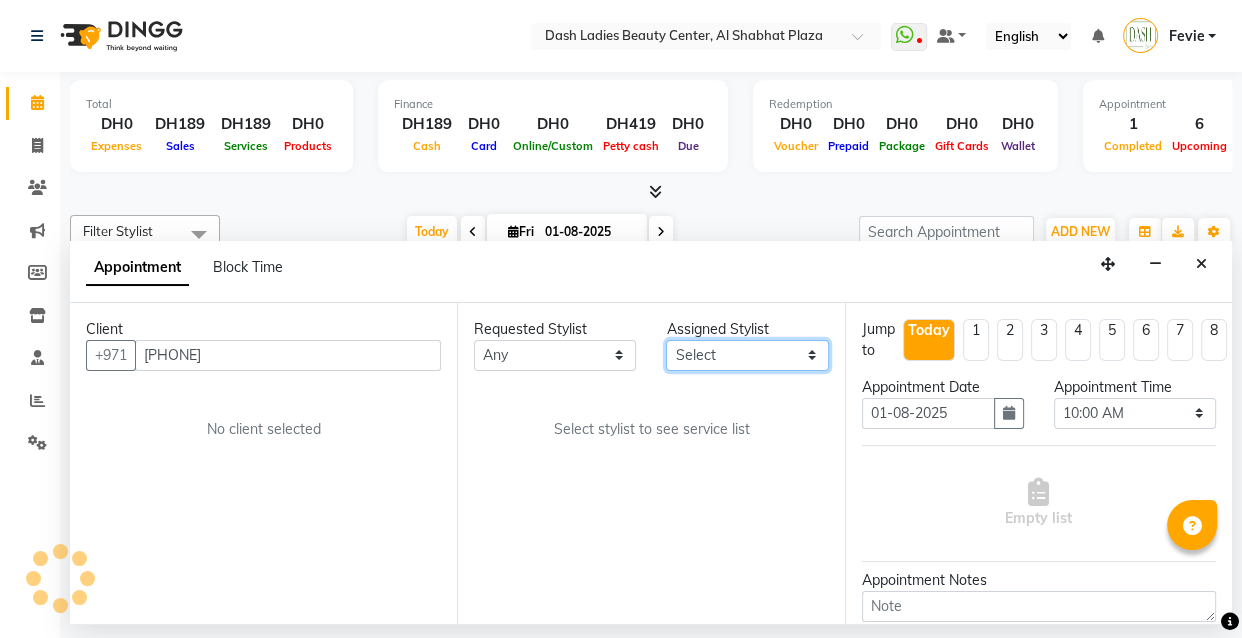 select on "82784" 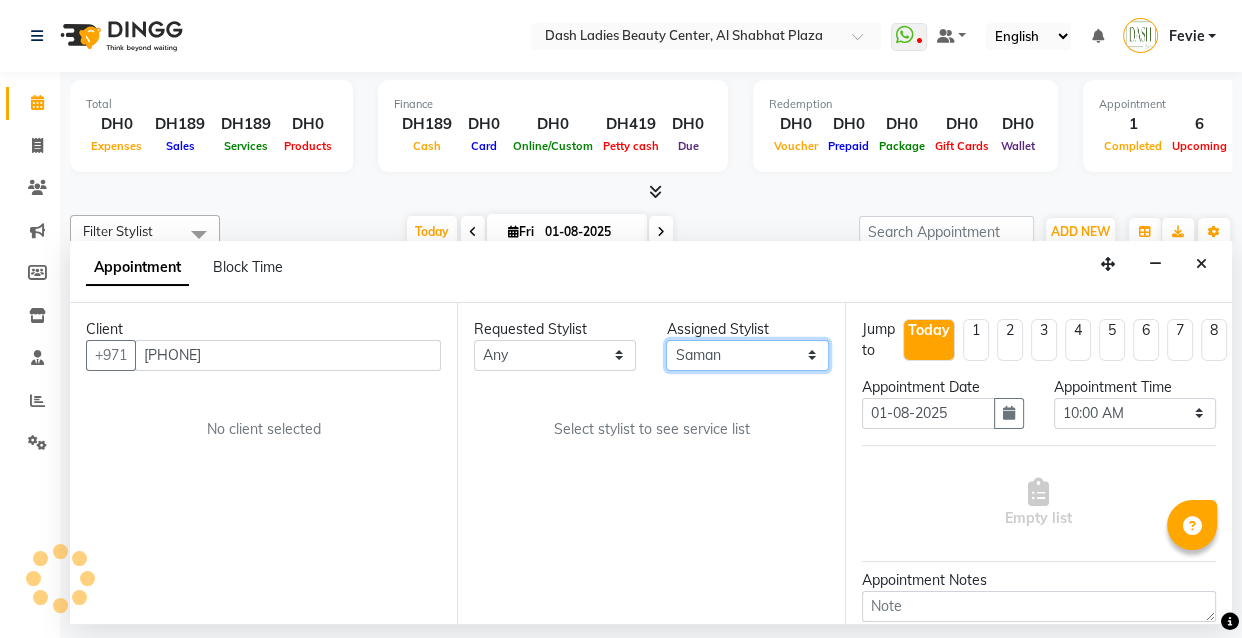 click on "Select Aizel Angelina Anna Bobi Edlyn Flora Grace Janine Jelyn Mariel Maya Nancy Nilam Nita Peace Rose Marie Saman Talina" at bounding box center [747, 355] 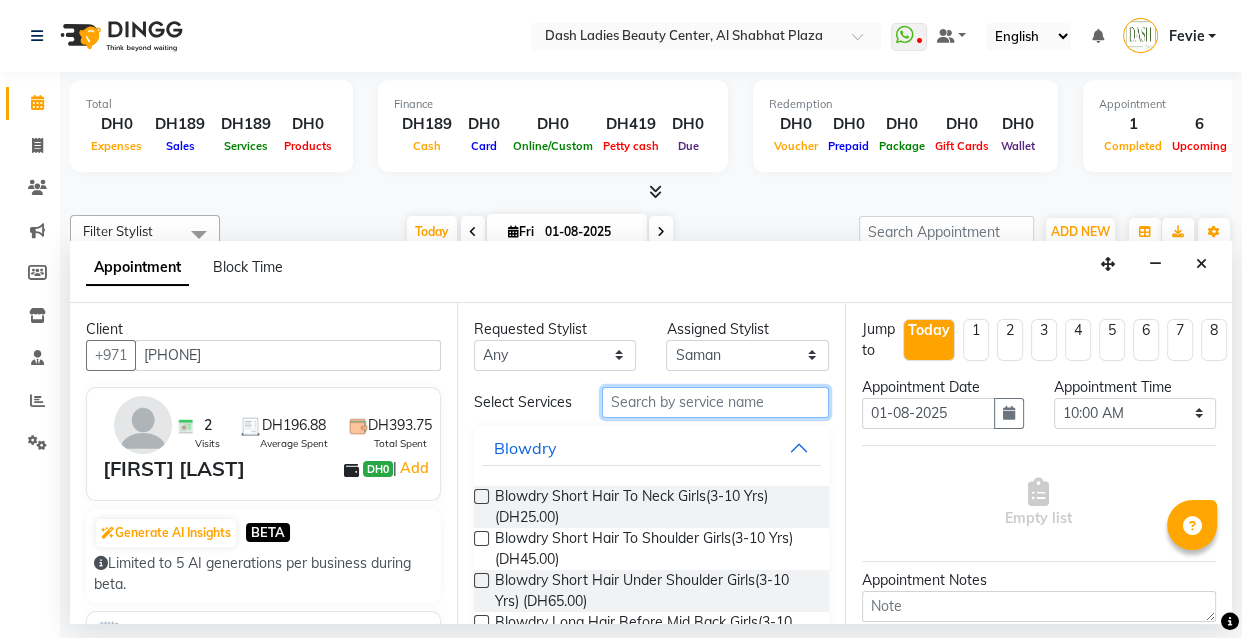click at bounding box center (715, 402) 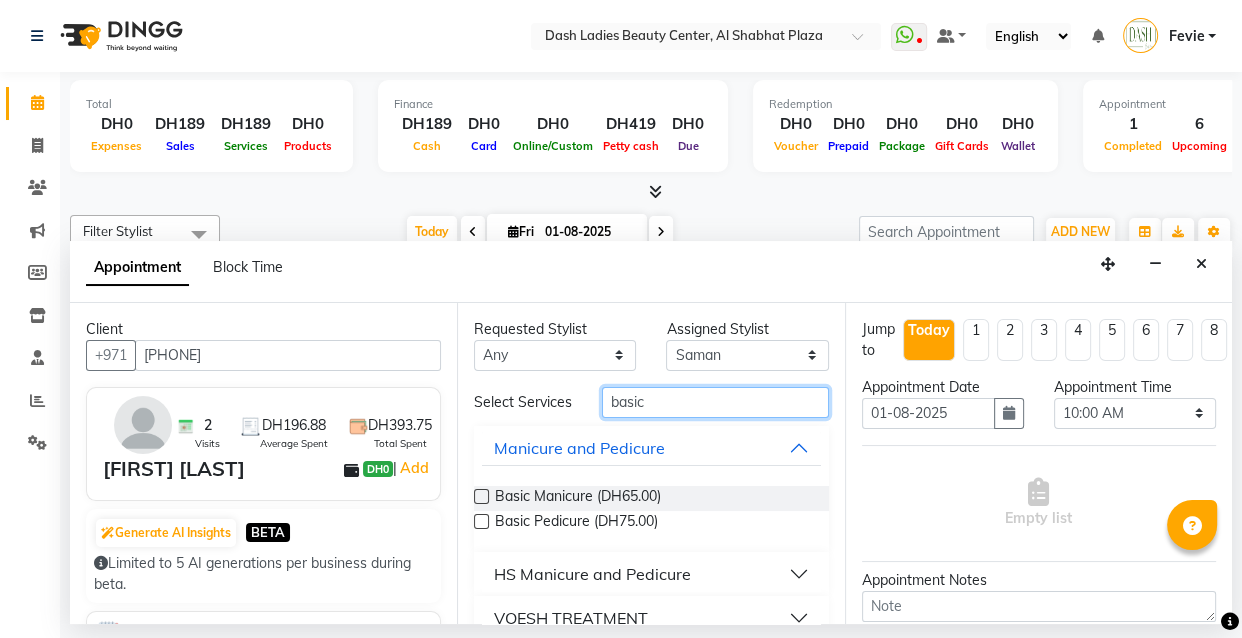 type on "basic" 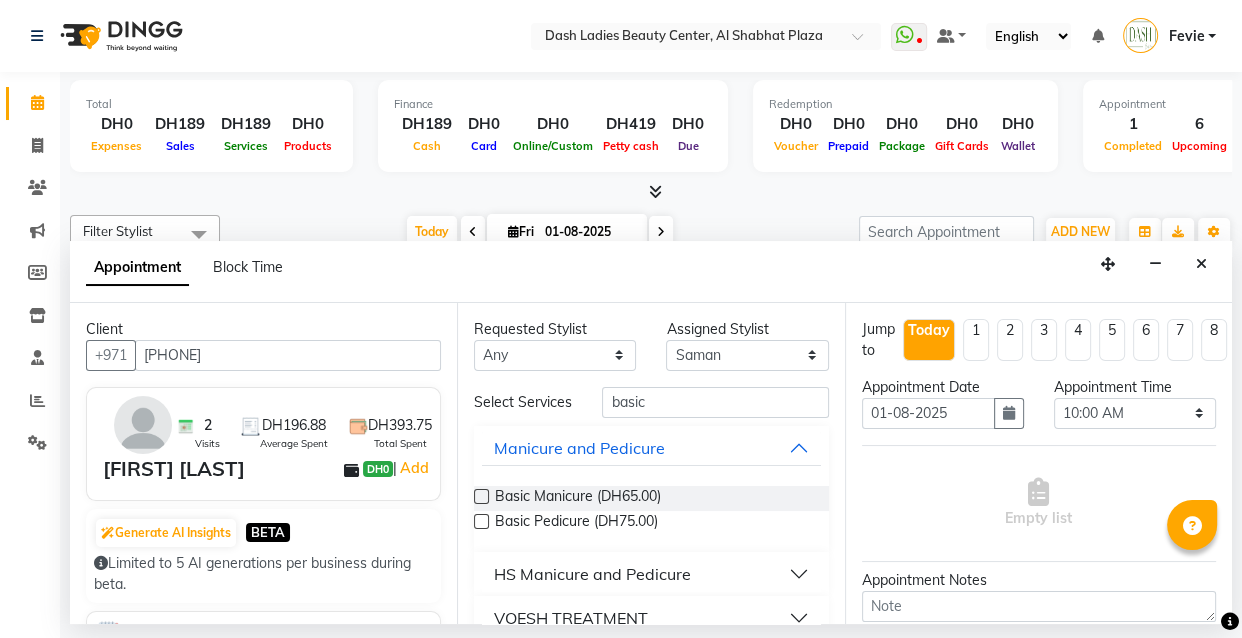 click at bounding box center (481, 496) 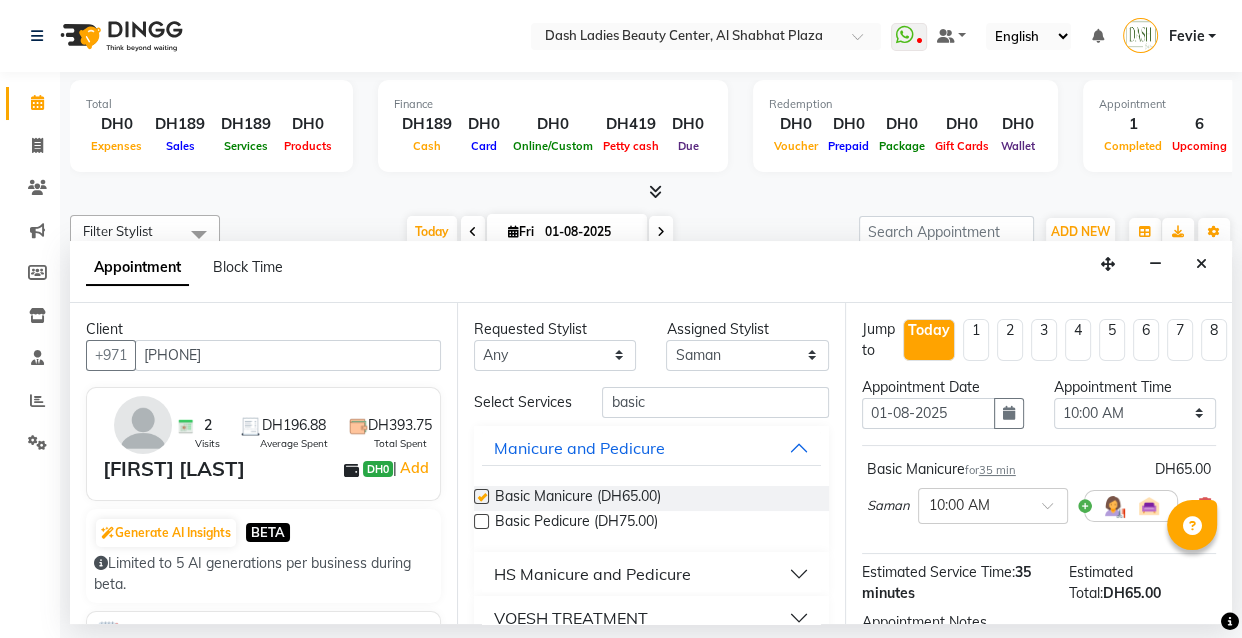 checkbox on "false" 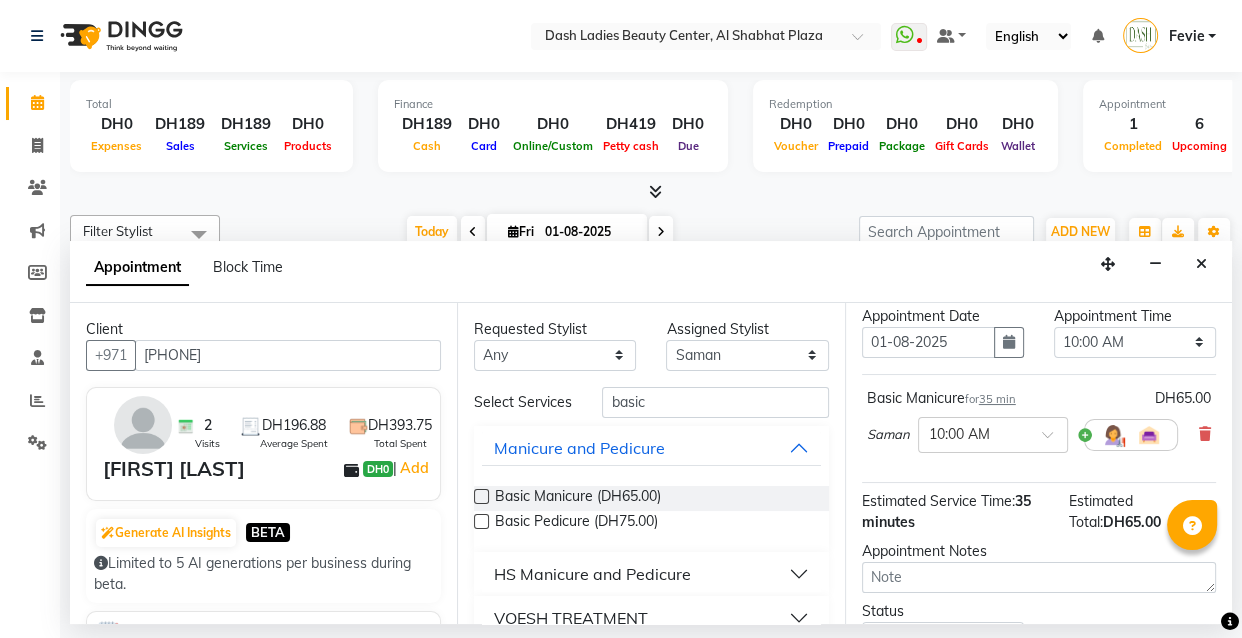 scroll, scrollTop: 67, scrollLeft: 0, axis: vertical 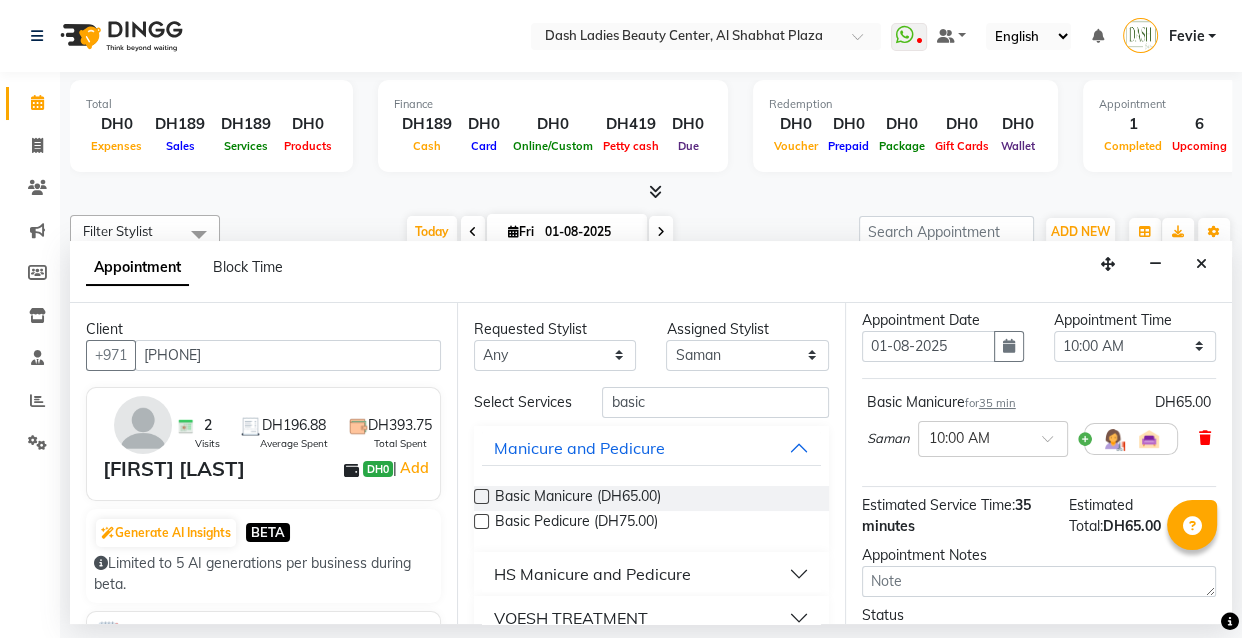 click at bounding box center (1205, 438) 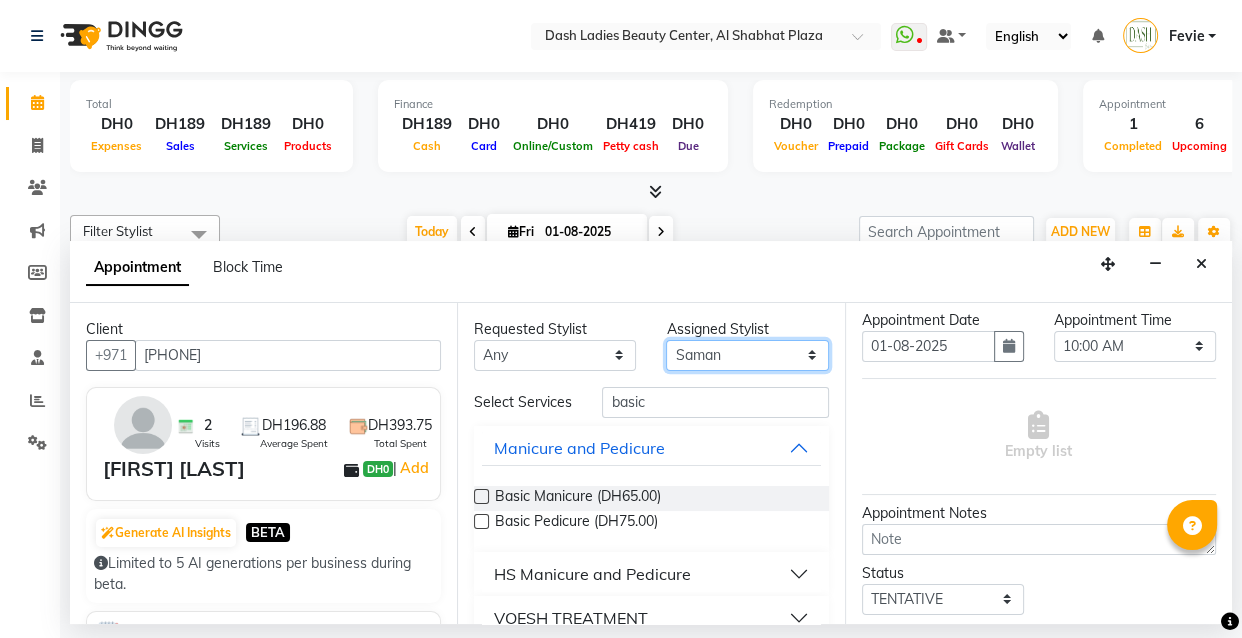 click on "Select Aizel Angelina Anna Bobi Edlyn Flora Grace Janine Jelyn Mariel Maya Nancy Nilam Nita Peace Rose Marie Saman Talina" at bounding box center [747, 355] 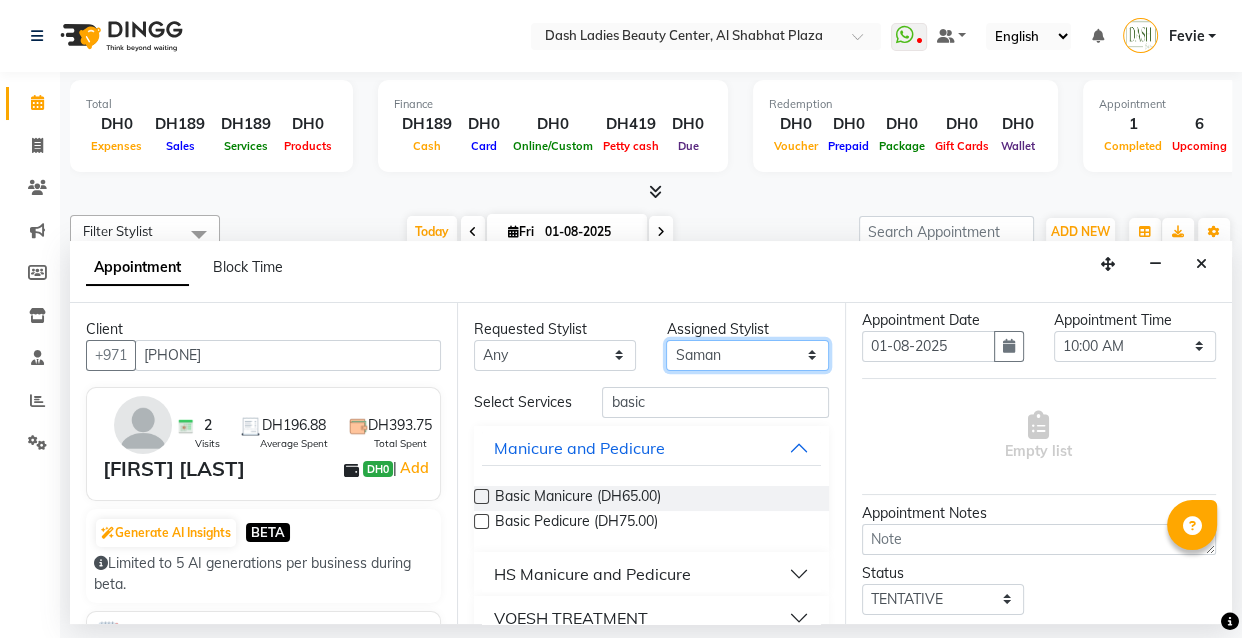 select on "81109" 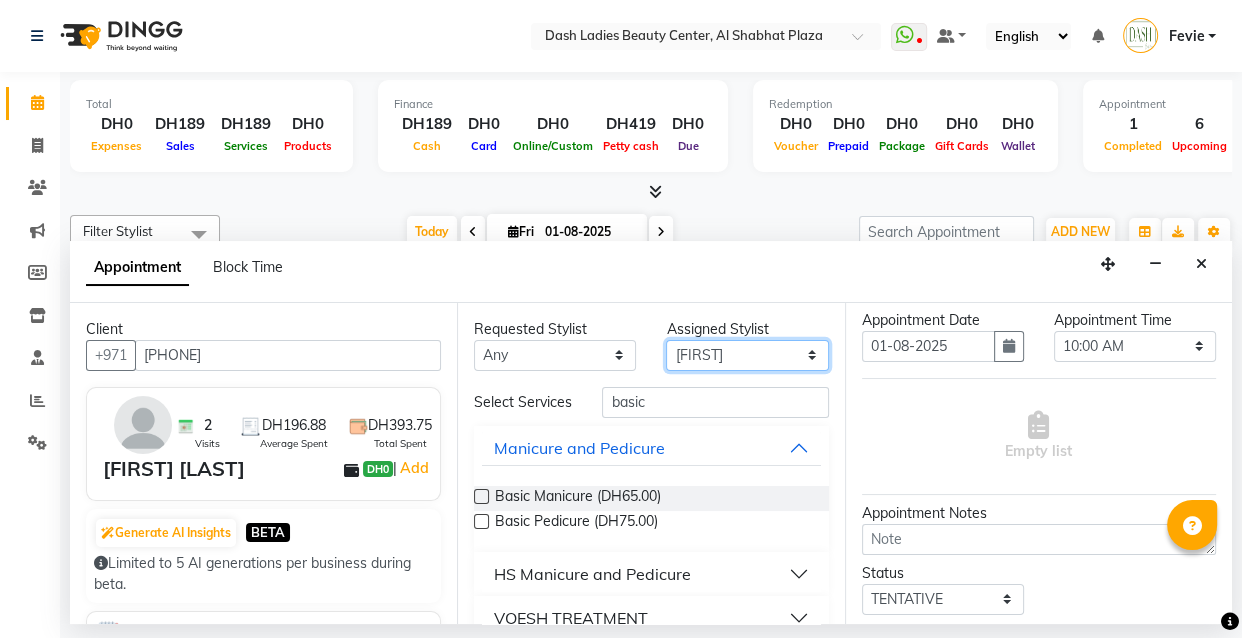 click on "Select Aizel Angelina Anna Bobi Edlyn Flora Grace Janine Jelyn Mariel Maya Nancy Nilam Nita Peace Rose Marie Saman Talina" at bounding box center (747, 355) 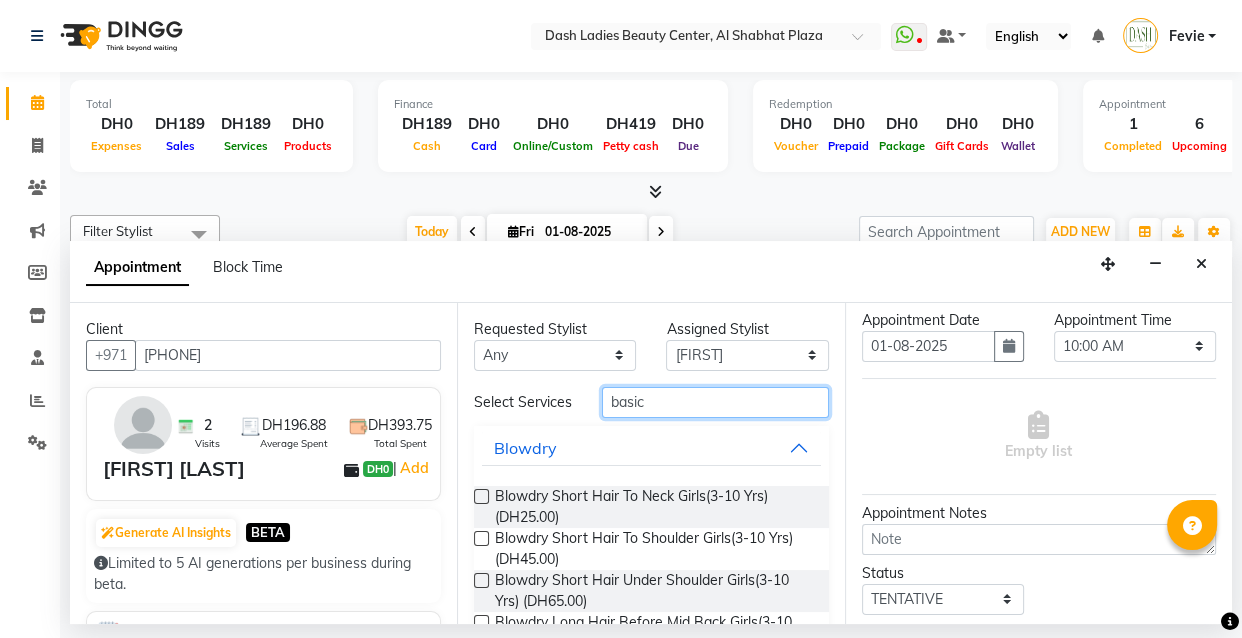 click on "basic" at bounding box center (715, 402) 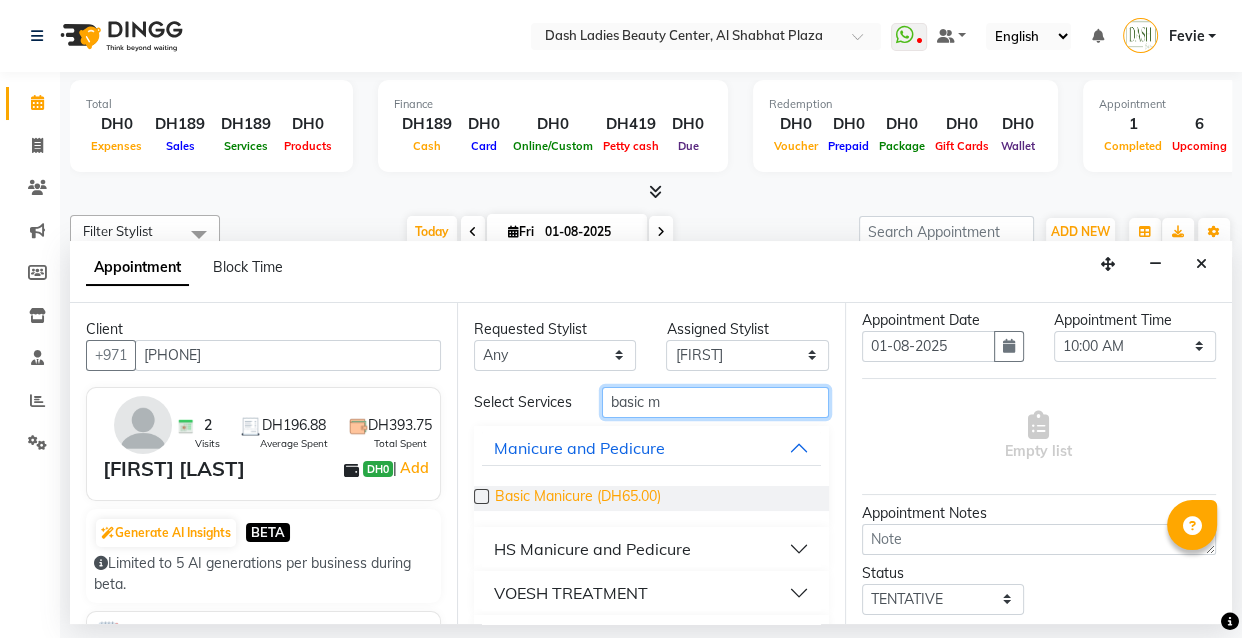 type on "basic m" 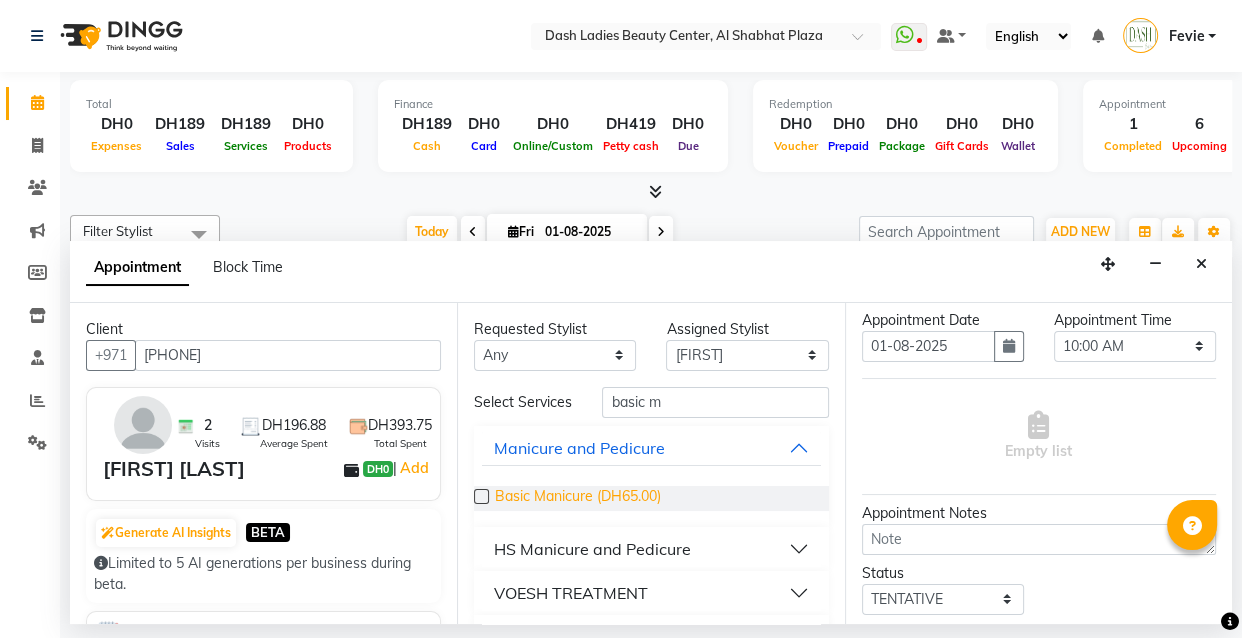 click on "Basic Manicure (DH65.00)" at bounding box center [578, 498] 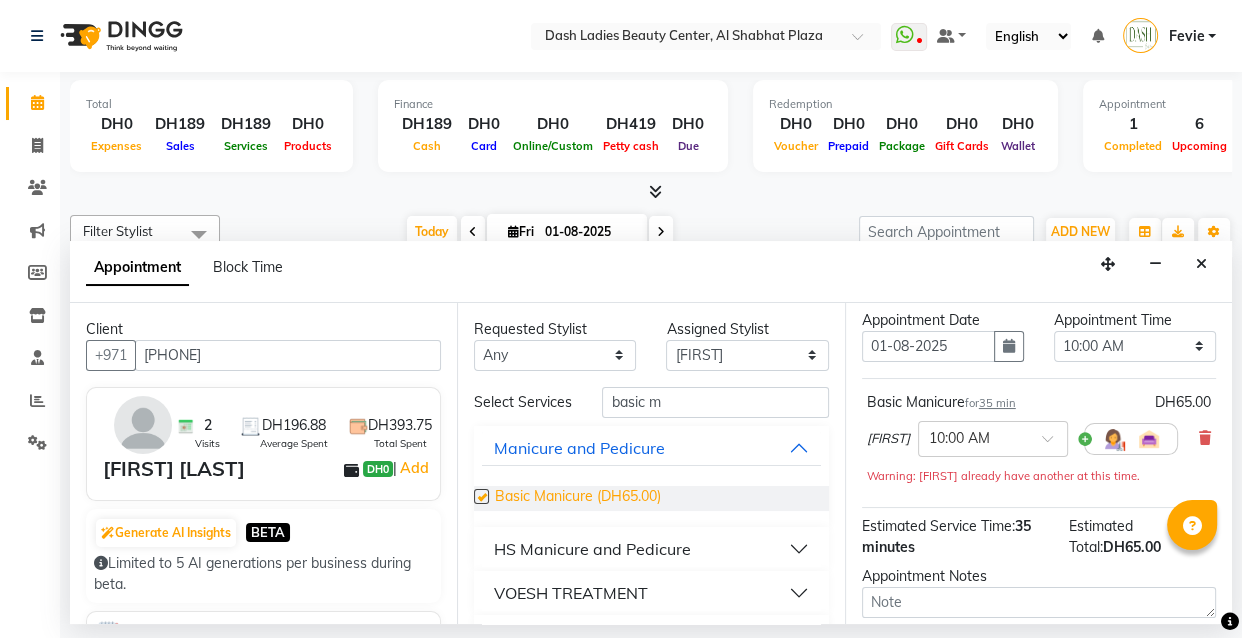checkbox on "false" 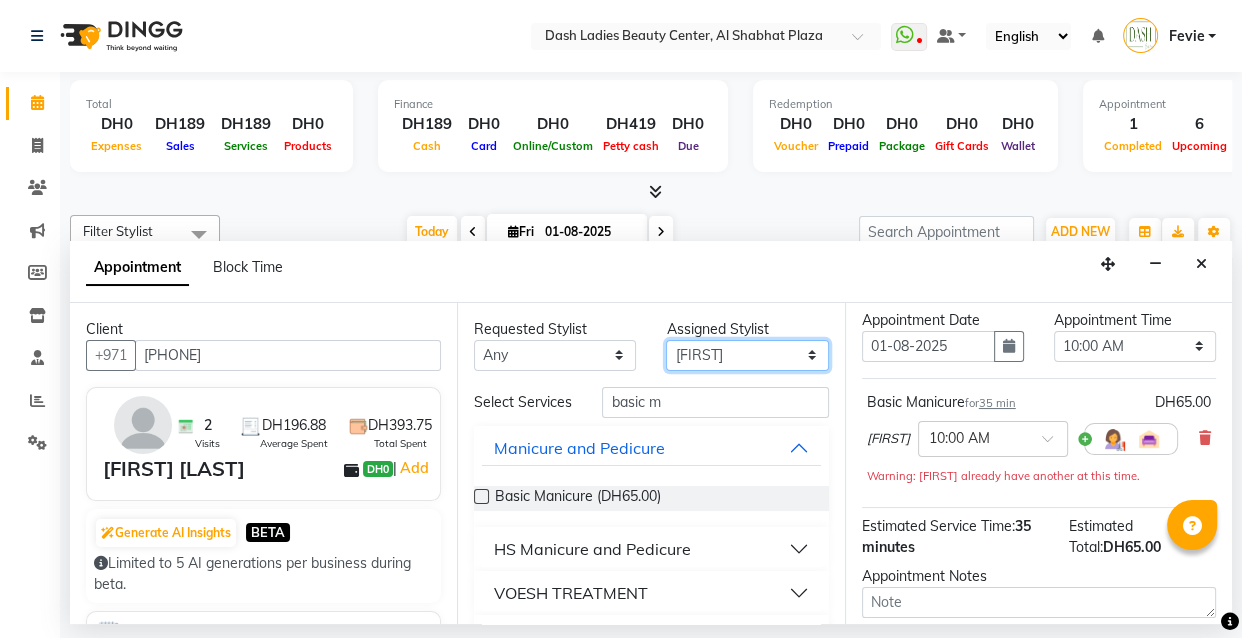 click on "Select Aizel Angelina Anna Bobi Edlyn Flora Grace Janine Jelyn Mariel Maya Nancy Nilam Nita Peace Rose Marie Saman Talina" at bounding box center (747, 355) 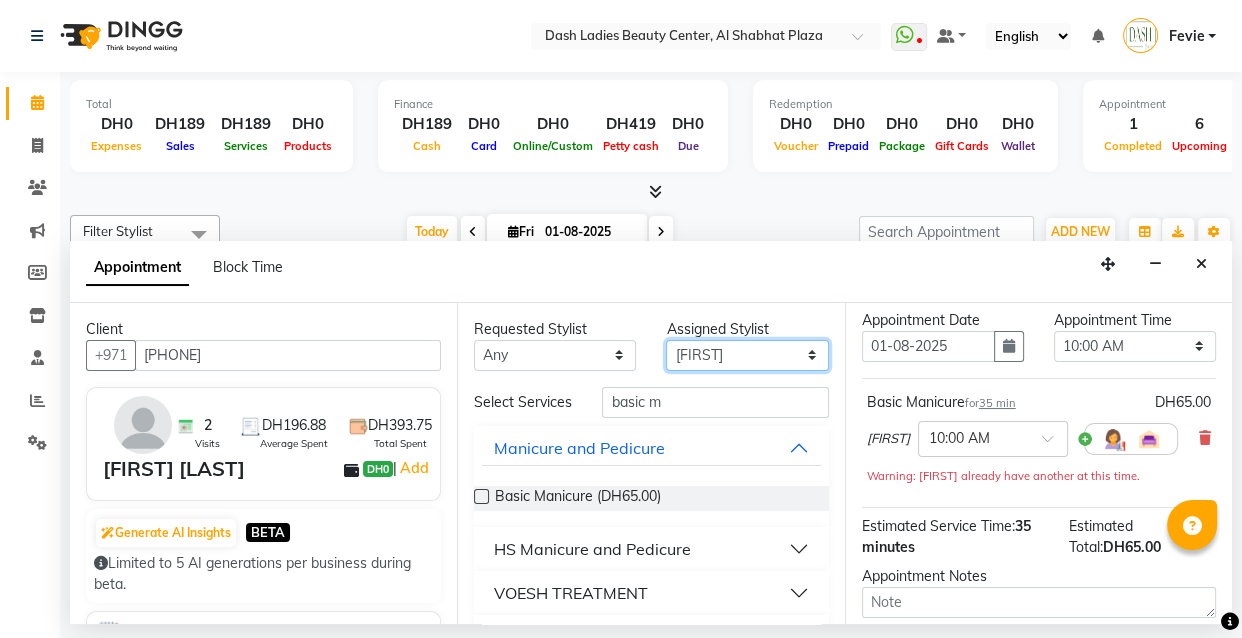 select on "81116" 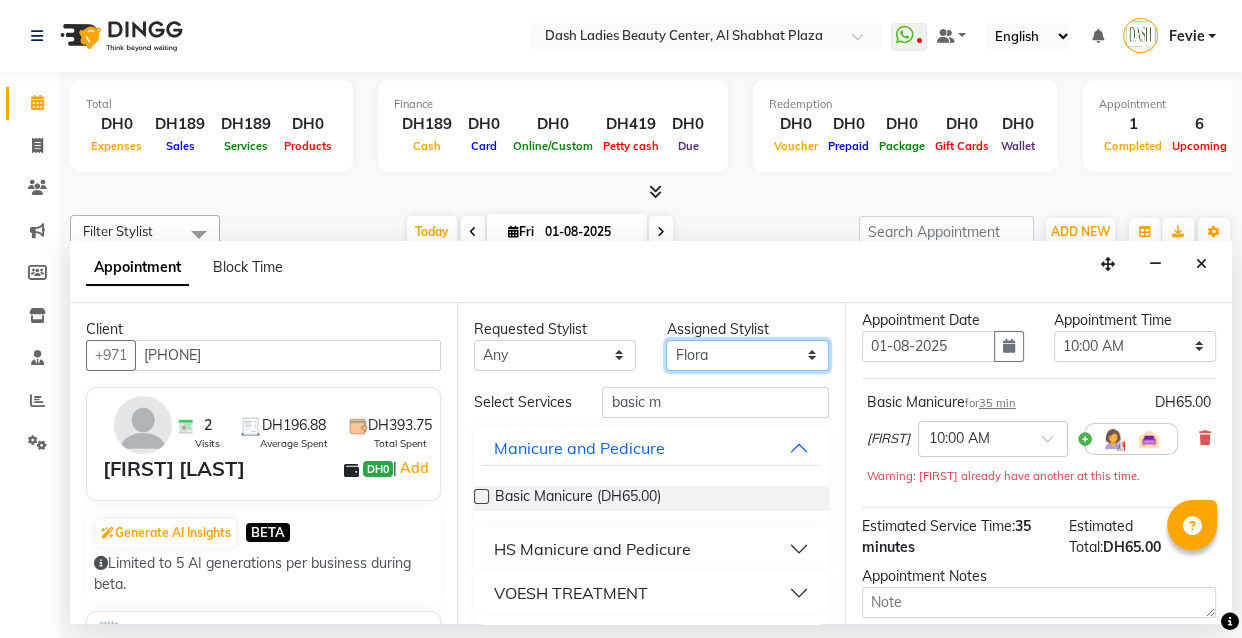 click on "Select Aizel Angelina Anna Bobi Edlyn Flora Grace Janine Jelyn Mariel Maya Nancy Nilam Nita Peace Rose Marie Saman Talina" at bounding box center (747, 355) 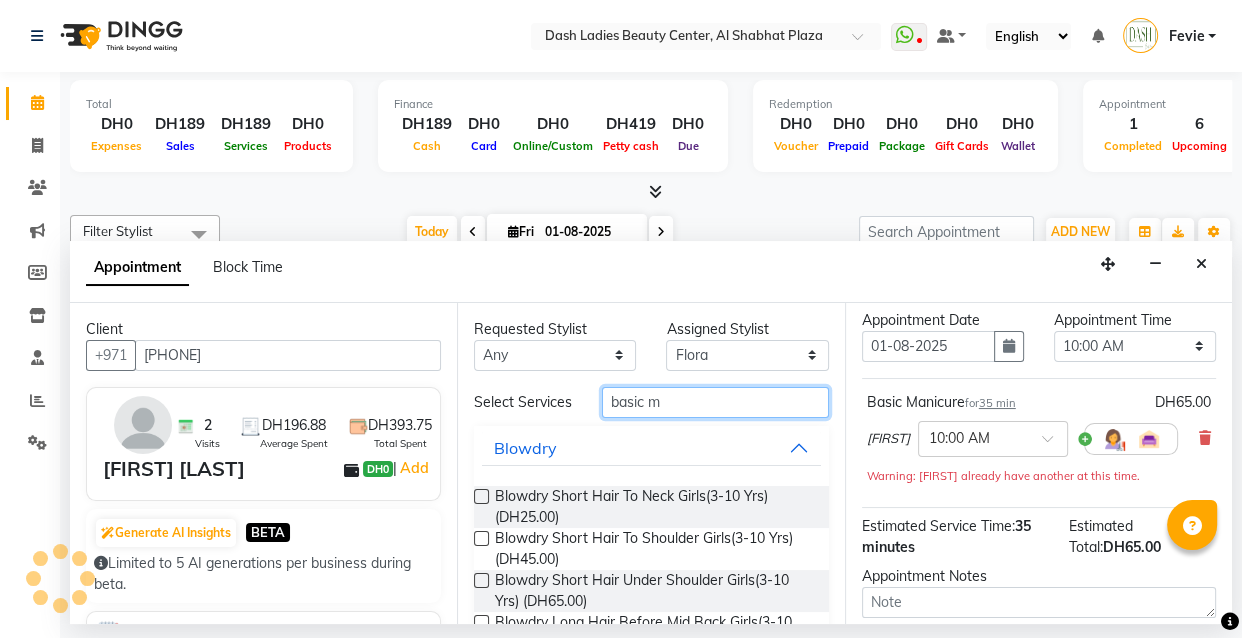 click on "basic m" at bounding box center [715, 402] 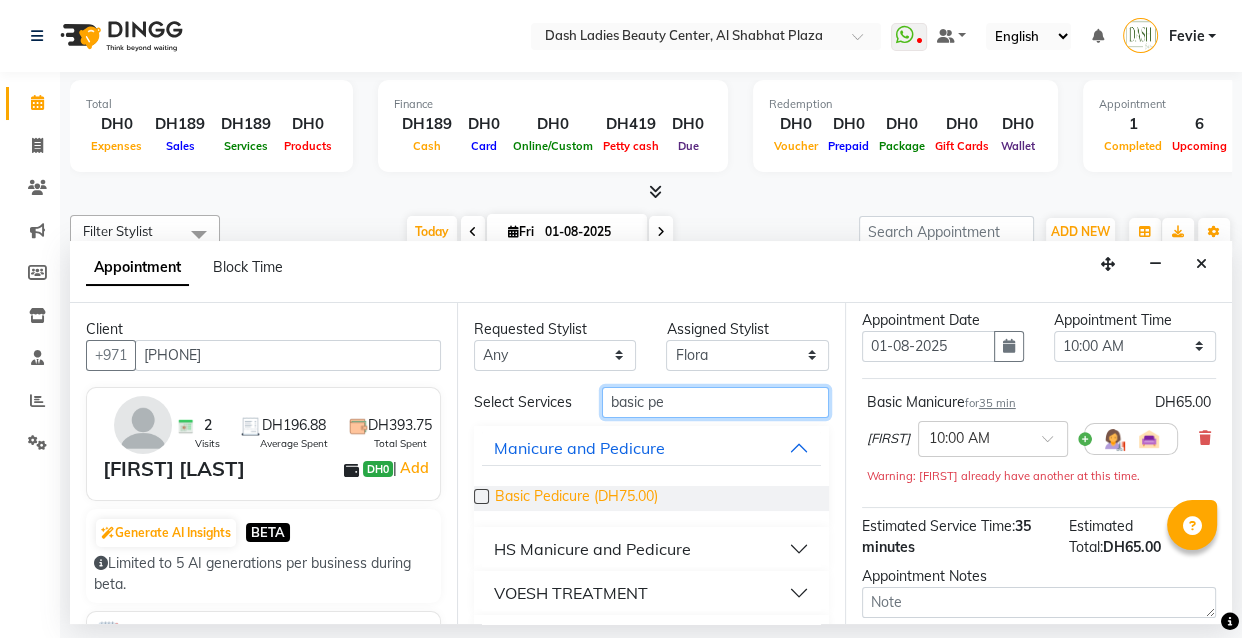 type on "basic pe" 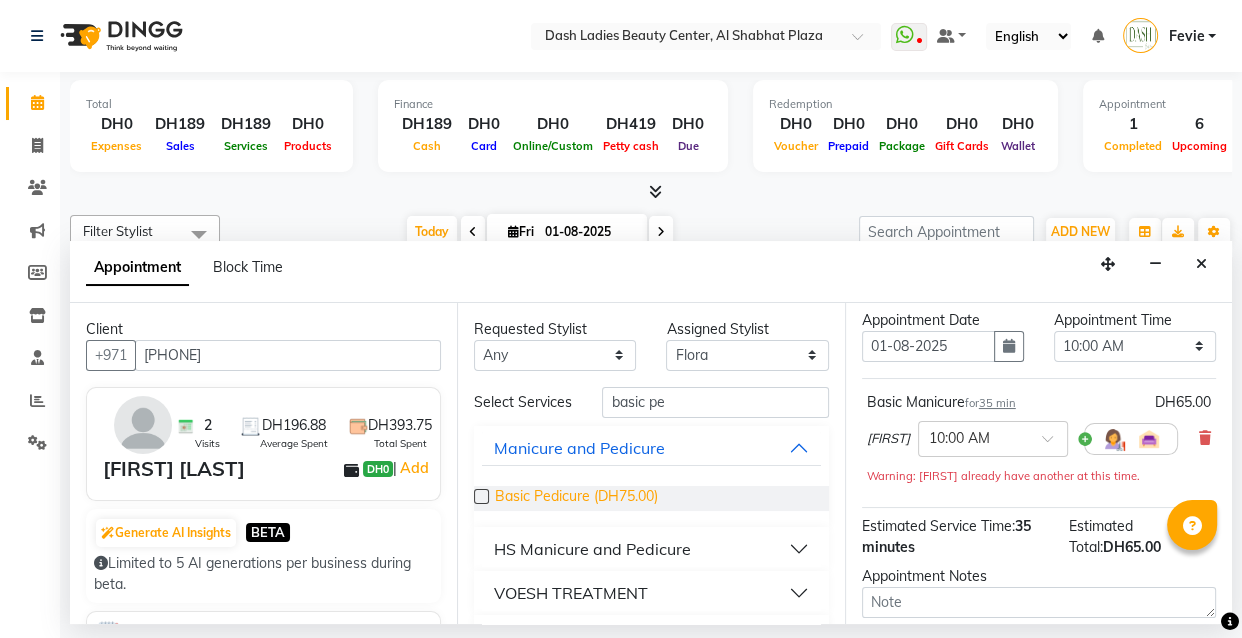 click on "Basic Pedicure (DH75.00)" at bounding box center [576, 498] 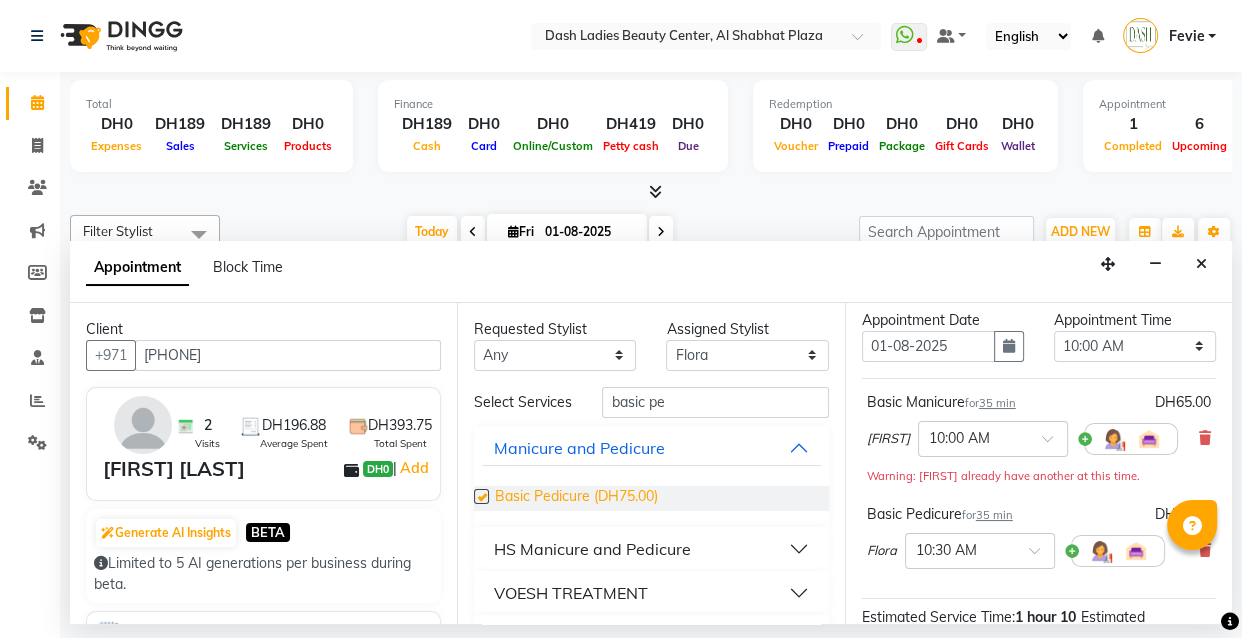 checkbox on "false" 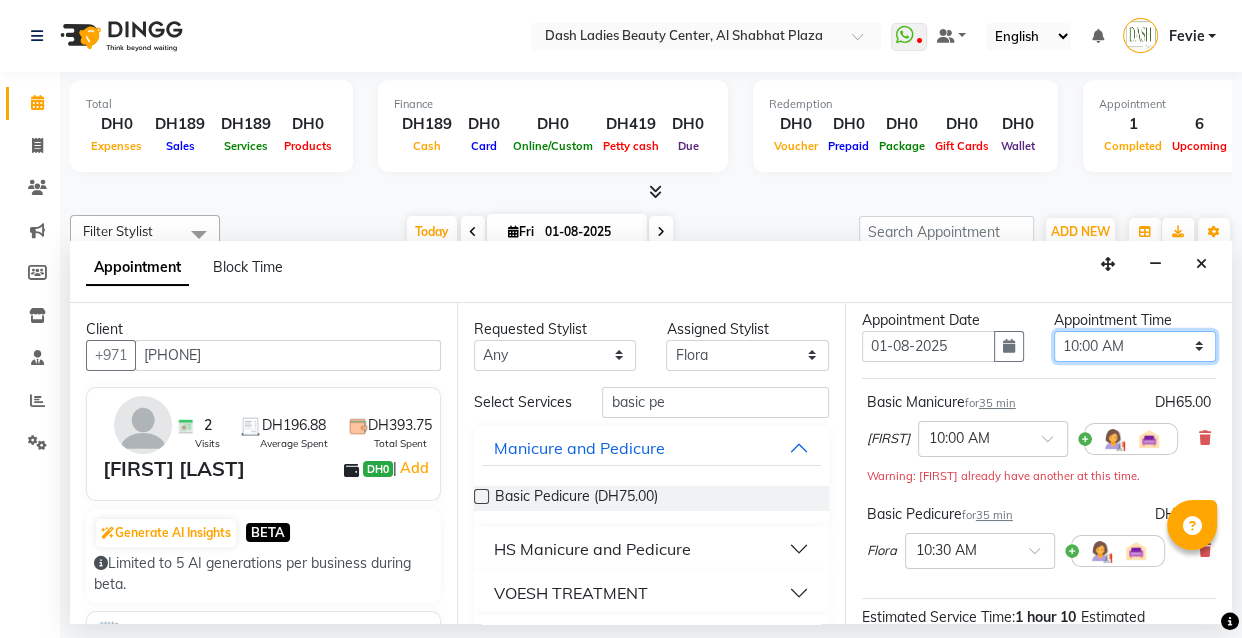 click on "Select 10:00 AM 10:15 AM 10:30 AM 10:45 AM 11:00 AM 11:15 AM 11:30 AM 11:45 AM 12:00 PM 12:15 PM 12:30 PM 12:45 PM 01:00 PM 01:15 PM 01:30 PM 01:45 PM 02:00 PM 02:15 PM 02:30 PM 02:45 PM 03:00 PM 03:15 PM 03:30 PM 03:45 PM 04:00 PM 04:15 PM 04:30 PM 04:45 PM 05:00 PM 05:15 PM 05:30 PM 05:45 PM 06:00 PM 06:15 PM 06:30 PM 06:45 PM 07:00 PM 07:15 PM 07:30 PM 07:45 PM 08:00 PM 08:15 PM 08:30 PM 08:45 PM 09:00 PM 09:15 PM 09:30 PM 09:45 PM 10:00 PM" at bounding box center (1135, 346) 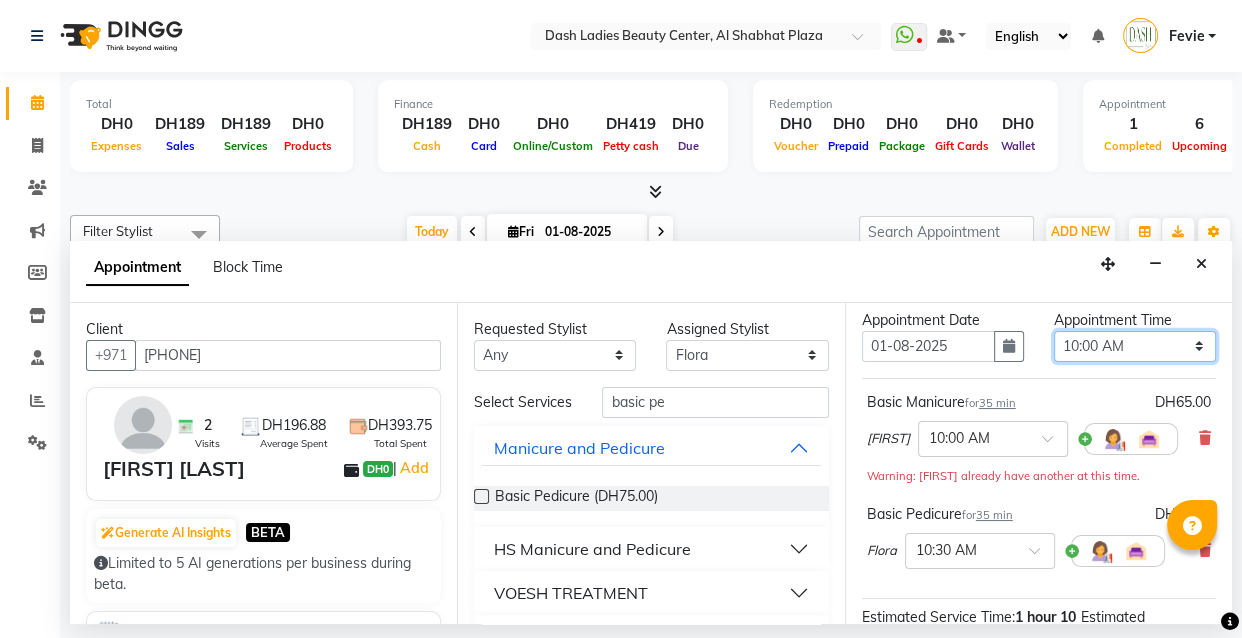 select on "675" 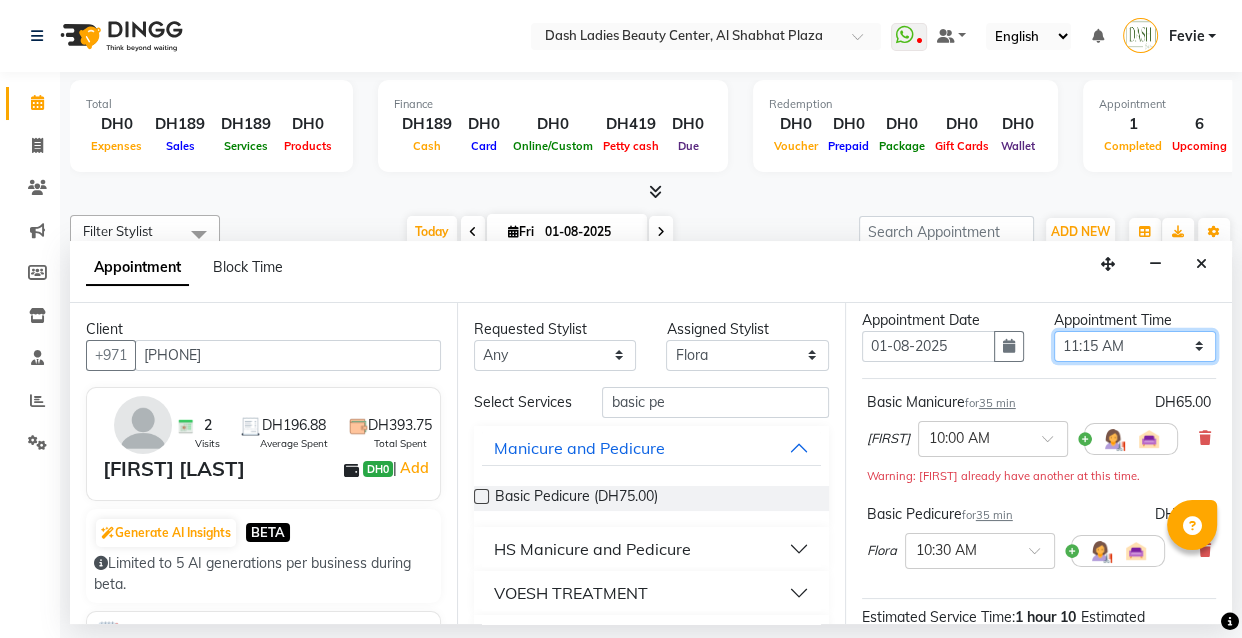 click on "Select 10:00 AM 10:15 AM 10:30 AM 10:45 AM 11:00 AM 11:15 AM 11:30 AM 11:45 AM 12:00 PM 12:15 PM 12:30 PM 12:45 PM 01:00 PM 01:15 PM 01:30 PM 01:45 PM 02:00 PM 02:15 PM 02:30 PM 02:45 PM 03:00 PM 03:15 PM 03:30 PM 03:45 PM 04:00 PM 04:15 PM 04:30 PM 04:45 PM 05:00 PM 05:15 PM 05:30 PM 05:45 PM 06:00 PM 06:15 PM 06:30 PM 06:45 PM 07:00 PM 07:15 PM 07:30 PM 07:45 PM 08:00 PM 08:15 PM 08:30 PM 08:45 PM 09:00 PM 09:15 PM 09:30 PM 09:45 PM 10:00 PM" at bounding box center [1135, 346] 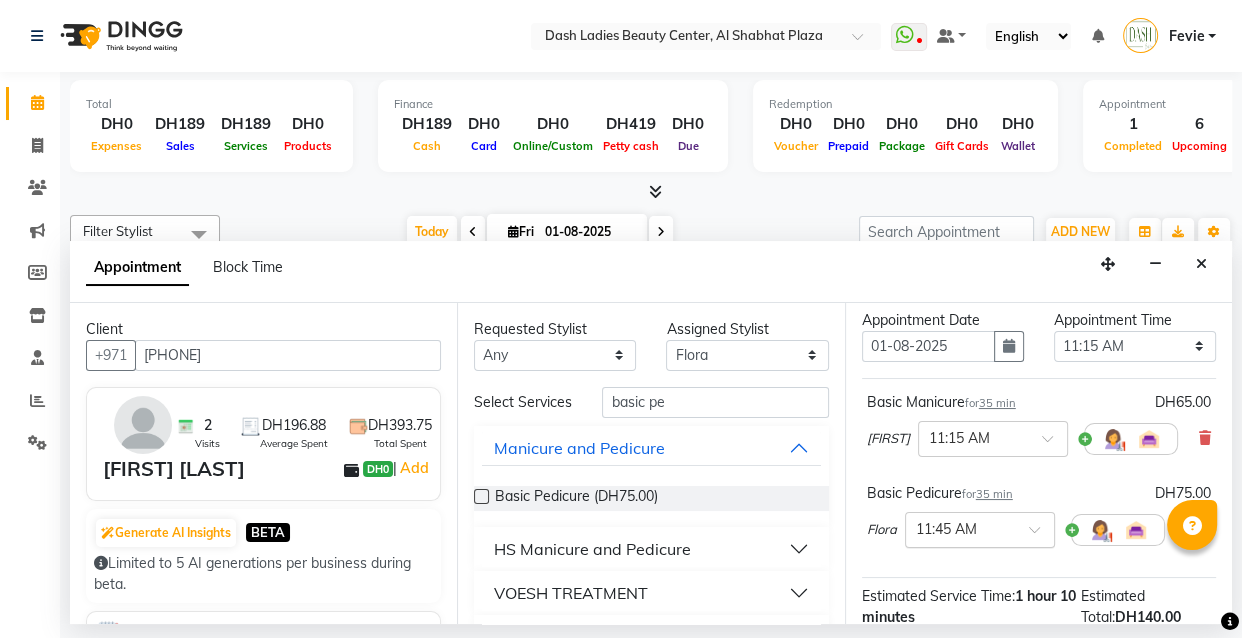 click at bounding box center [960, 528] 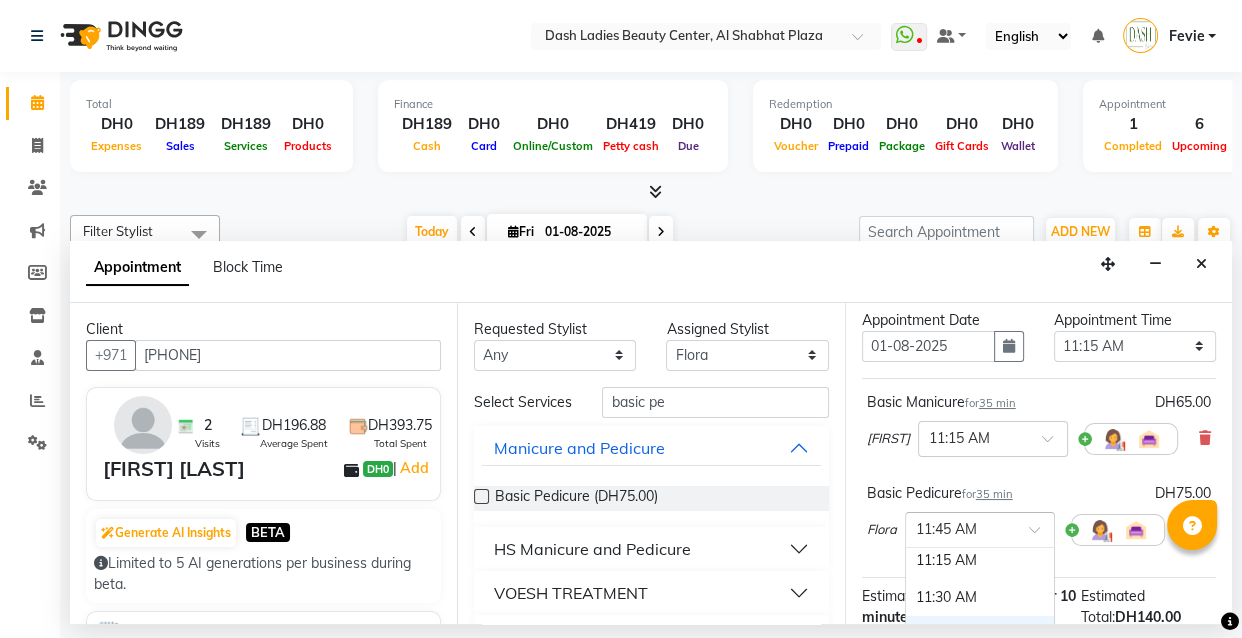 scroll, scrollTop: 189, scrollLeft: 0, axis: vertical 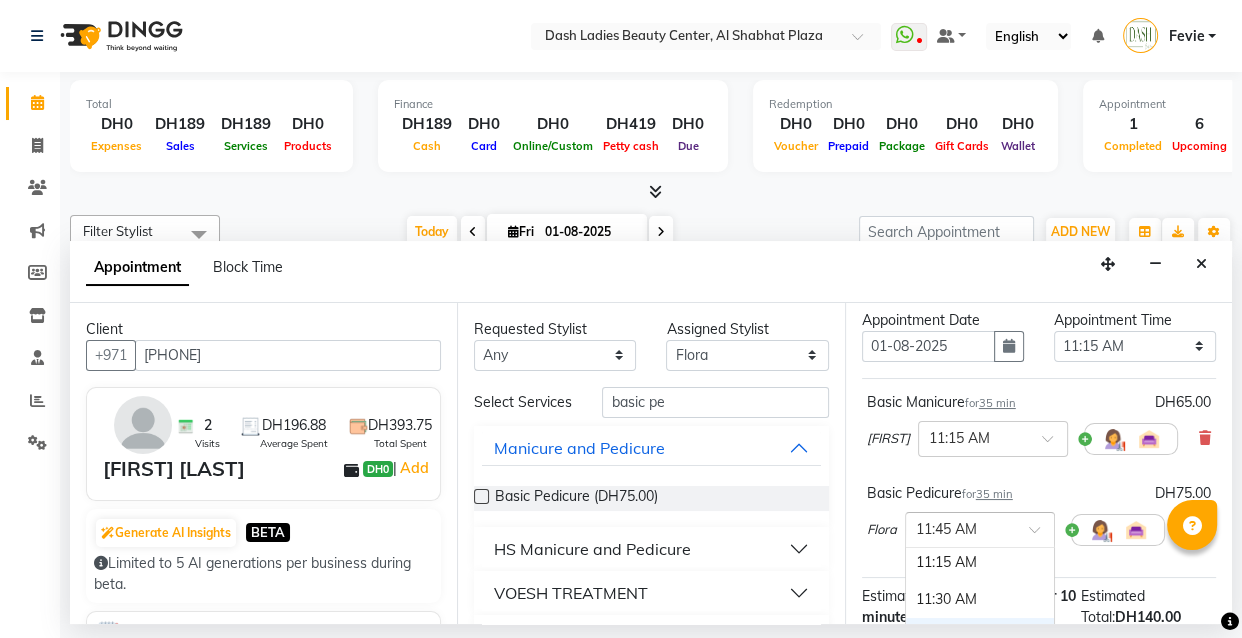click on "11:15 AM" at bounding box center [980, 562] 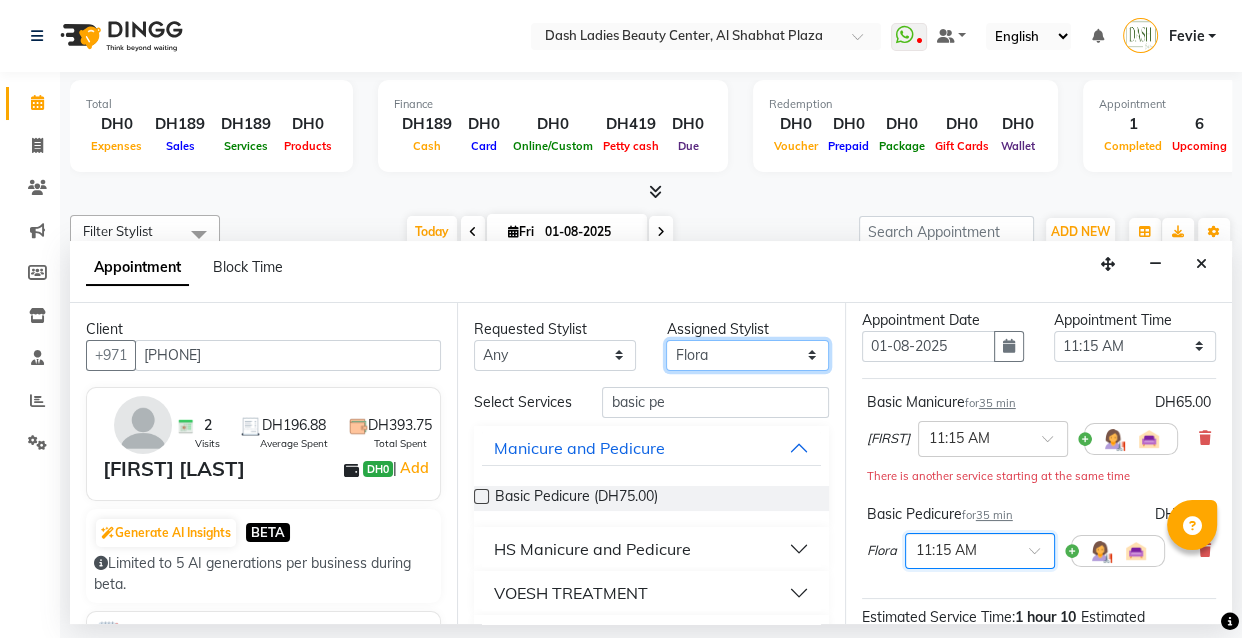 click on "Select Aizel Angelina Anna Bobi Edlyn Flora Grace Janine Jelyn Mariel Maya Nancy Nilam Nita Peace Rose Marie Saman Talina" at bounding box center (747, 355) 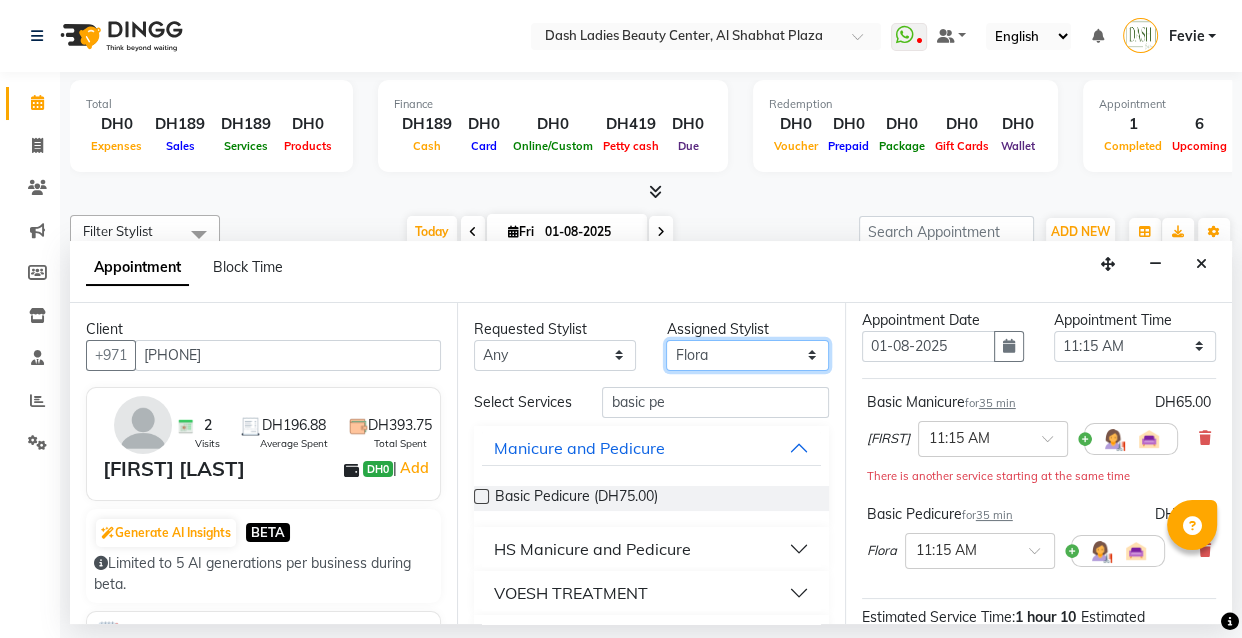select on "82784" 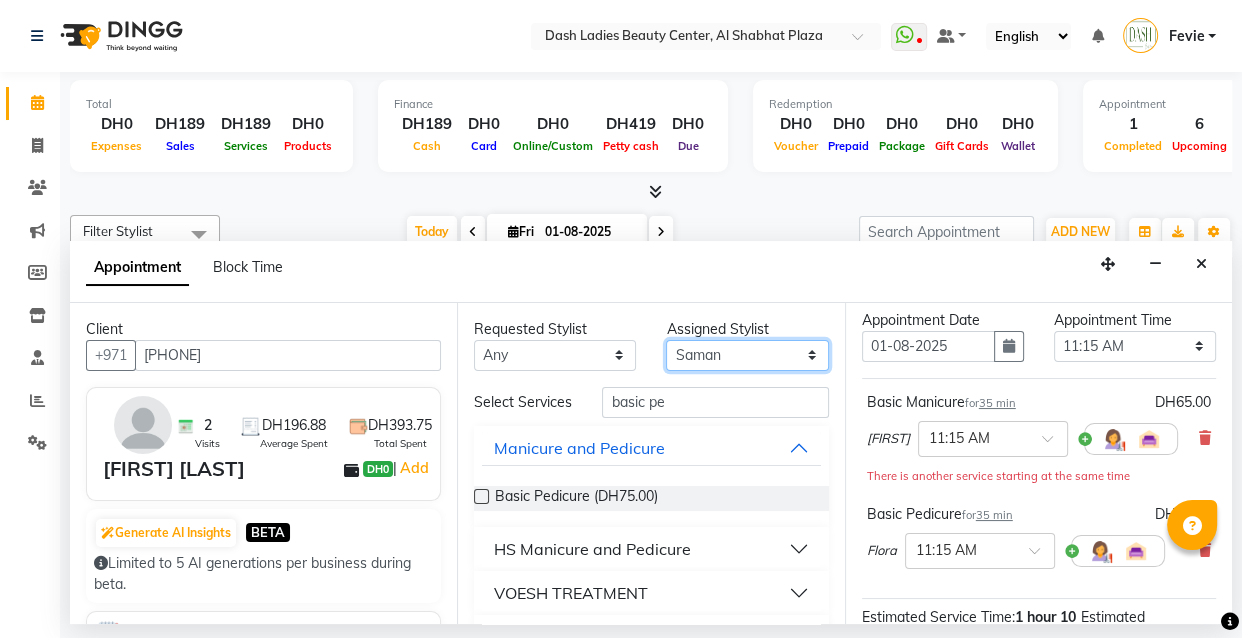 click on "Select Aizel Angelina Anna Bobi Edlyn Flora Grace Janine Jelyn Mariel Maya Nancy Nilam Nita Peace Rose Marie Saman Talina" at bounding box center [747, 355] 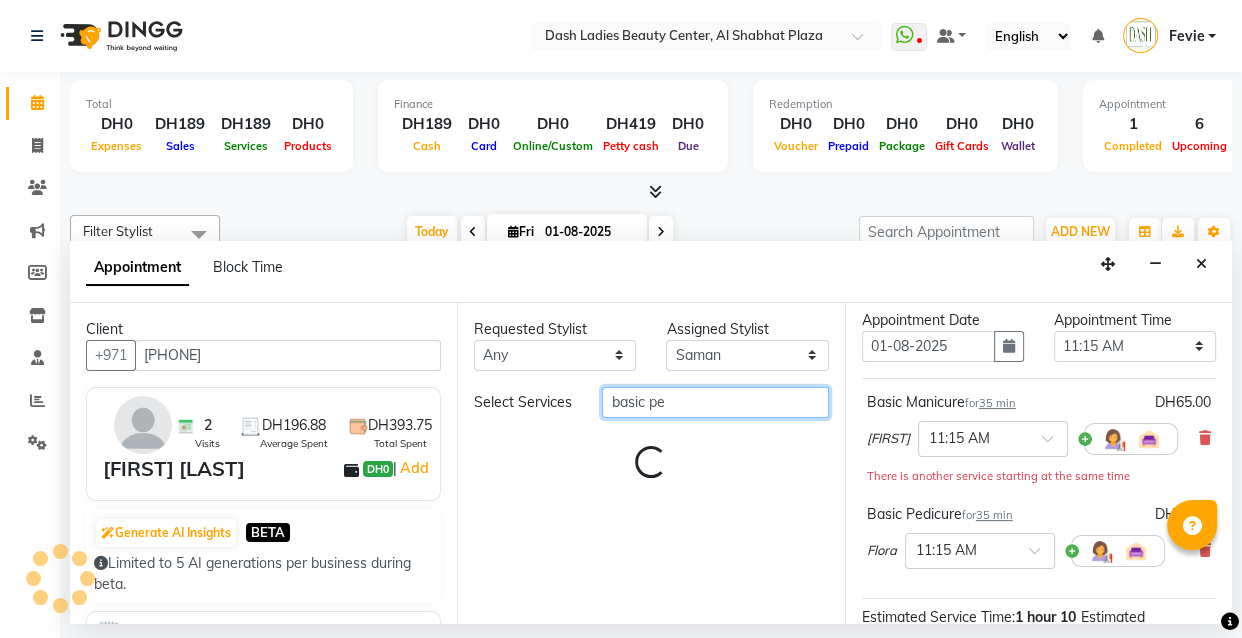 click on "basic pe" at bounding box center [715, 402] 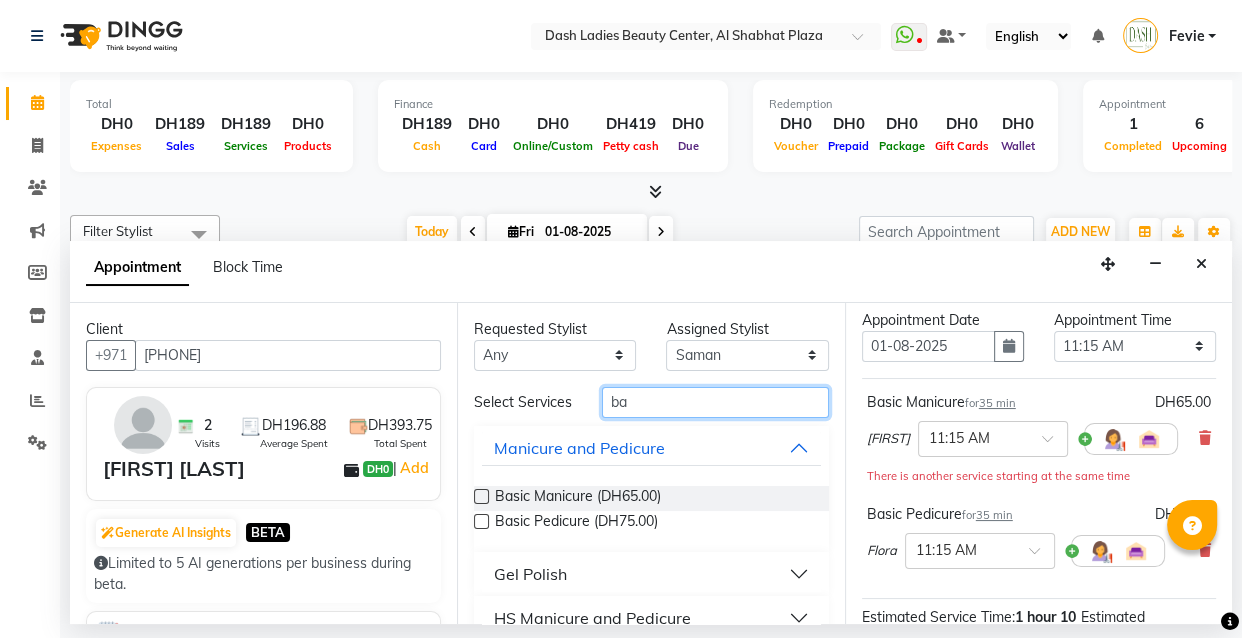 type on "b" 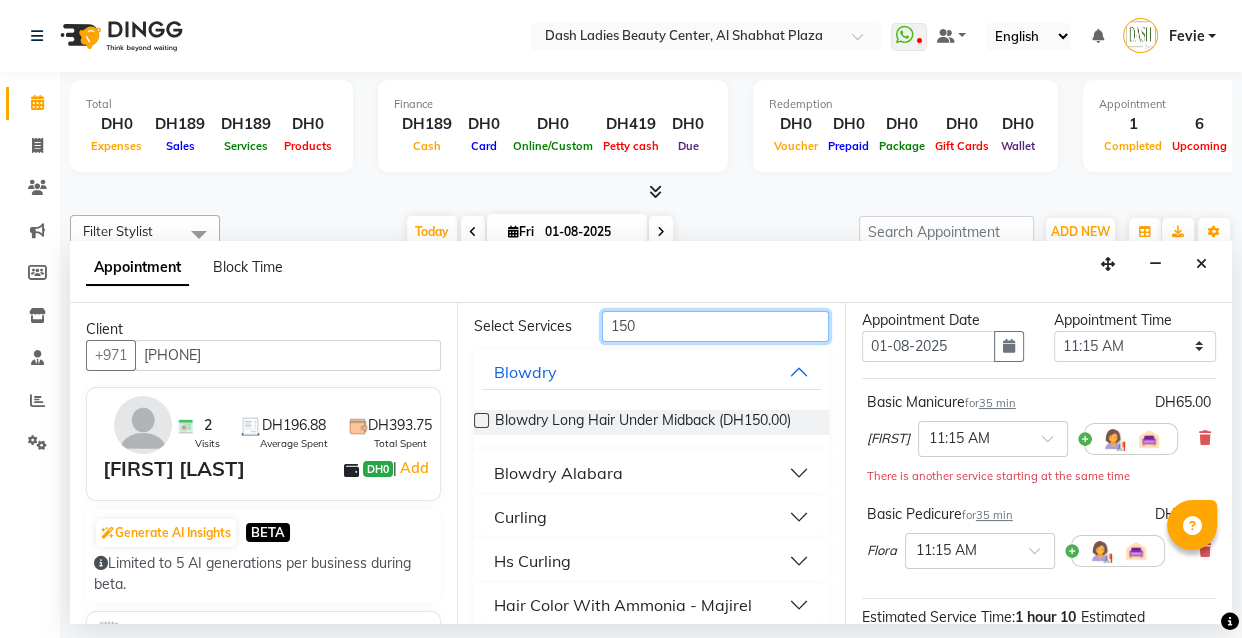scroll, scrollTop: 88, scrollLeft: 0, axis: vertical 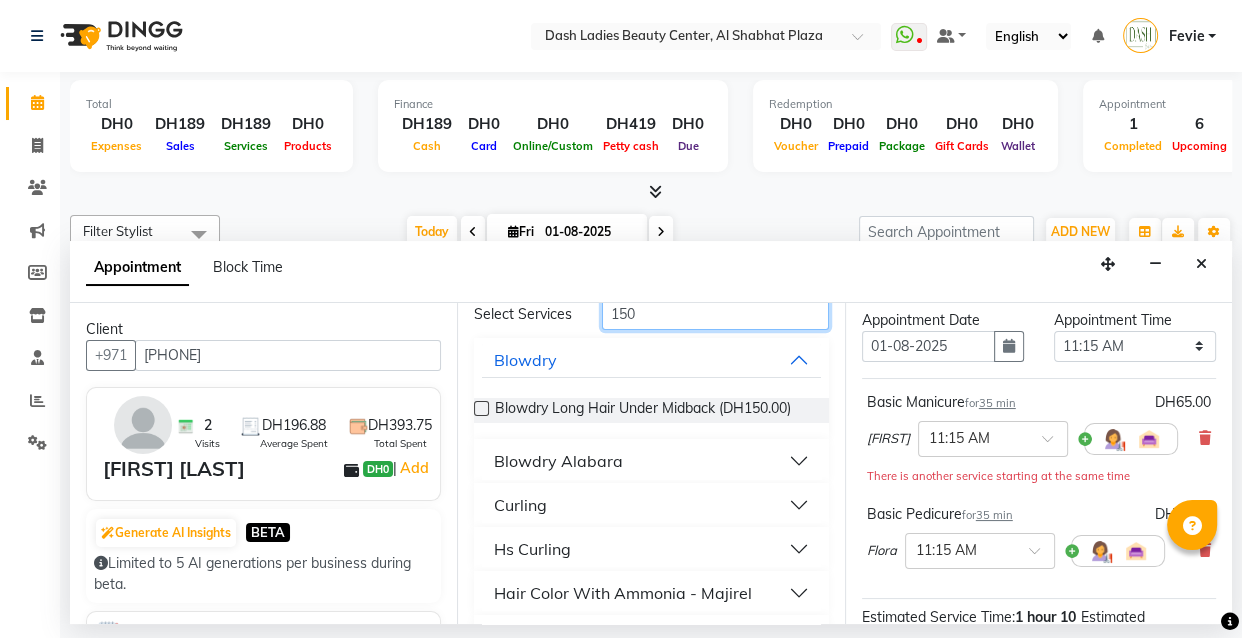 type on "150" 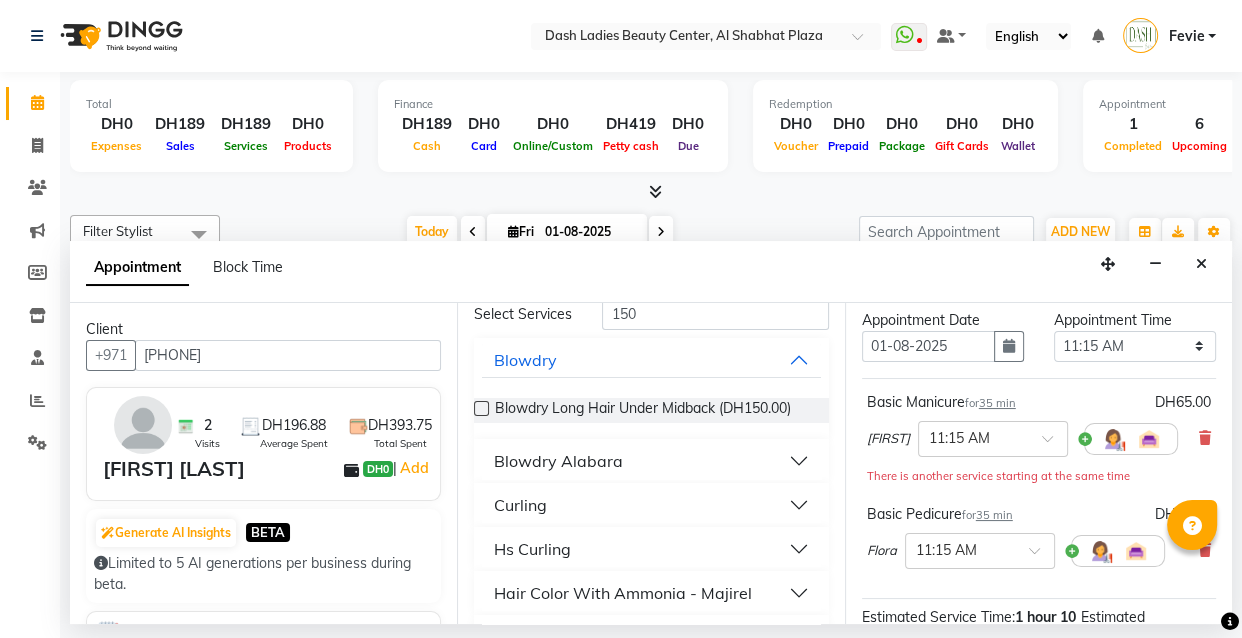 click on "Curling" at bounding box center (651, 505) 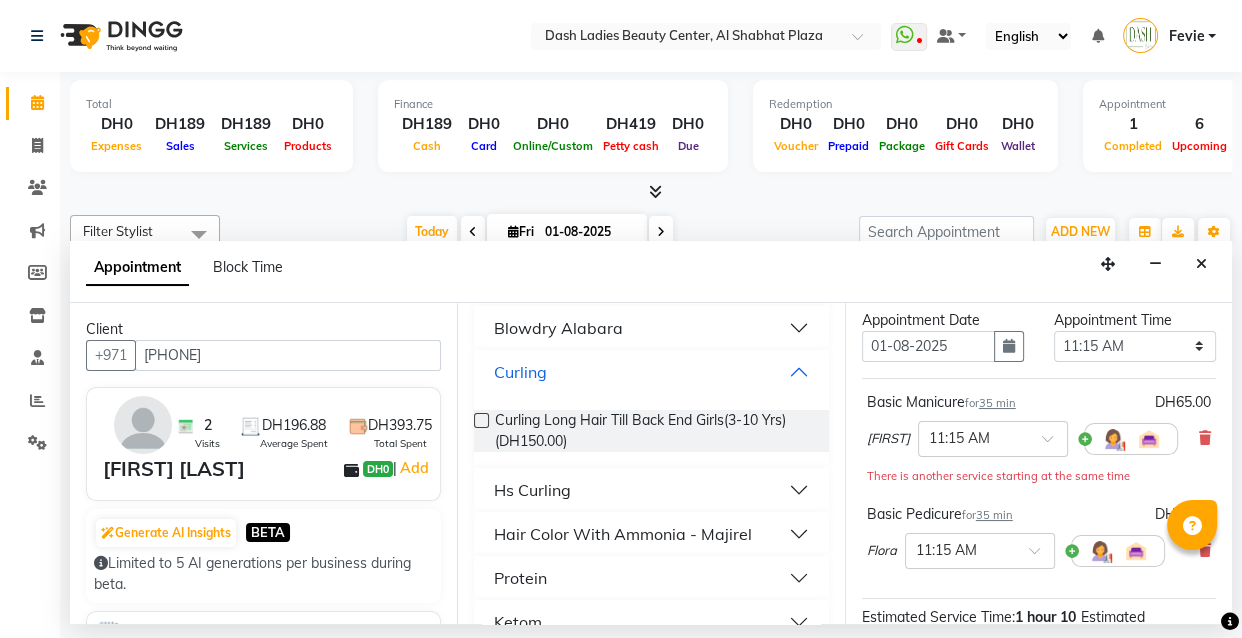 scroll, scrollTop: 223, scrollLeft: 0, axis: vertical 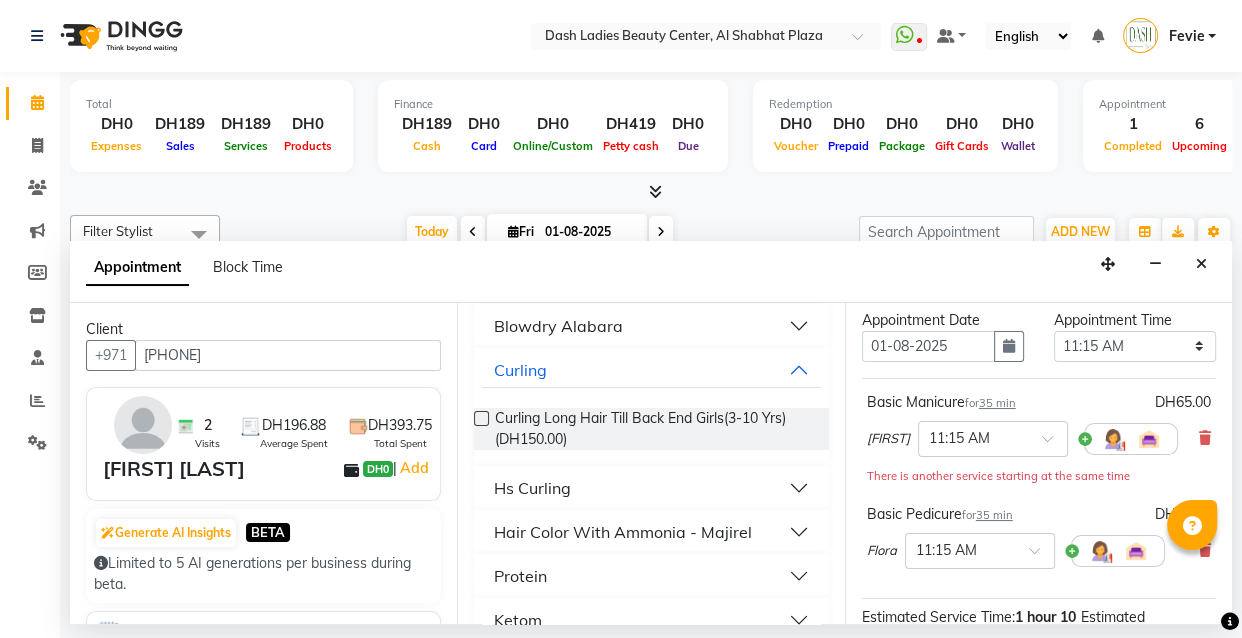click at bounding box center (481, 418) 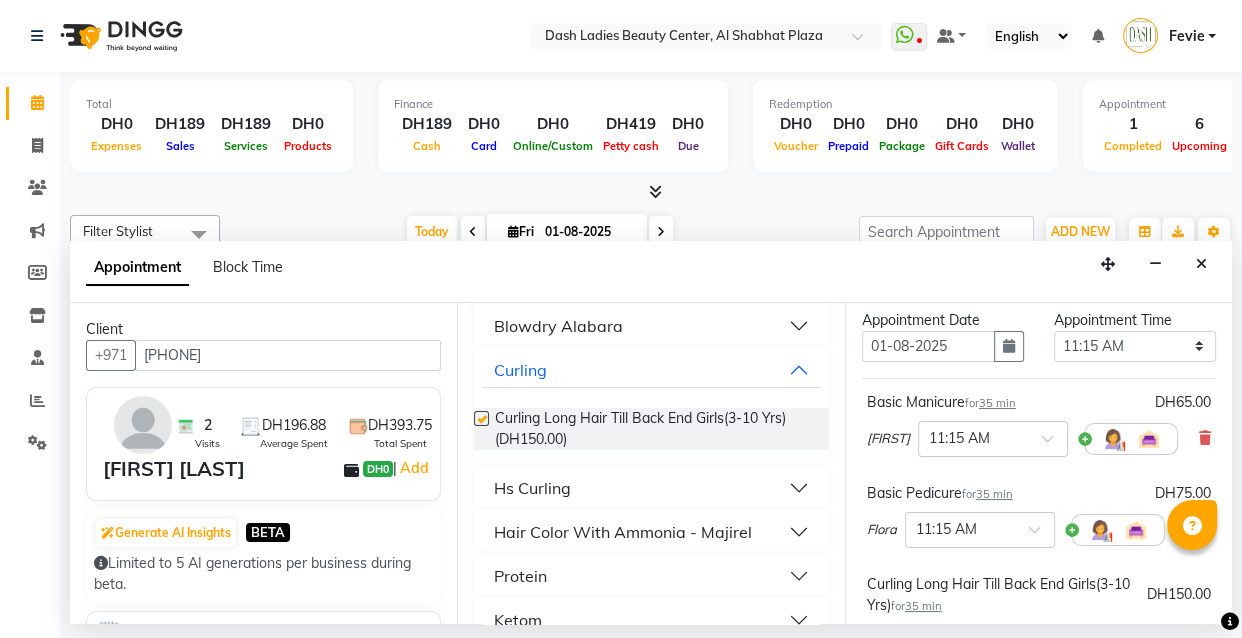checkbox on "false" 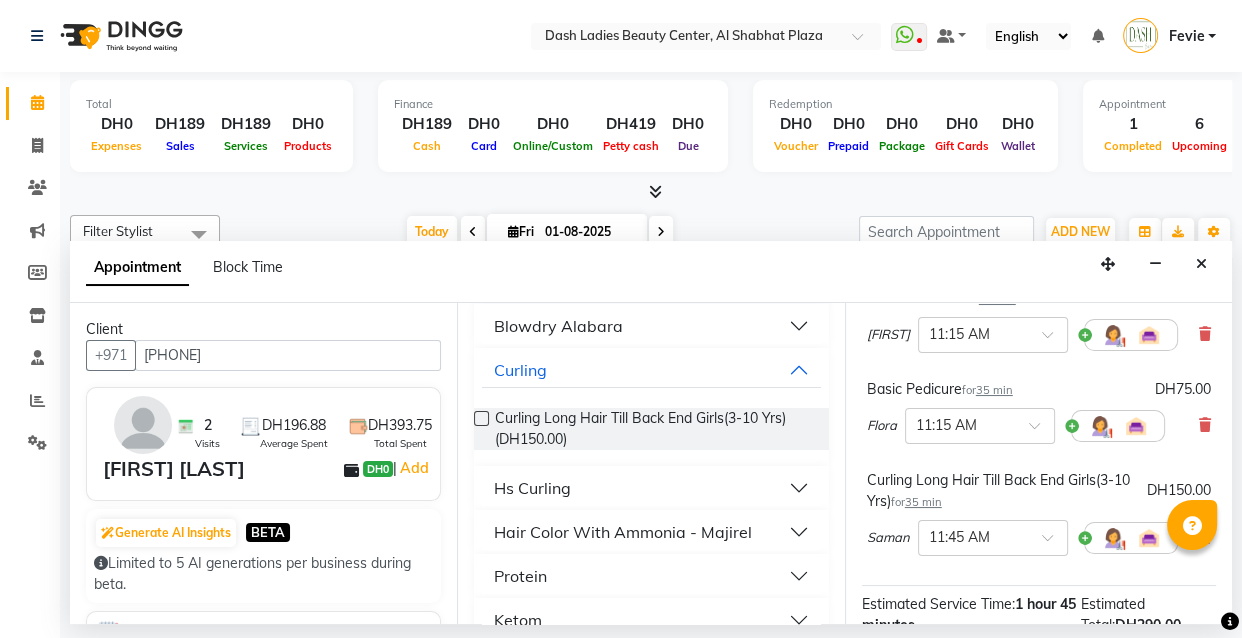 scroll, scrollTop: 190, scrollLeft: 0, axis: vertical 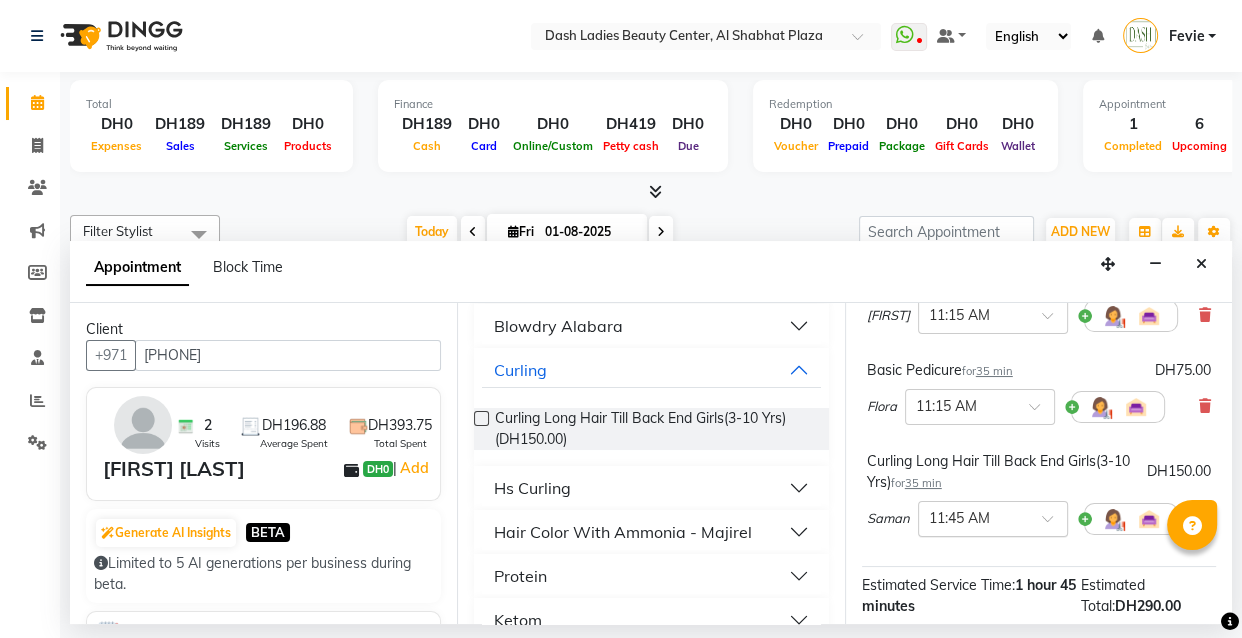 click at bounding box center (1054, 524) 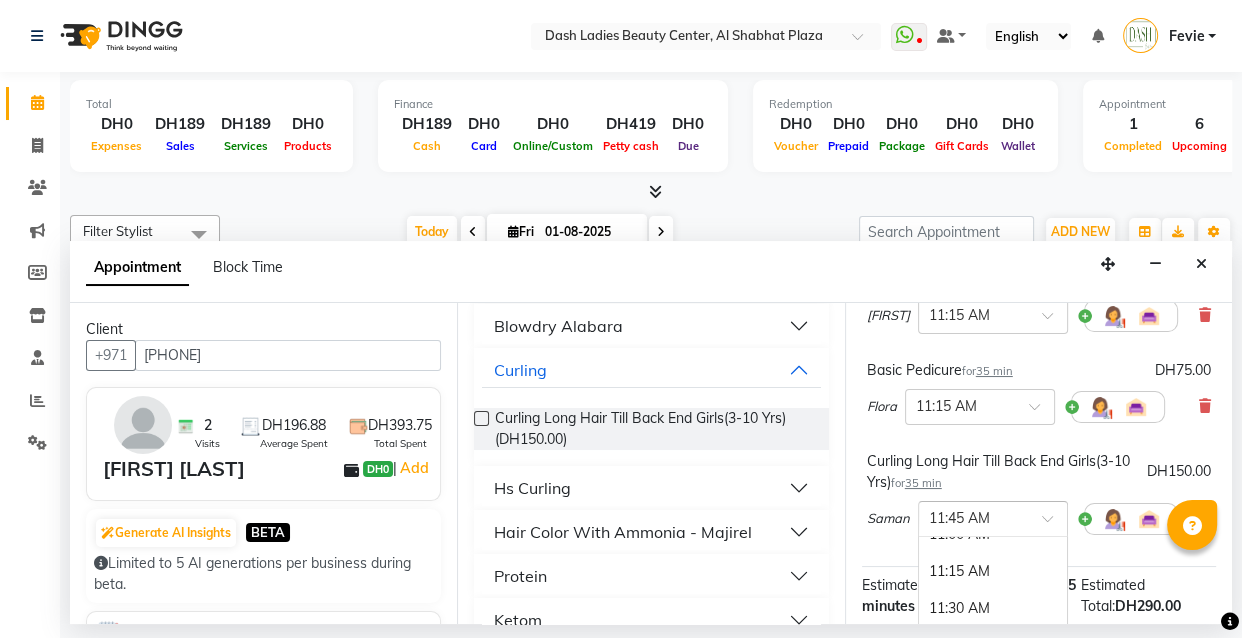 scroll, scrollTop: 165, scrollLeft: 0, axis: vertical 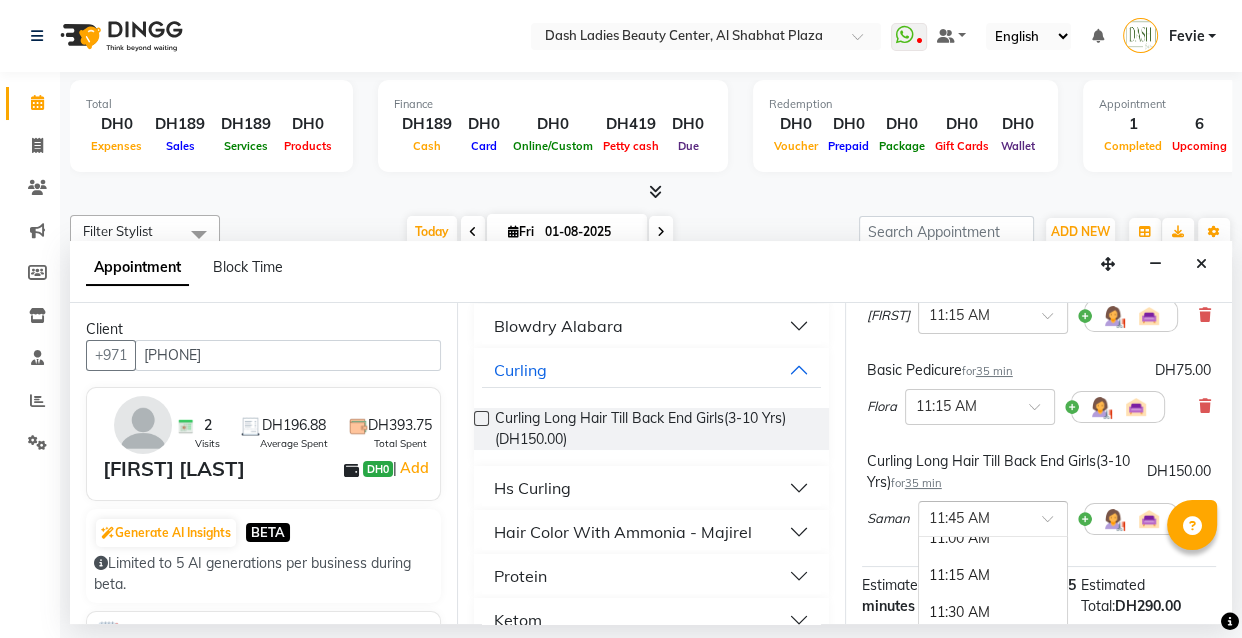click on "11:15 AM" at bounding box center [993, 575] 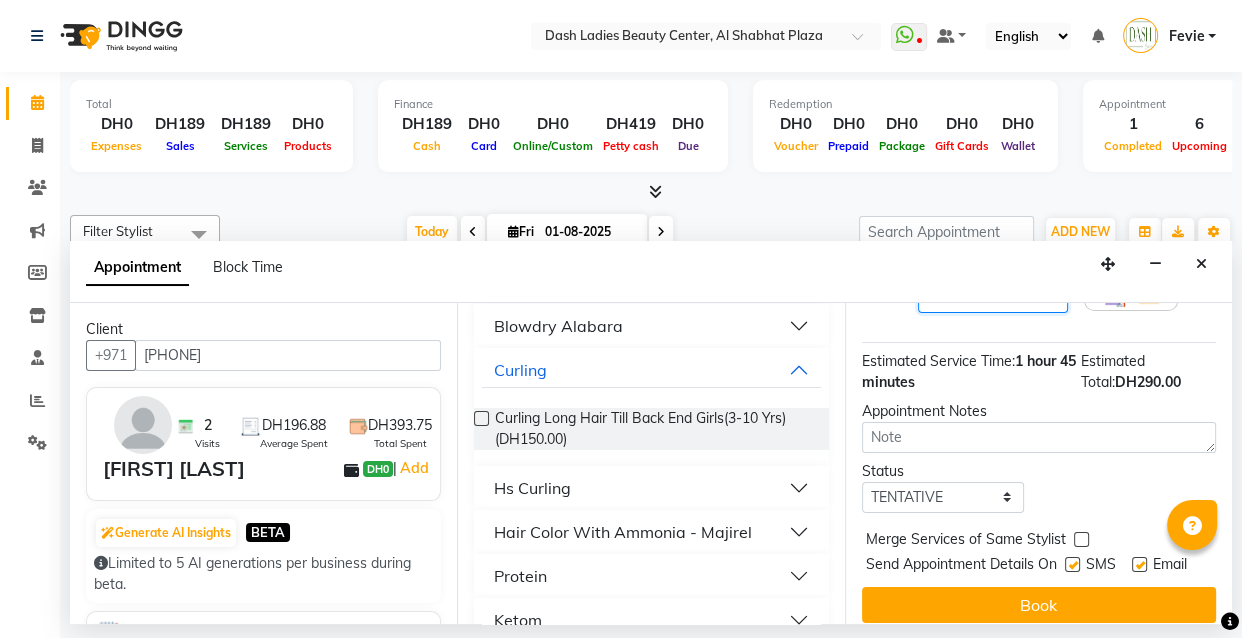 scroll, scrollTop: 436, scrollLeft: 0, axis: vertical 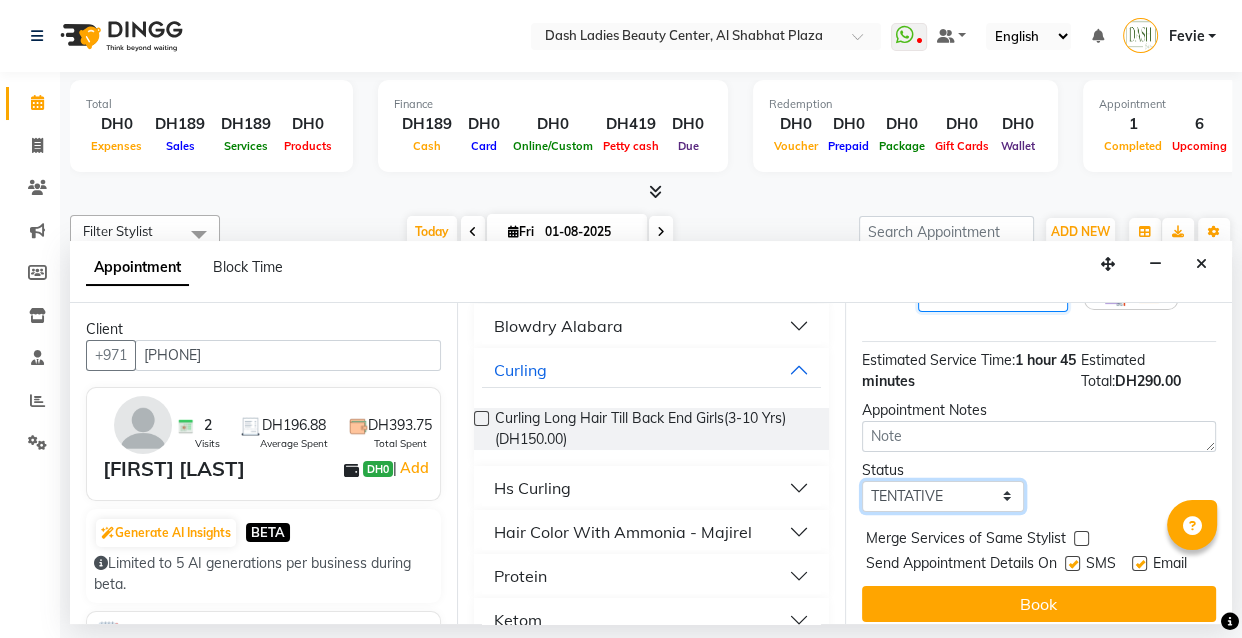 click on "Select TENTATIVE CONFIRM CHECK-IN UPCOMING" at bounding box center [943, 496] 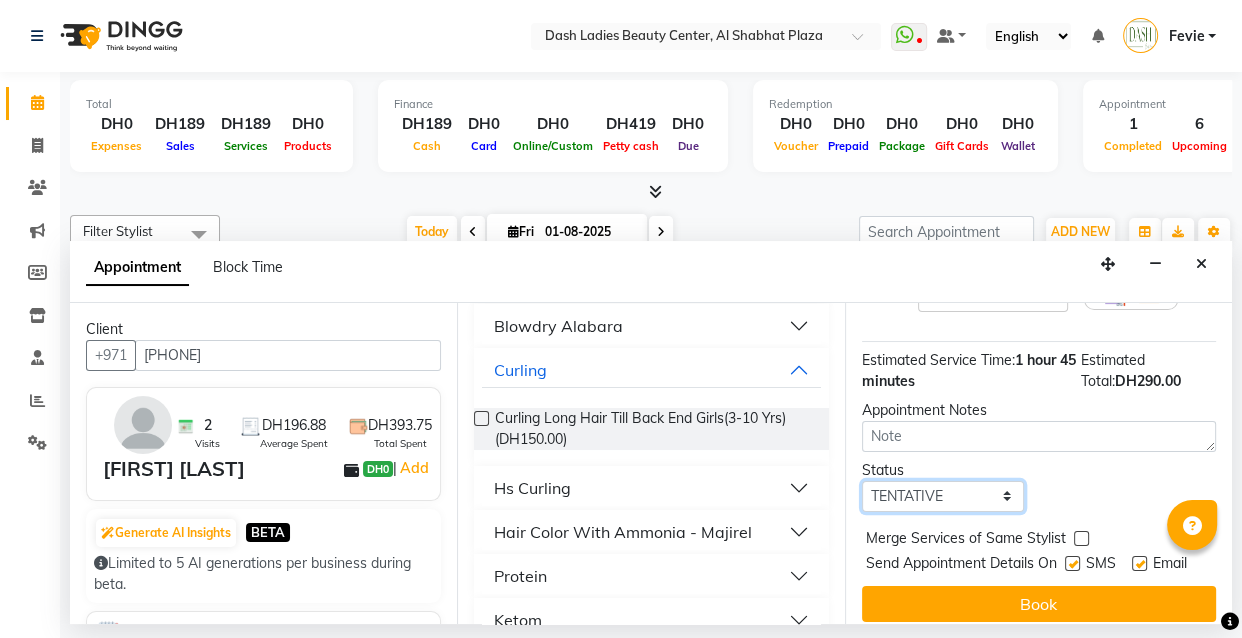 select on "check-in" 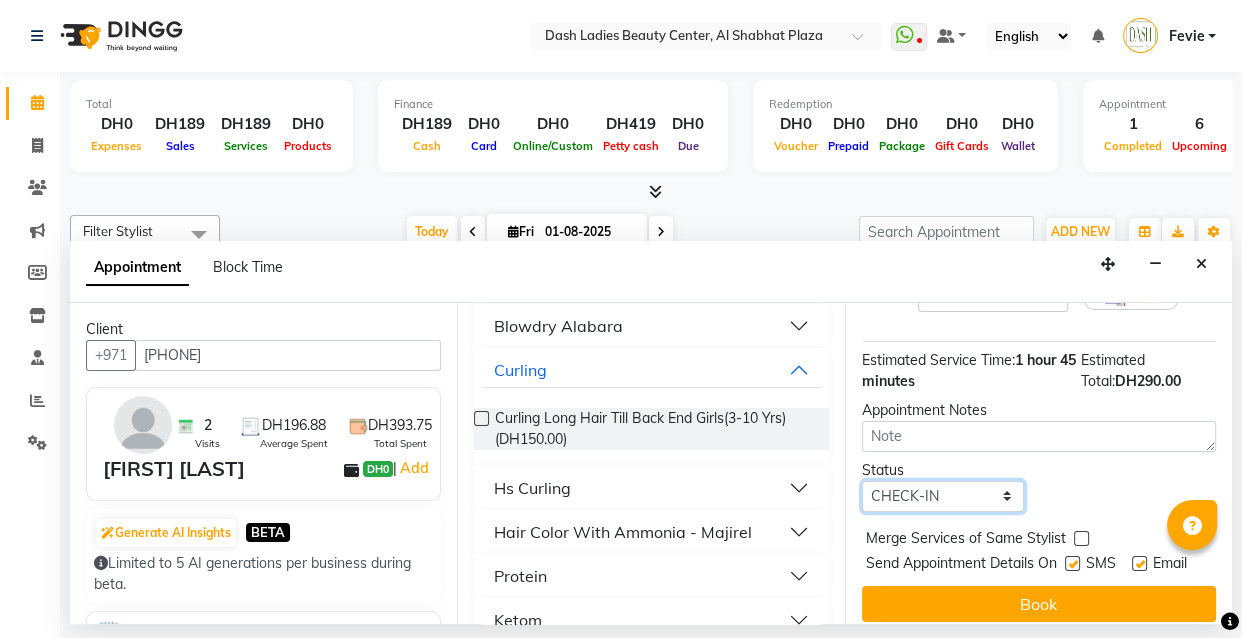 click on "Select TENTATIVE CONFIRM CHECK-IN UPCOMING" at bounding box center (943, 496) 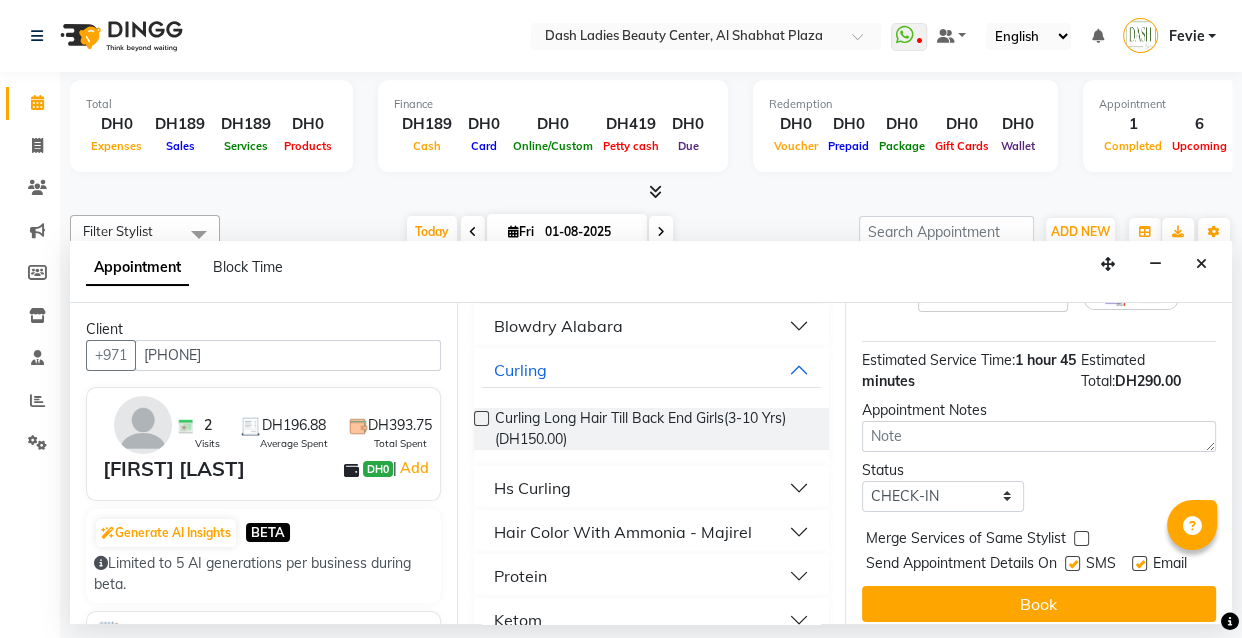 click at bounding box center (1081, 538) 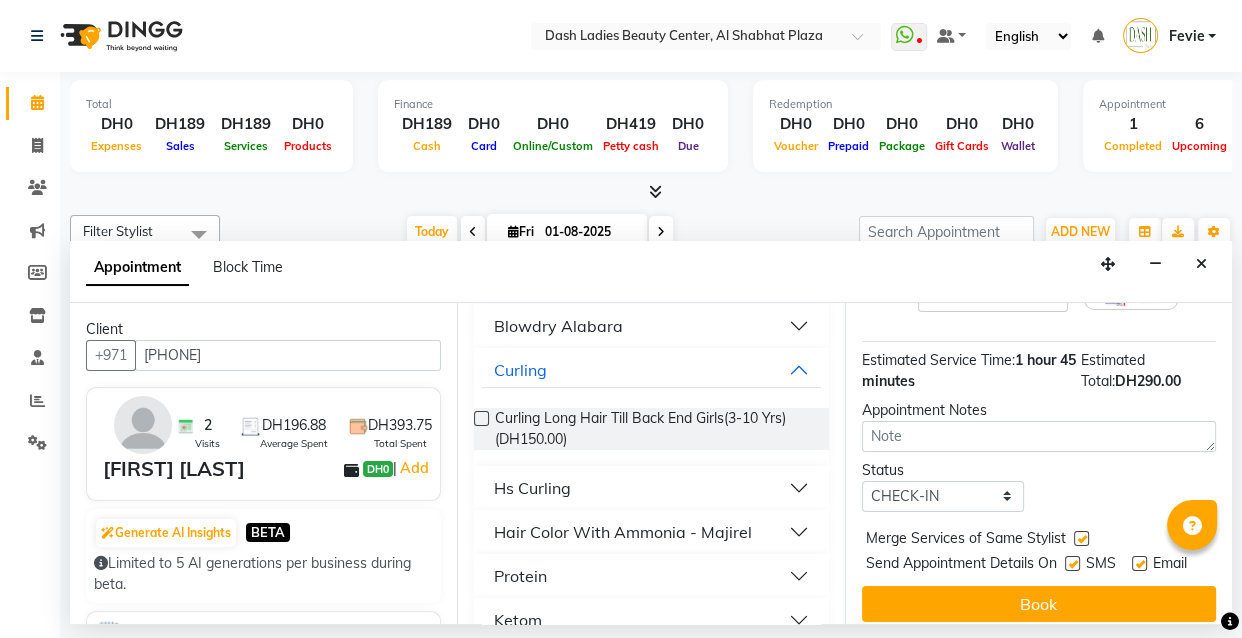 click at bounding box center [1072, 563] 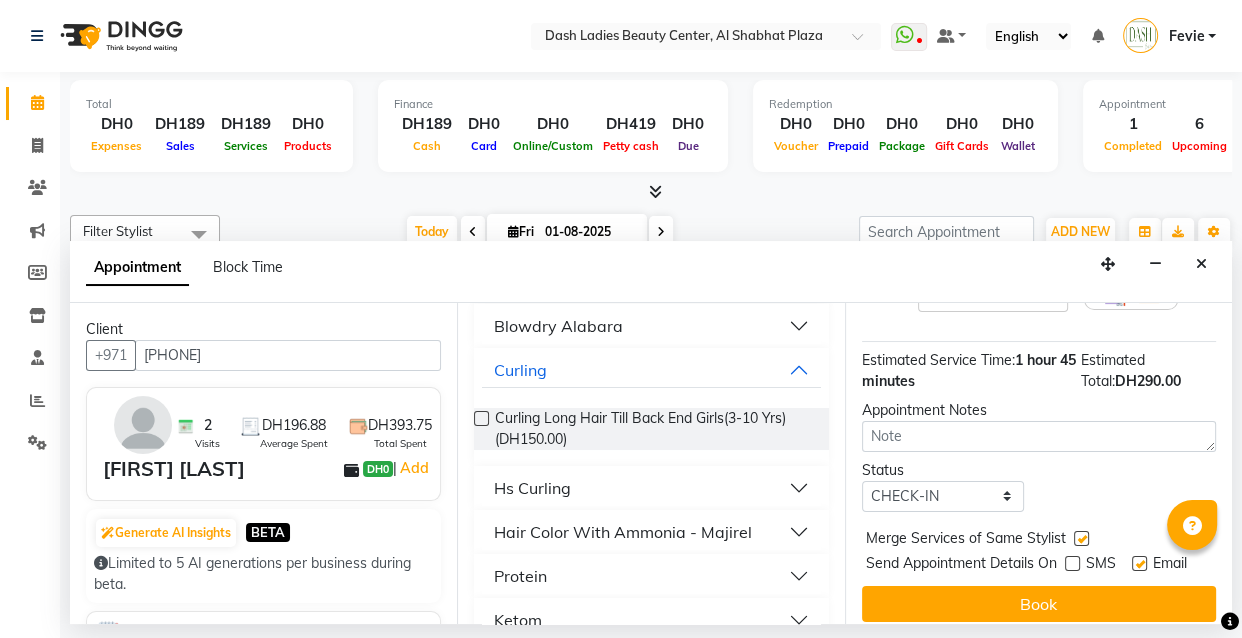 click at bounding box center (1139, 563) 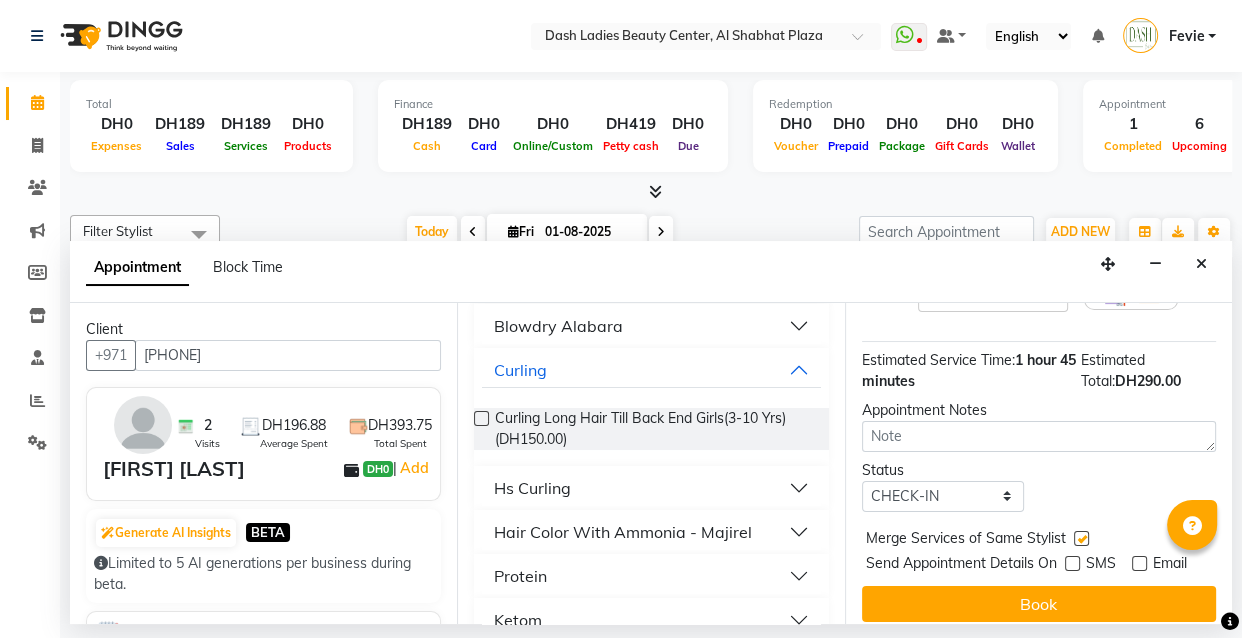 scroll, scrollTop: 480, scrollLeft: 0, axis: vertical 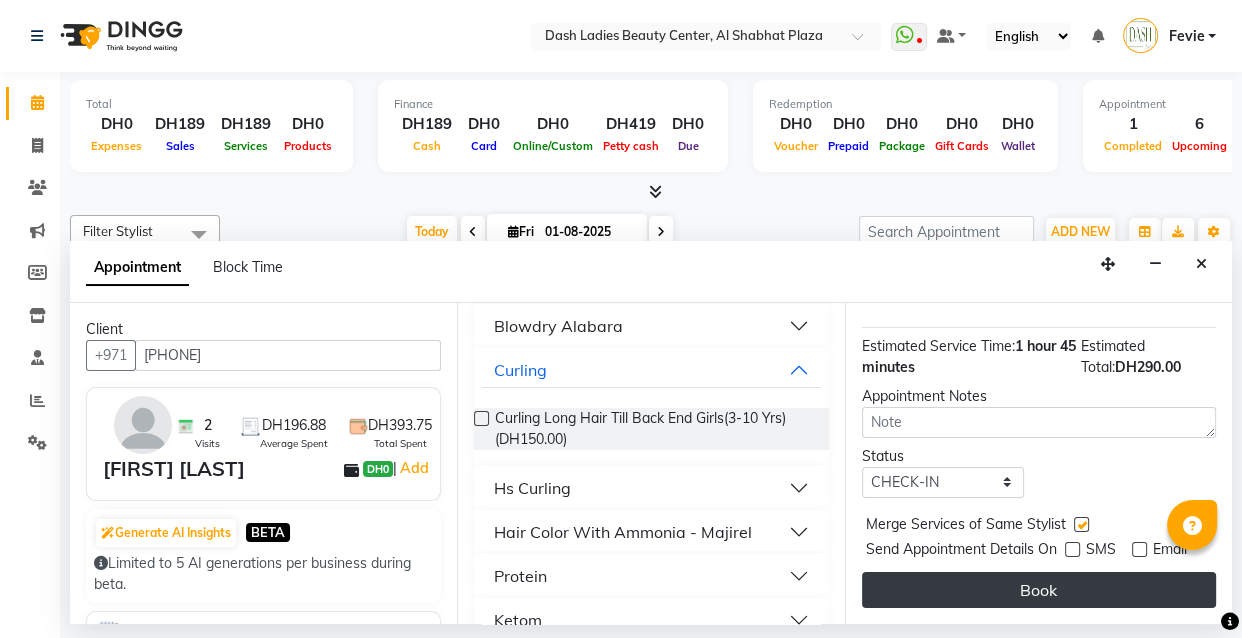 click on "Book" at bounding box center [1039, 590] 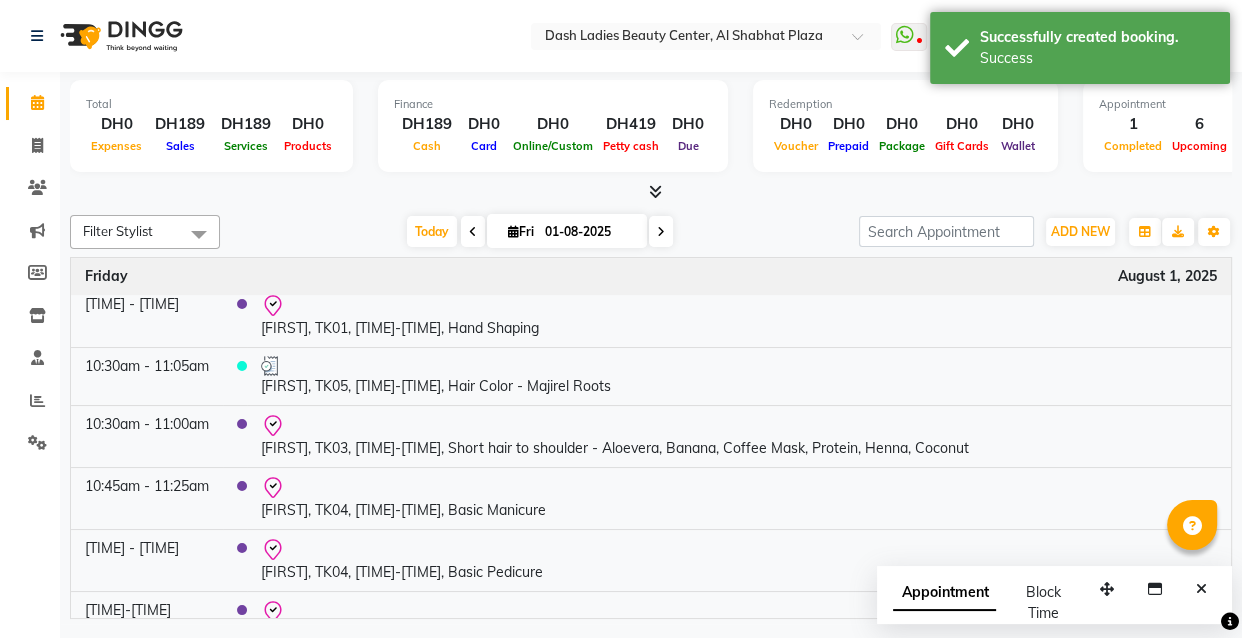 scroll, scrollTop: 291, scrollLeft: 0, axis: vertical 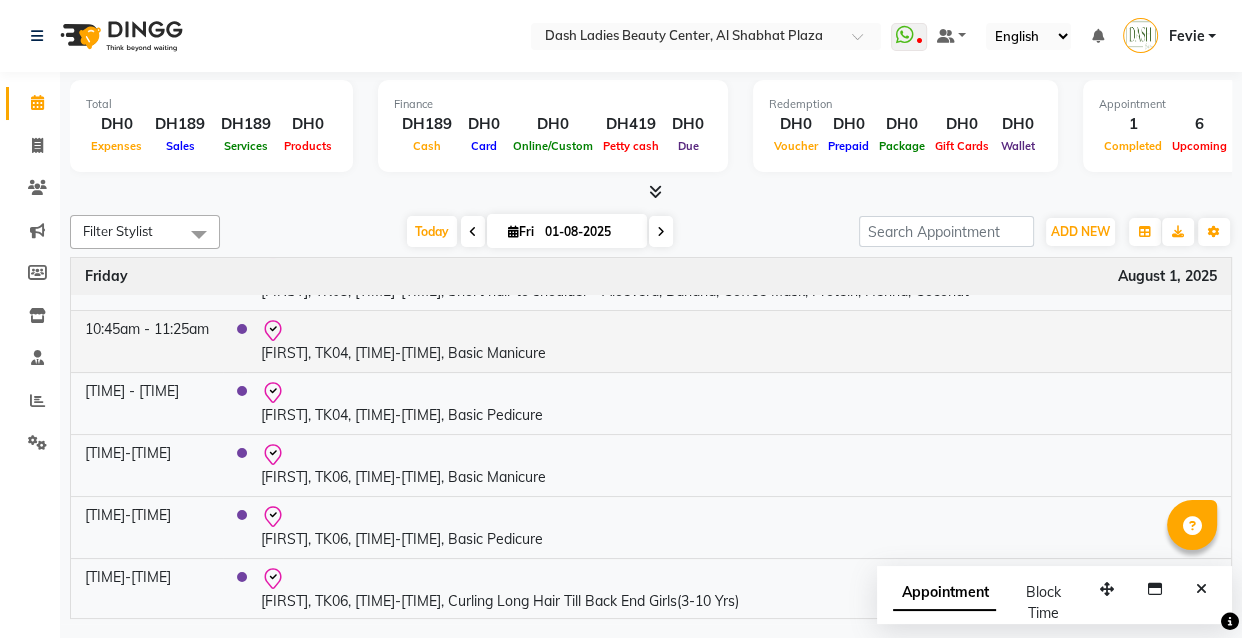 click at bounding box center [739, 331] 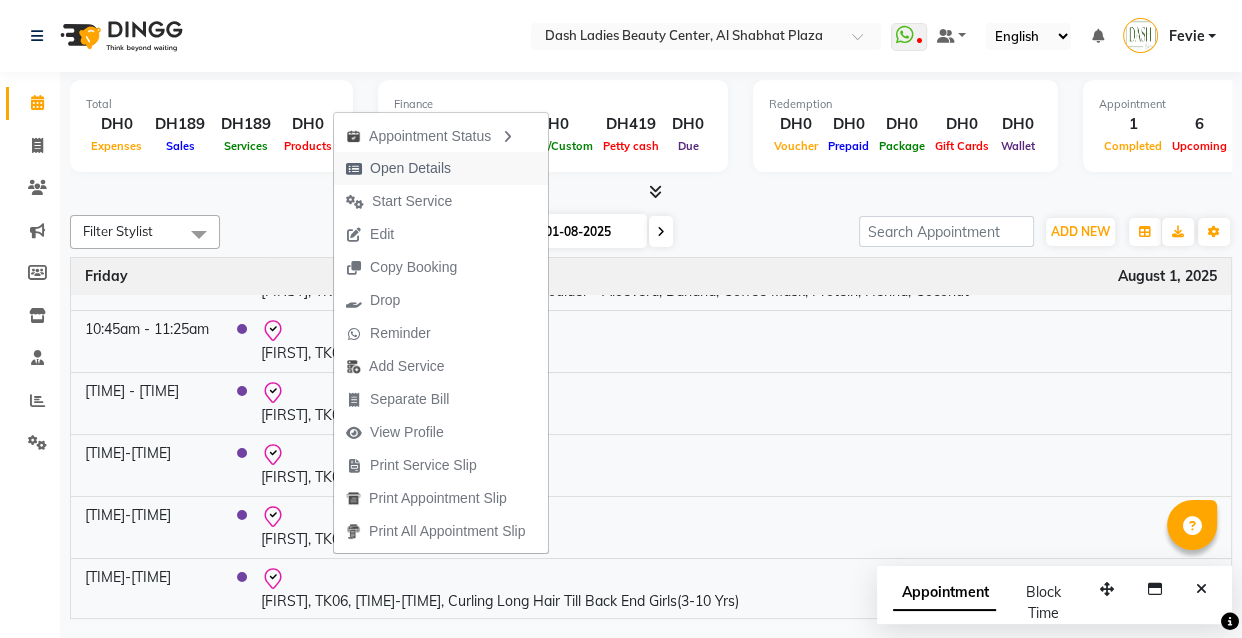 click on "Open Details" at bounding box center (410, 168) 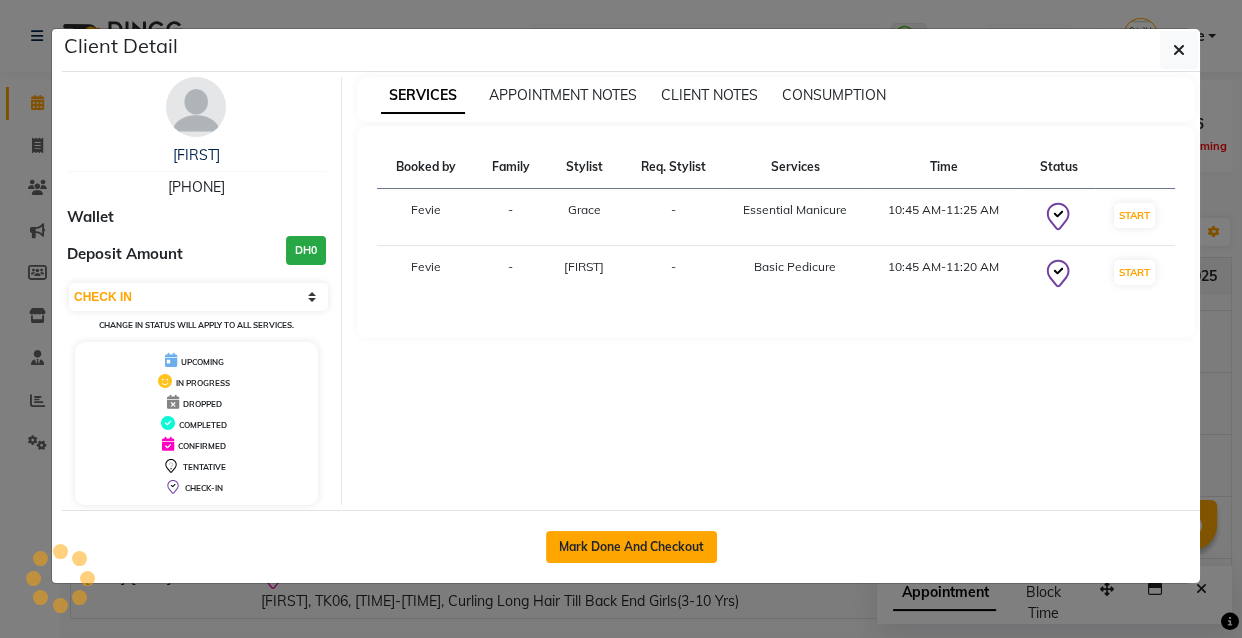 click on "Mark Done And Checkout" 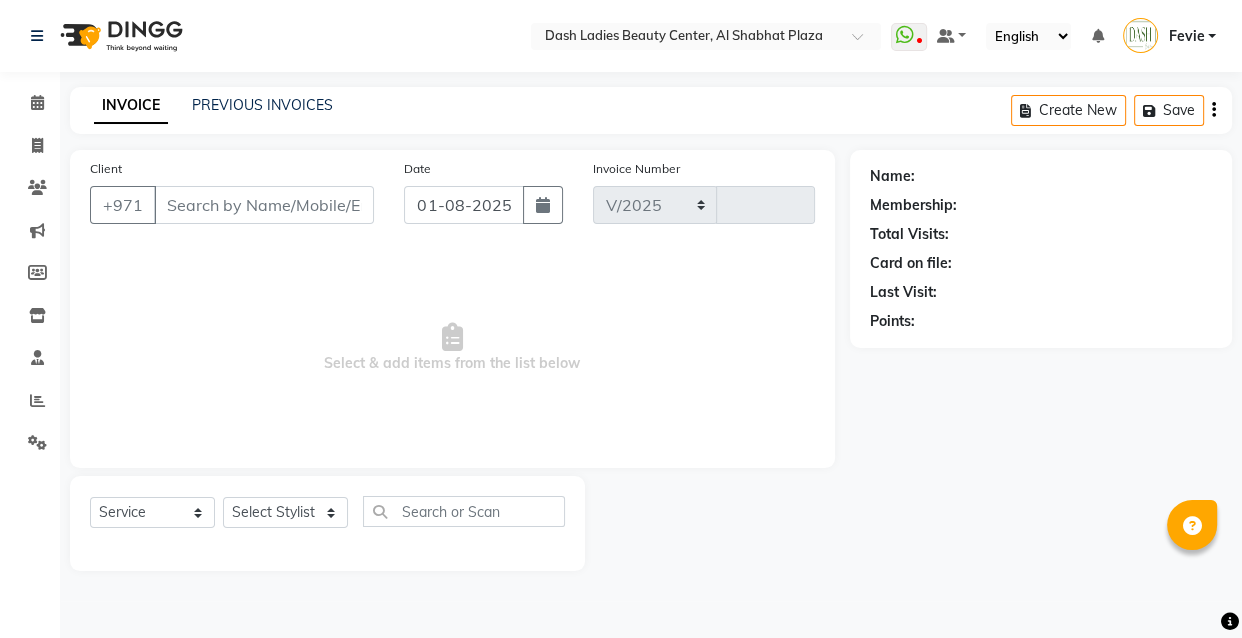 select on "8372" 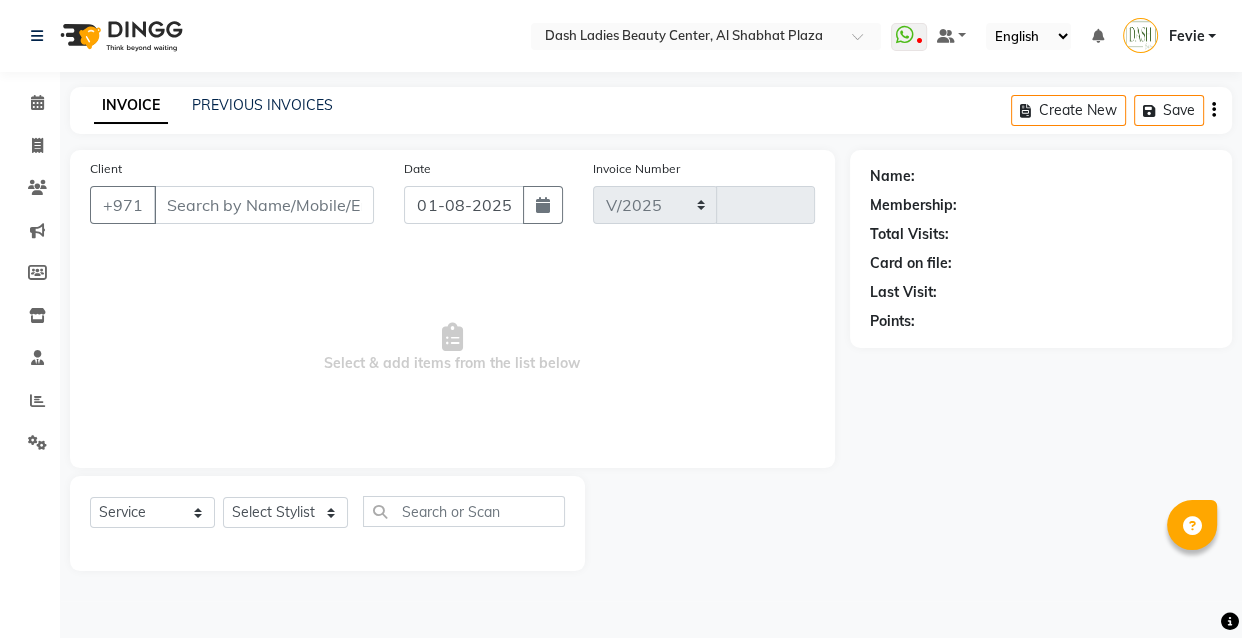 type on "2454" 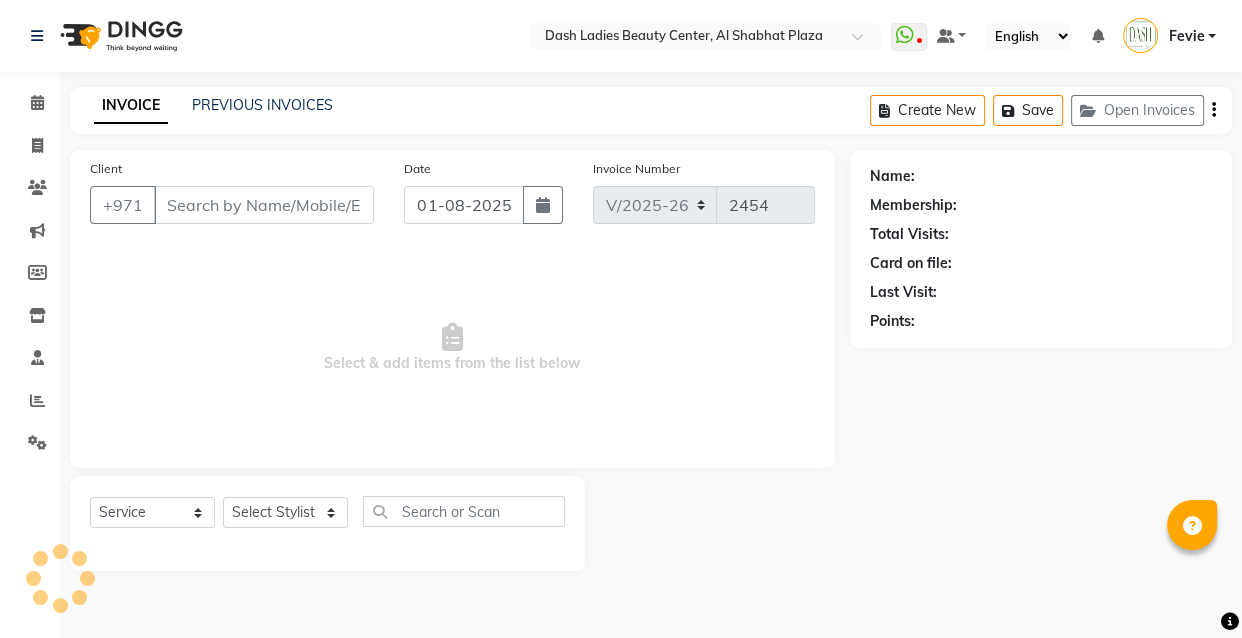 type on "545431101" 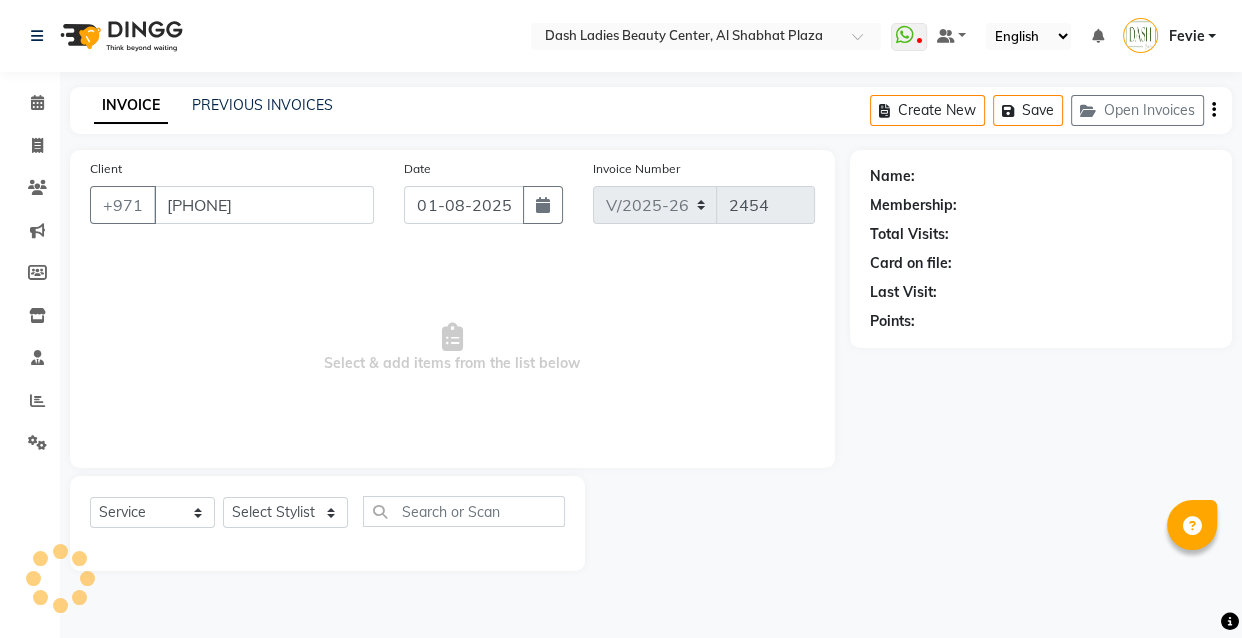 select on "81113" 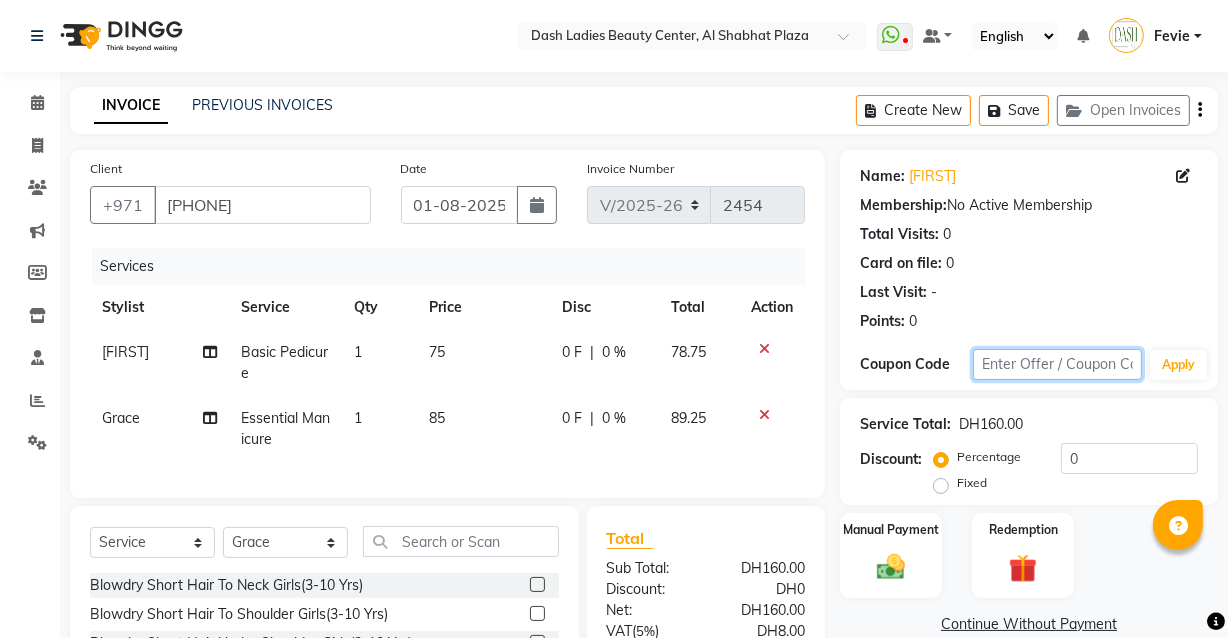 click 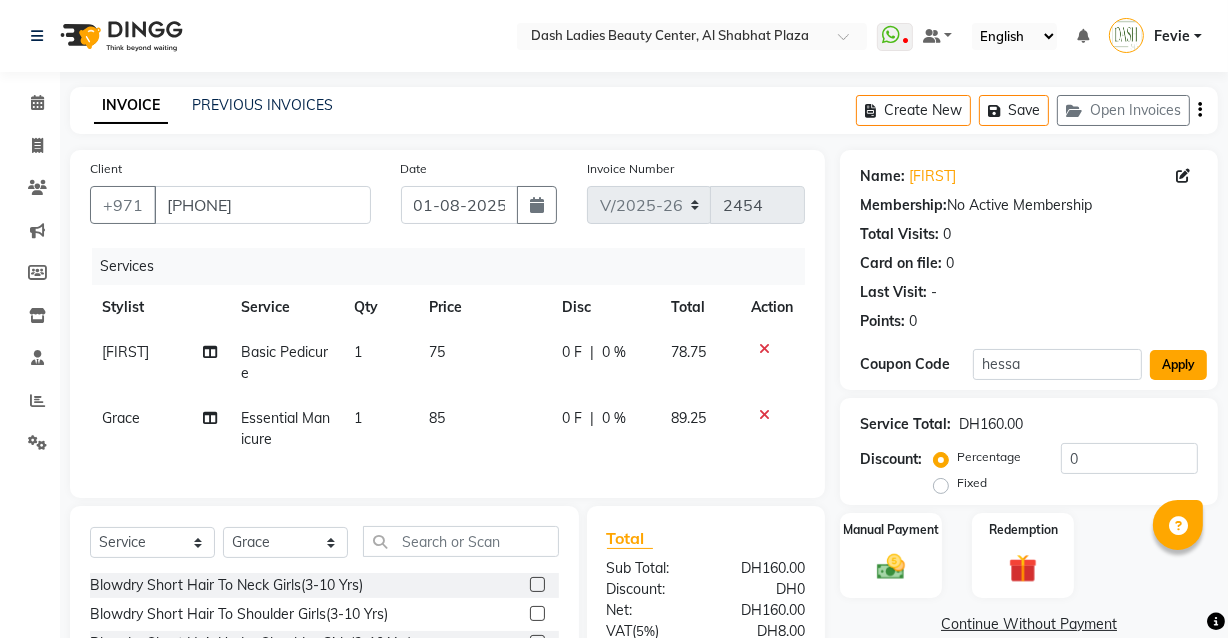 click on "Apply" 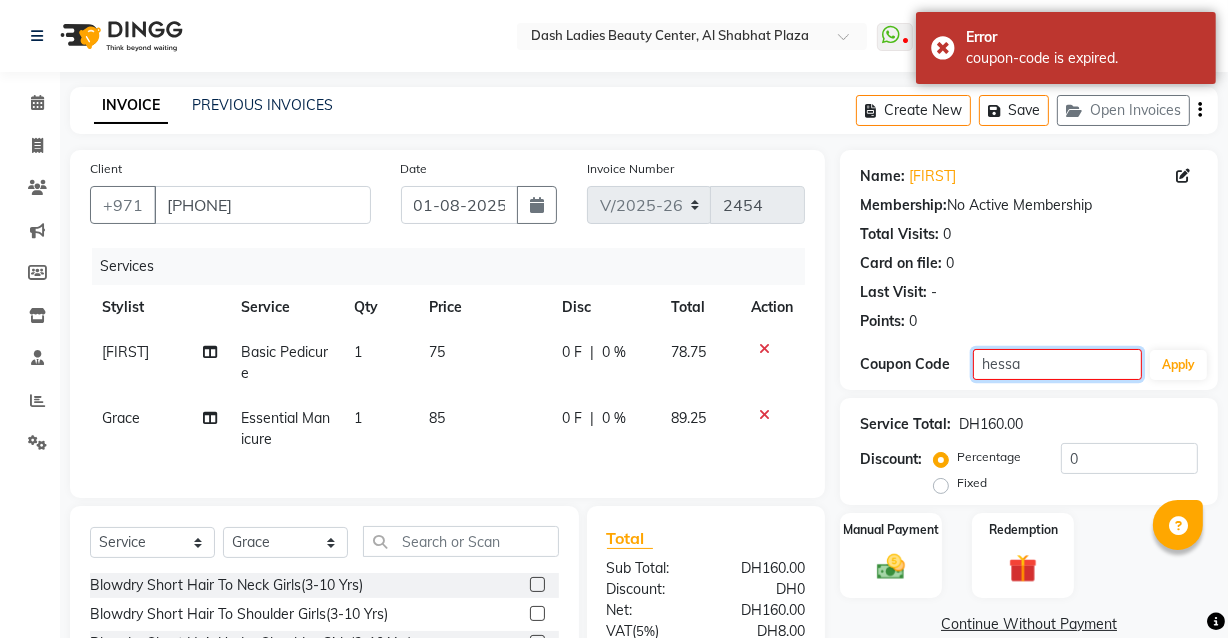 click on "hessa" 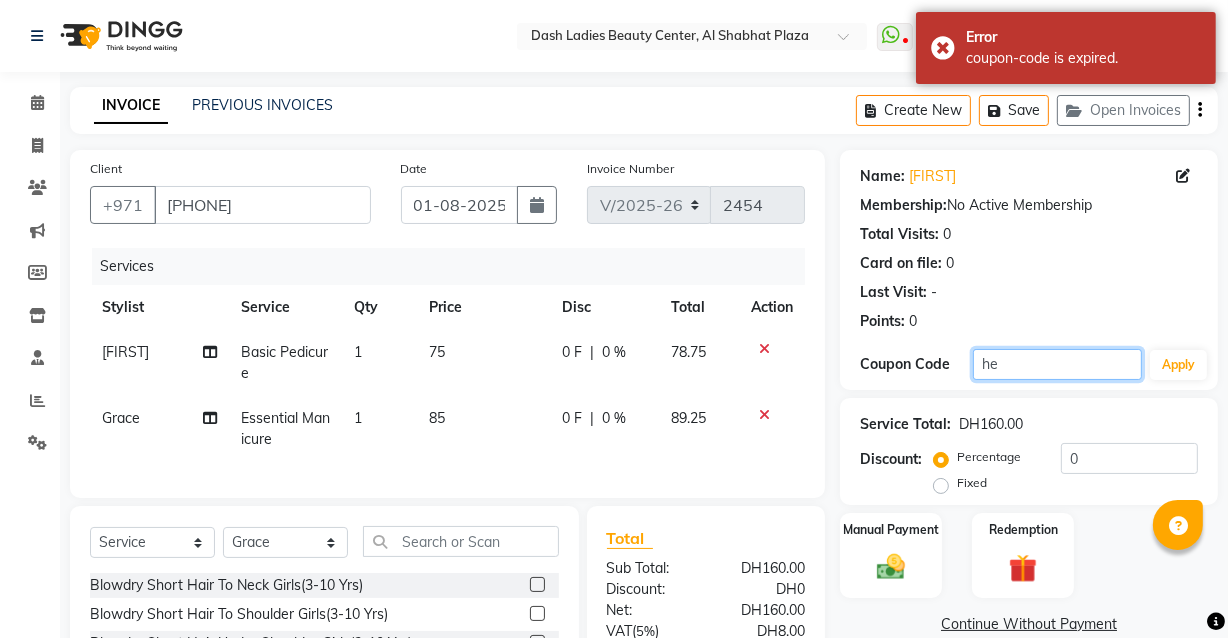 type on "h" 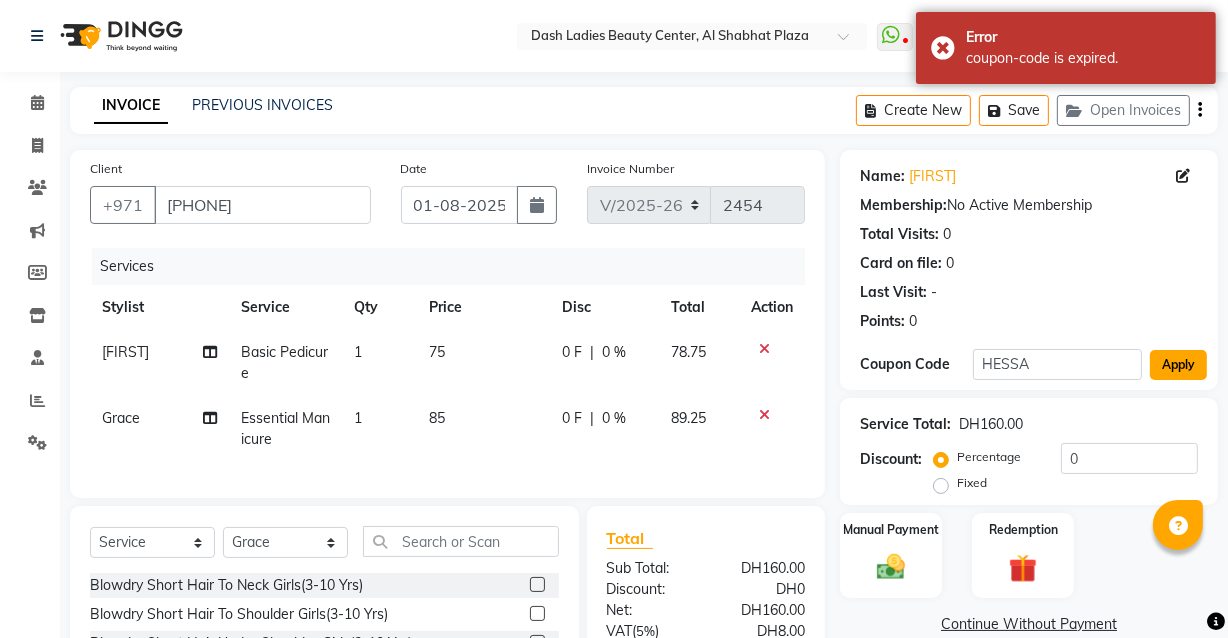 click on "Apply" 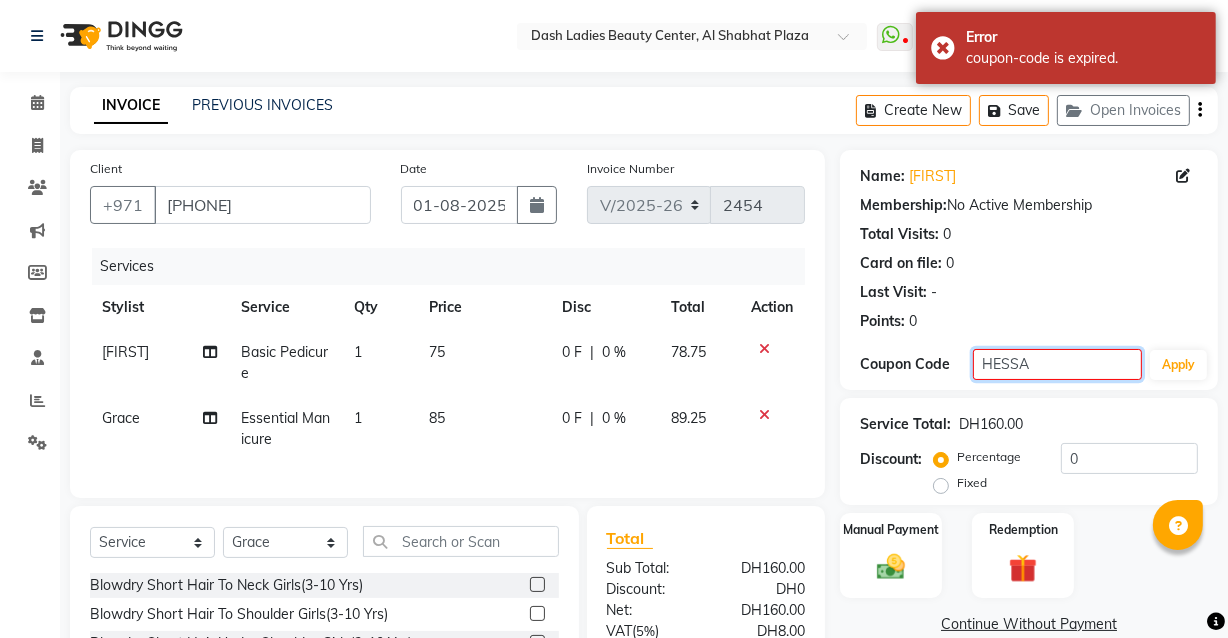click on "HESSA" 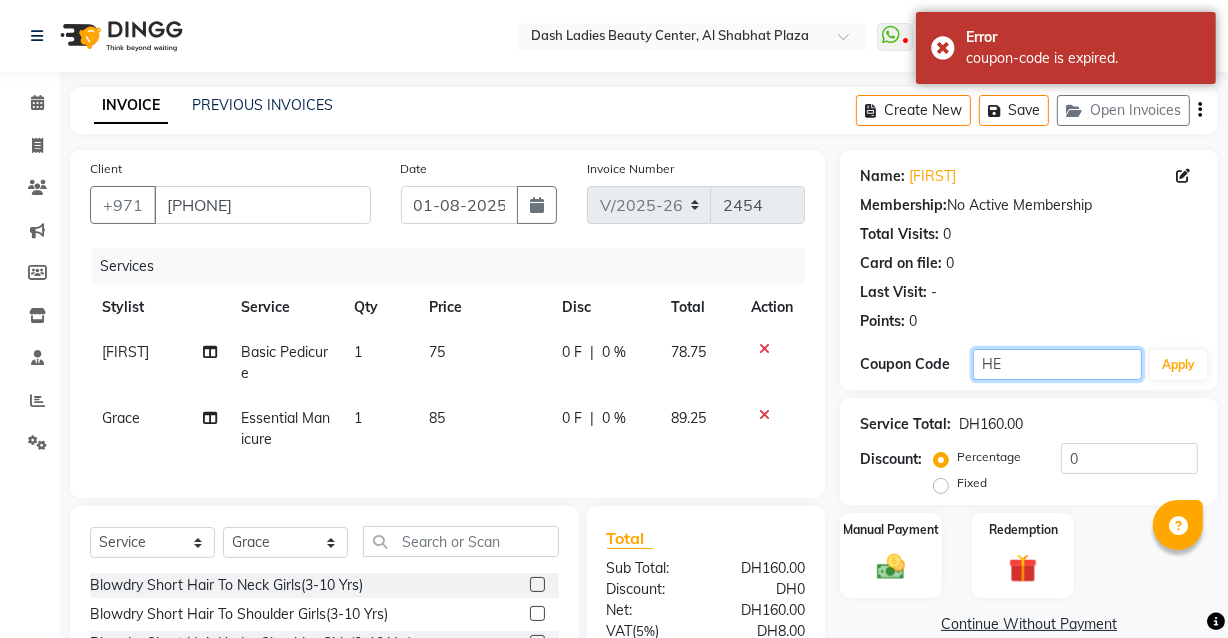 type on "H" 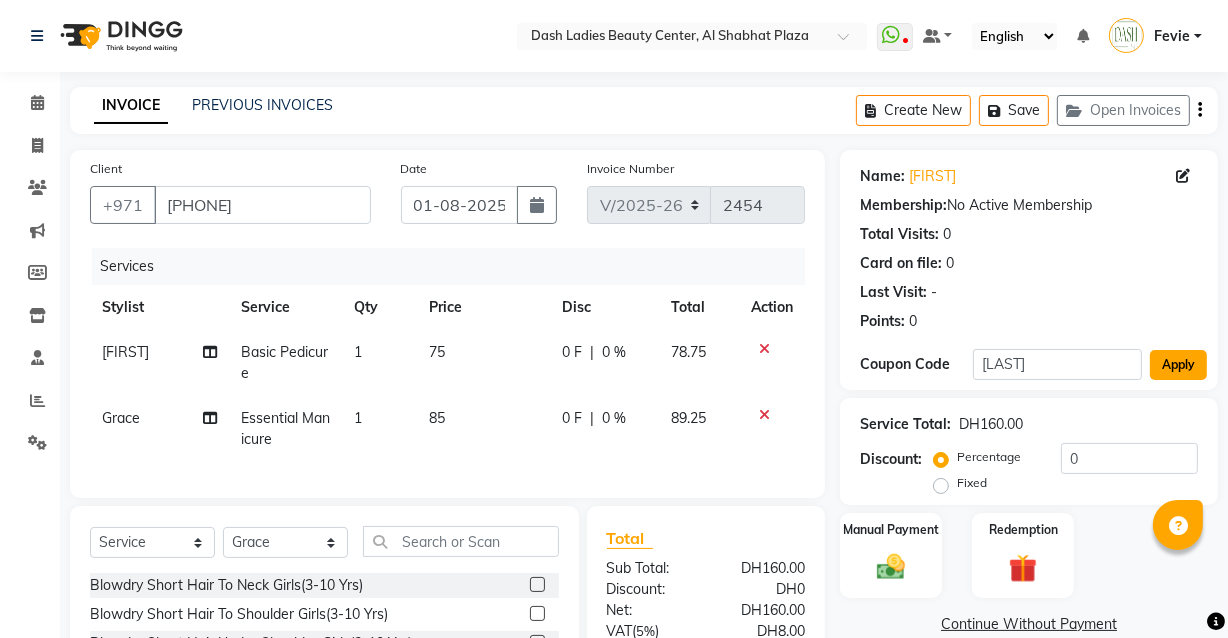 click on "Apply" 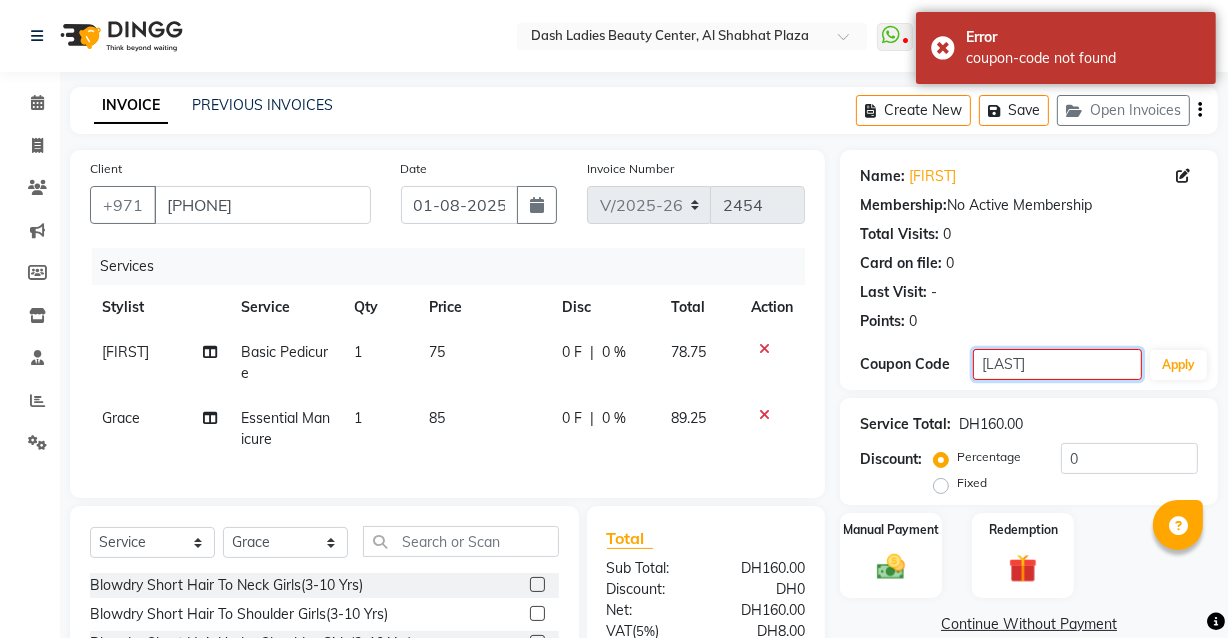 click on "SHEIKHA" 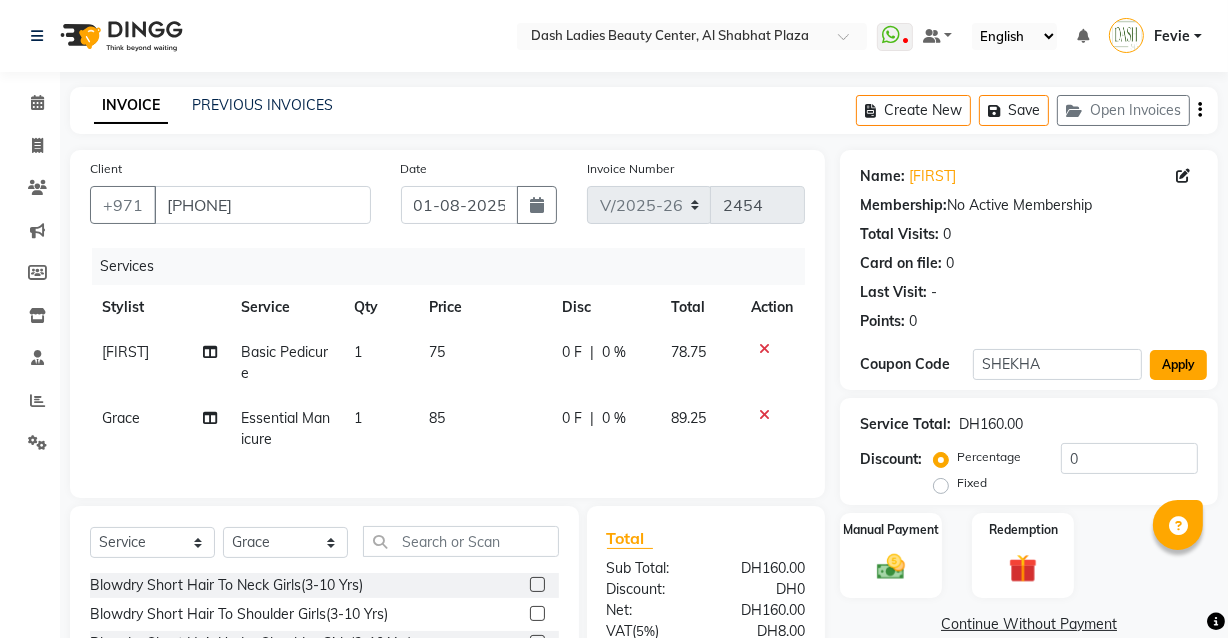 click on "Apply" 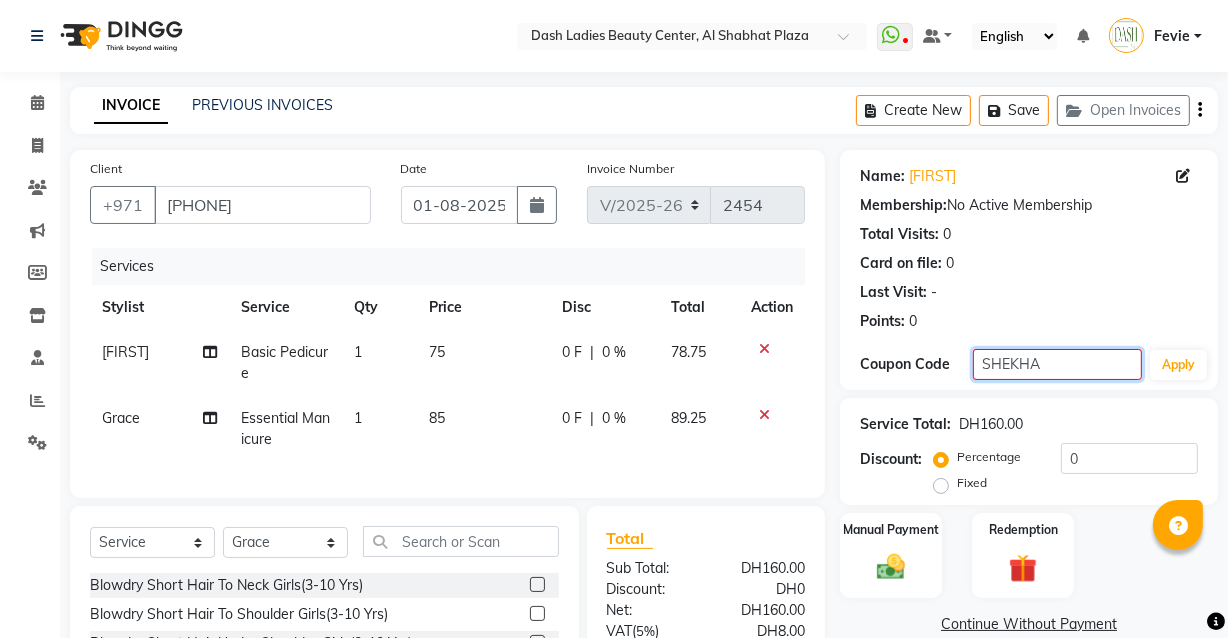 click on "SHEKHA" 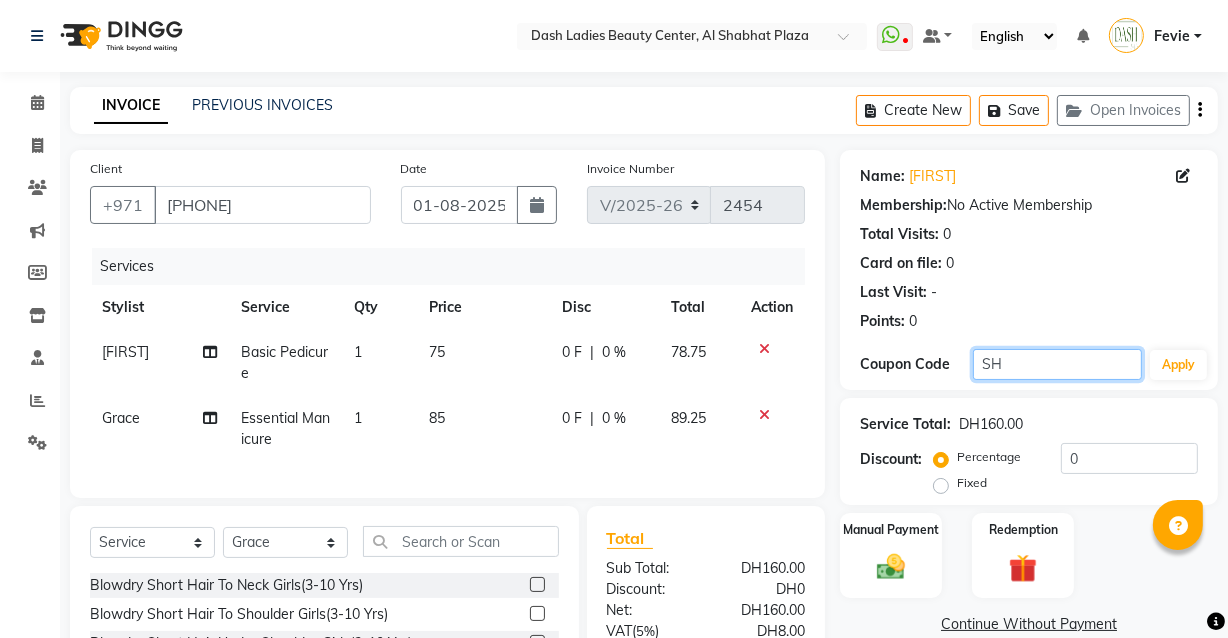 type on "S" 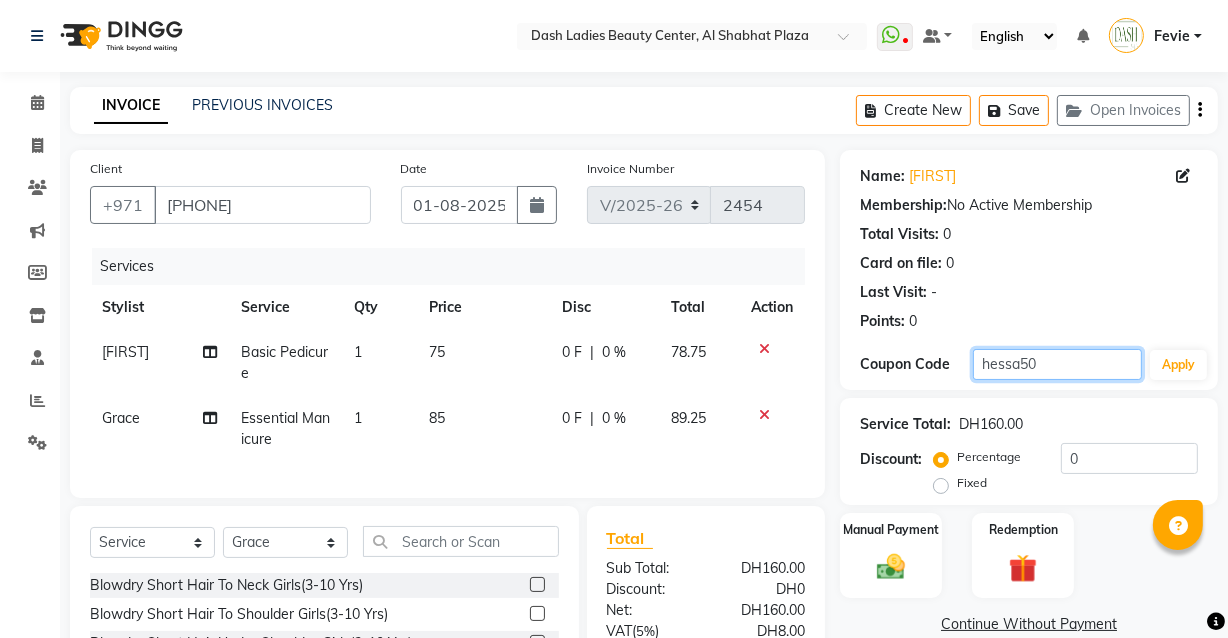 type on "hessa50" 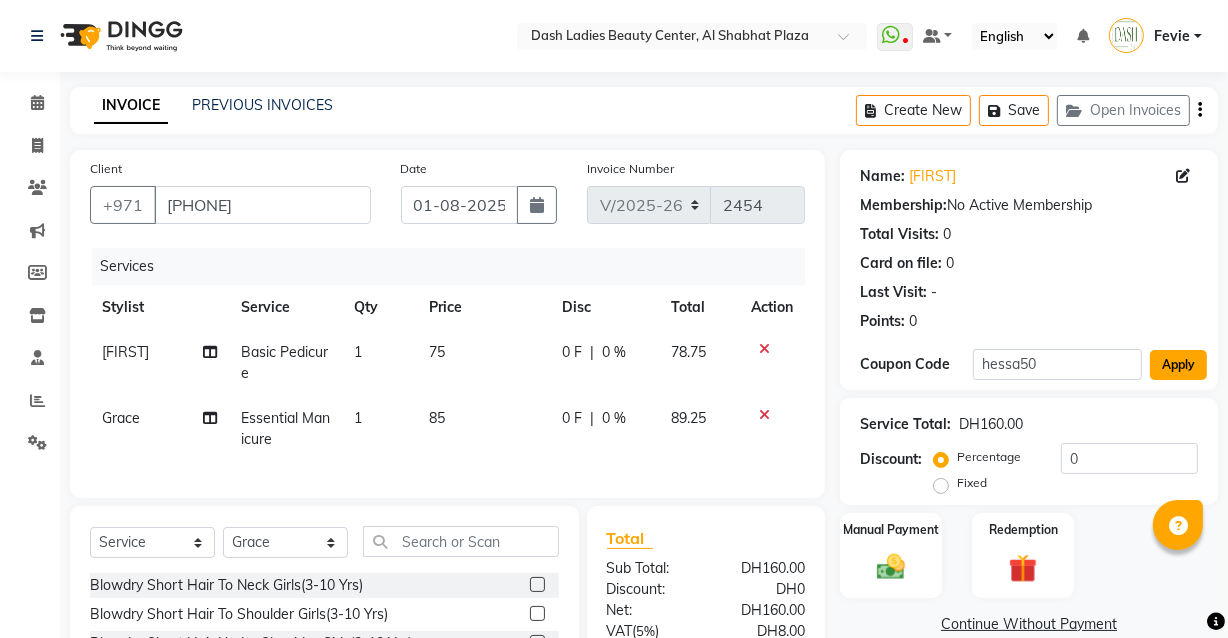 click on "Apply" 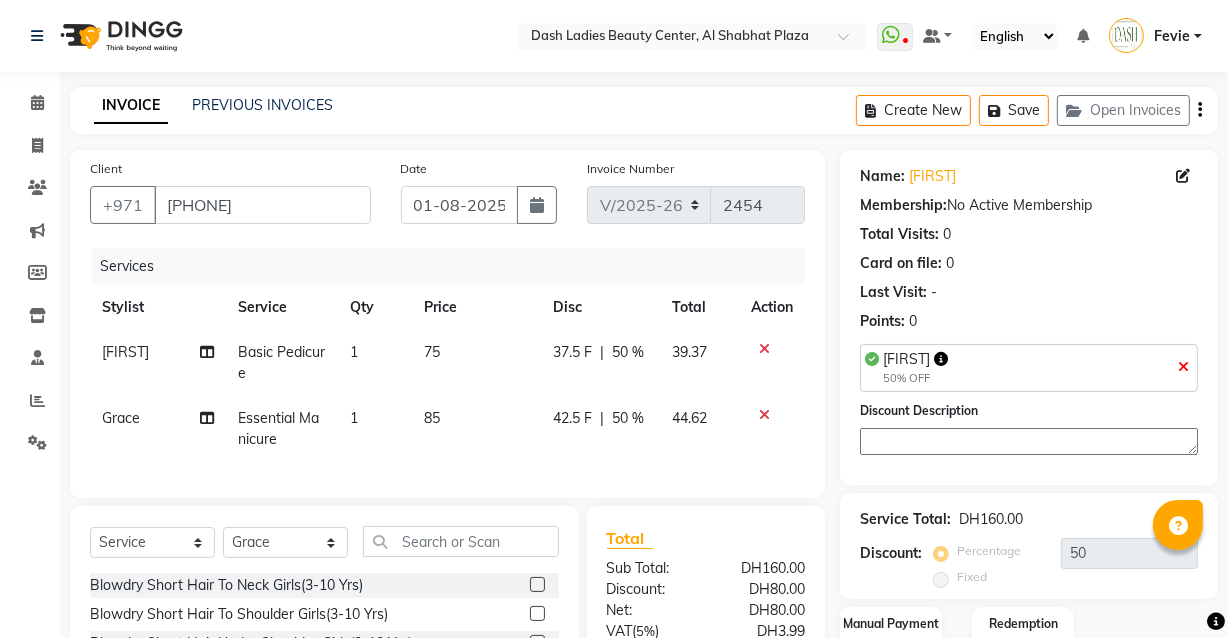 click 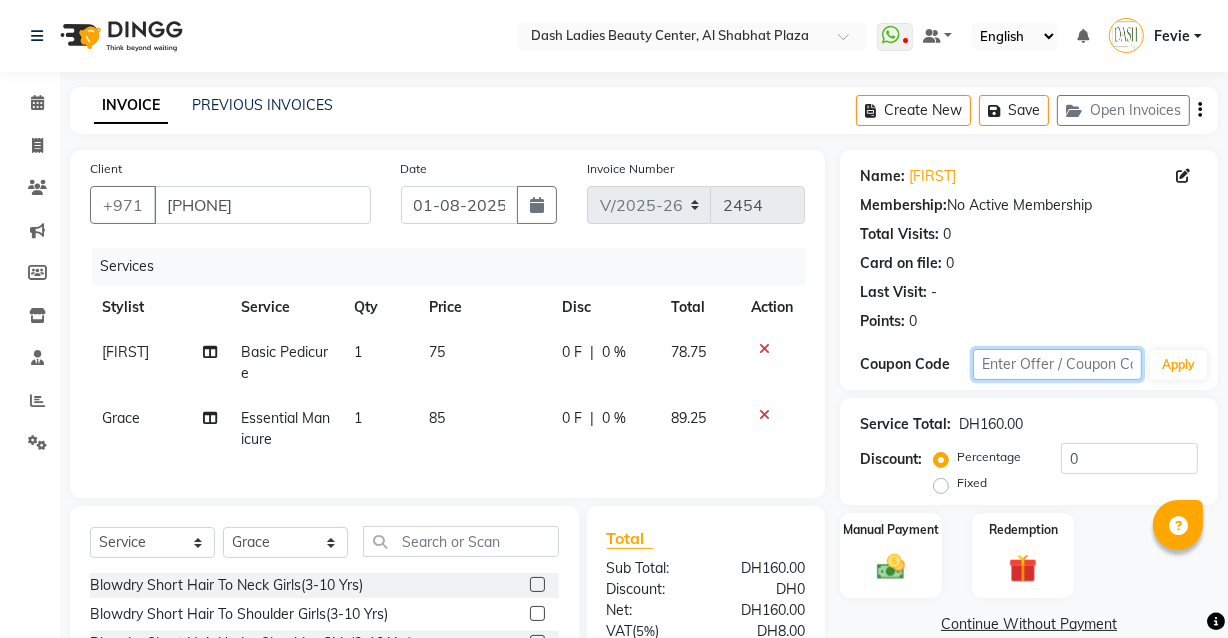 click 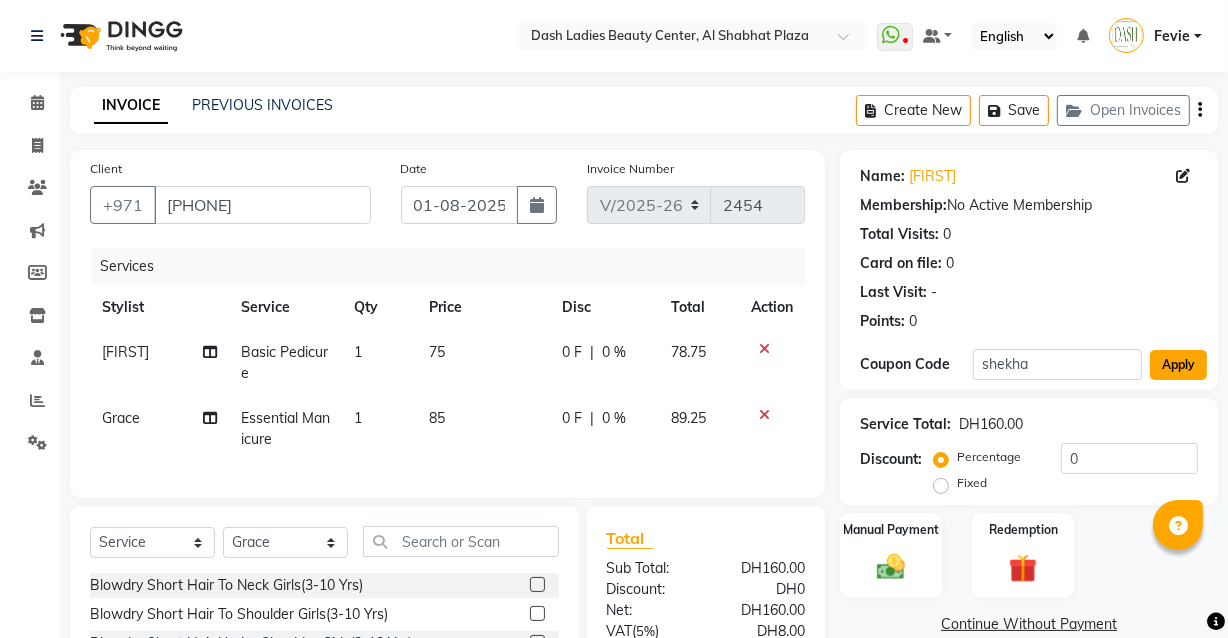 click on "Apply" 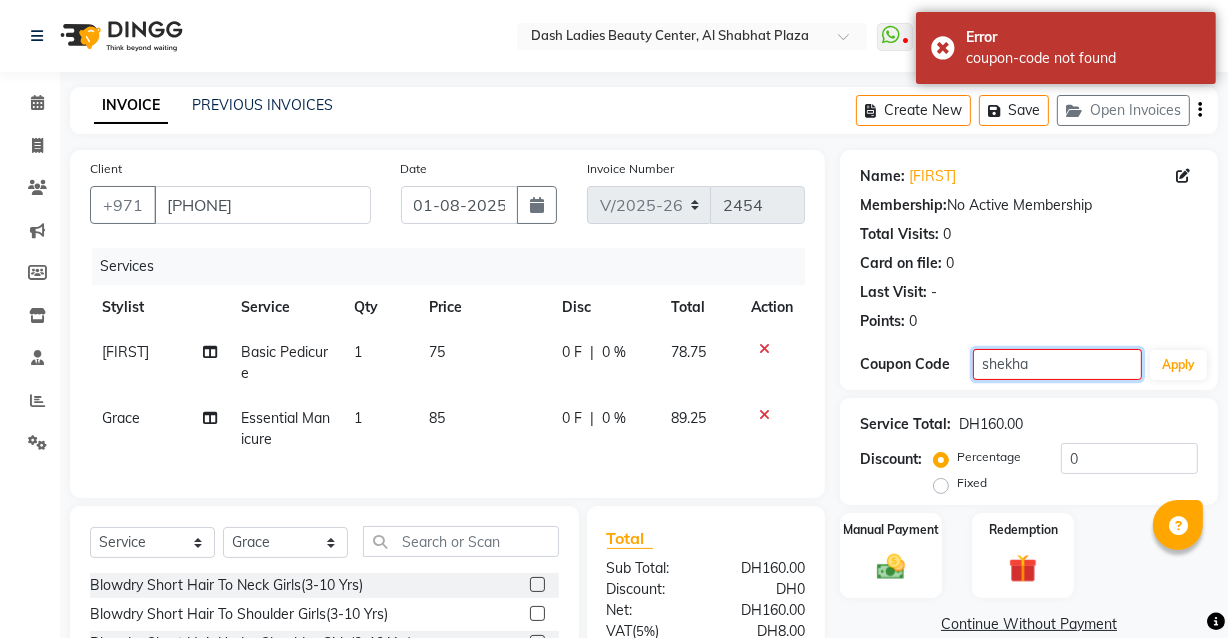 click on "shekha" 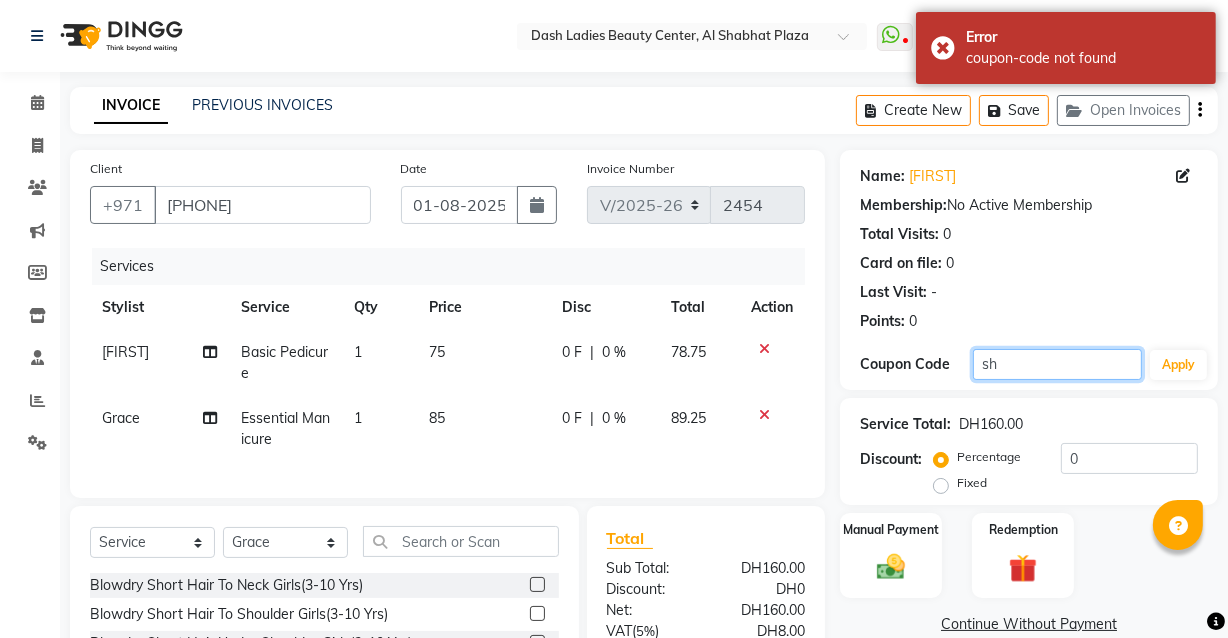 type on "s" 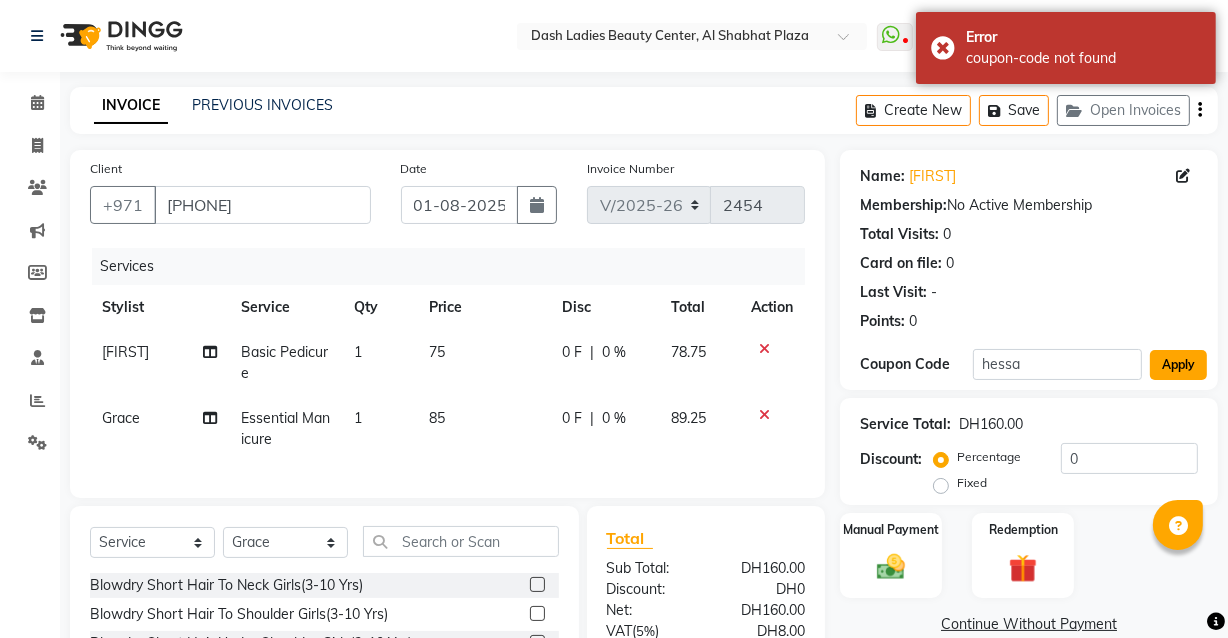click on "Apply" 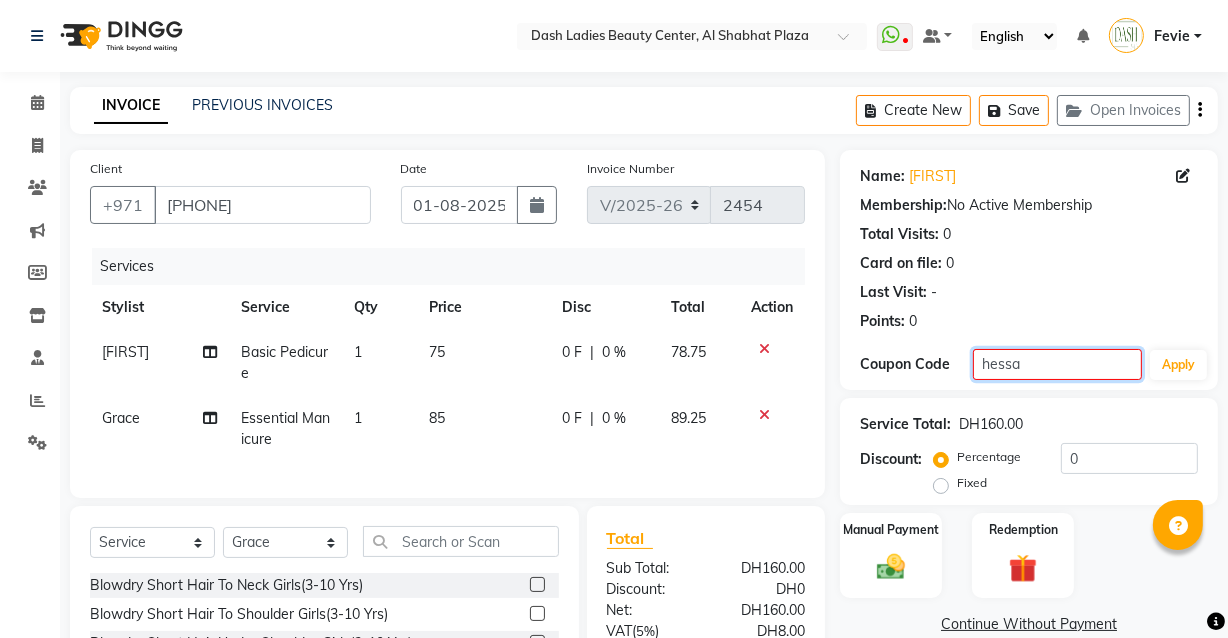 click on "hessa" 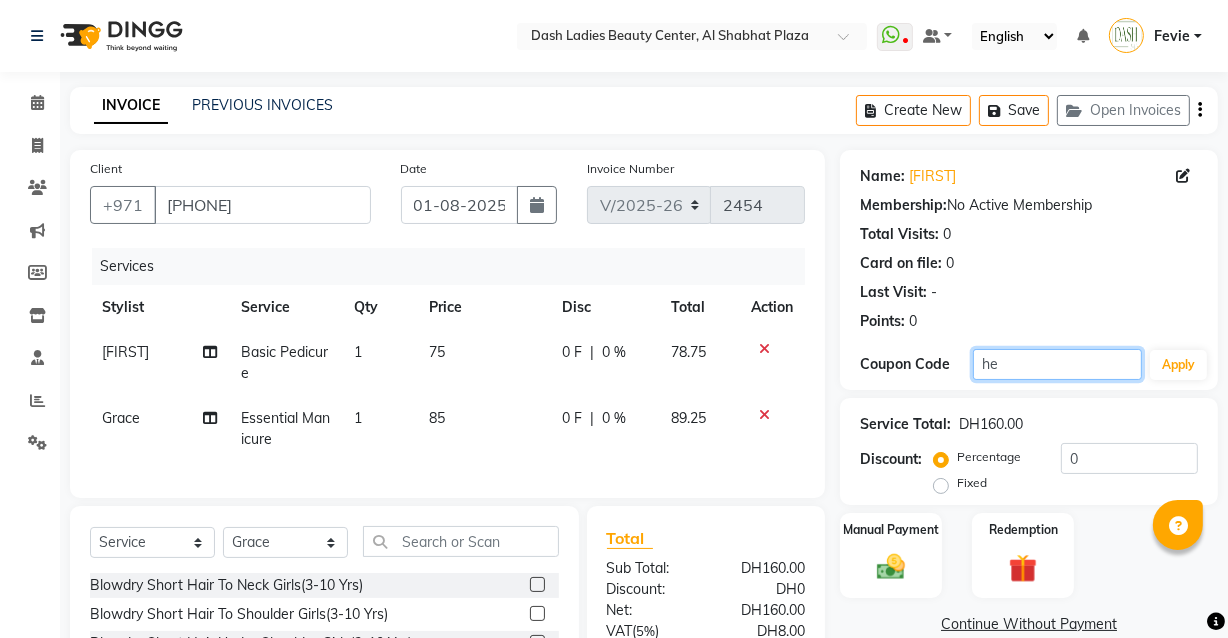 type on "h" 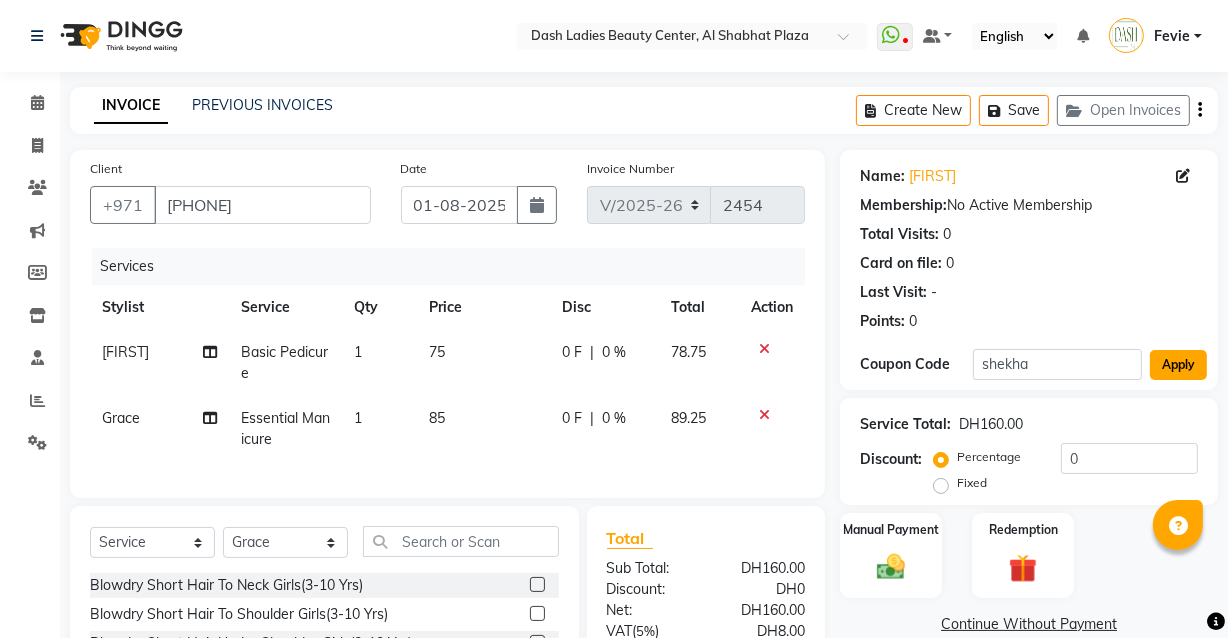 click on "Apply" 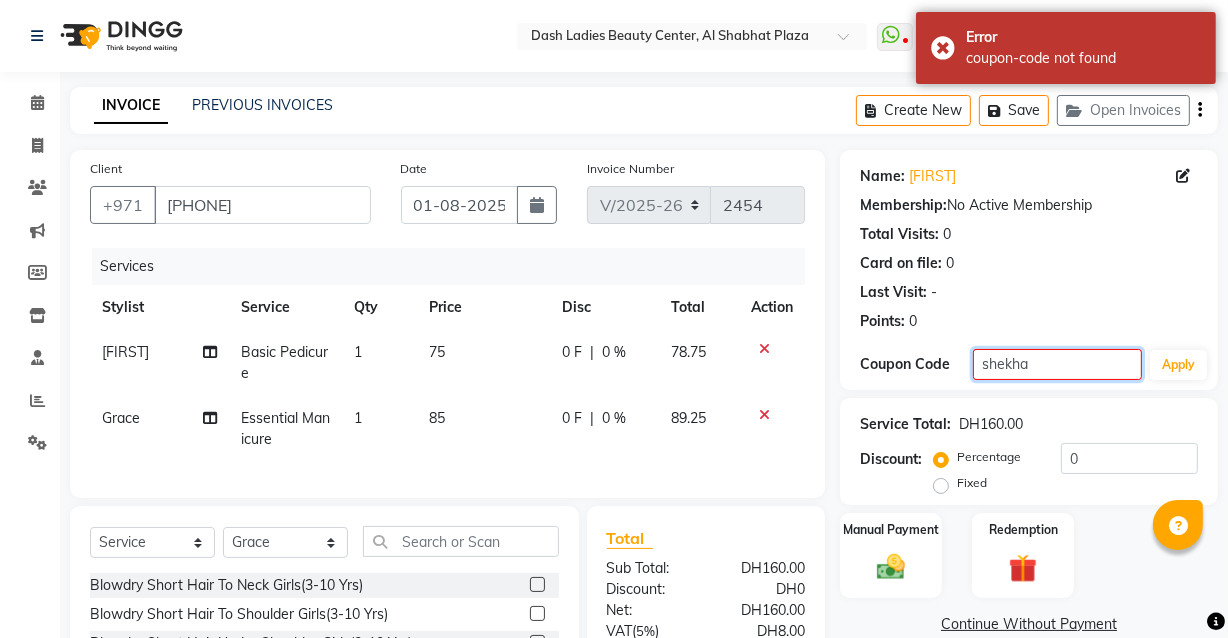 click on "shekha" 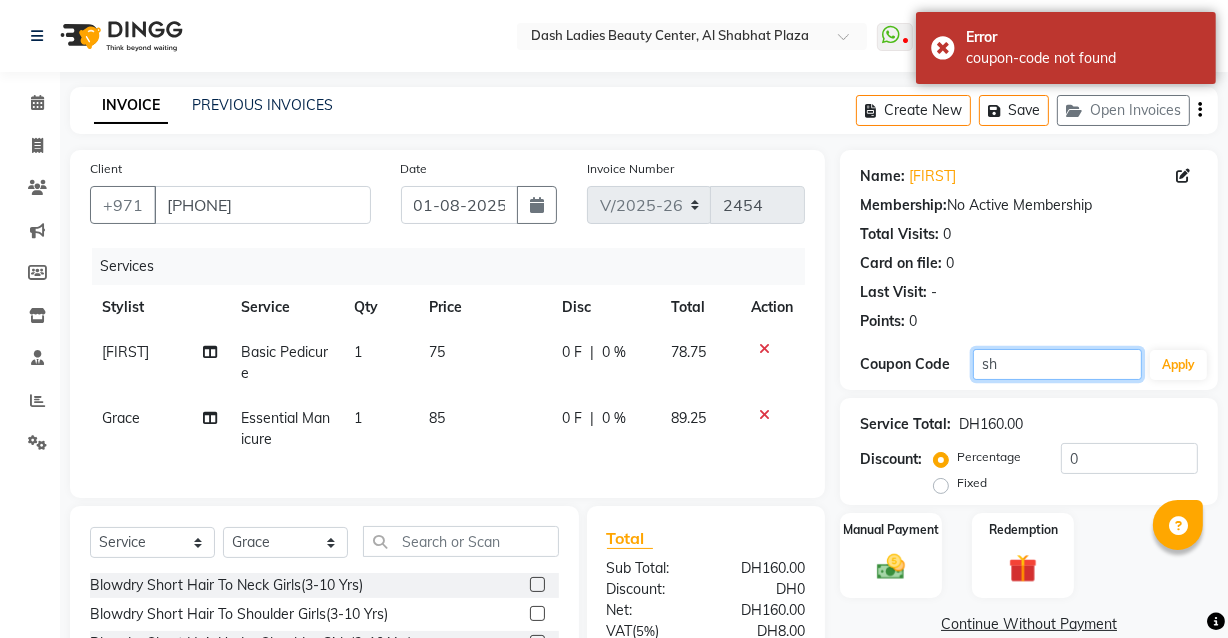 type on "s" 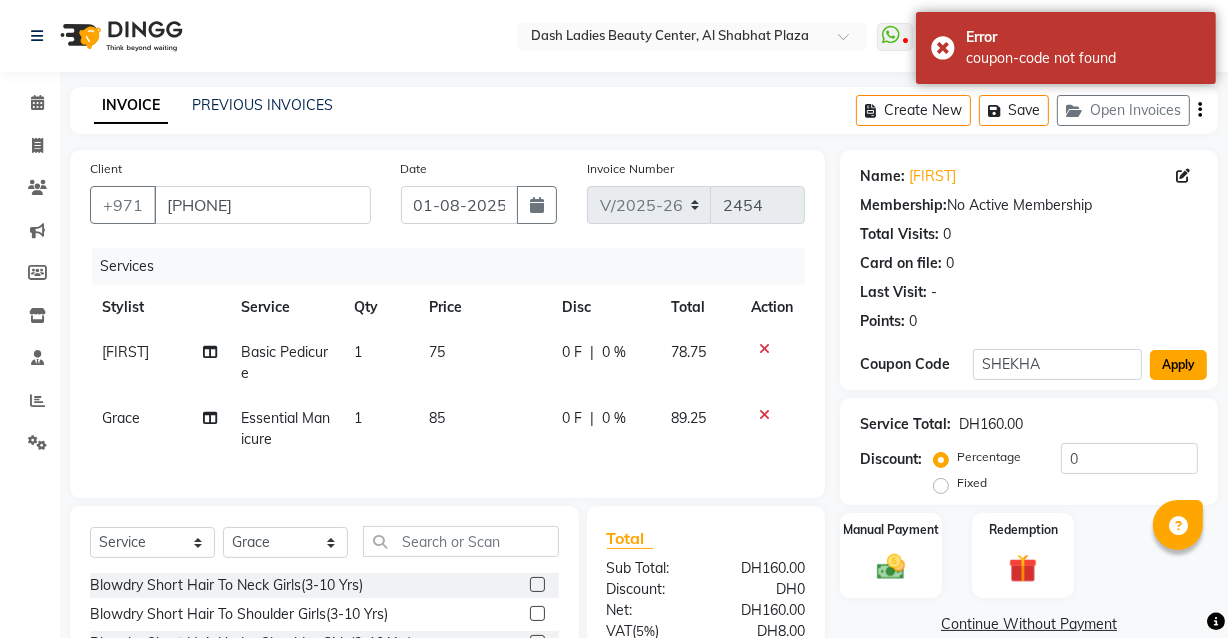 click on "Apply" 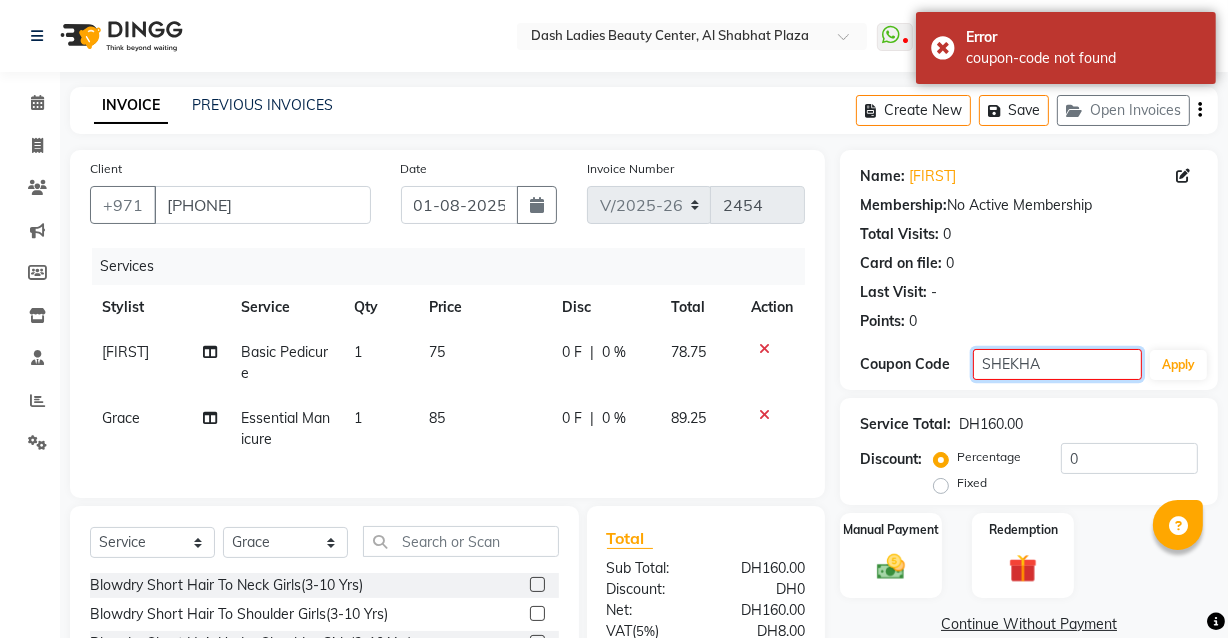 click on "SHEKHA" 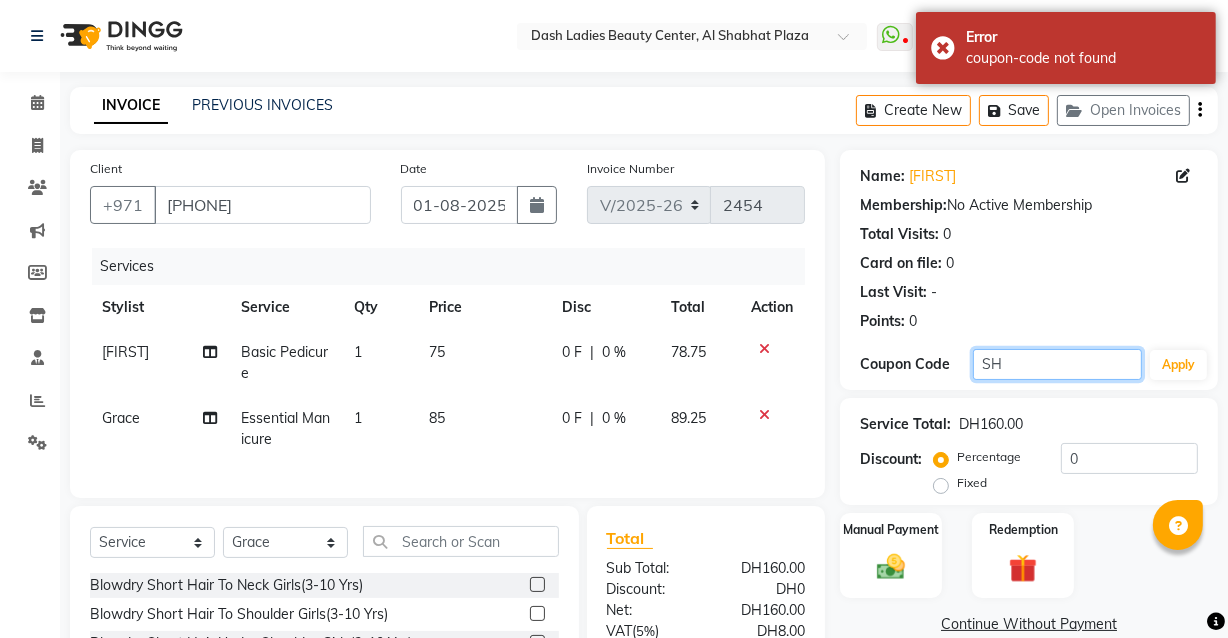 type on "S" 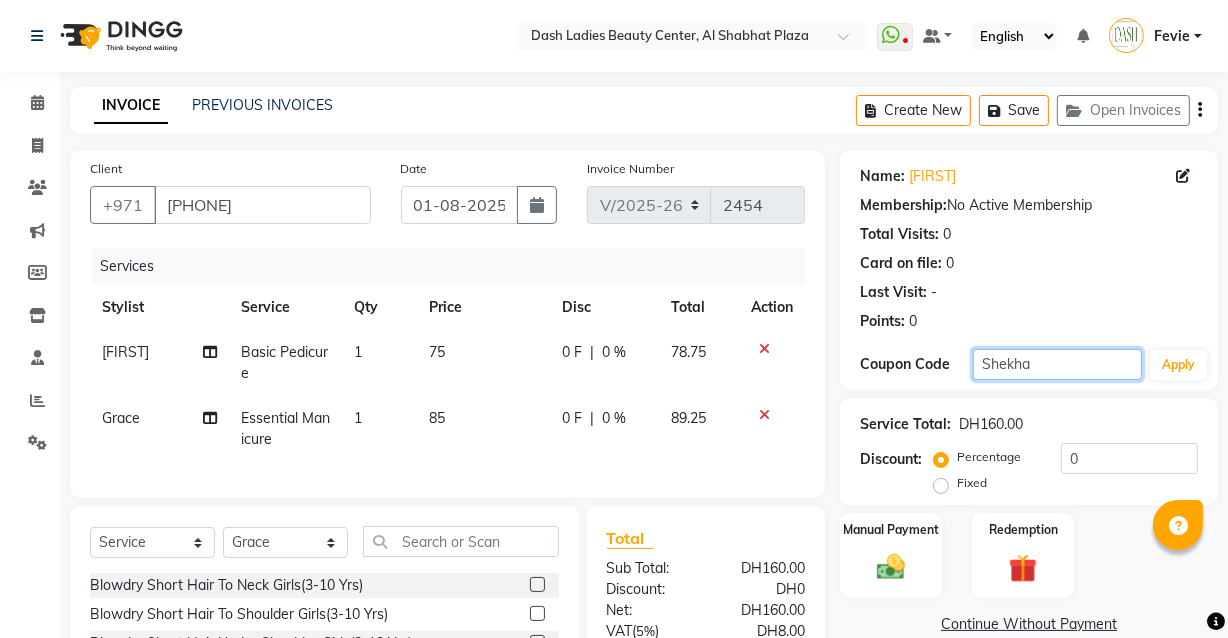 type on "Shekha" 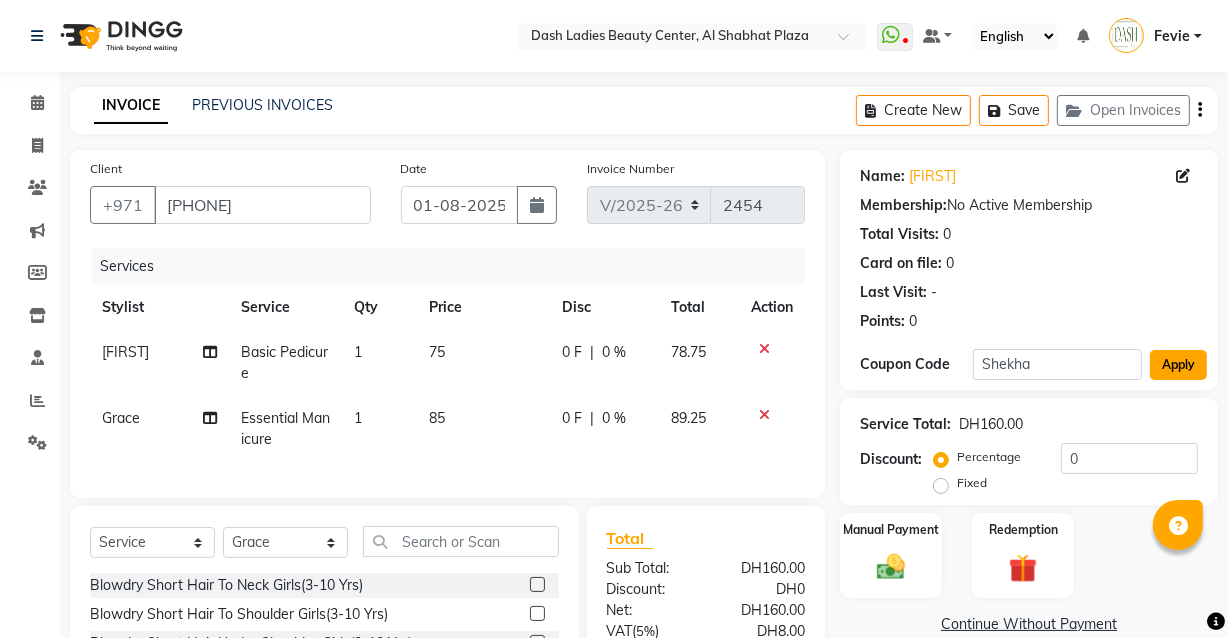 click on "Apply" 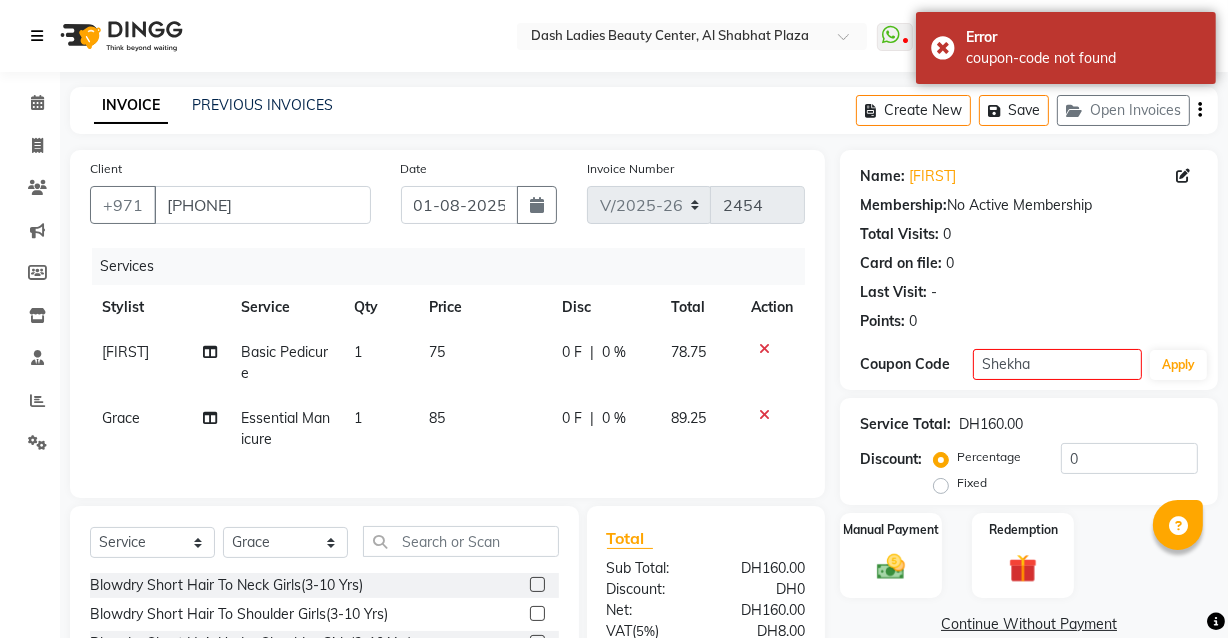 click at bounding box center (41, 36) 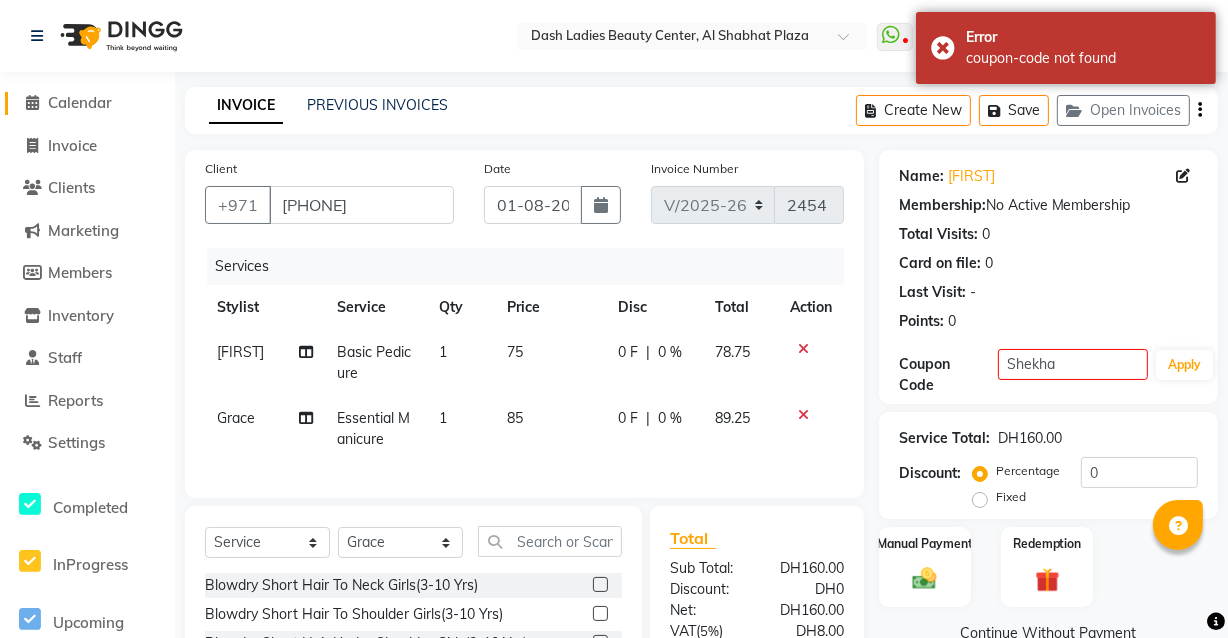click on "Calendar" 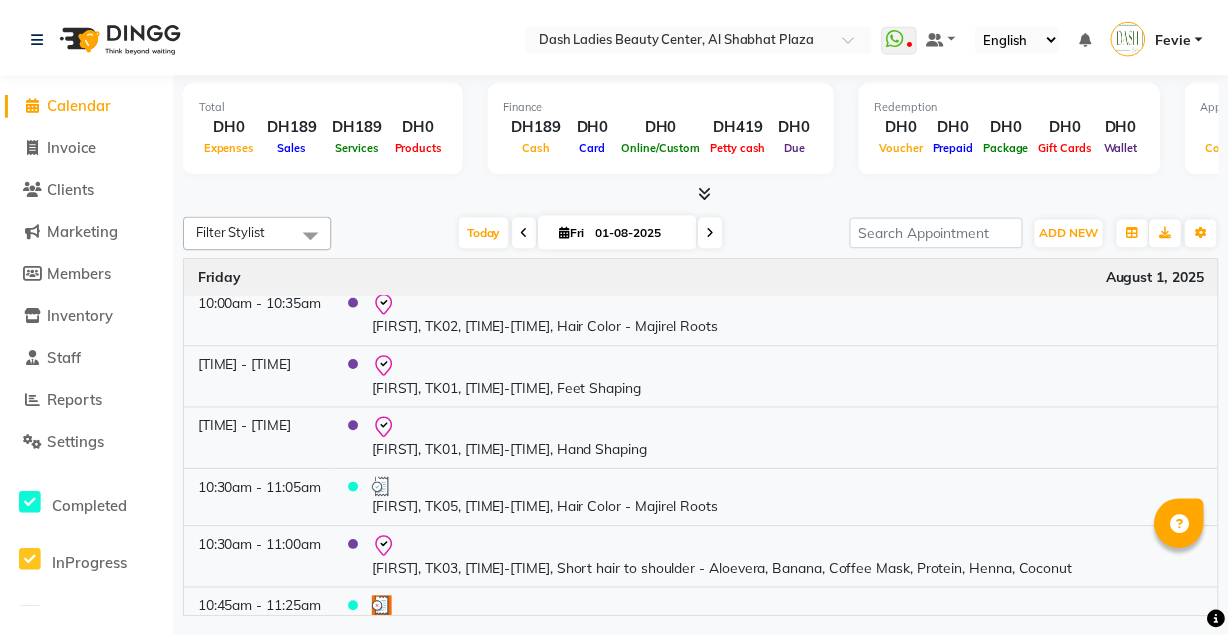 scroll, scrollTop: 0, scrollLeft: 0, axis: both 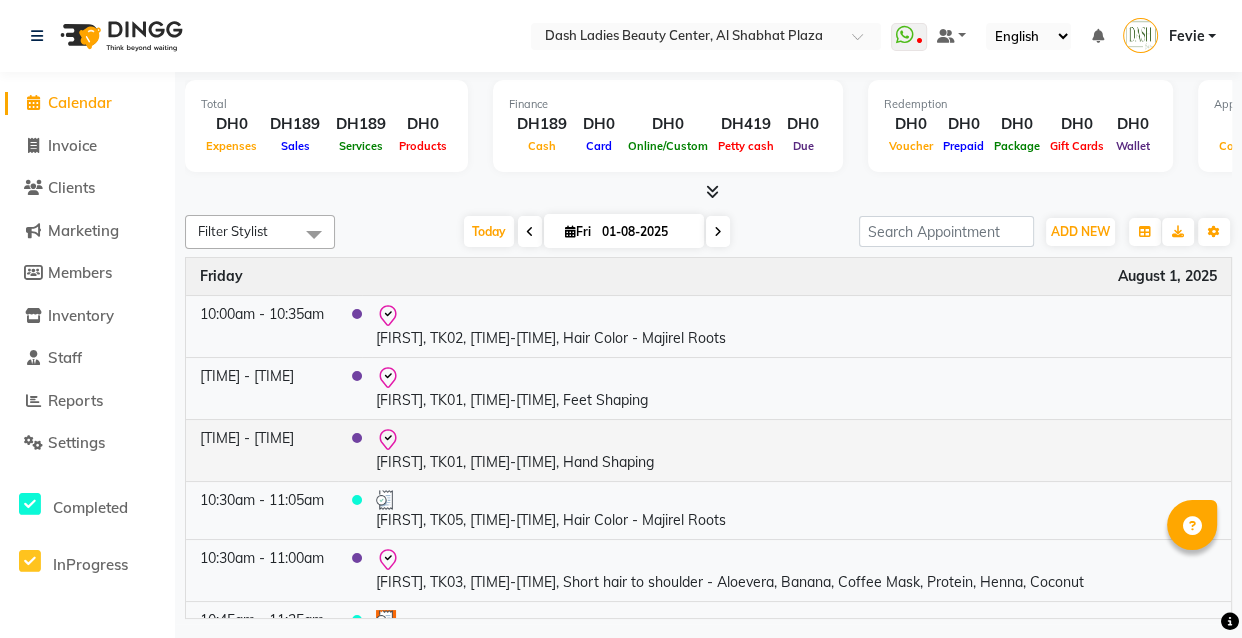 click on "[FIRST], TK01, [TIME]-[TIME], Hand Shaping" at bounding box center (796, 450) 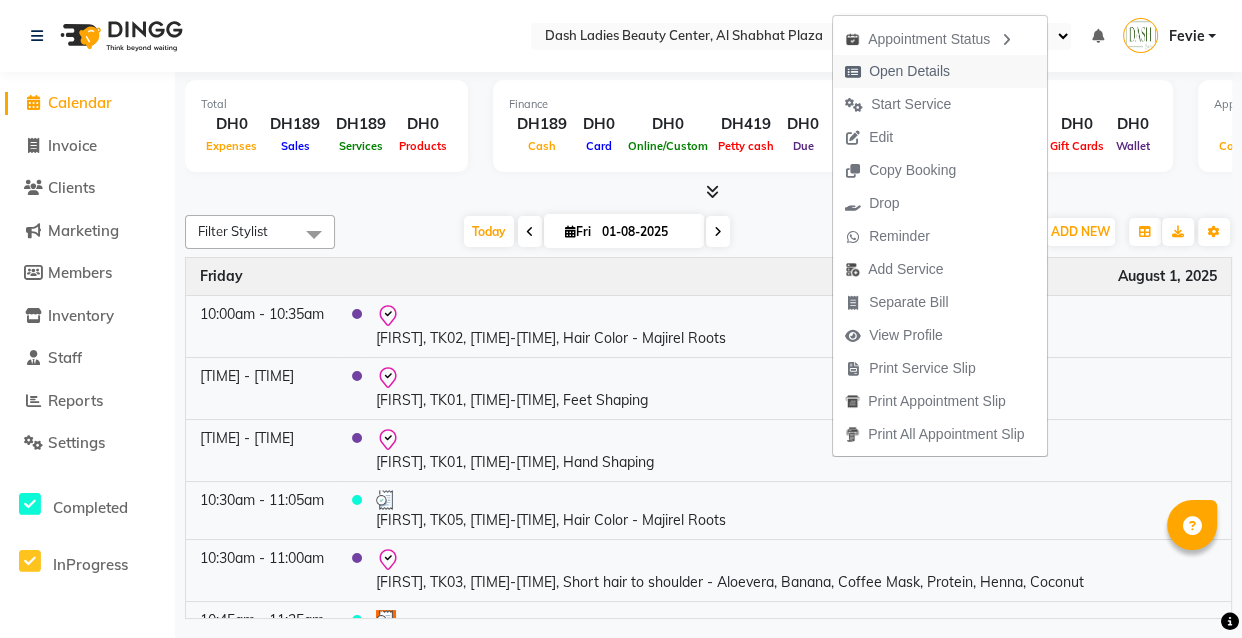 click on "Open Details" at bounding box center [909, 71] 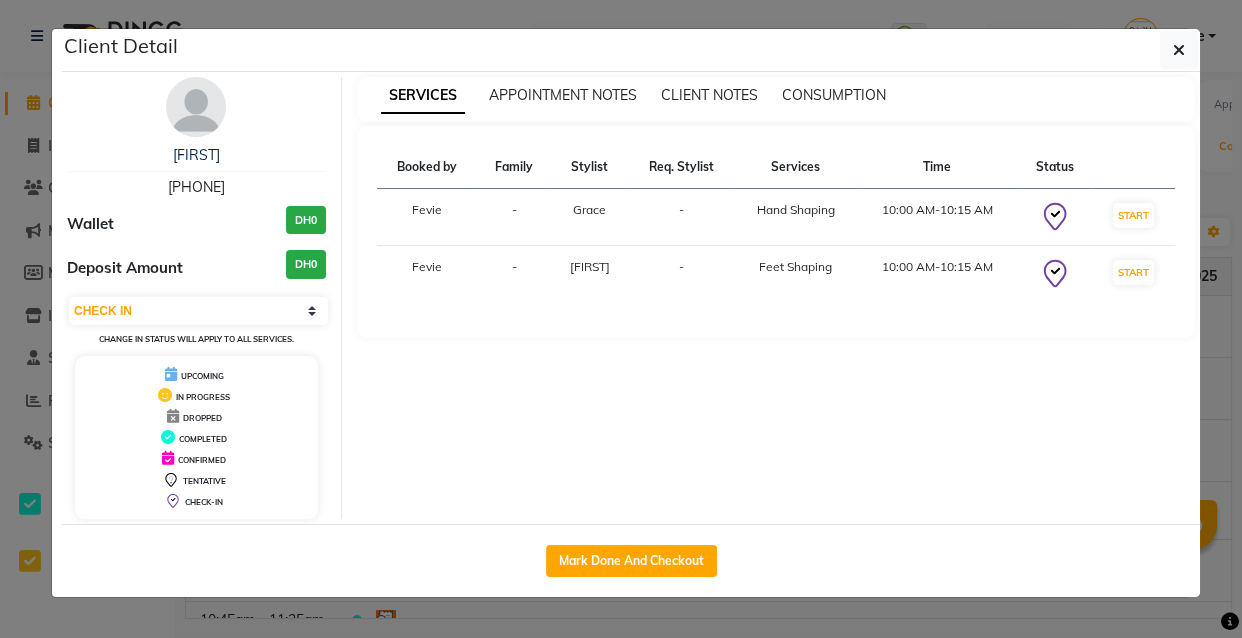 click on "Client Detail  Meriem    502223325 Wallet DH0 Deposit Amount  DH0  Select IN SERVICE CONFIRMED TENTATIVE CHECK IN MARK DONE DROPPED UPCOMING Change in status will apply to all services. UPCOMING IN PROGRESS DROPPED COMPLETED CONFIRMED TENTATIVE CHECK-IN SERVICES APPOINTMENT NOTES CLIENT NOTES CONSUMPTION Booked by Family Stylist Req. Stylist Services Time Status  Fevie   - Grace -  Hand Shaping   10:00 AM-10:15 AM   START   Fevie   - Angelina -  Feet Shaping   10:00 AM-10:15 AM   START   Mark Done And Checkout" 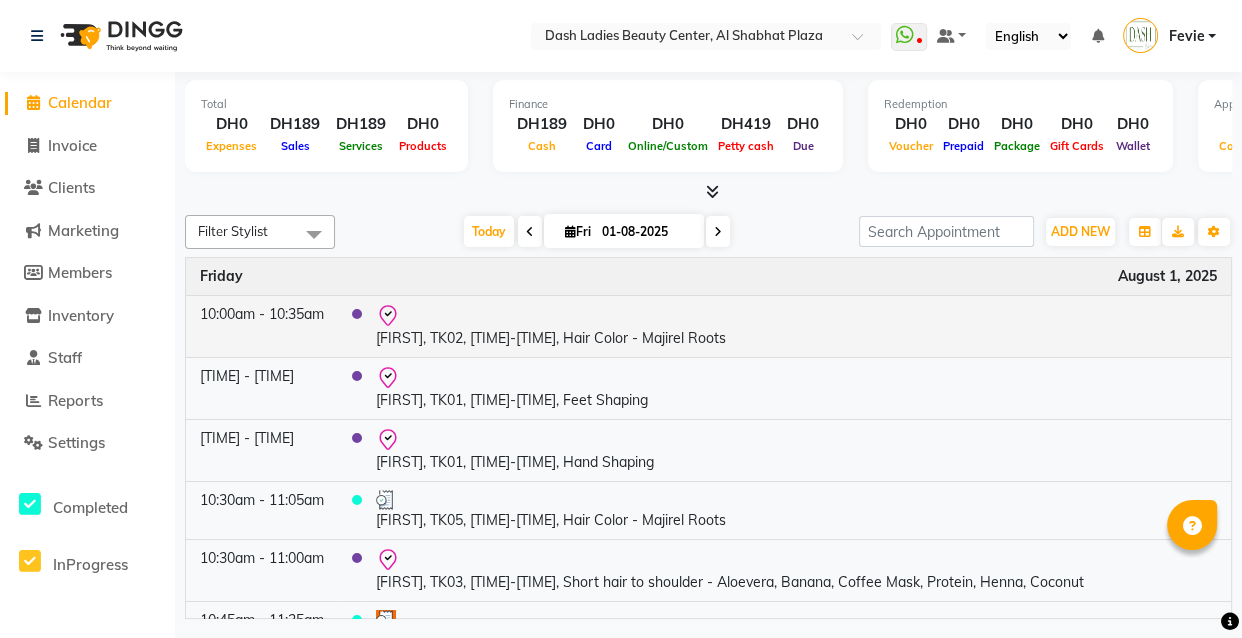 click on "[FIRST], TK02, [TIME]-[TIME], Hair Color - Majirel Roots" at bounding box center [796, 326] 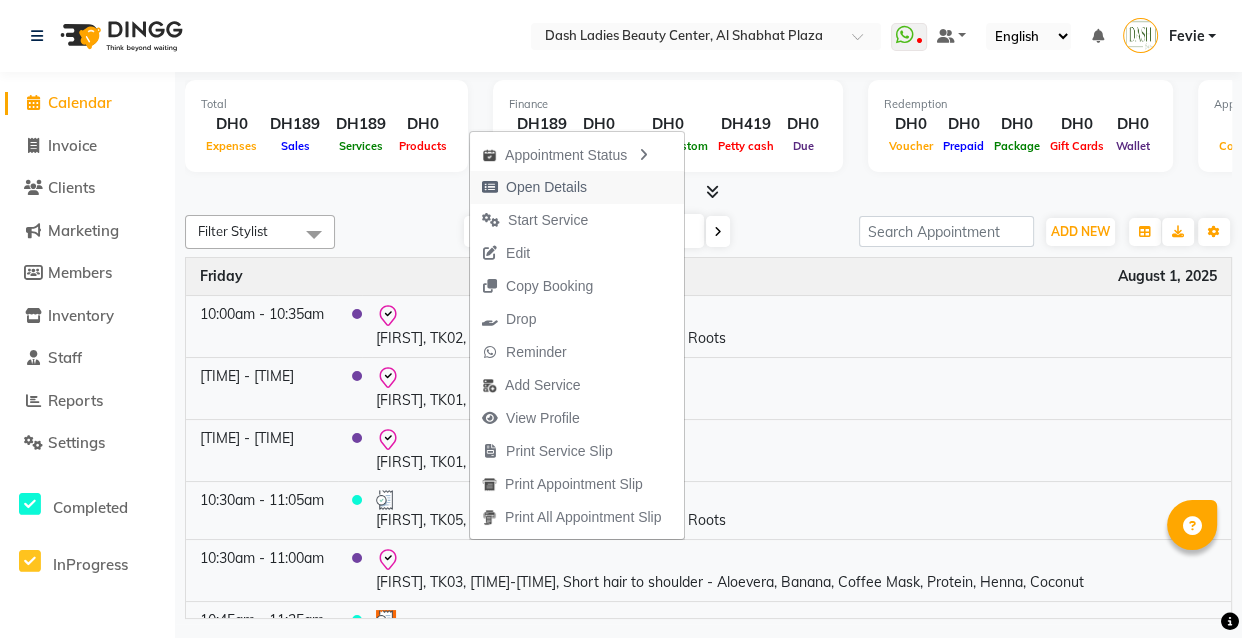 click on "Open Details" at bounding box center (546, 187) 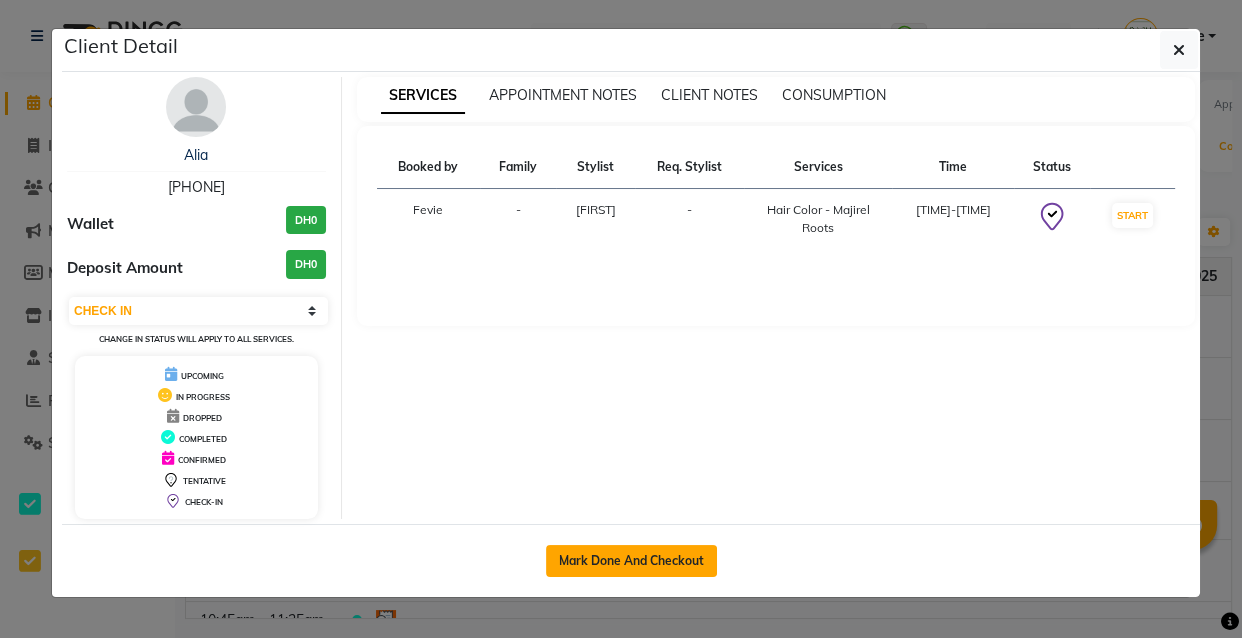 click on "Mark Done And Checkout" 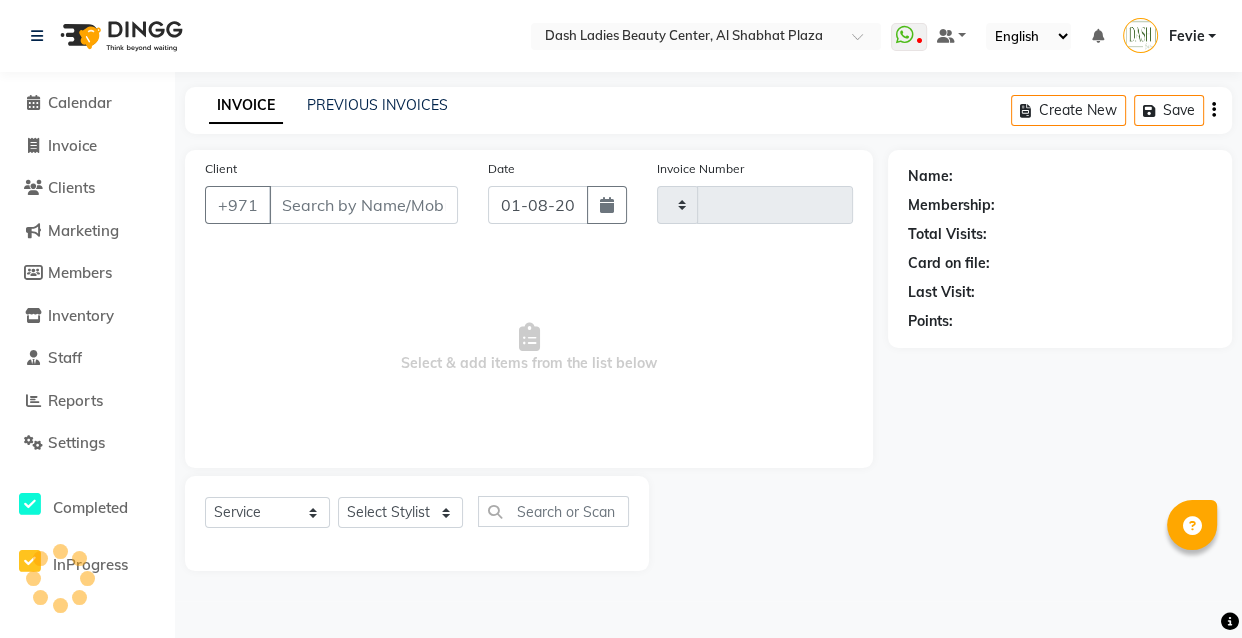 type on "2454" 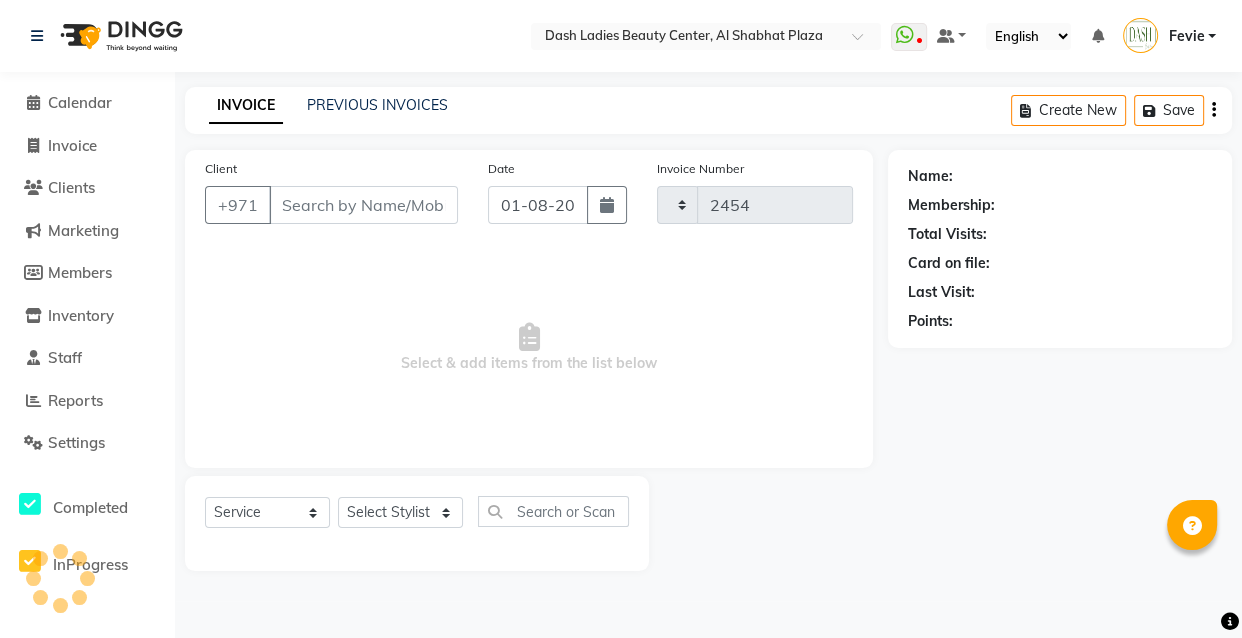 select on "8372" 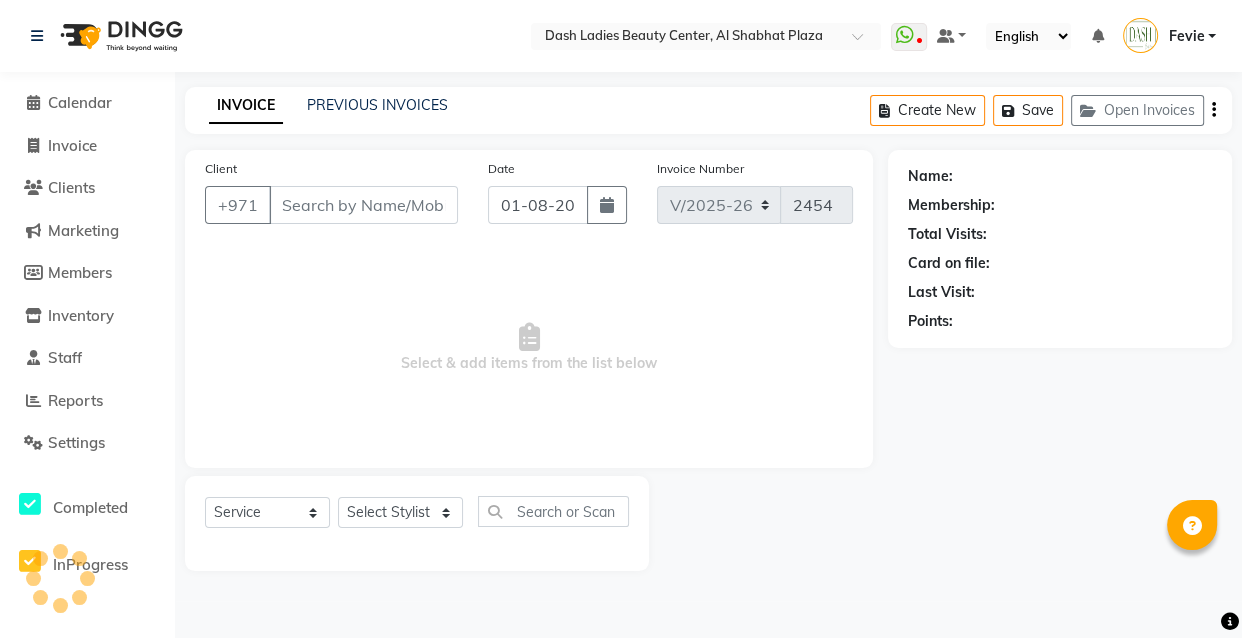 type on "501666020" 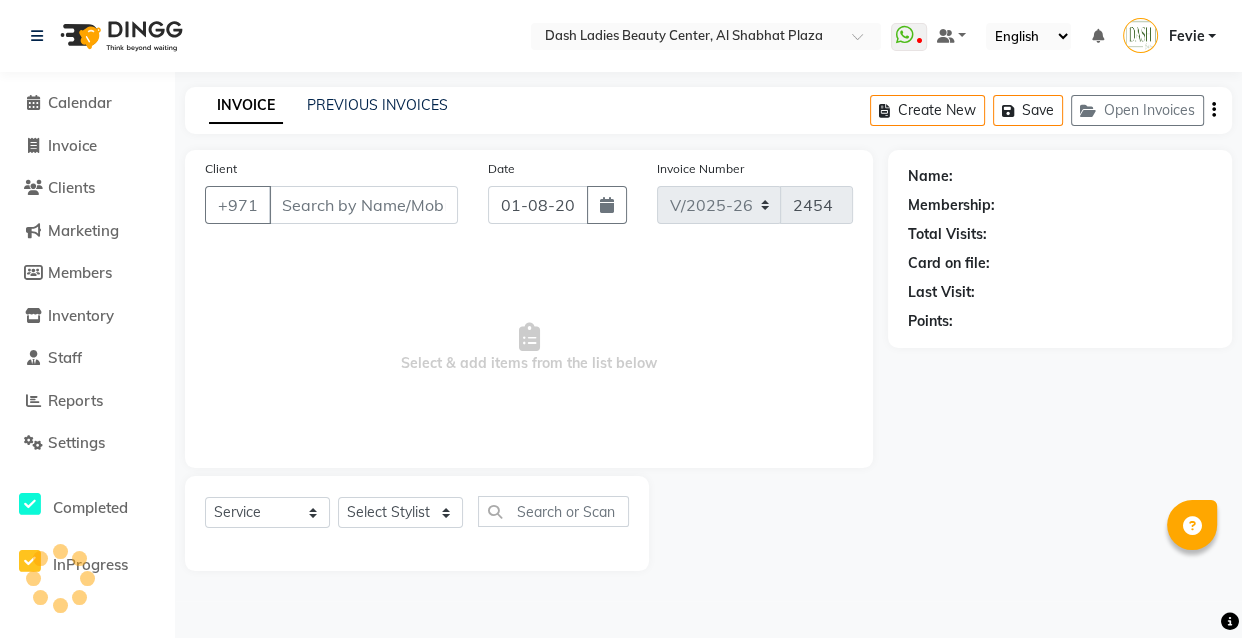 select on "81114" 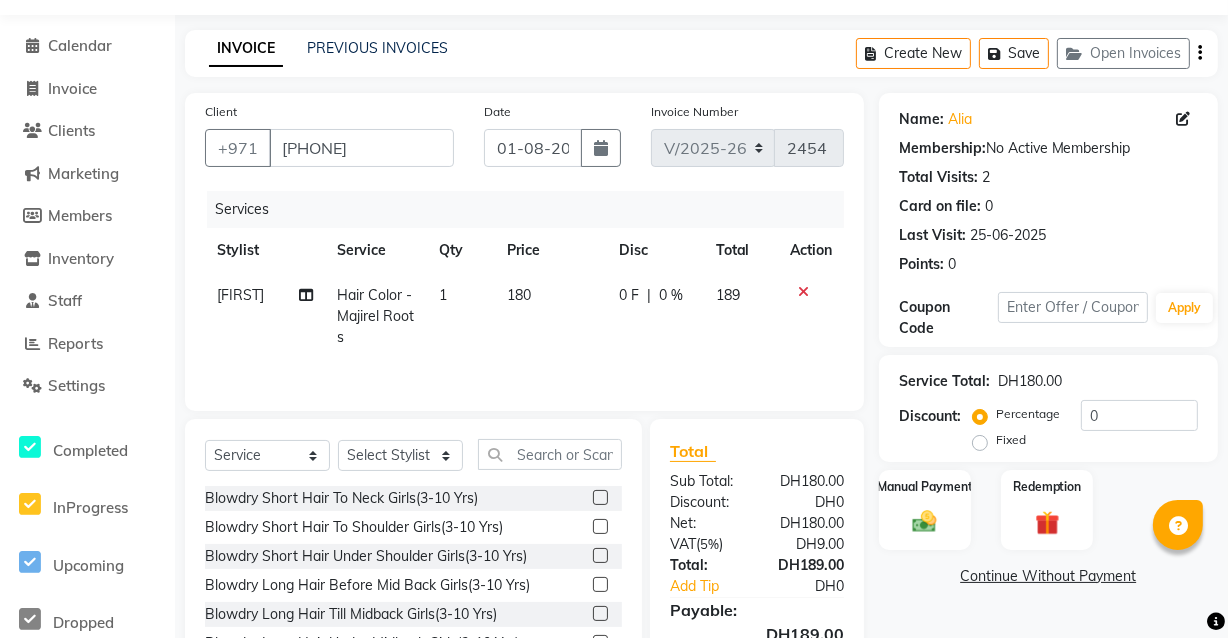 scroll, scrollTop: 163, scrollLeft: 0, axis: vertical 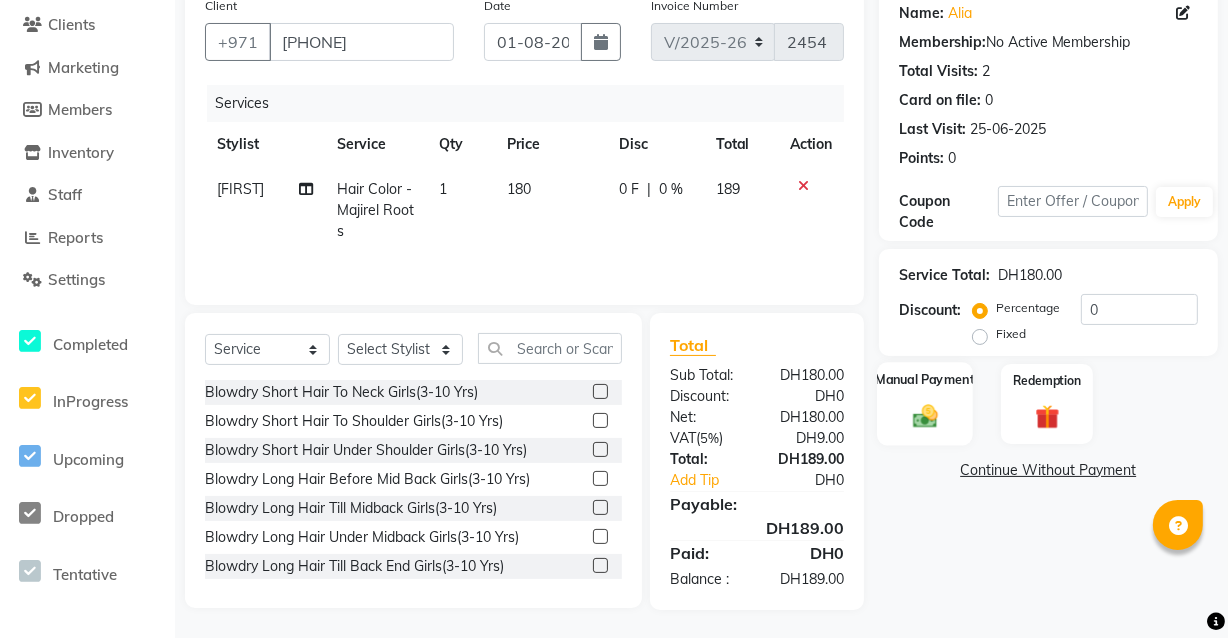 click on "Manual Payment" 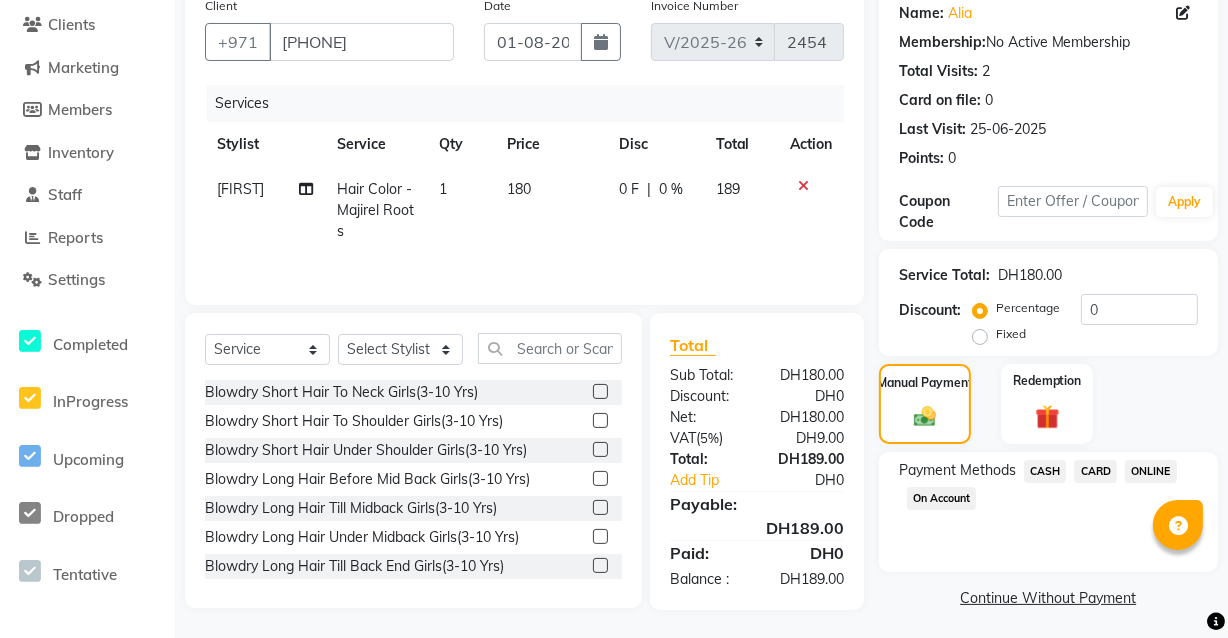 click on "CARD" 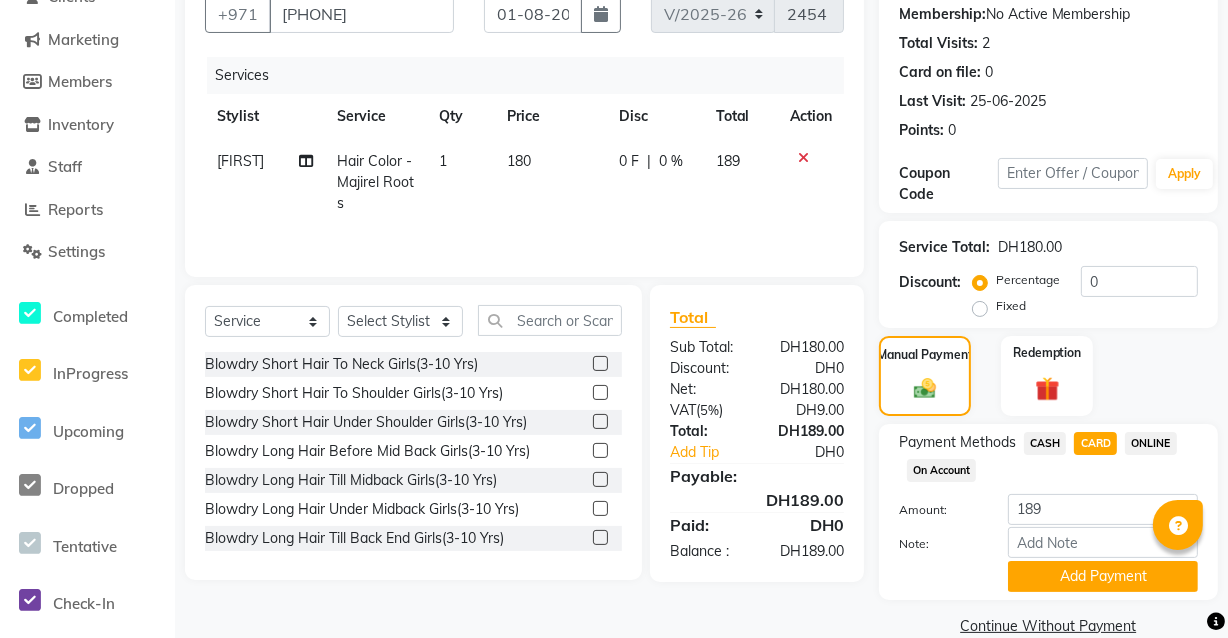 scroll, scrollTop: 222, scrollLeft: 0, axis: vertical 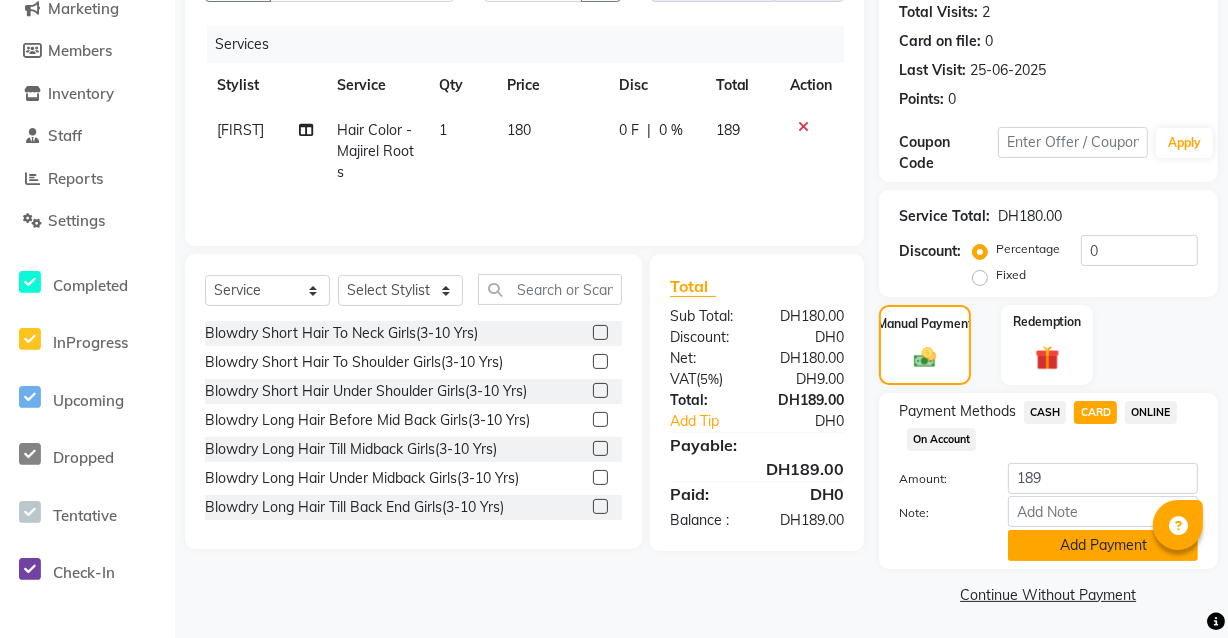 click on "Add Payment" 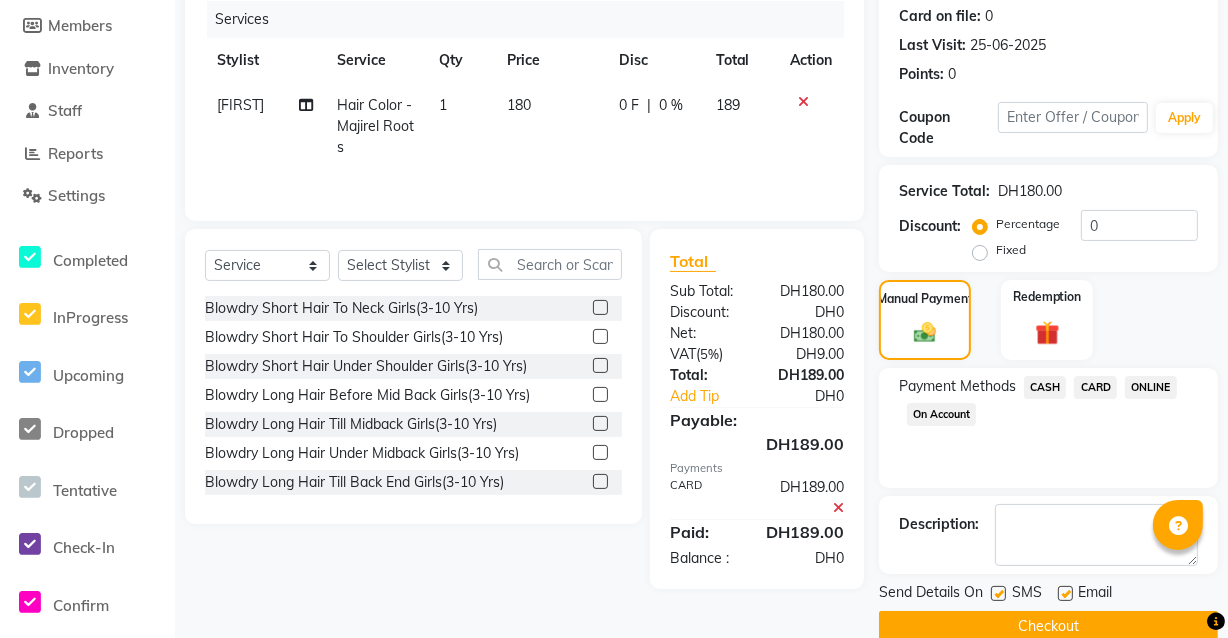 scroll, scrollTop: 279, scrollLeft: 0, axis: vertical 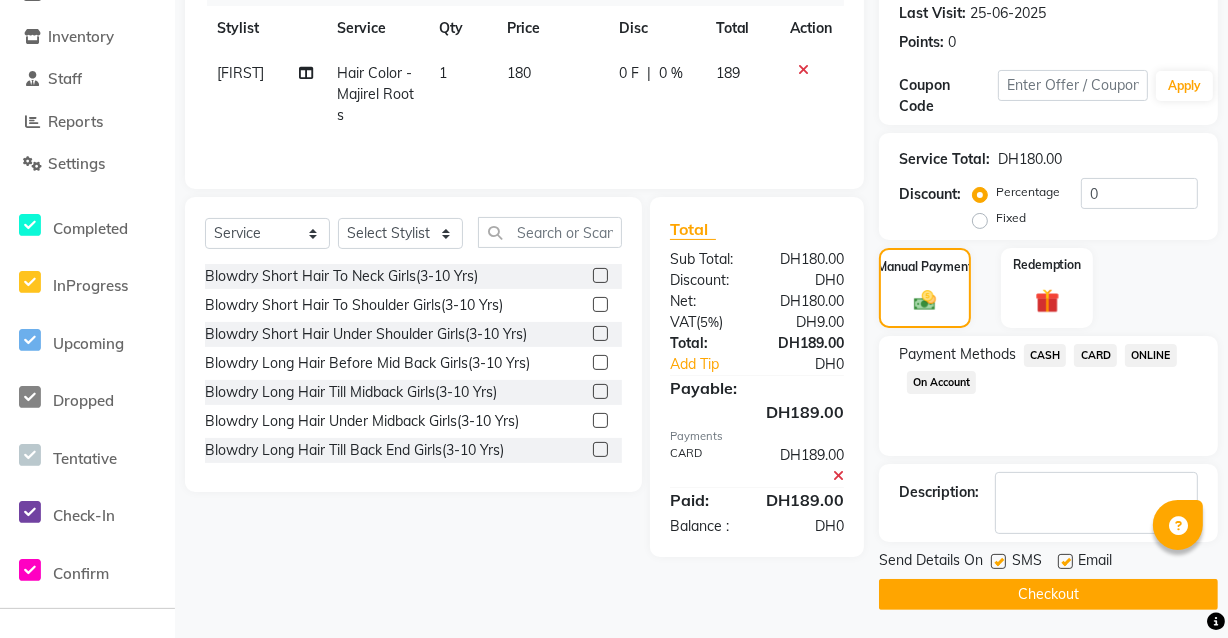 click on "Checkout" 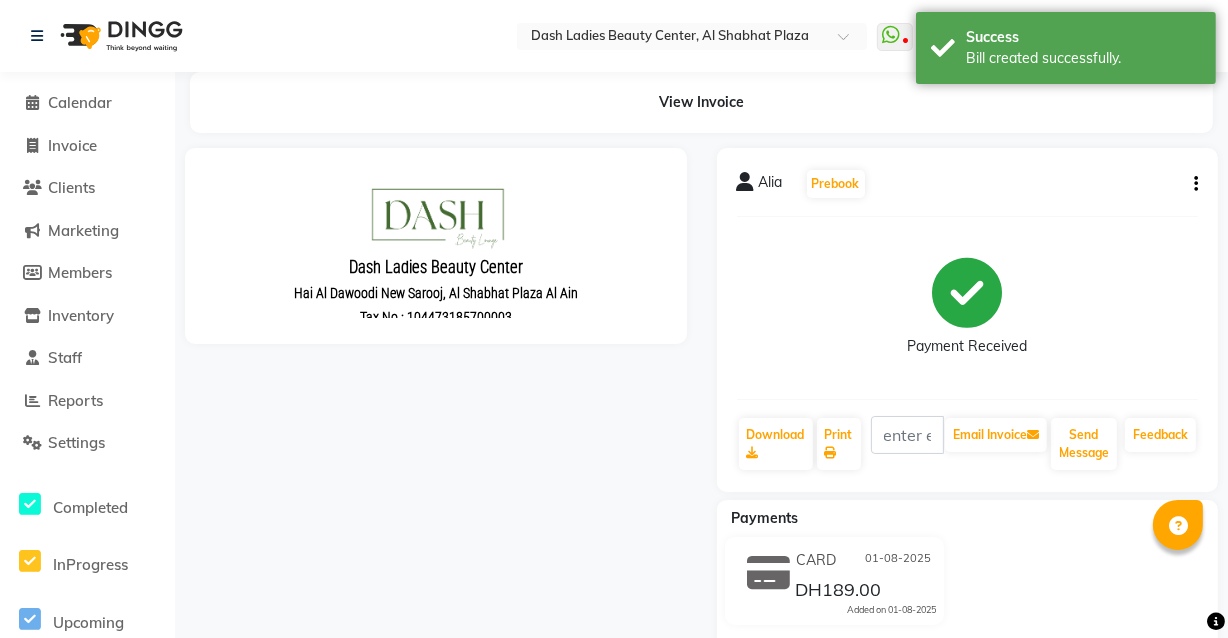 scroll, scrollTop: 0, scrollLeft: 0, axis: both 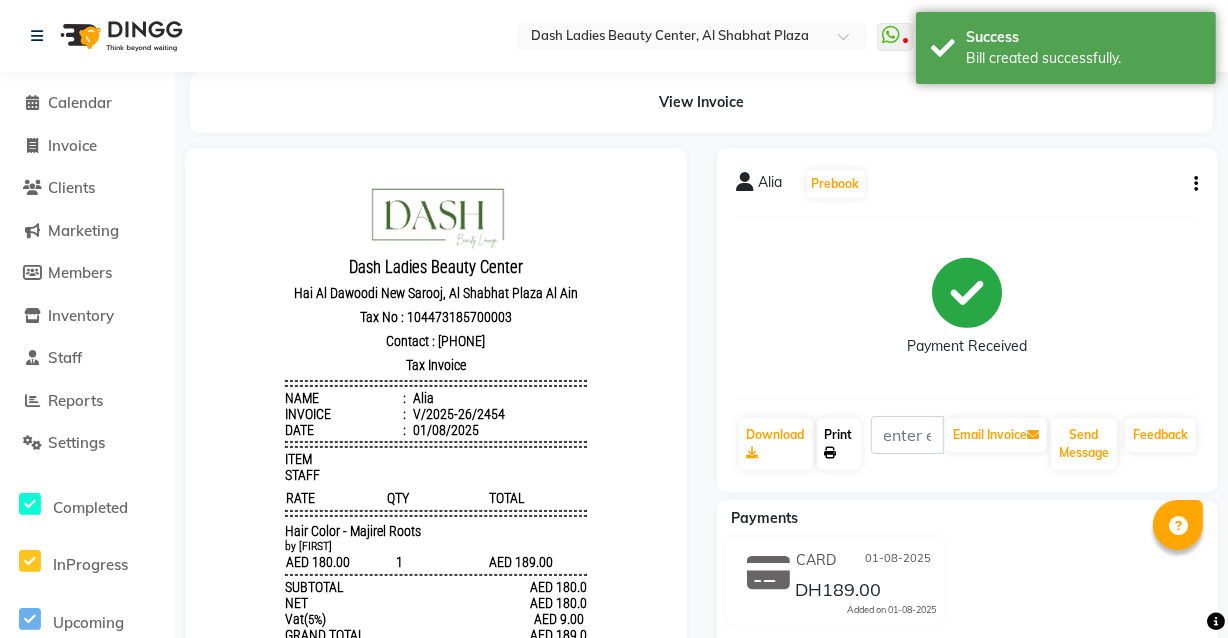 click on "Print" 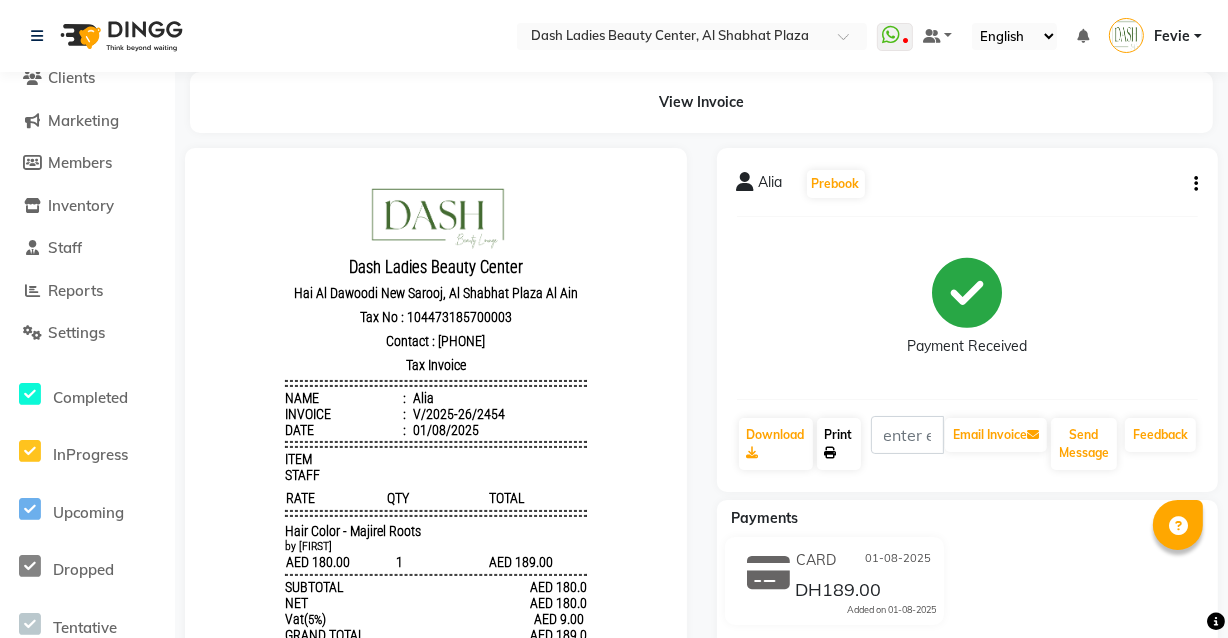 scroll, scrollTop: 108, scrollLeft: 0, axis: vertical 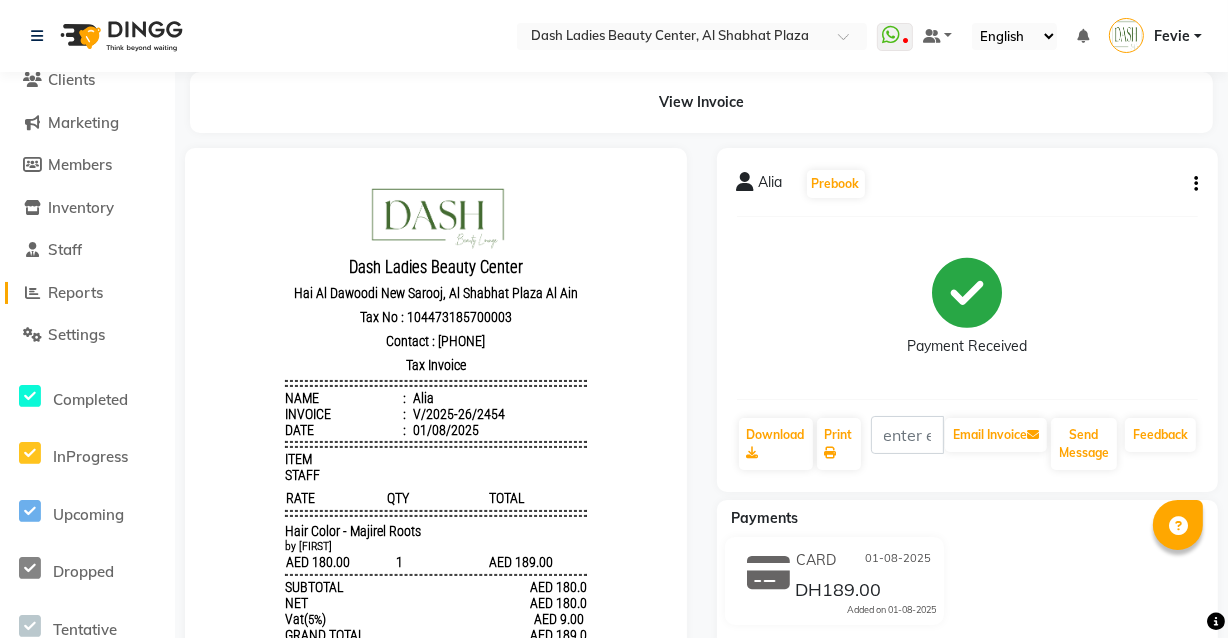 click on "Reports" 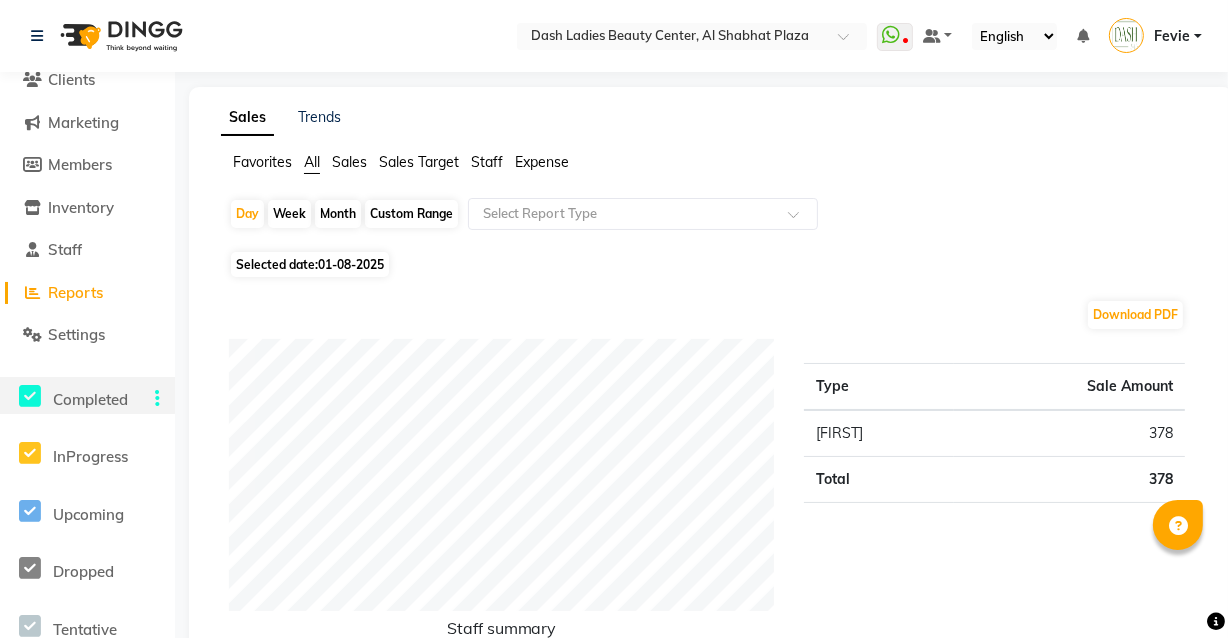 click on "Completed" 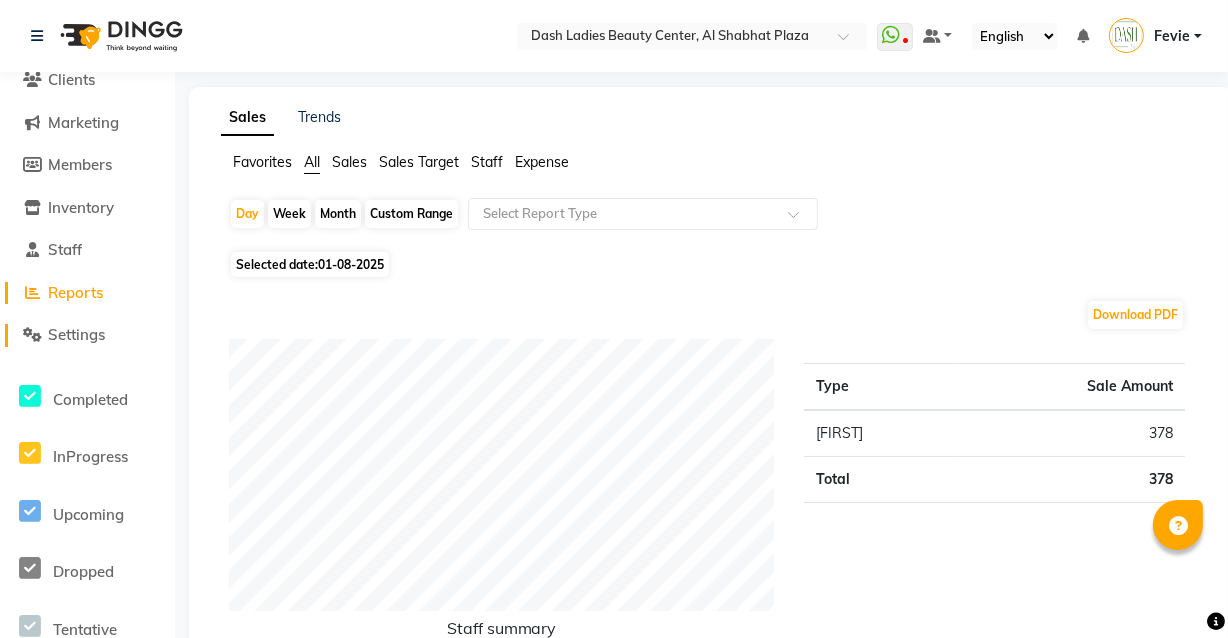 click on "Settings" 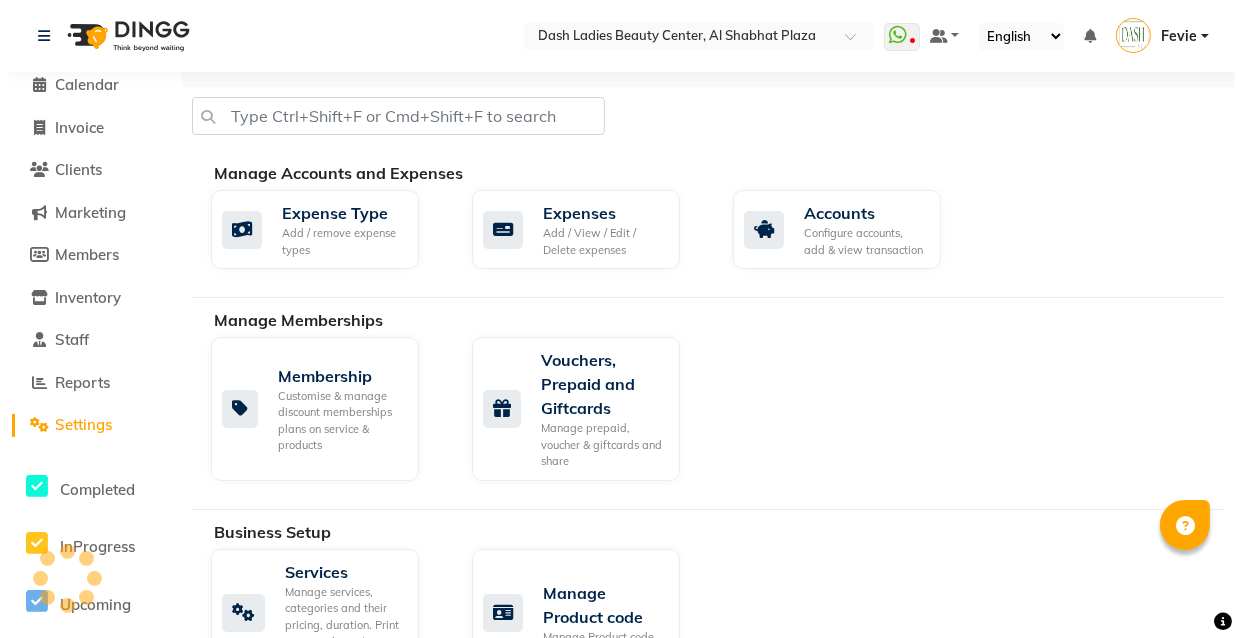 scroll, scrollTop: 19, scrollLeft: 0, axis: vertical 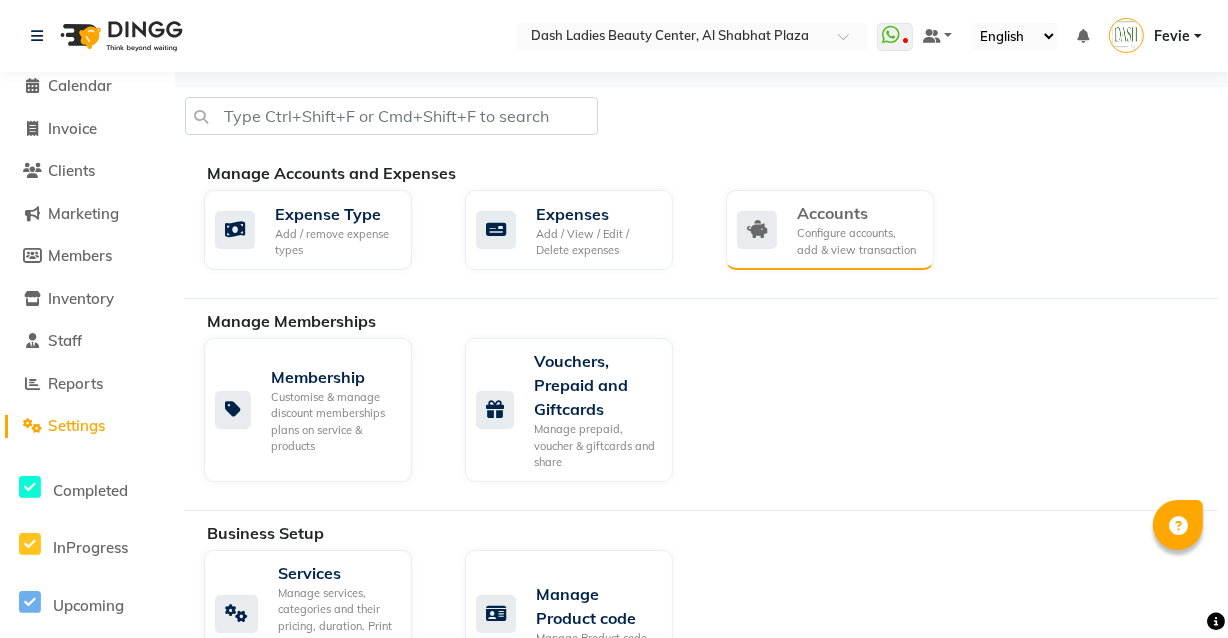 click on "Accounts" 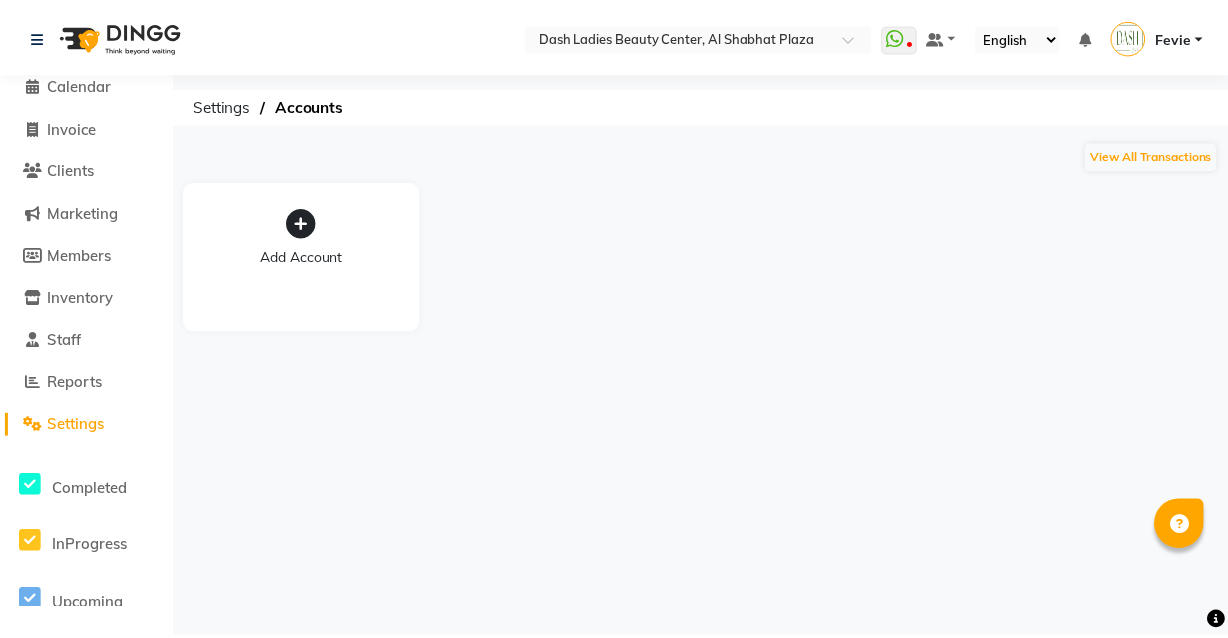 scroll, scrollTop: 0, scrollLeft: 0, axis: both 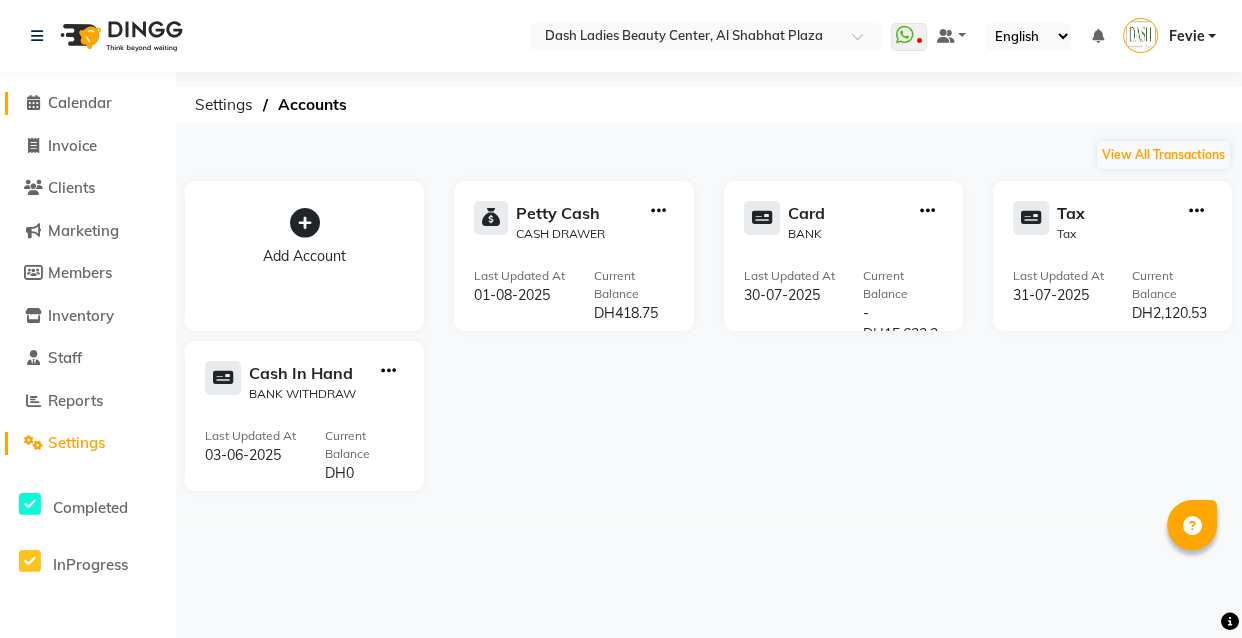 click on "Calendar" 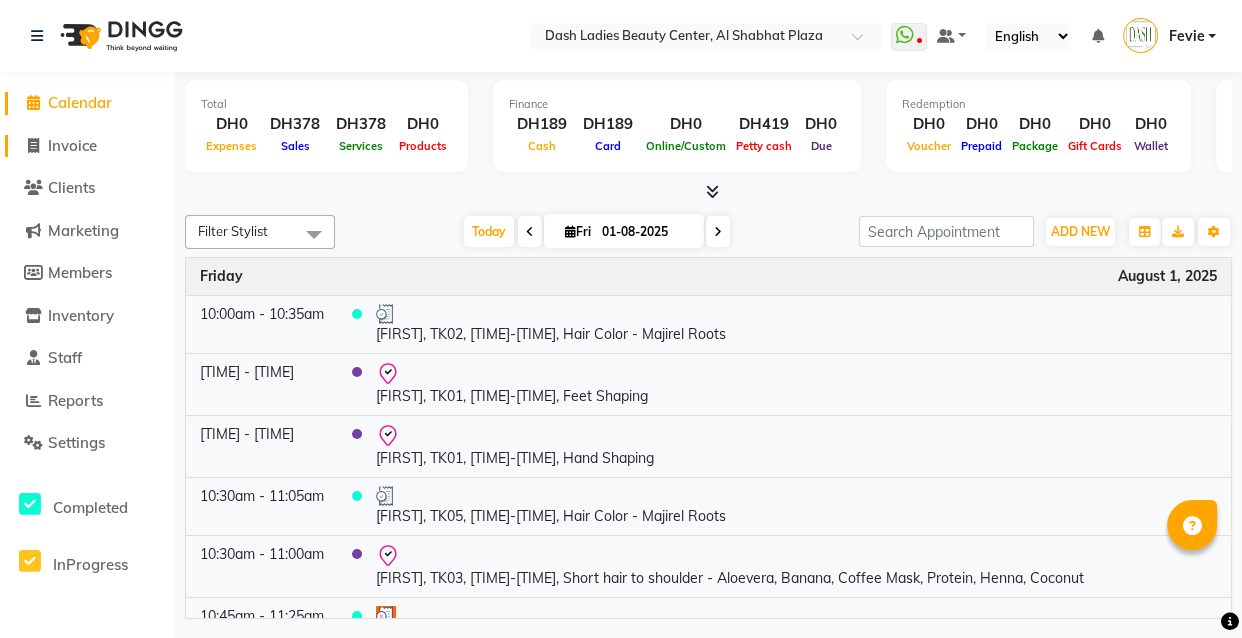 click on "Invoice" 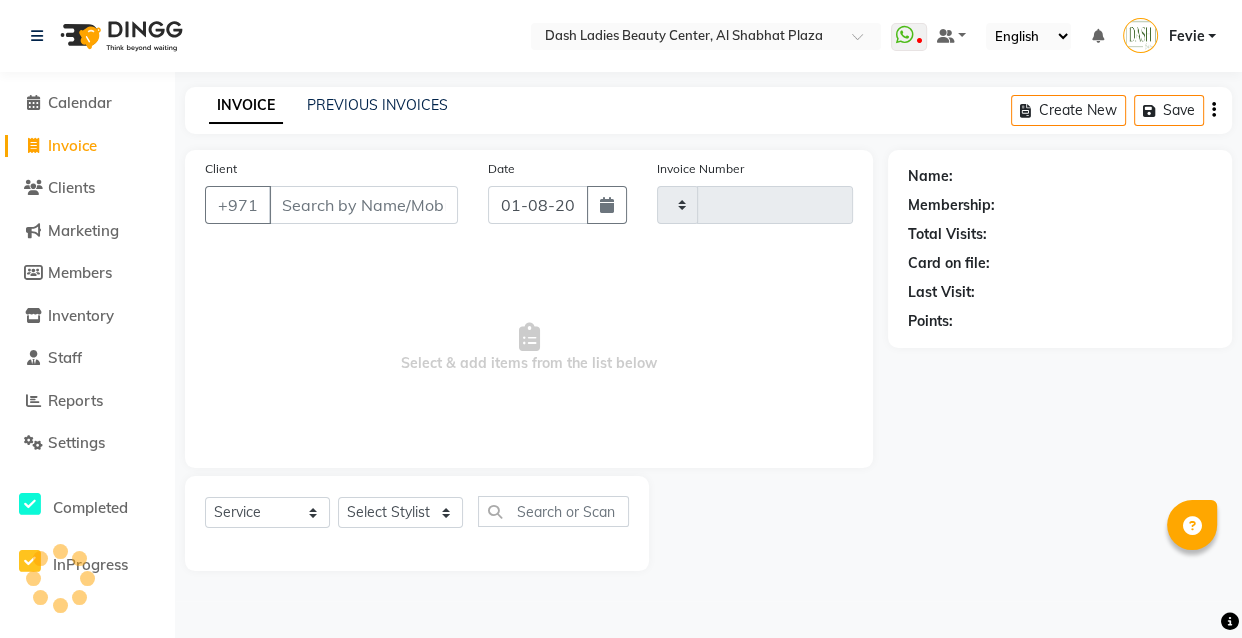 type on "2455" 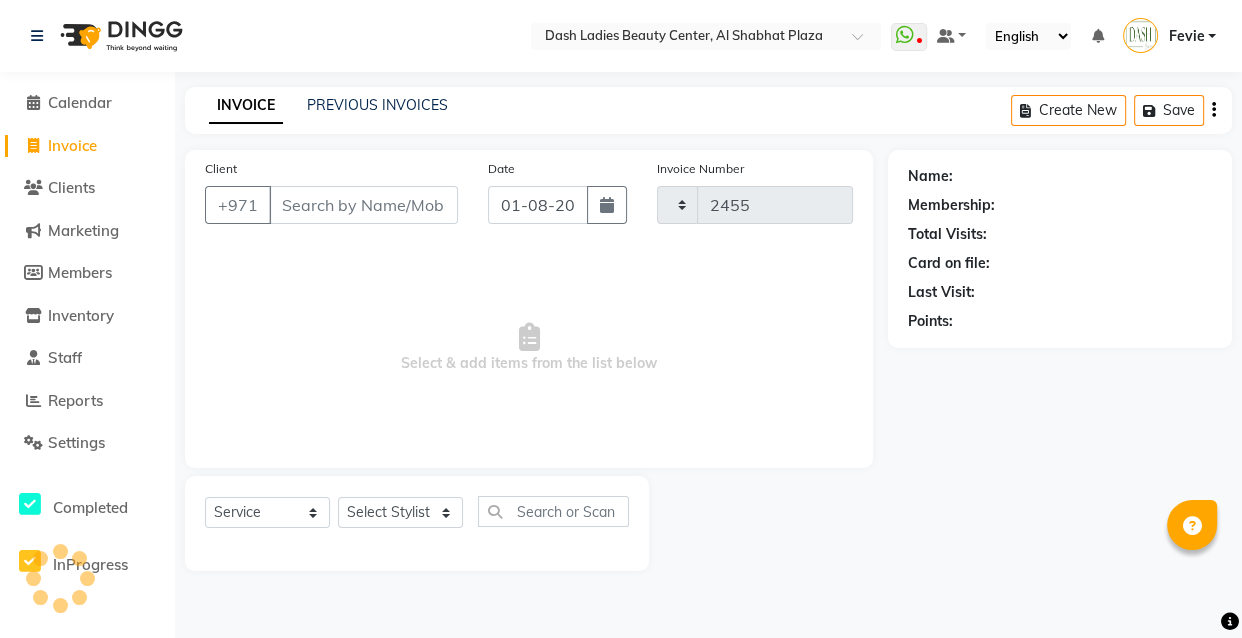 select on "8372" 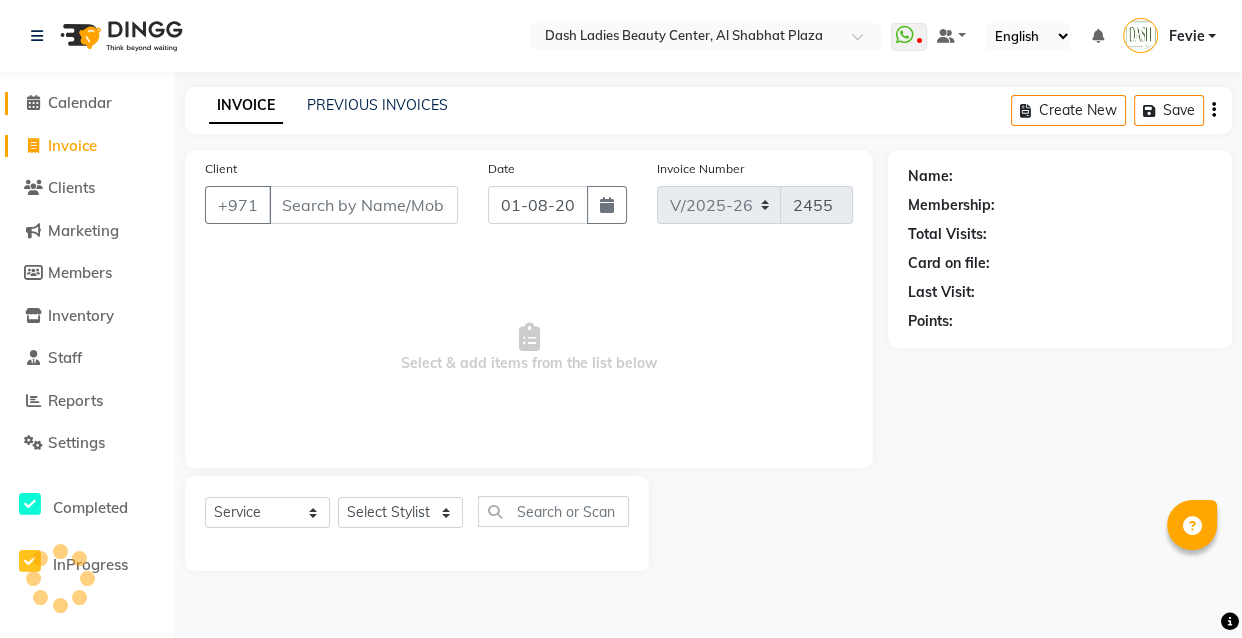 click on "Calendar" 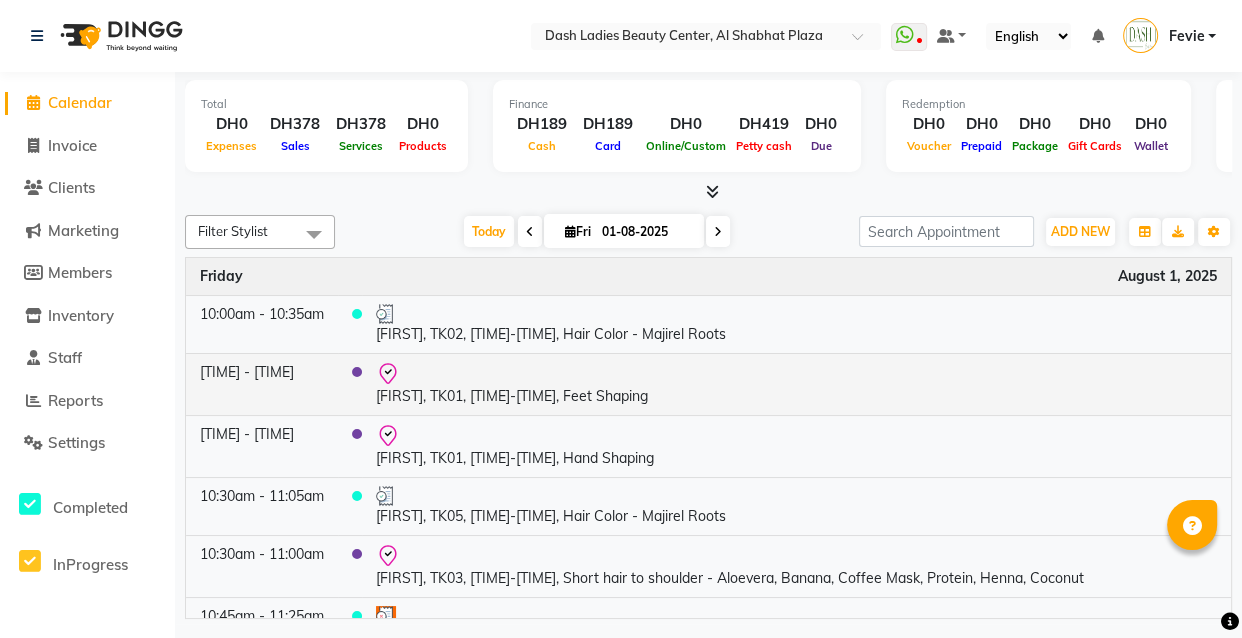 click at bounding box center (796, 374) 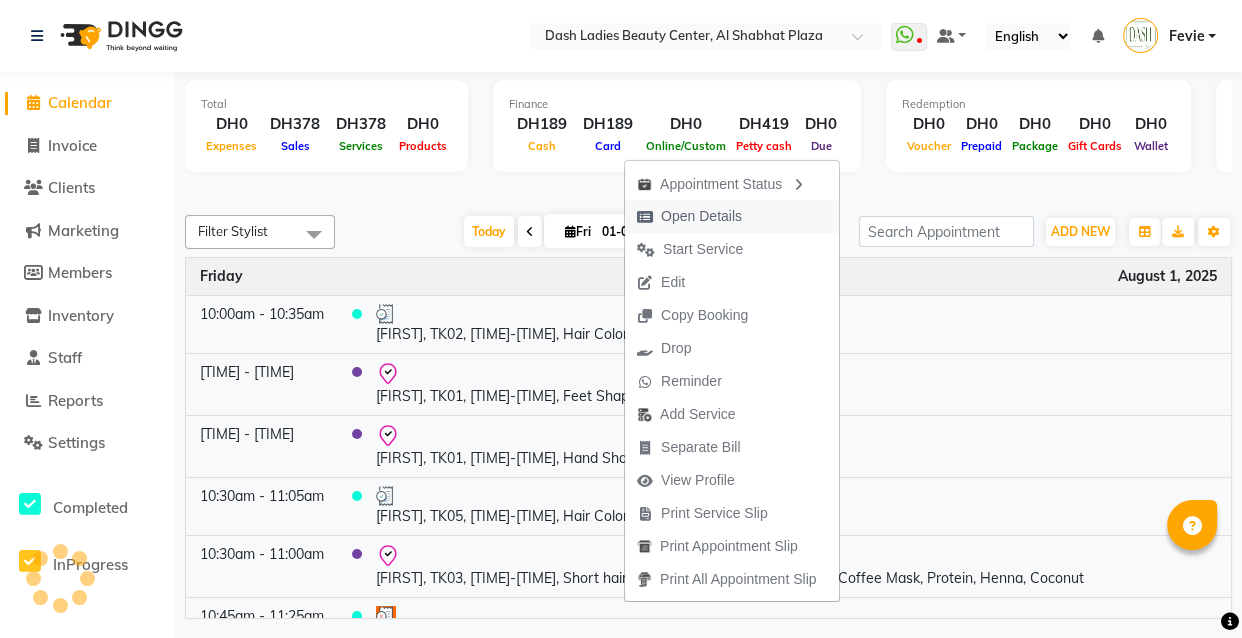 click on "Open Details" at bounding box center (689, 216) 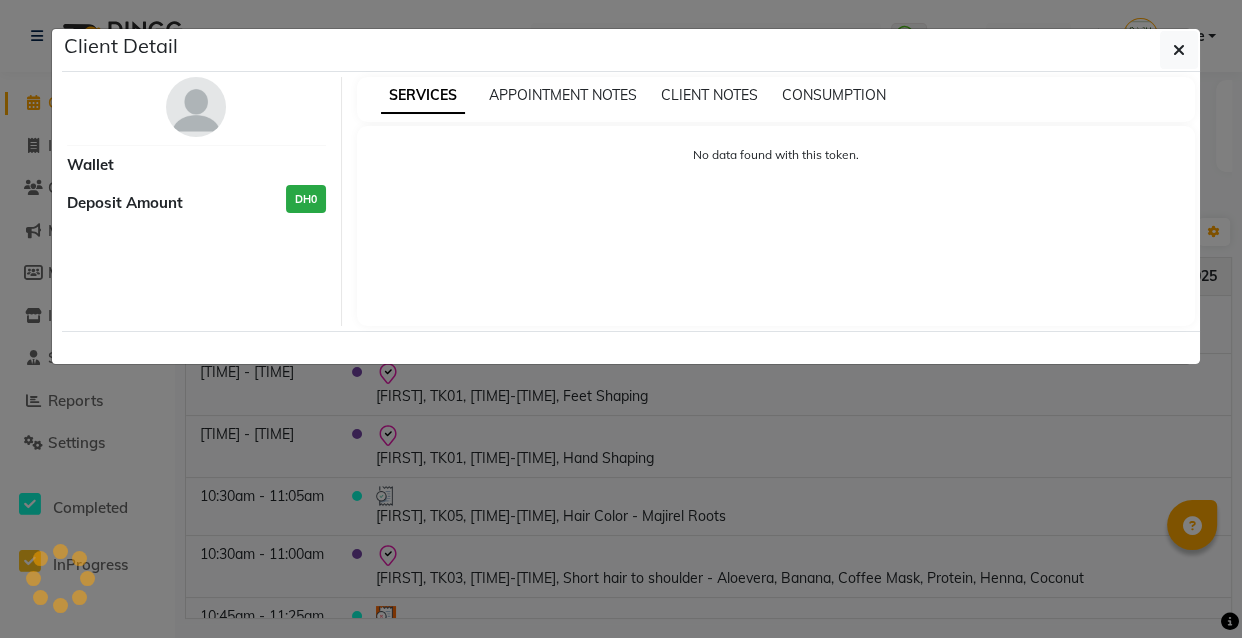 select on "8" 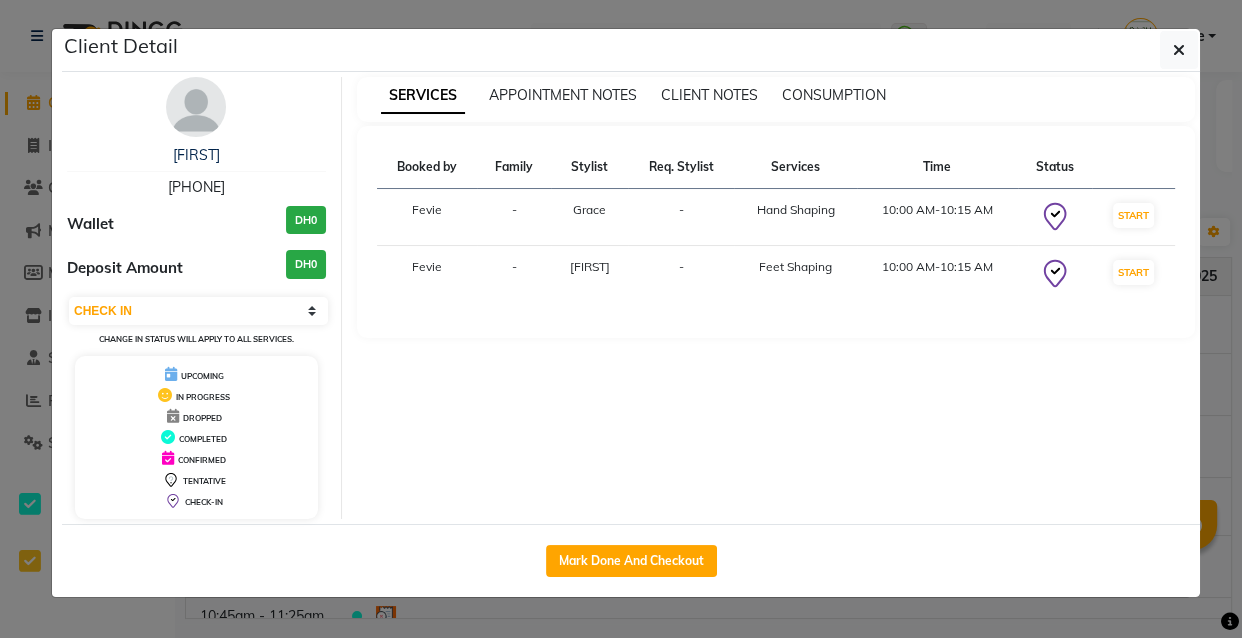 click on "Mark Done And Checkout" 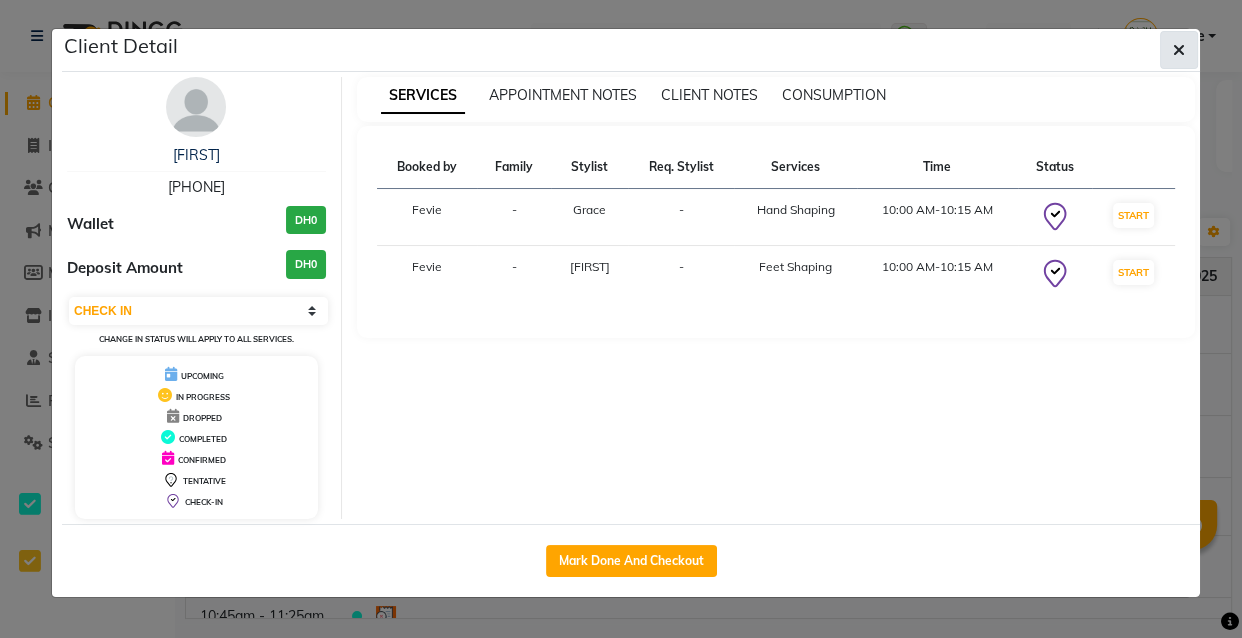 click 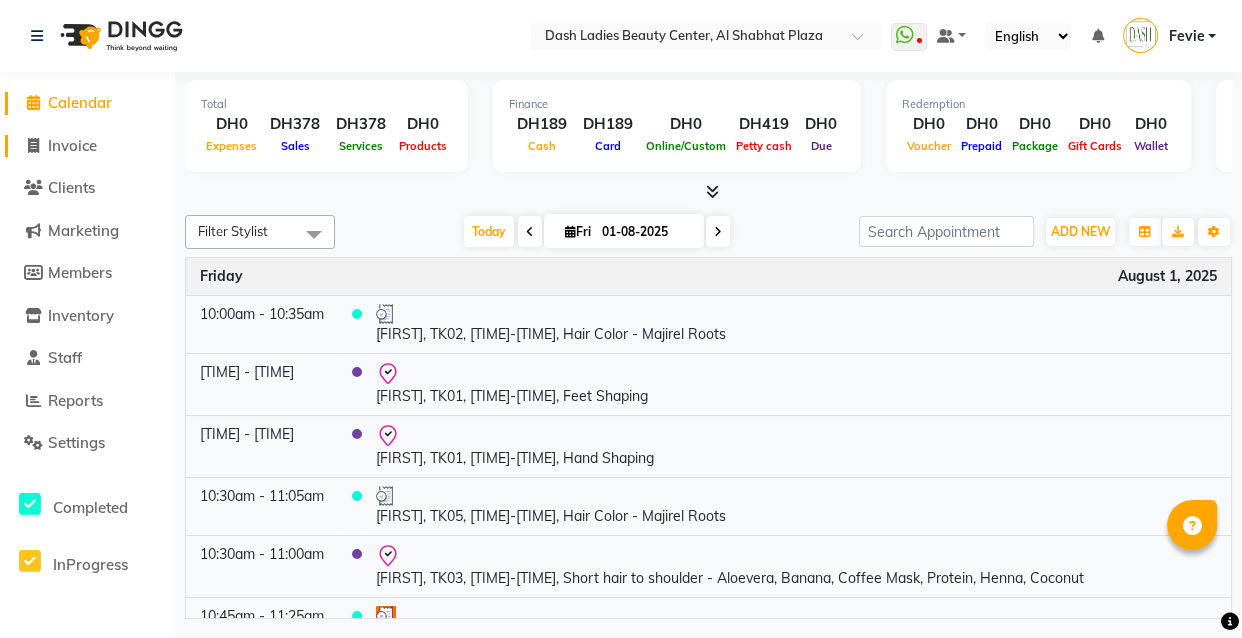 click on "Invoice" 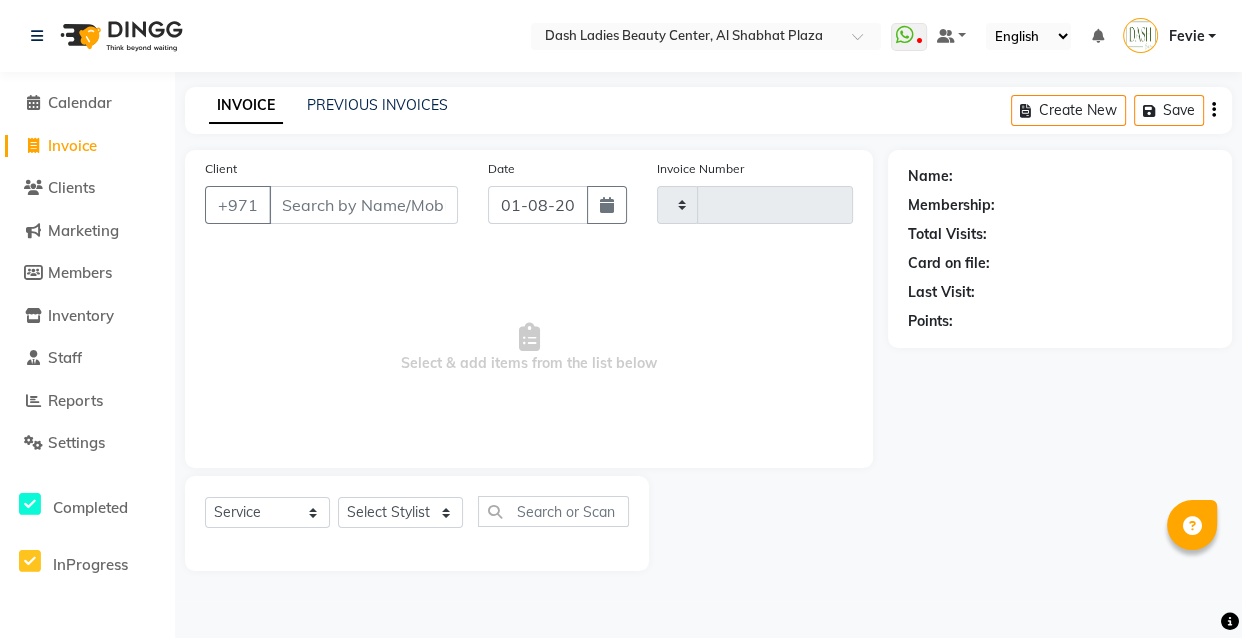 type on "2455" 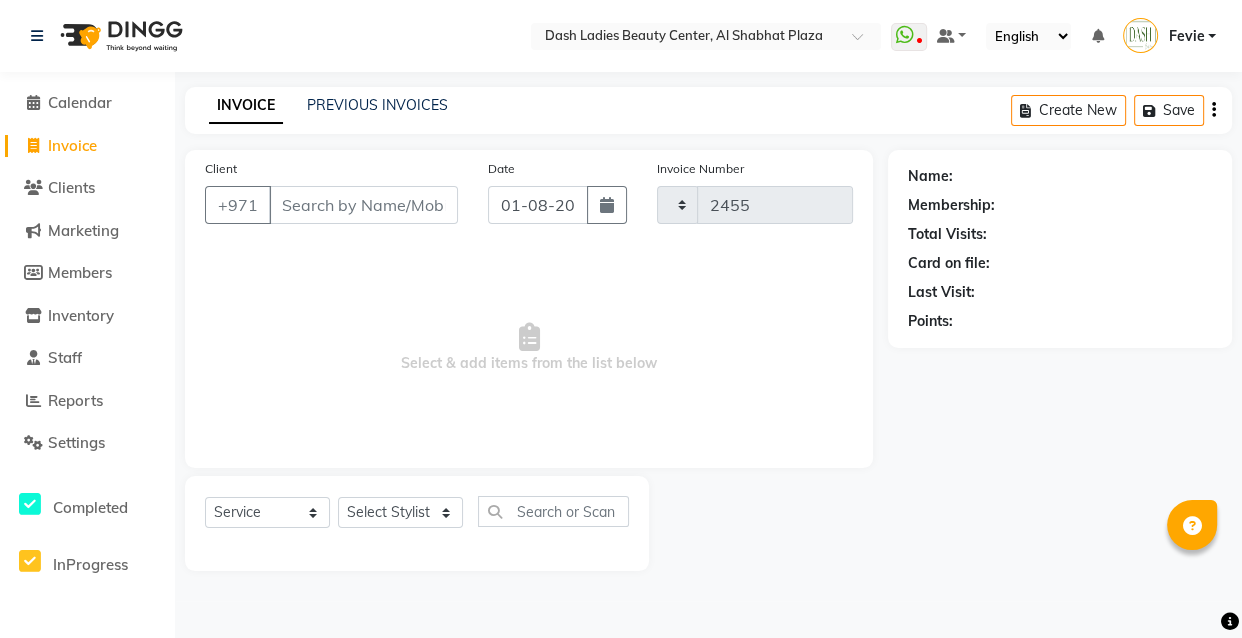 select on "8372" 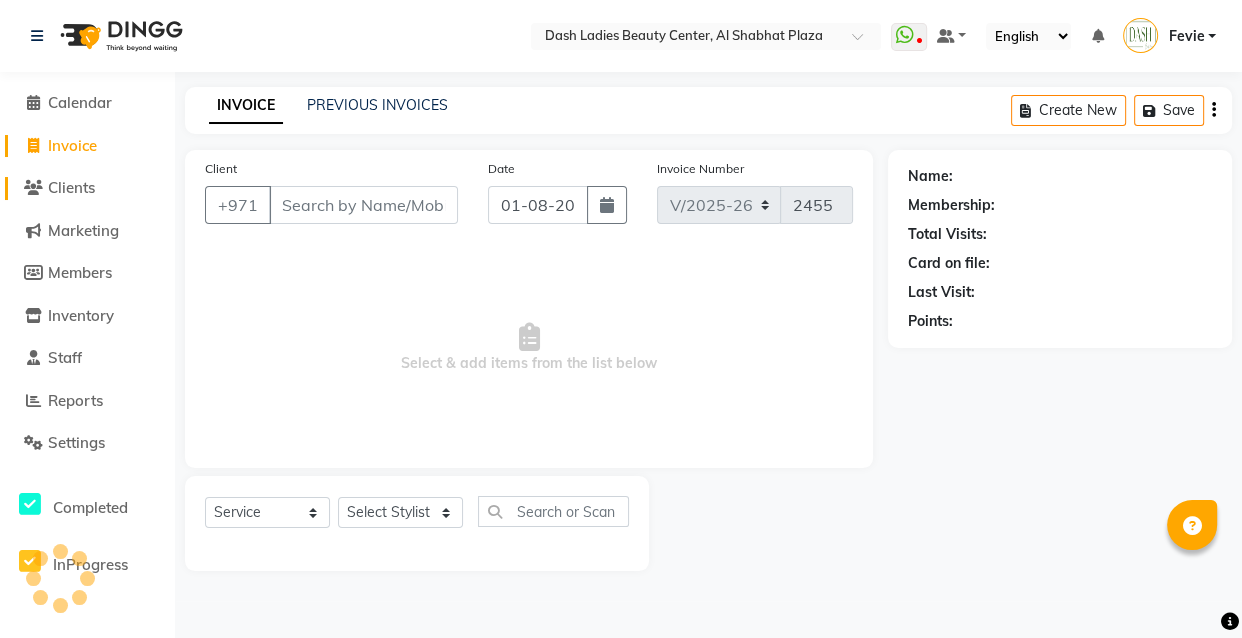 click on "Clients" 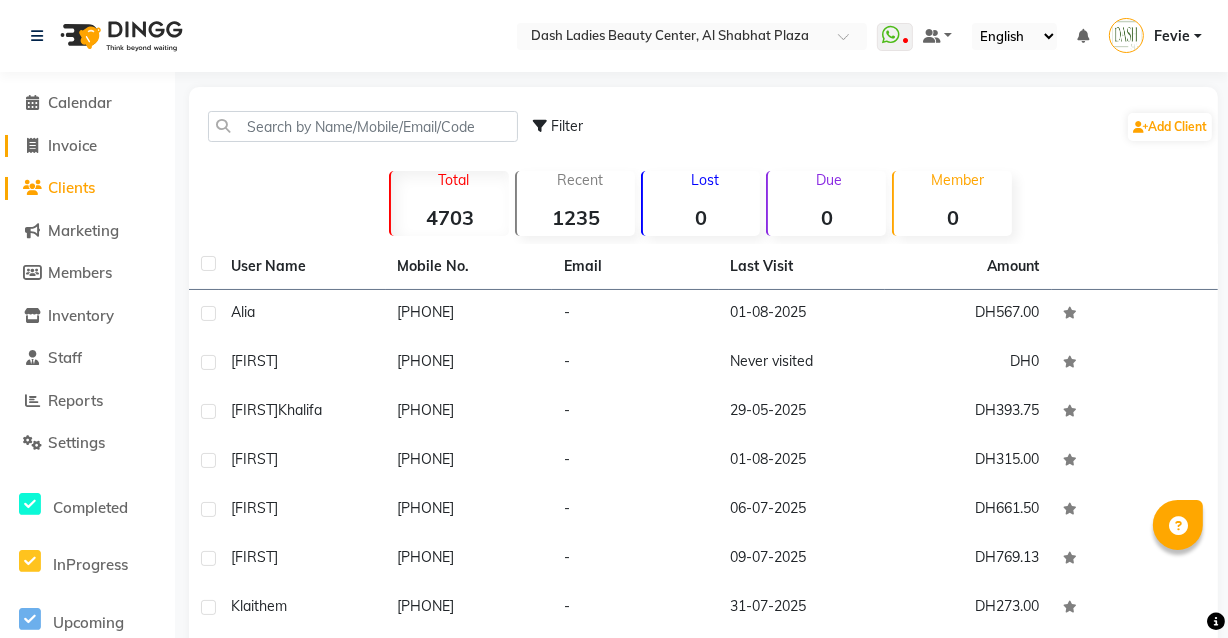 click on "Invoice" 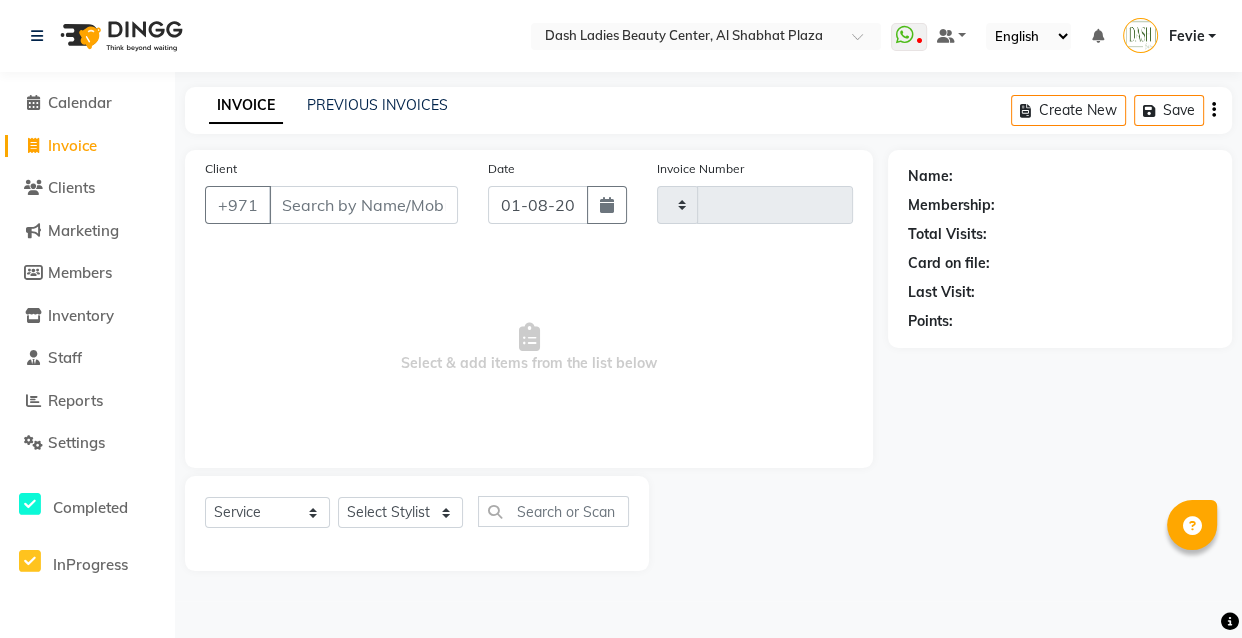 type on "2455" 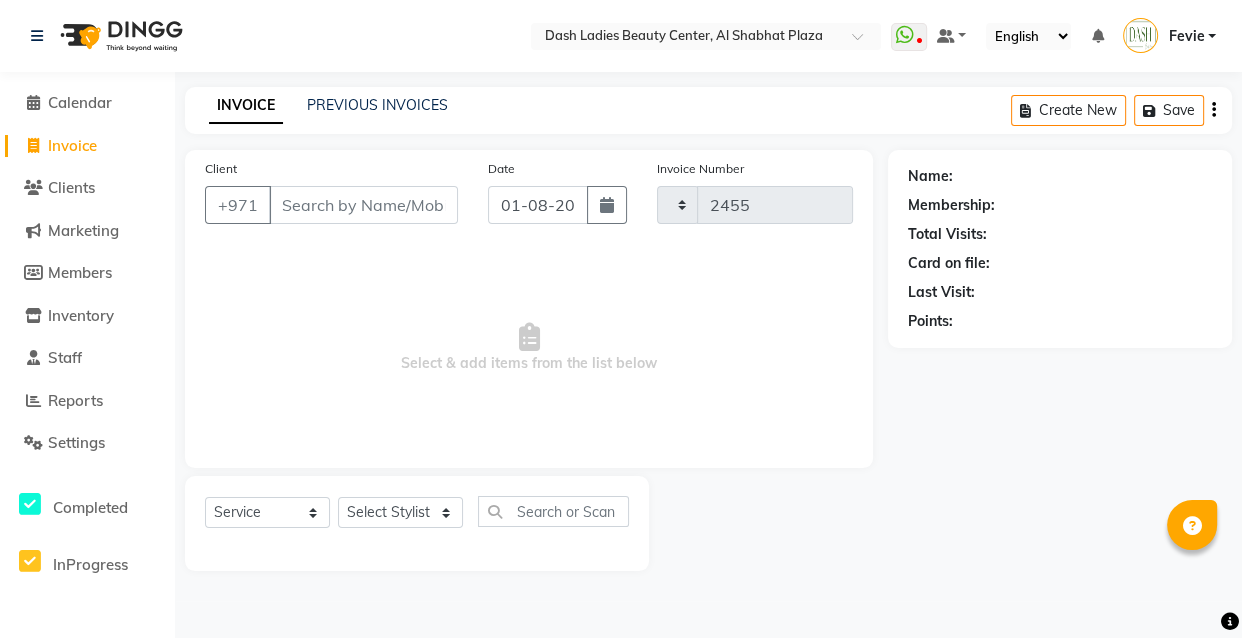 select on "8372" 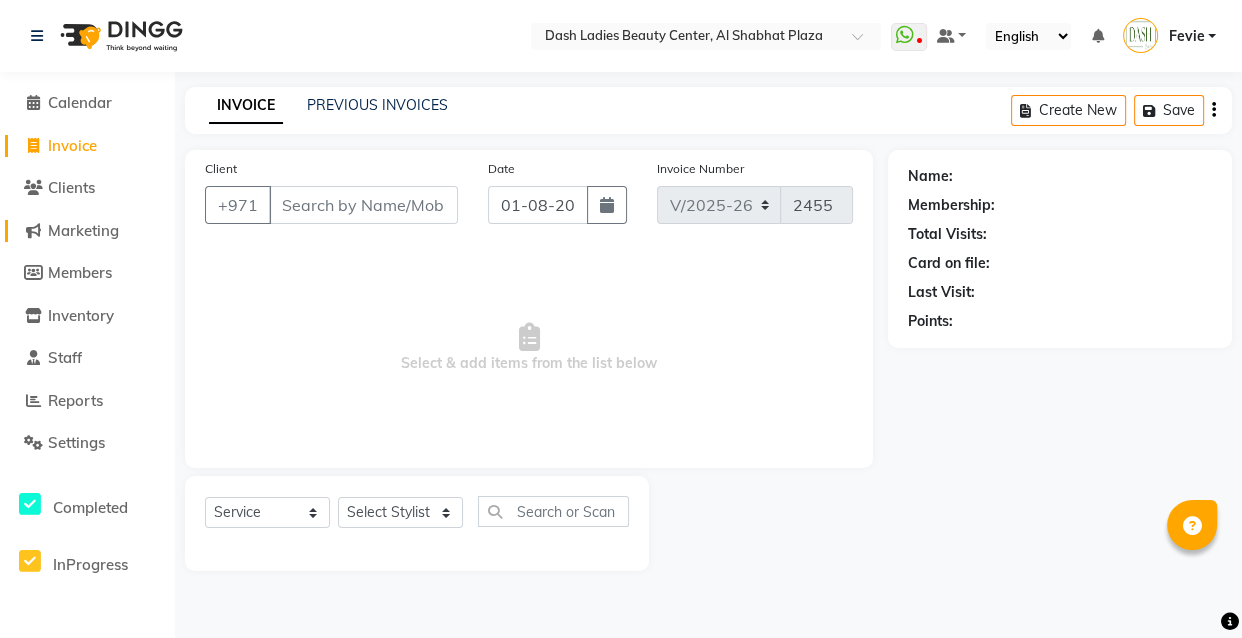 click on "Marketing" 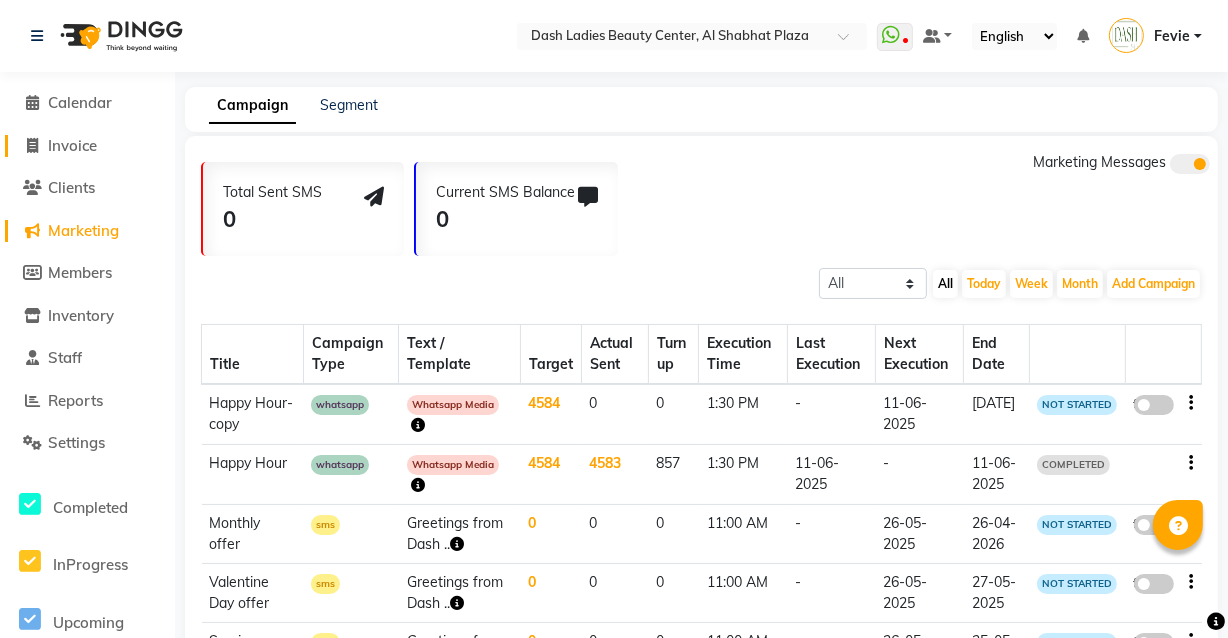click on "Invoice" 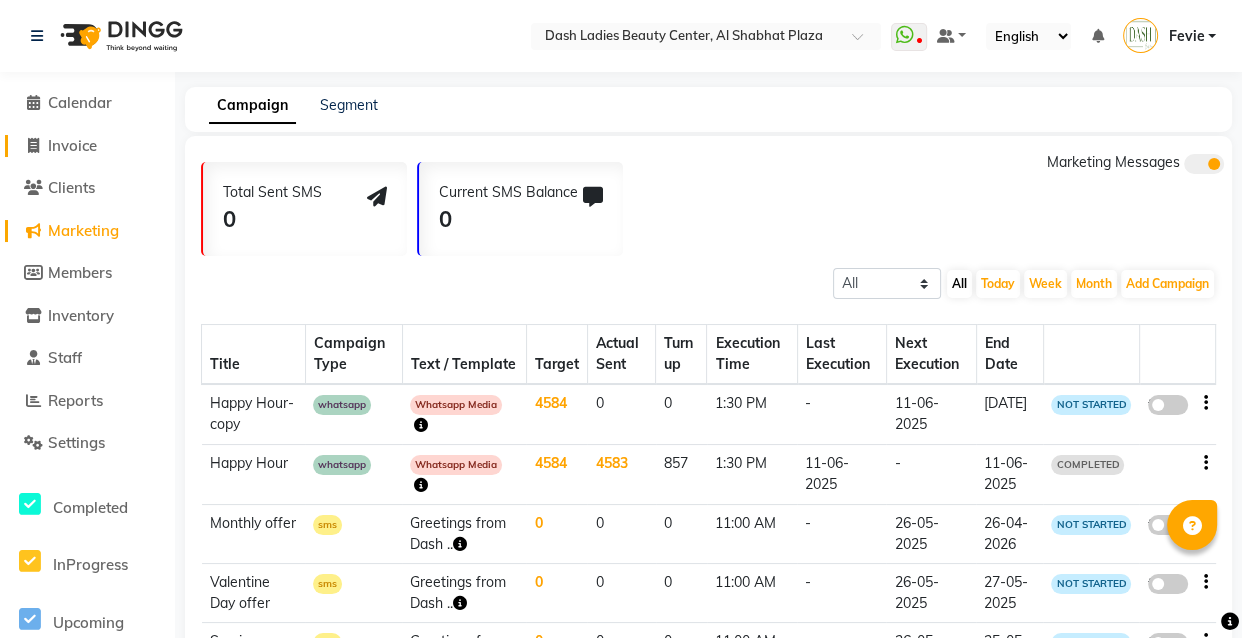 select on "service" 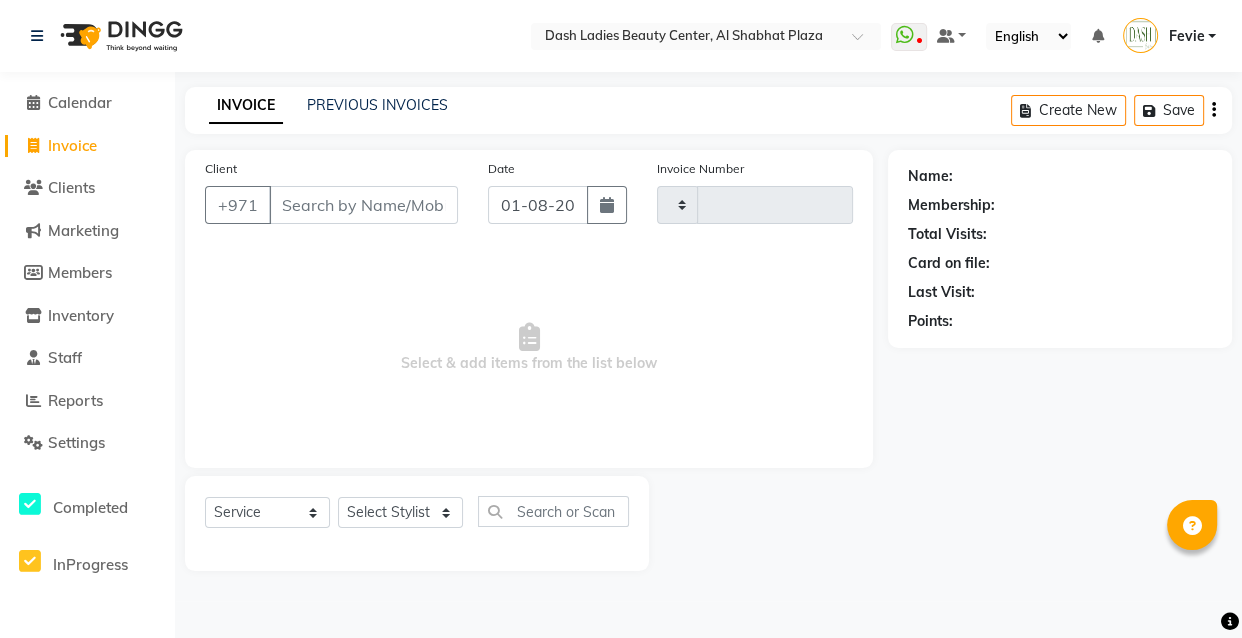 type on "2455" 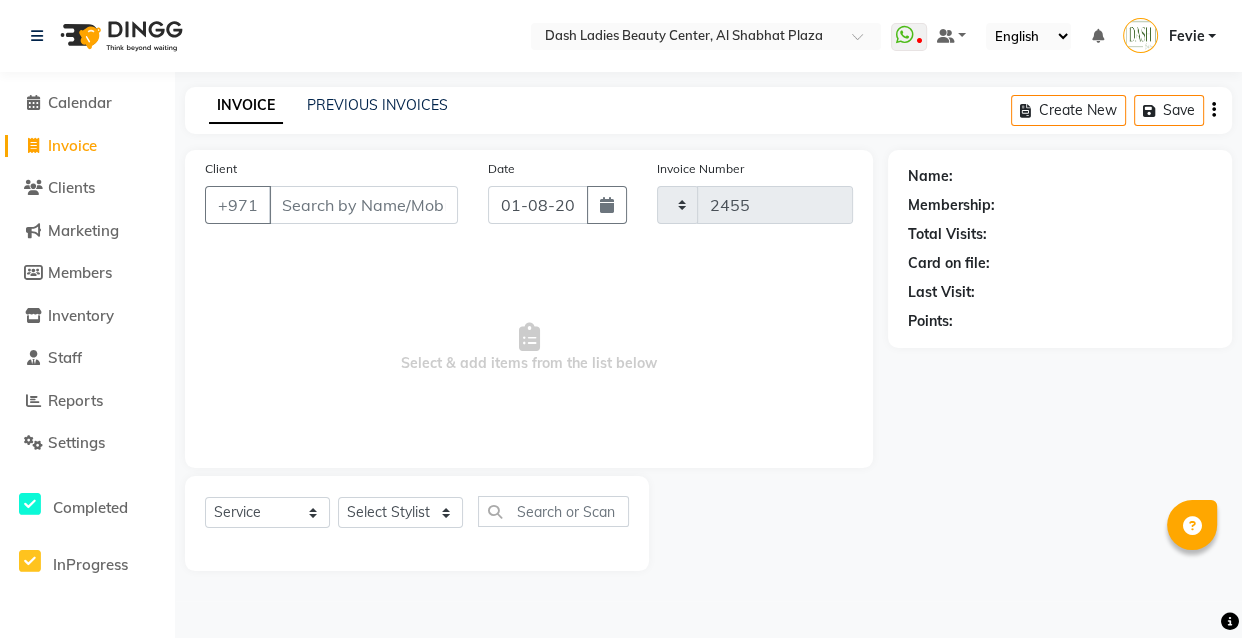 select on "8372" 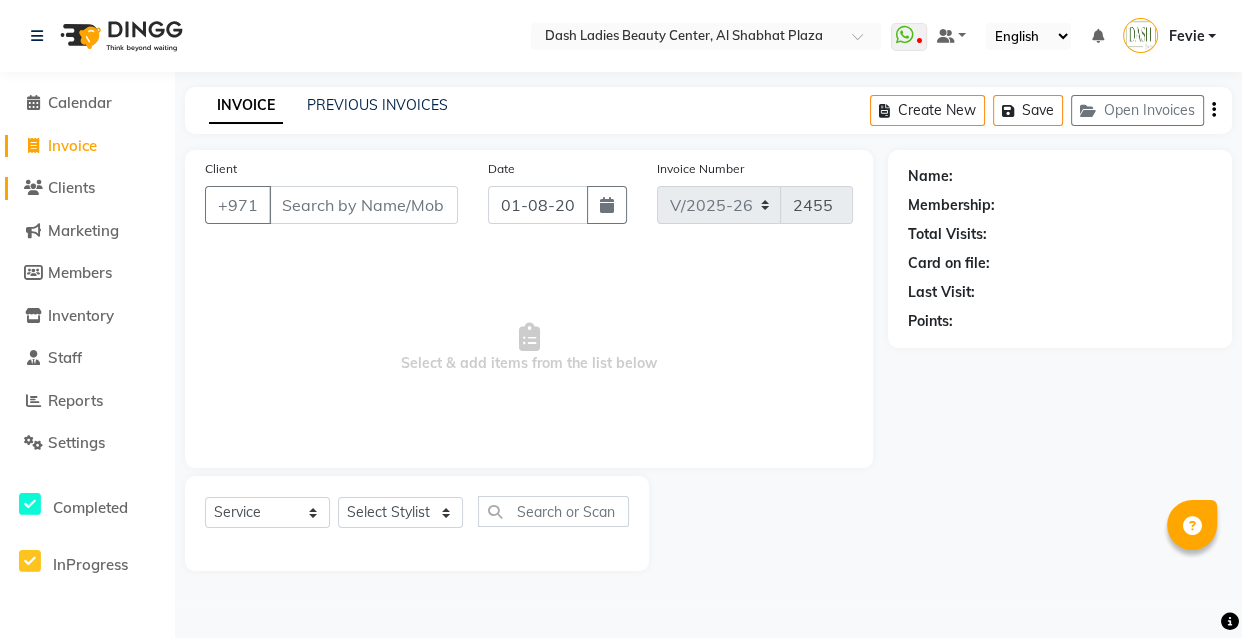 click on "Clients" 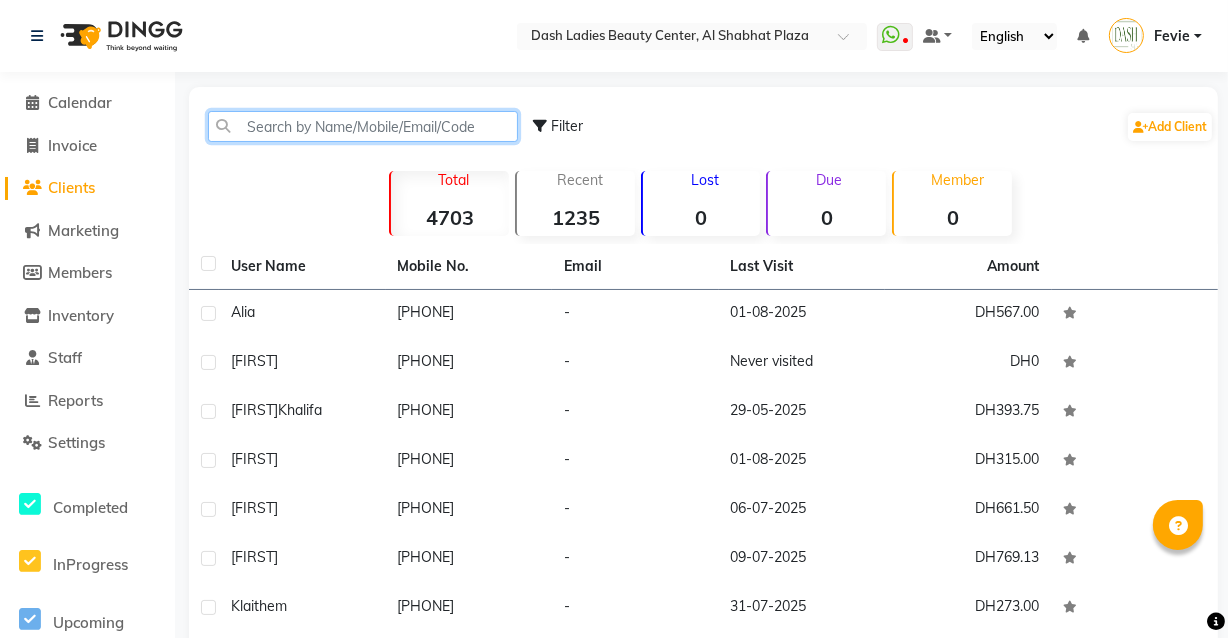click 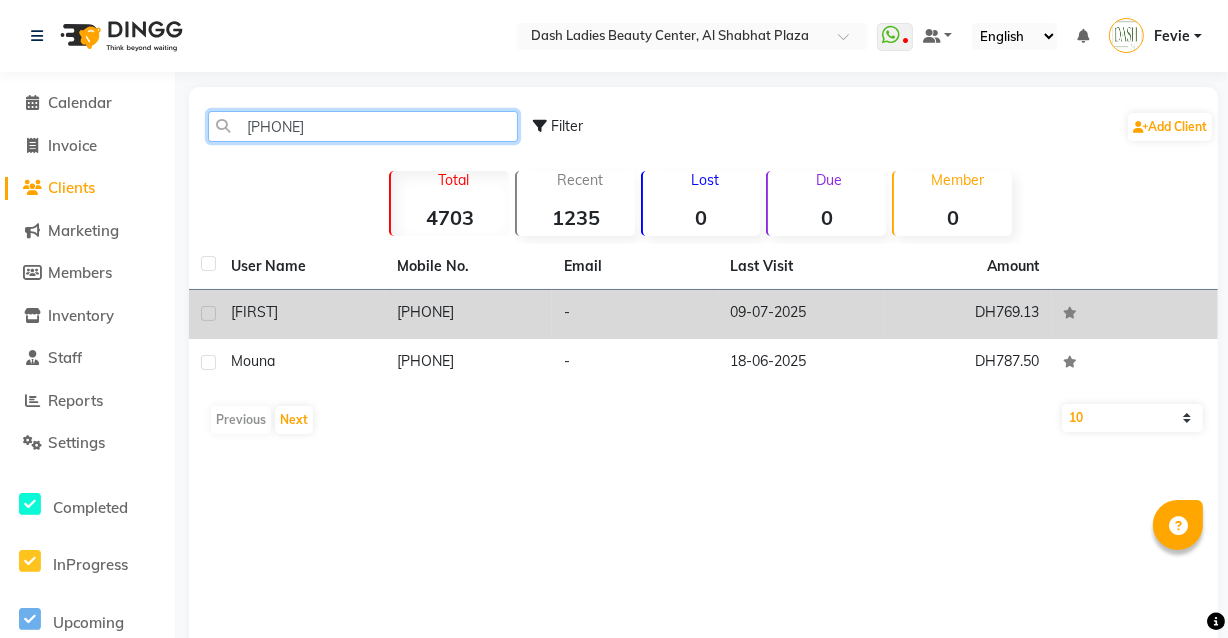type on "2223325" 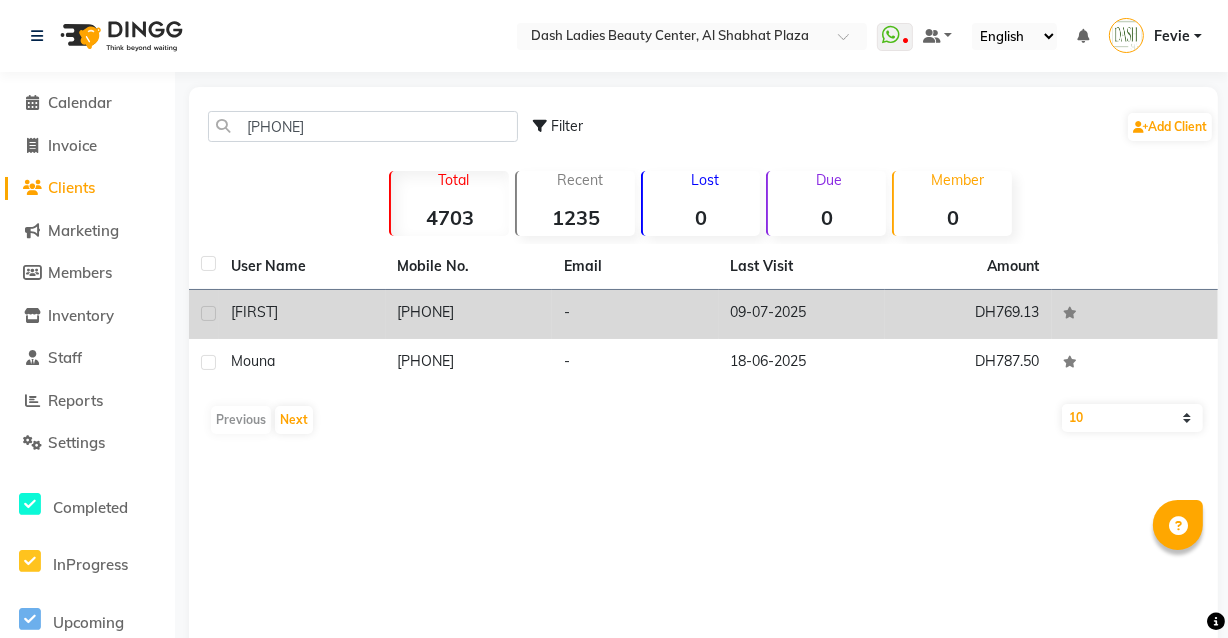 click on "-" 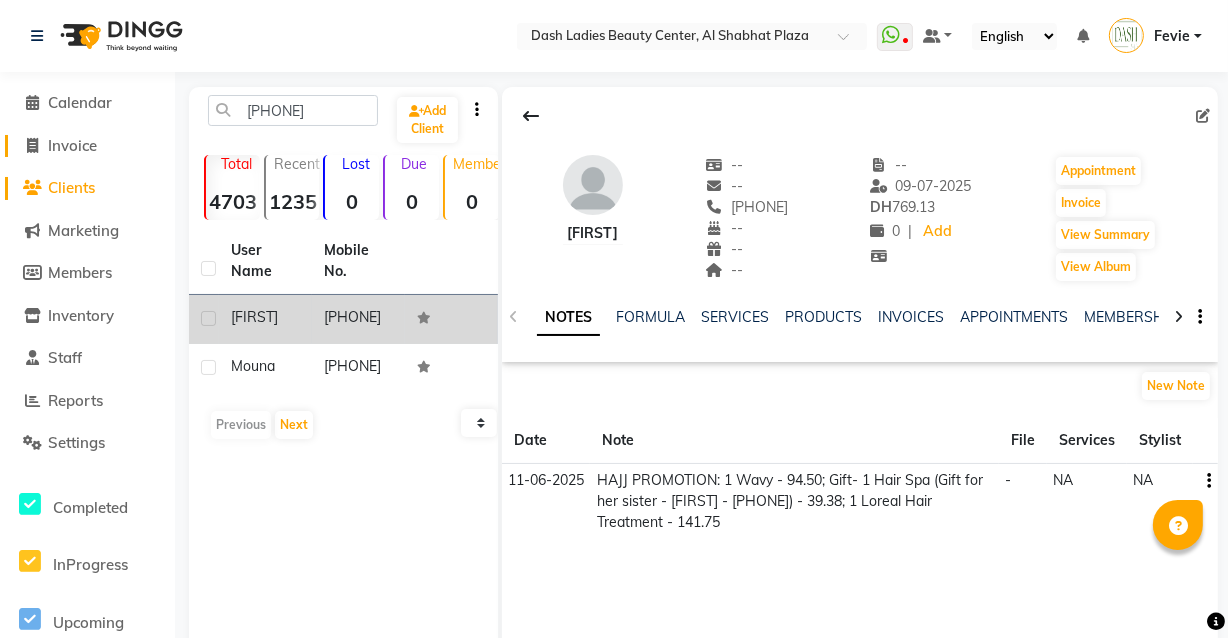 click on "Invoice" 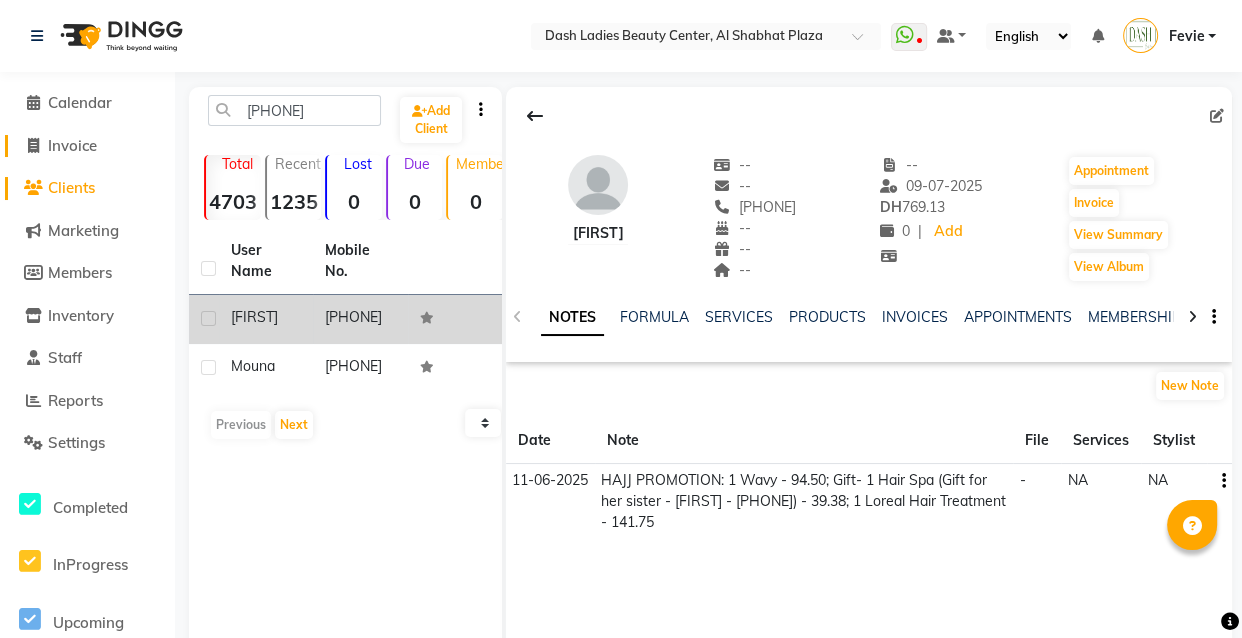 select on "service" 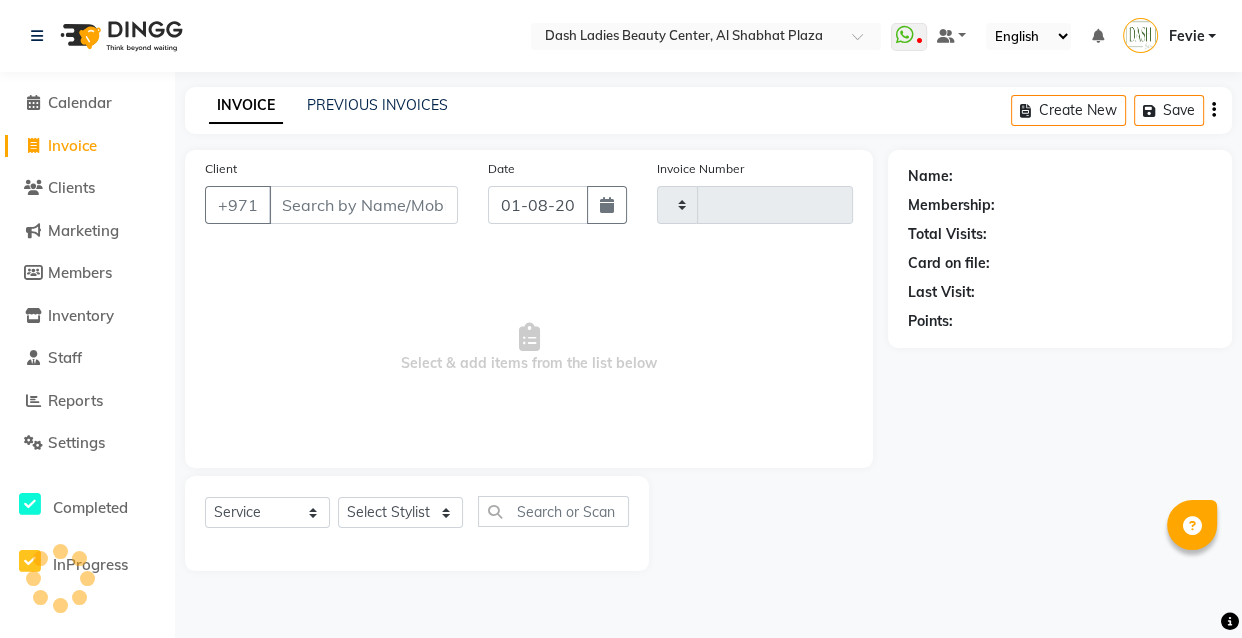 type on "2455" 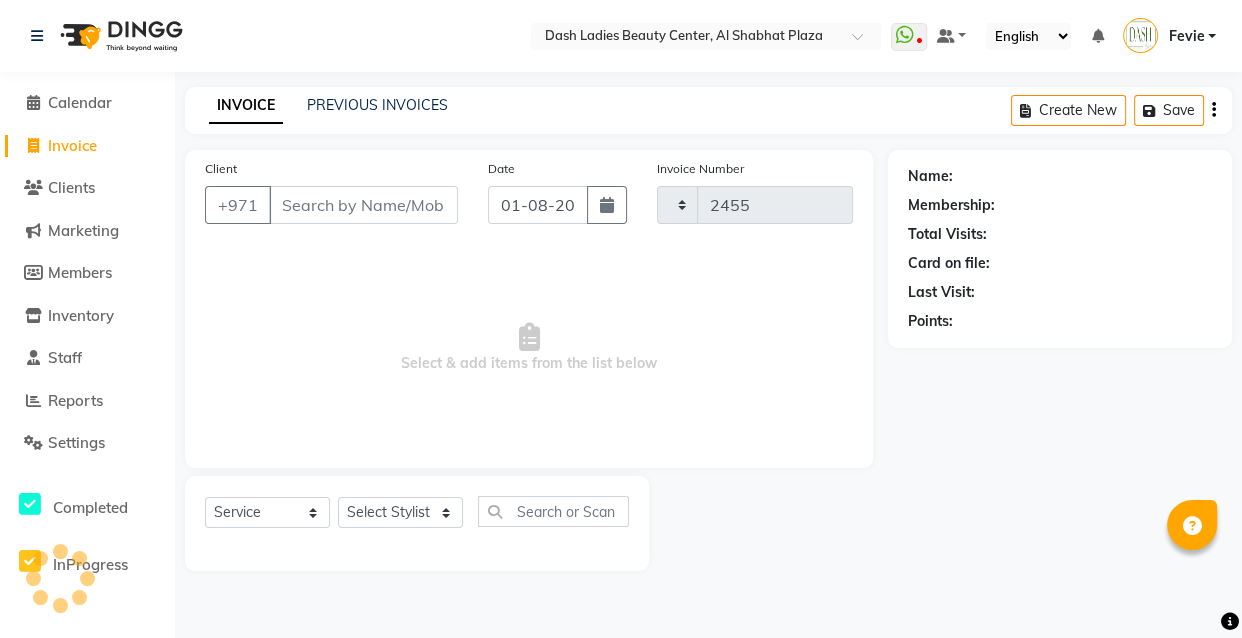 select on "8372" 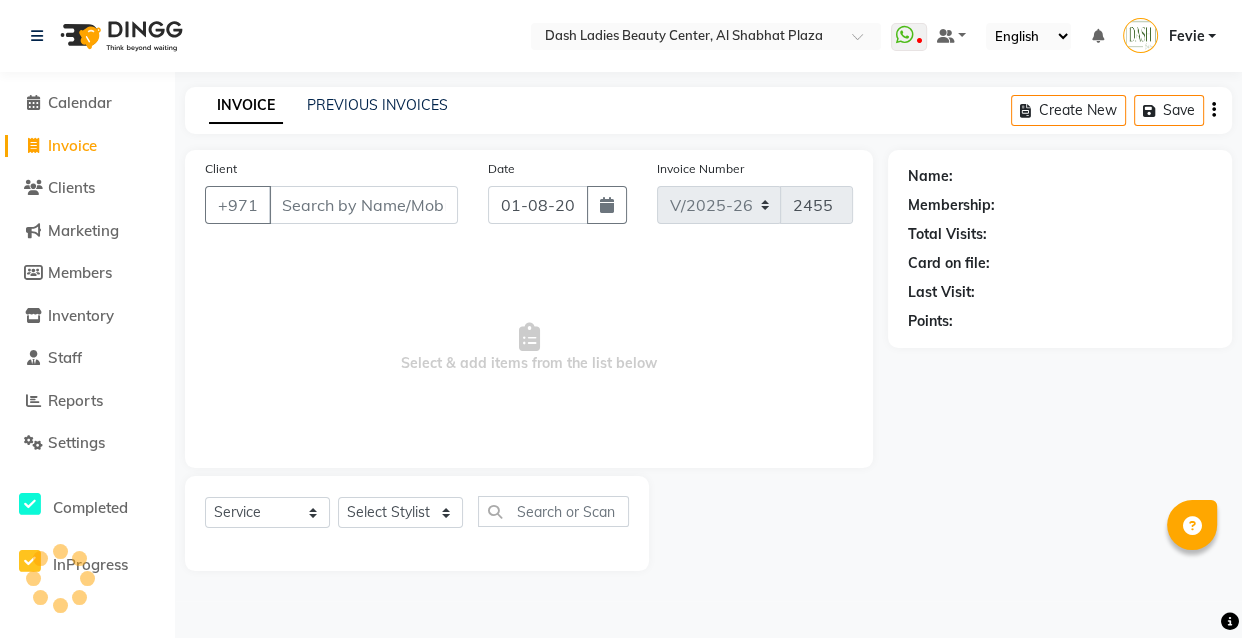 click on "Client" at bounding box center (363, 205) 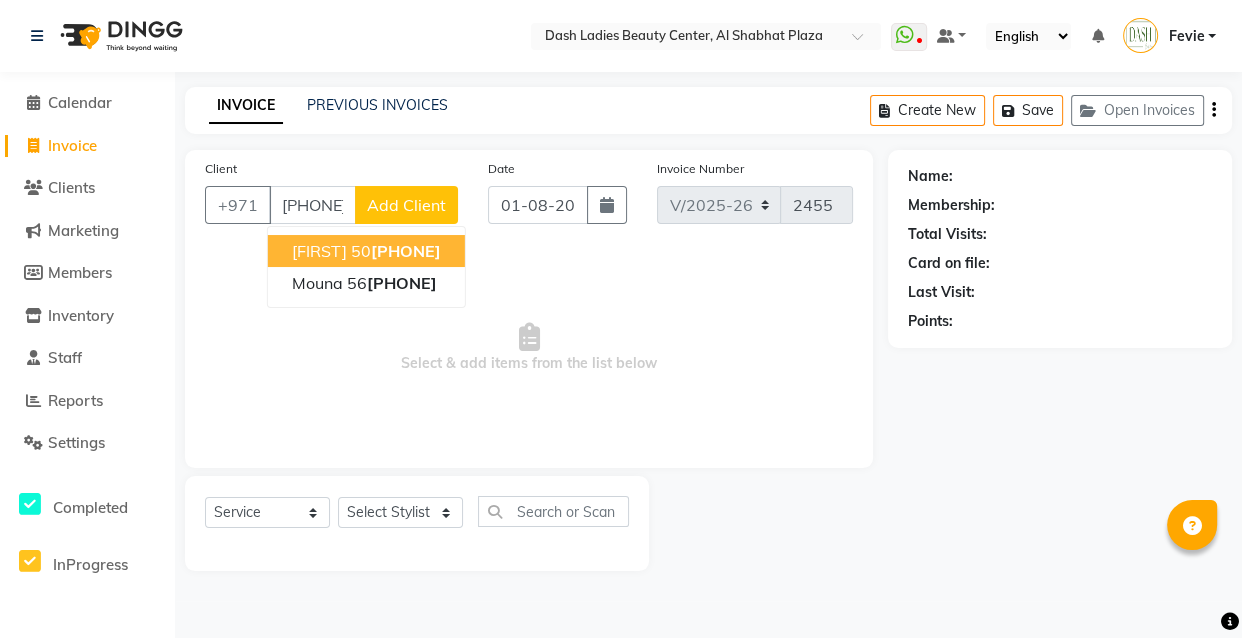 click on "2223325" at bounding box center (406, 251) 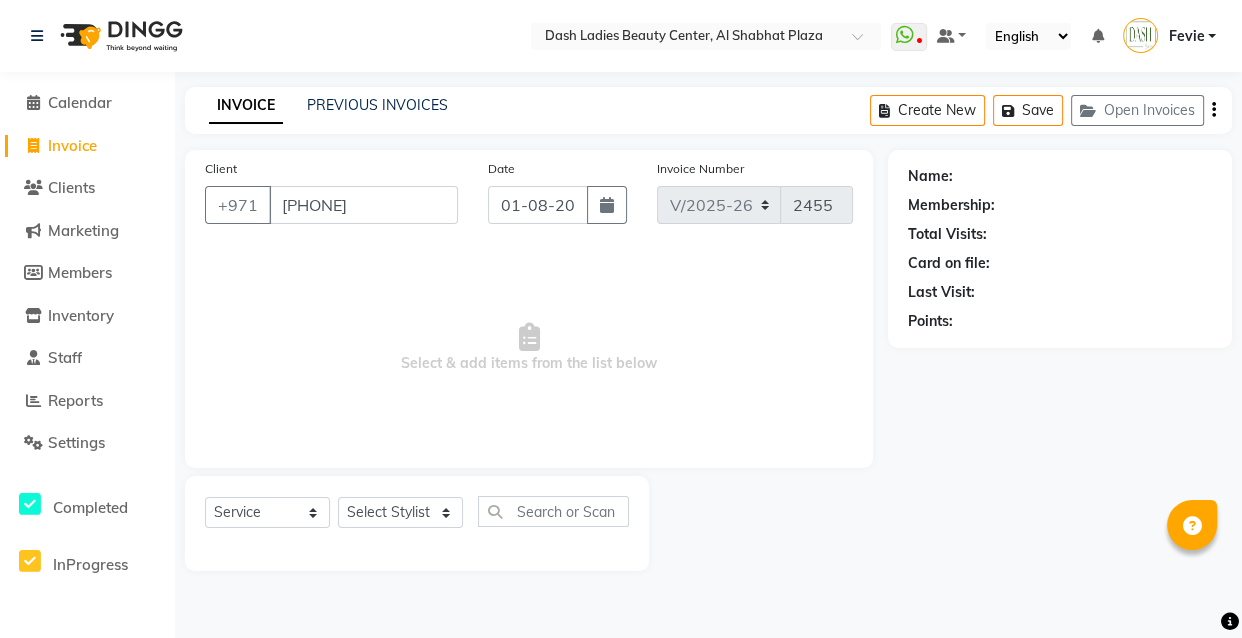 type on "502223325" 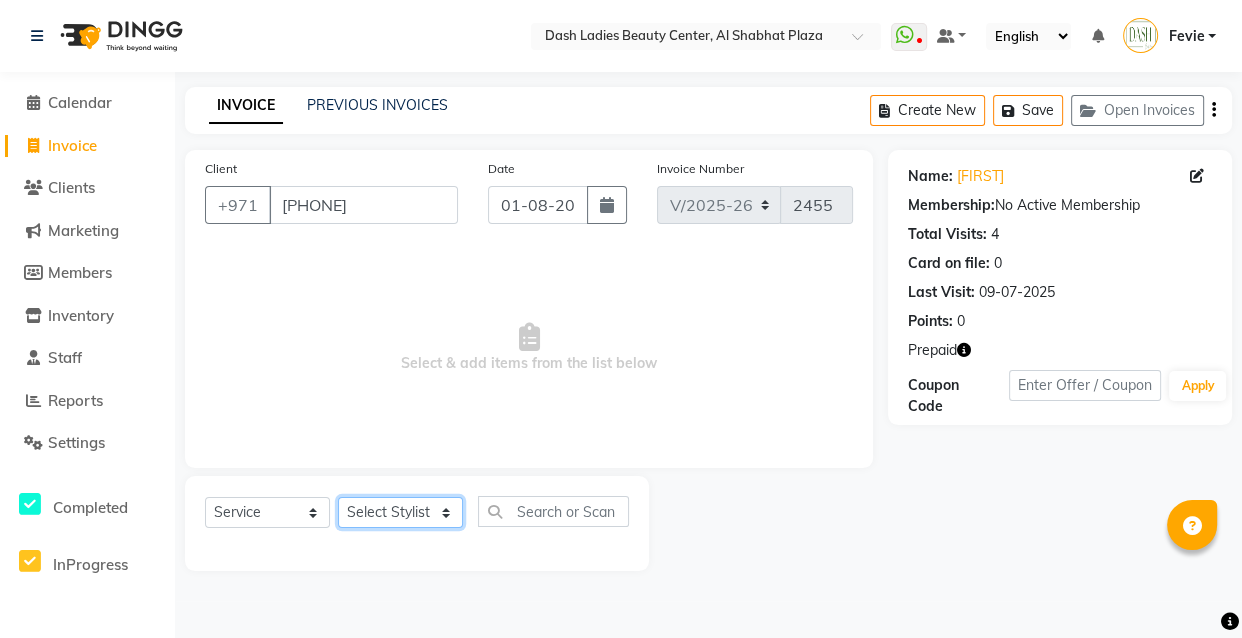 click on "Select Stylist Aizel Angelina Anna Bobi Edlyn Fevie  Flora Grace Hamda Janine Jelyn Mariel Maya Maya (Cafe) May Joy (Cafe) Nabasirye (Cafe) Nancy Nilam Nita Noreen Owner Peace Rechiel Rose Marie Saman Talina" 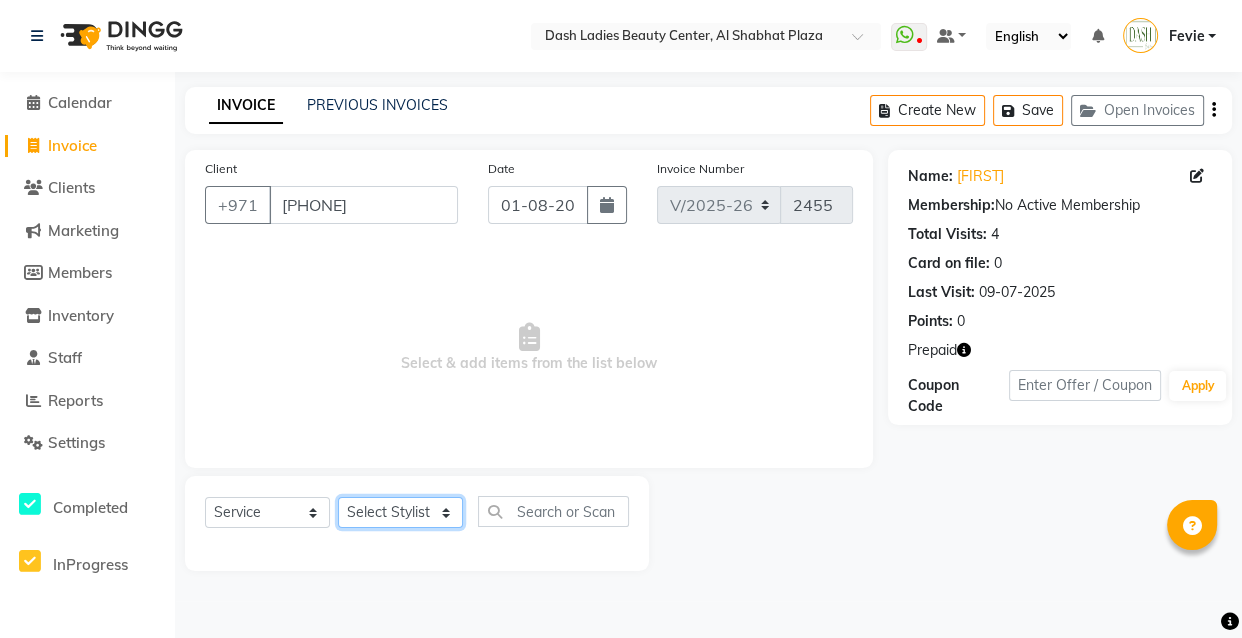 select on "82784" 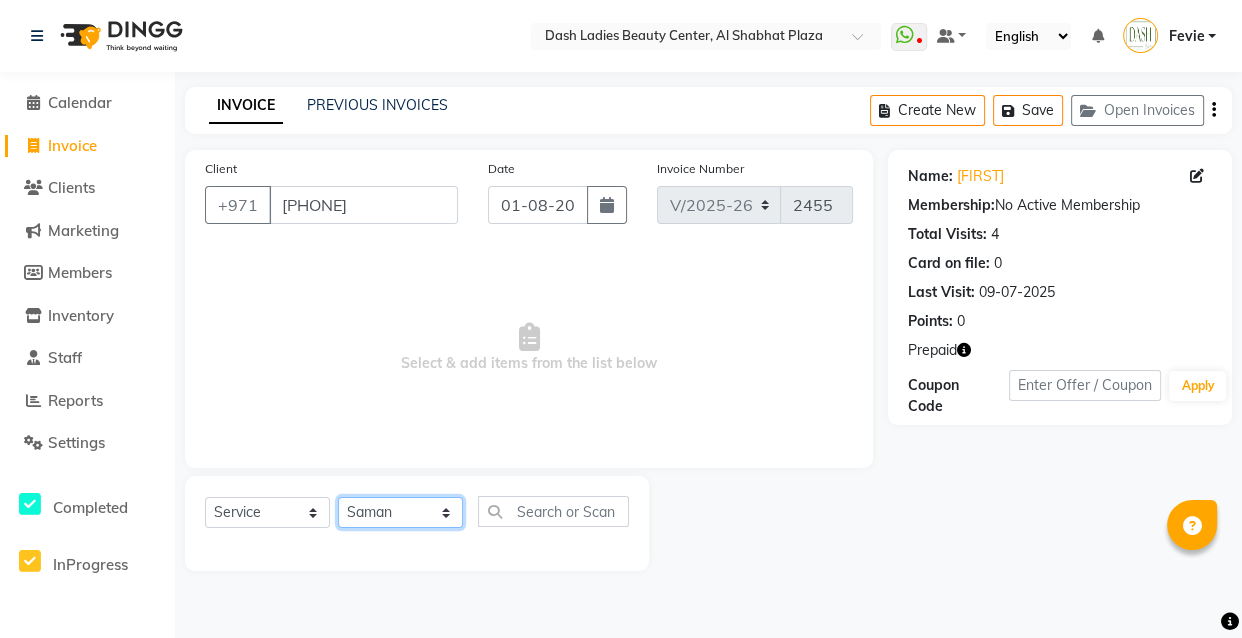click on "Select Stylist Aizel Angelina Anna Bobi Edlyn Fevie  Flora Grace Hamda Janine Jelyn Mariel Maya Maya (Cafe) May Joy (Cafe) Nabasirye (Cafe) Nancy Nilam Nita Noreen Owner Peace Rechiel Rose Marie Saman Talina" 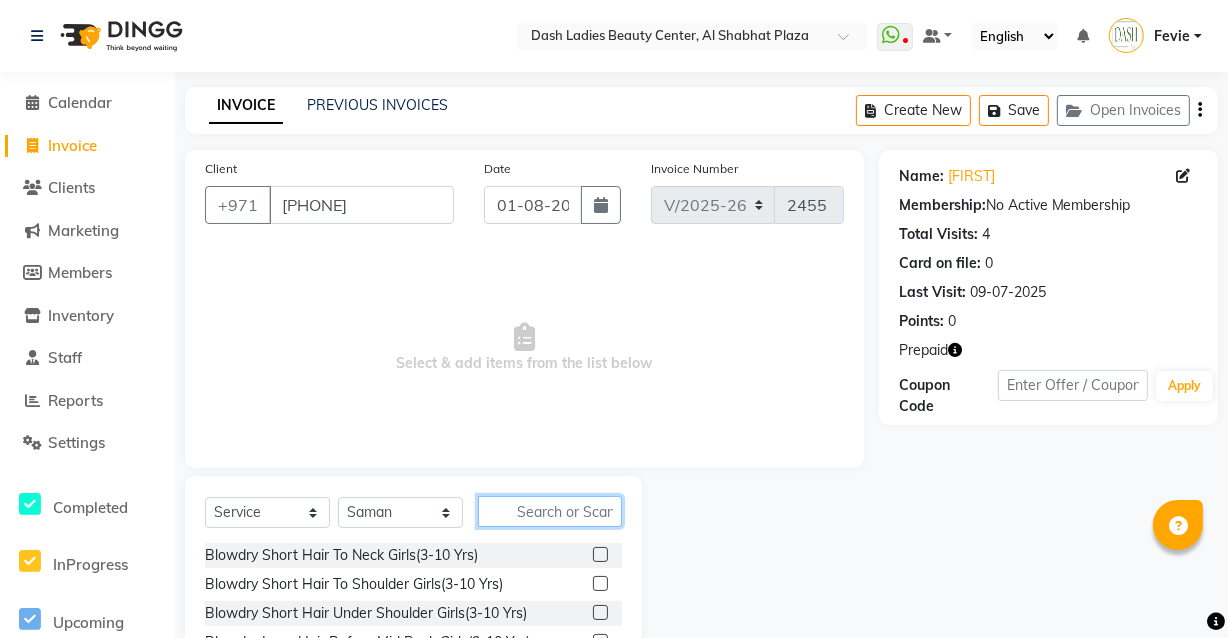 click 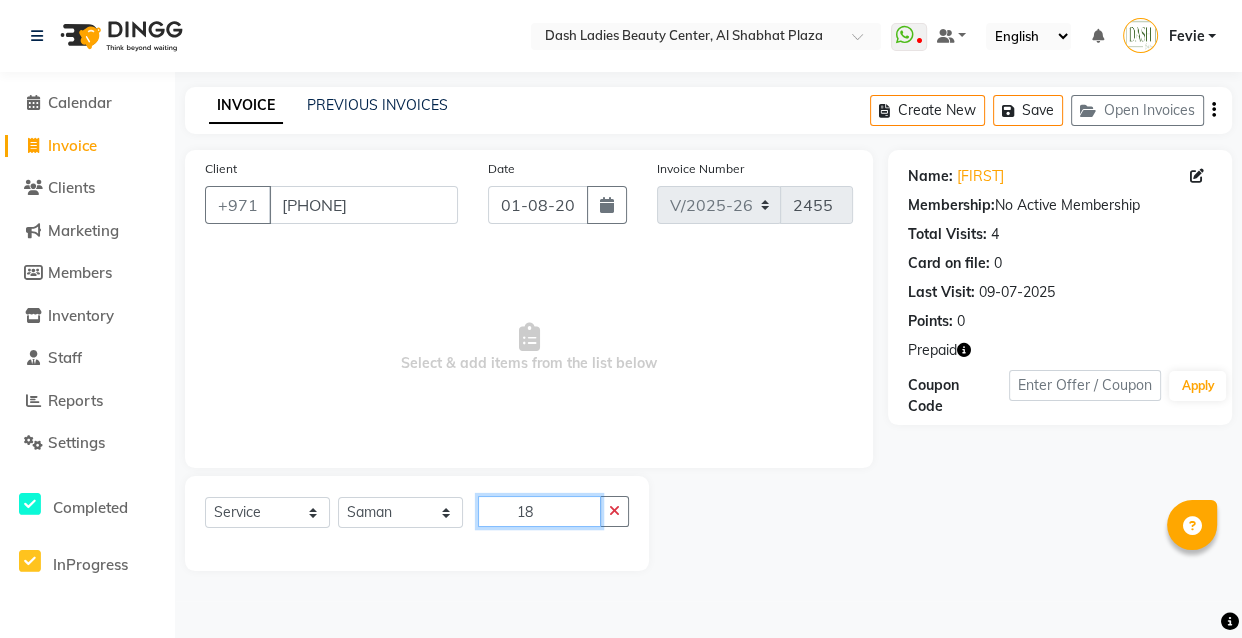 type on "1" 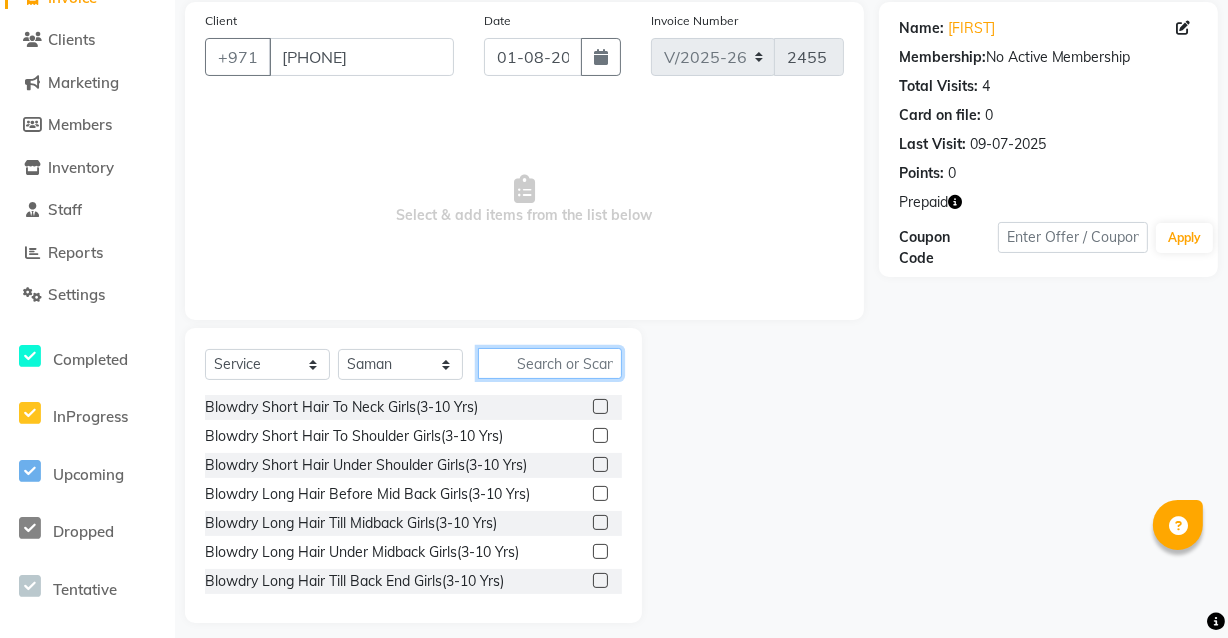 scroll, scrollTop: 151, scrollLeft: 0, axis: vertical 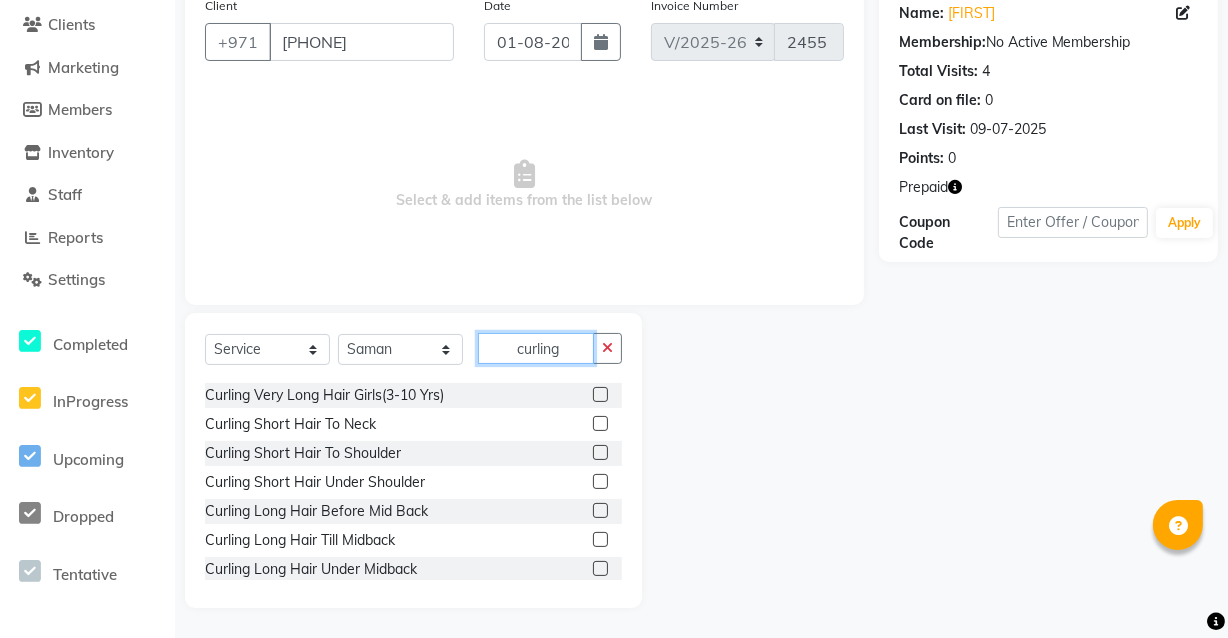 type on "curling" 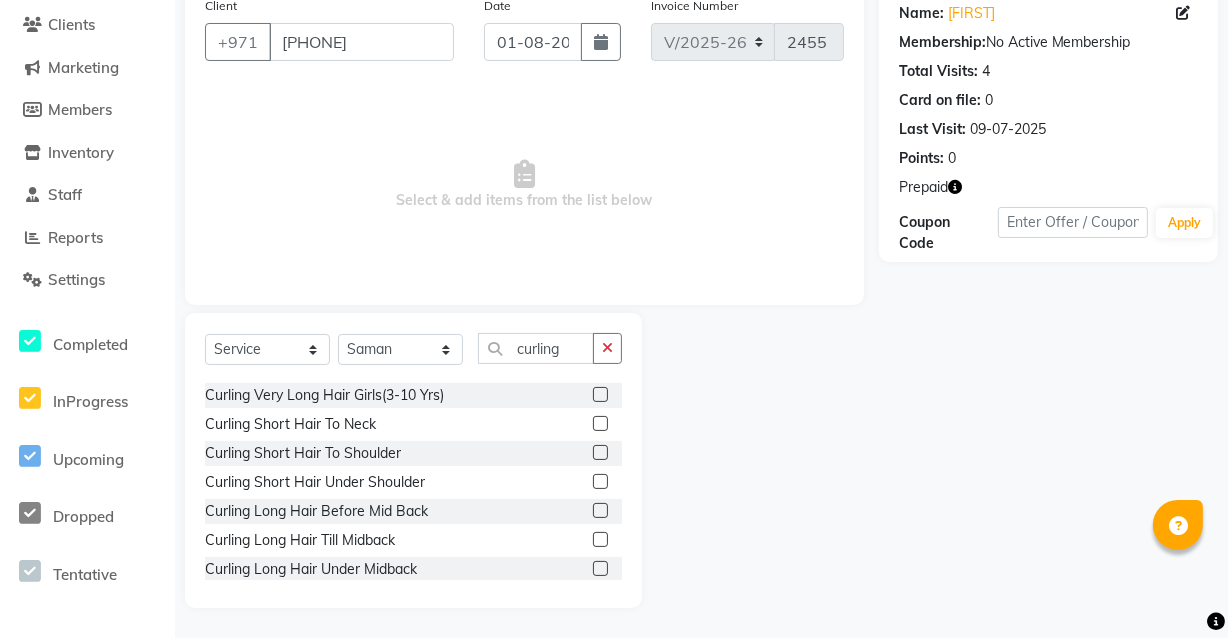 click 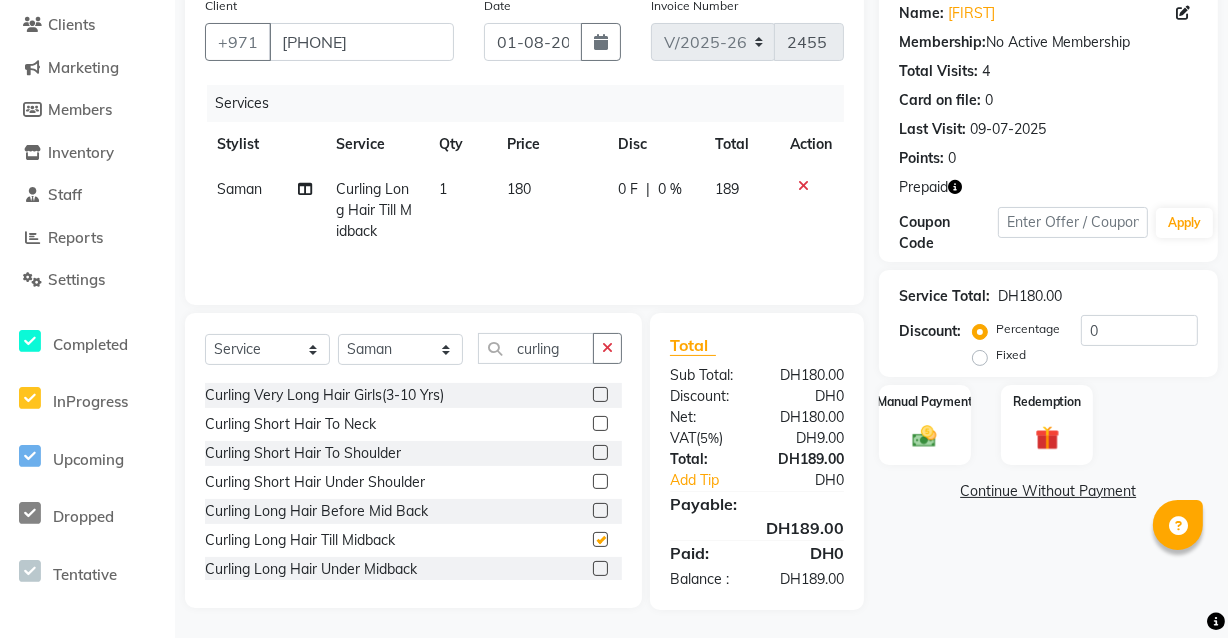 checkbox on "false" 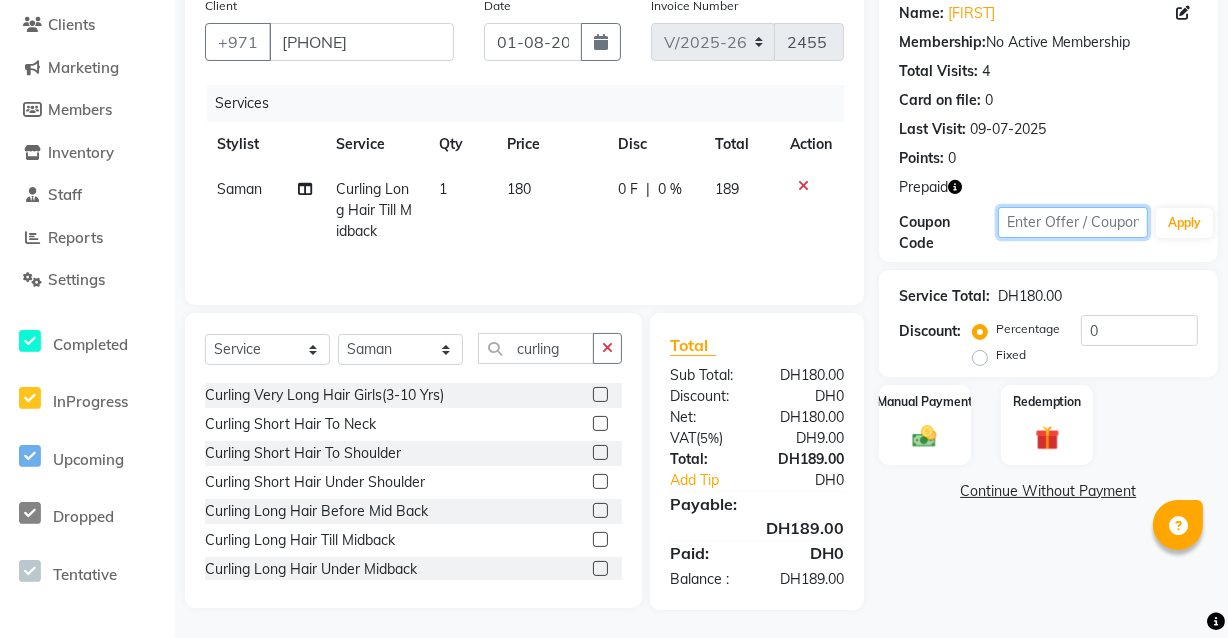click 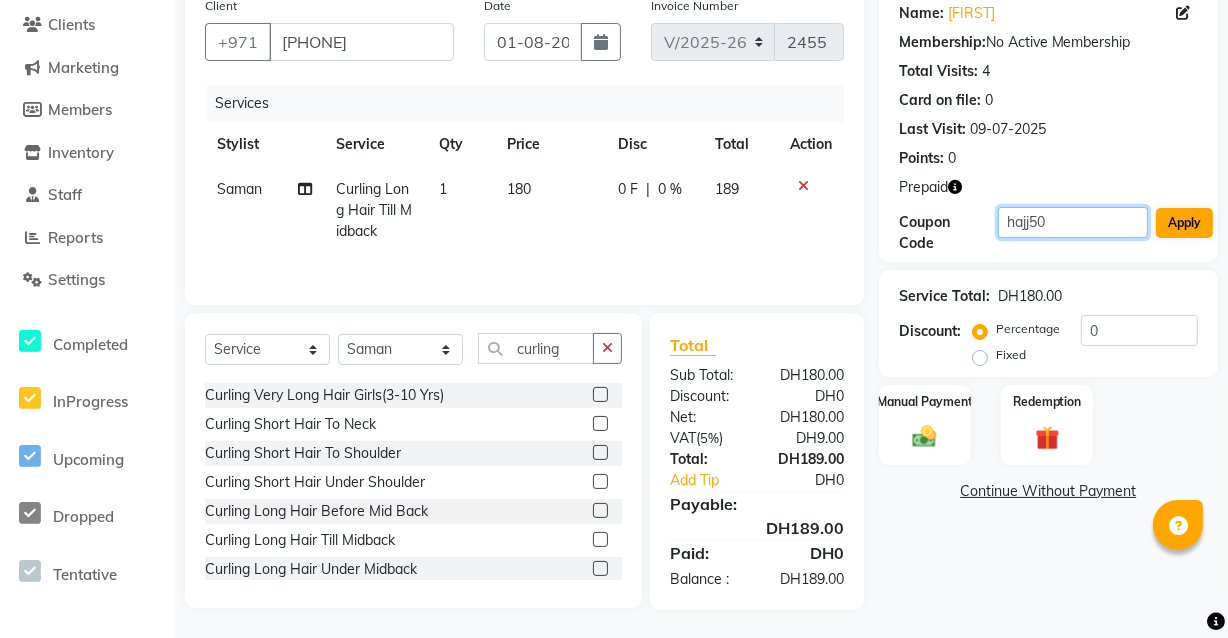 type on "hajj50" 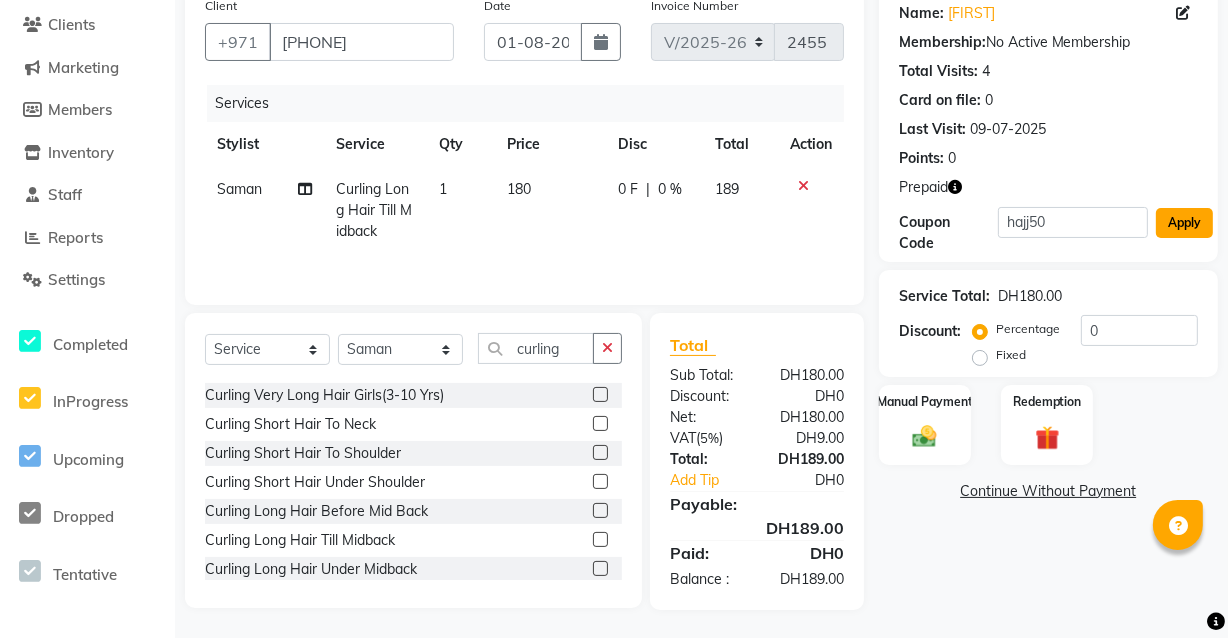 click on "Apply" 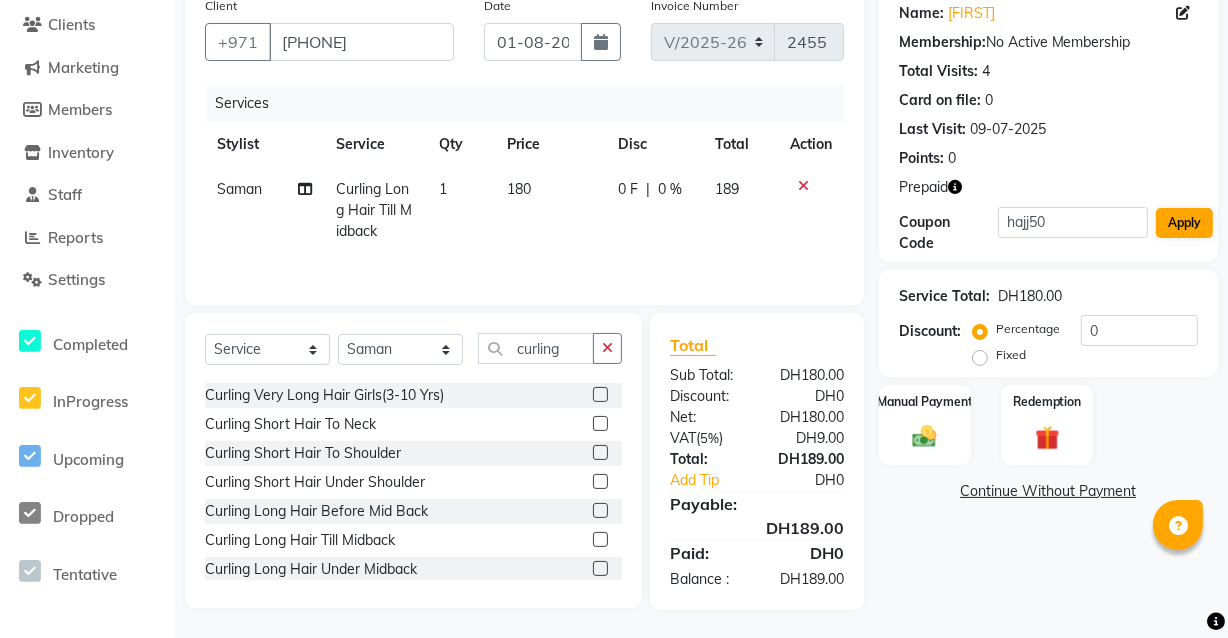 type on "50" 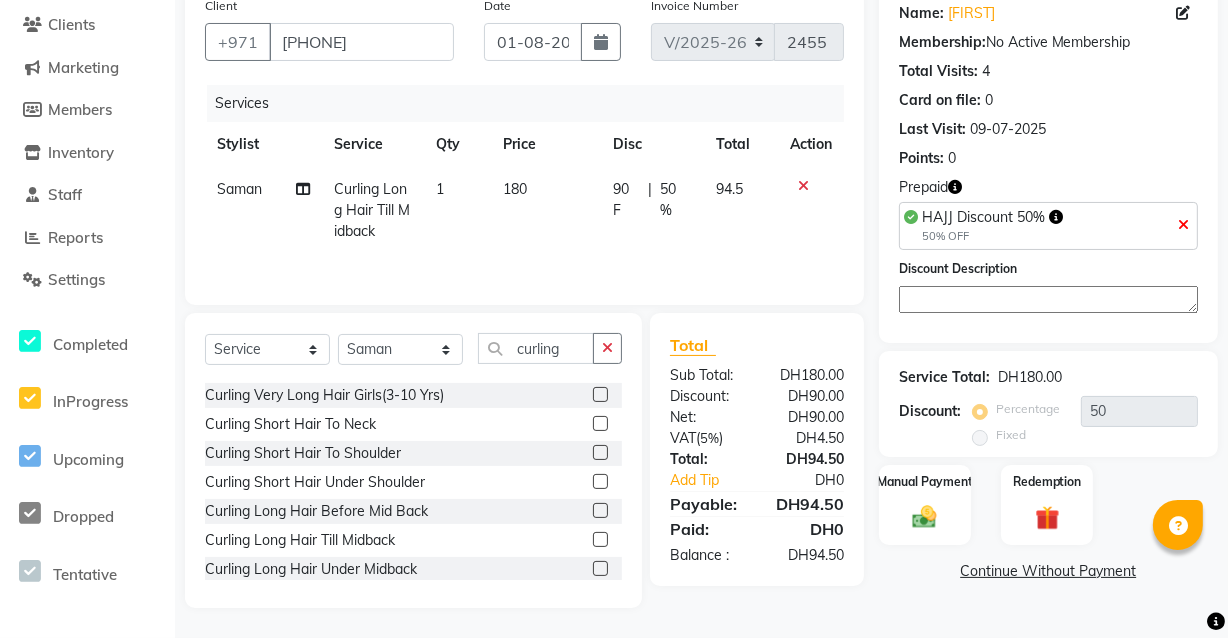 click 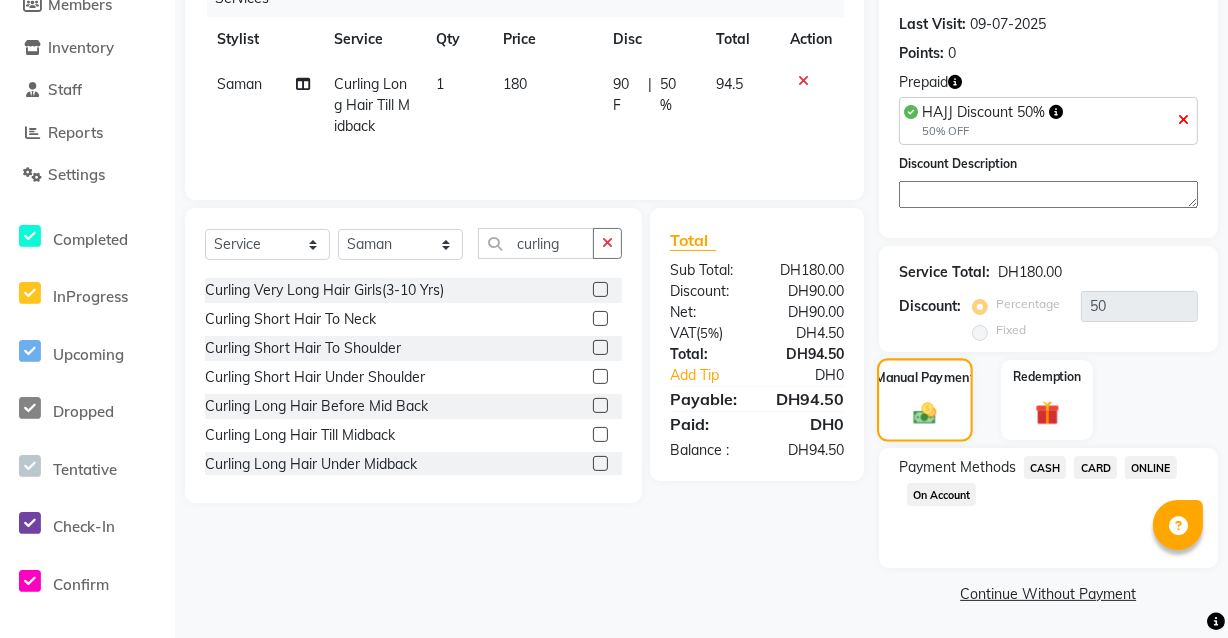 scroll, scrollTop: 269, scrollLeft: 0, axis: vertical 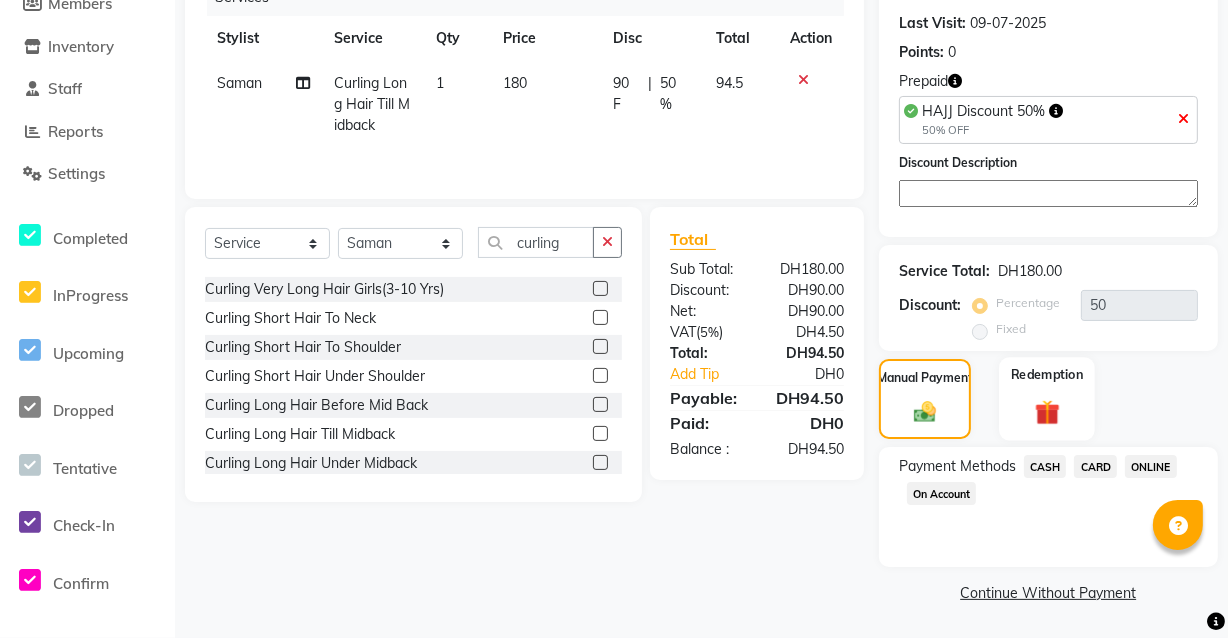 click 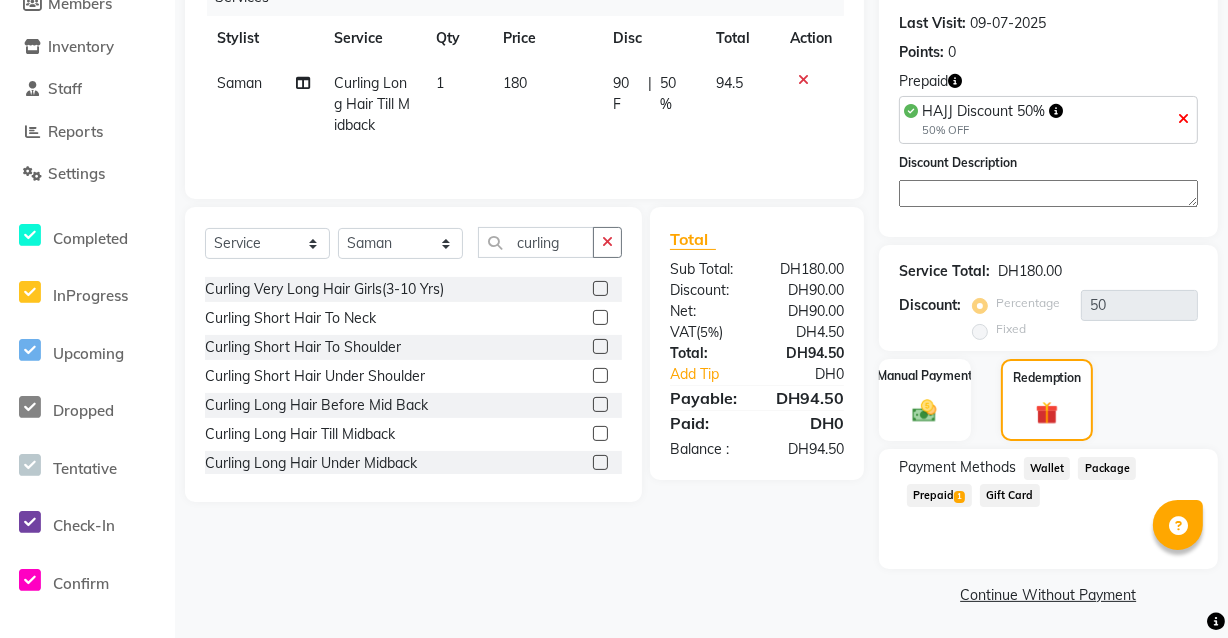 click on "1" 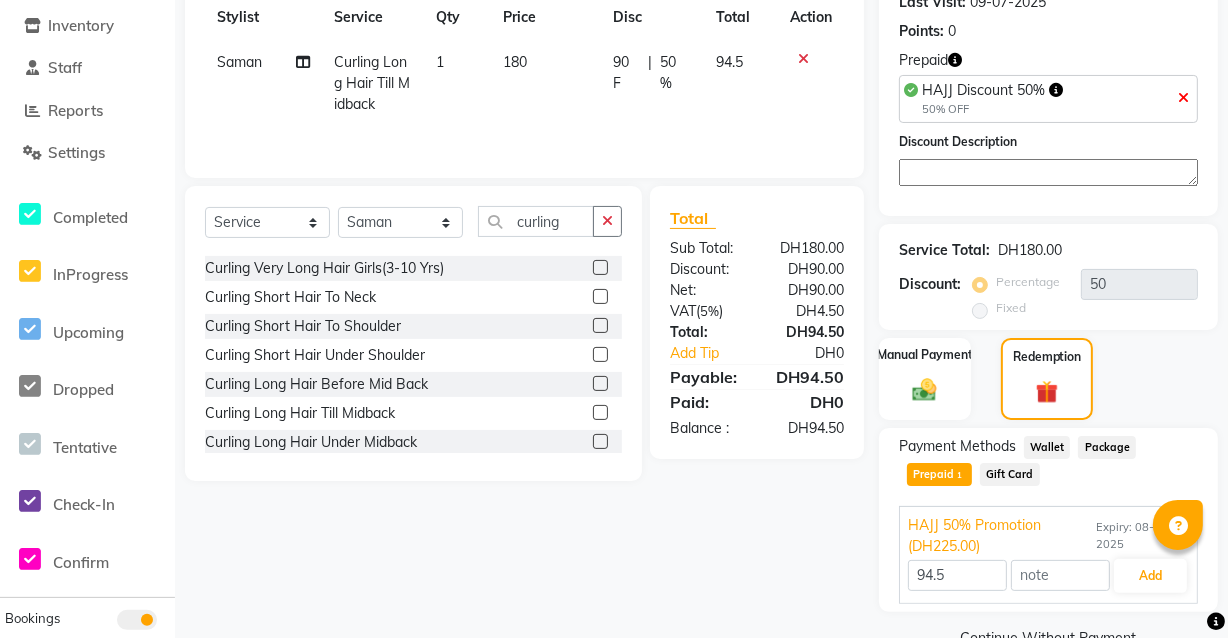 scroll, scrollTop: 333, scrollLeft: 0, axis: vertical 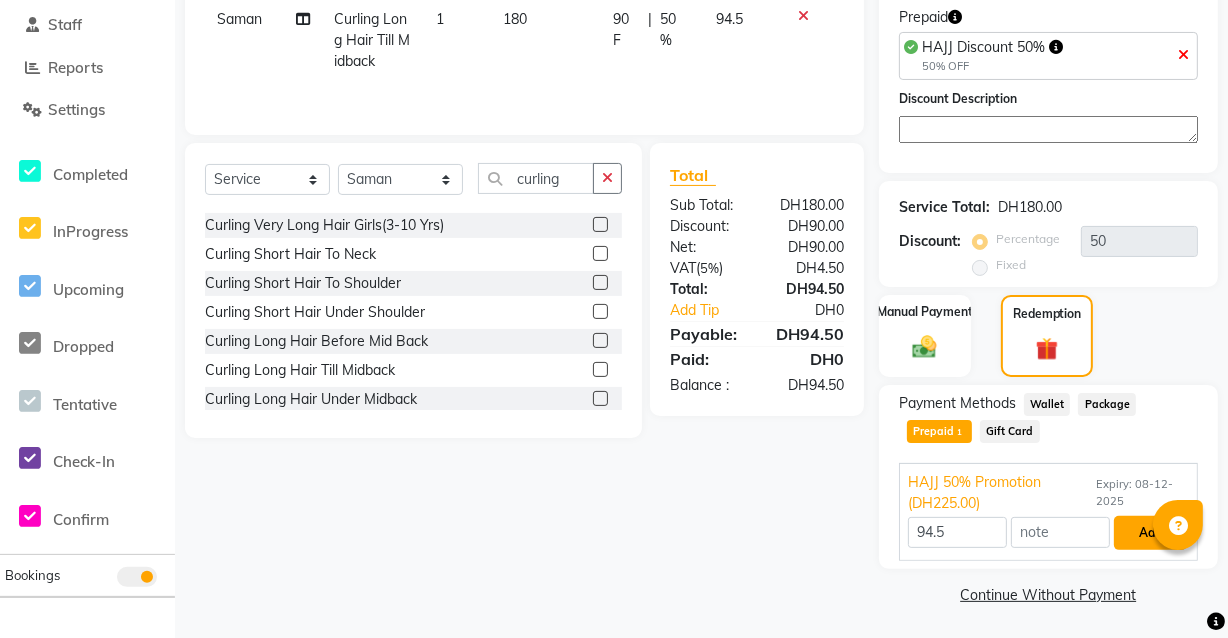 click on "Add" at bounding box center [1150, 533] 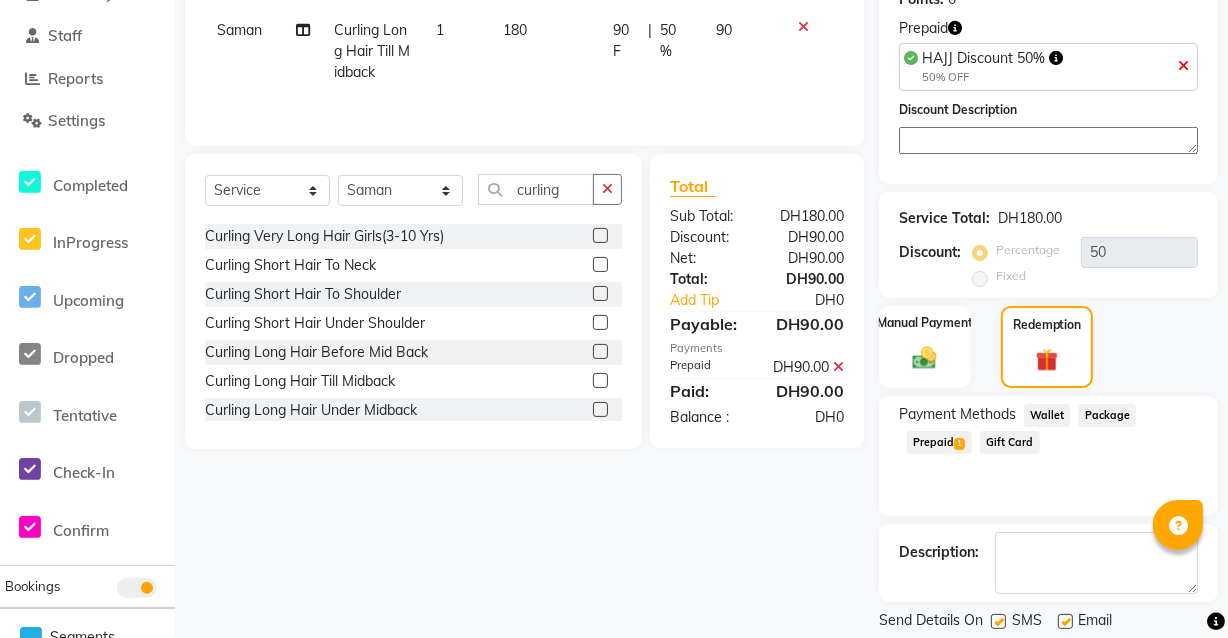 scroll, scrollTop: 367, scrollLeft: 0, axis: vertical 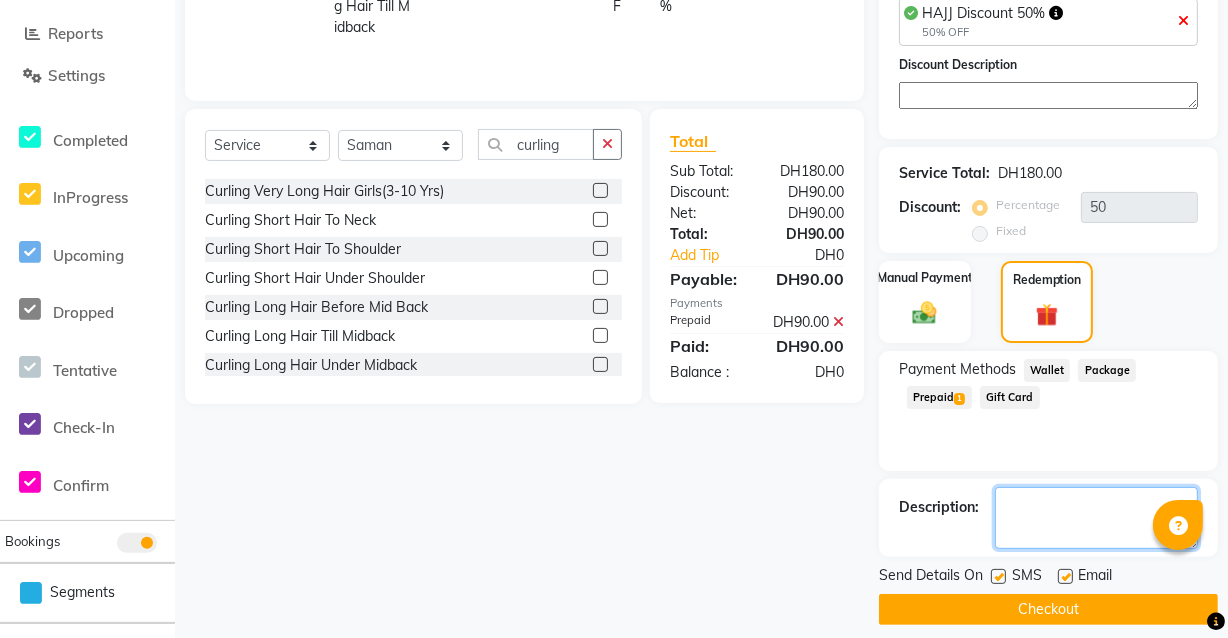 click 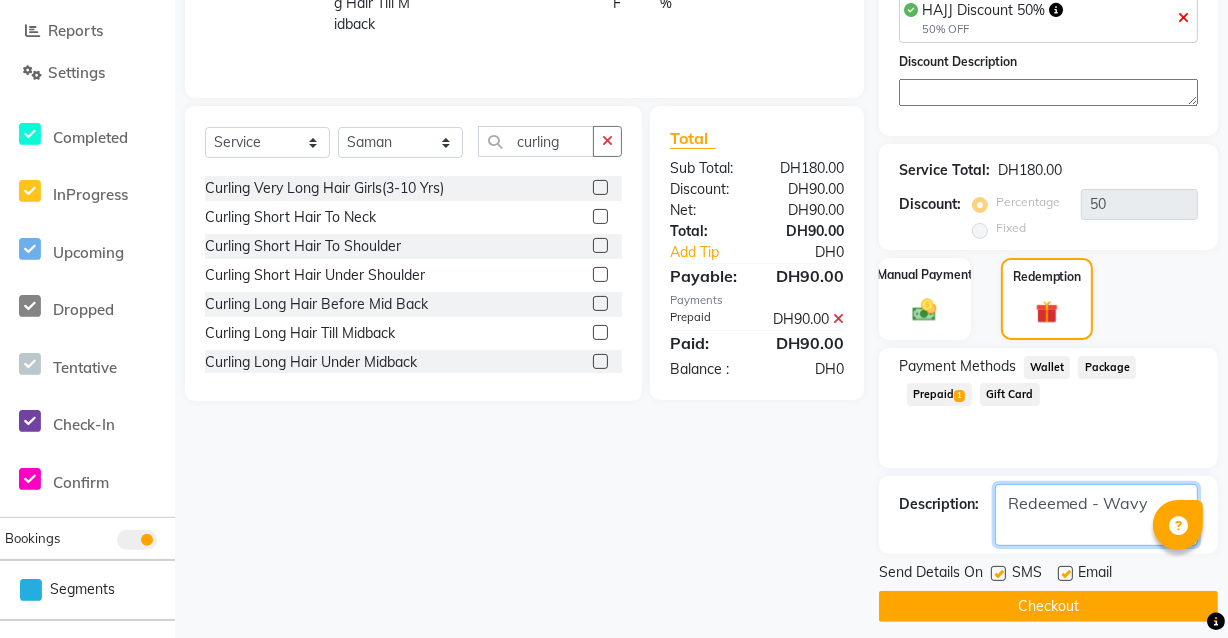 scroll, scrollTop: 382, scrollLeft: 0, axis: vertical 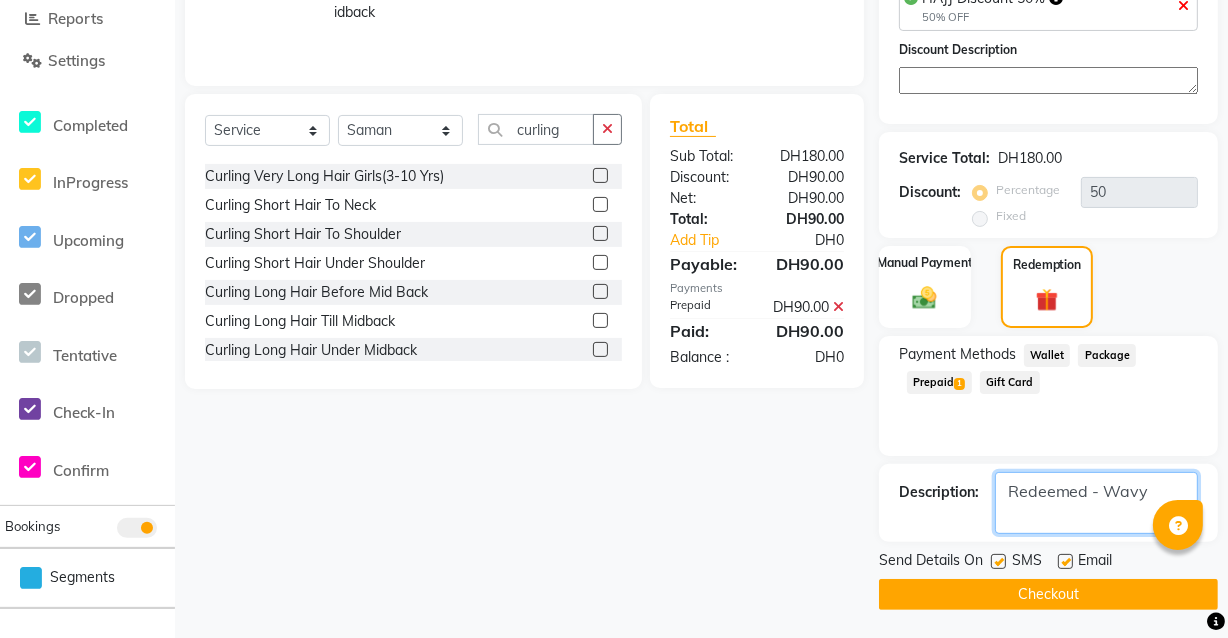 type on "Redeemed - Wavy" 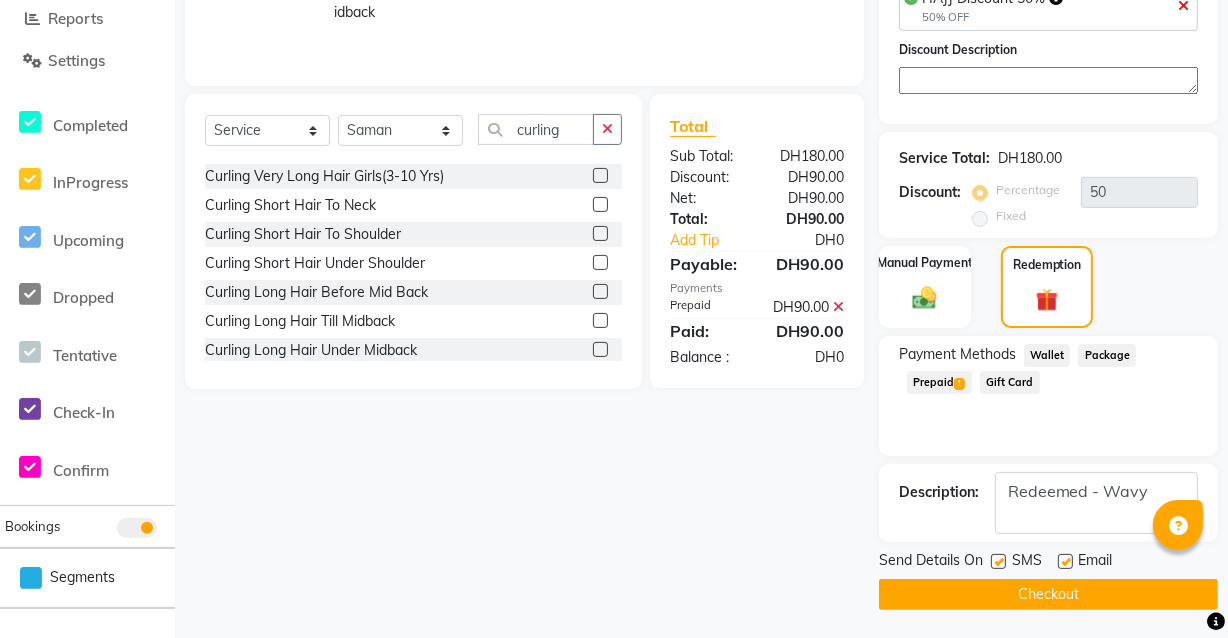 click on "Checkout" 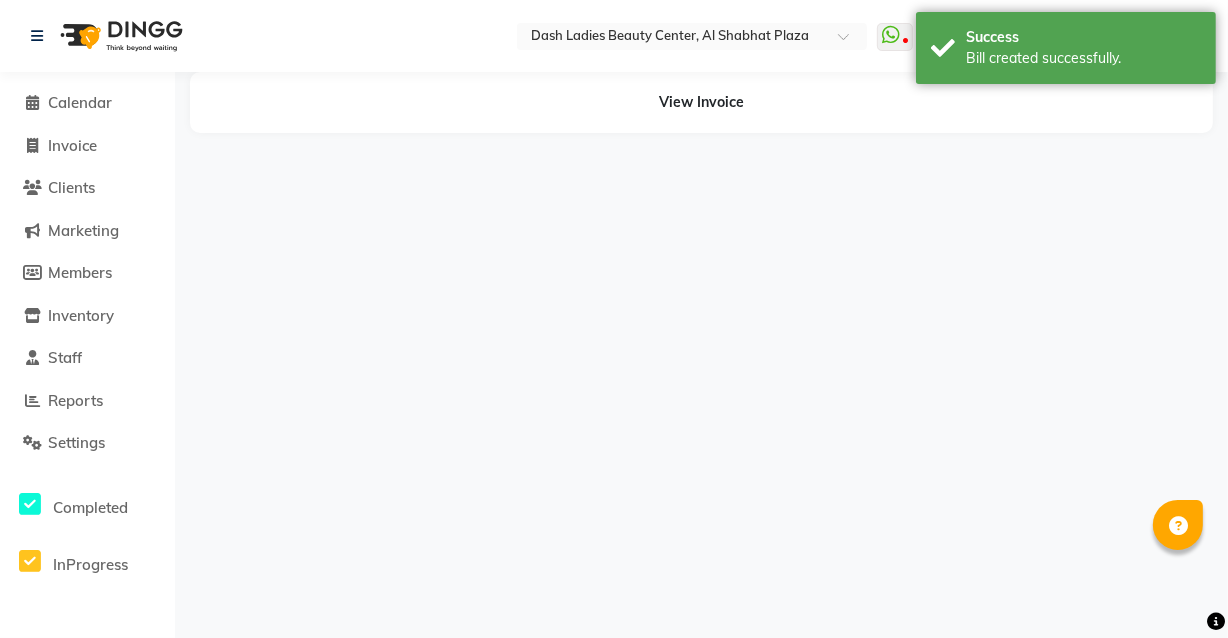 scroll, scrollTop: 0, scrollLeft: 0, axis: both 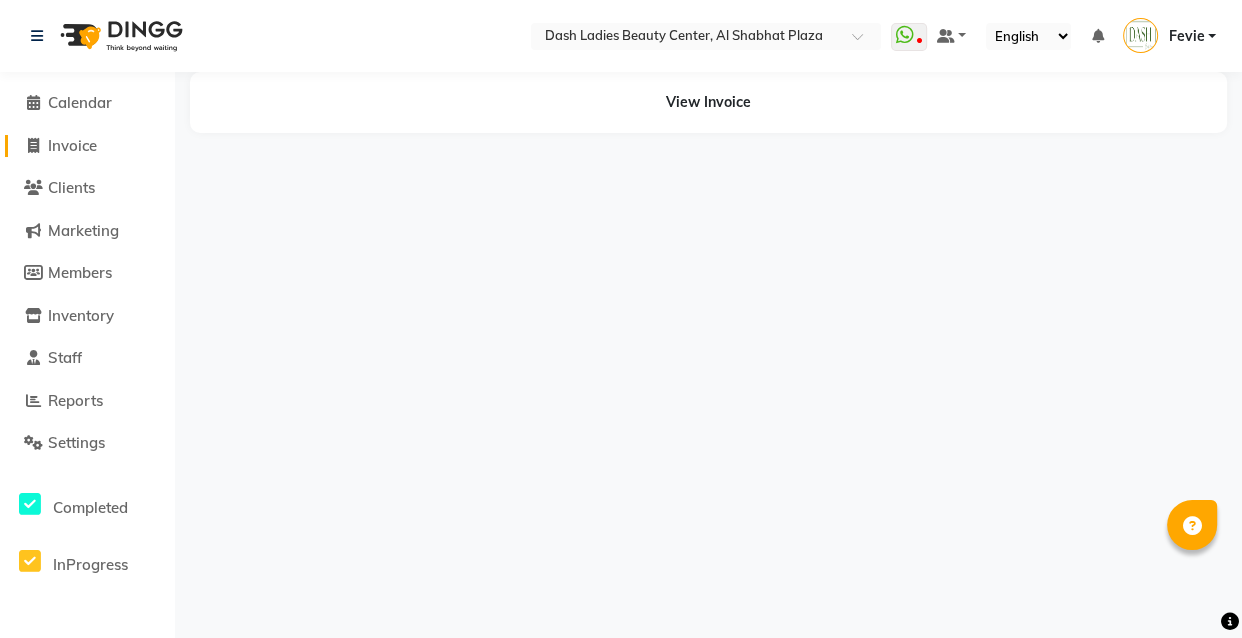 click on "Invoice" 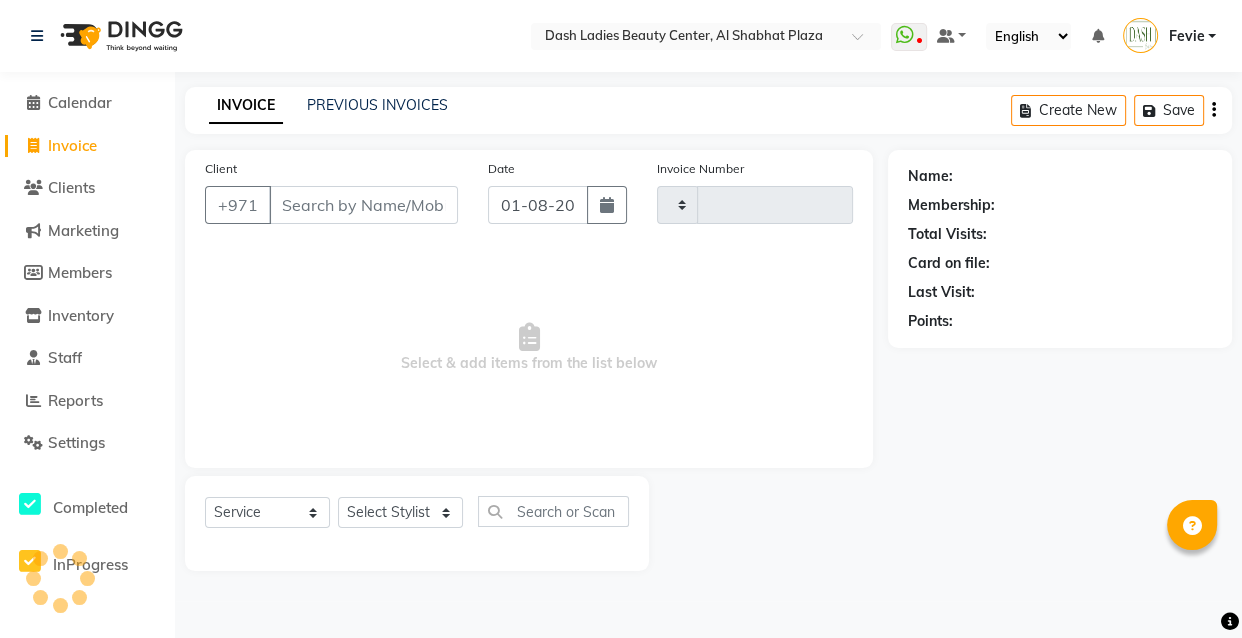 type on "2456" 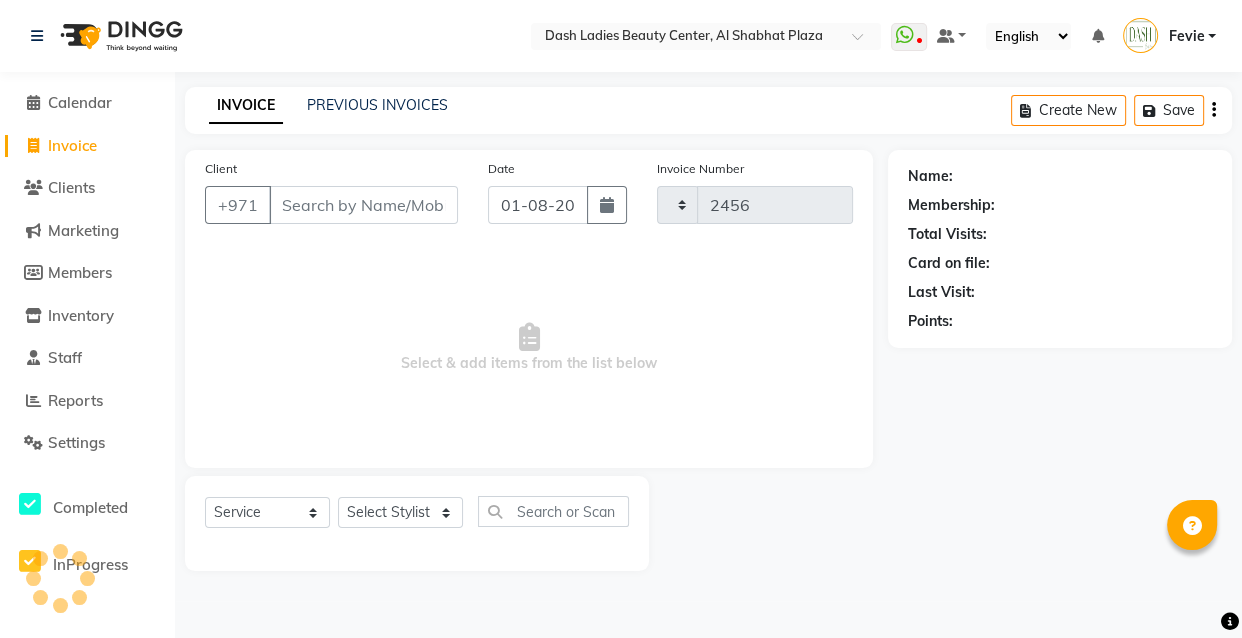select on "8372" 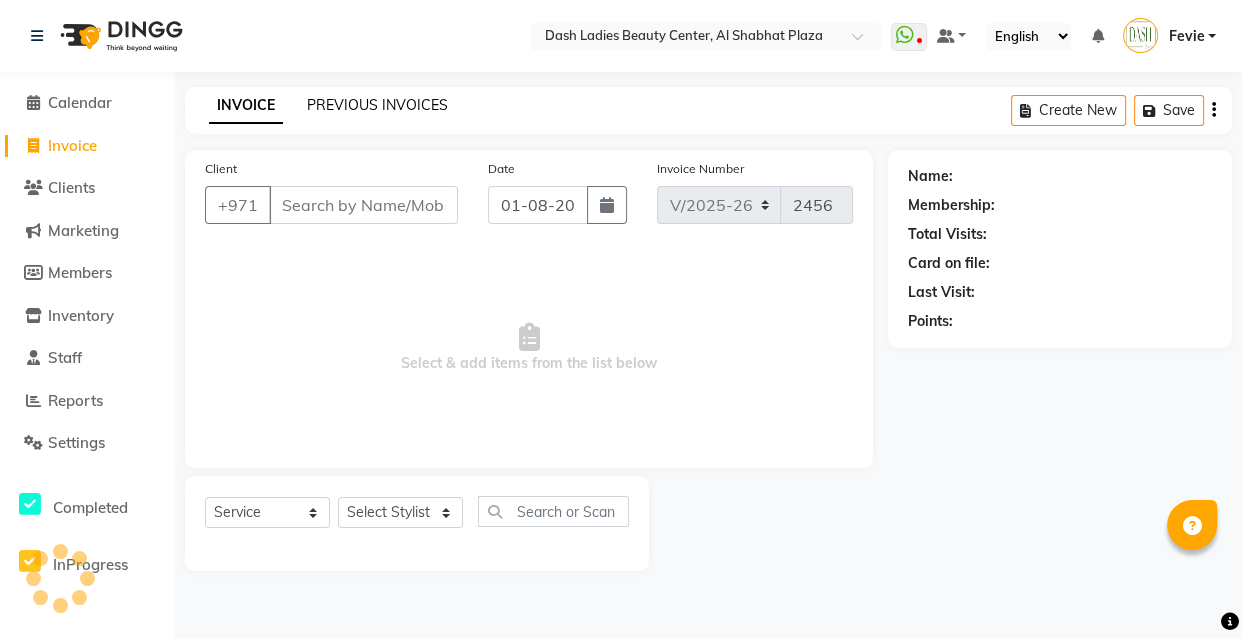 click on "PREVIOUS INVOICES" 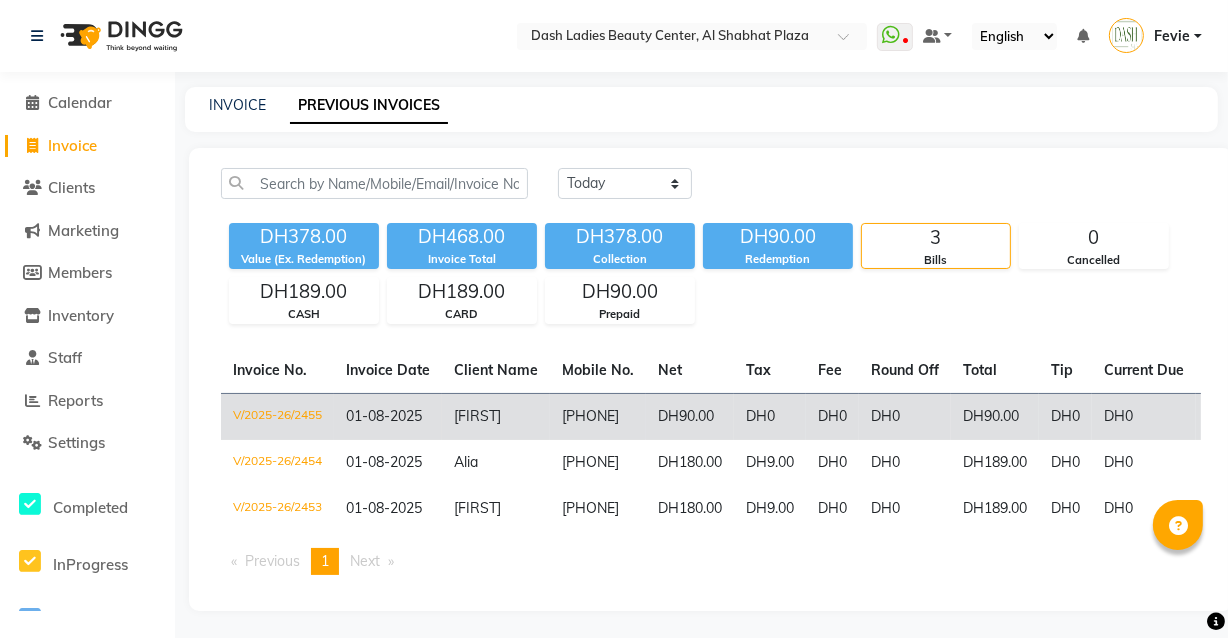 click on "Meriem" 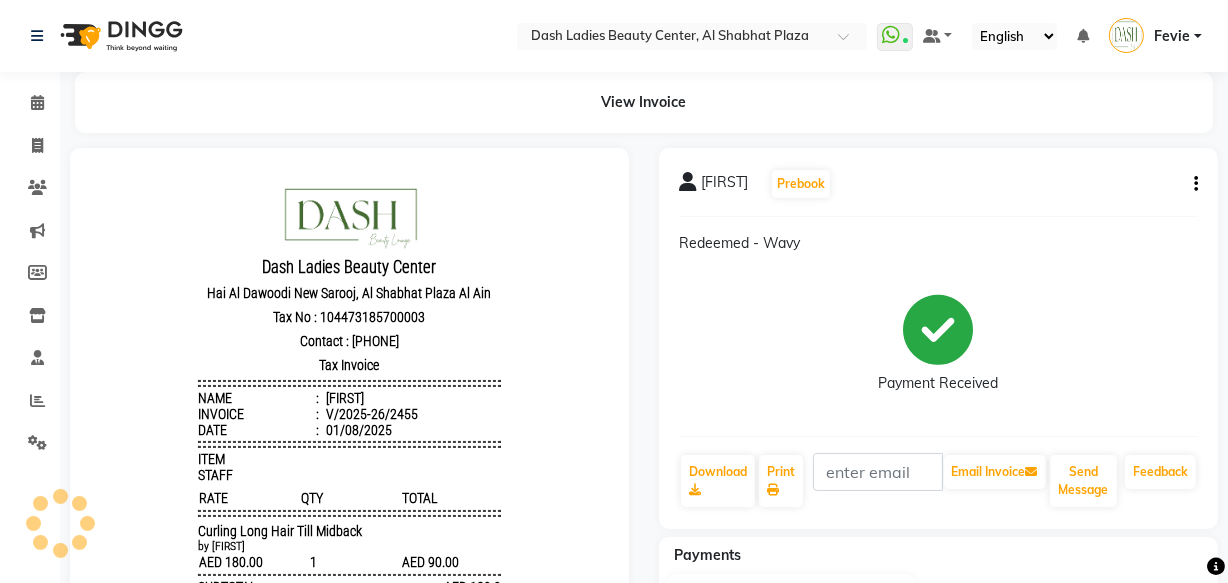 scroll, scrollTop: 0, scrollLeft: 0, axis: both 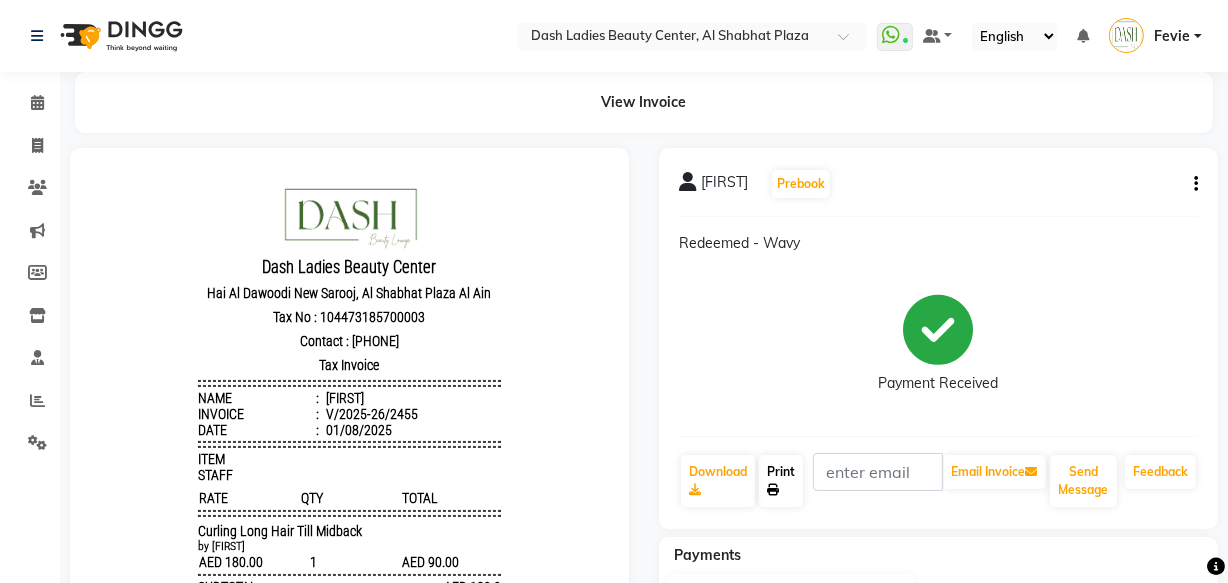 click on "Print" 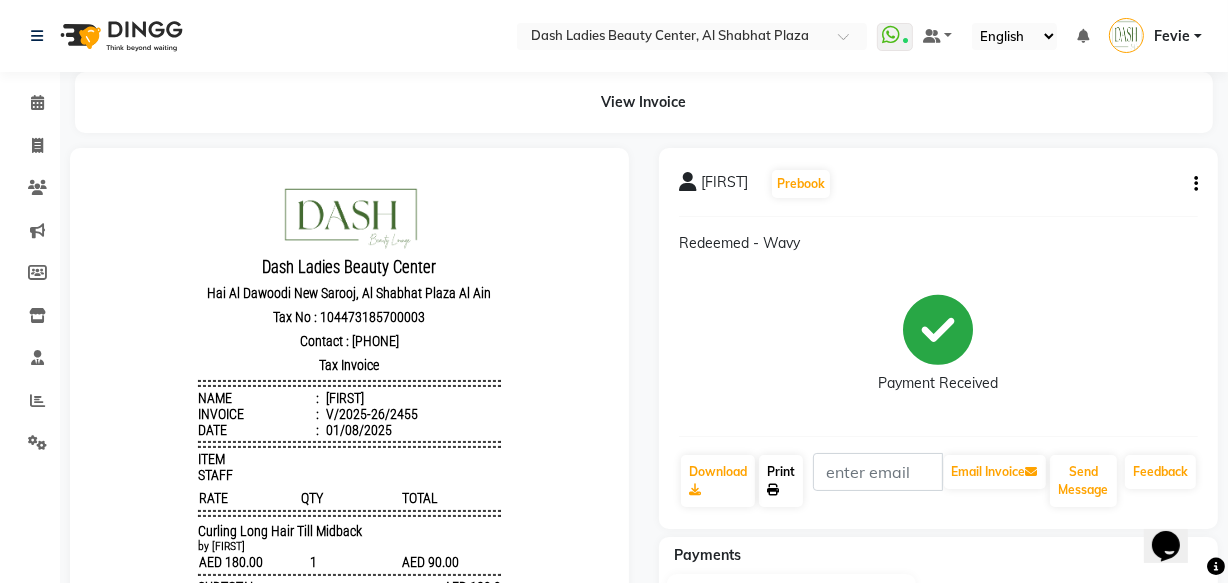 scroll, scrollTop: 0, scrollLeft: 0, axis: both 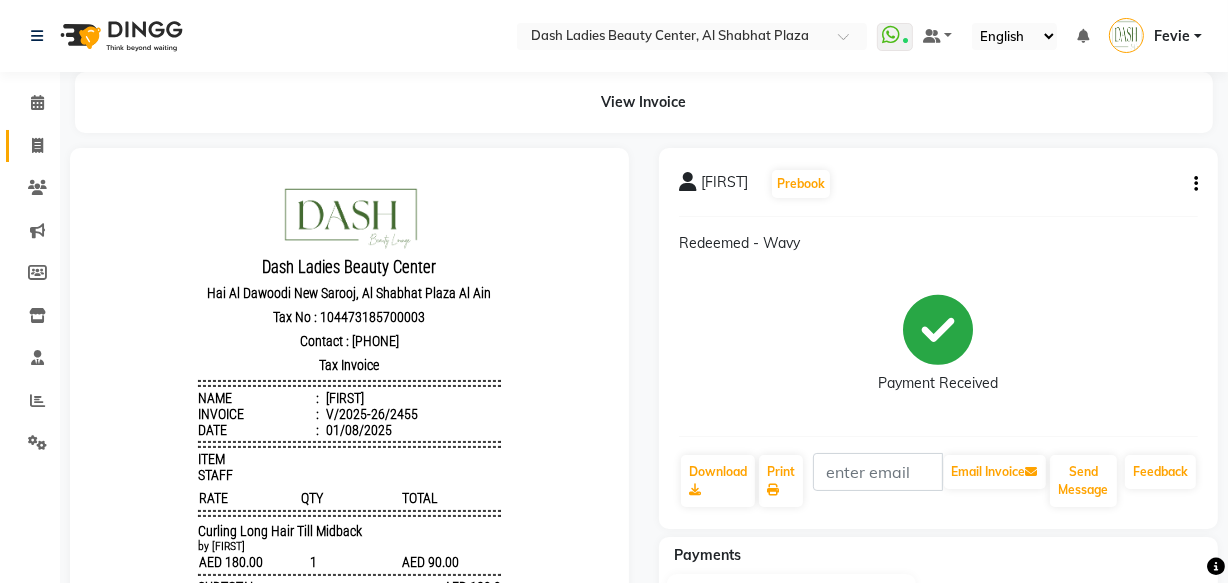 click 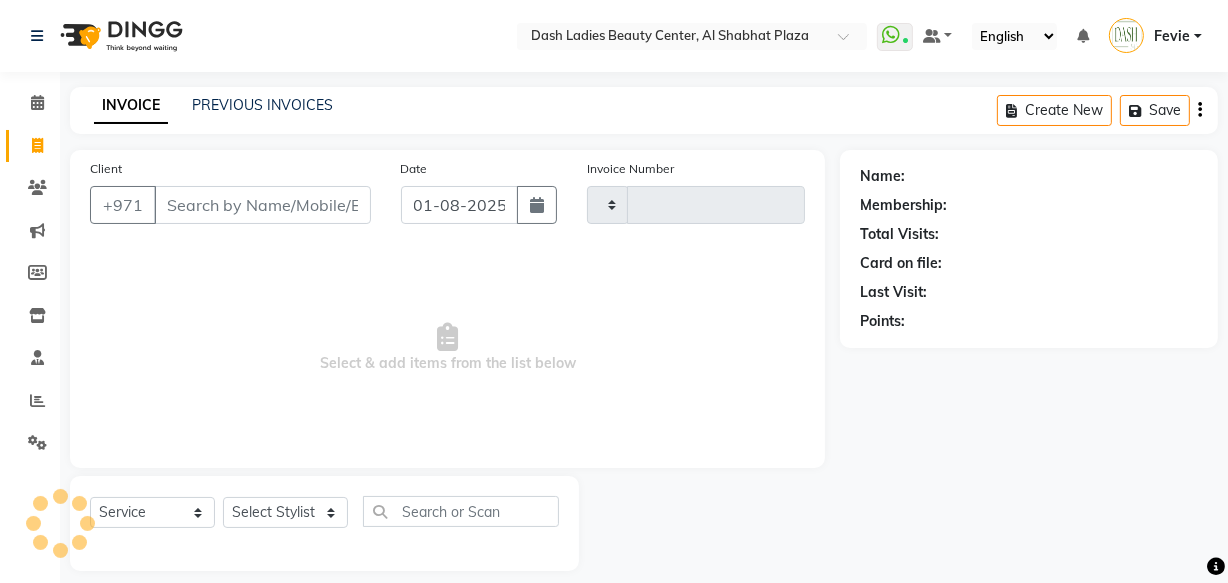 type on "2456" 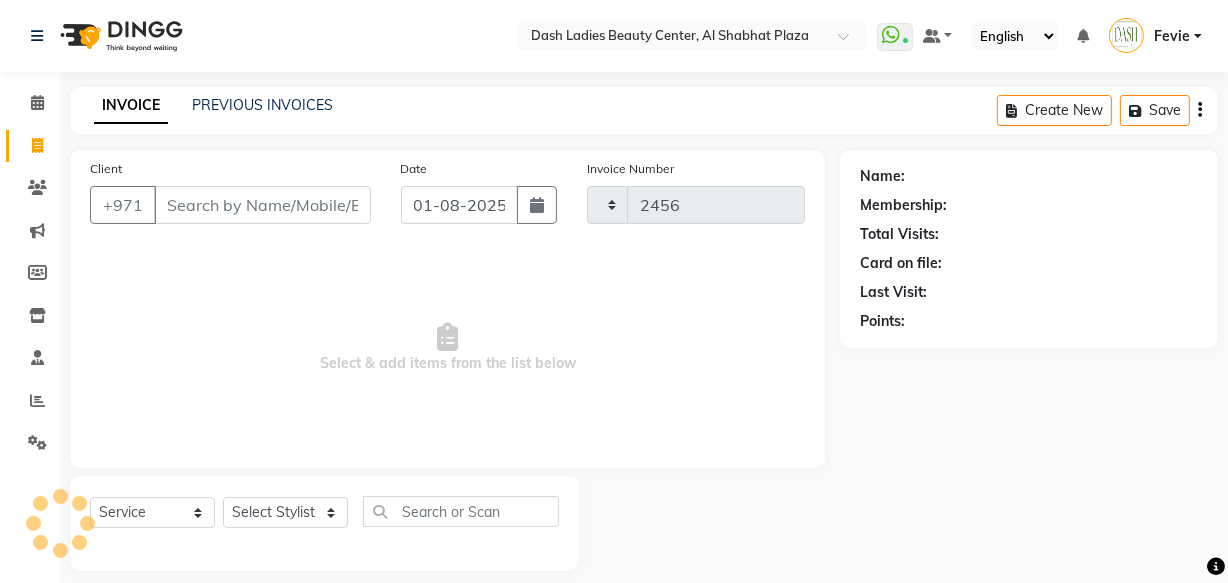 scroll, scrollTop: 19, scrollLeft: 0, axis: vertical 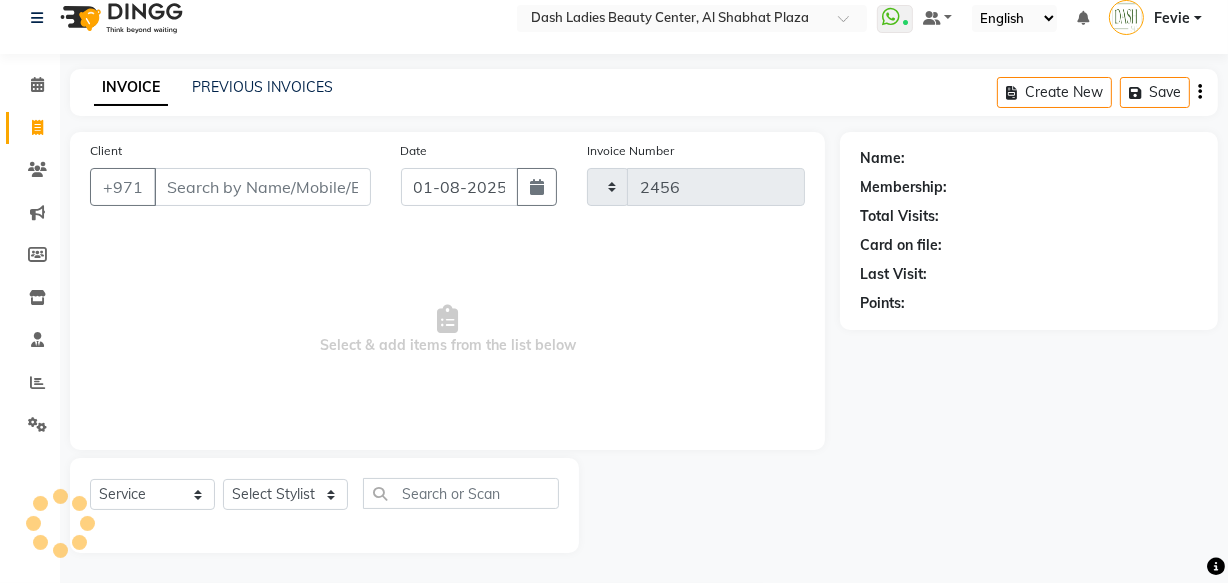 select on "8372" 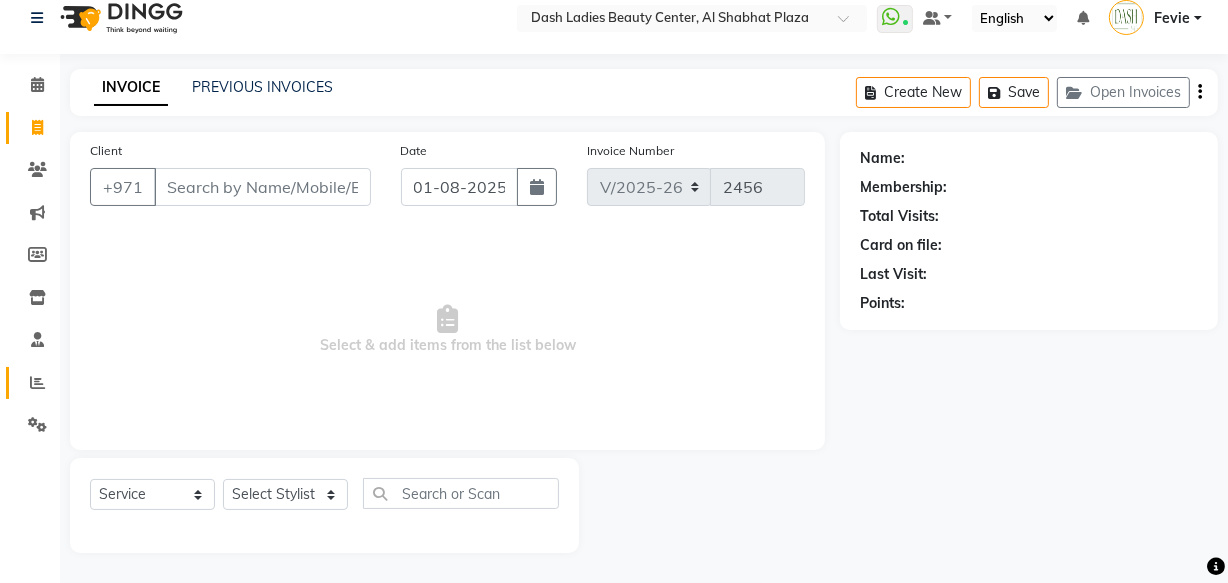 click 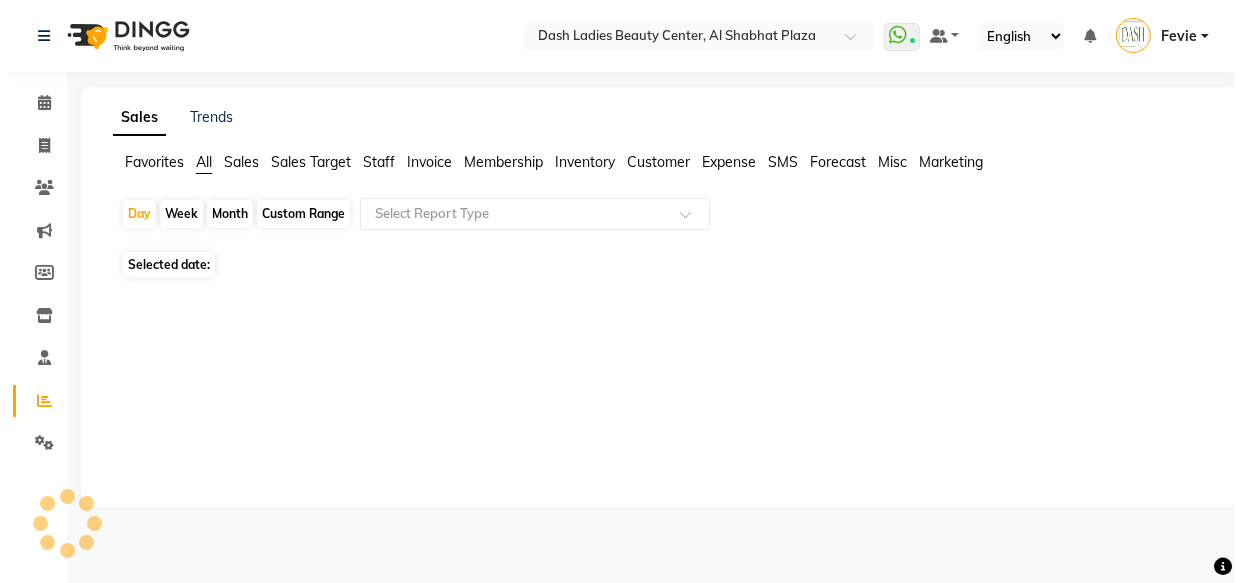 scroll, scrollTop: 0, scrollLeft: 0, axis: both 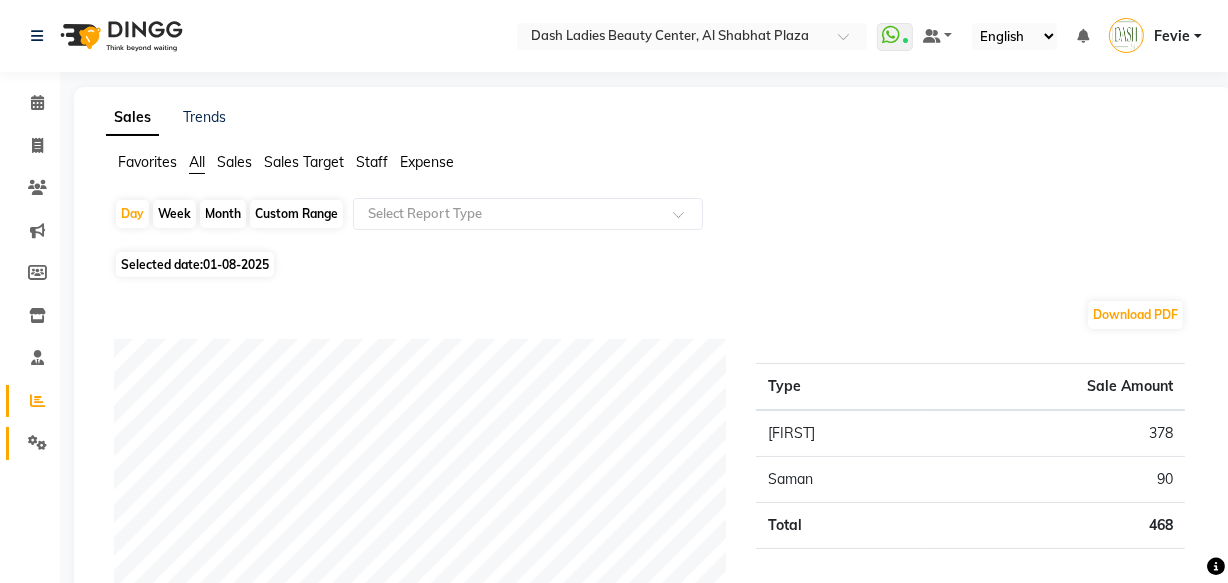 click 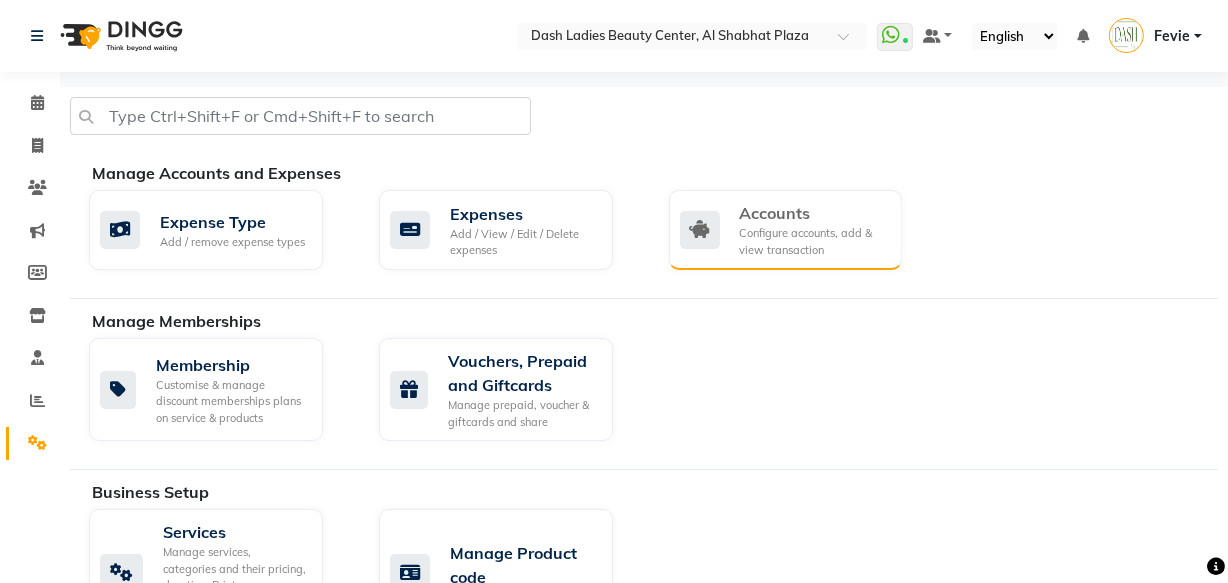 click on "Configure accounts, add & view transaction" 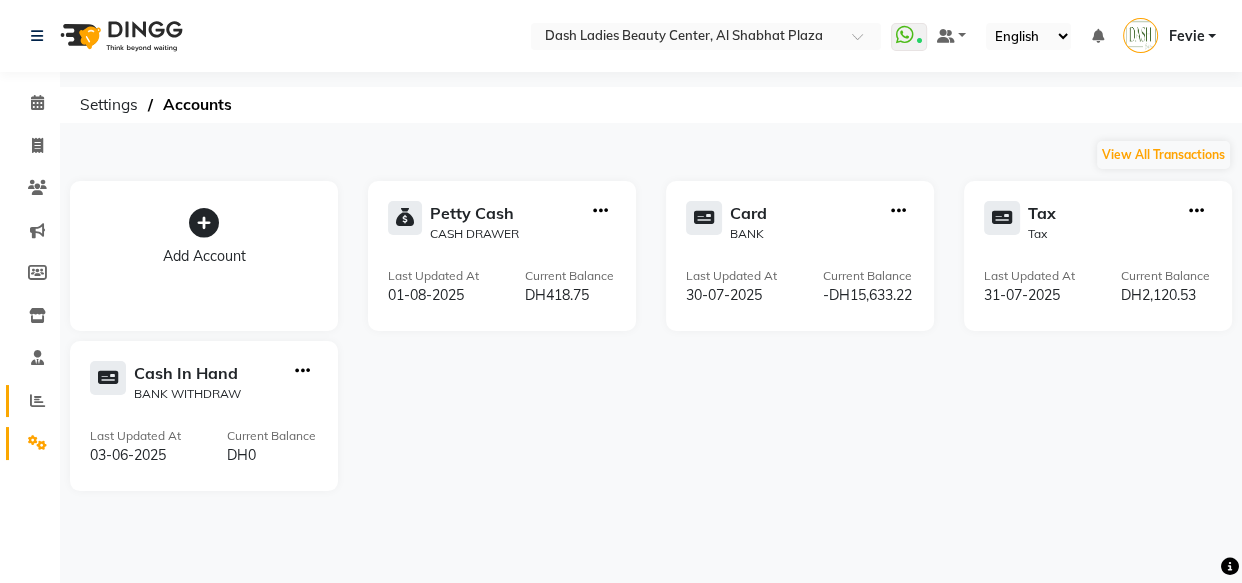 click 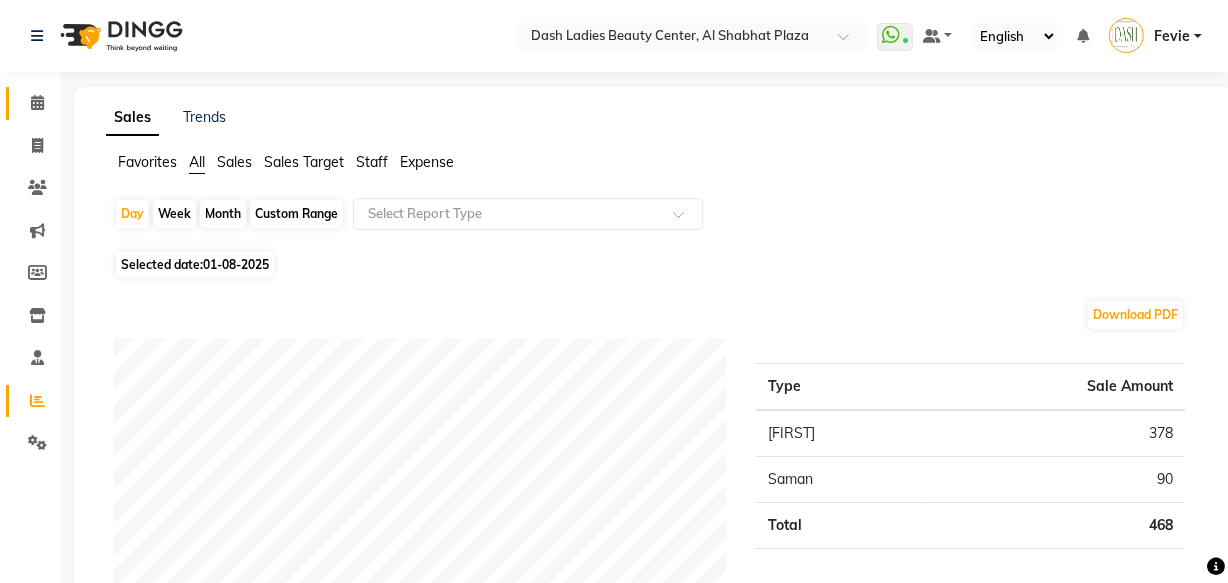 click on "Calendar" 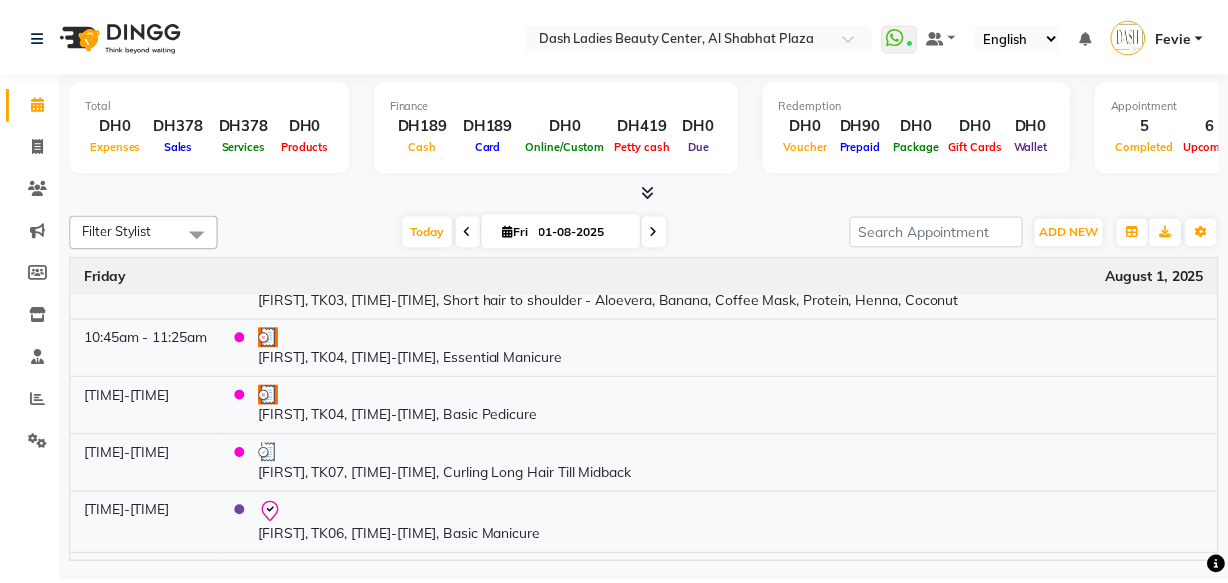 scroll, scrollTop: 0, scrollLeft: 0, axis: both 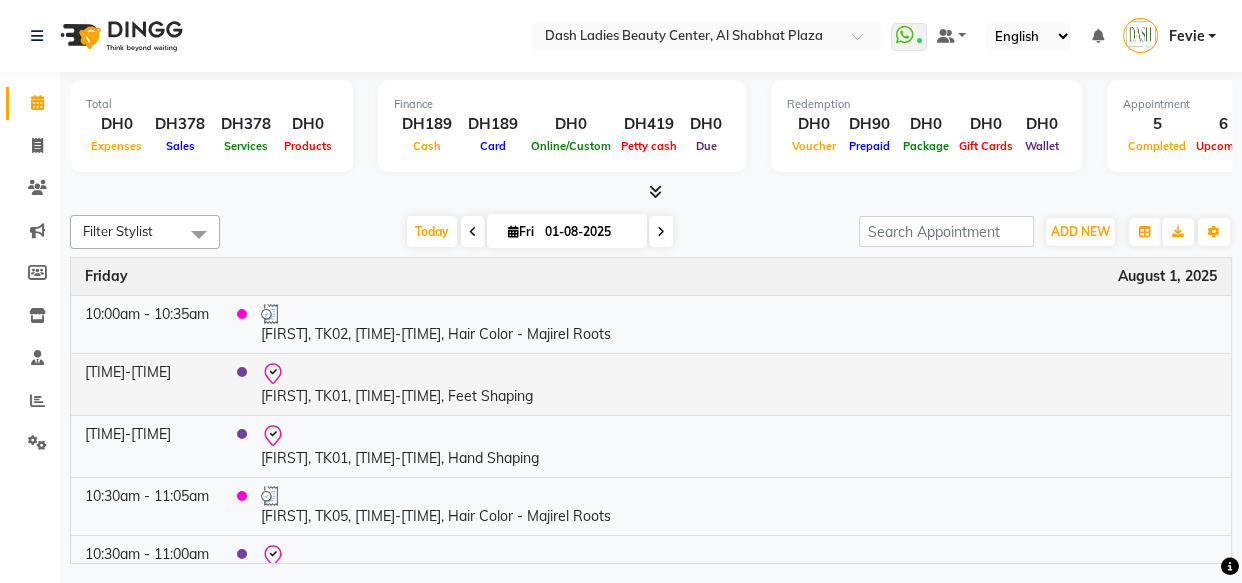 click on "[FIRST], TK01, [TIME]-[TIME], Feet Shaping" at bounding box center [739, 384] 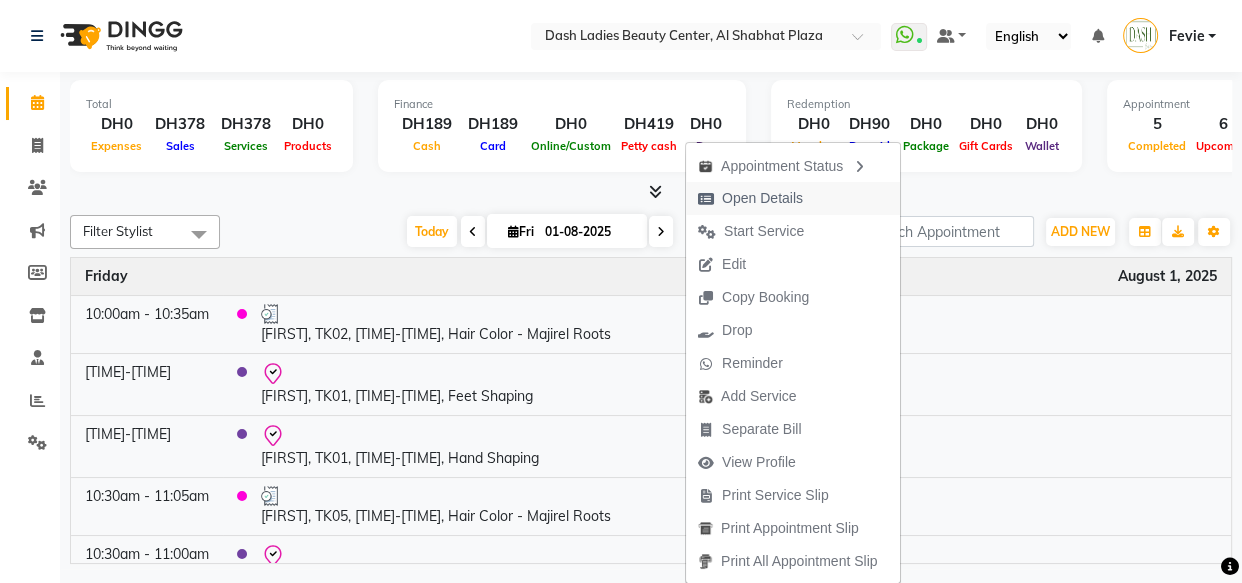 click on "Open Details" at bounding box center (750, 198) 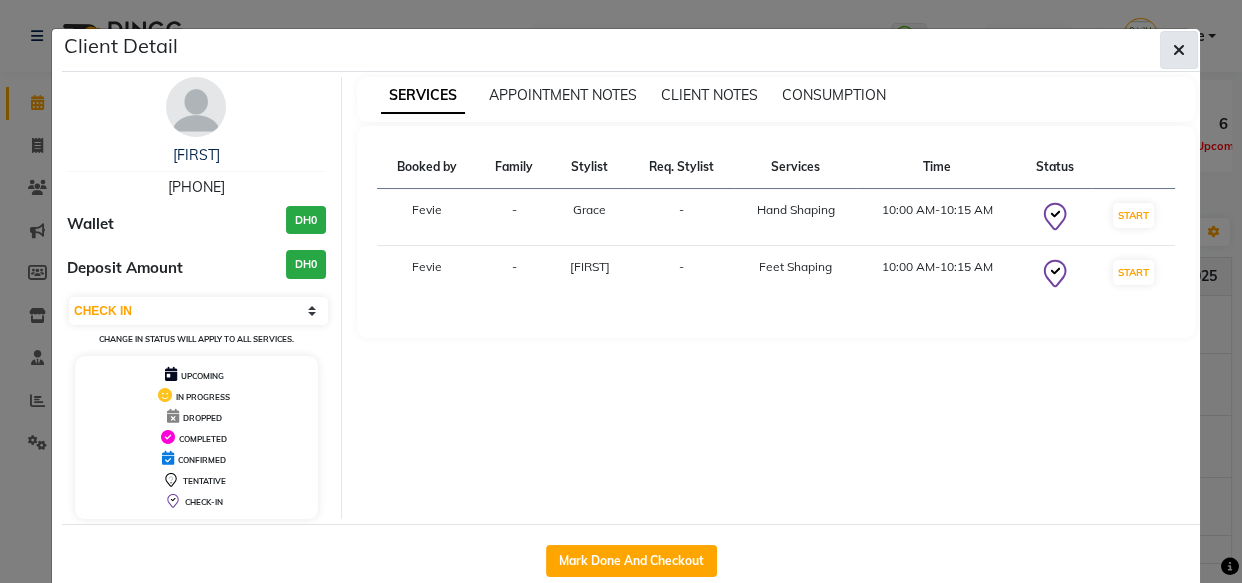 click 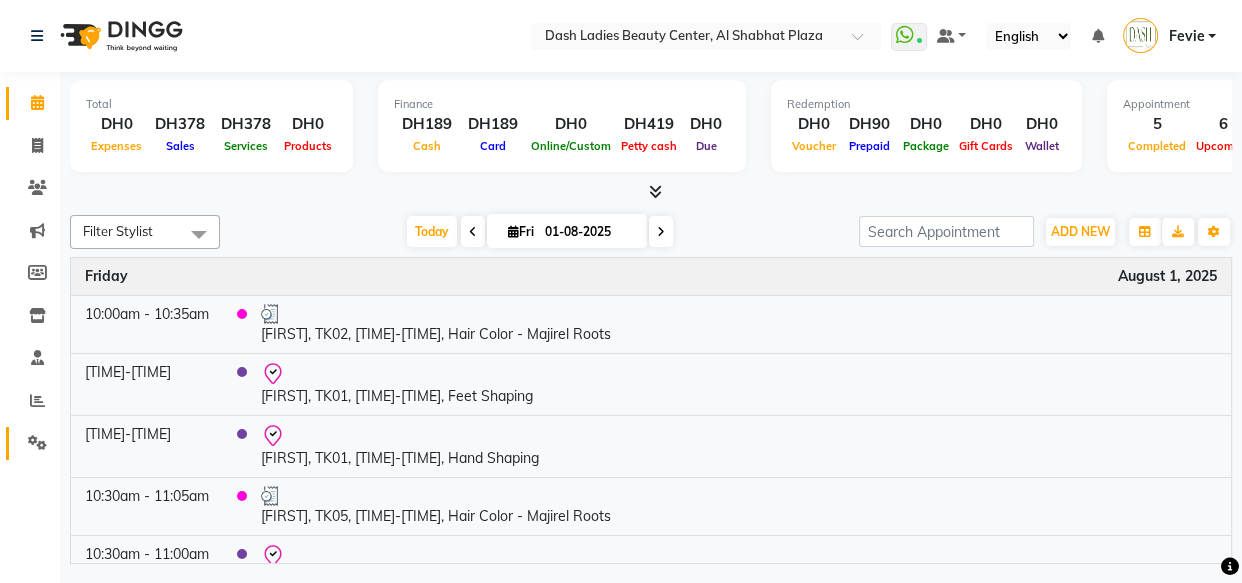 click 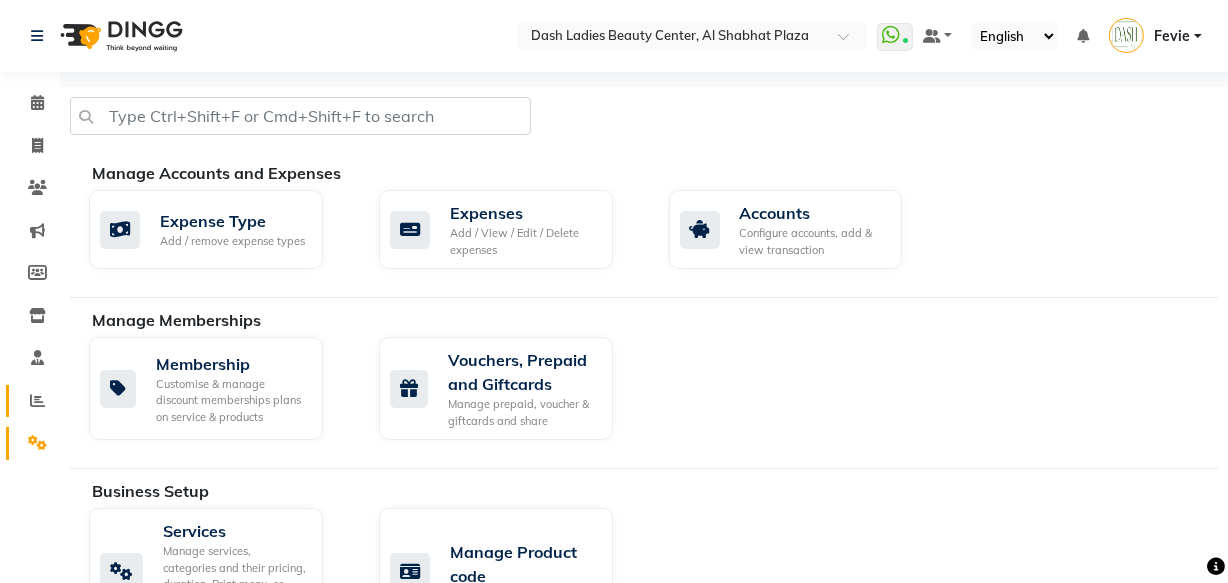 click 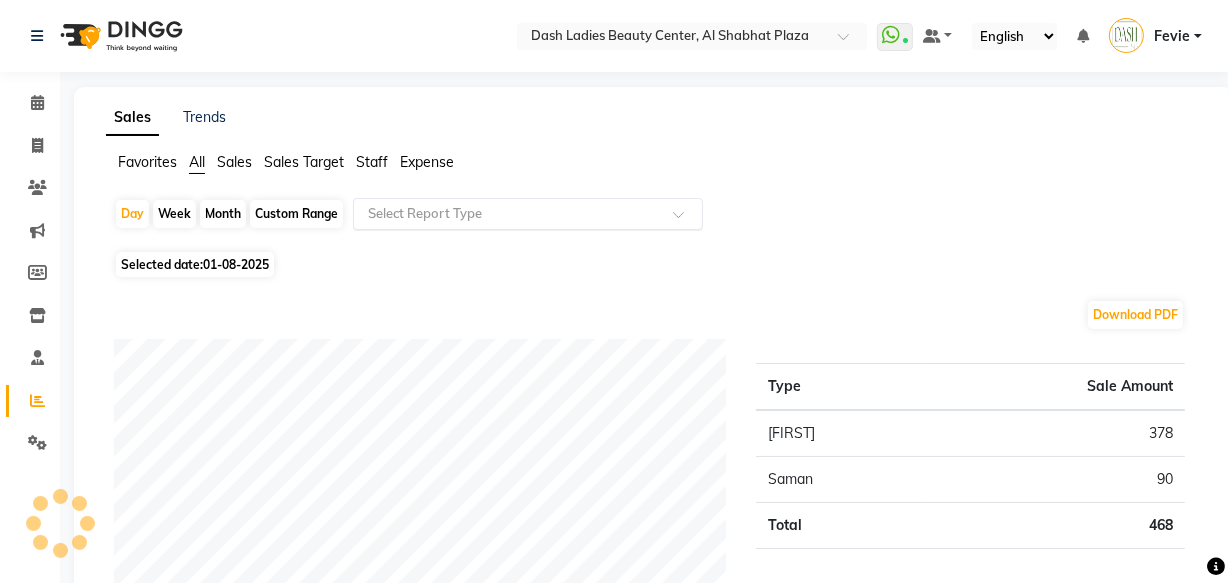 click 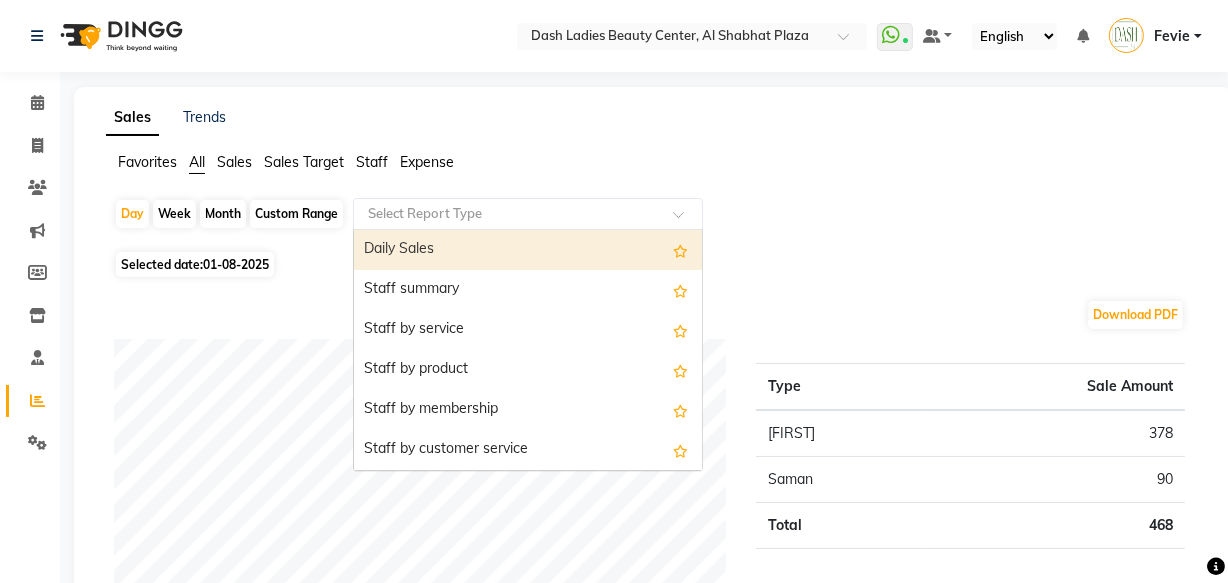 click on "Daily Sales" at bounding box center (528, 250) 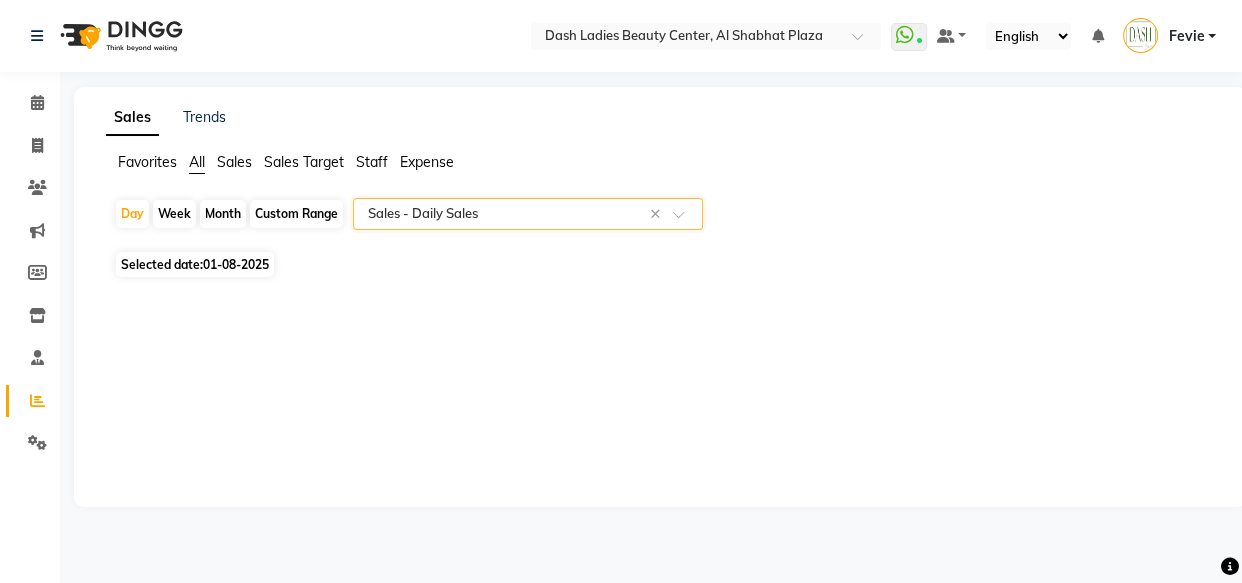 select on "full_report" 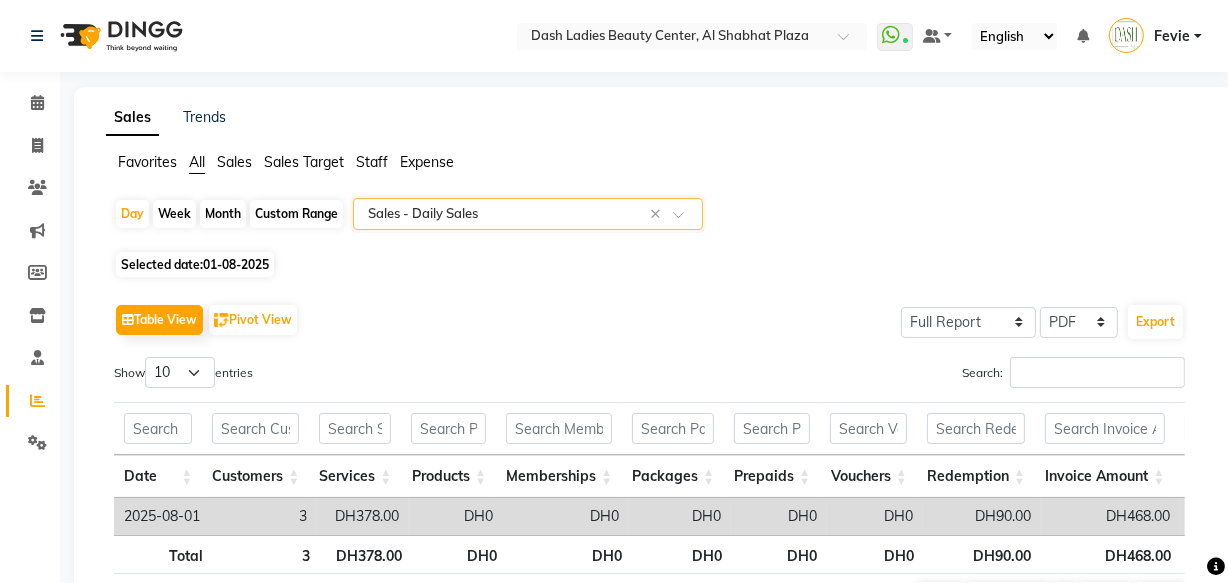 click on "01-08-2025" 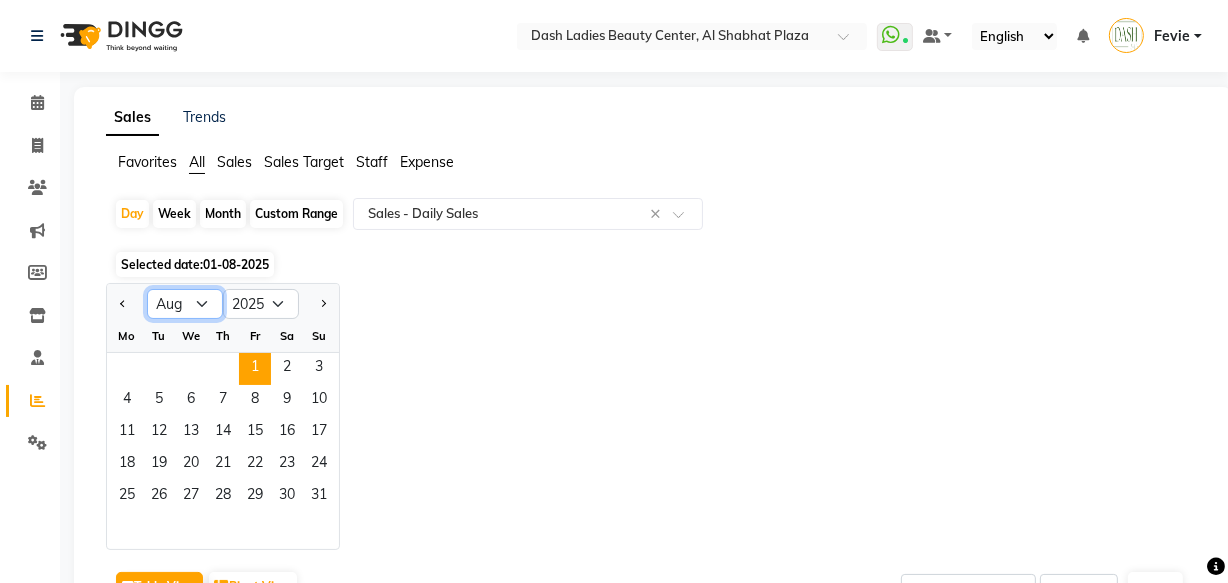 click on "Jan Feb Mar Apr May Jun Jul Aug Sep Oct Nov Dec" 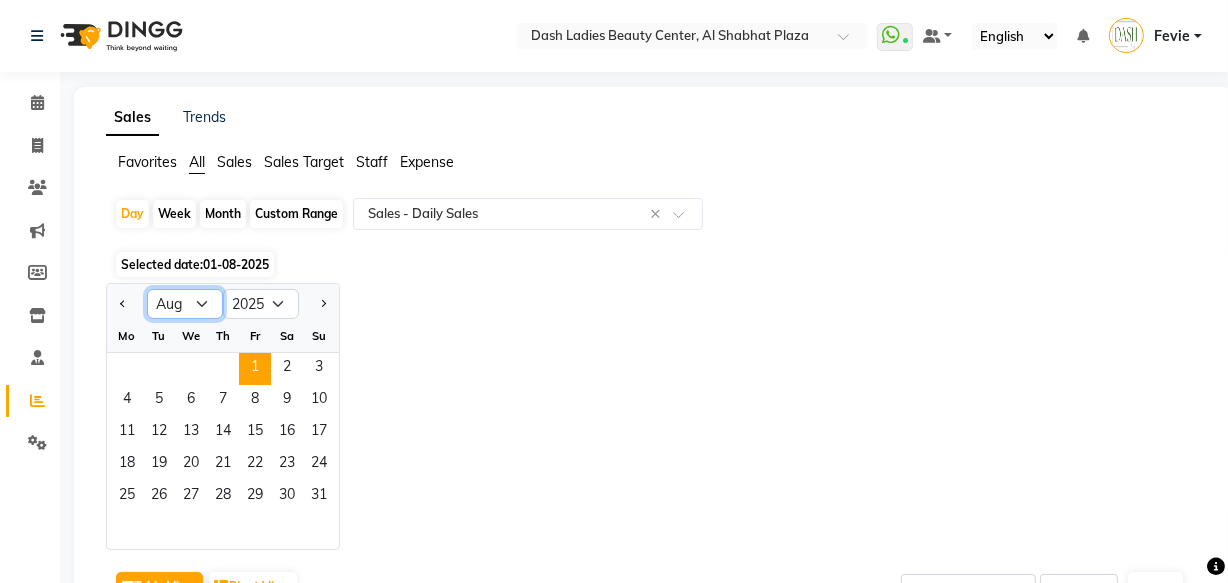 select on "7" 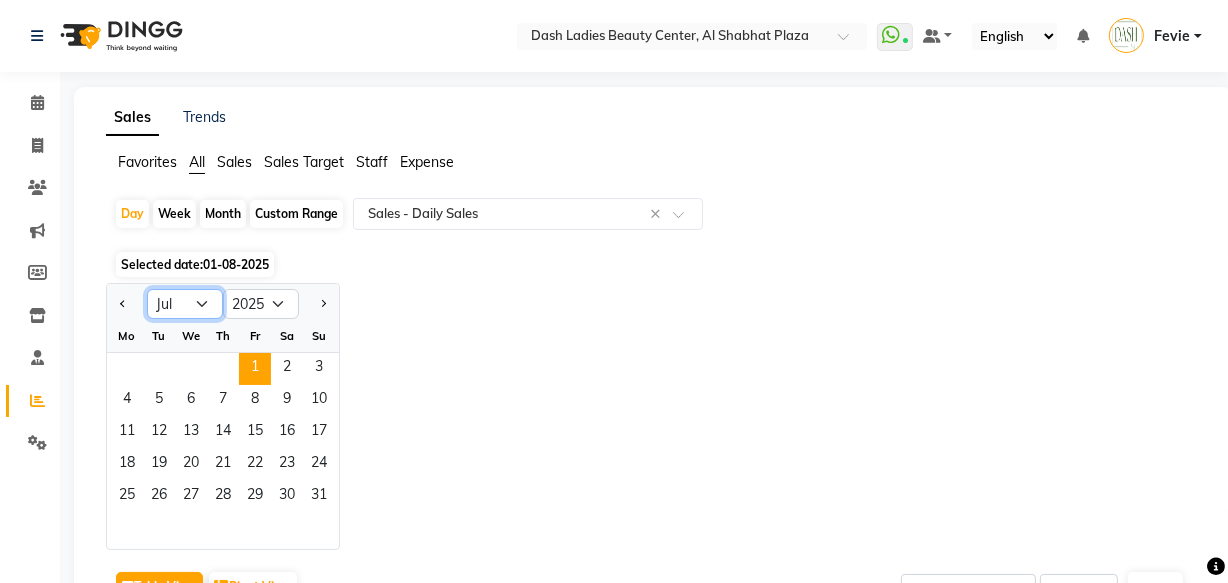 click on "Jan Feb Mar Apr May Jun Jul Aug Sep Oct Nov Dec" 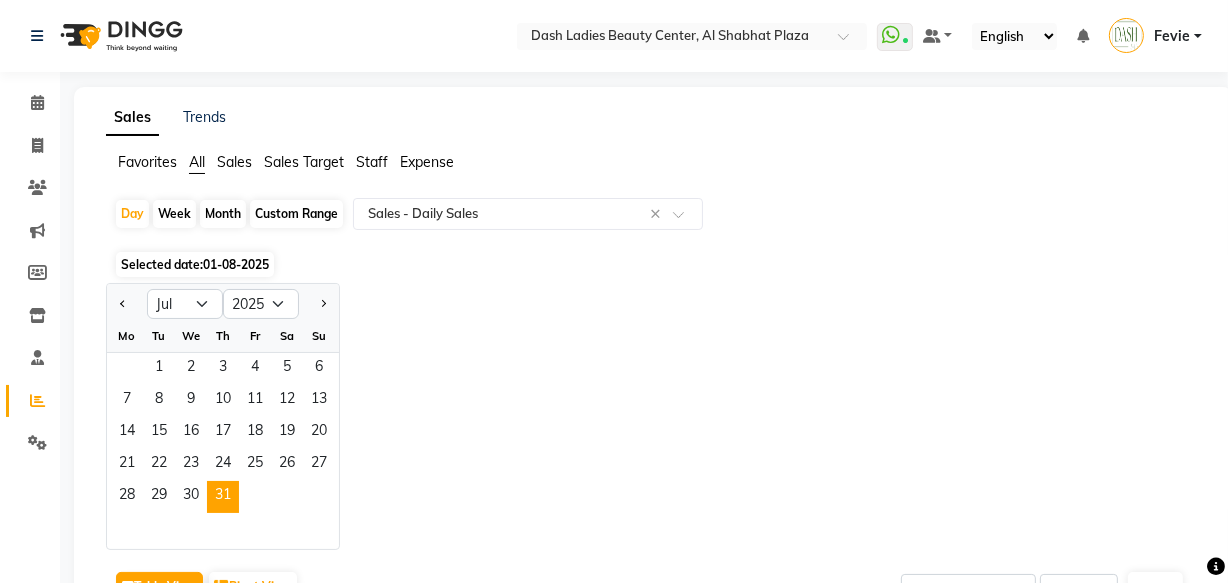 click on "31" 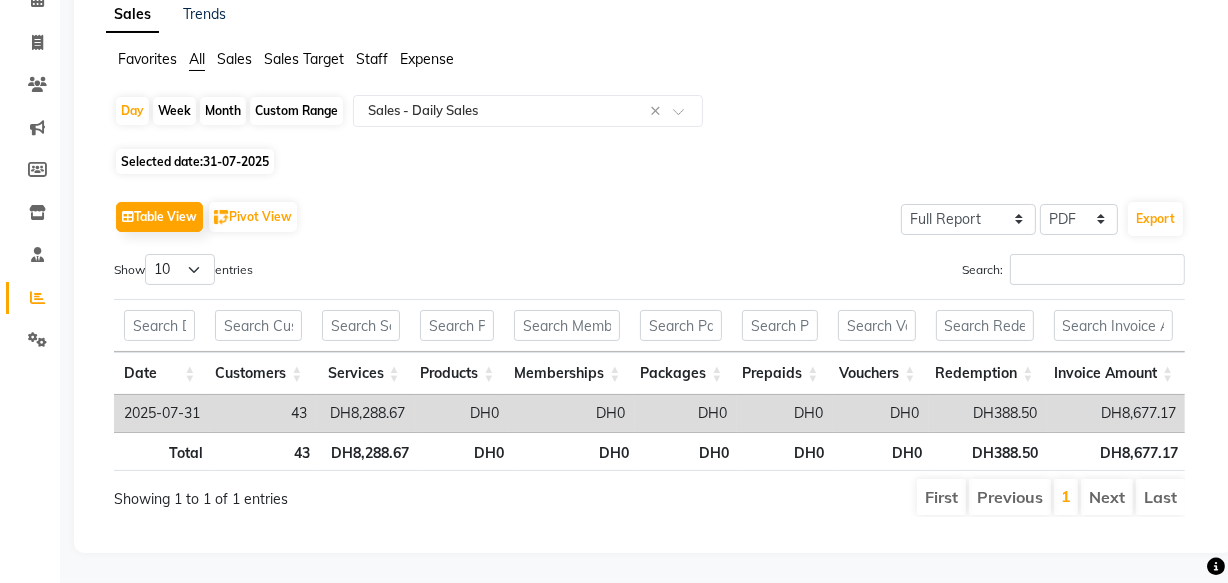 scroll, scrollTop: 124, scrollLeft: 0, axis: vertical 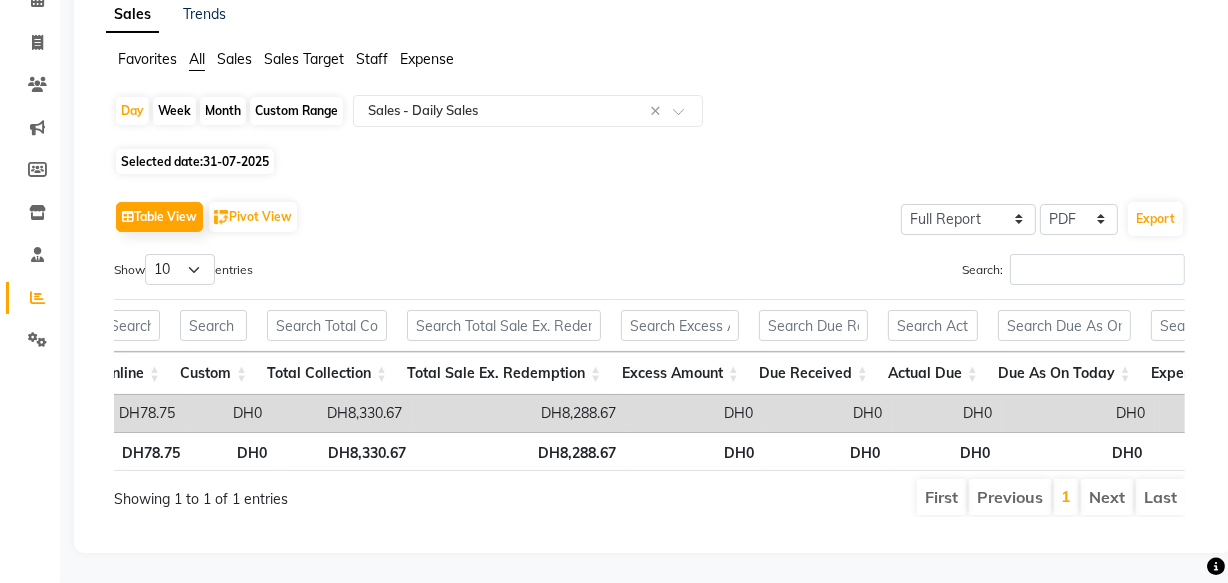 click on "Expense" 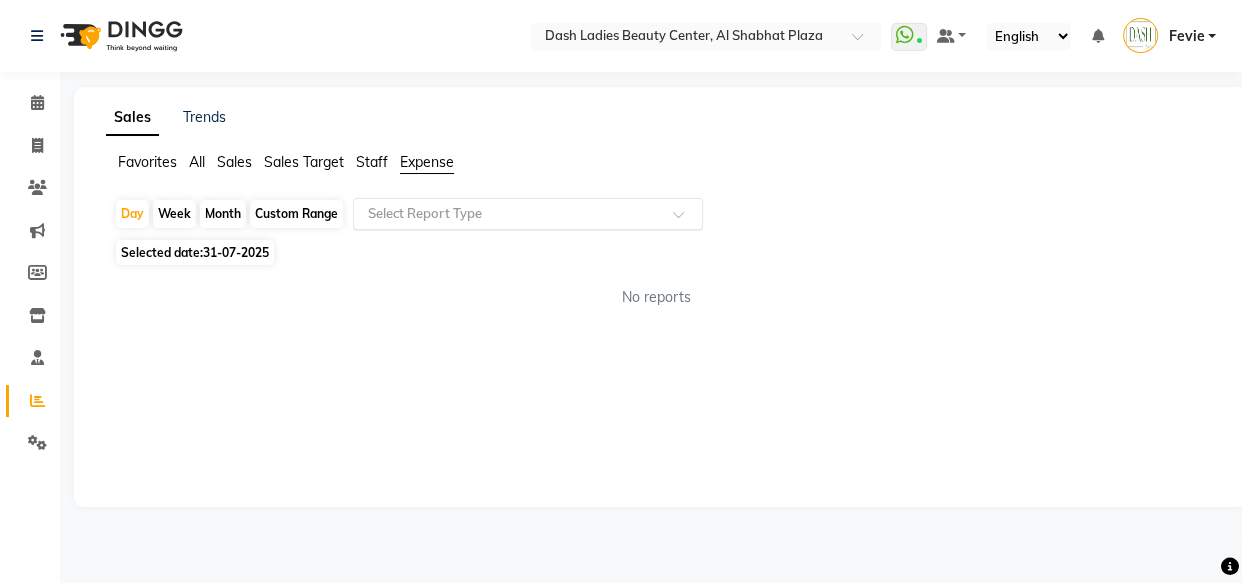 click 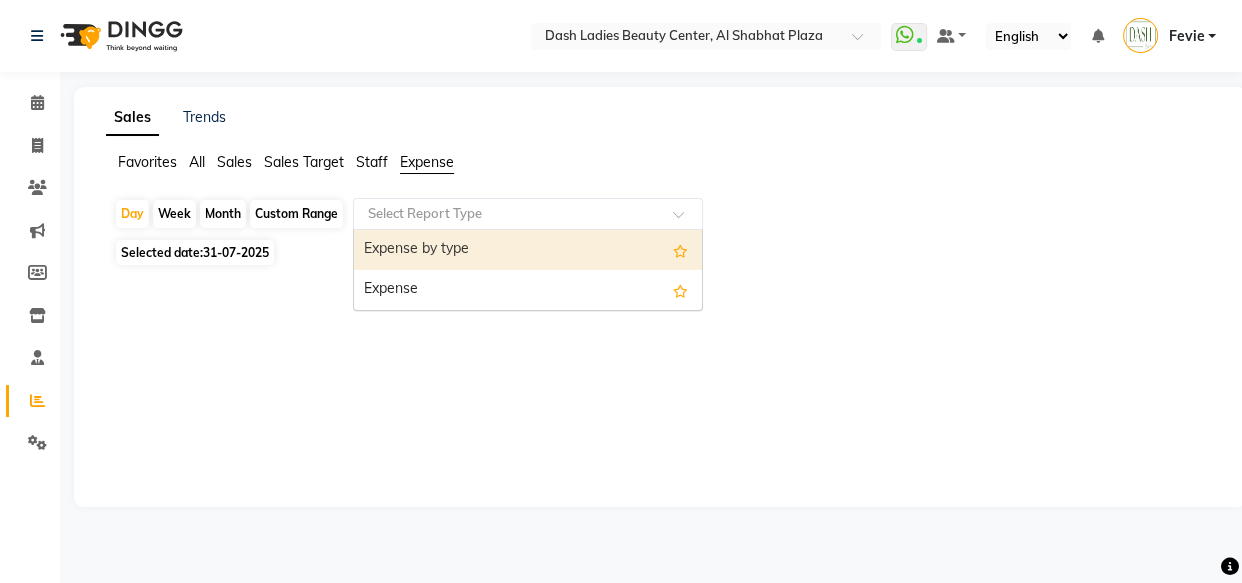click on "Expense" at bounding box center [528, 290] 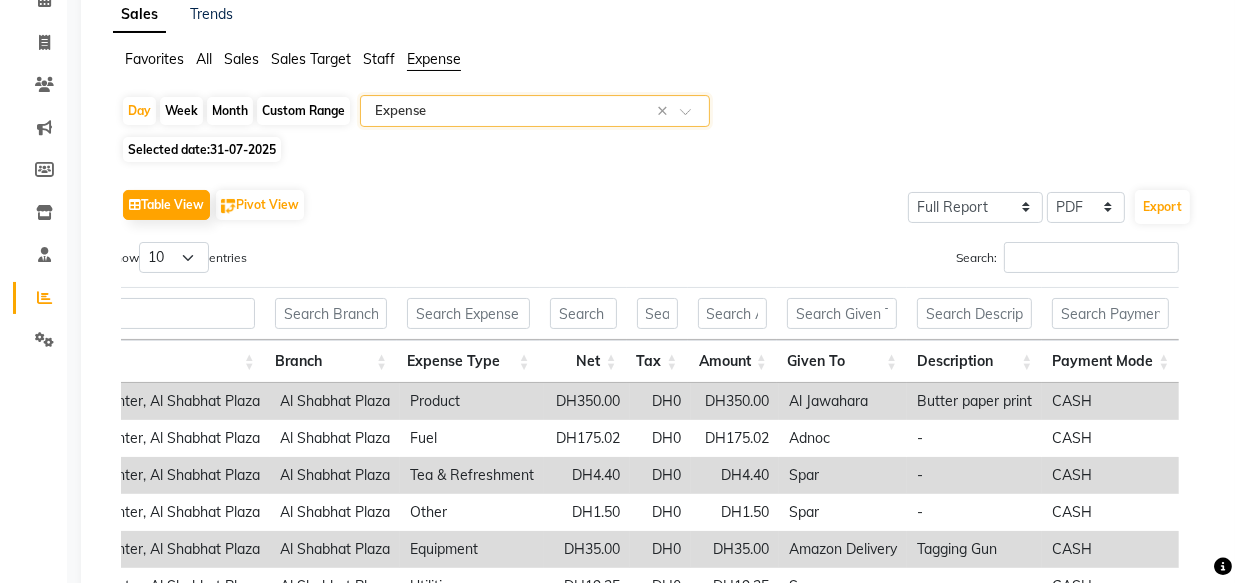 scroll, scrollTop: 0, scrollLeft: 0, axis: both 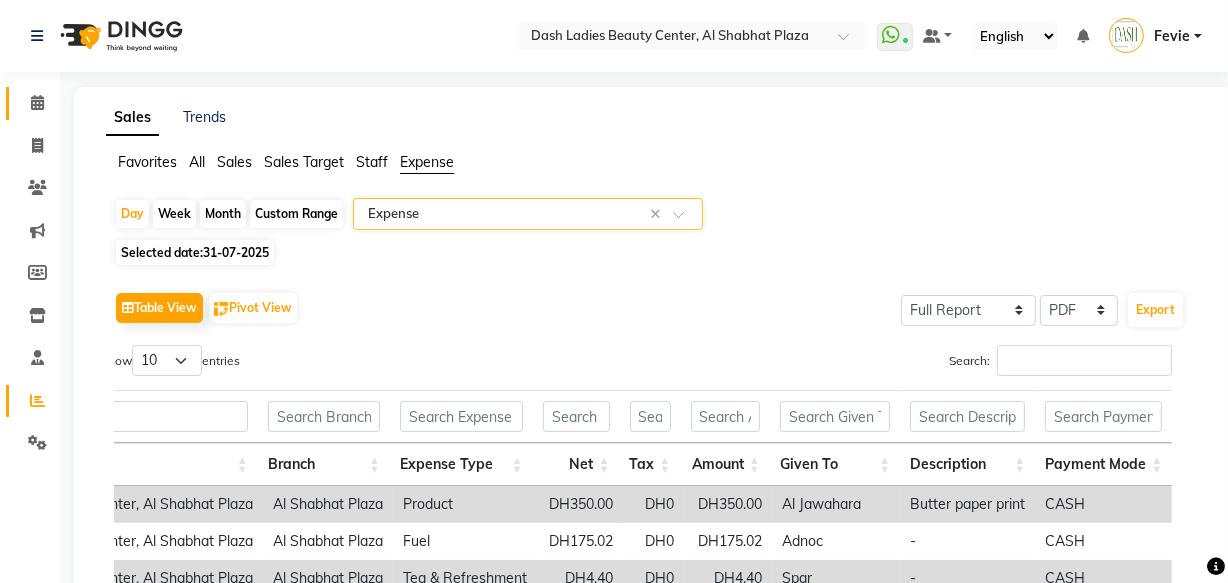 click 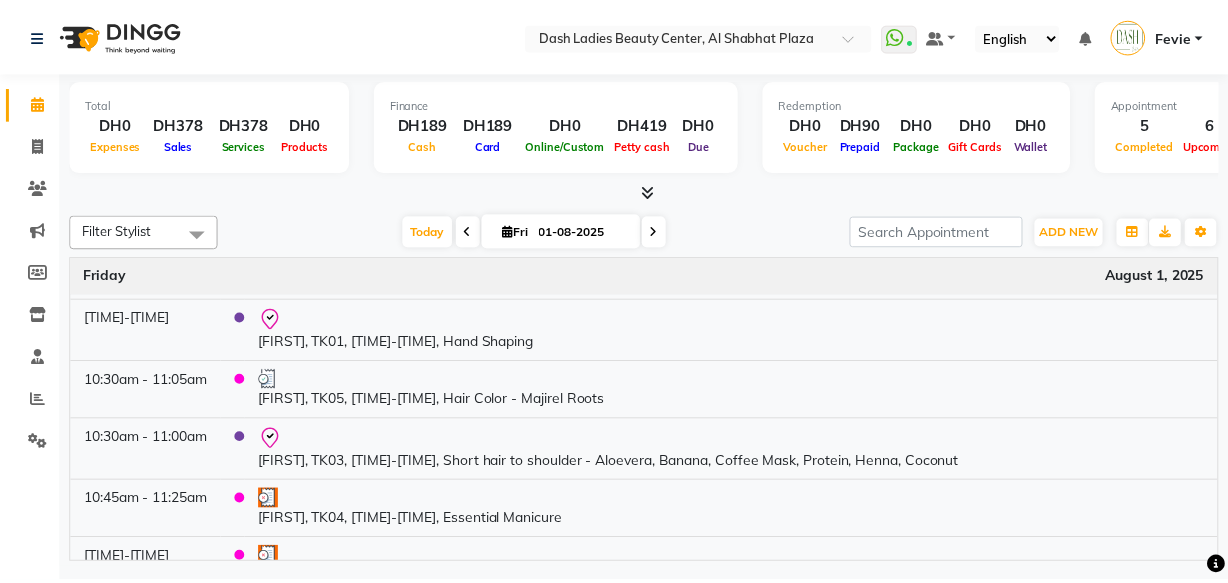 scroll, scrollTop: 0, scrollLeft: 0, axis: both 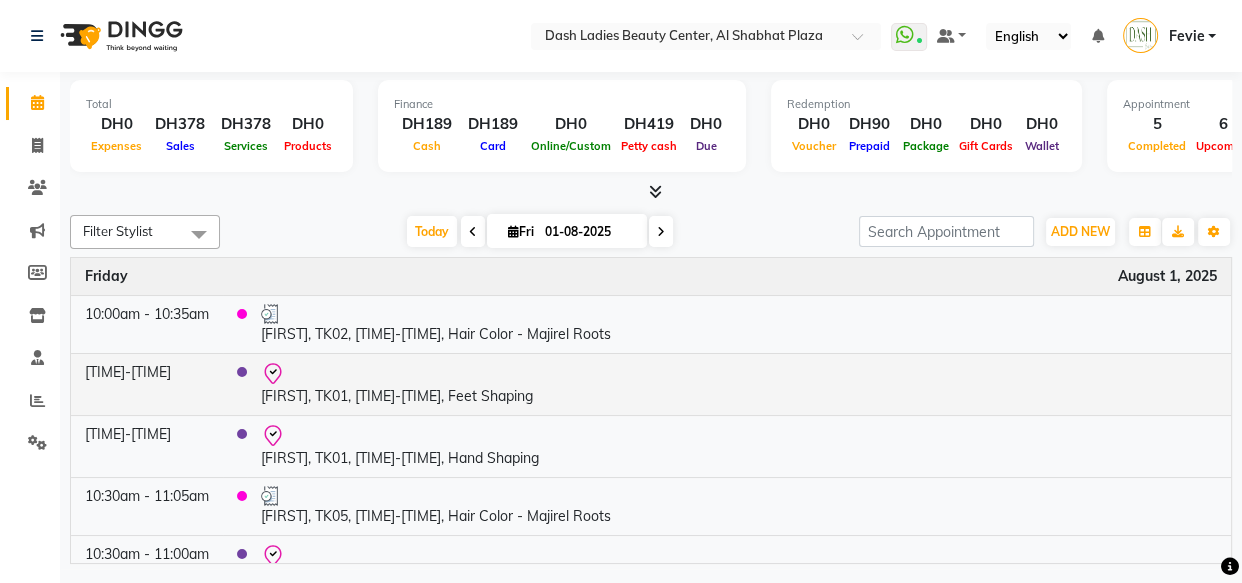 click on "[FIRST], TK01, [TIME]-[TIME], Feet Shaping" at bounding box center (739, 384) 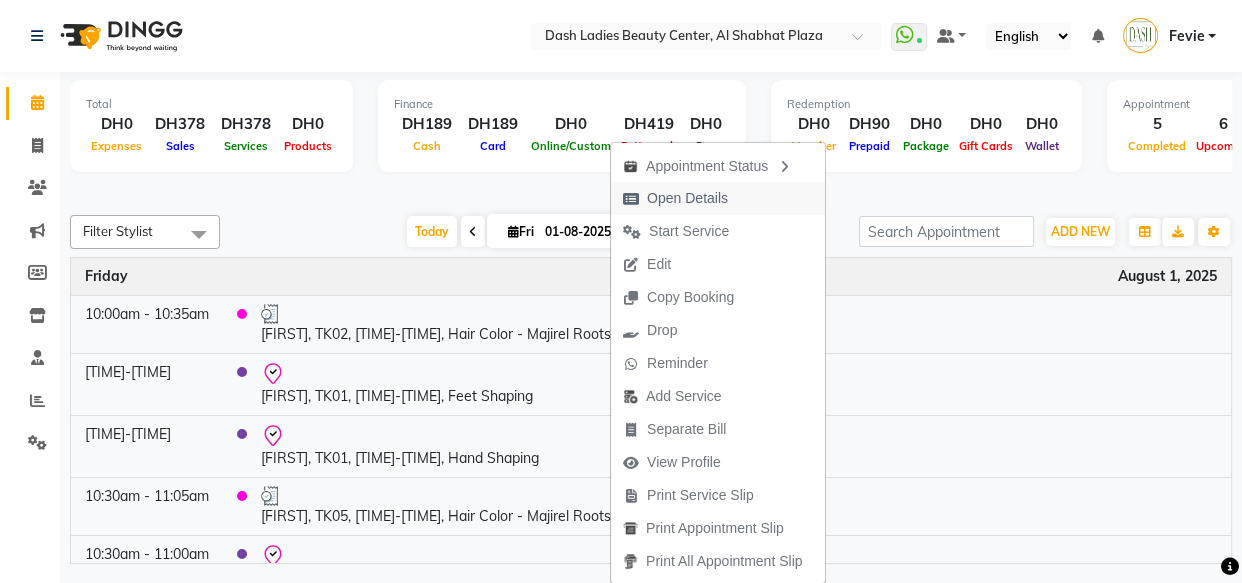 click on "Open Details" at bounding box center (675, 198) 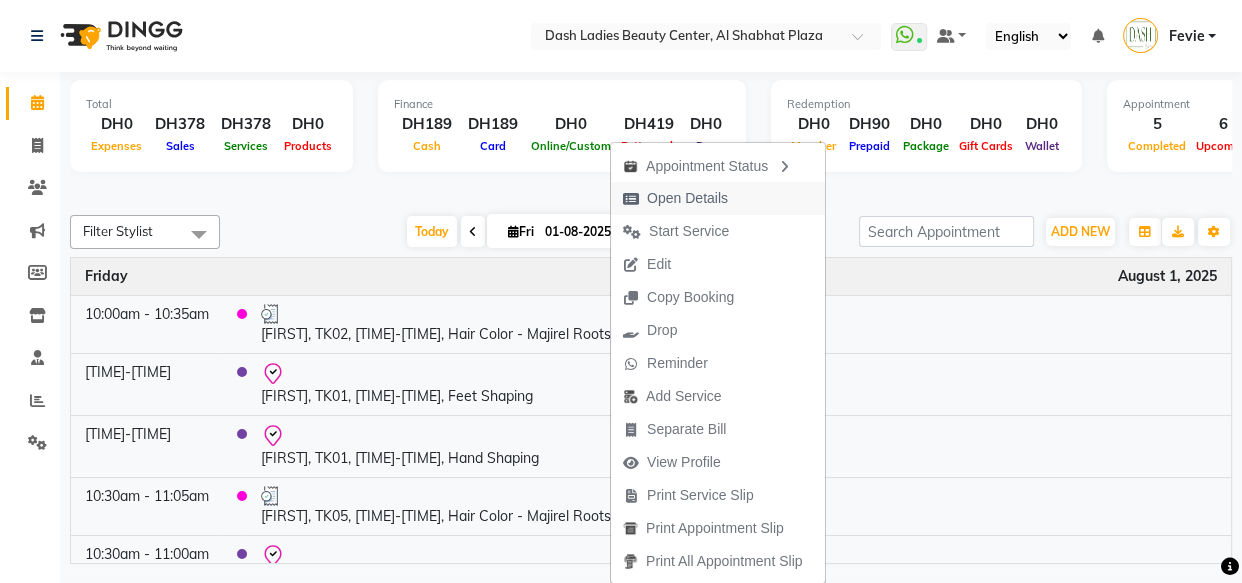 select on "8" 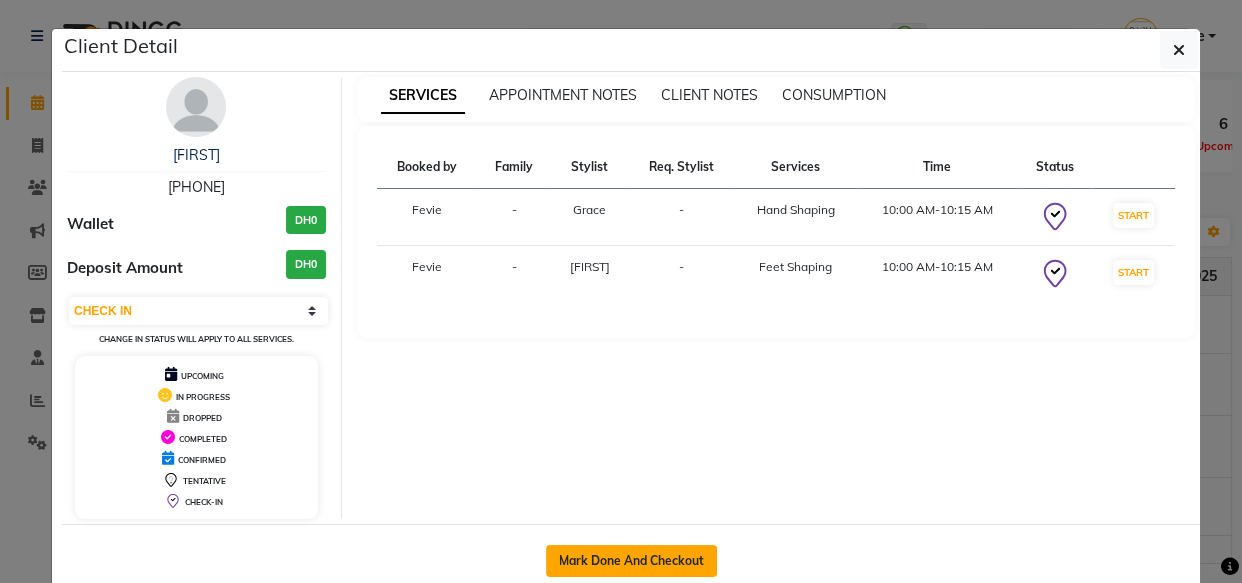 click on "Mark Done And Checkout" 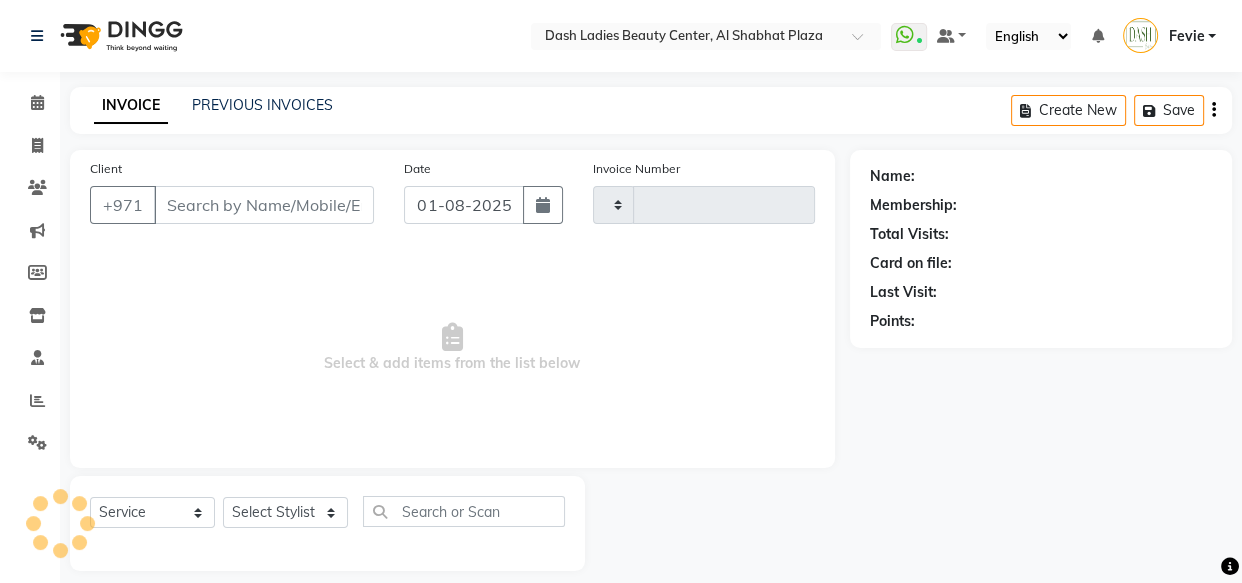 type on "2456" 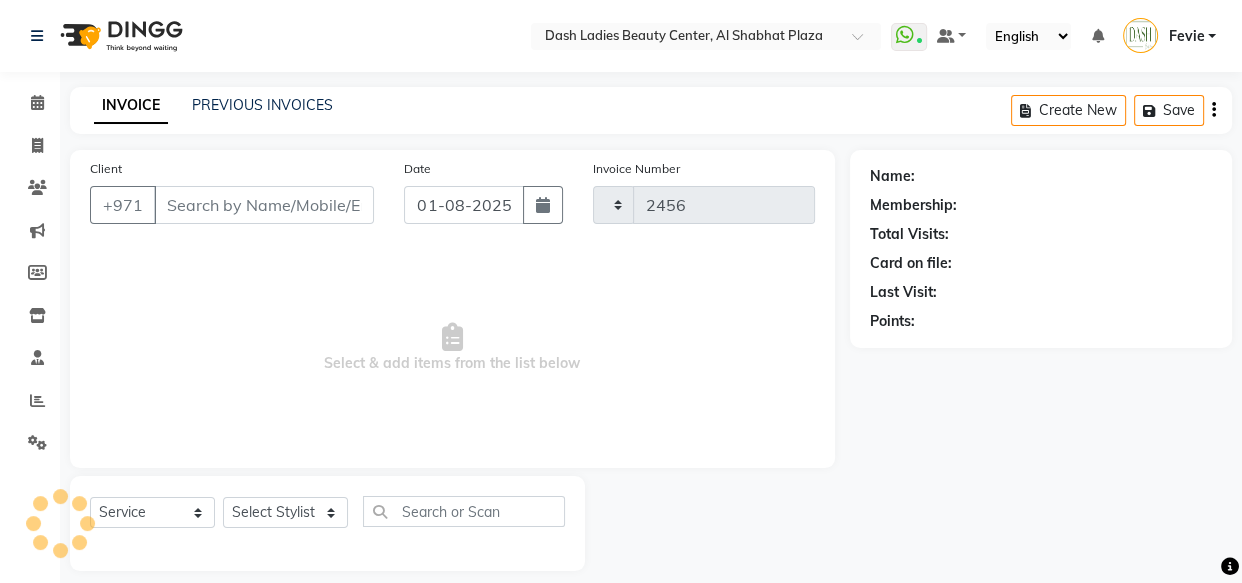 select on "8372" 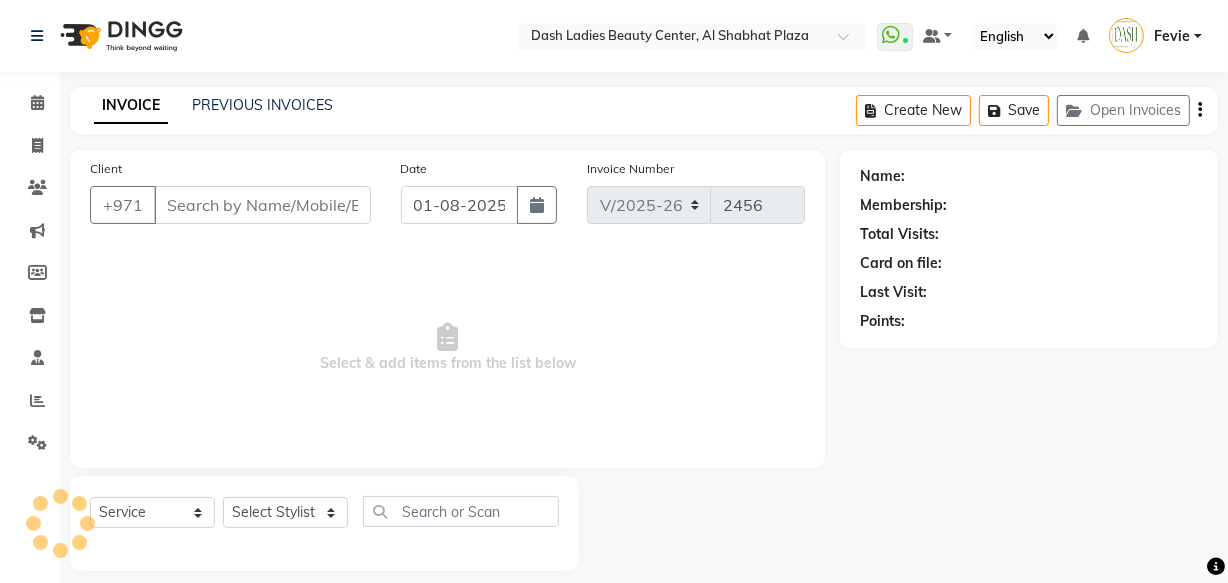type on "502223325" 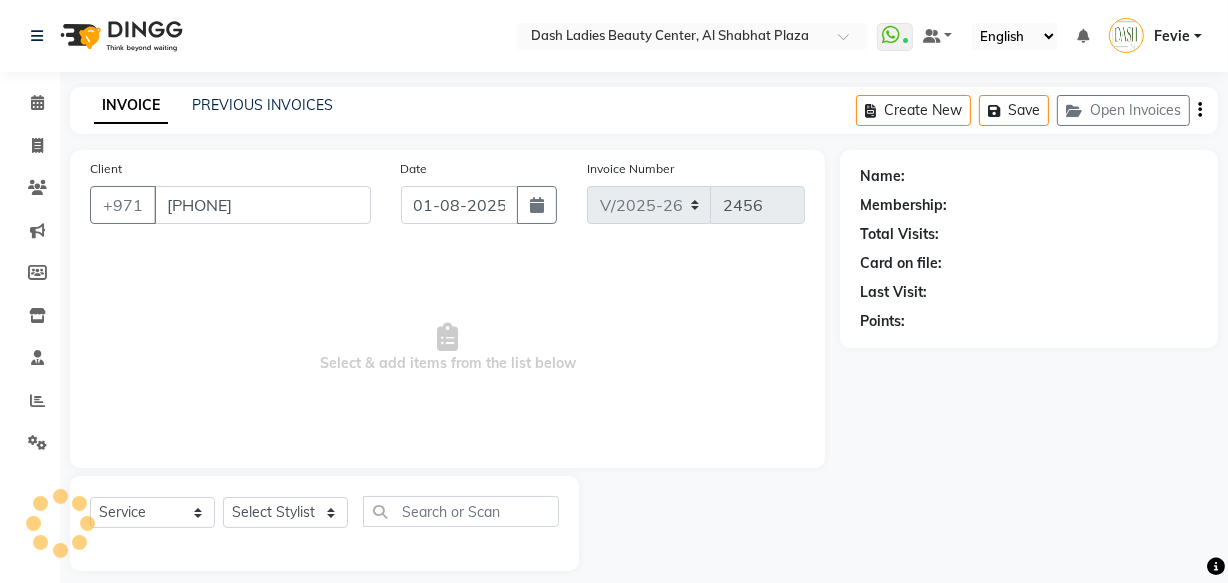 select on "81113" 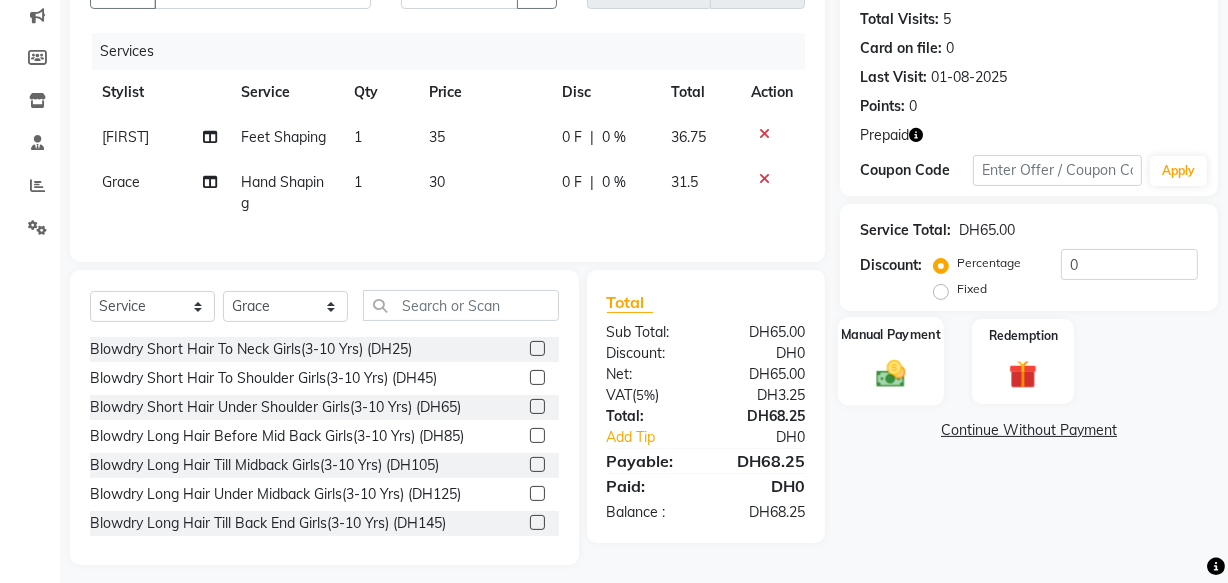 click on "Manual Payment" 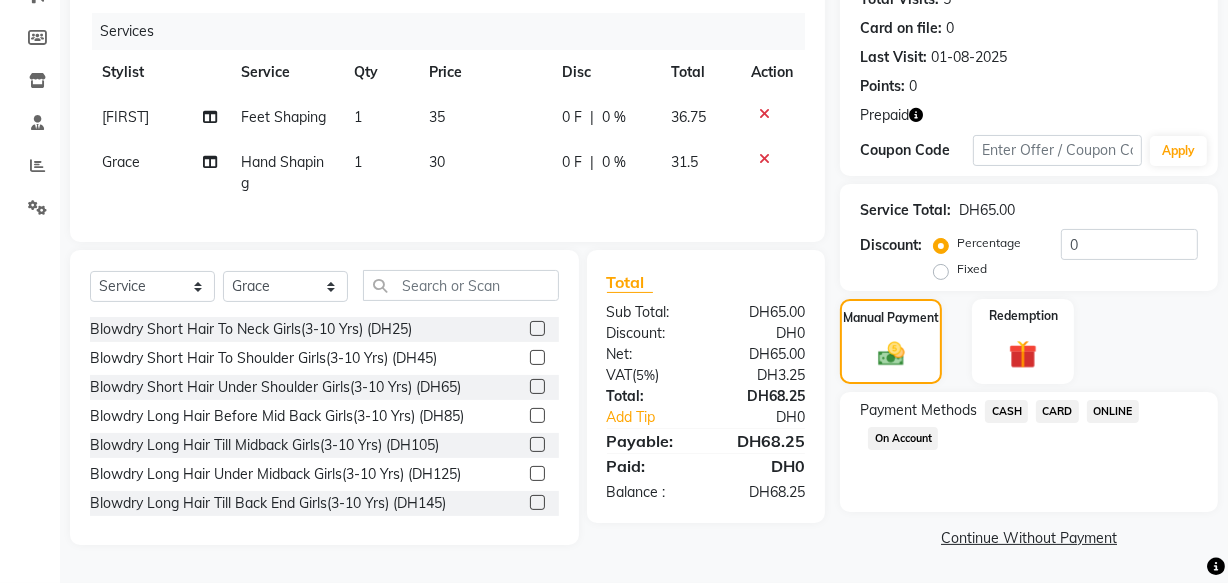 click on "CARD" 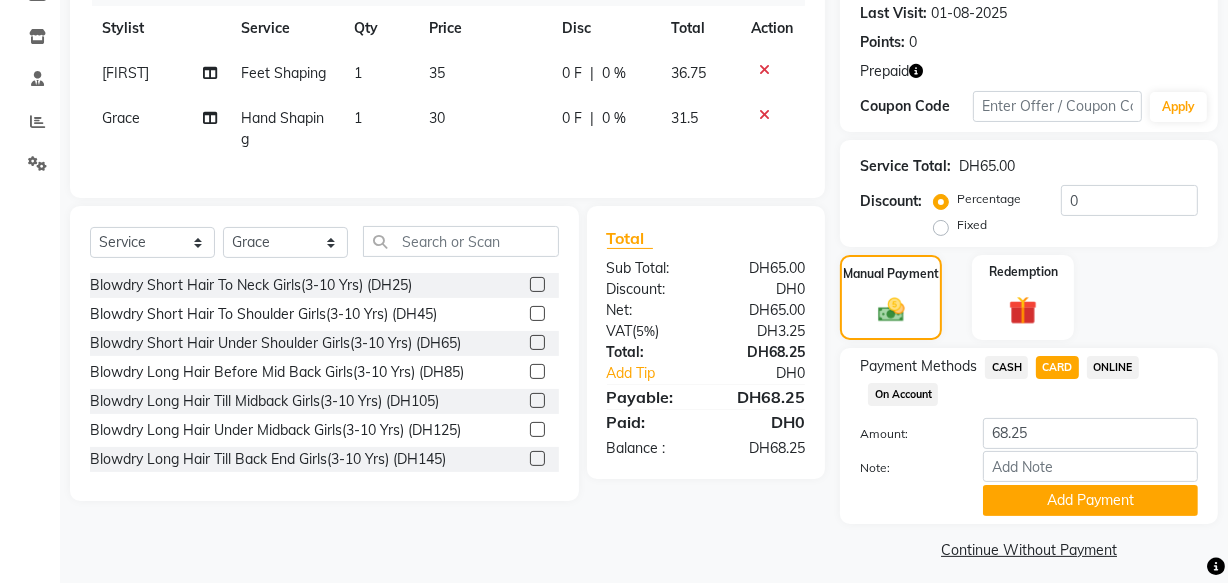 scroll, scrollTop: 290, scrollLeft: 0, axis: vertical 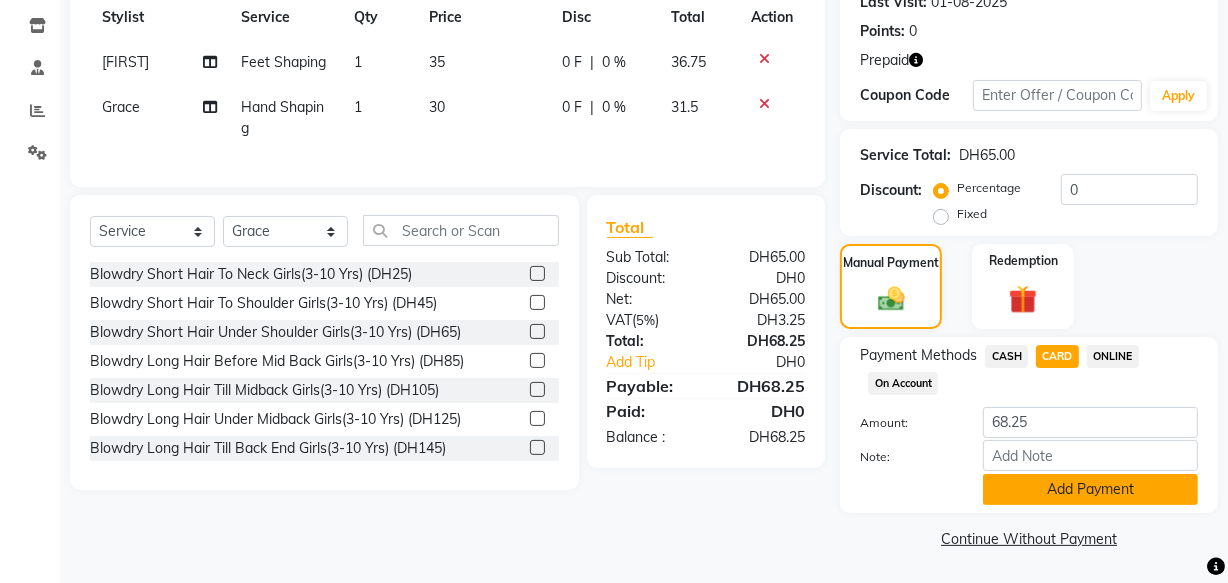 click on "Add Payment" 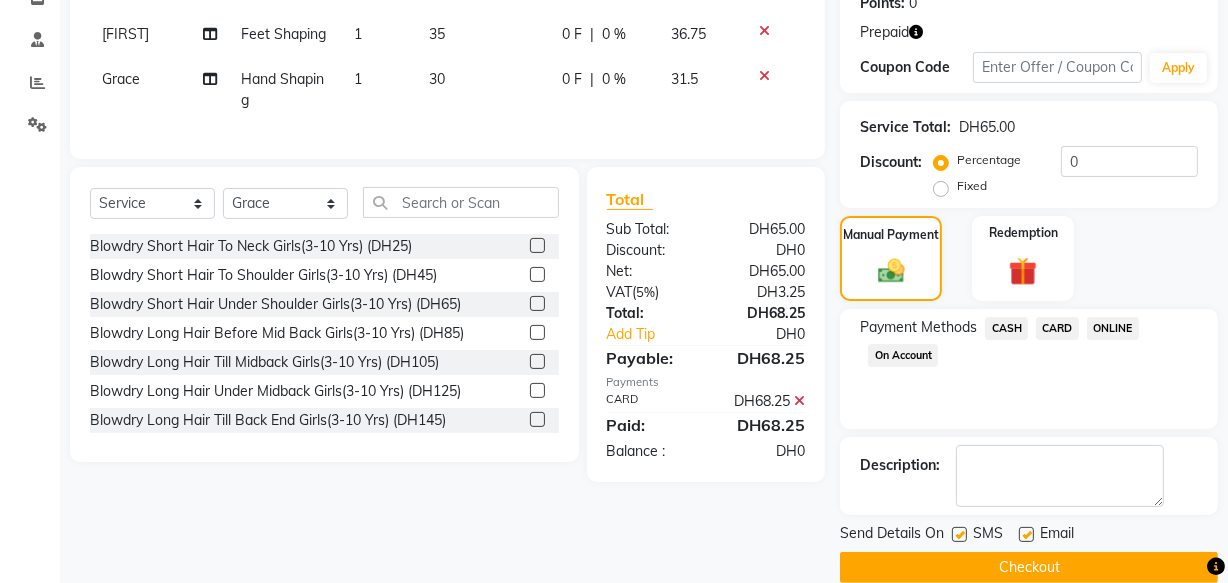 scroll, scrollTop: 347, scrollLeft: 0, axis: vertical 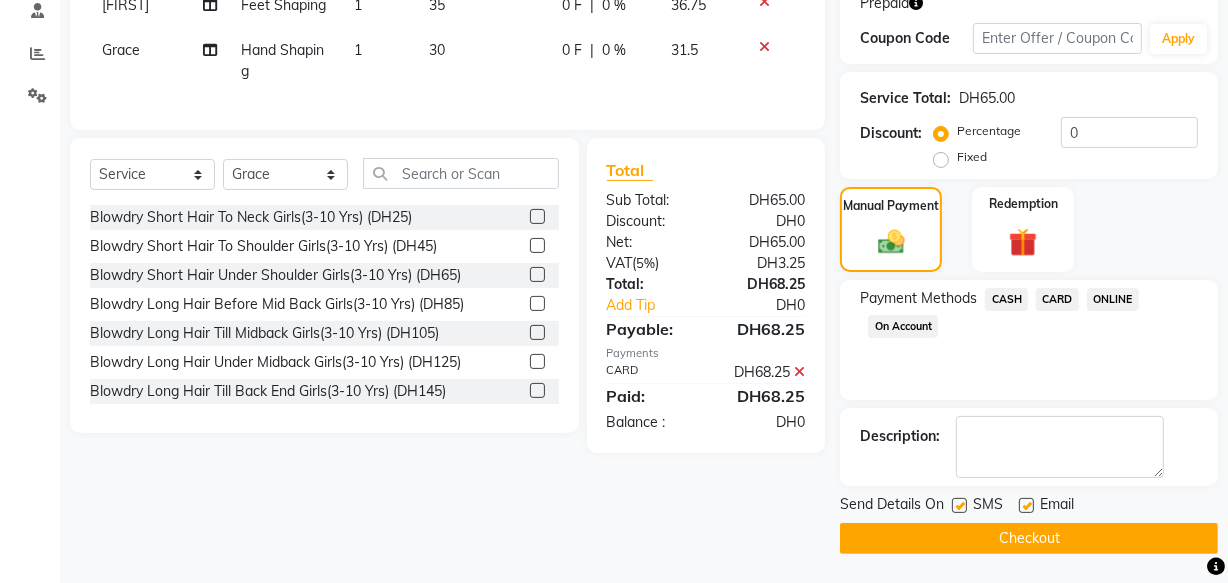 click on "Checkout" 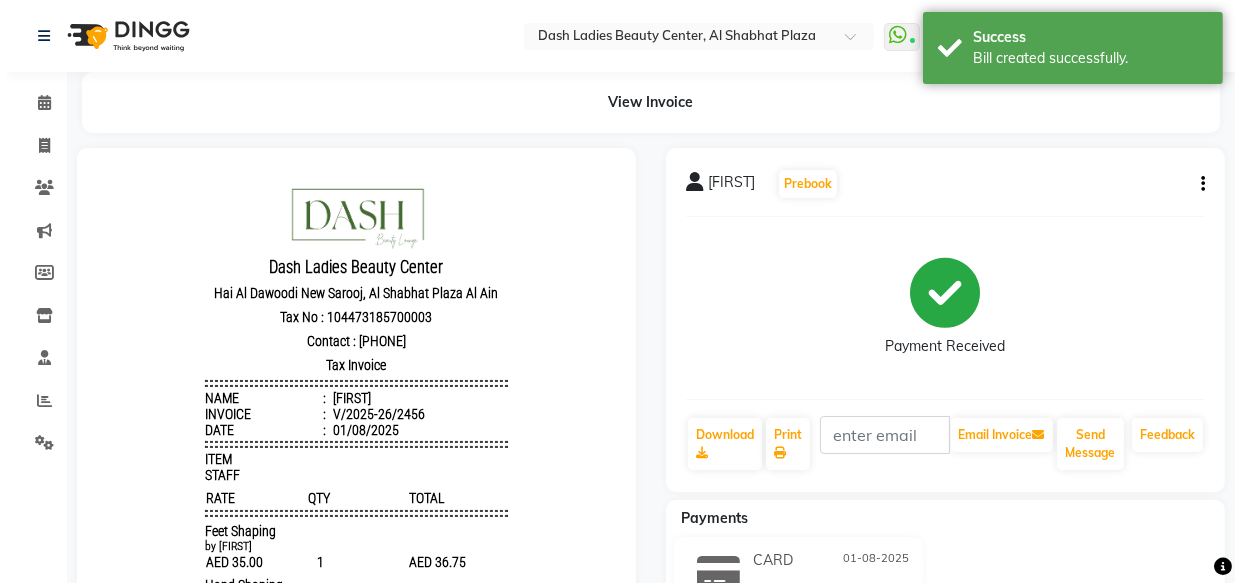 scroll, scrollTop: 0, scrollLeft: 0, axis: both 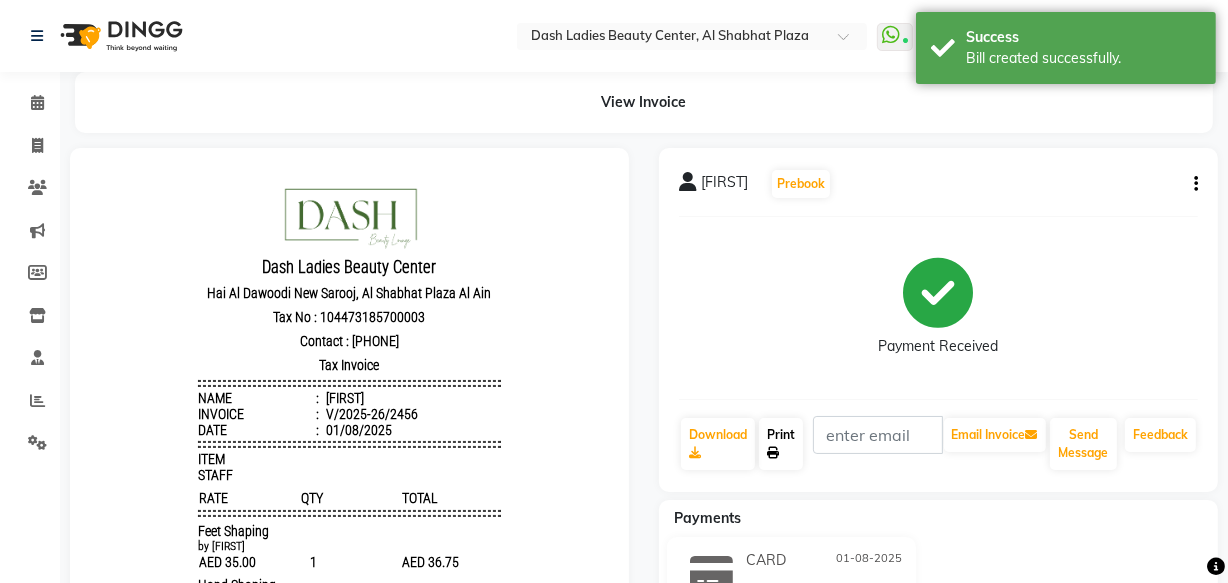 click on "Print" 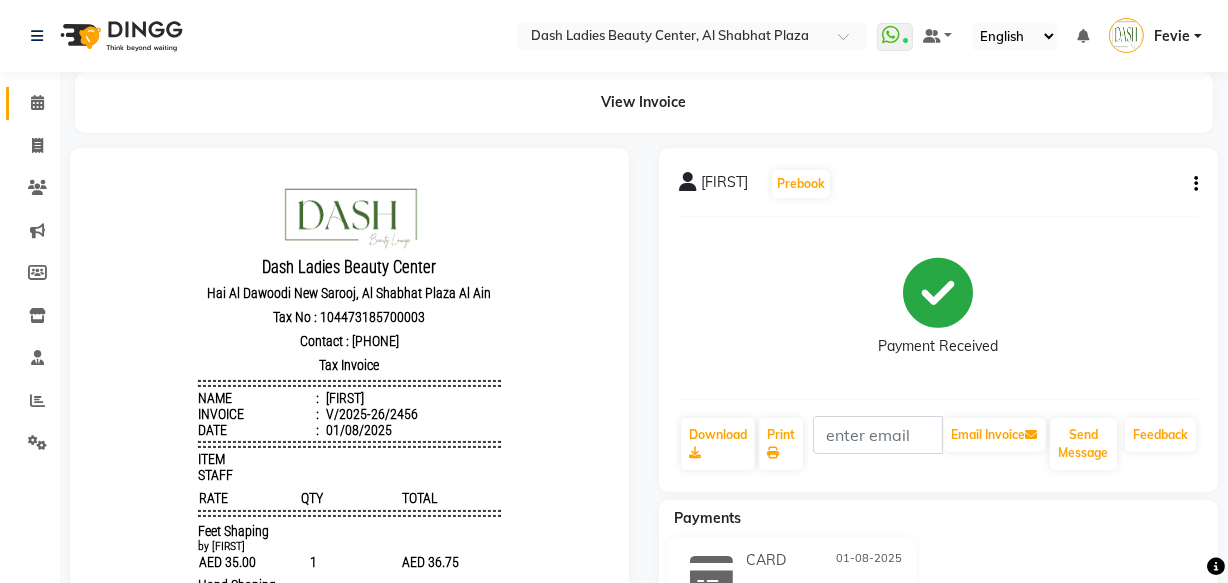 click 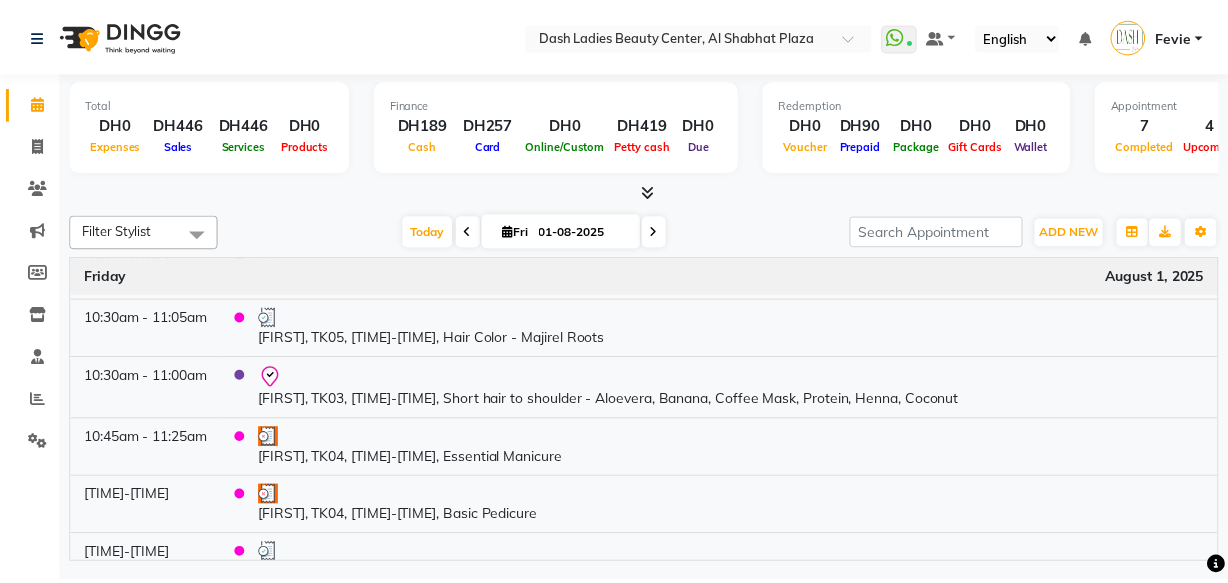 scroll, scrollTop: 385, scrollLeft: 0, axis: vertical 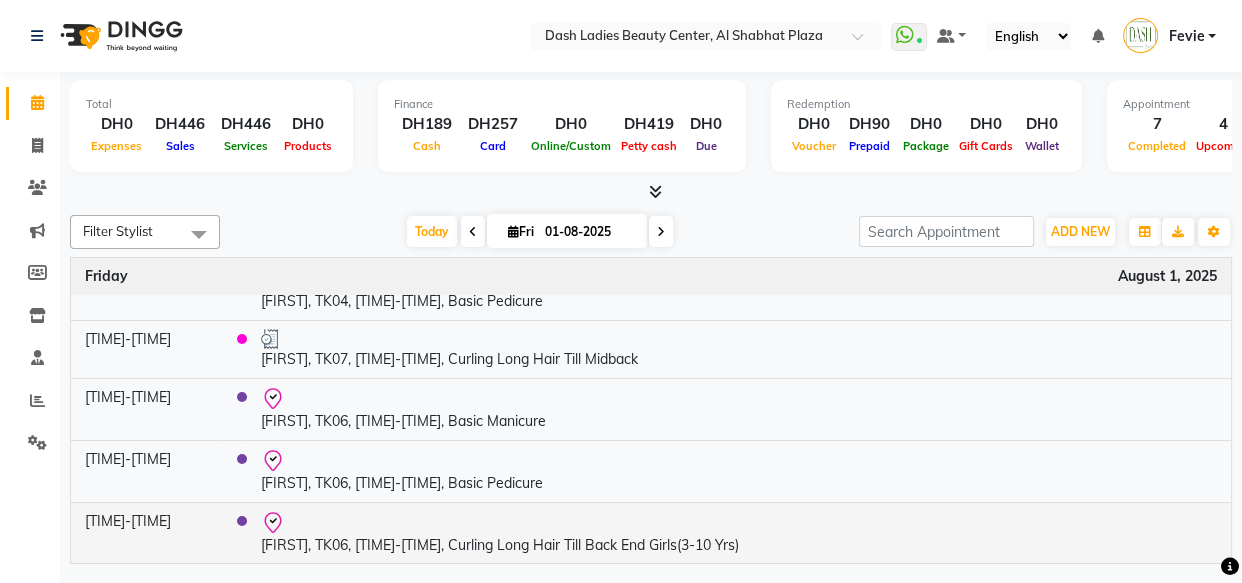 click on "Oum Khalifa, TK06, 11:15 AM-11:50 AM, Curling Long Hair Till Back End Girls(3-10 Yrs)" at bounding box center (739, 533) 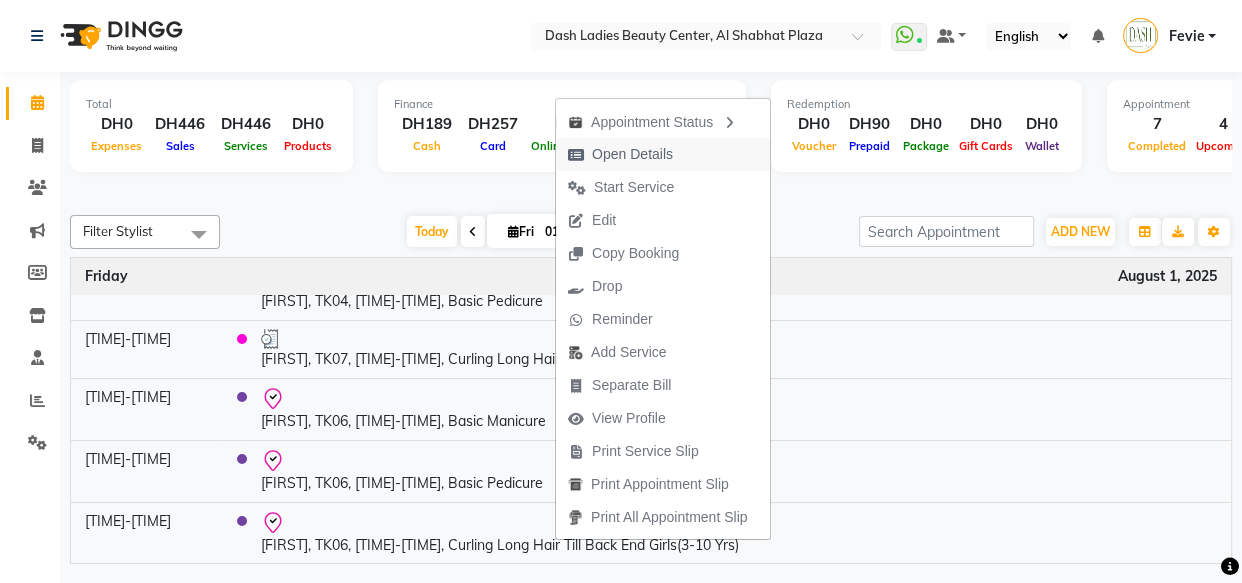 click on "Open Details" at bounding box center [632, 154] 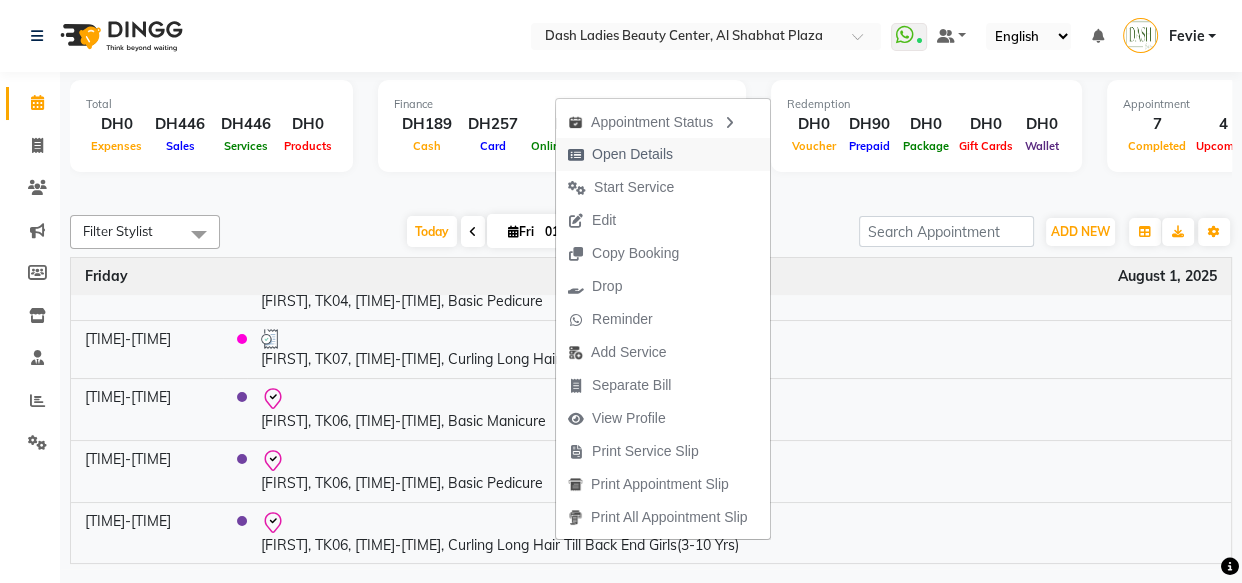 select on "8" 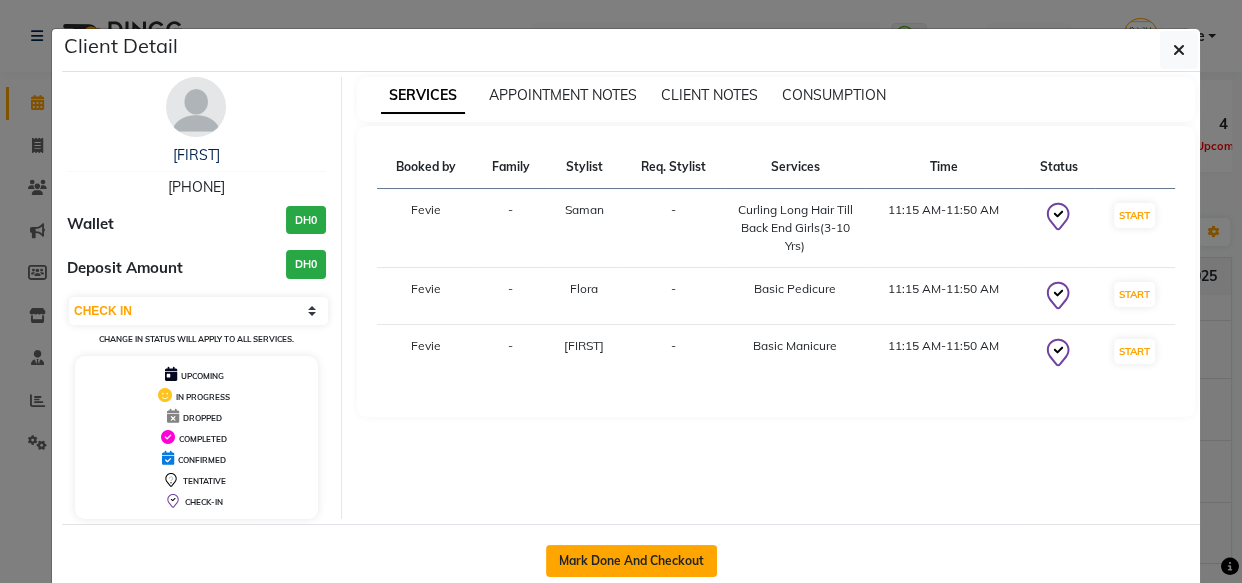 click on "Mark Done And Checkout" 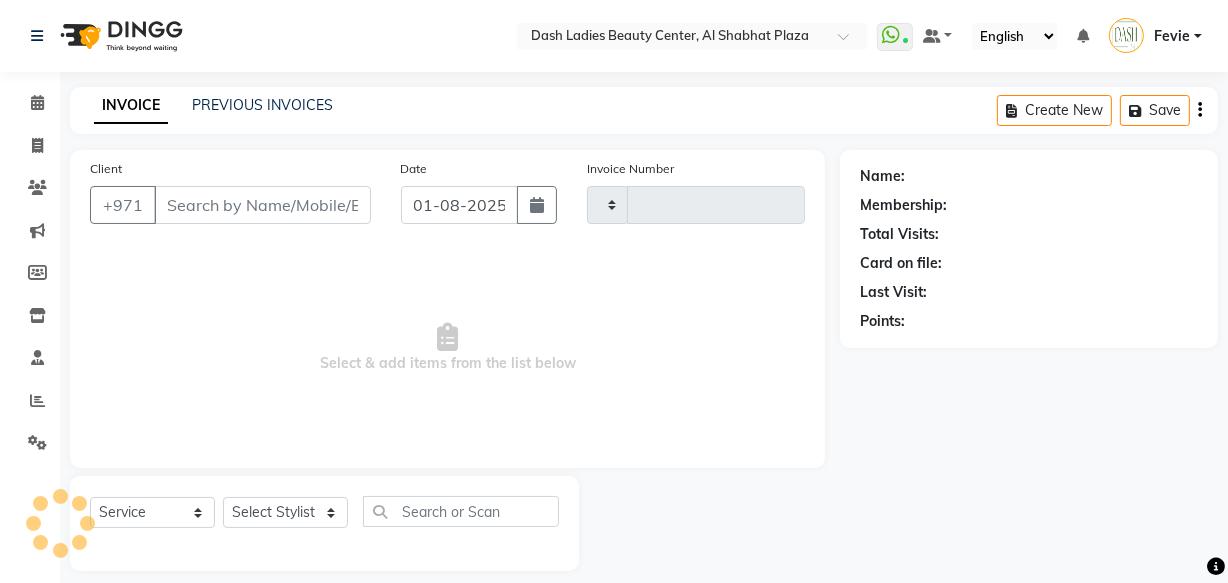 type on "2457" 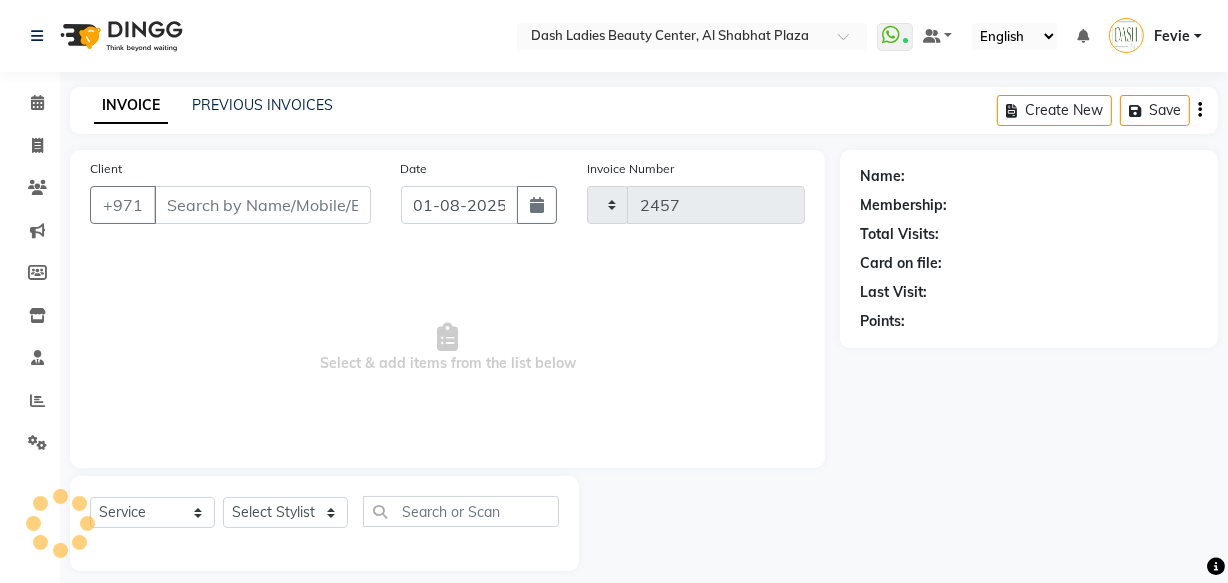 select on "8372" 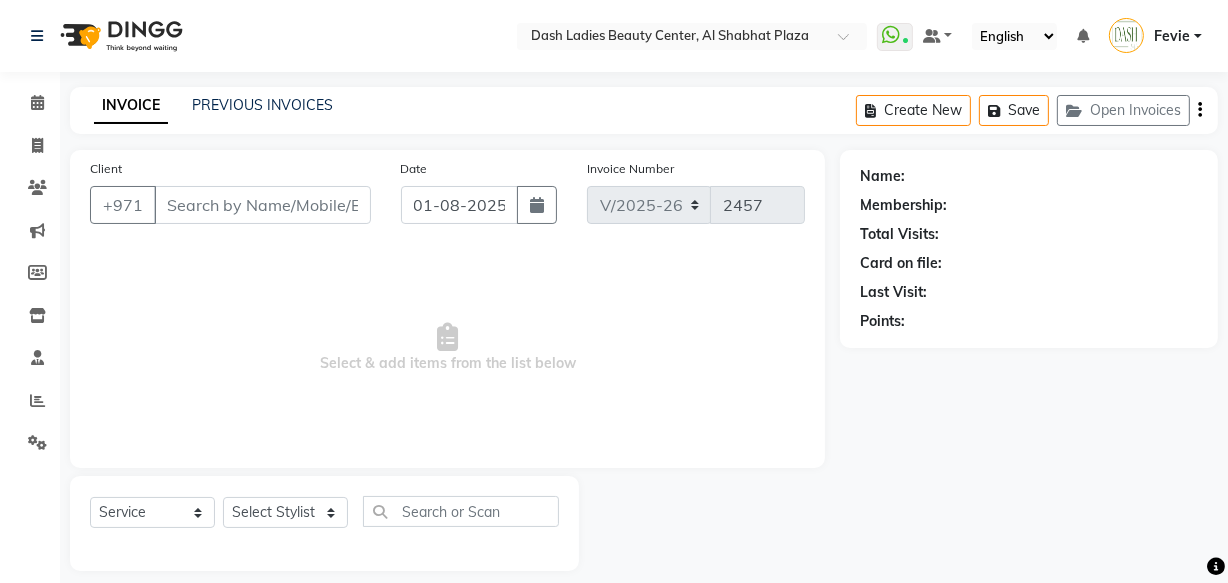 type on "508303058" 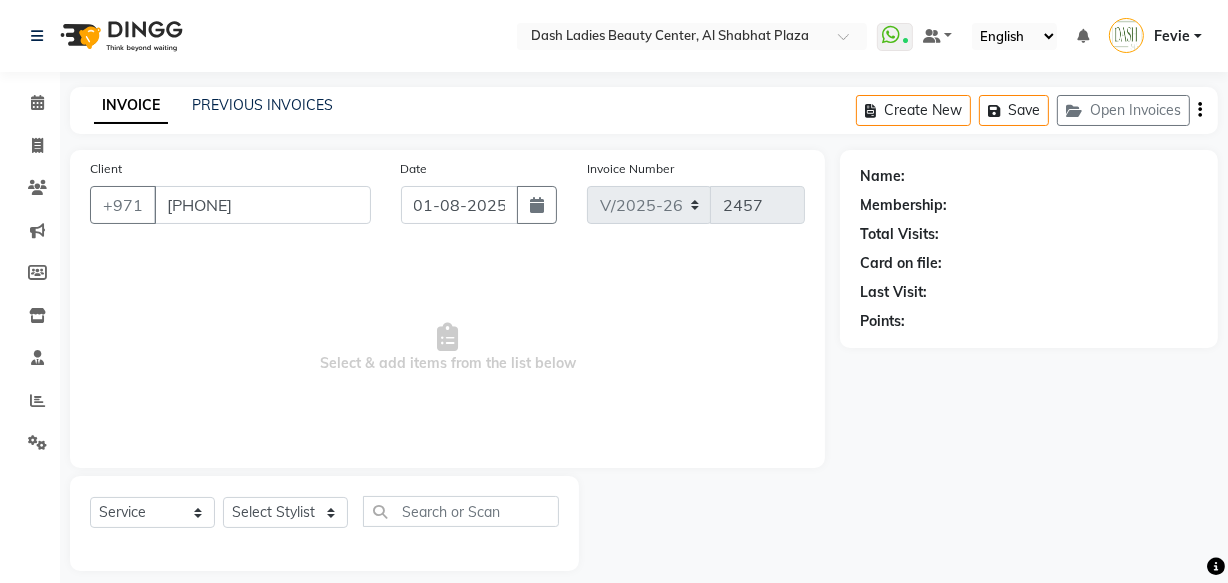 select on "82784" 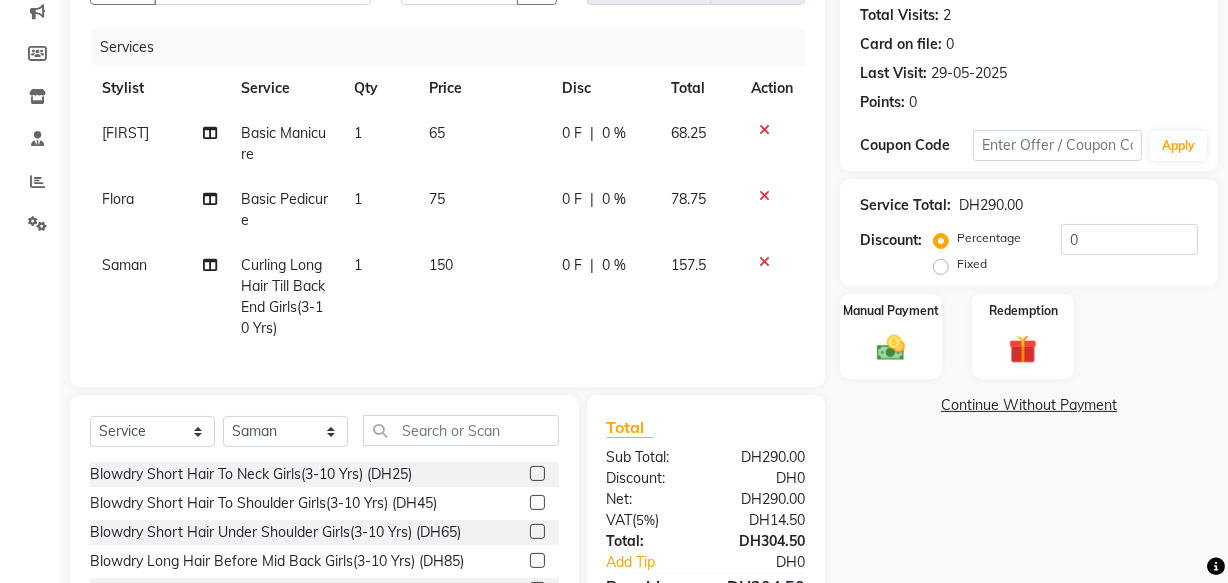 scroll, scrollTop: 207, scrollLeft: 0, axis: vertical 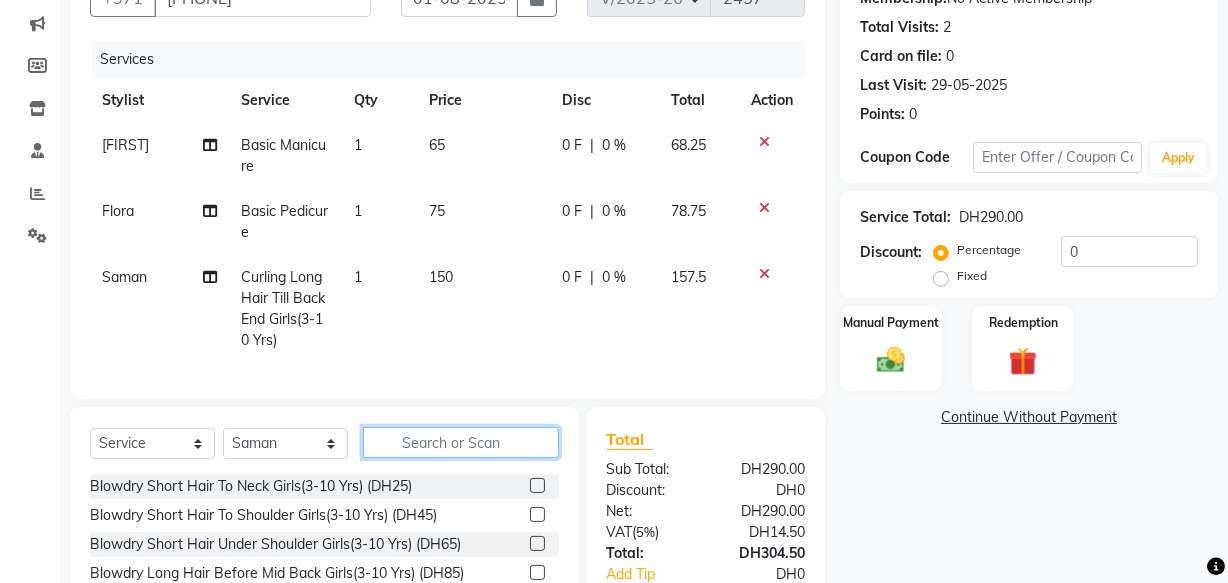click 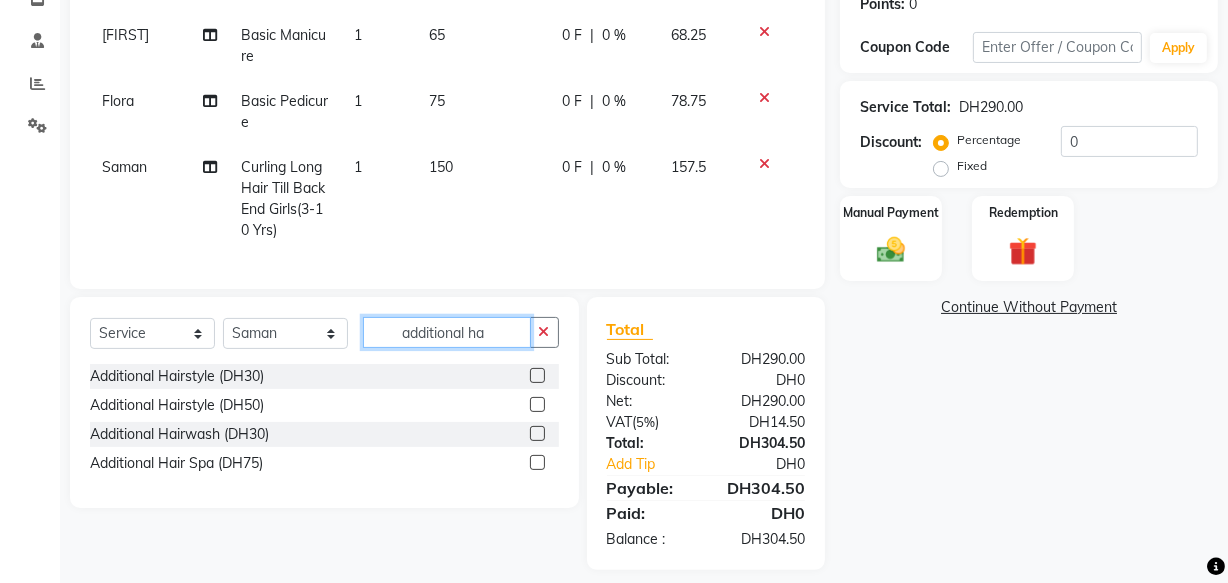 scroll, scrollTop: 324, scrollLeft: 0, axis: vertical 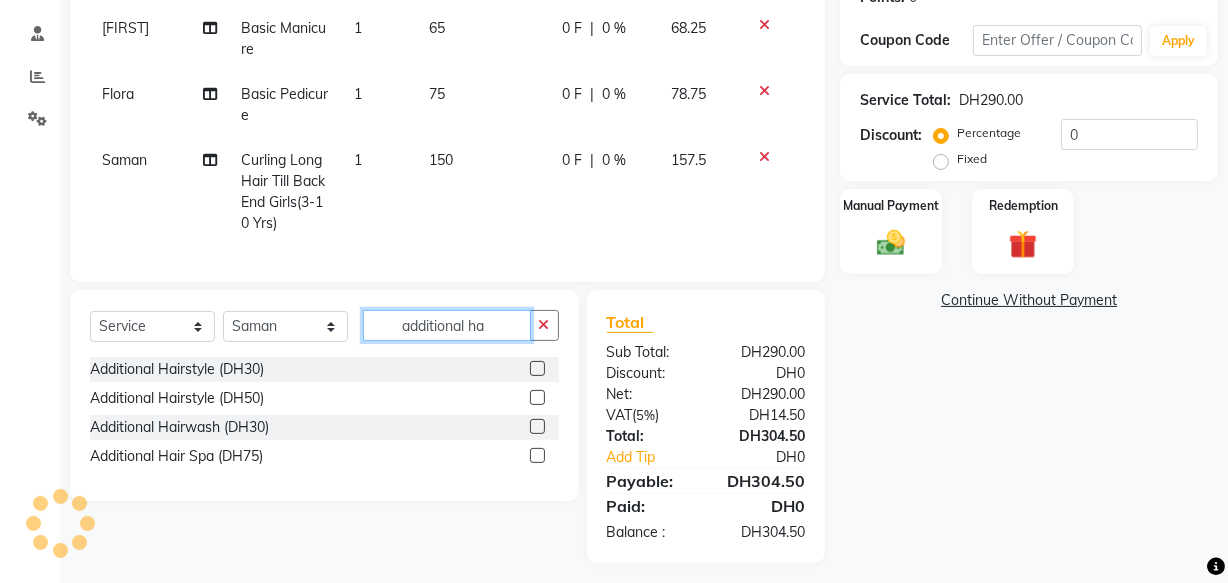 type on "additional ha" 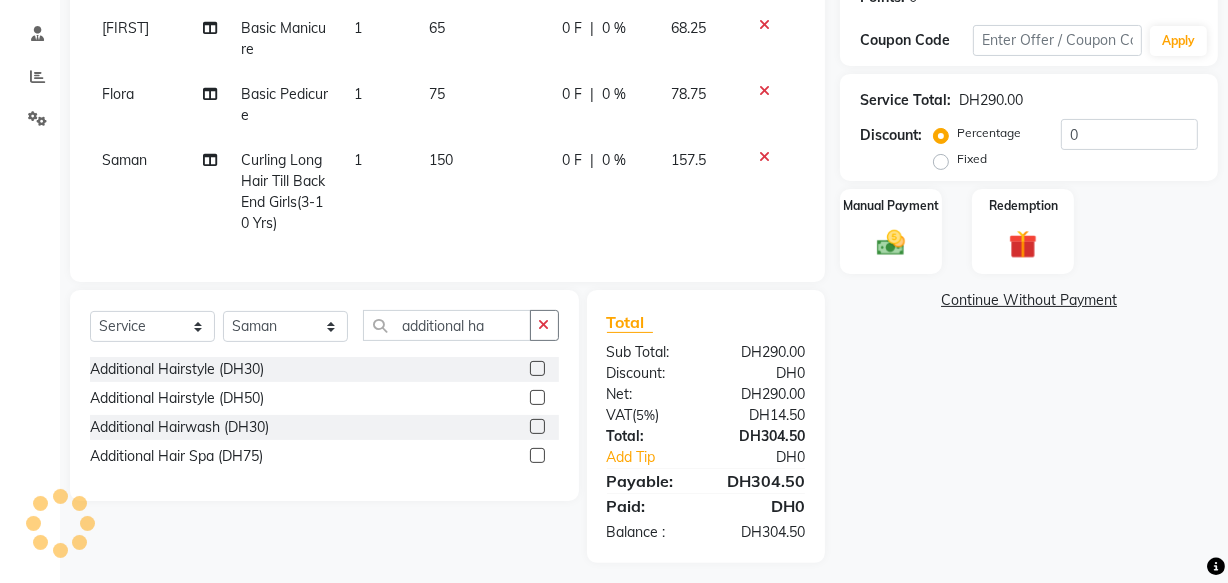 click 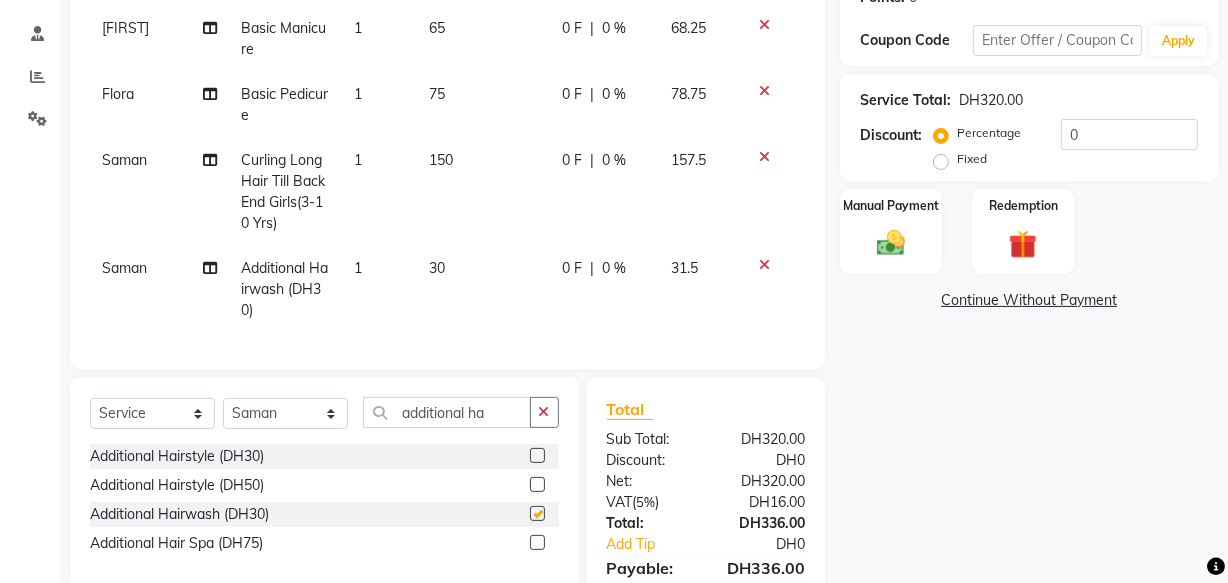 checkbox on "false" 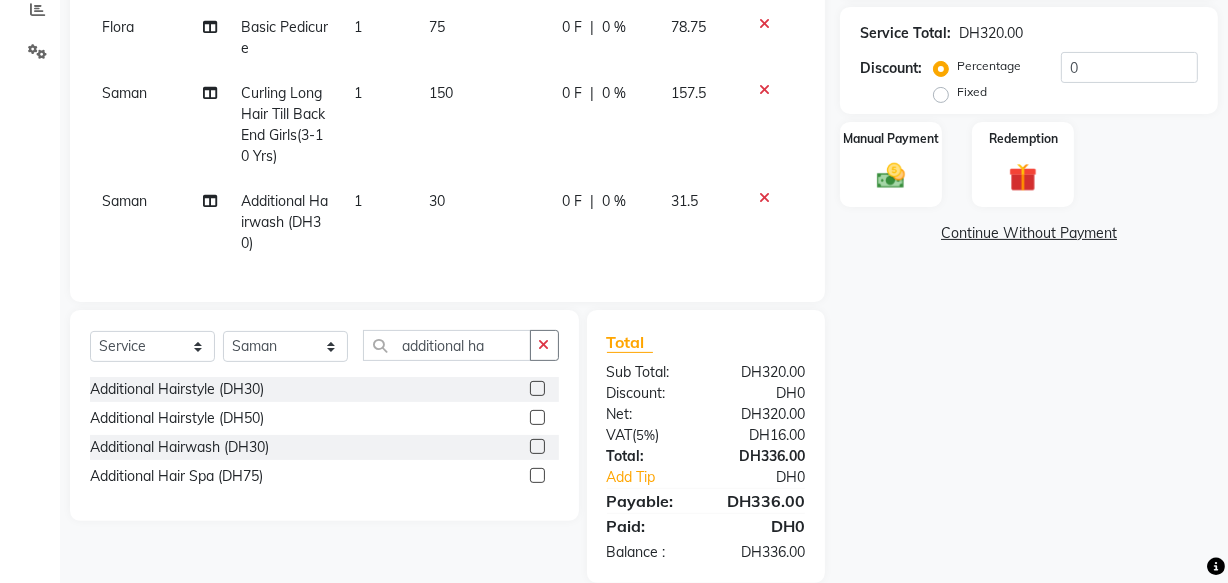 scroll, scrollTop: 400, scrollLeft: 0, axis: vertical 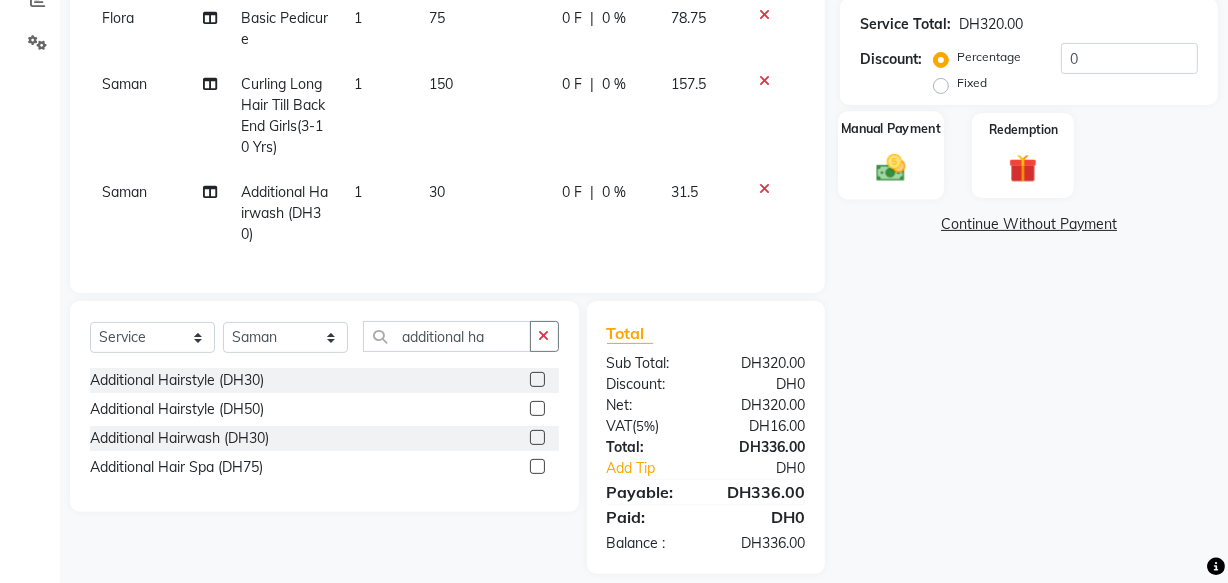 click 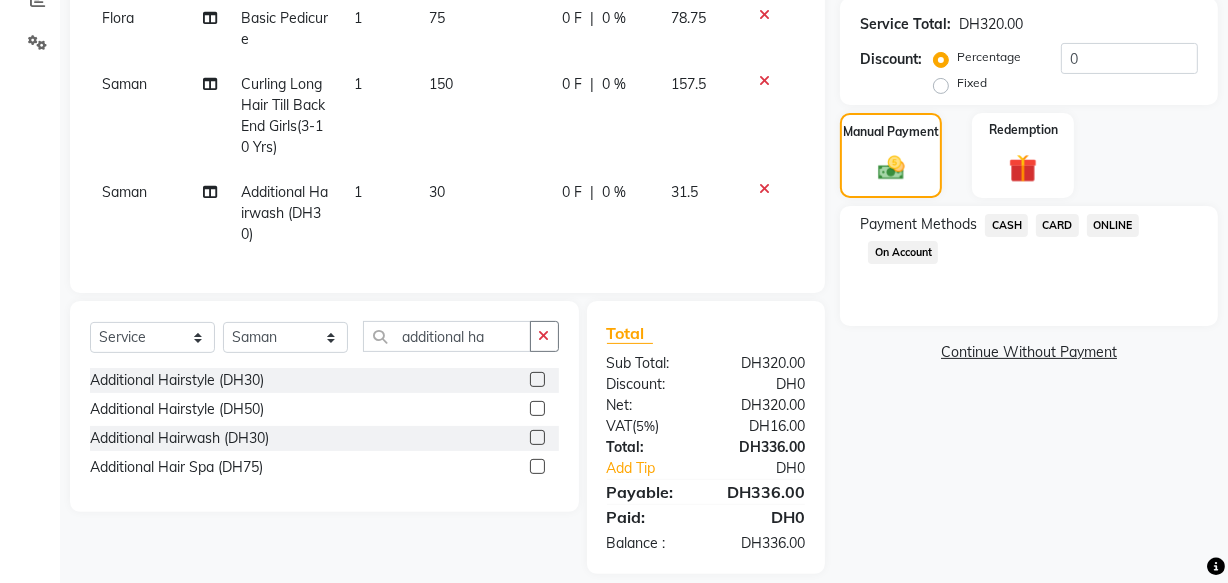 click on "CARD" 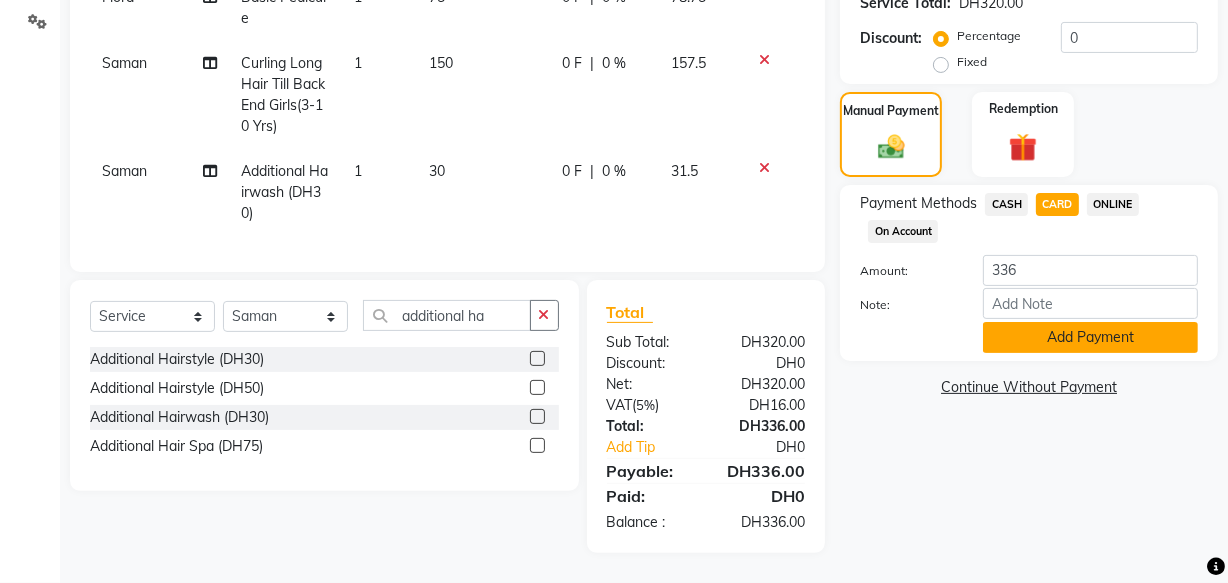 click on "Add Payment" 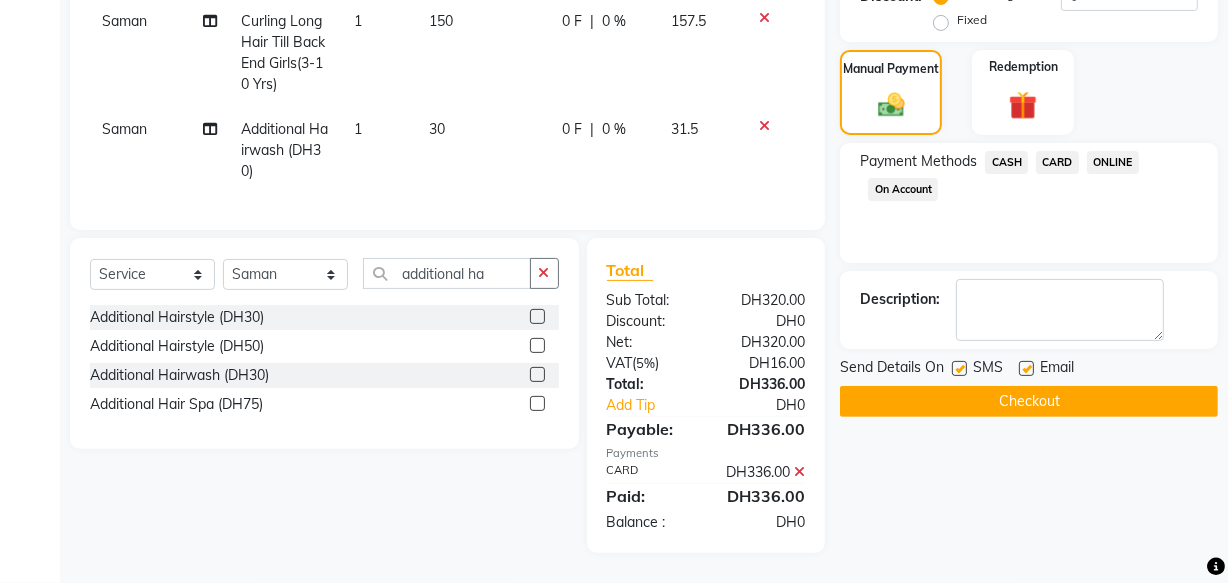 scroll, scrollTop: 498, scrollLeft: 0, axis: vertical 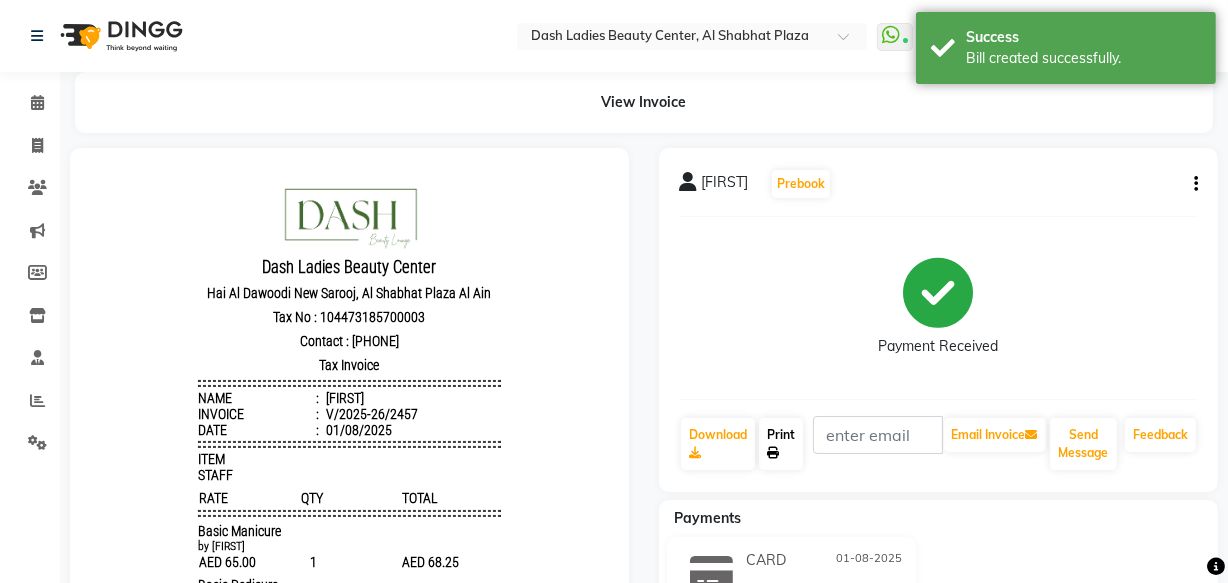 click on "Print" 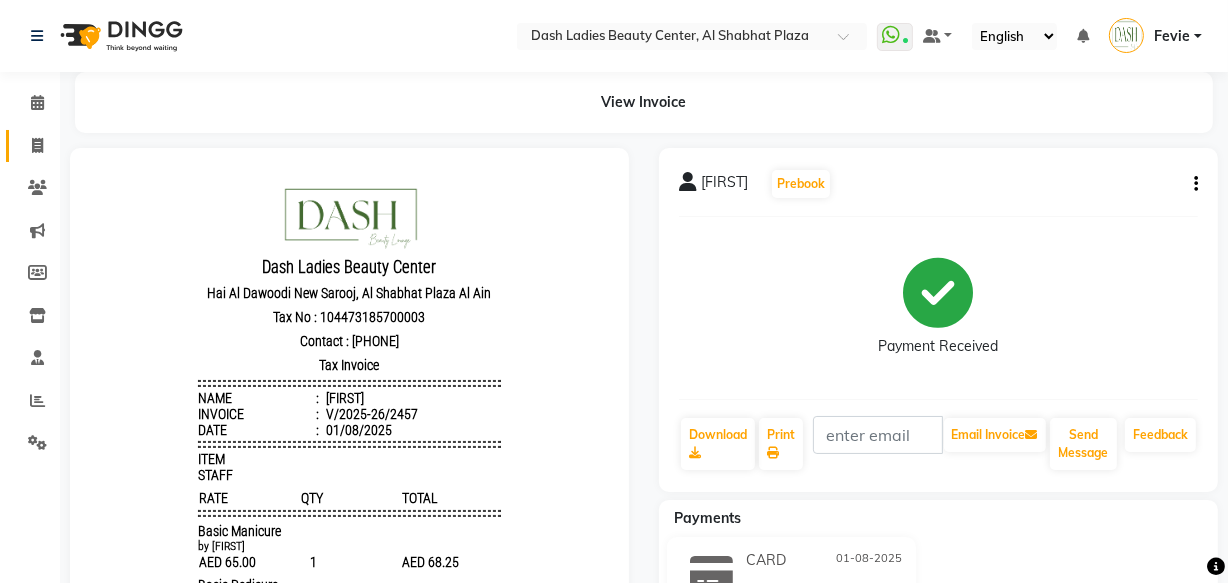 click 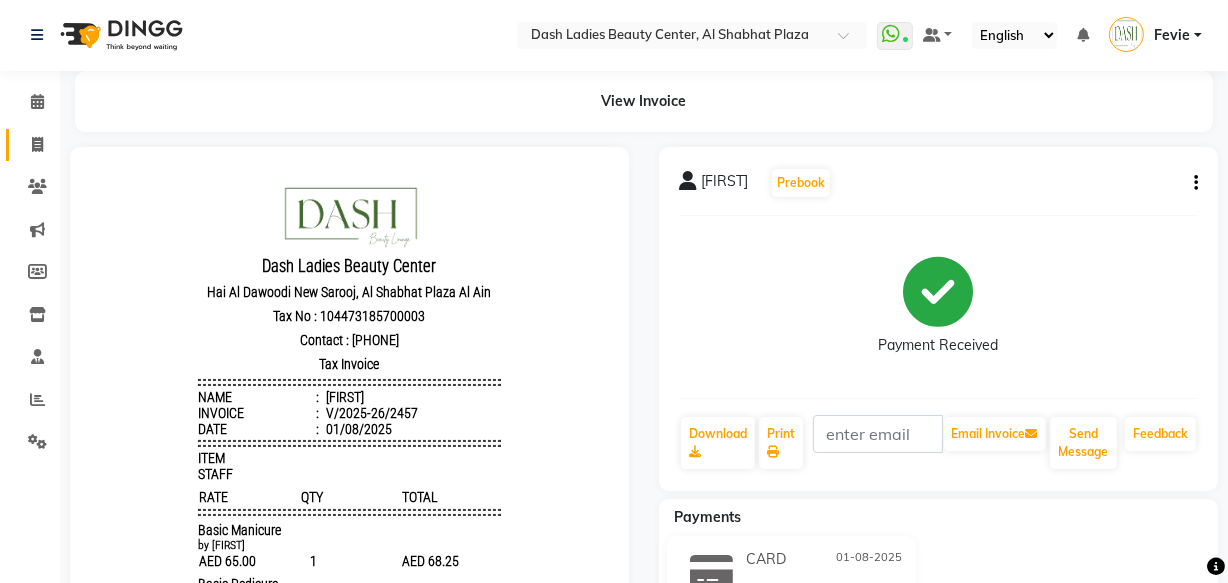 select on "8372" 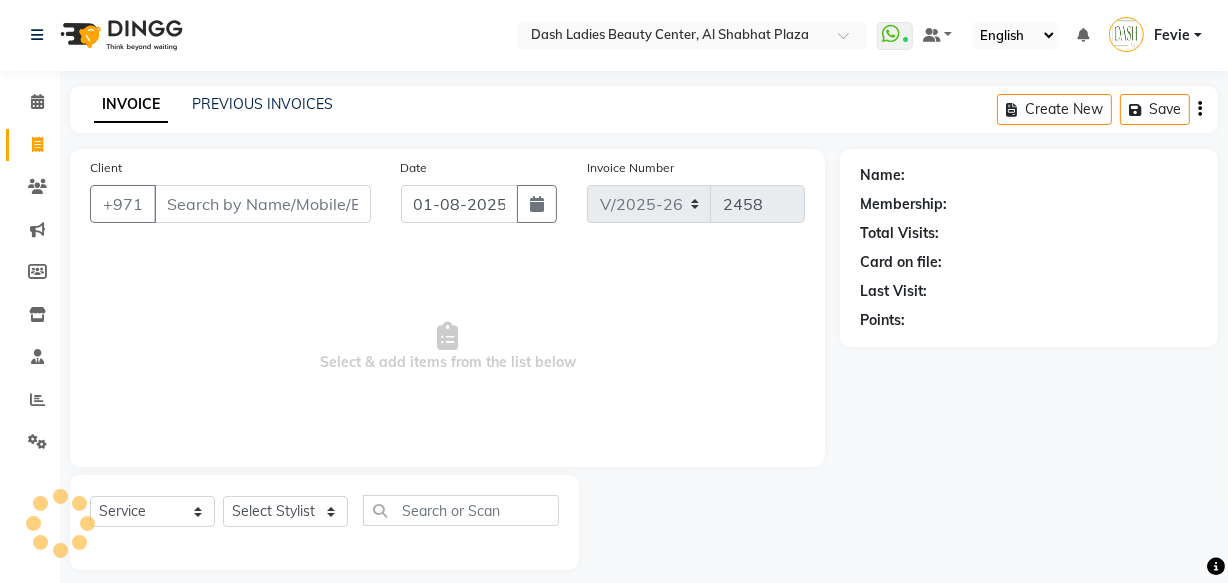 scroll, scrollTop: 19, scrollLeft: 0, axis: vertical 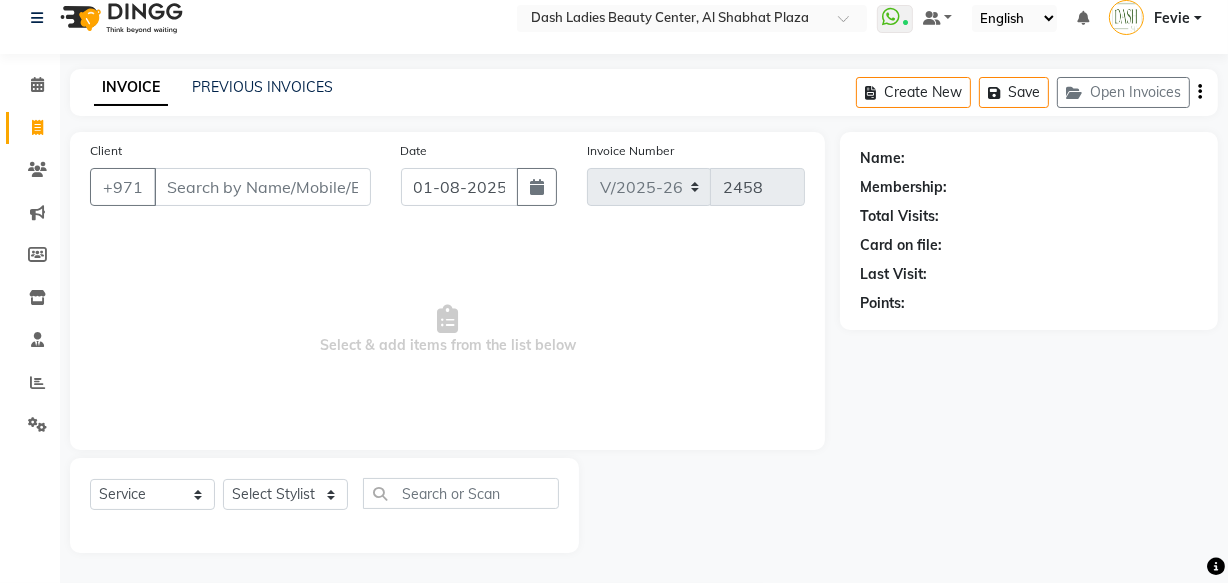 click 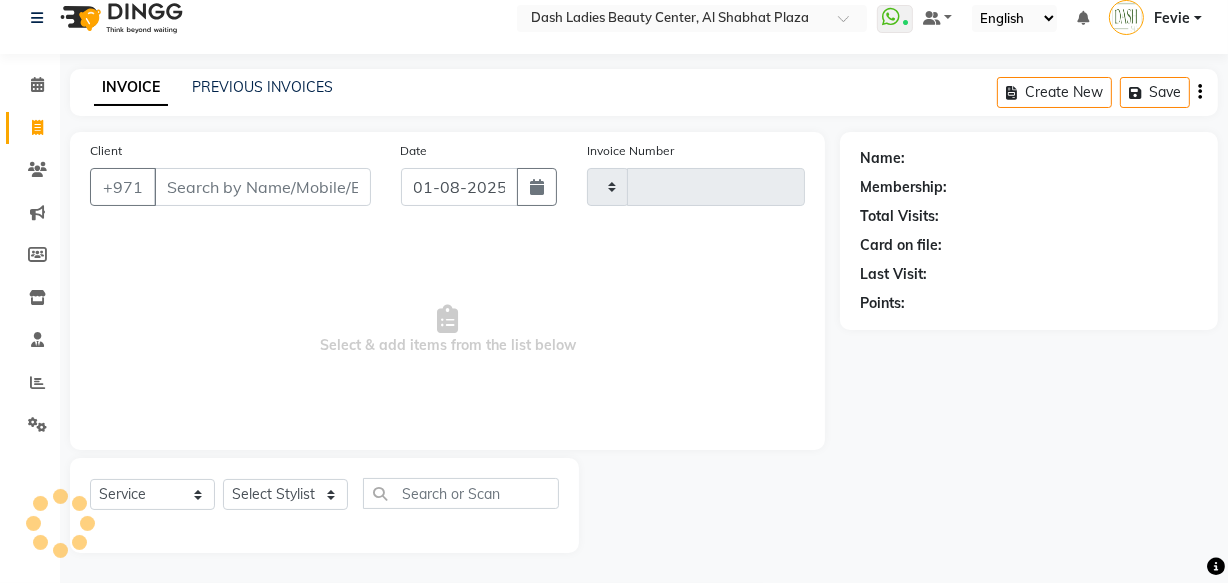 type on "2458" 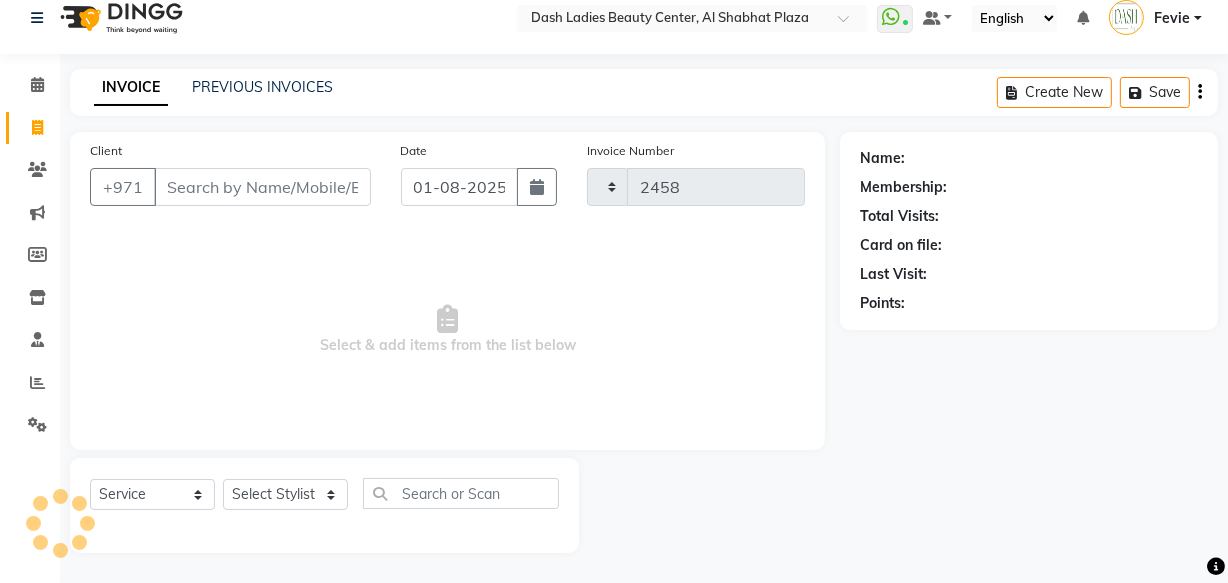 select on "8372" 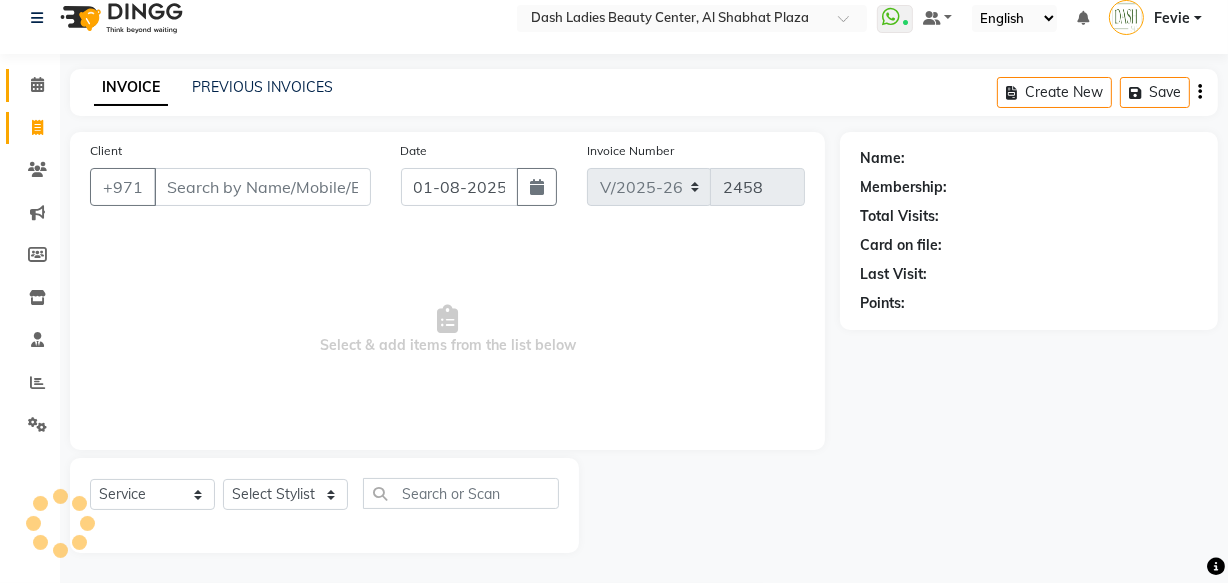click 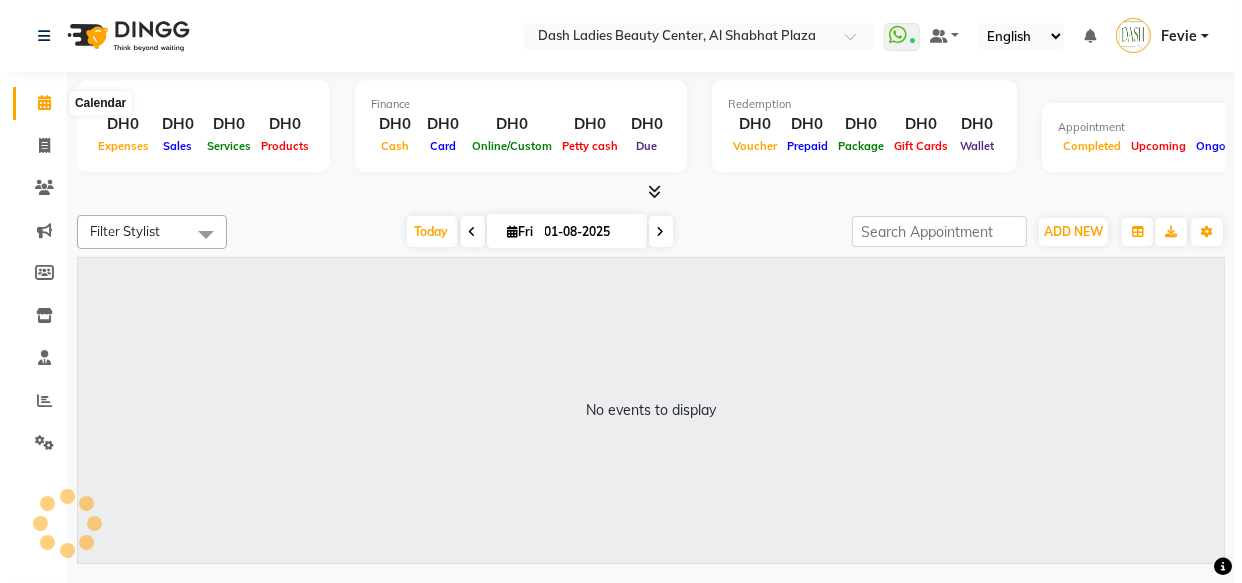 scroll, scrollTop: 0, scrollLeft: 0, axis: both 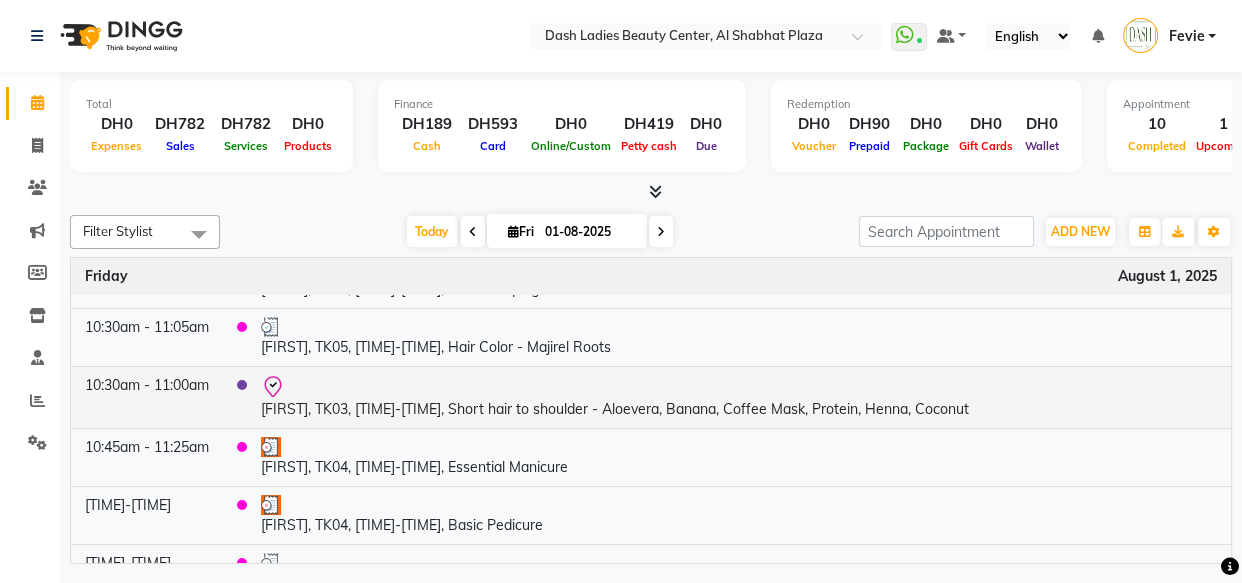 click at bounding box center (739, 387) 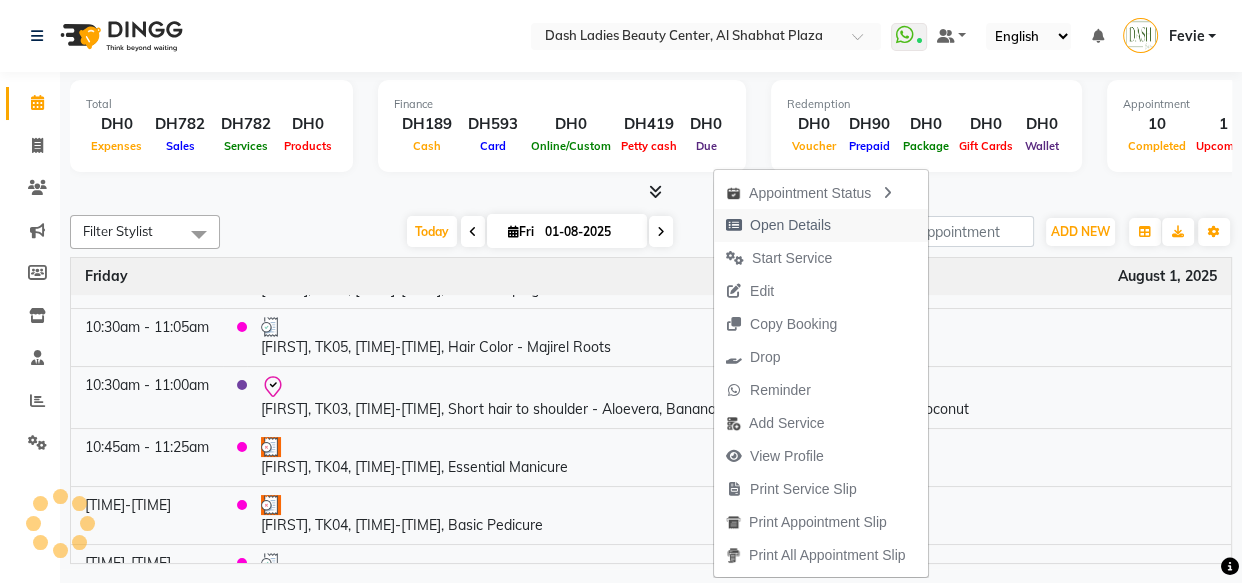 click on "Open Details" at bounding box center (778, 225) 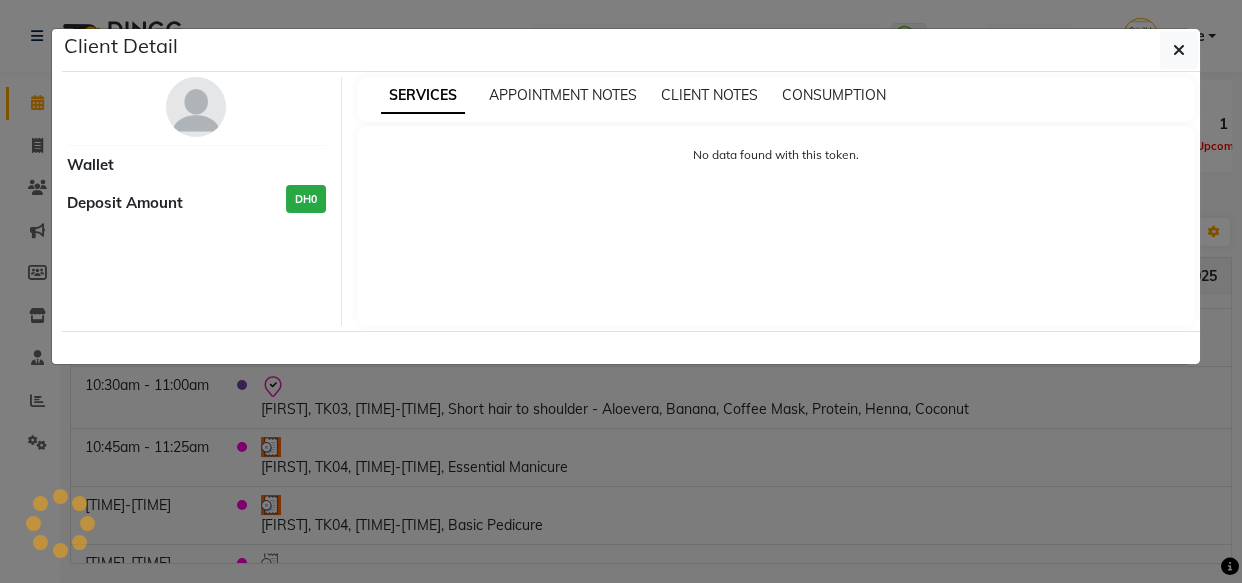 select on "8" 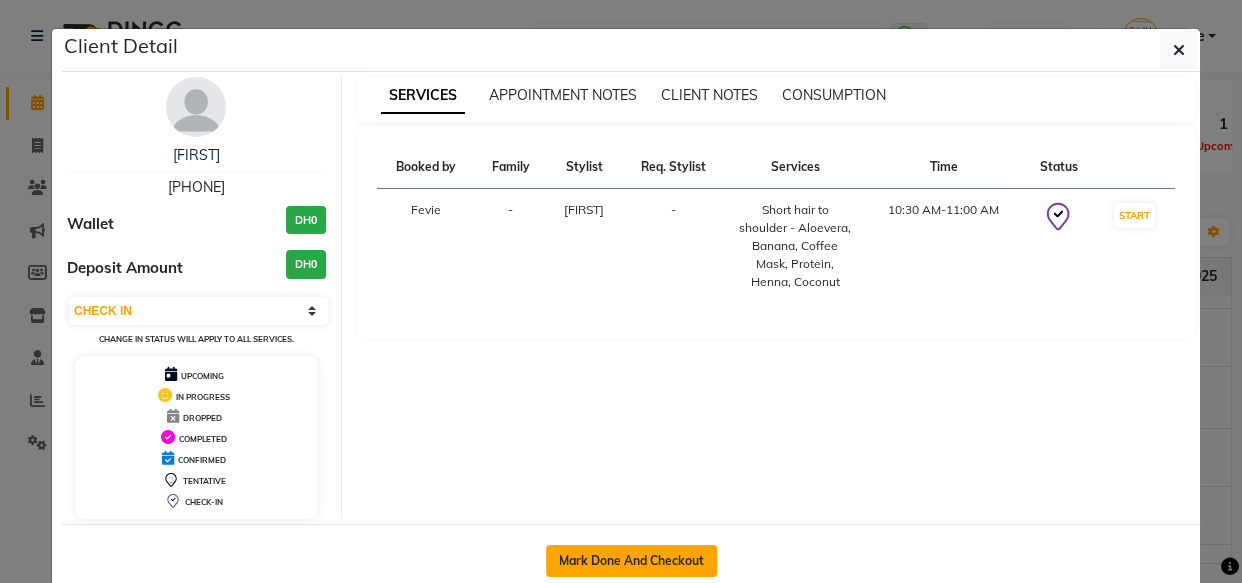 click on "Mark Done And Checkout" 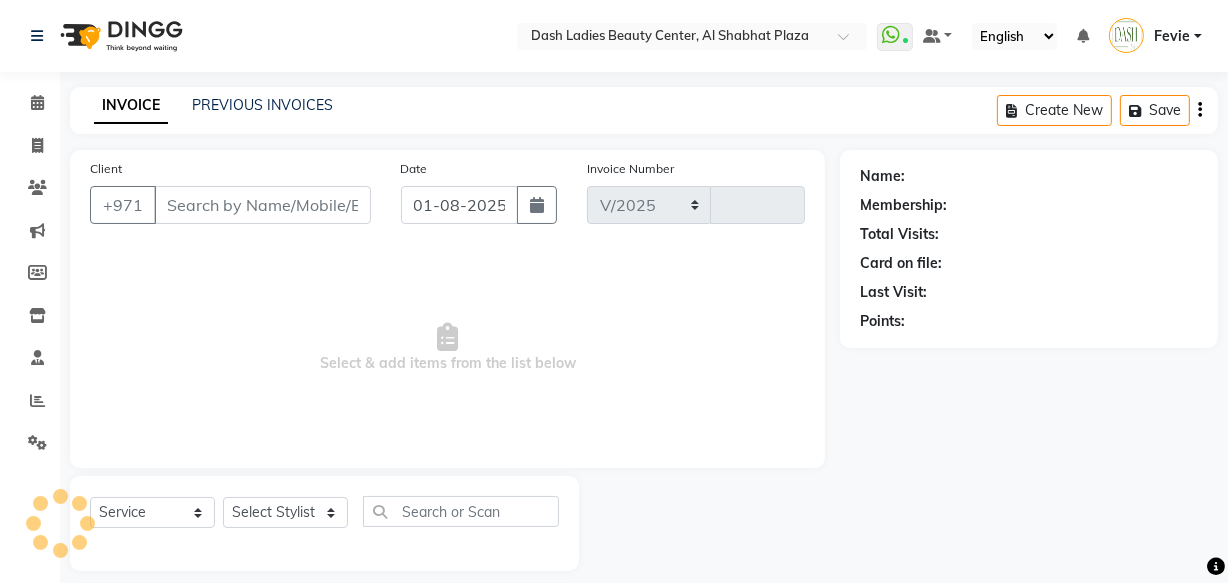 select on "8372" 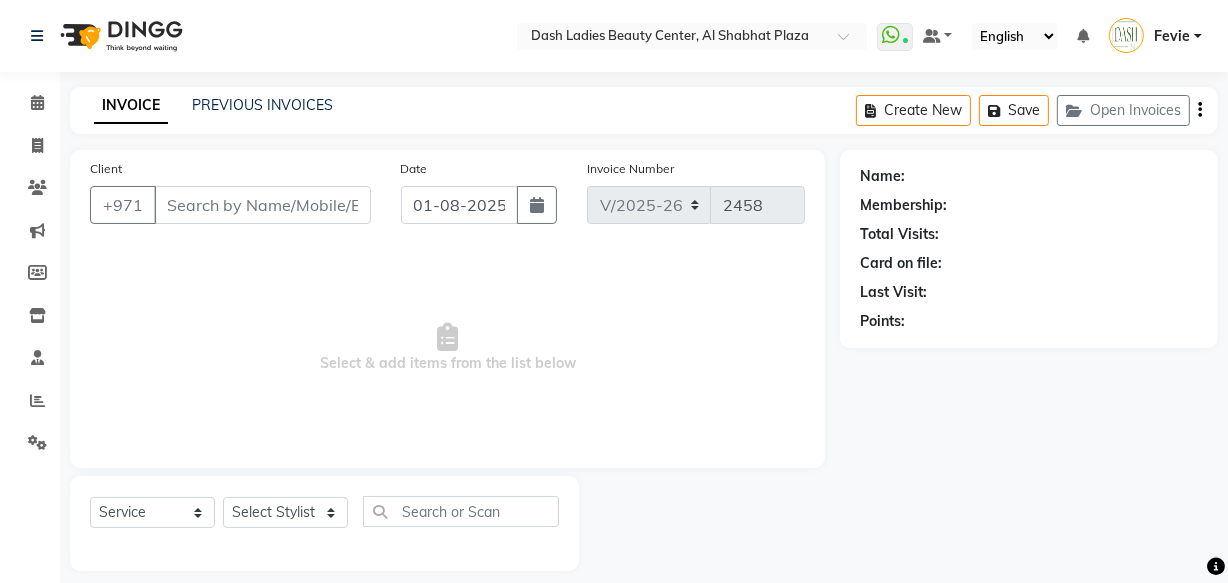 type on "507337557" 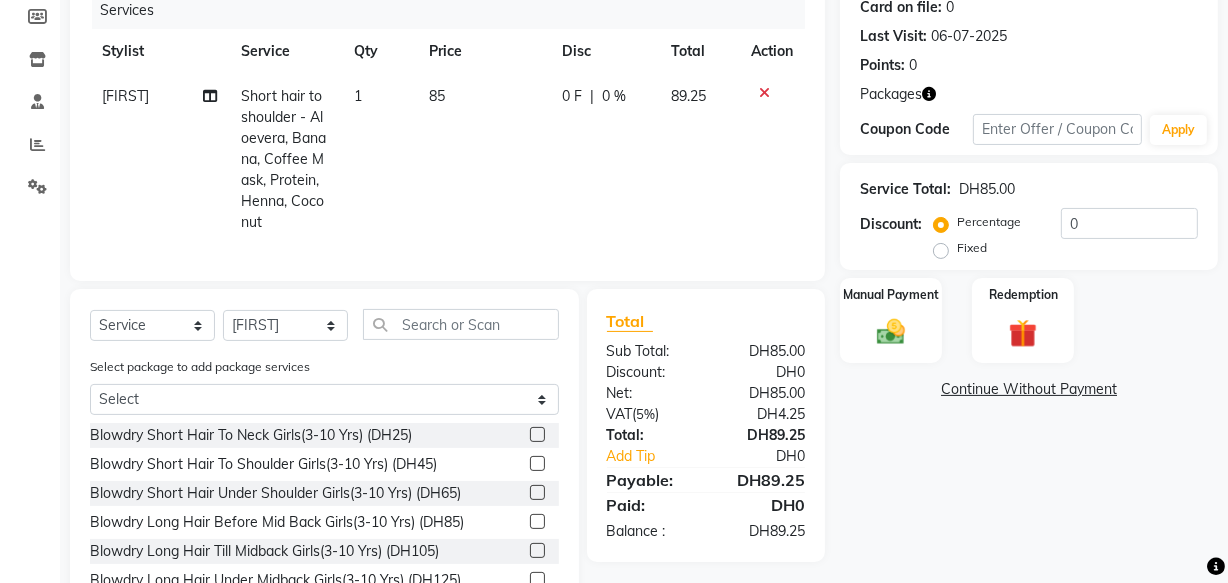 scroll, scrollTop: 261, scrollLeft: 0, axis: vertical 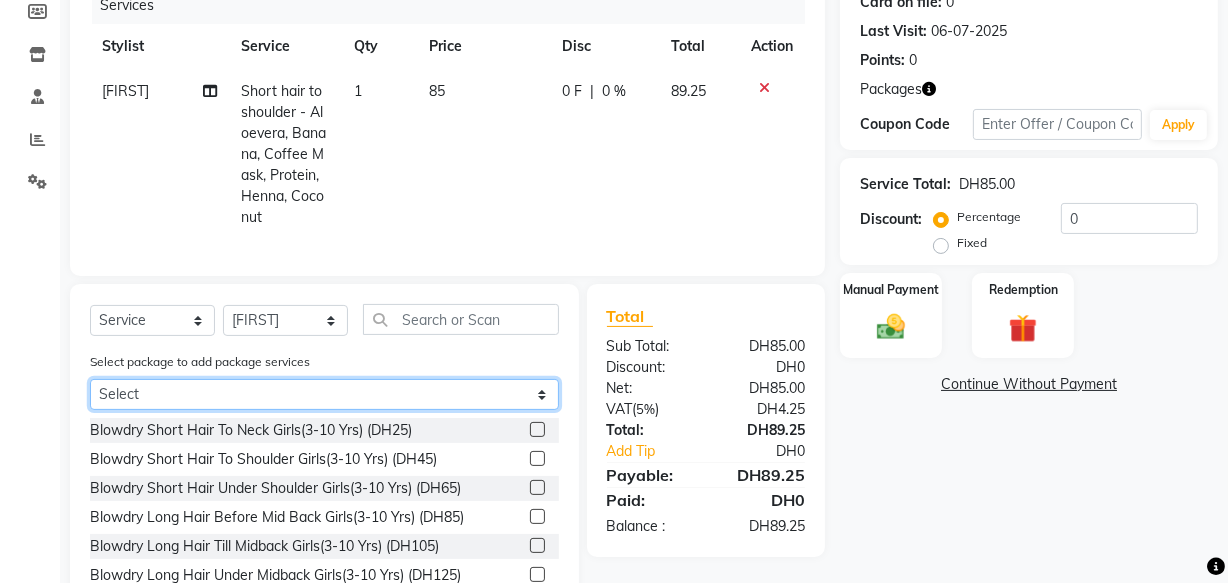 click on "Select Salon Hair Mask Short Hair Under Shoulder Adult 4 Session" 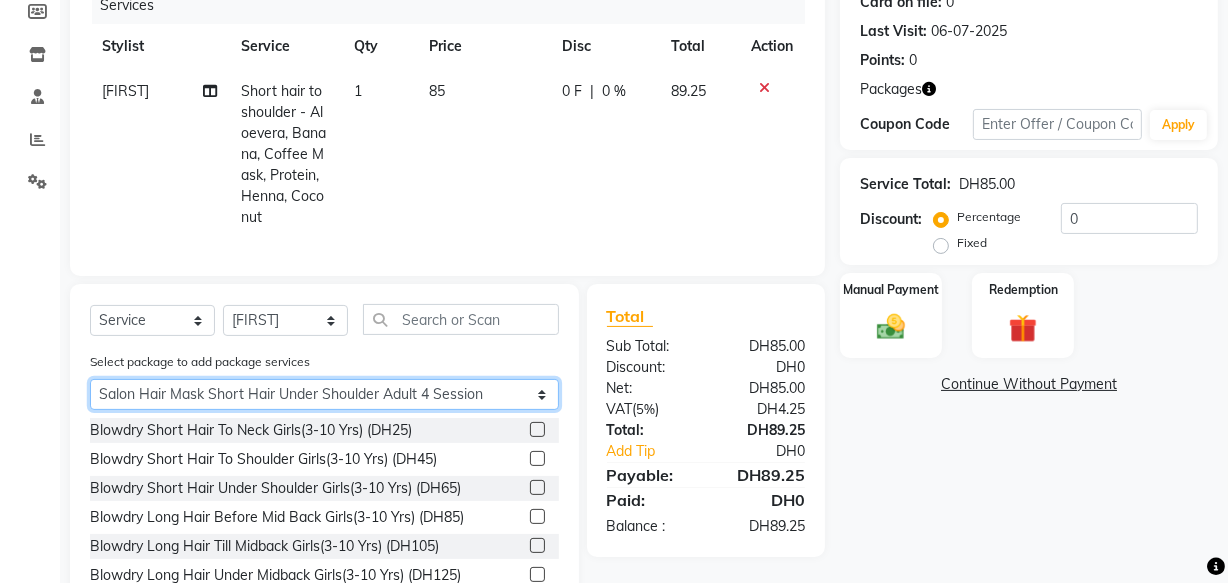 click on "Select Salon Hair Mask Short Hair Under Shoulder Adult 4 Session" 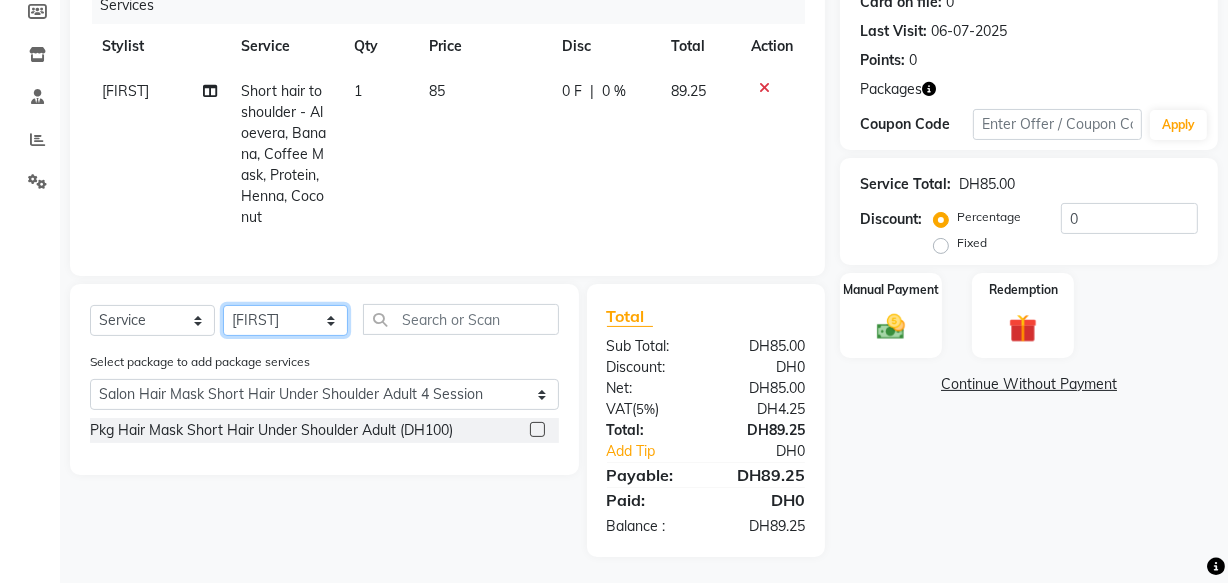 click on "Select Stylist Aizel Angelina Anna Bobi Edlyn Fevie  Flora Grace Hamda Janine Jelyn Mariel Maya Maya (Cafe) May Joy (Cafe) Nabasirye (Cafe) Nancy Nilam Nita Noreen Owner Peace Rechiel Rose Marie Saman Talina" 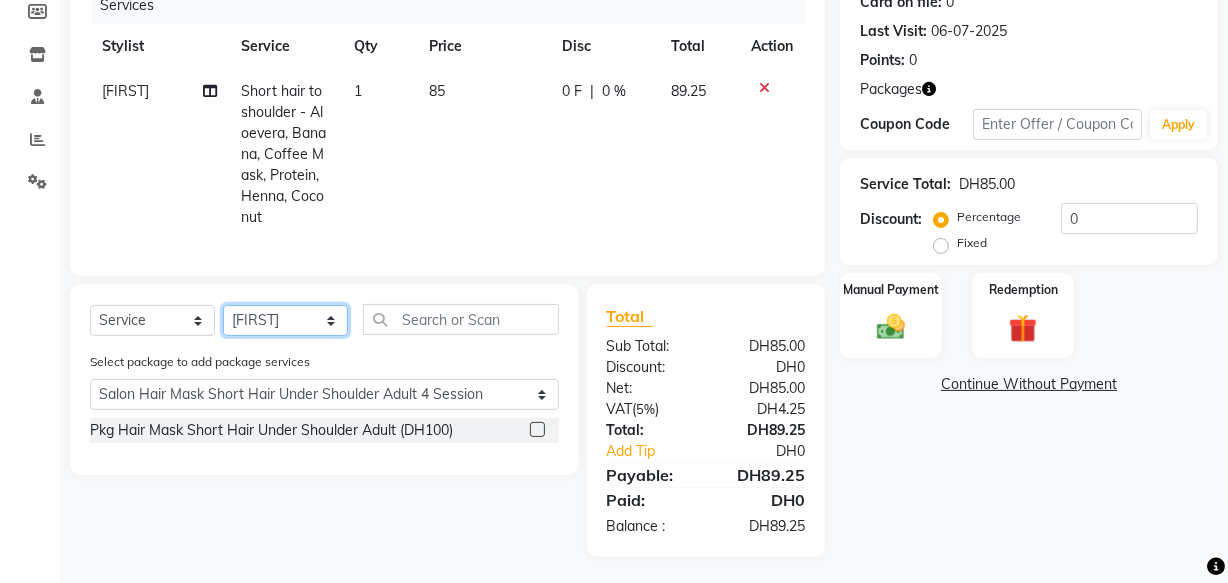 select on "81114" 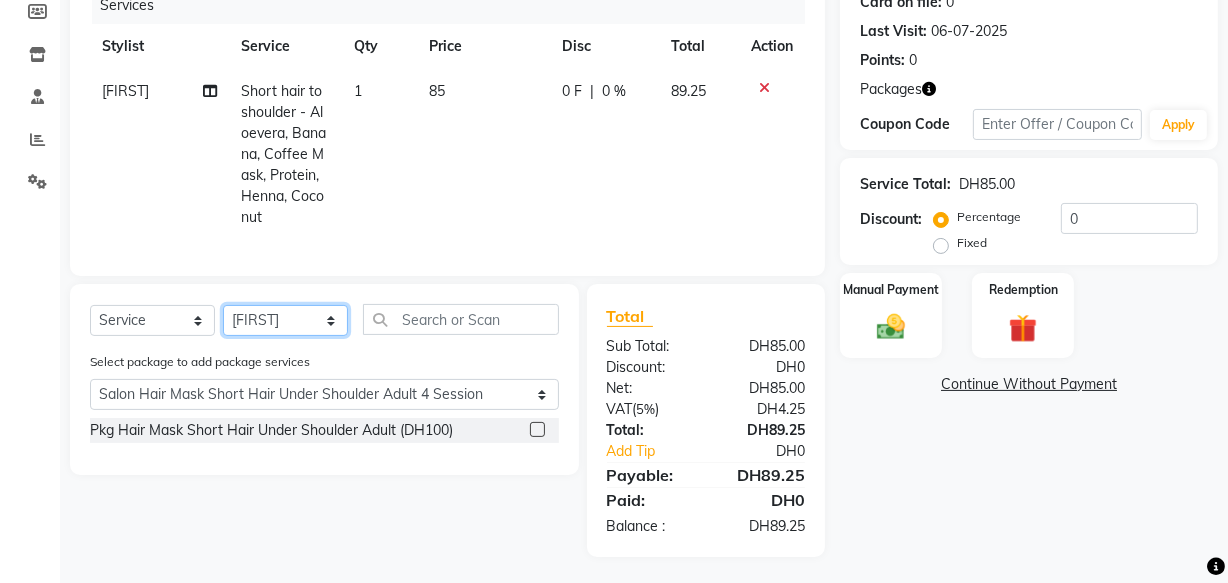 click on "Select Stylist Aizel Angelina Anna Bobi Edlyn Fevie  Flora Grace Hamda Janine Jelyn Mariel Maya Maya (Cafe) May Joy (Cafe) Nabasirye (Cafe) Nancy Nilam Nita Noreen Owner Peace Rechiel Rose Marie Saman Talina" 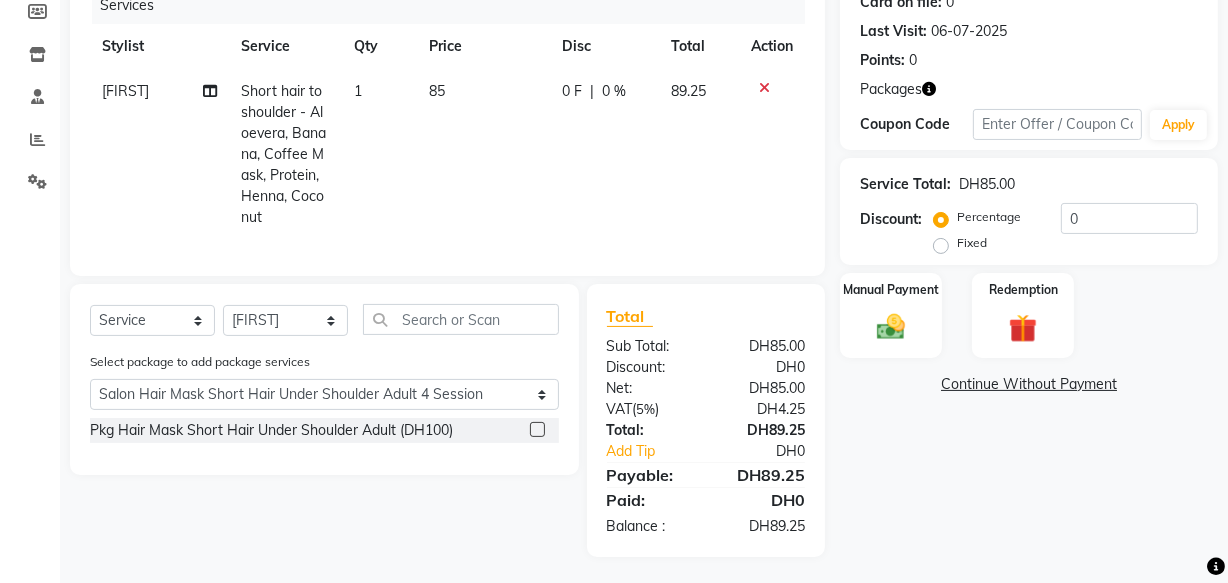 click 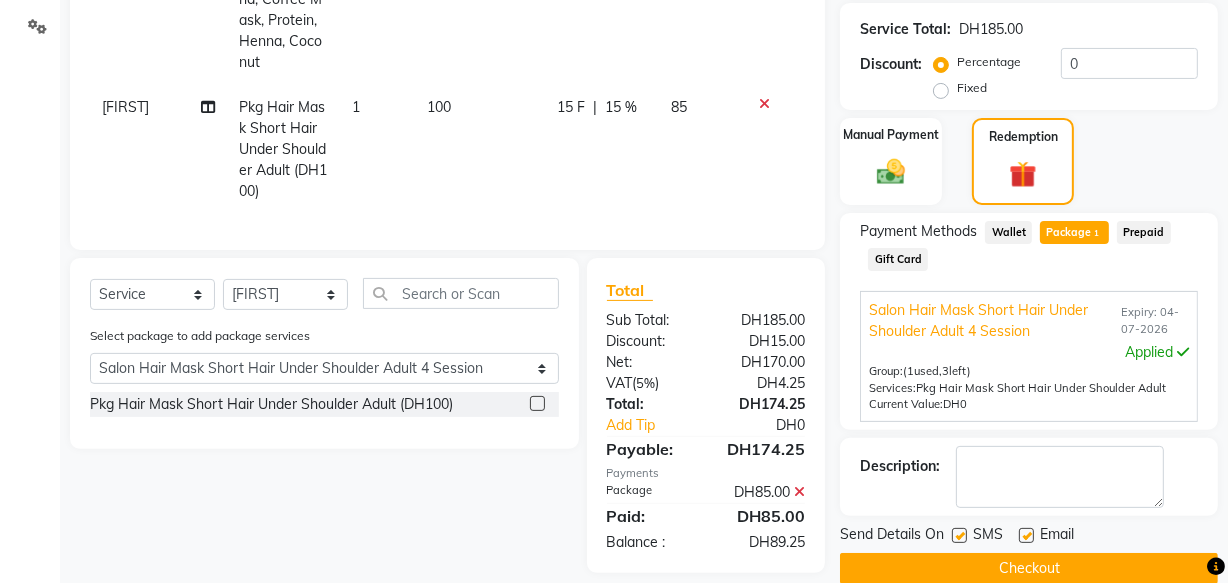 scroll, scrollTop: 450, scrollLeft: 0, axis: vertical 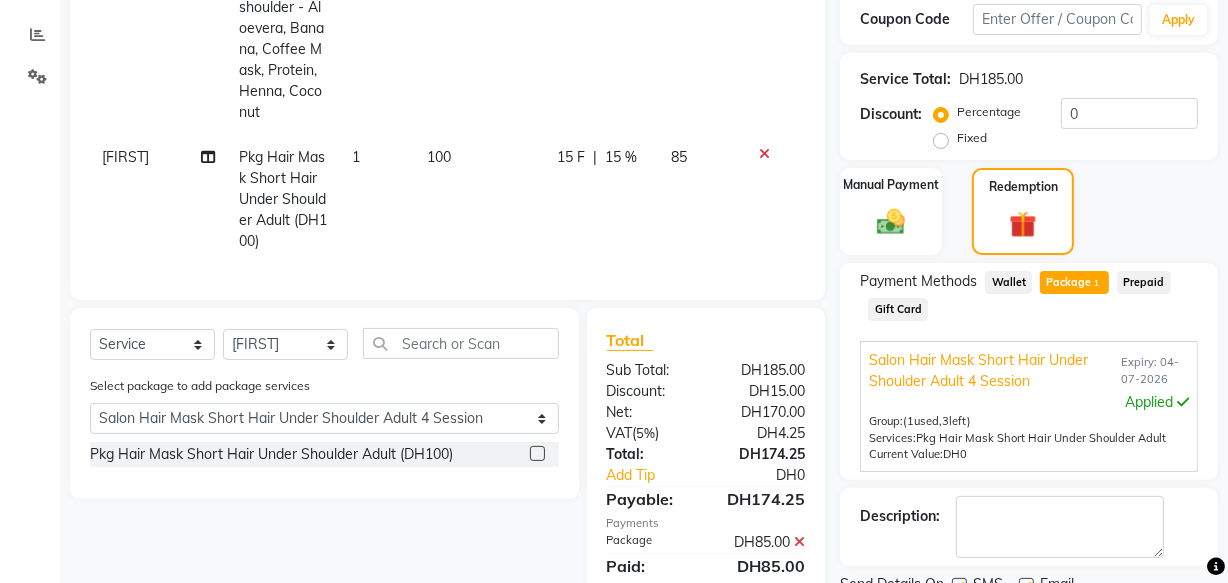 click 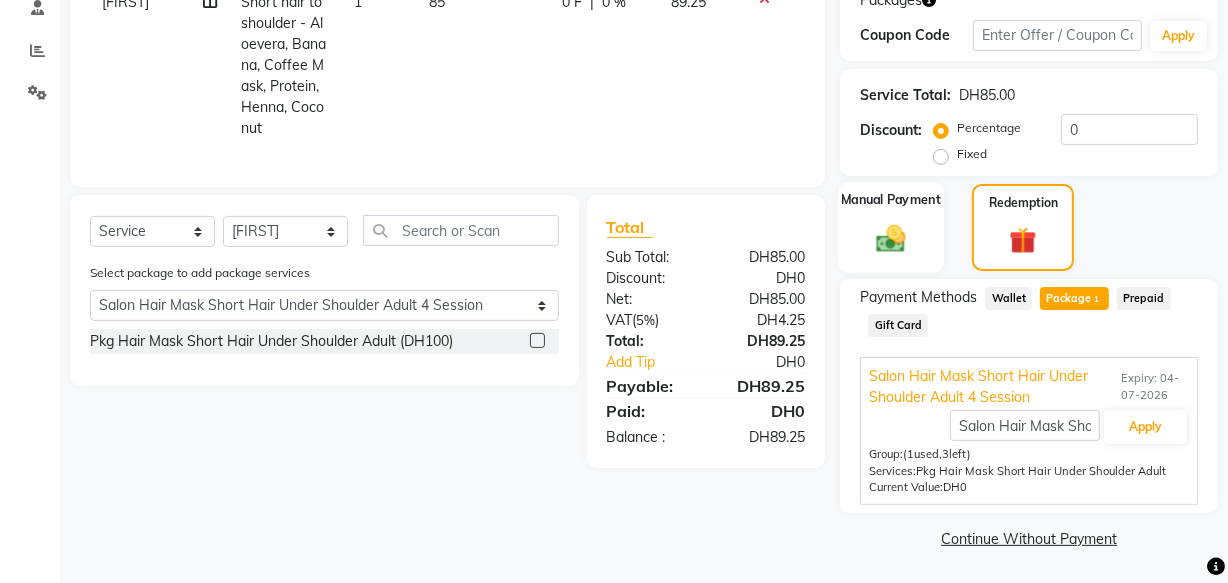 click 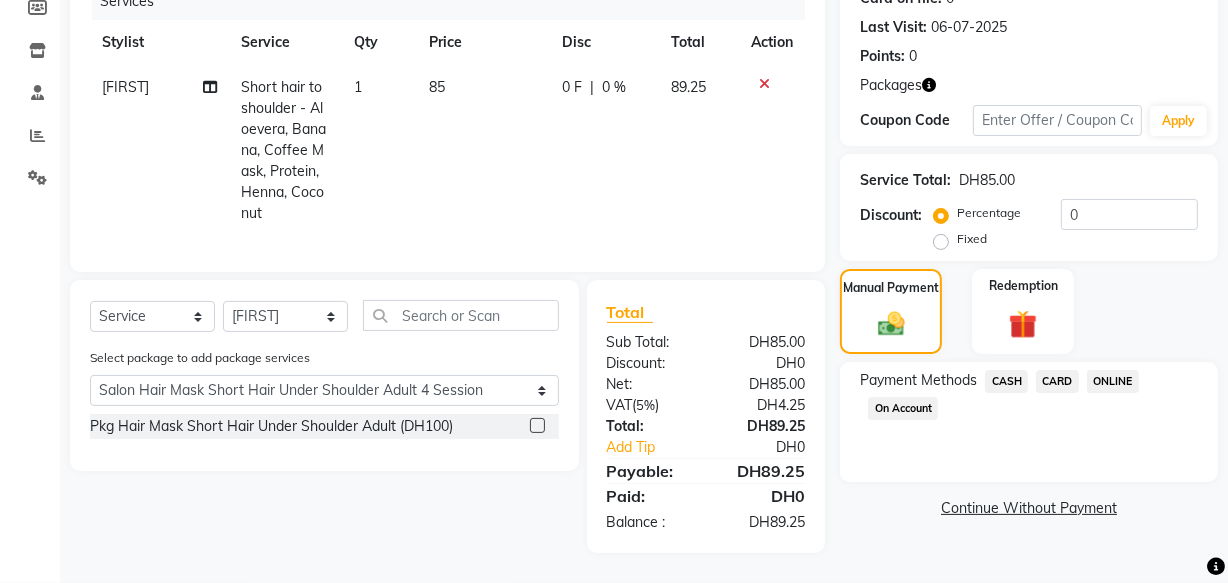 click on "CARD" 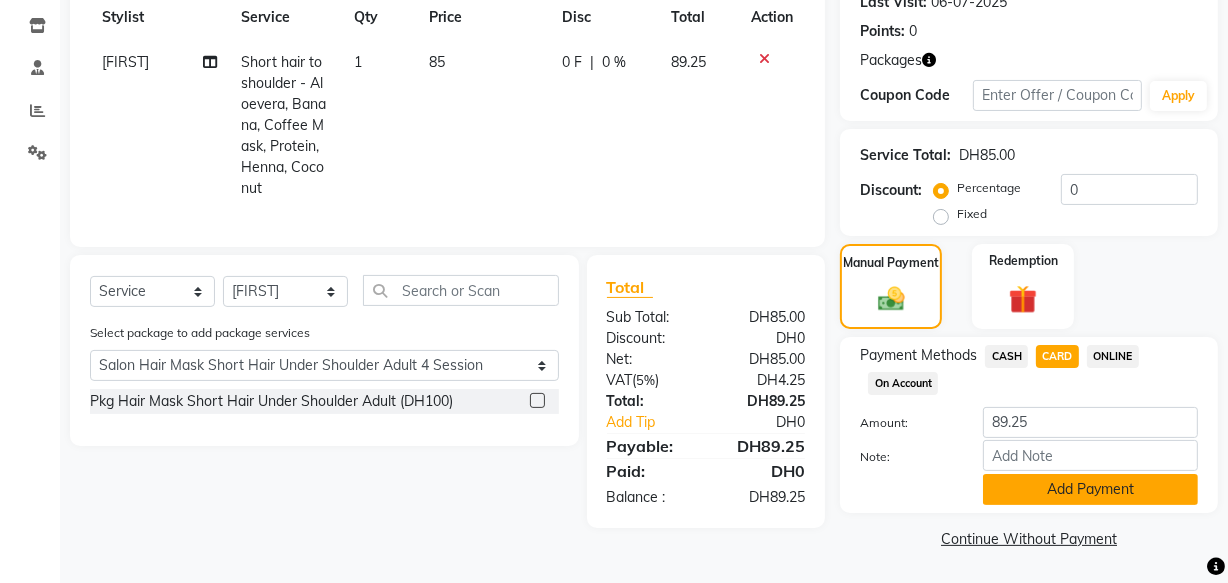 click on "Add Payment" 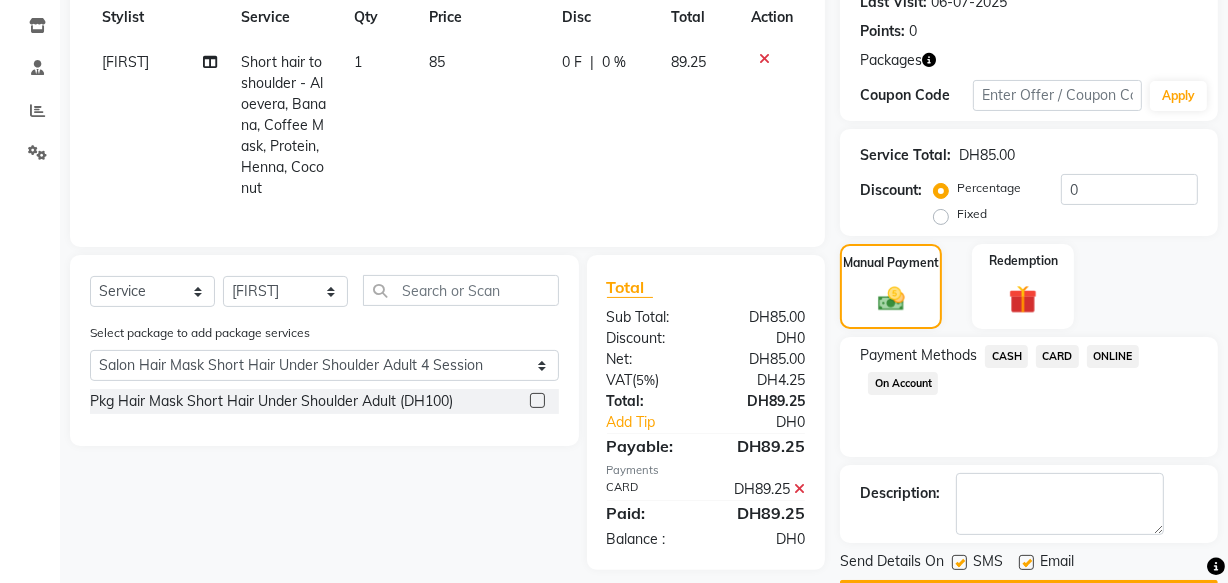 click 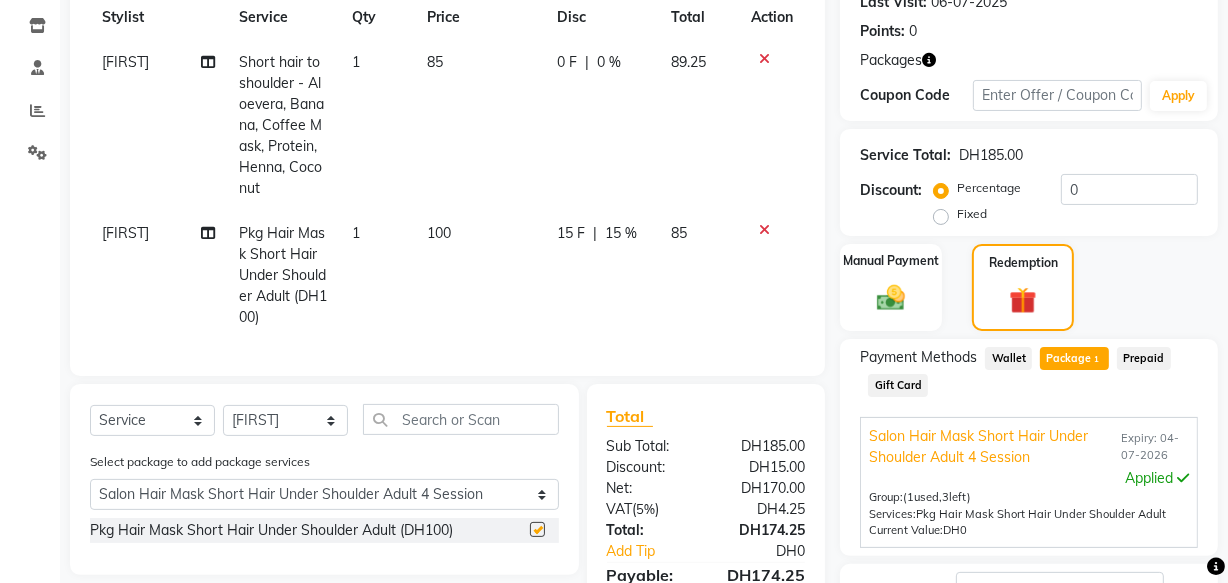 checkbox on "false" 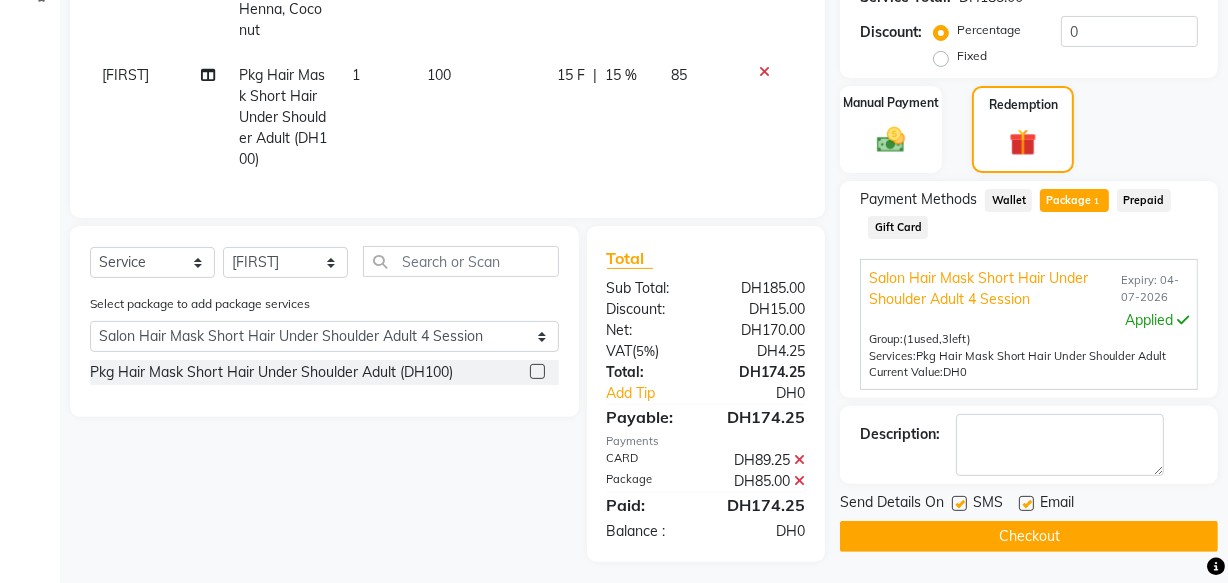 scroll, scrollTop: 471, scrollLeft: 0, axis: vertical 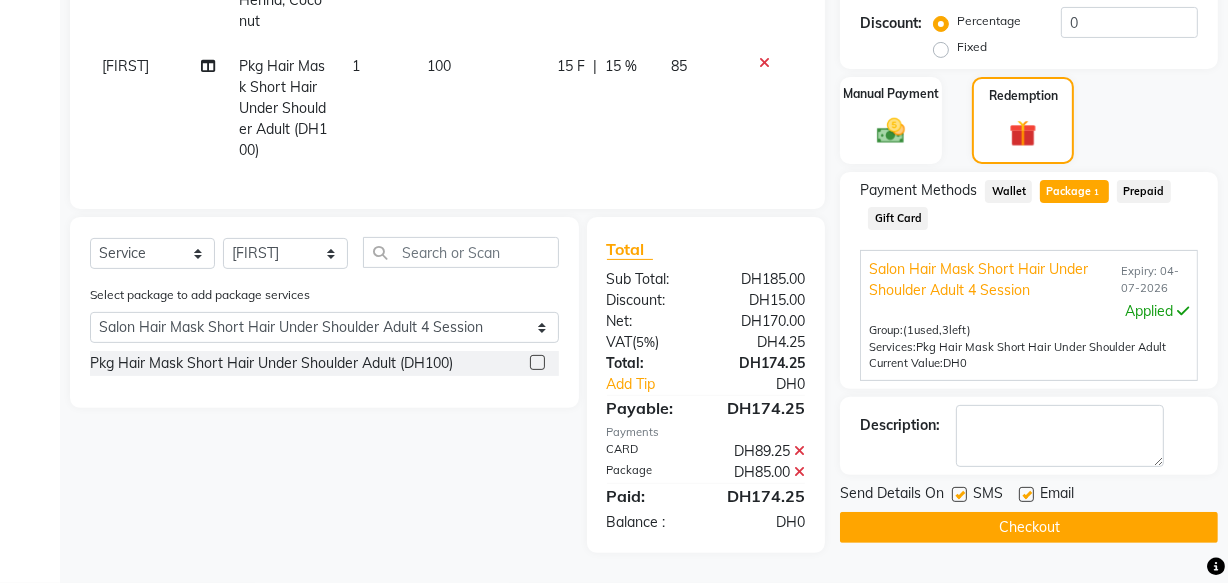 click on "Checkout" 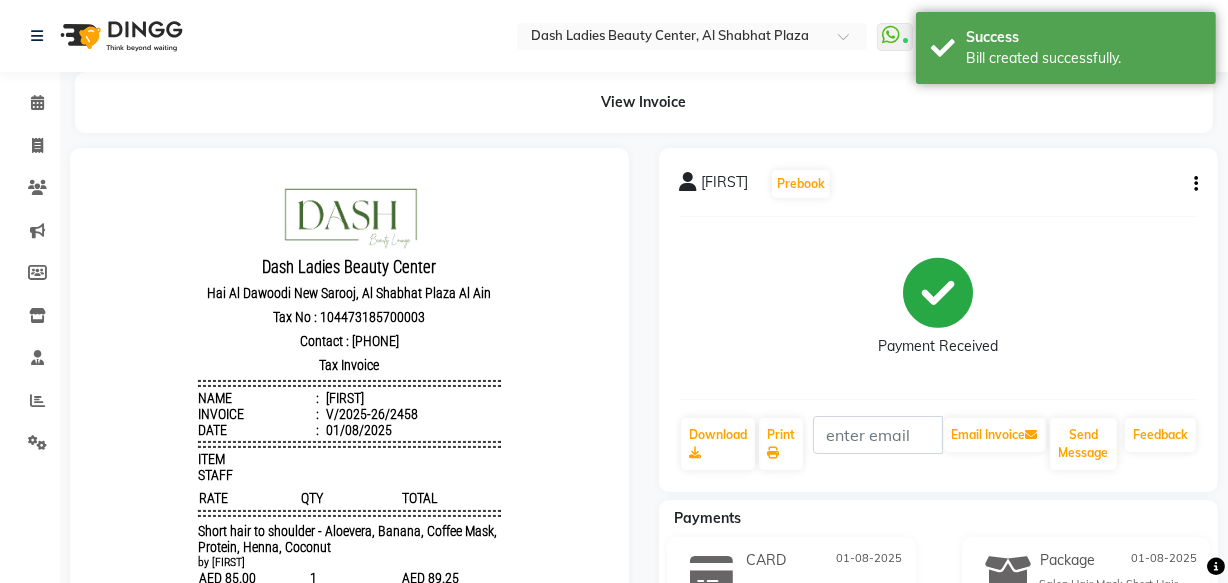 scroll, scrollTop: 0, scrollLeft: 0, axis: both 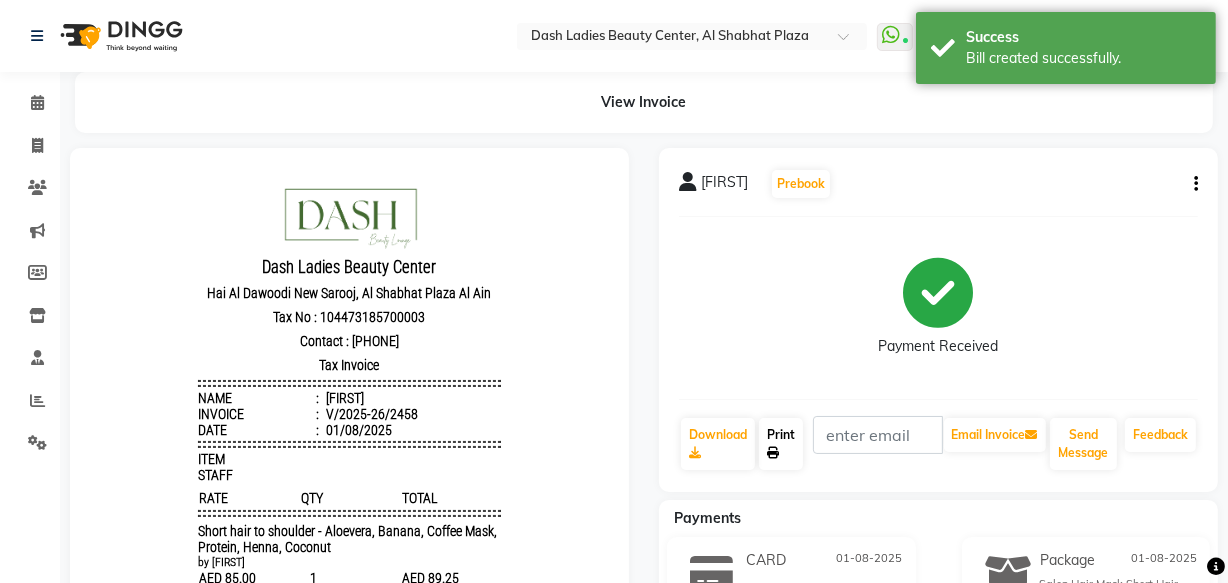 click on "Print" 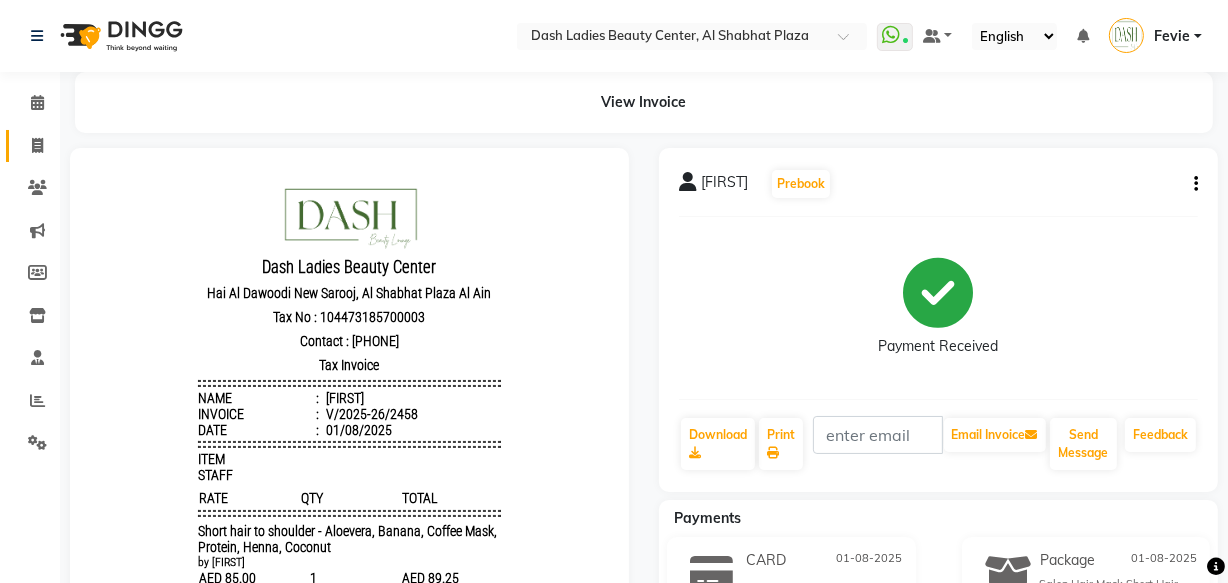 click 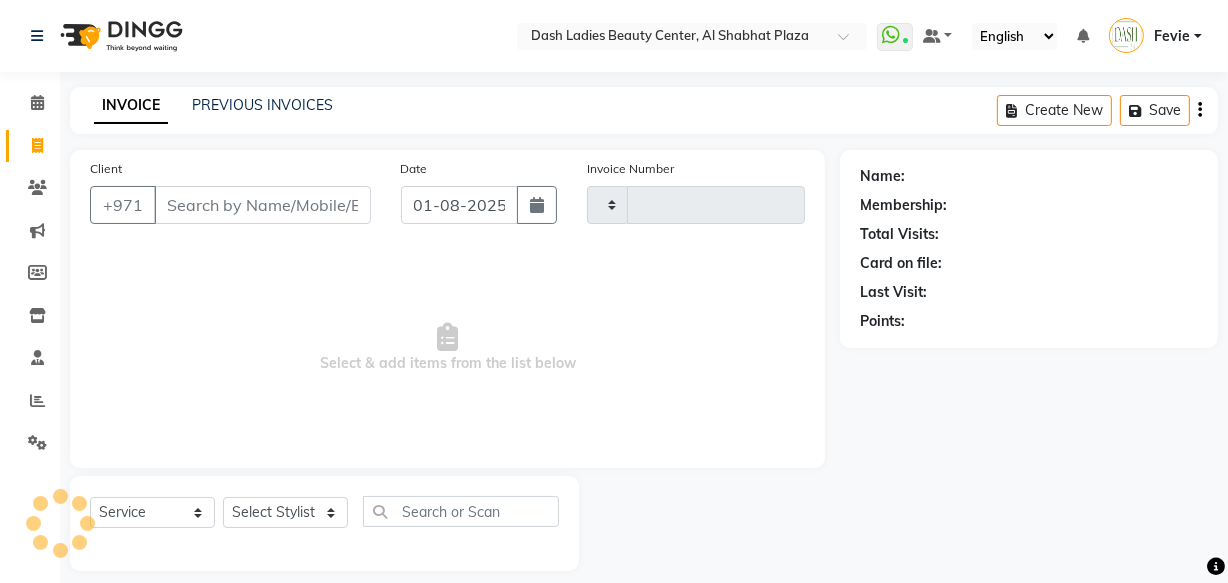 scroll, scrollTop: 19, scrollLeft: 0, axis: vertical 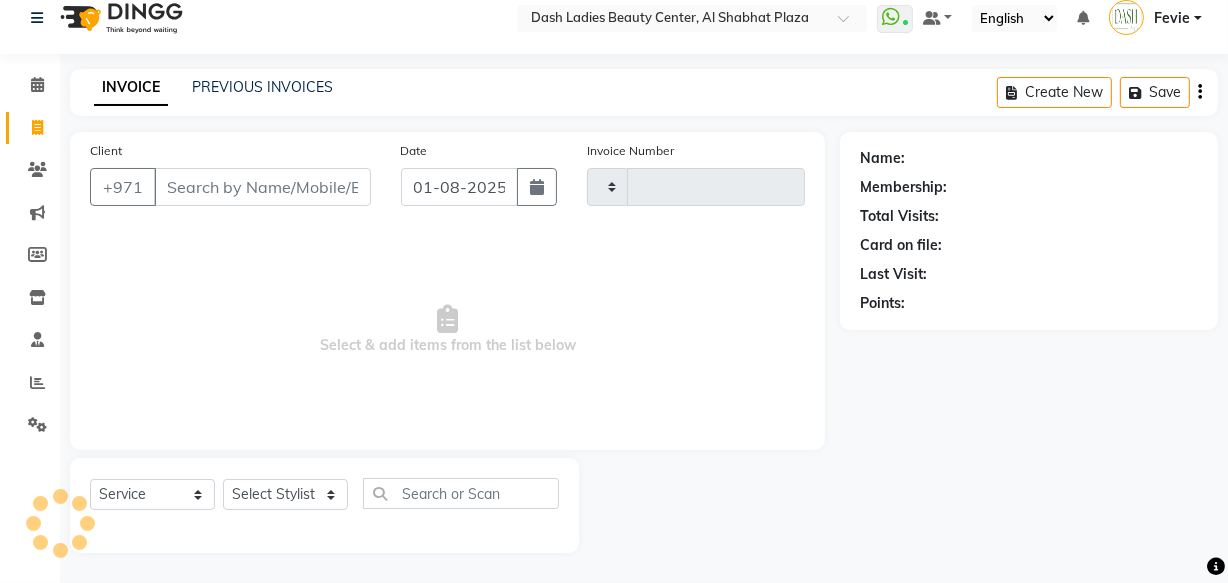 type on "2459" 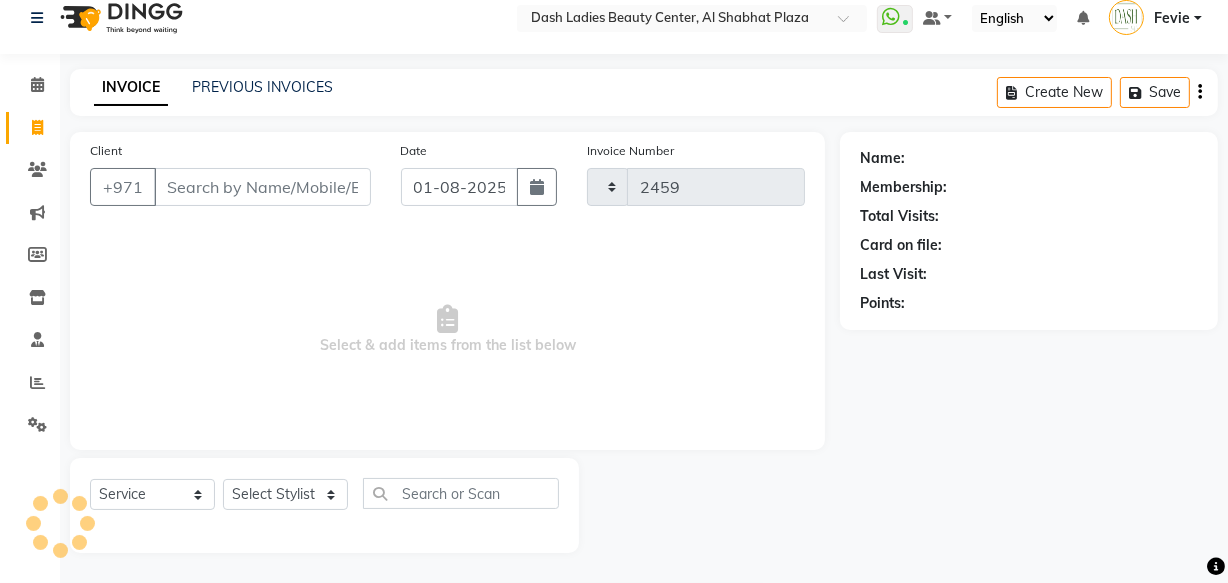 select on "8372" 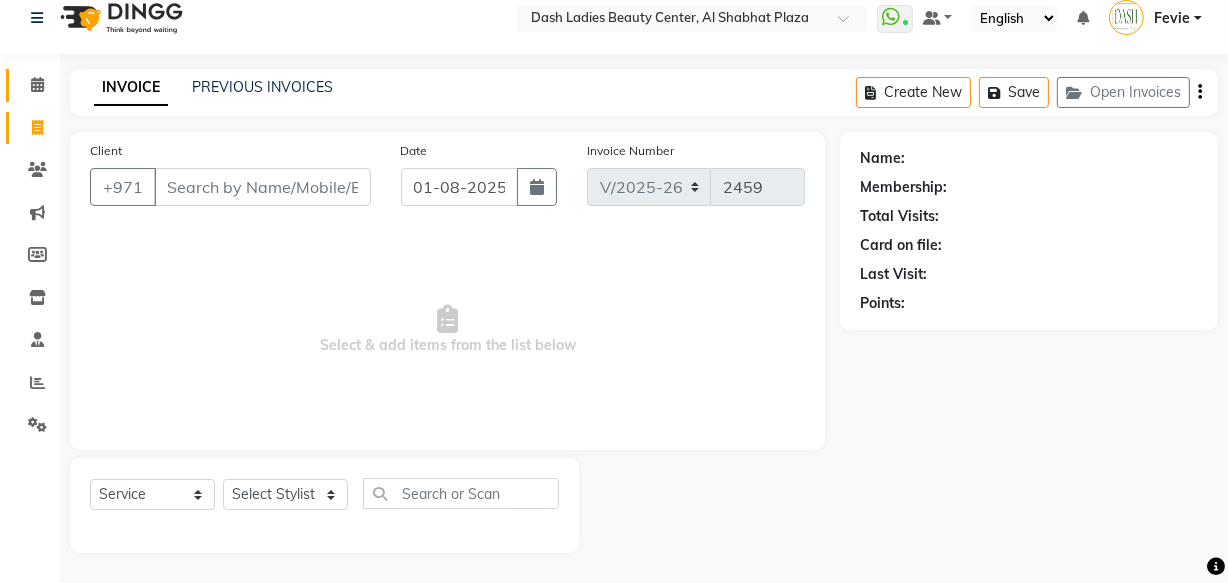 click 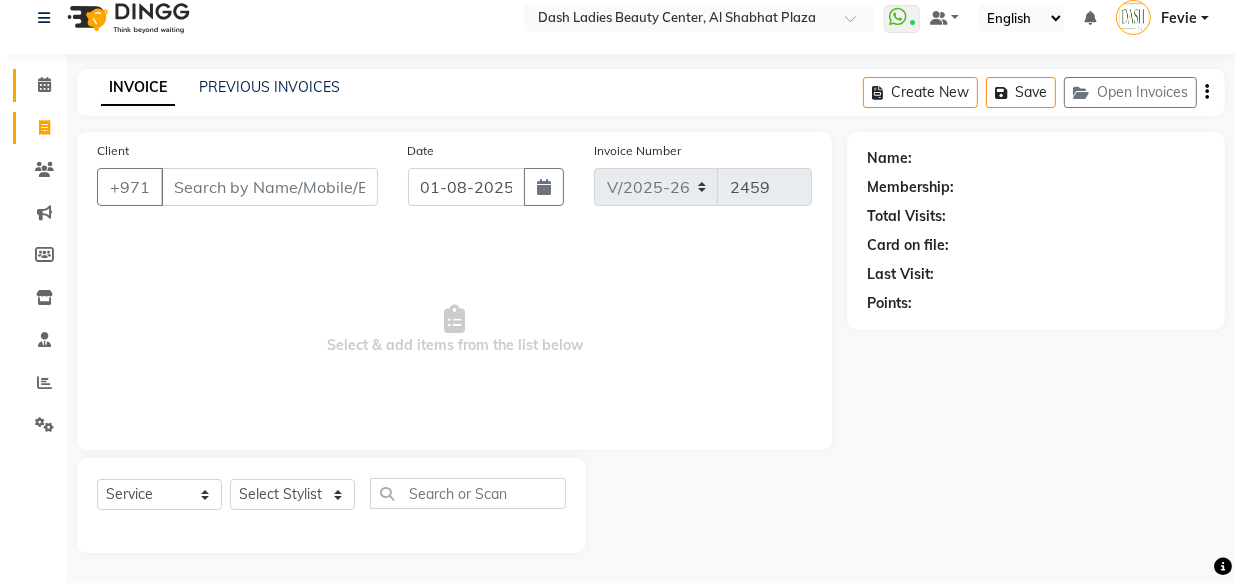 scroll, scrollTop: 0, scrollLeft: 0, axis: both 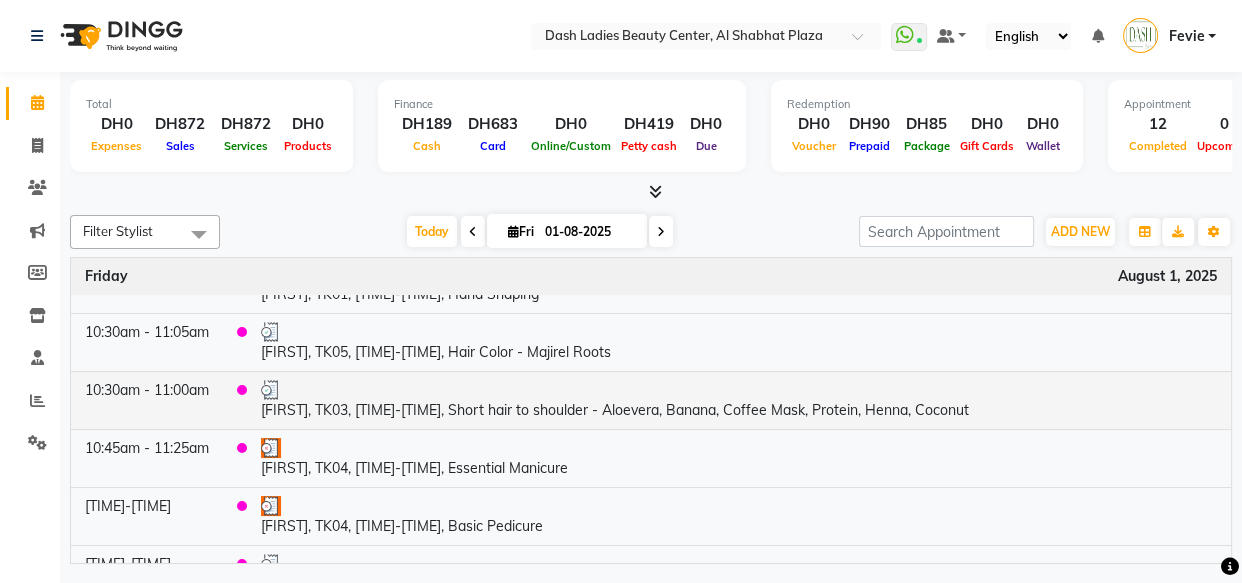 click at bounding box center (739, 390) 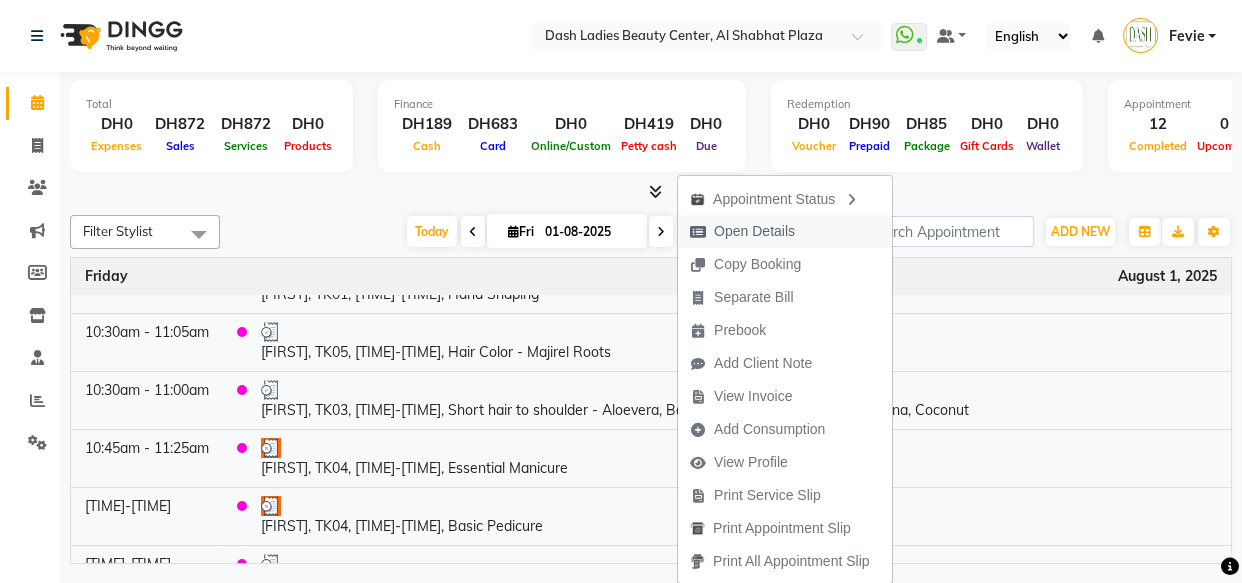 click on "Open Details" at bounding box center [754, 231] 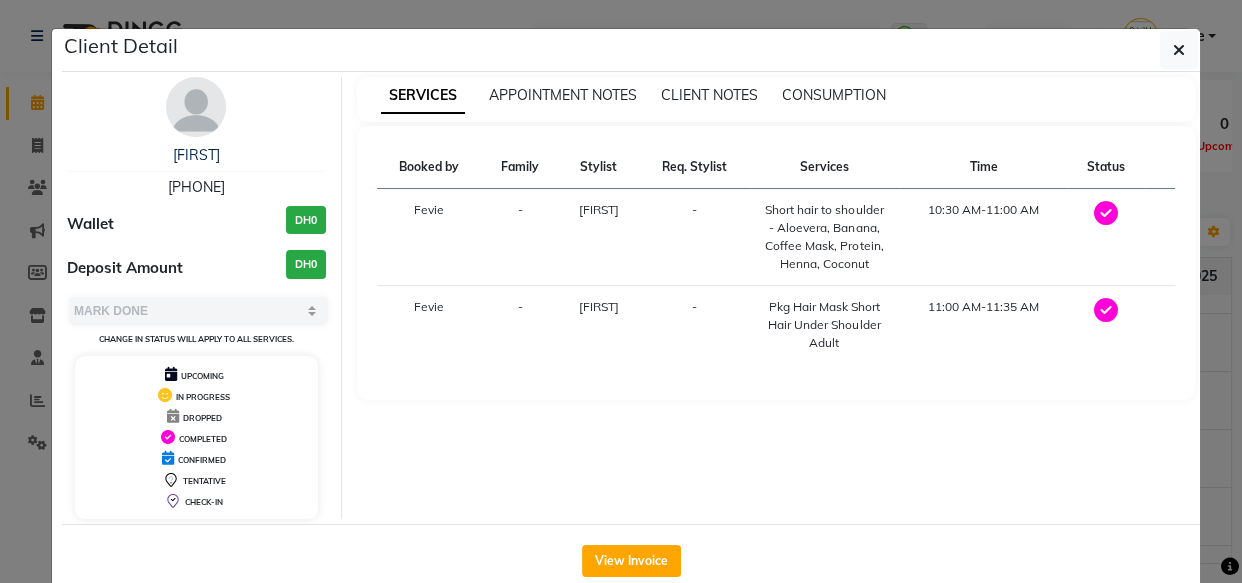 copy on "507337557" 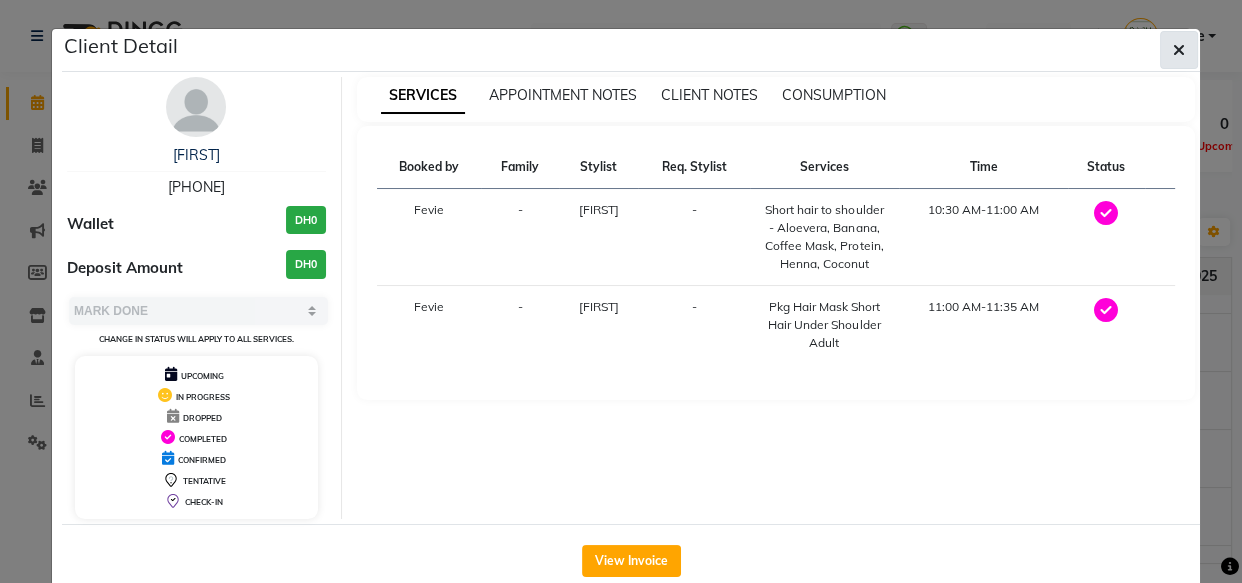 click 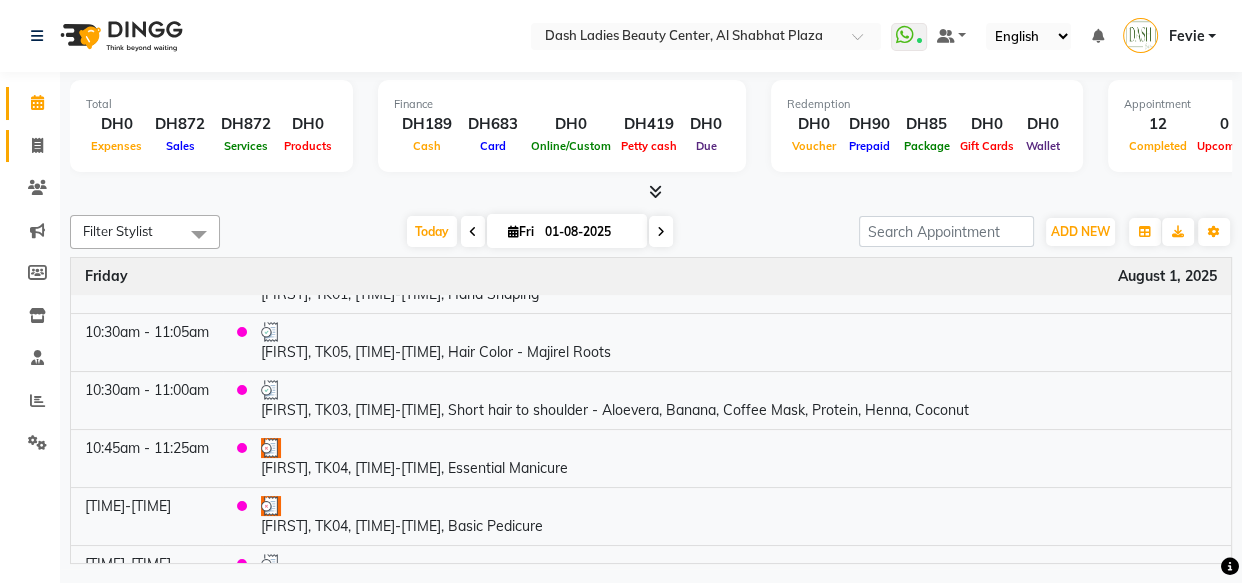 click 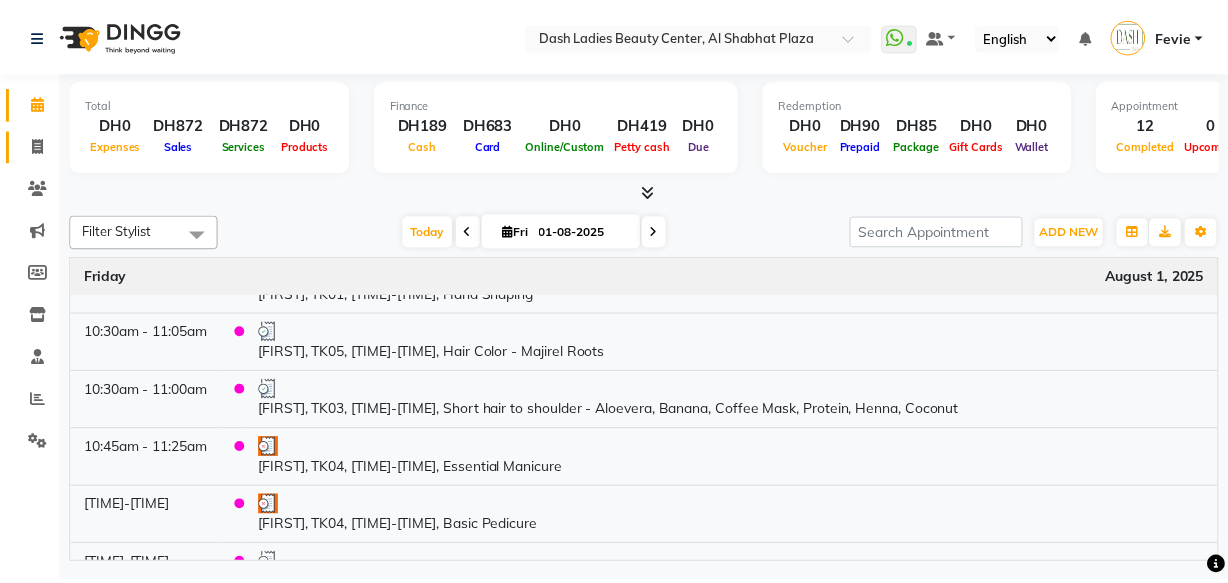 select on "service" 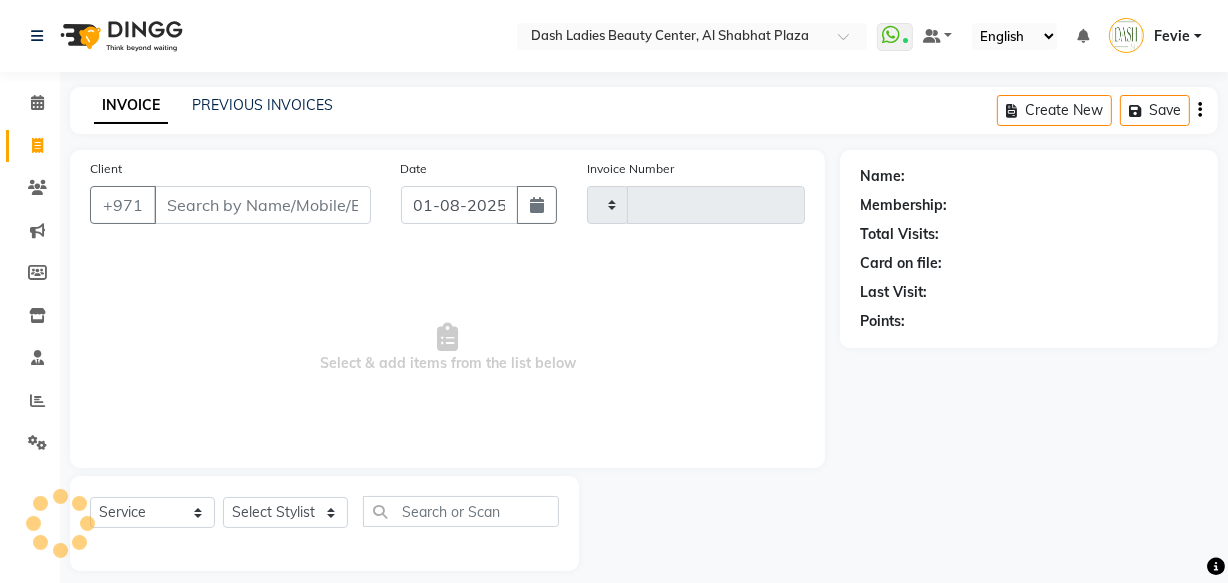 click on "Client" at bounding box center (262, 205) 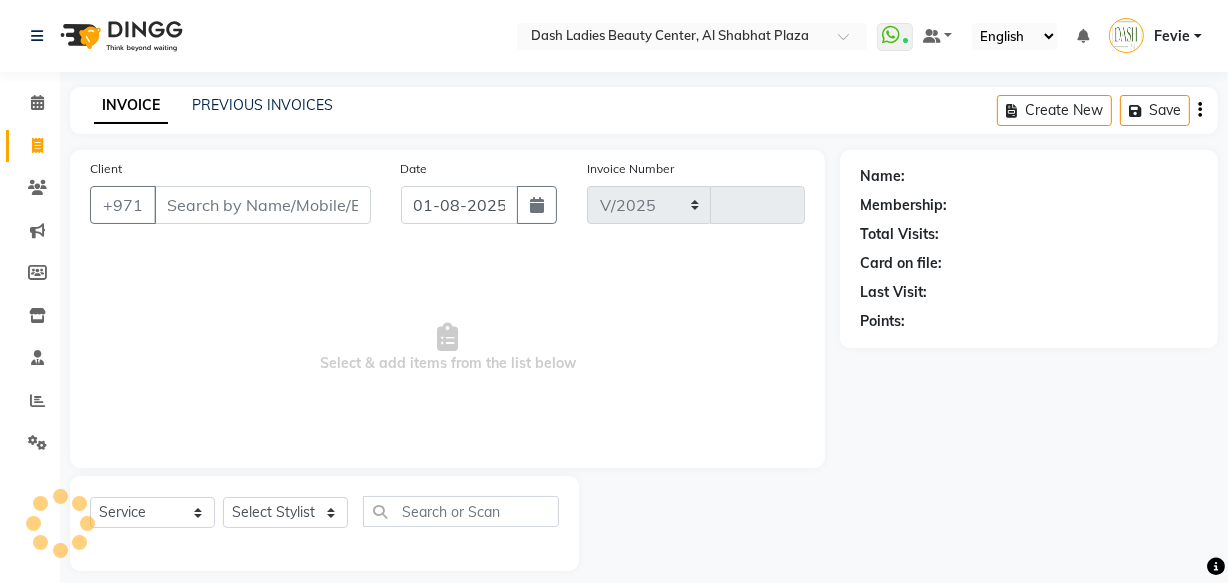 select on "8372" 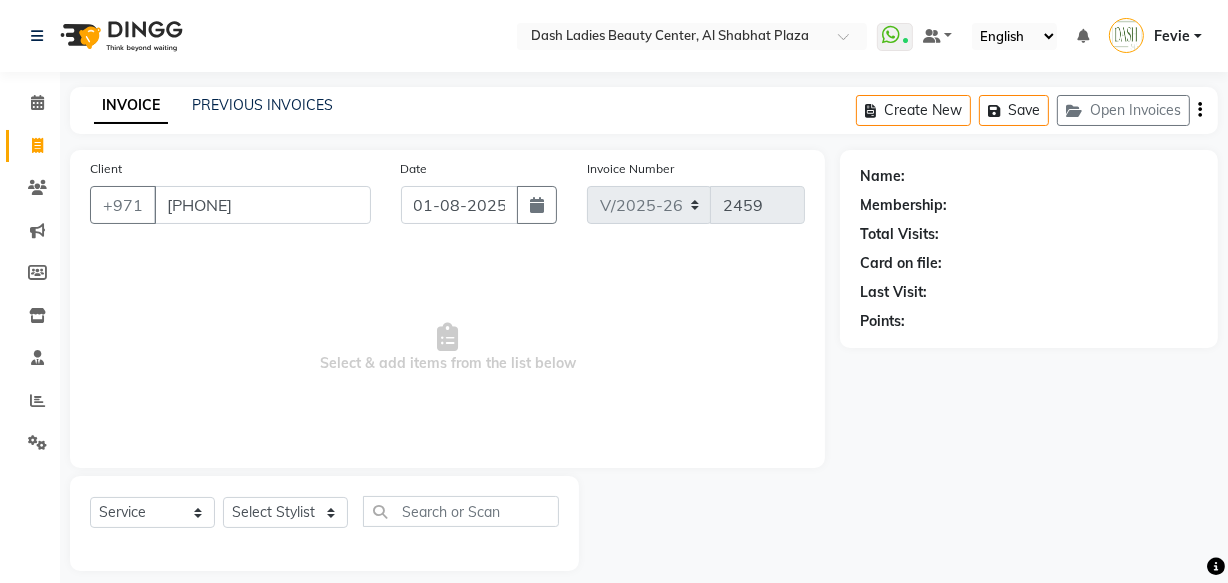 type on "507337557" 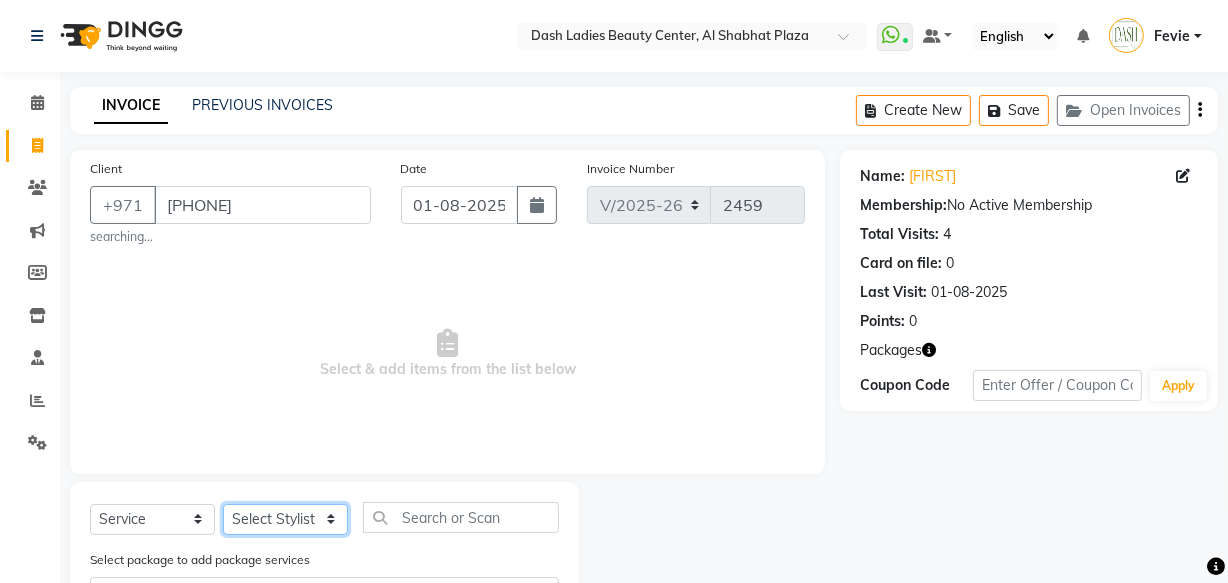 click on "Select Stylist Aizel Angelina Anna Bobi Edlyn Fevie  Flora Grace Hamda Janine Jelyn Mariel Maya Maya (Cafe) May Joy (Cafe) Nabasirye (Cafe) Nancy Nilam Nita Noreen Owner Peace Rechiel Rose Marie Saman Talina" 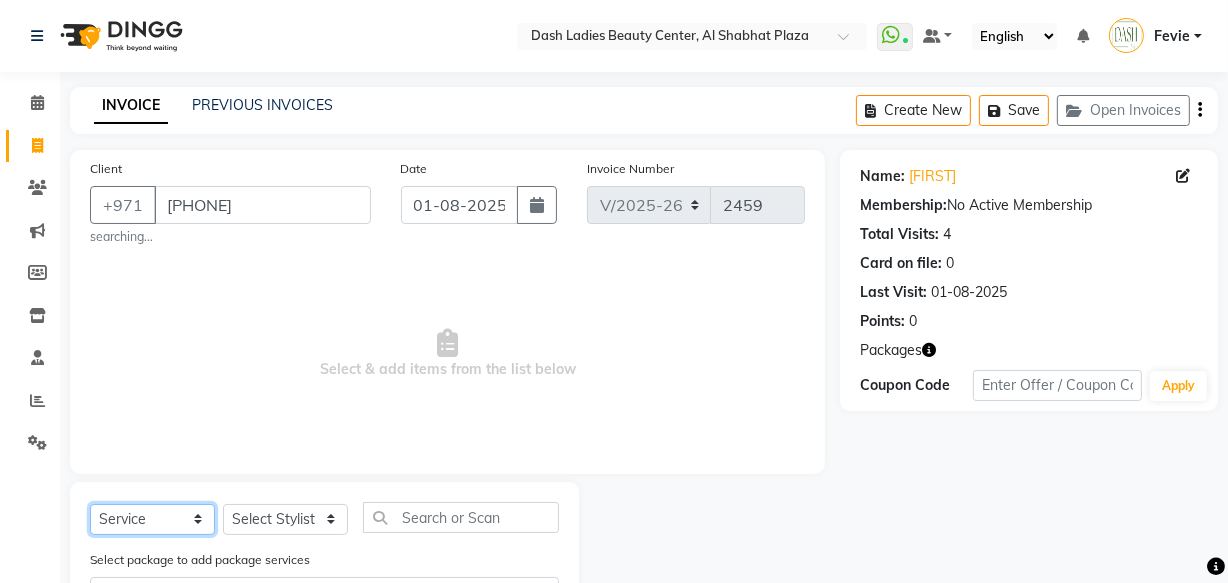 click on "Select  Service  Product  Membership  Package Voucher Prepaid Gift Card" 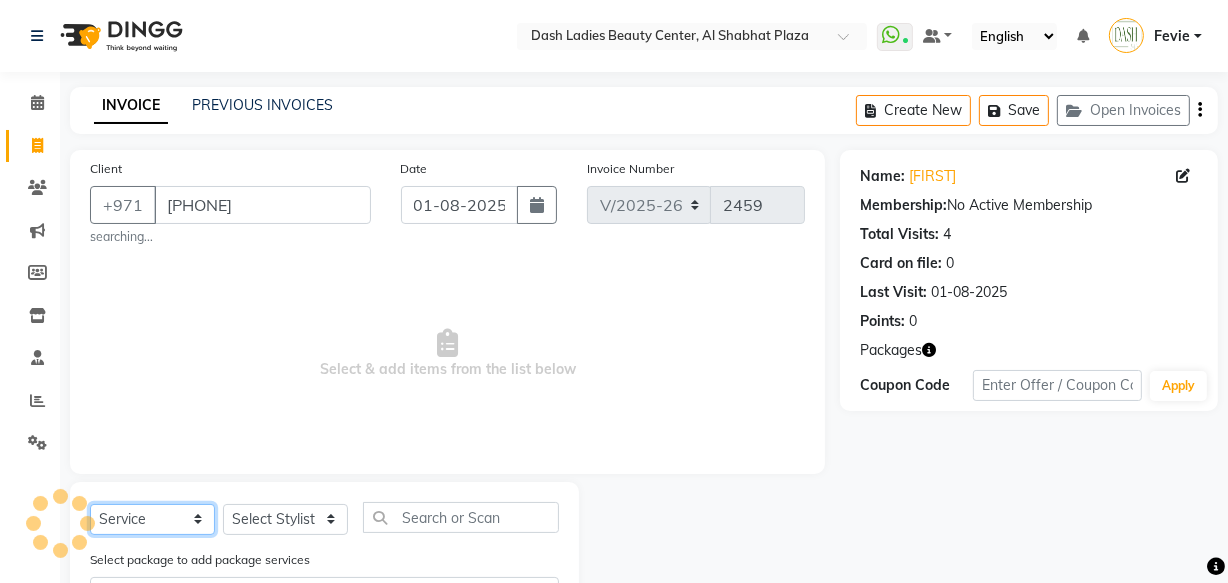 select on "product" 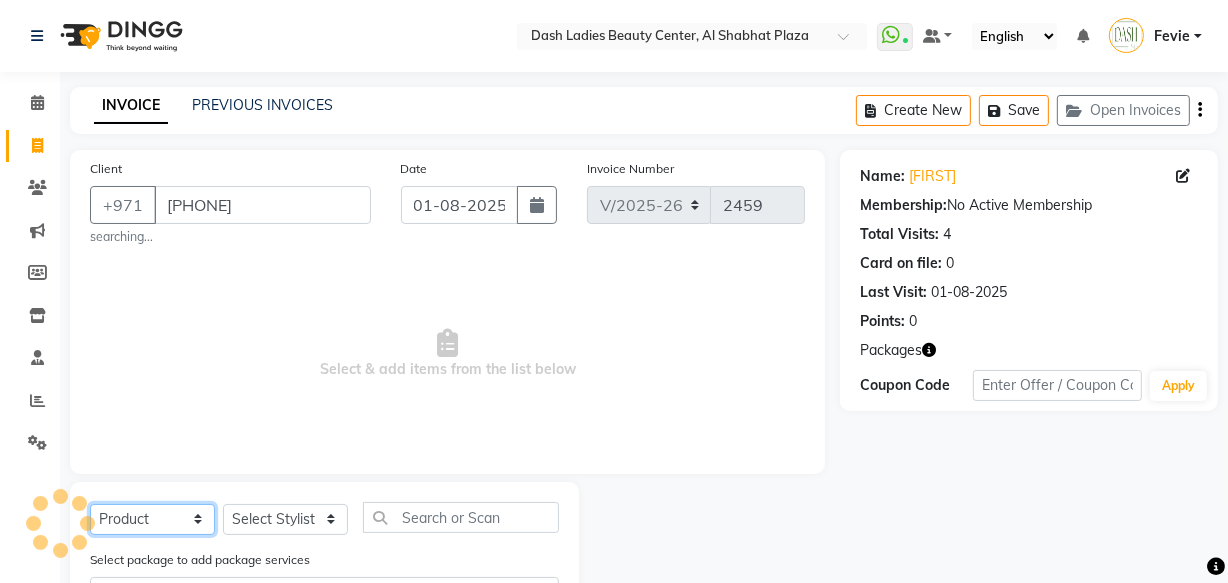 click on "Select  Service  Product  Membership  Package Voucher Prepaid Gift Card" 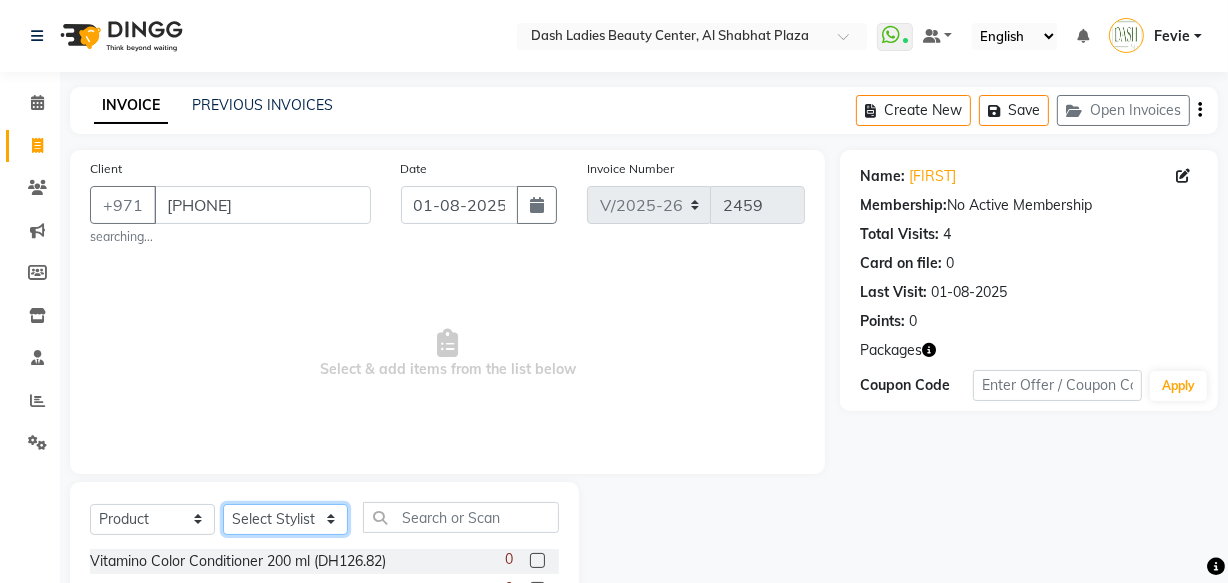 click on "Select Stylist Aizel Angelina Anna Bobi Edlyn Fevie  Flora Grace Hamda Janine Jelyn Mariel Maya Maya (Cafe) May Joy (Cafe) Nabasirye (Cafe) Nancy Nilam Nita Noreen Owner Peace Rechiel Rose Marie Saman Talina" 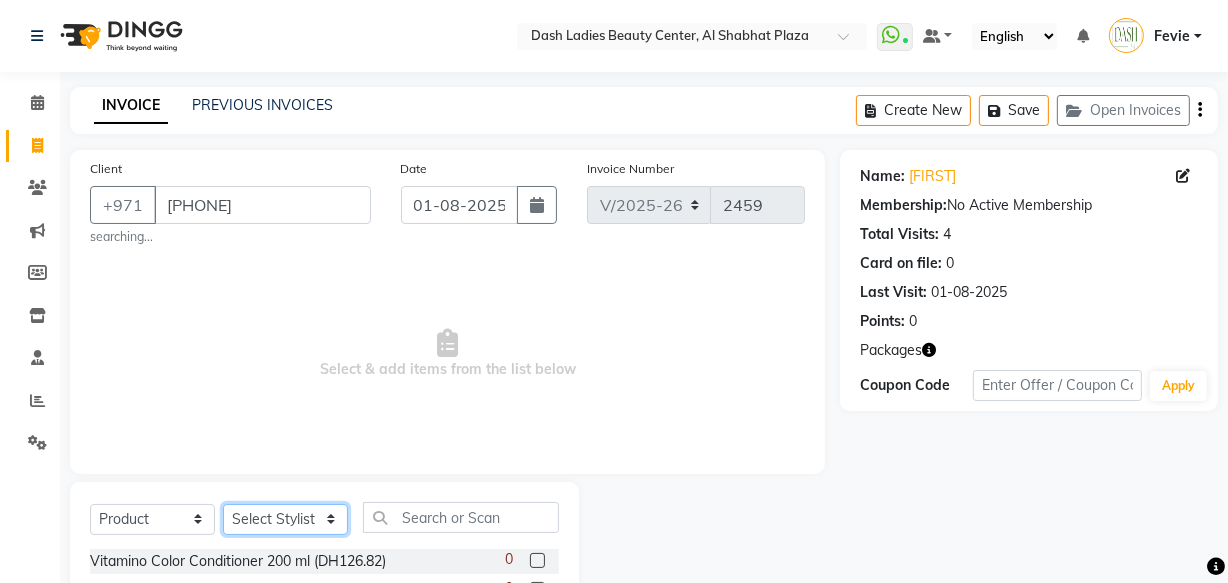 select on "81114" 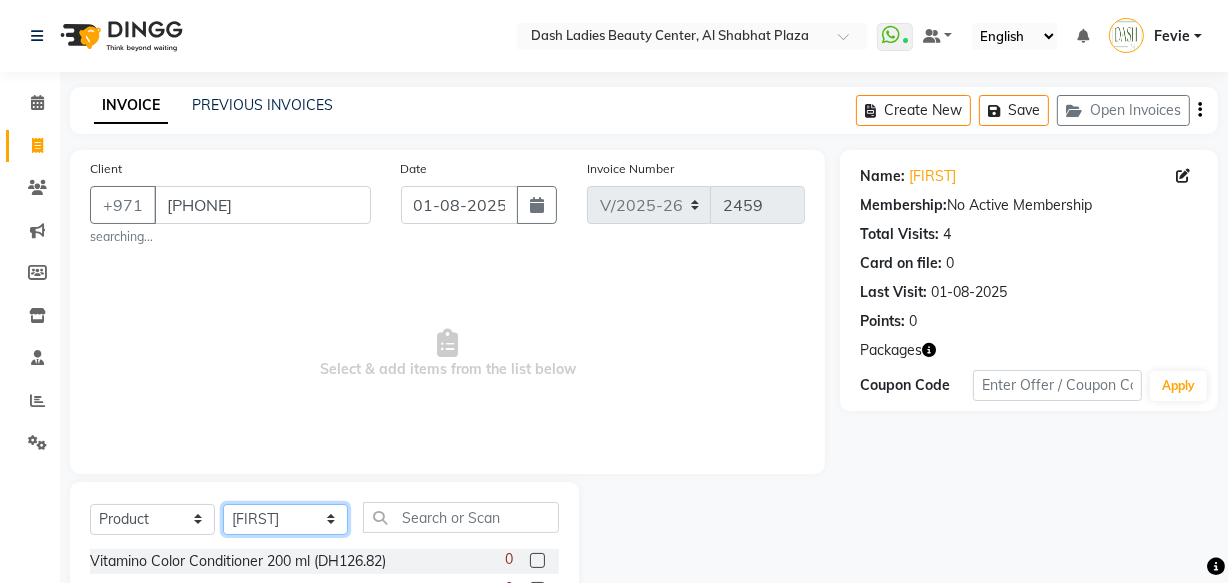 click on "Select Stylist Aizel Angelina Anna Bobi Edlyn Fevie  Flora Grace Hamda Janine Jelyn Mariel Maya Maya (Cafe) May Joy (Cafe) Nabasirye (Cafe) Nancy Nilam Nita Noreen Owner Peace Rechiel Rose Marie Saman Talina" 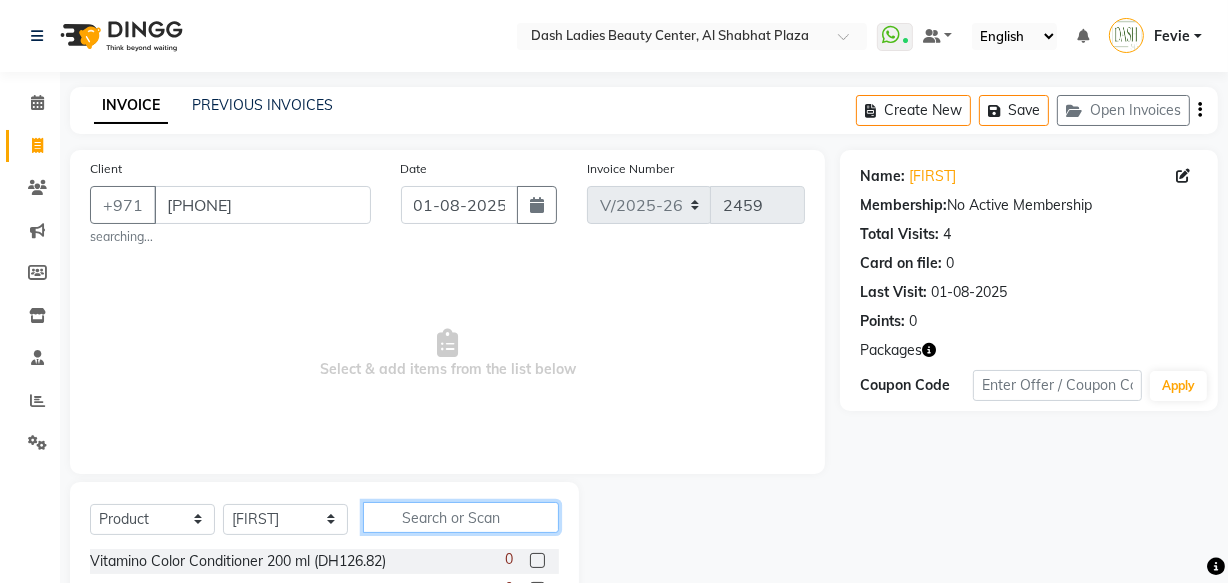 click 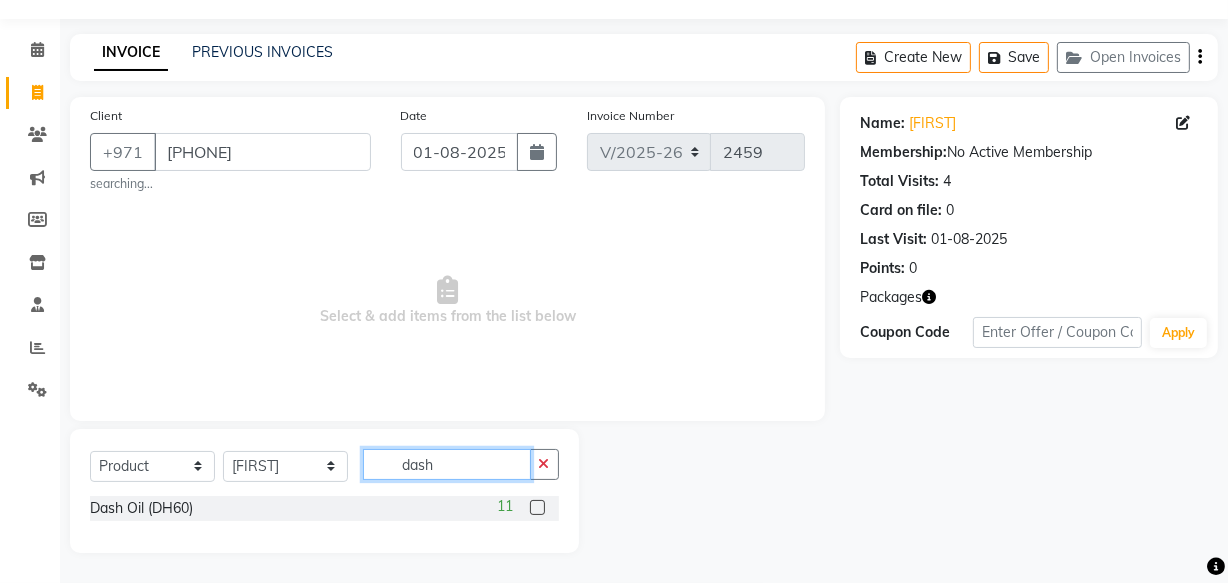 type on "dash" 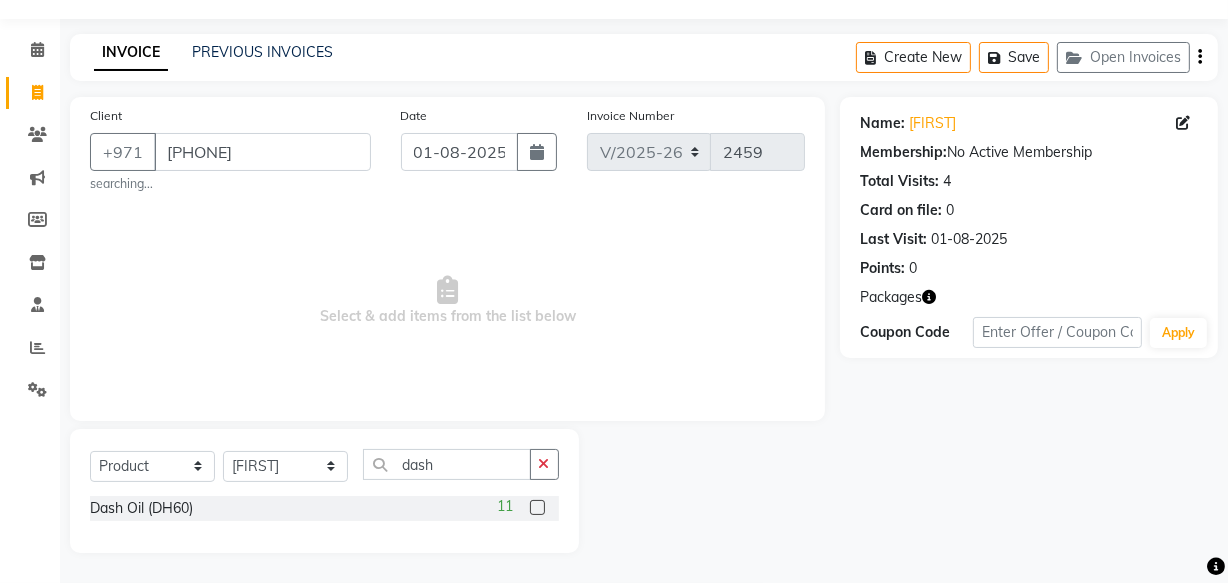 click 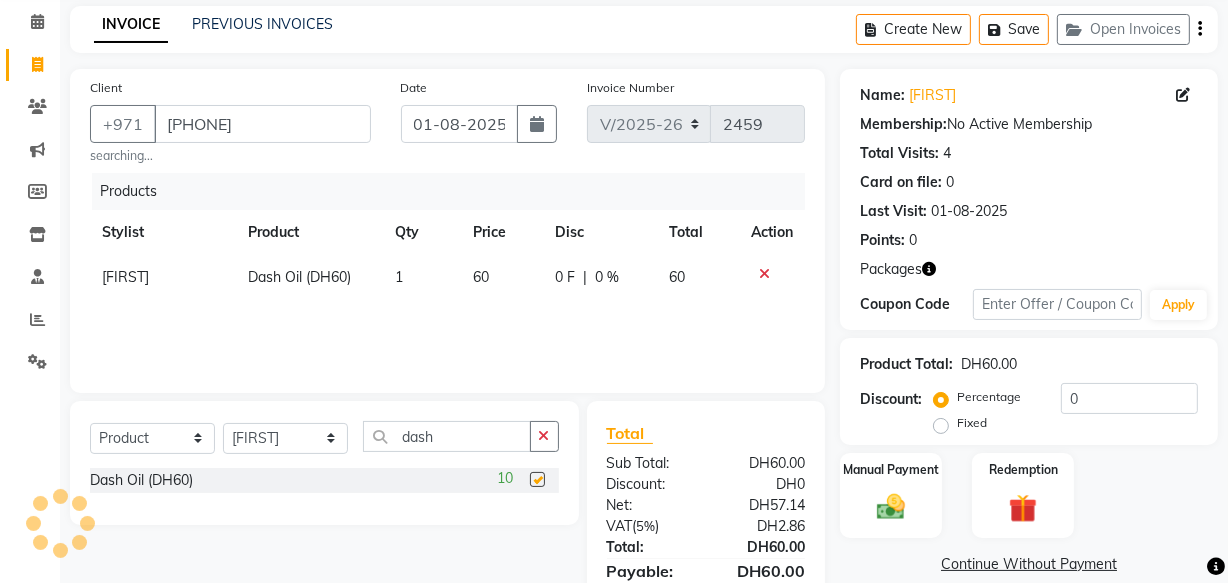scroll, scrollTop: 181, scrollLeft: 0, axis: vertical 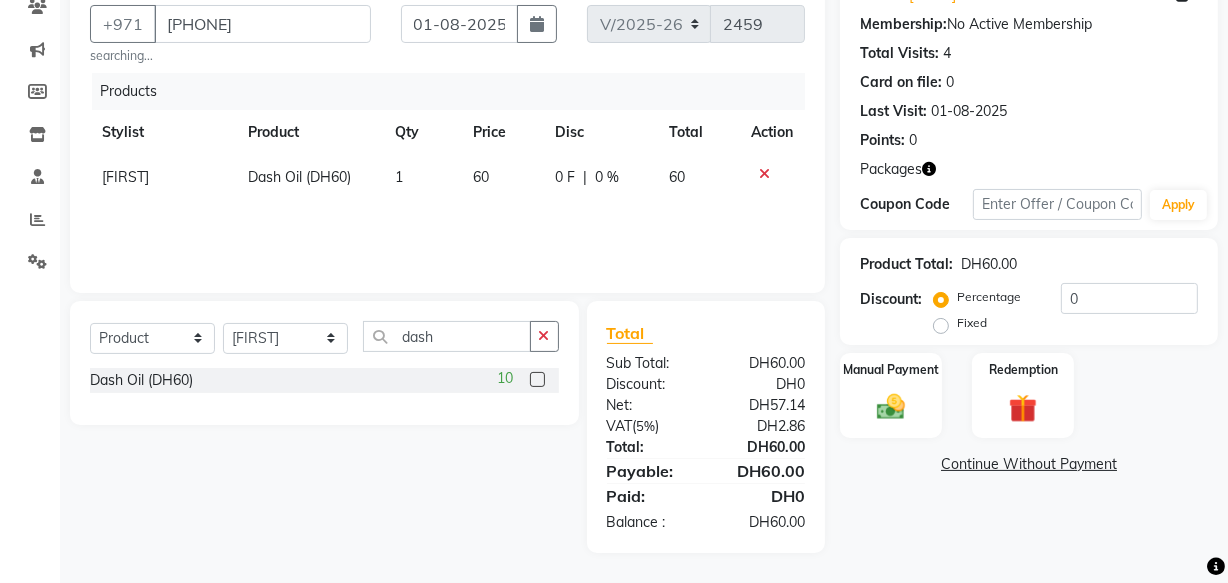checkbox on "false" 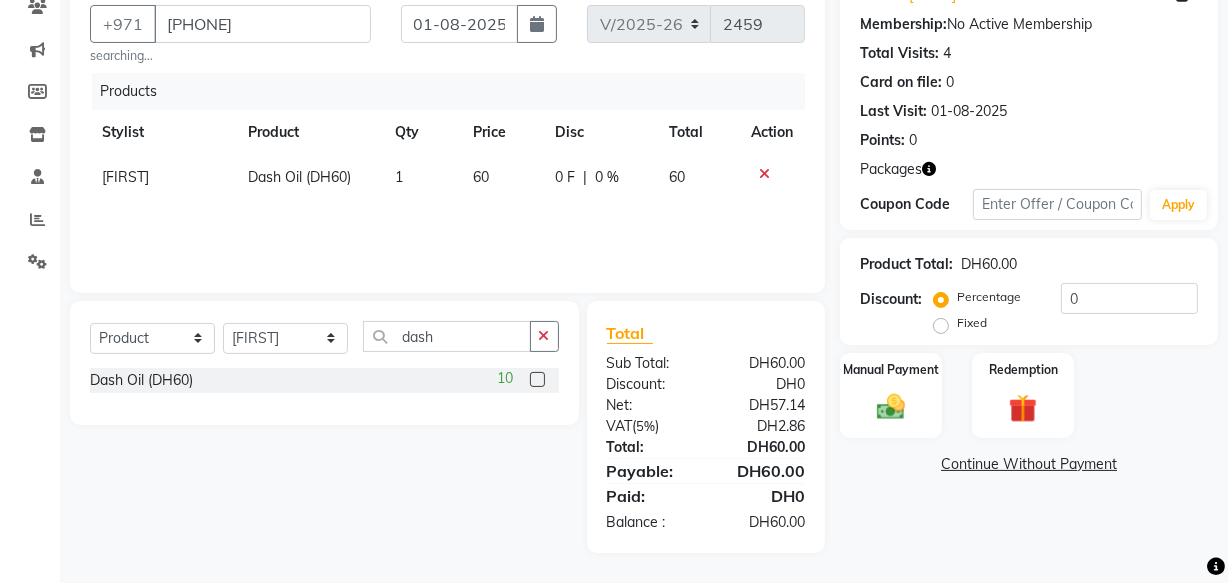 click 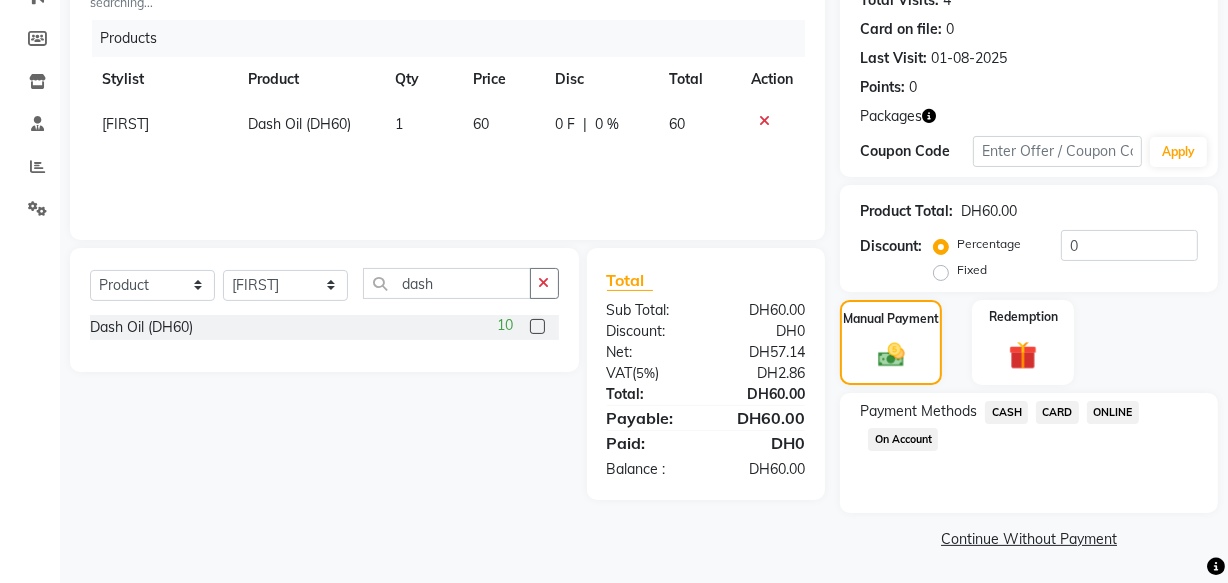 click on "CARD" 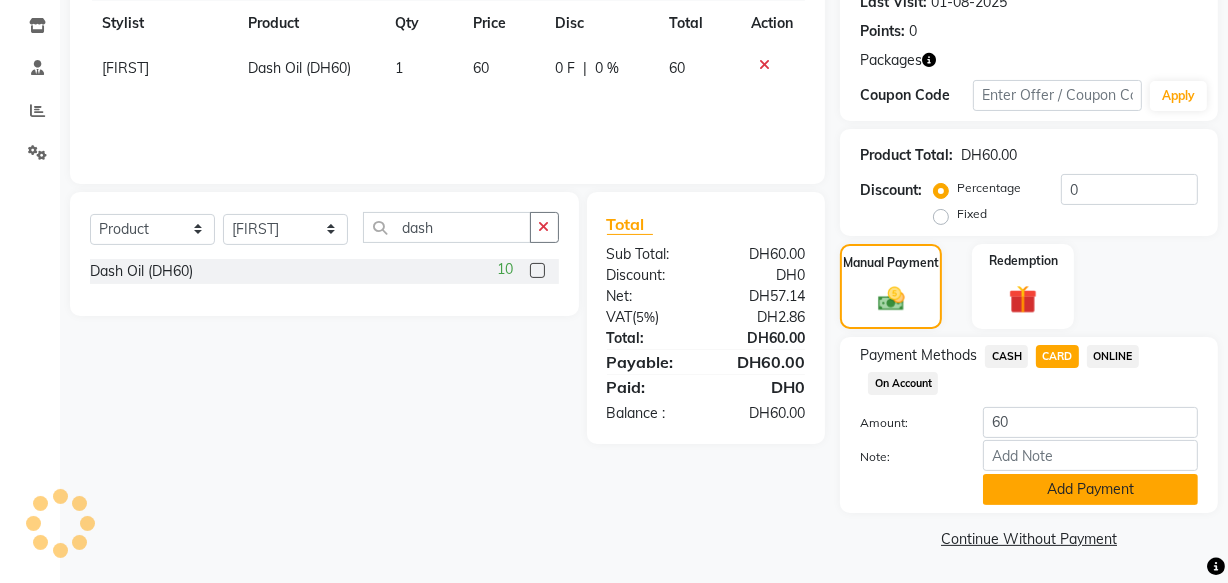 click on "Add Payment" 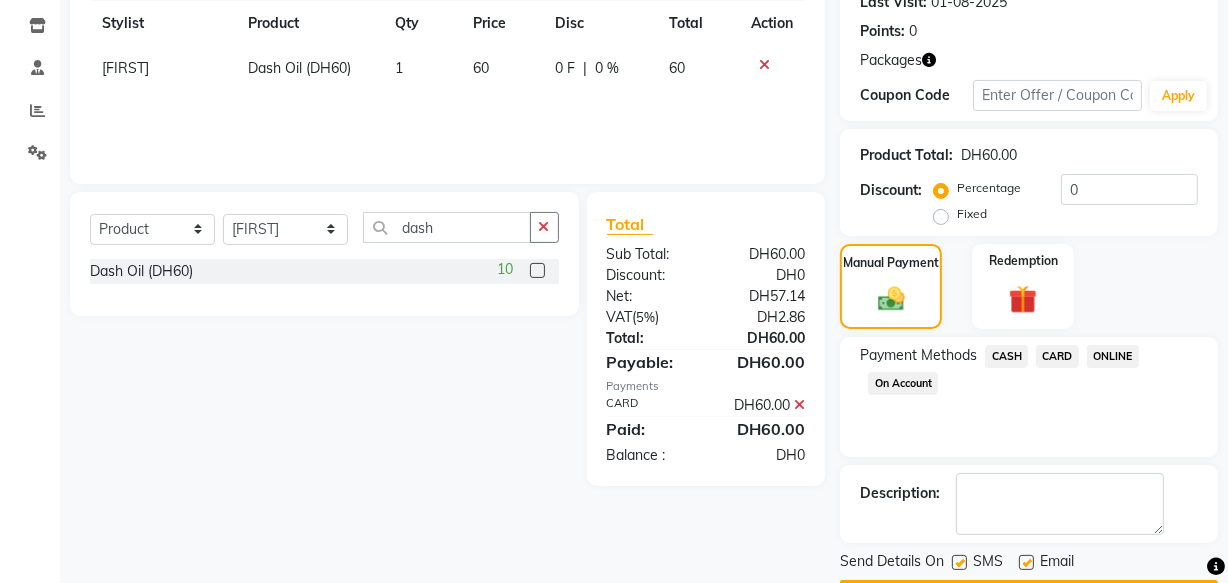 scroll, scrollTop: 347, scrollLeft: 0, axis: vertical 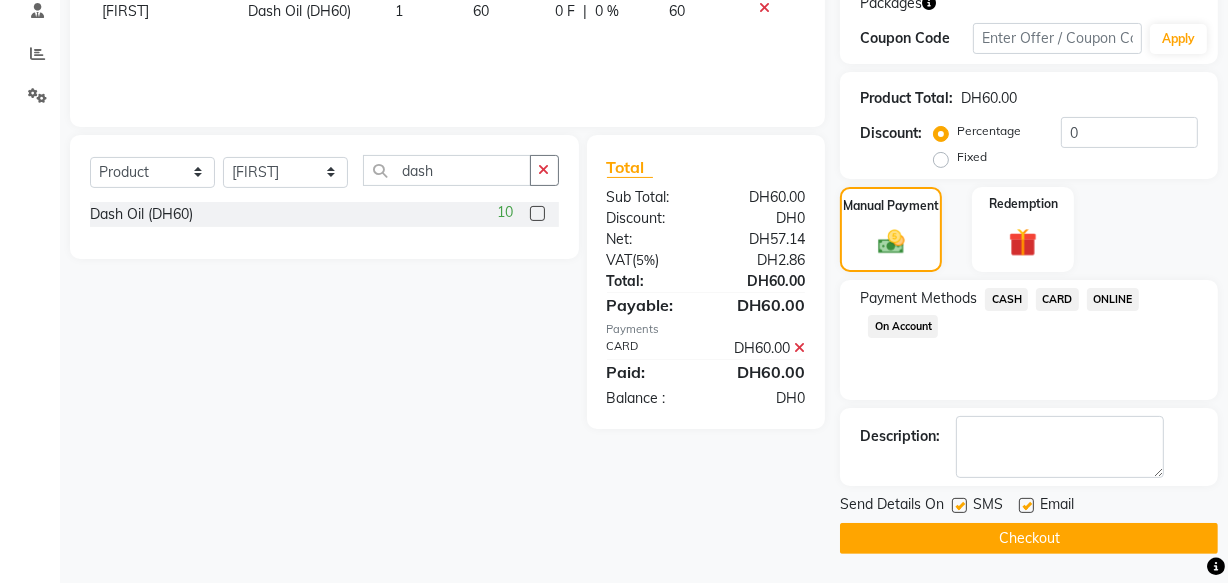 click on "Checkout" 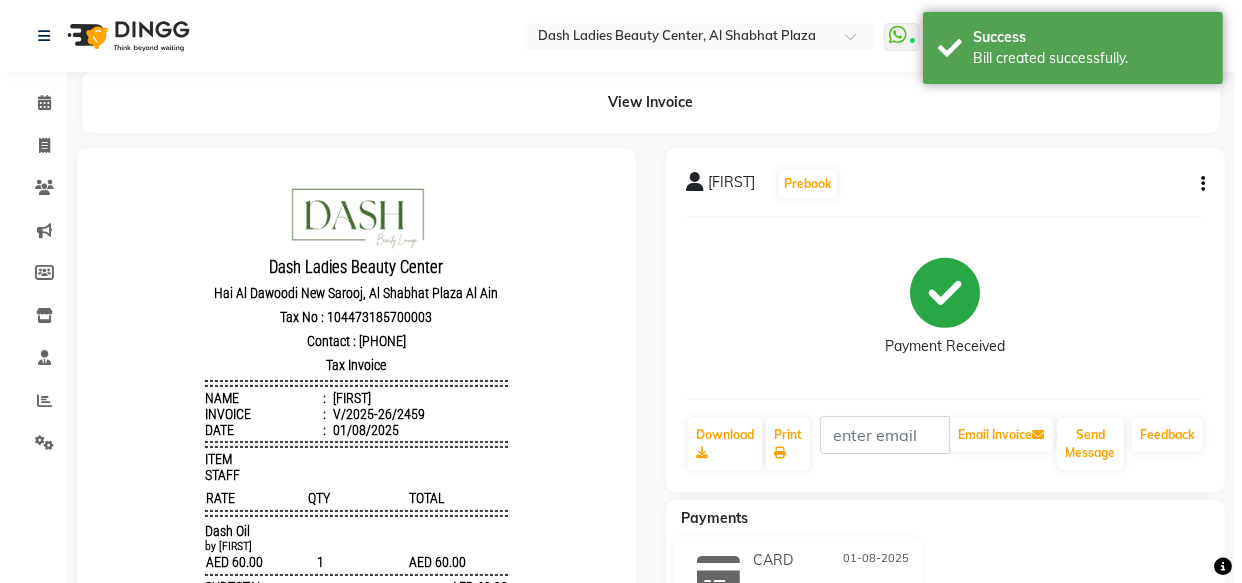 scroll, scrollTop: 0, scrollLeft: 0, axis: both 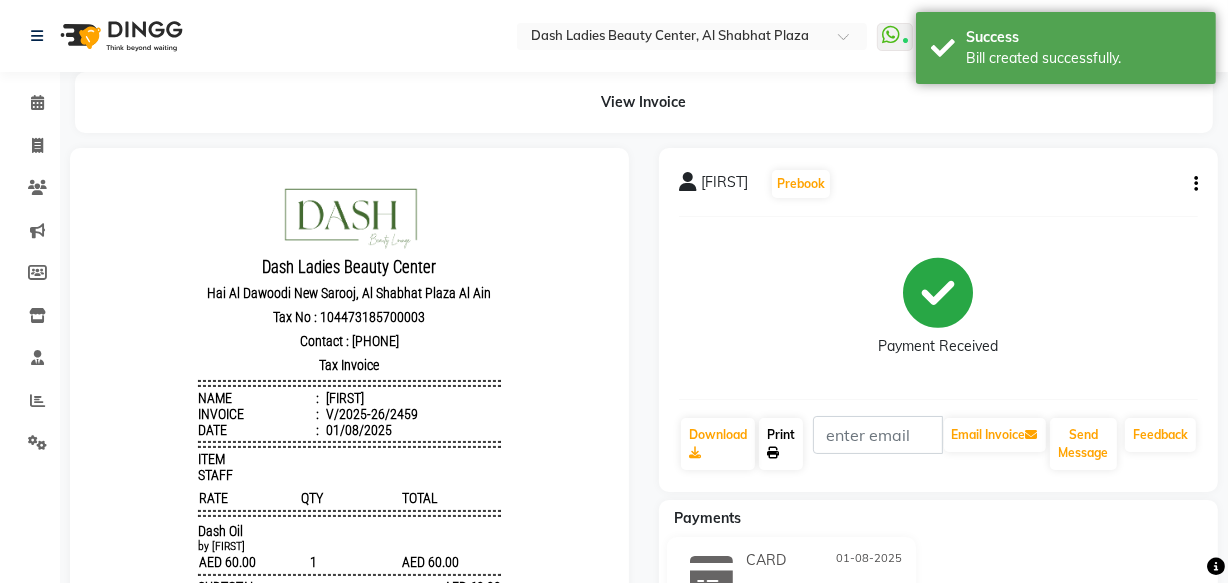 click on "Print" 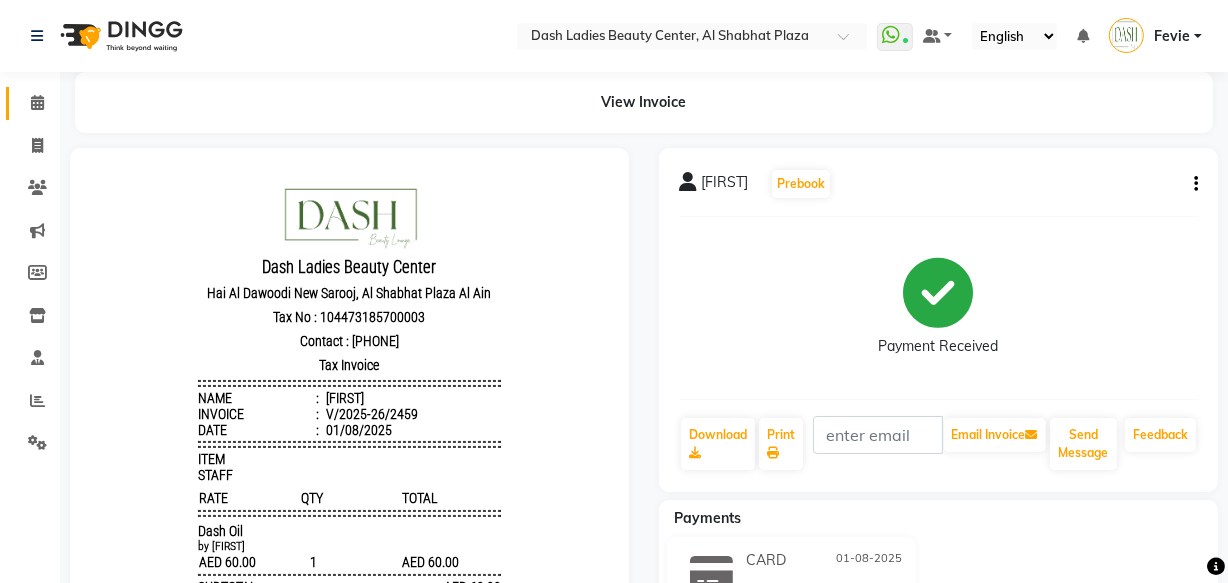 click 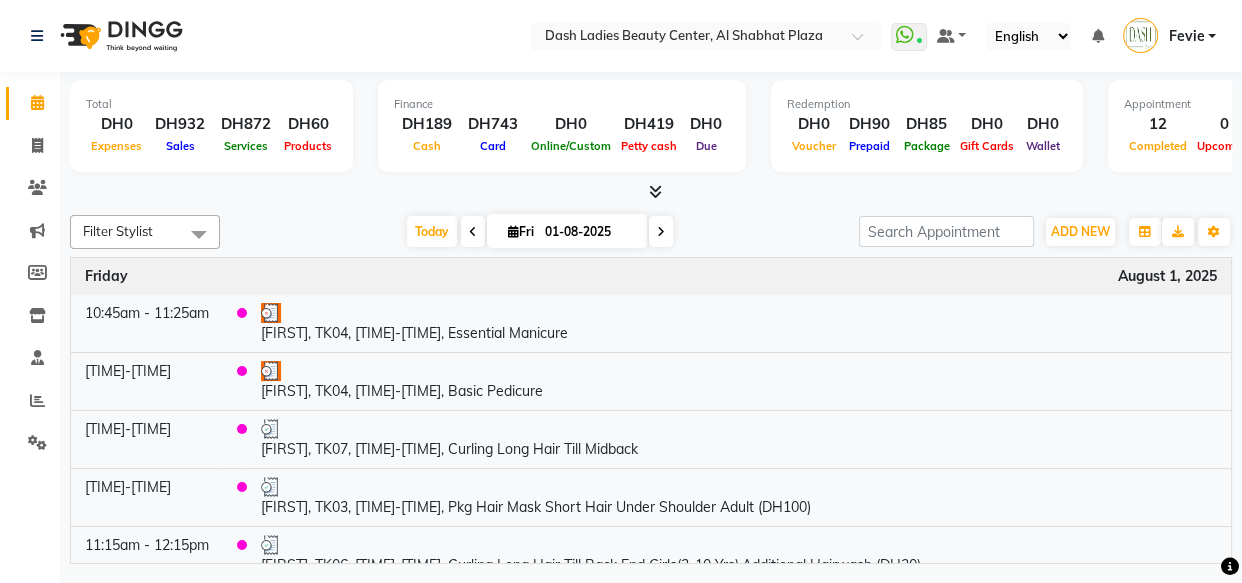 scroll, scrollTop: 283, scrollLeft: 0, axis: vertical 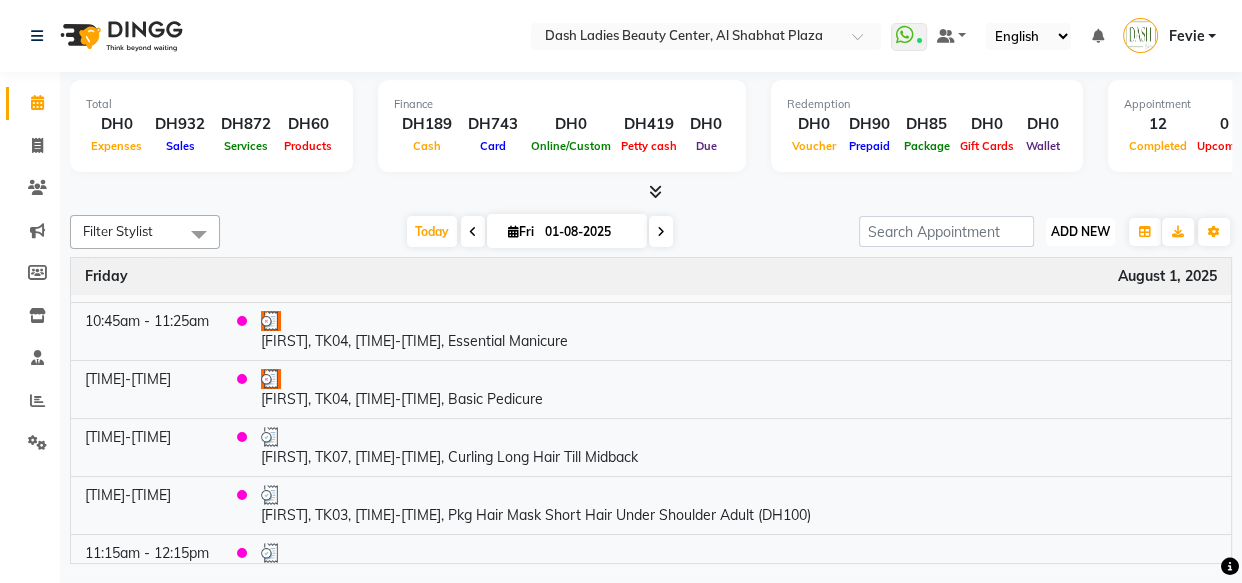 click on "ADD NEW" at bounding box center [1080, 231] 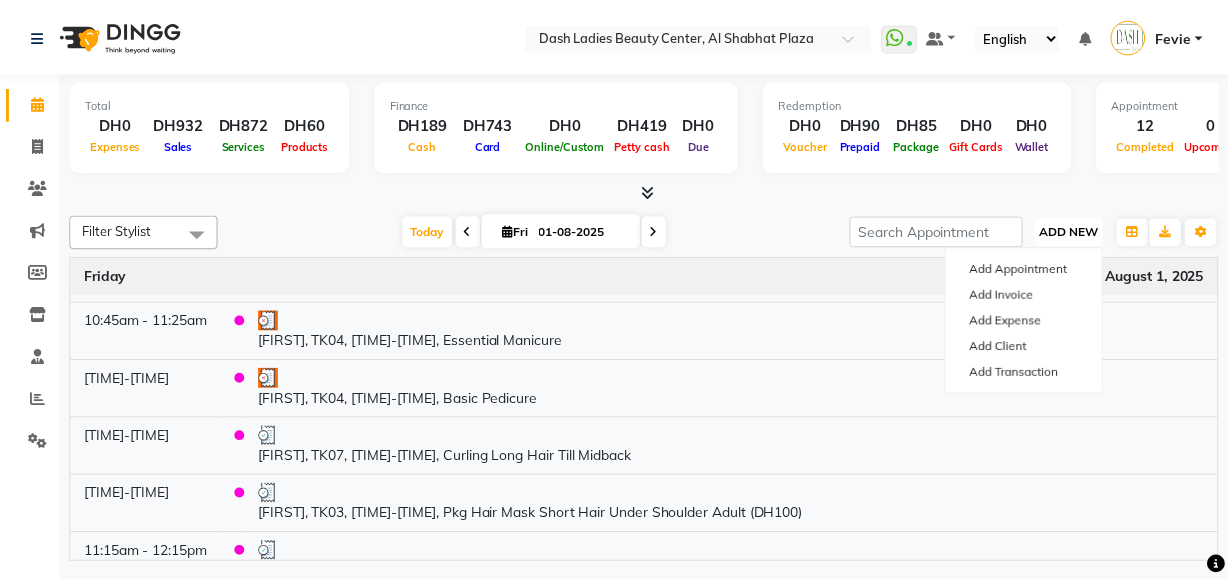 scroll, scrollTop: 427, scrollLeft: 0, axis: vertical 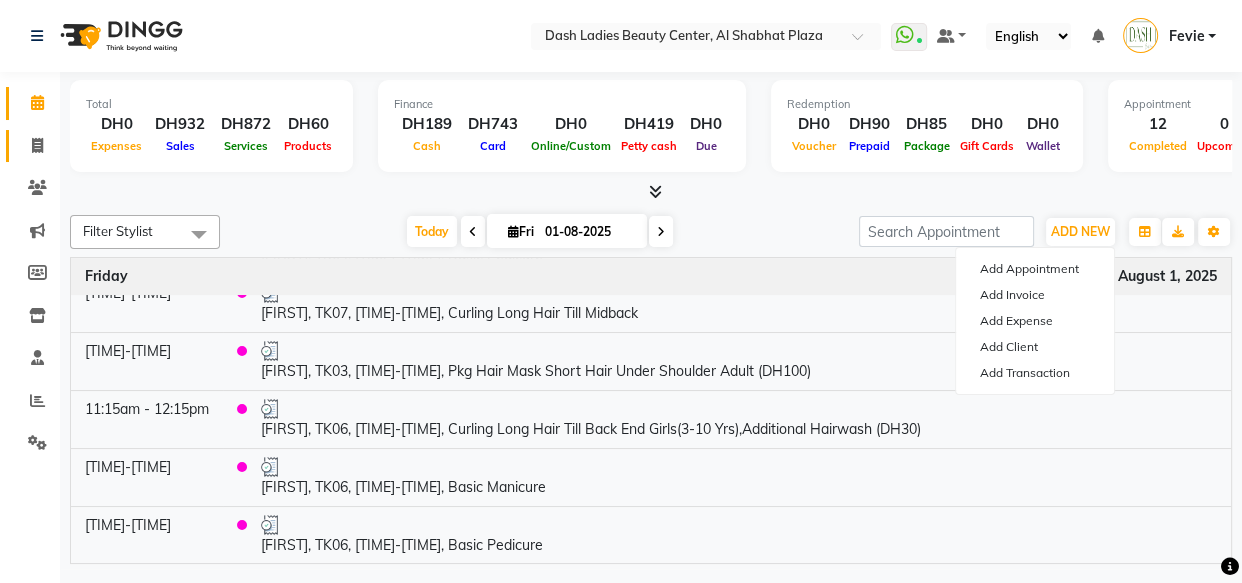 click on "Invoice" 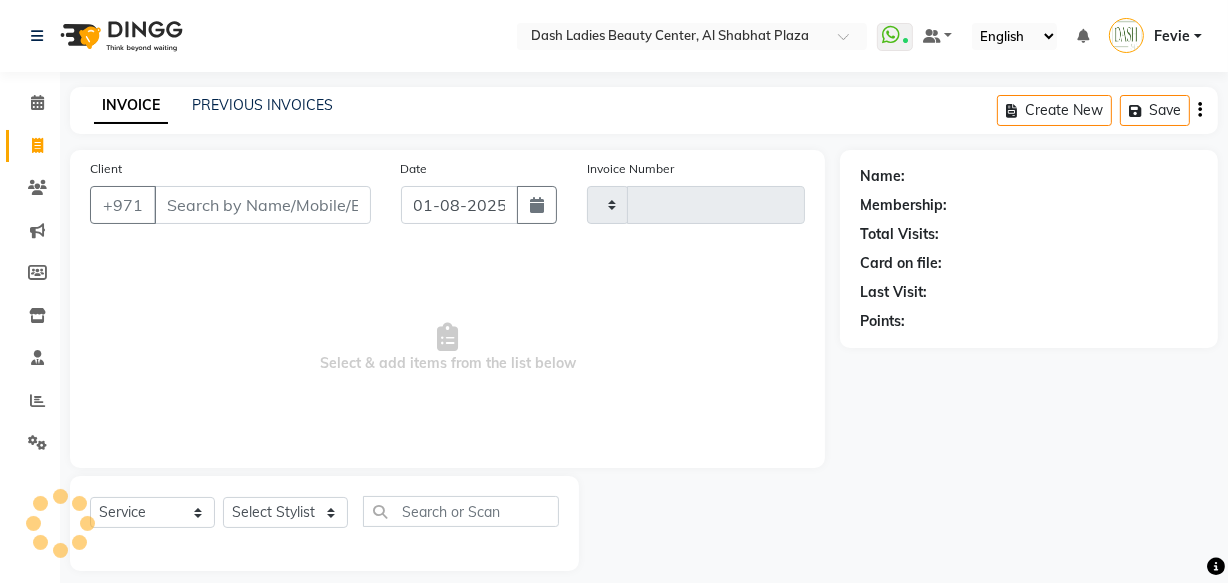 type on "2460" 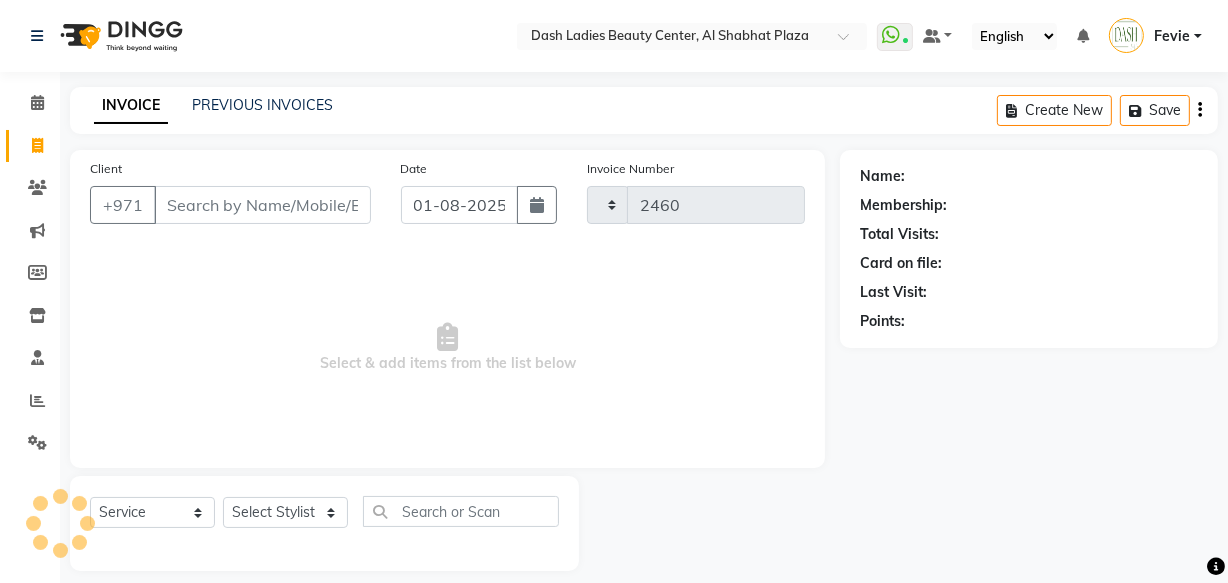 select on "8372" 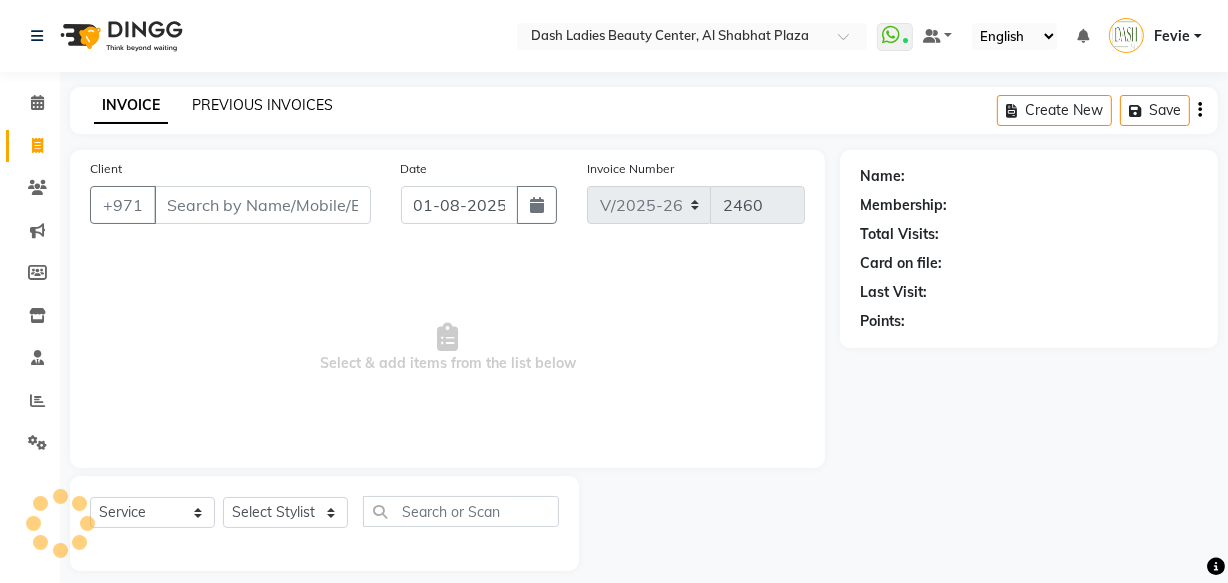 click on "PREVIOUS INVOICES" 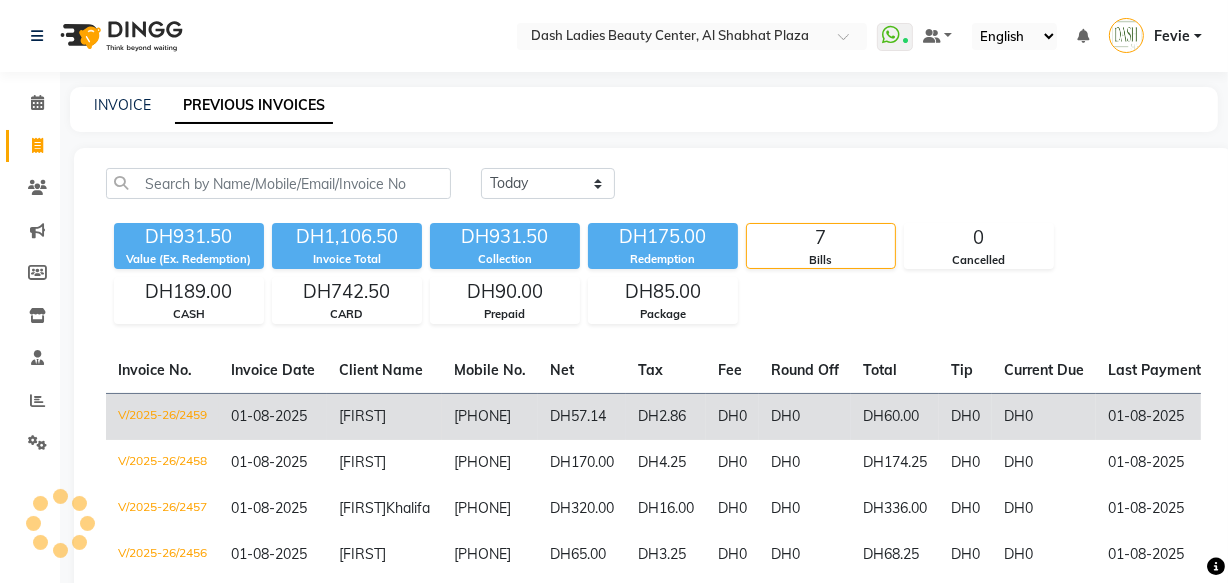 click on "DH57.14" 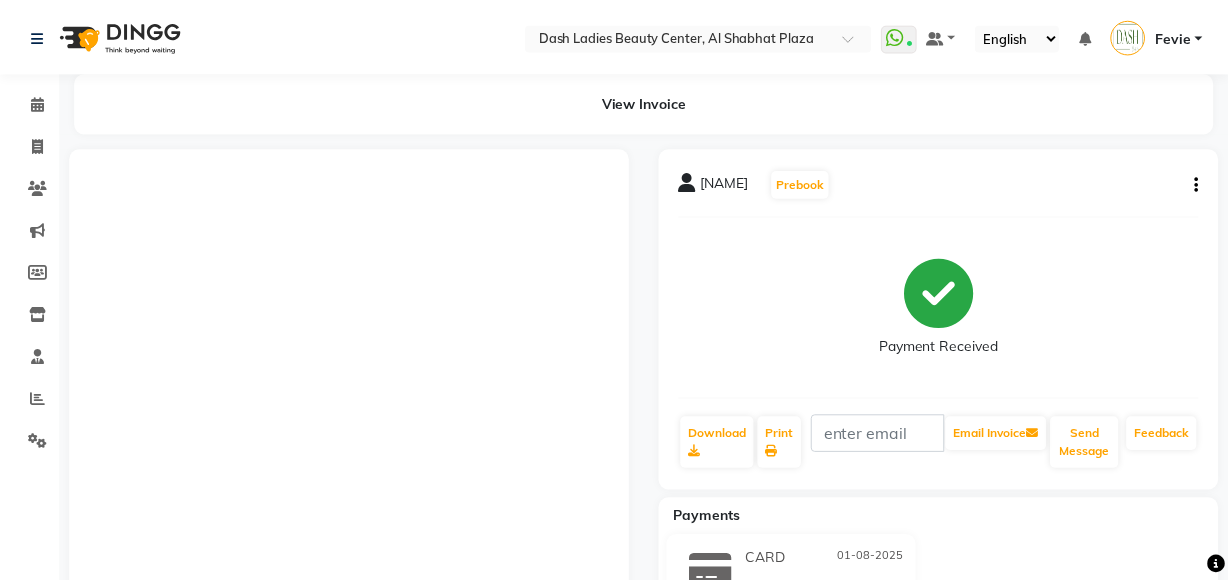 scroll, scrollTop: 0, scrollLeft: 0, axis: both 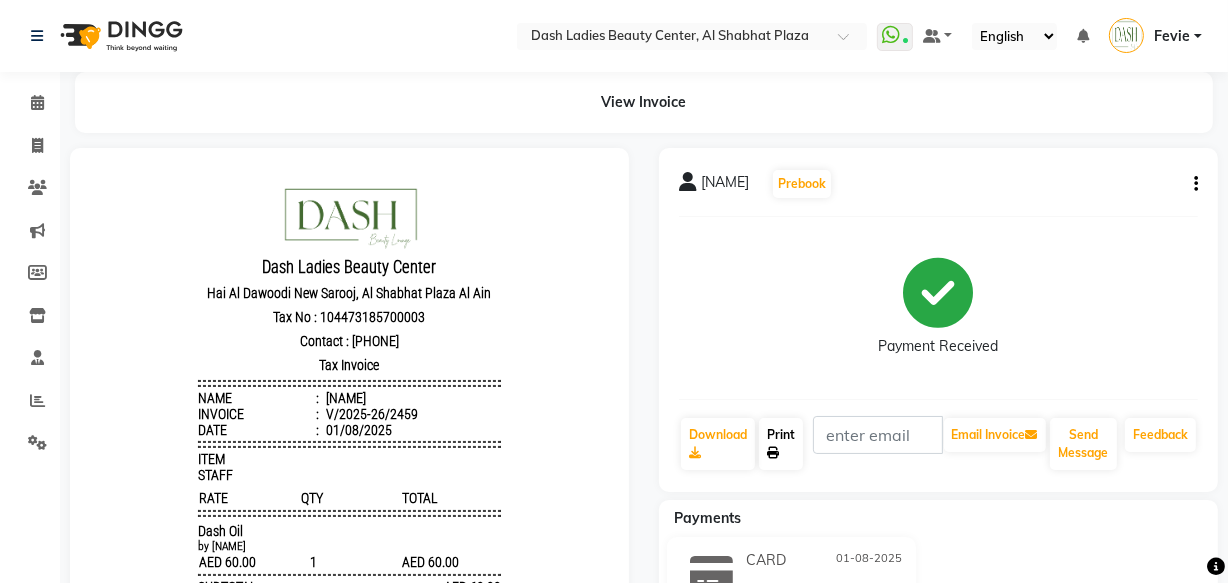 click on "Print" 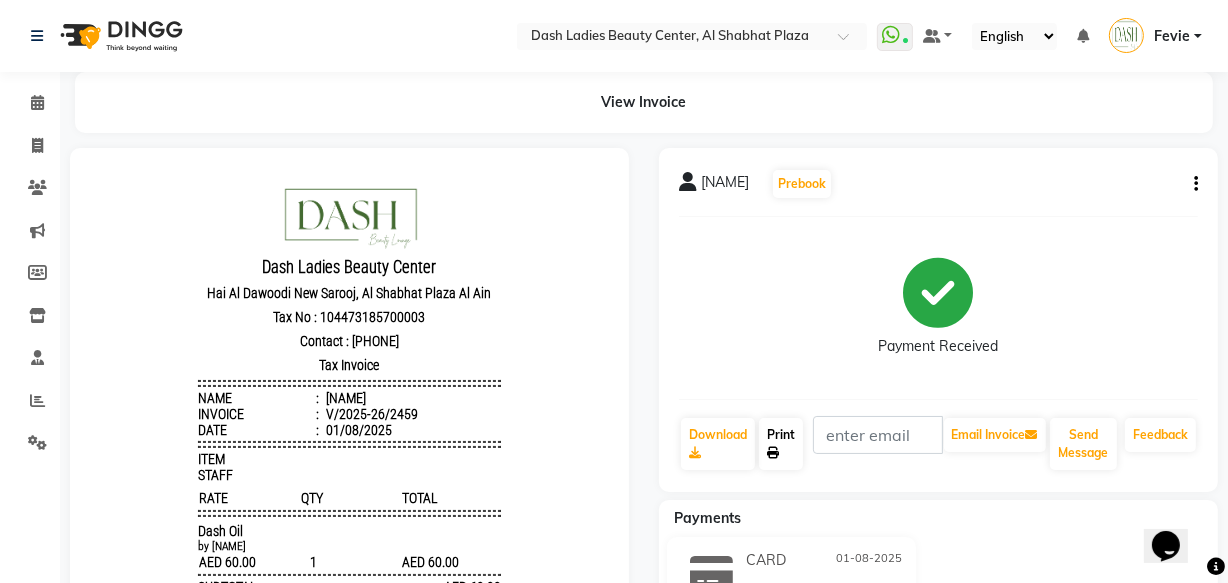 scroll, scrollTop: 0, scrollLeft: 0, axis: both 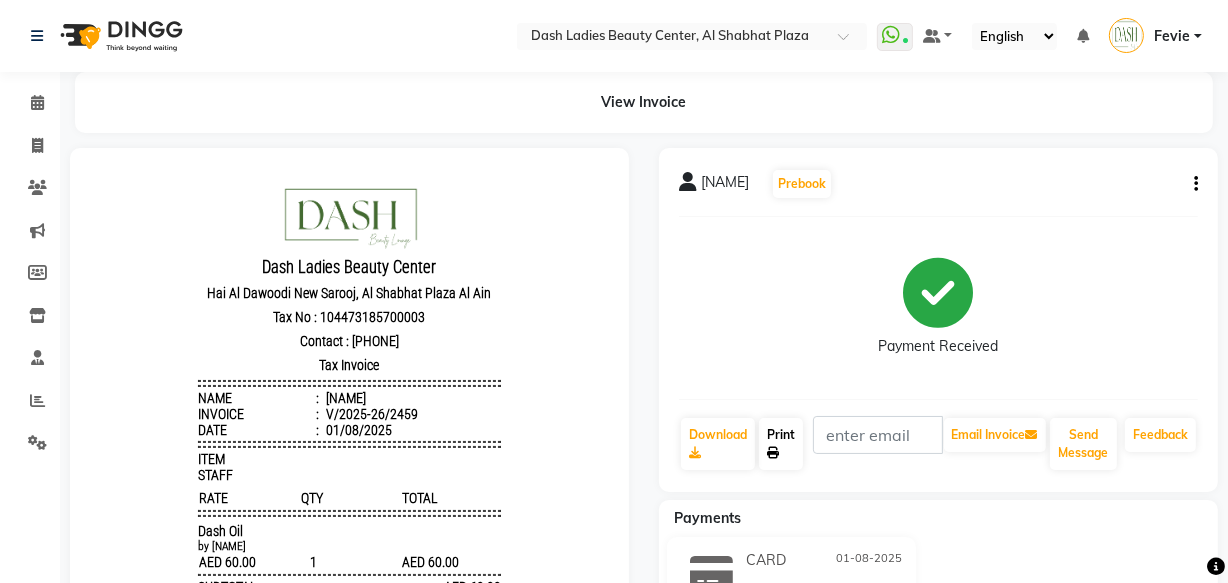 click on "Print" 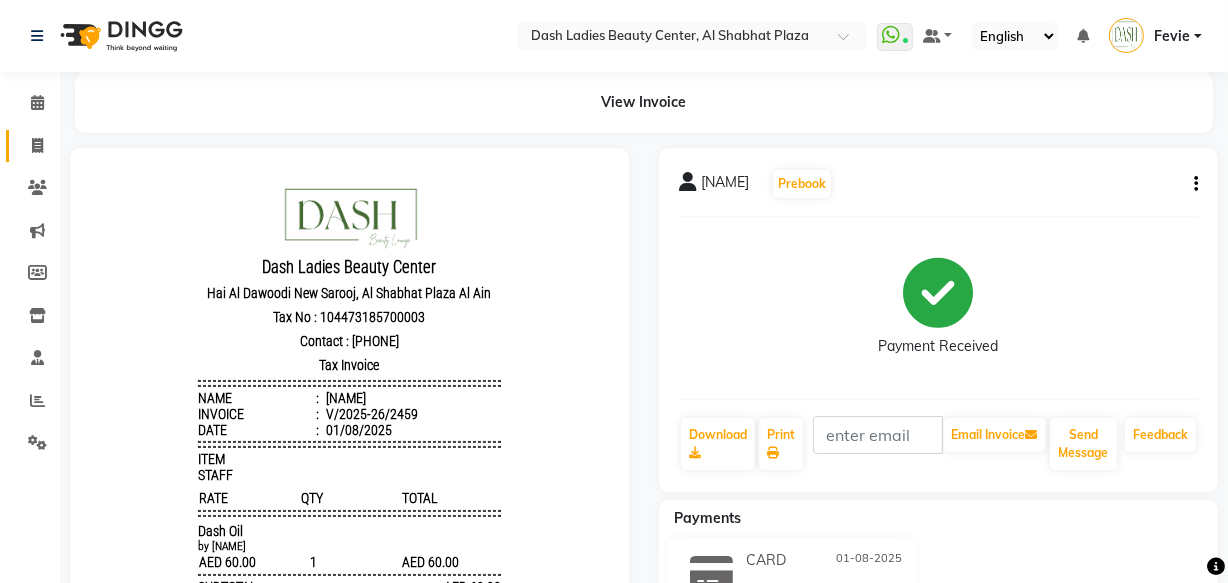 click 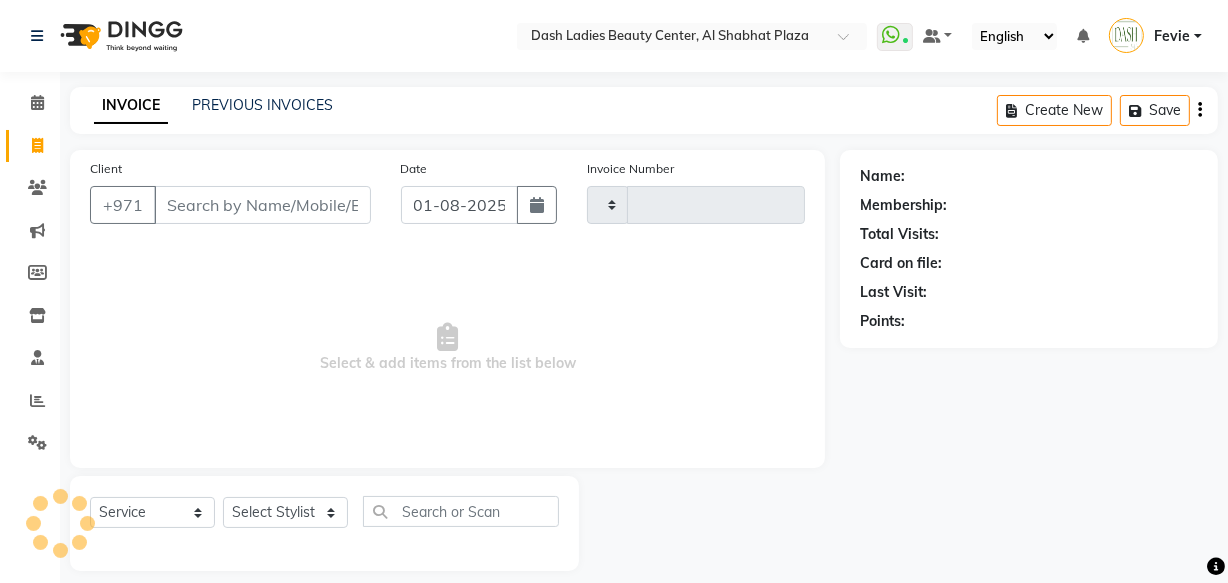 type on "2460" 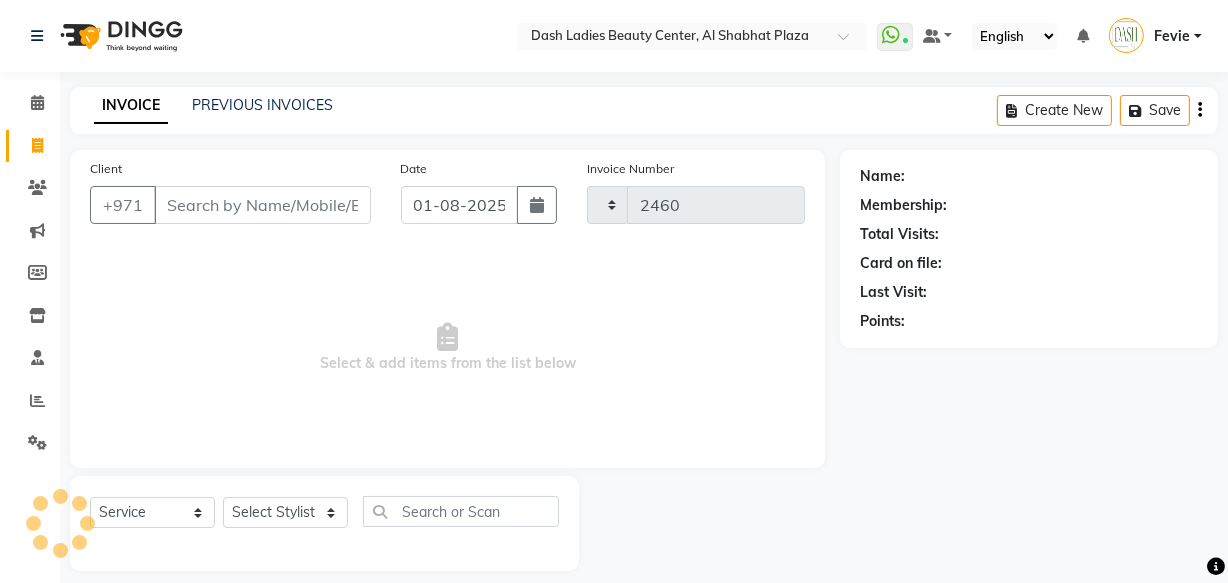 scroll, scrollTop: 19, scrollLeft: 0, axis: vertical 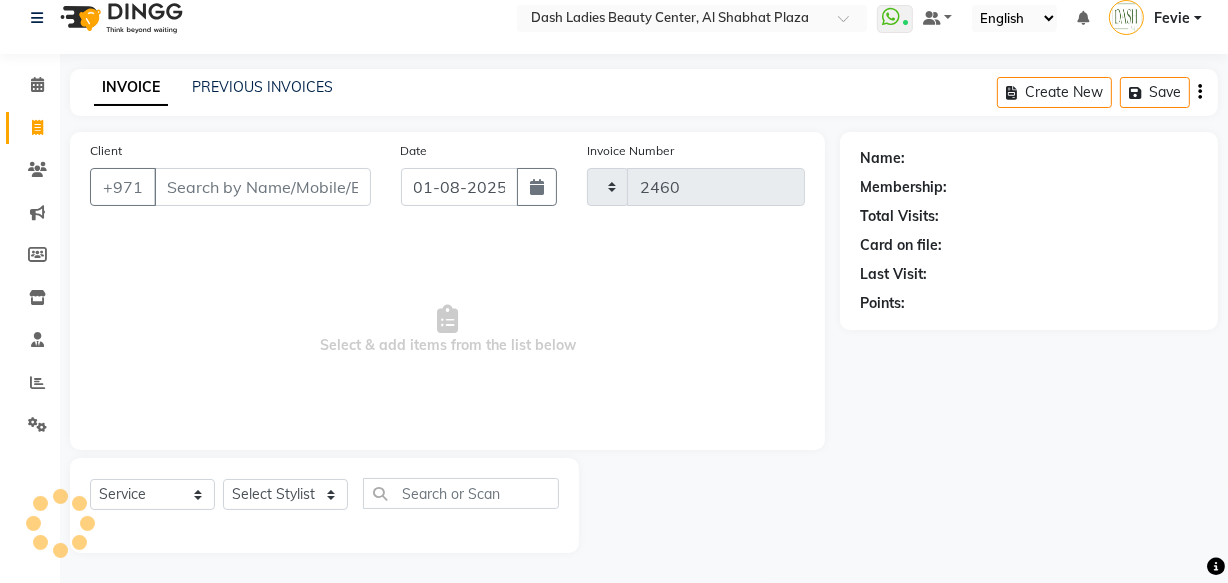 select on "8372" 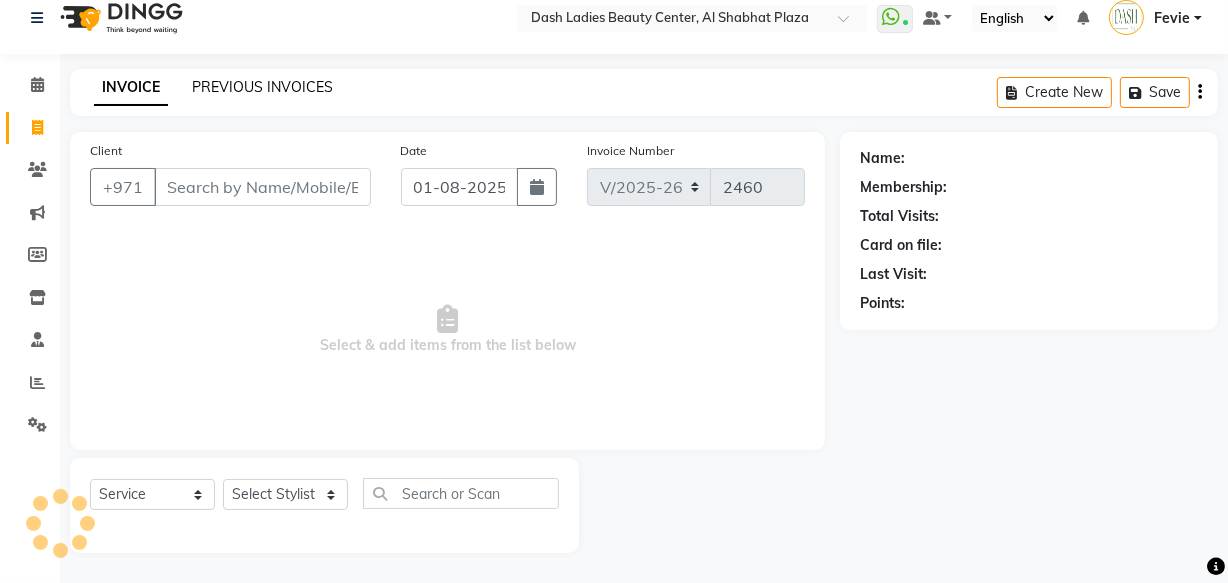 click on "PREVIOUS INVOICES" 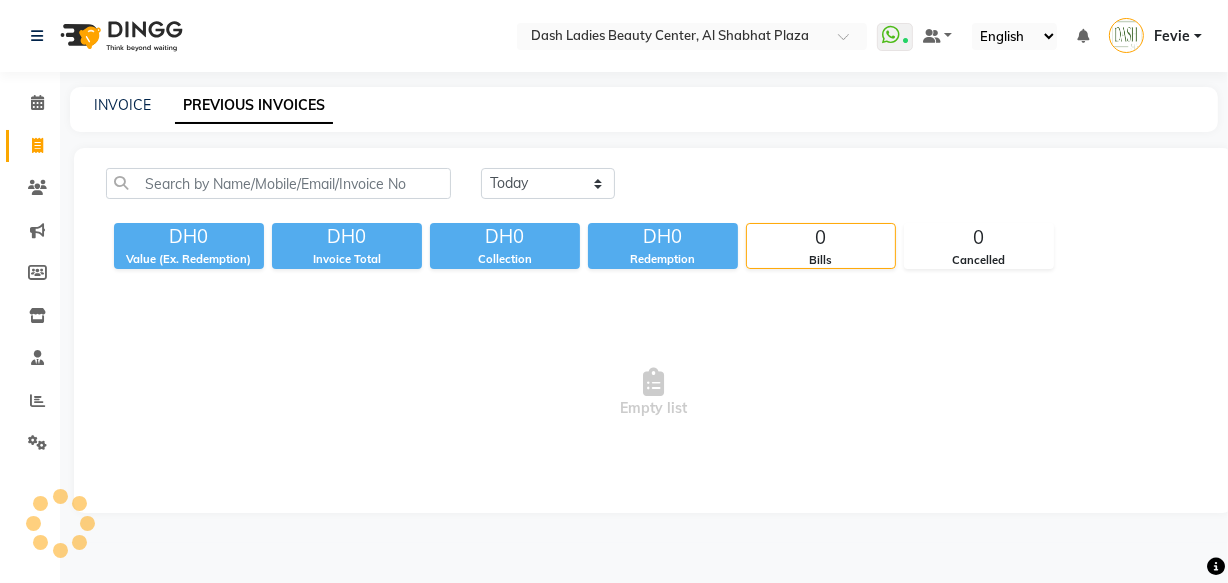 scroll, scrollTop: 0, scrollLeft: 0, axis: both 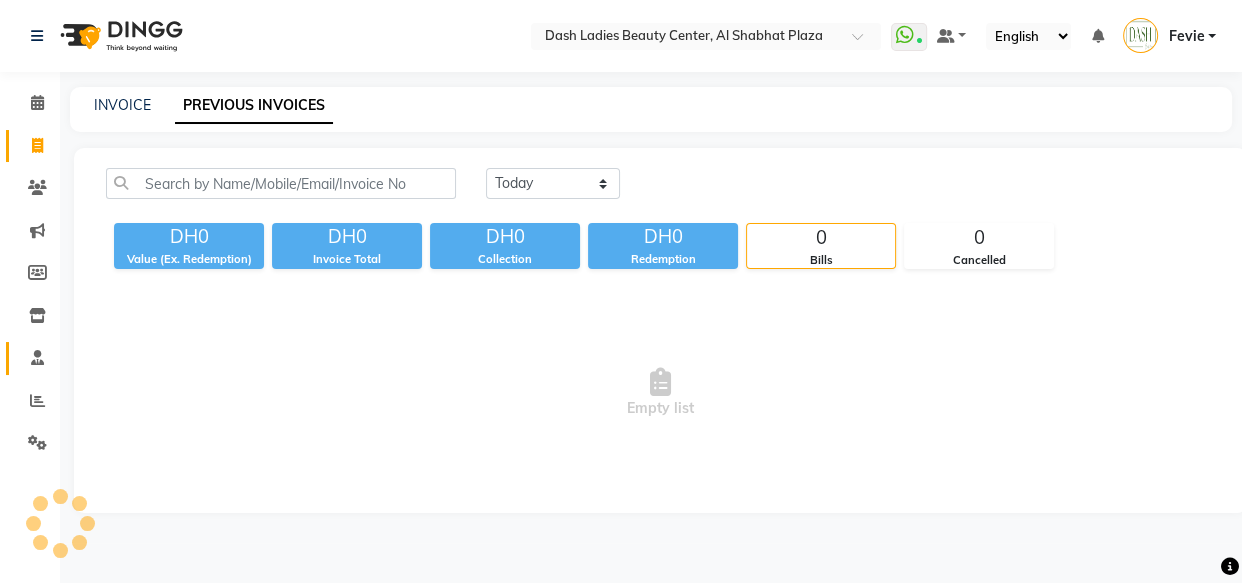 click 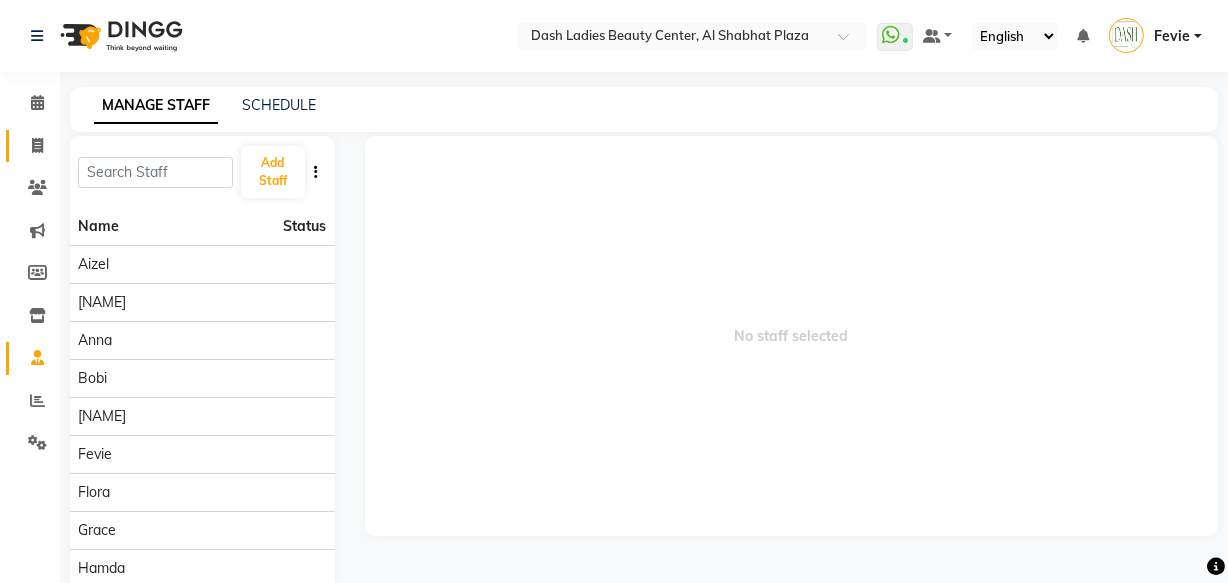 click 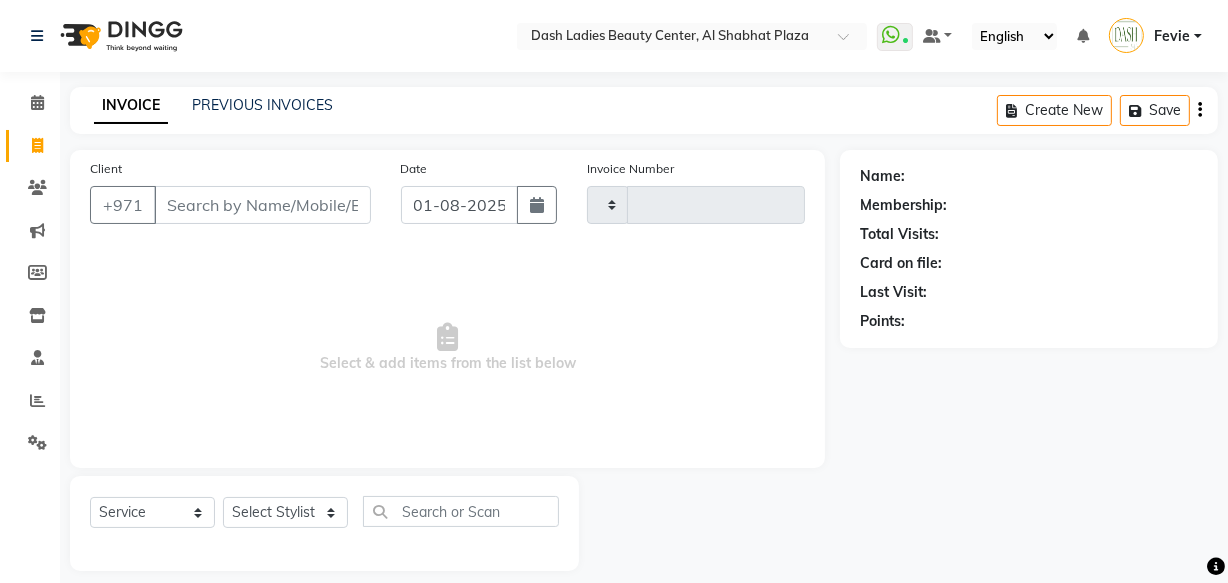 type on "2460" 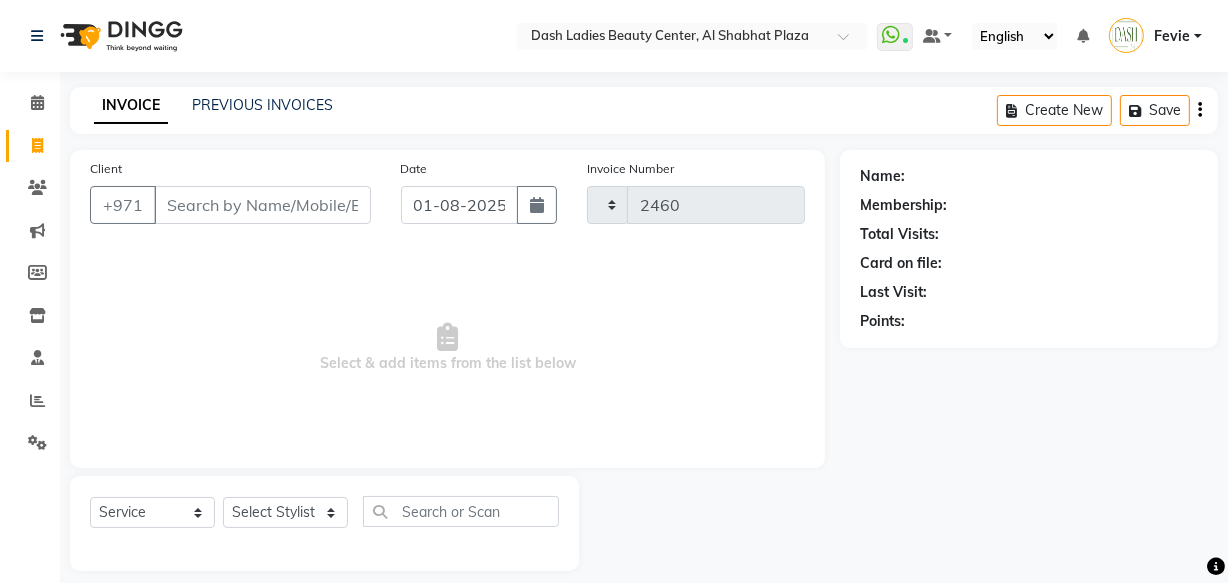 scroll, scrollTop: 19, scrollLeft: 0, axis: vertical 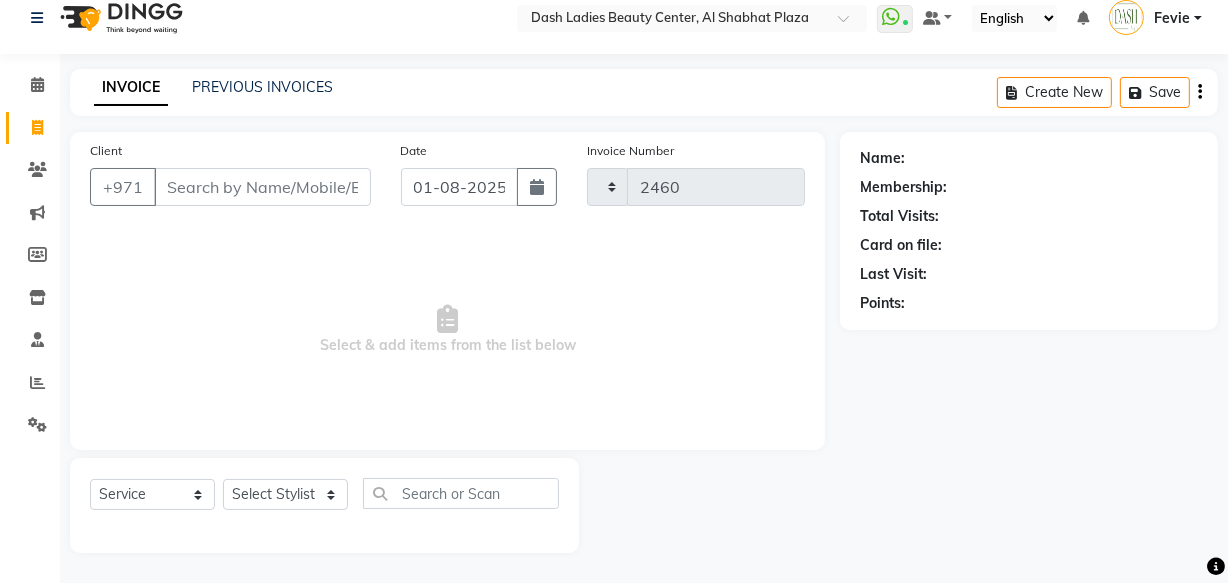 select on "8372" 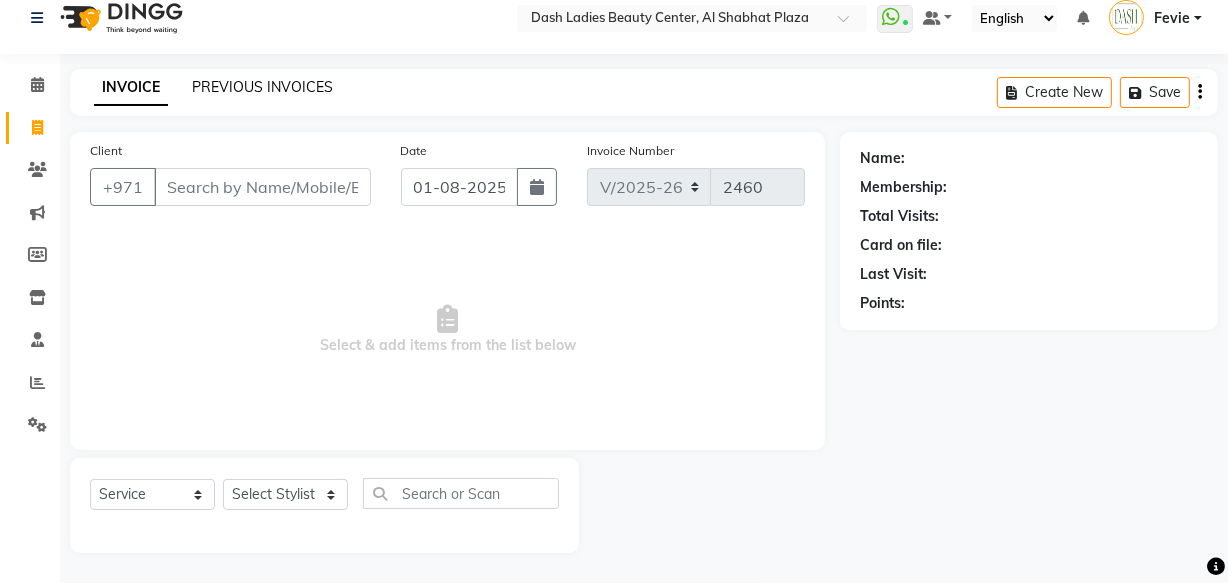 click on "PREVIOUS INVOICES" 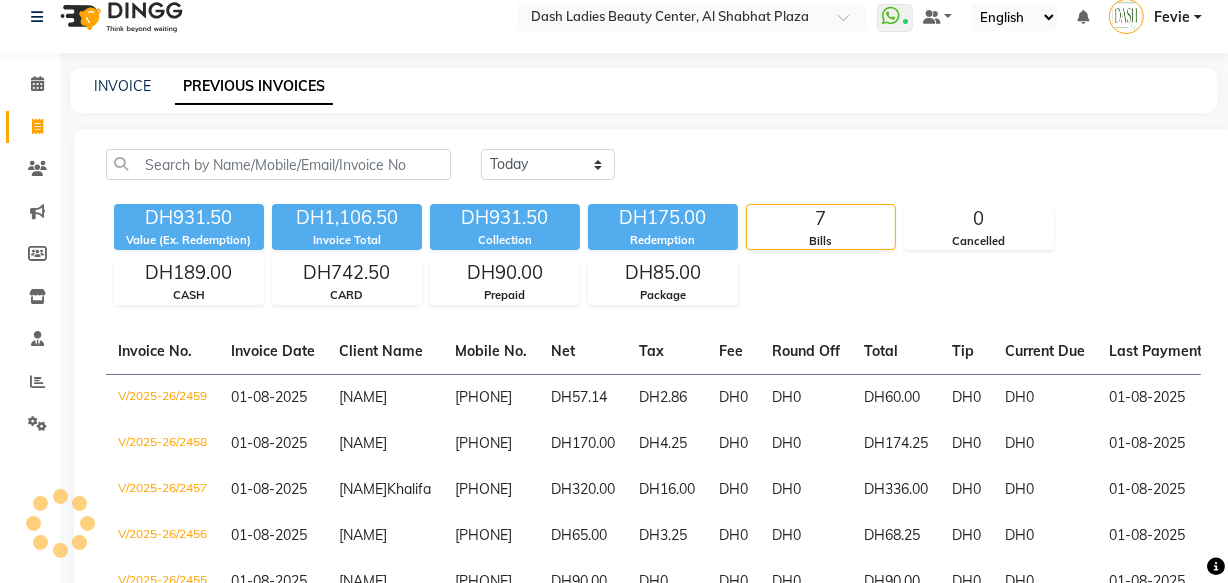 scroll, scrollTop: 0, scrollLeft: 0, axis: both 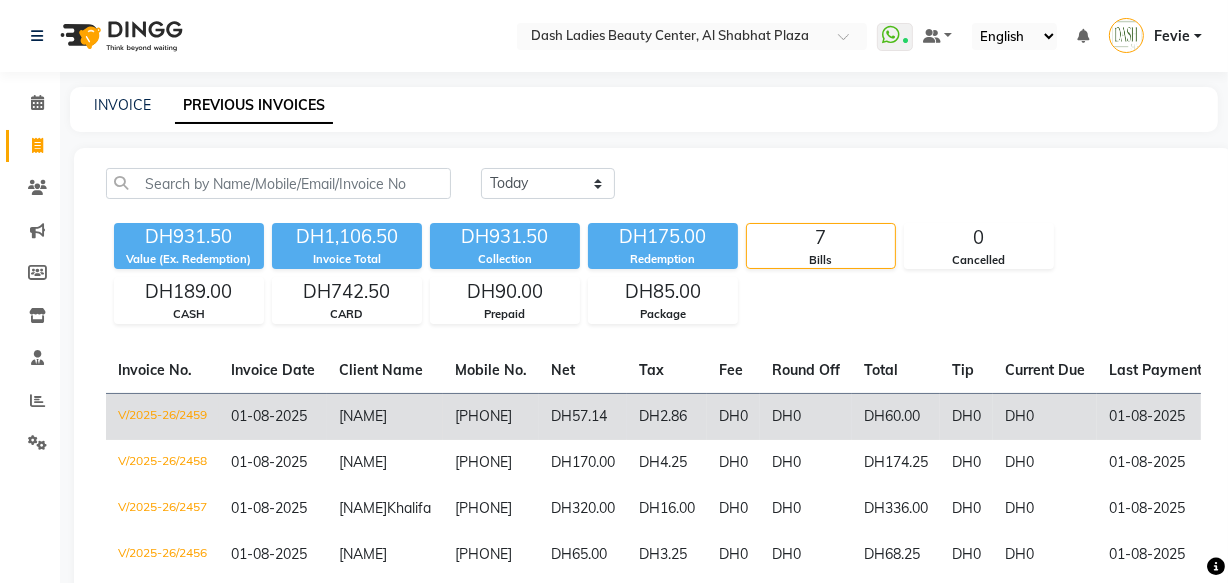click on "DH2.86" 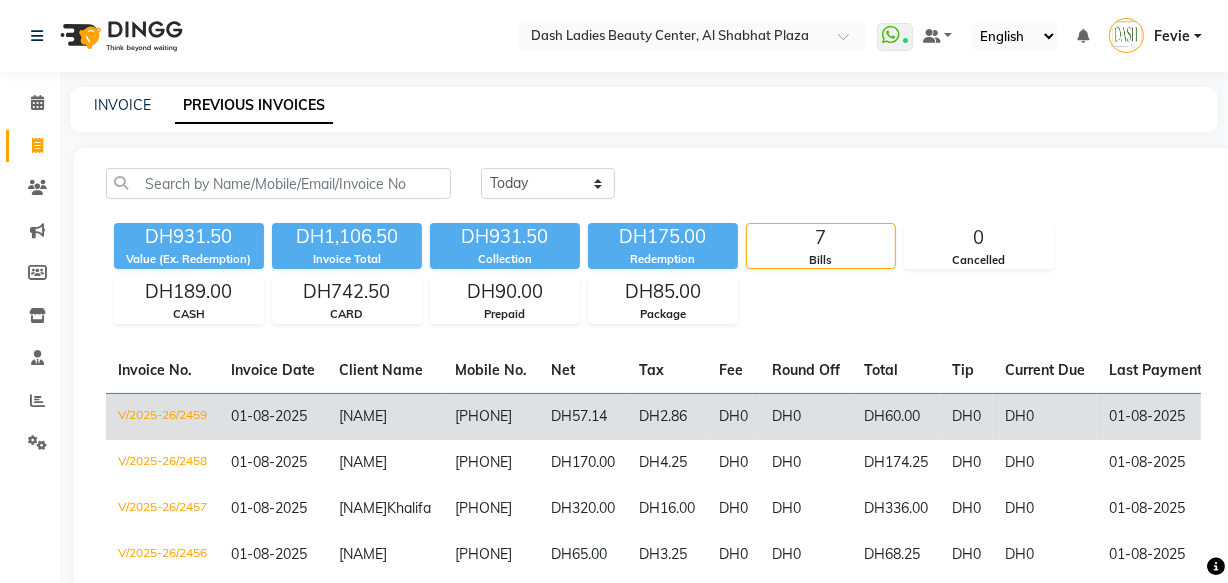 click on "DH0" 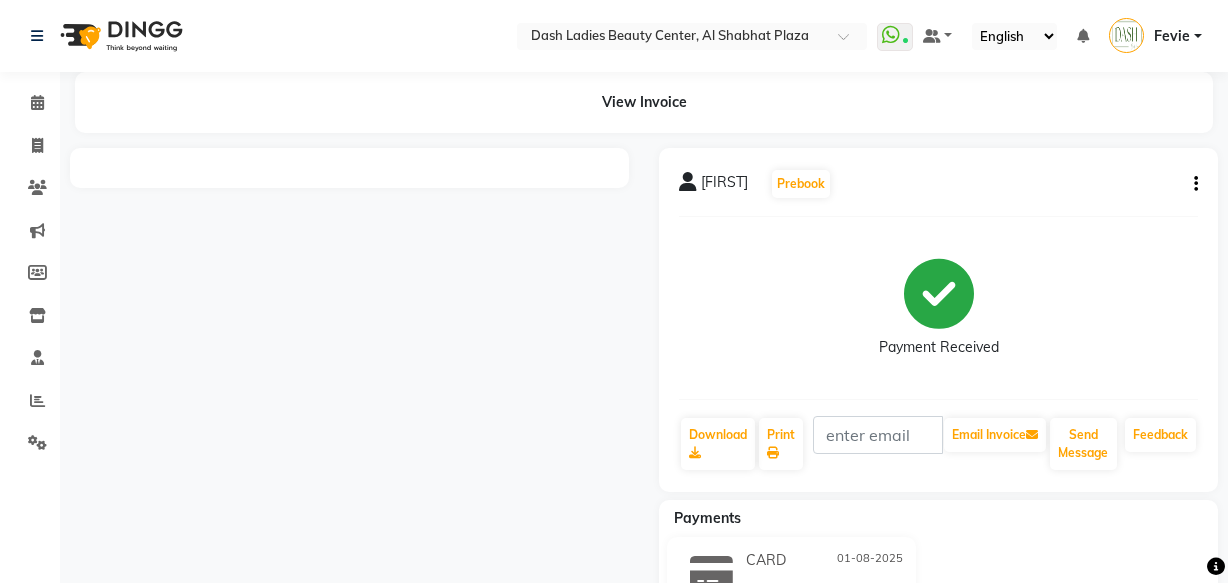 scroll, scrollTop: 0, scrollLeft: 0, axis: both 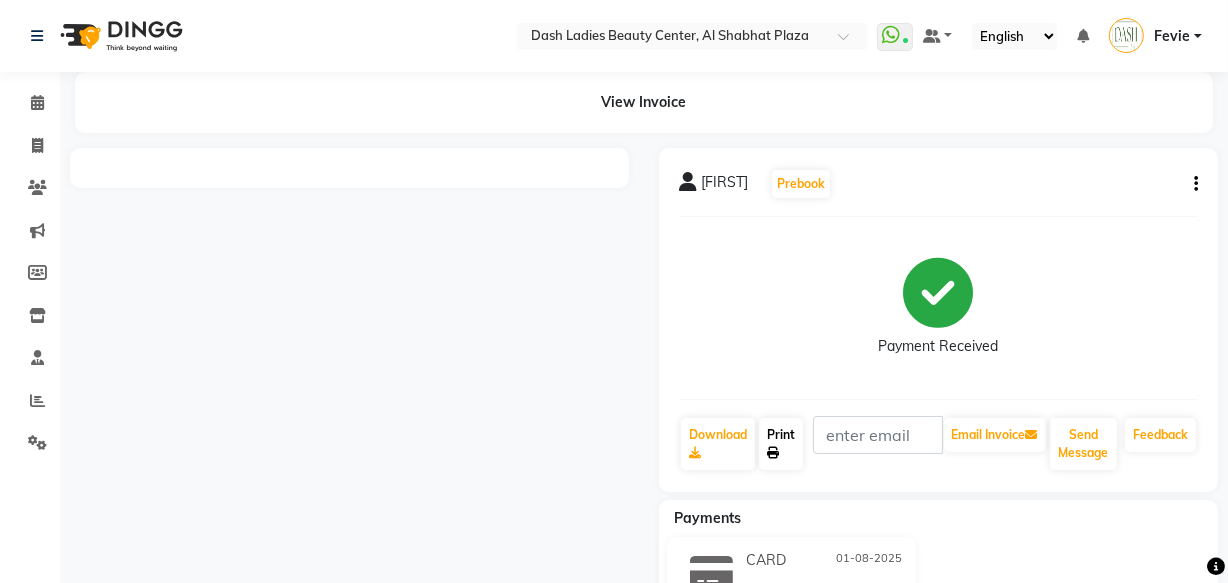 click 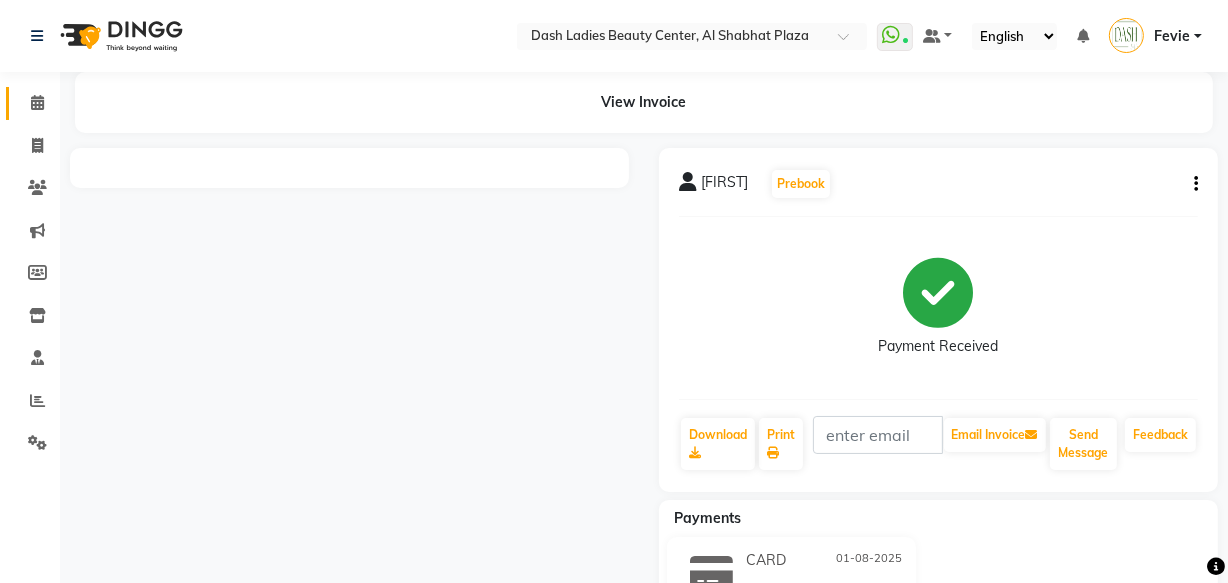click 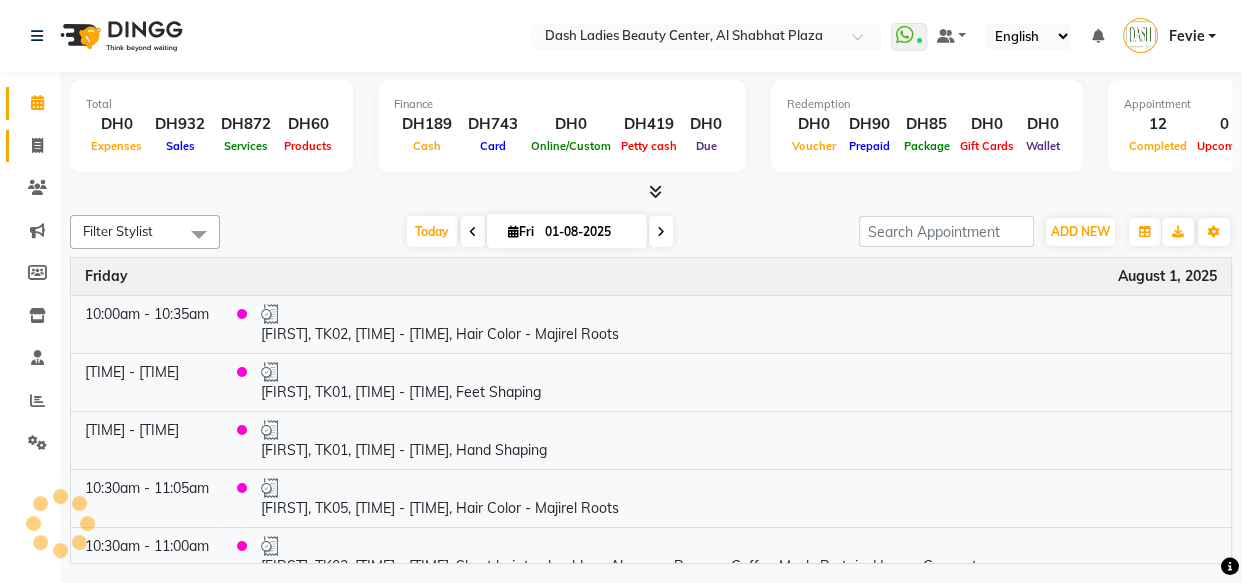 click 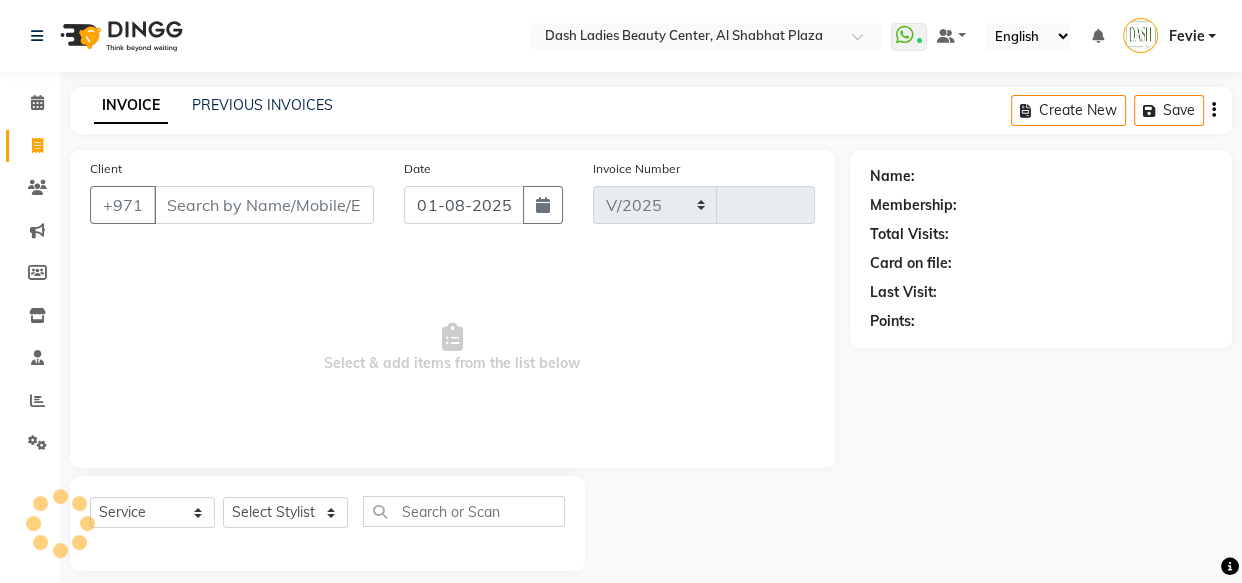 select on "8372" 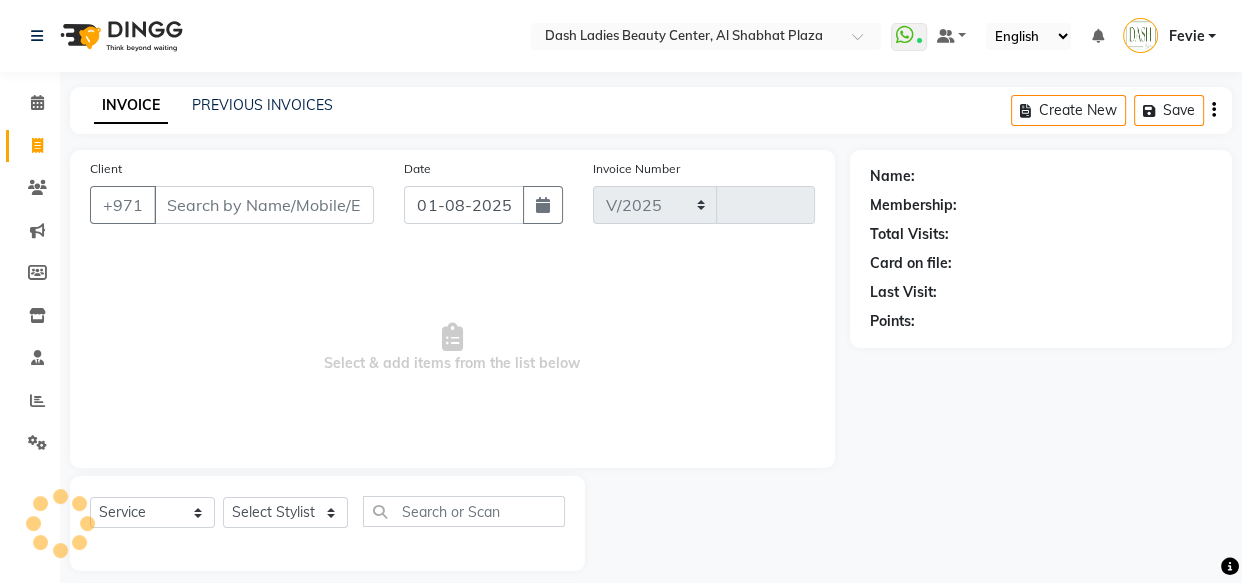 type on "2460" 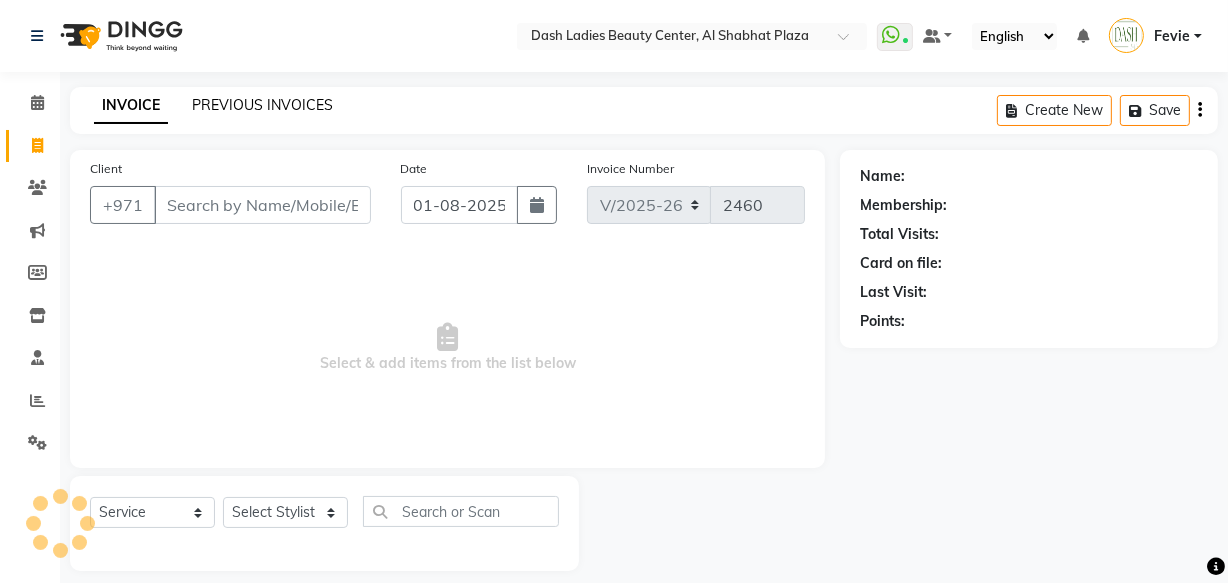 click on "PREVIOUS INVOICES" 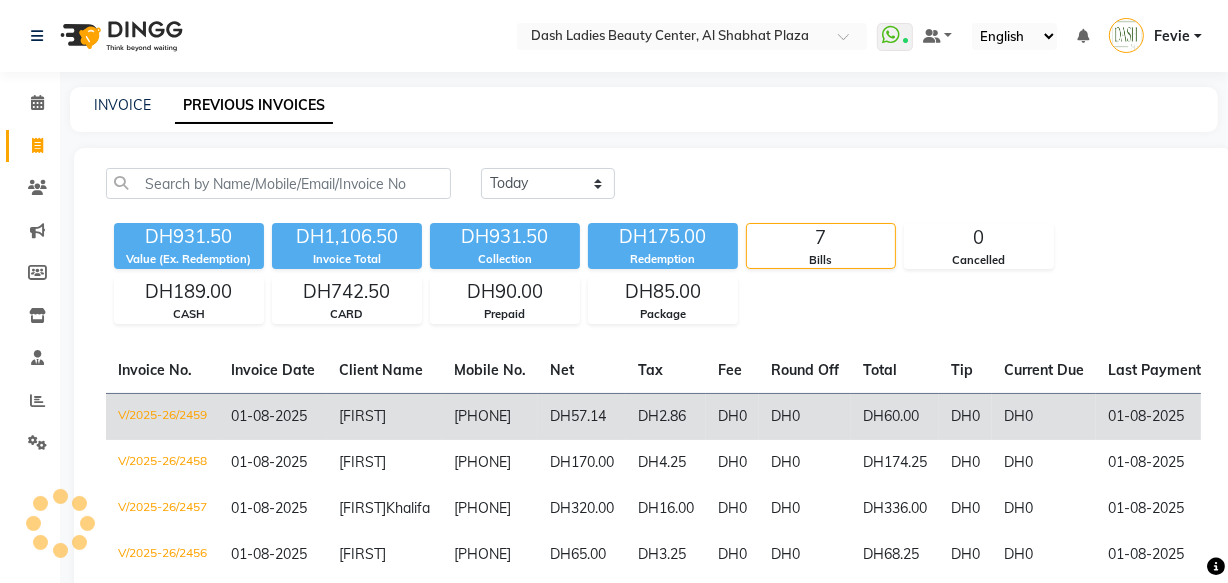 click on "[FIRST]" 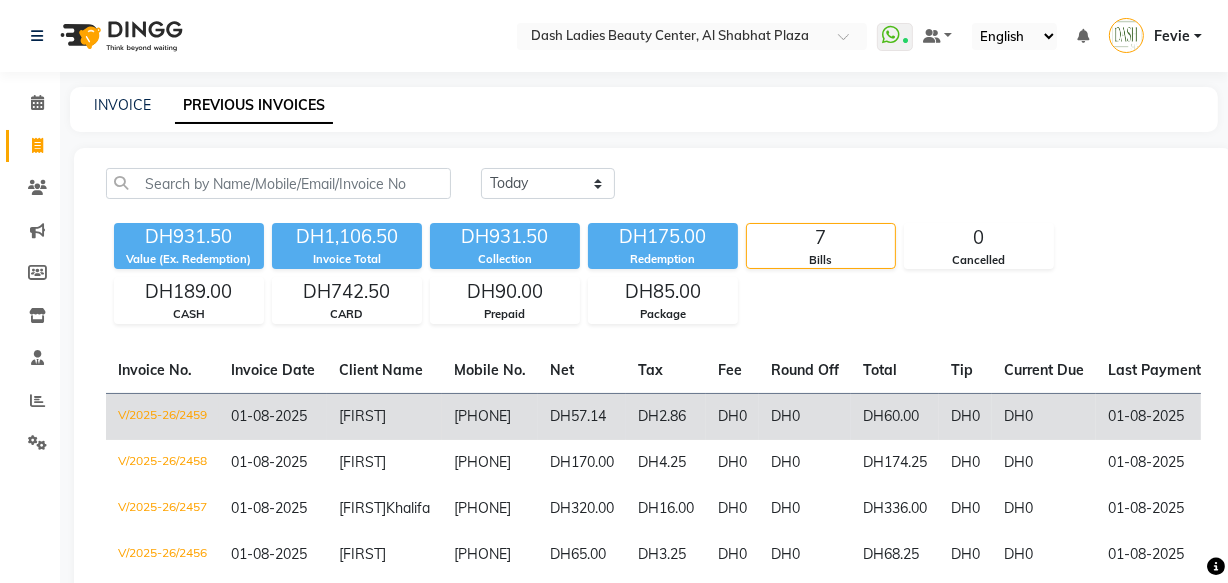 click on "DH0" 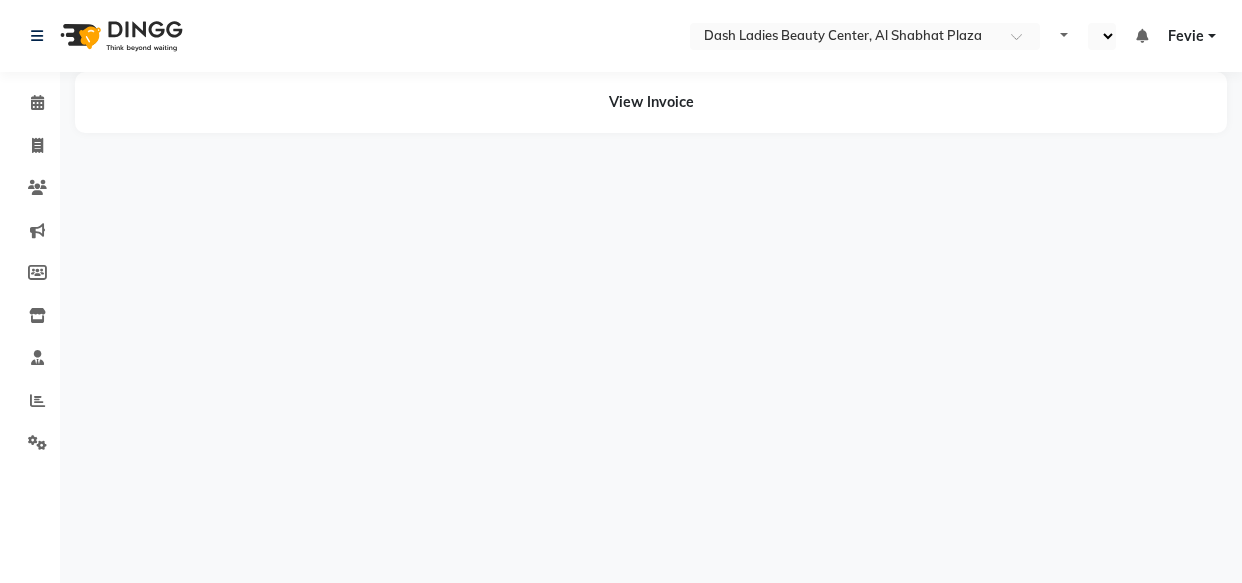 select on "en" 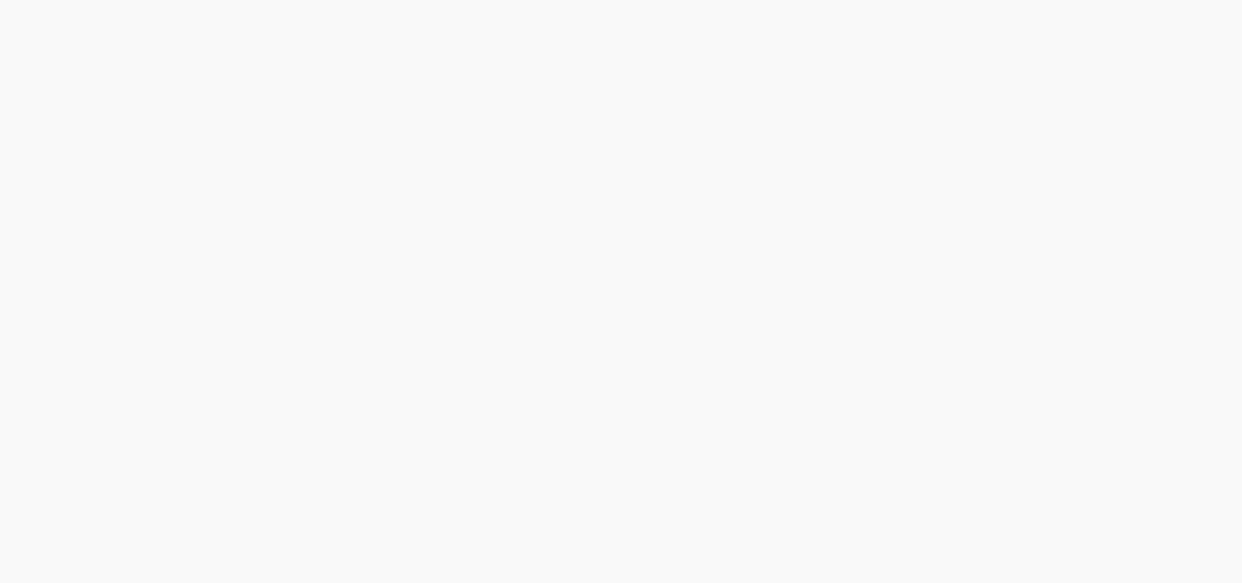 scroll, scrollTop: 0, scrollLeft: 0, axis: both 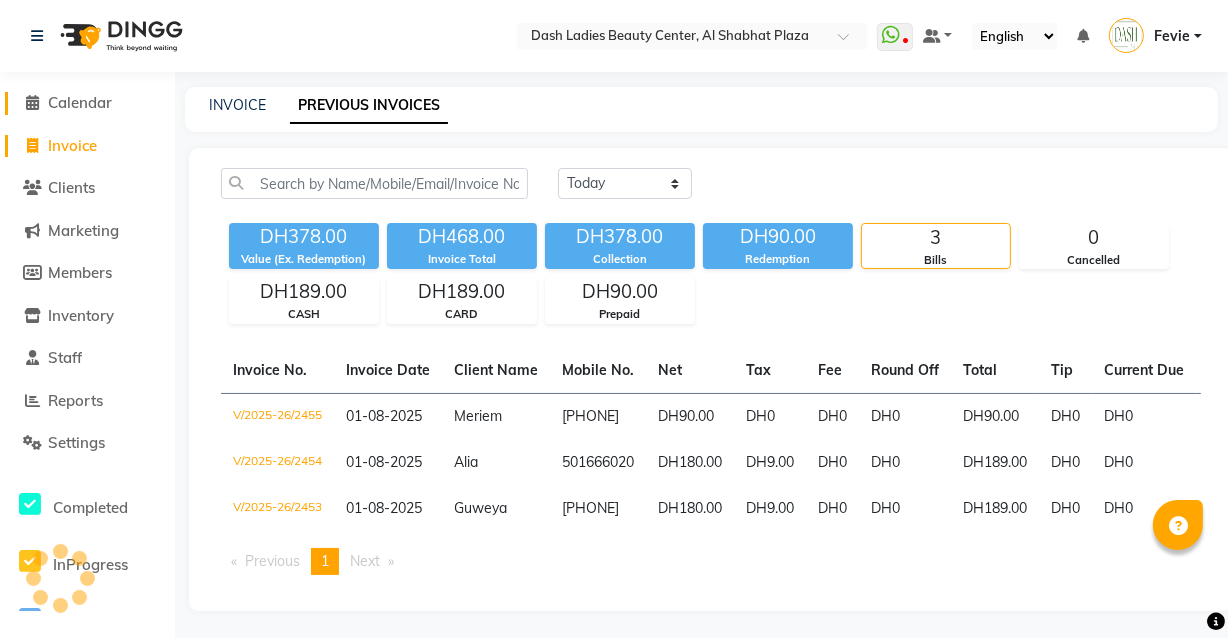 click on "Calendar" 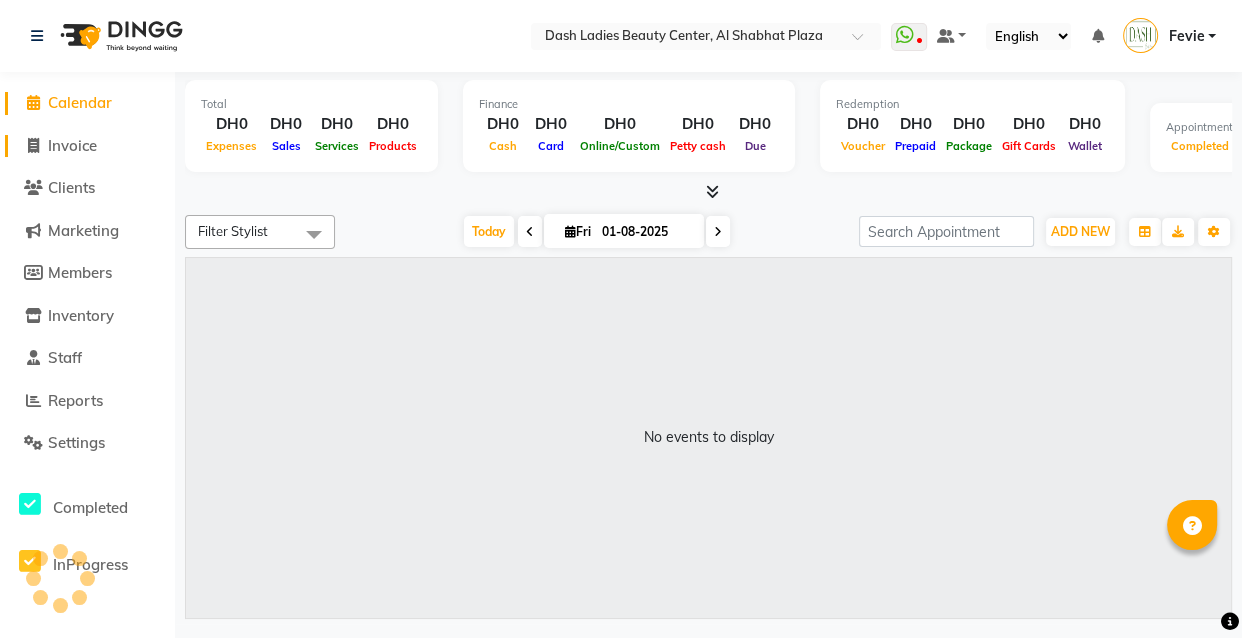 click on "Invoice" 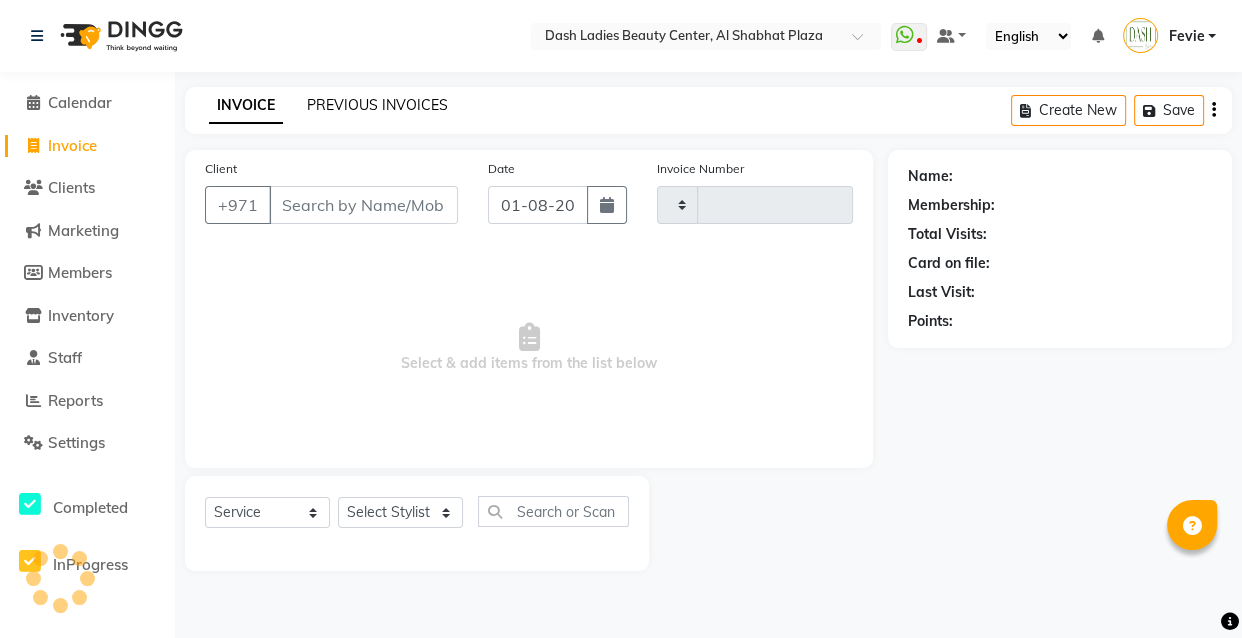 click on "PREVIOUS INVOICES" 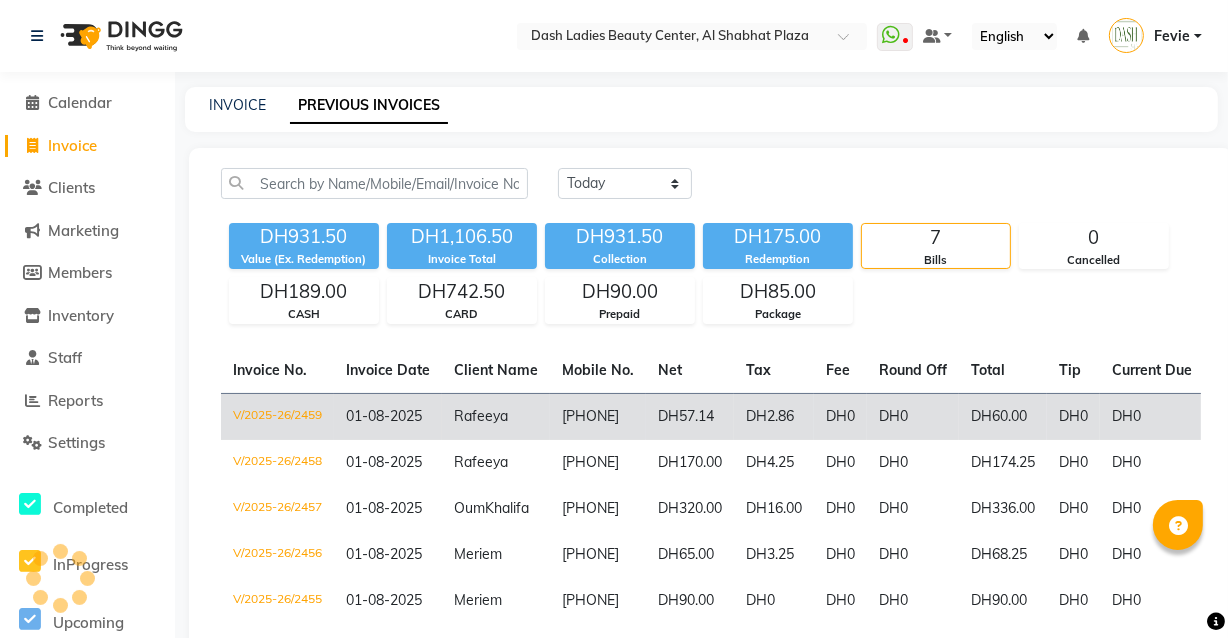 click on "507337557" 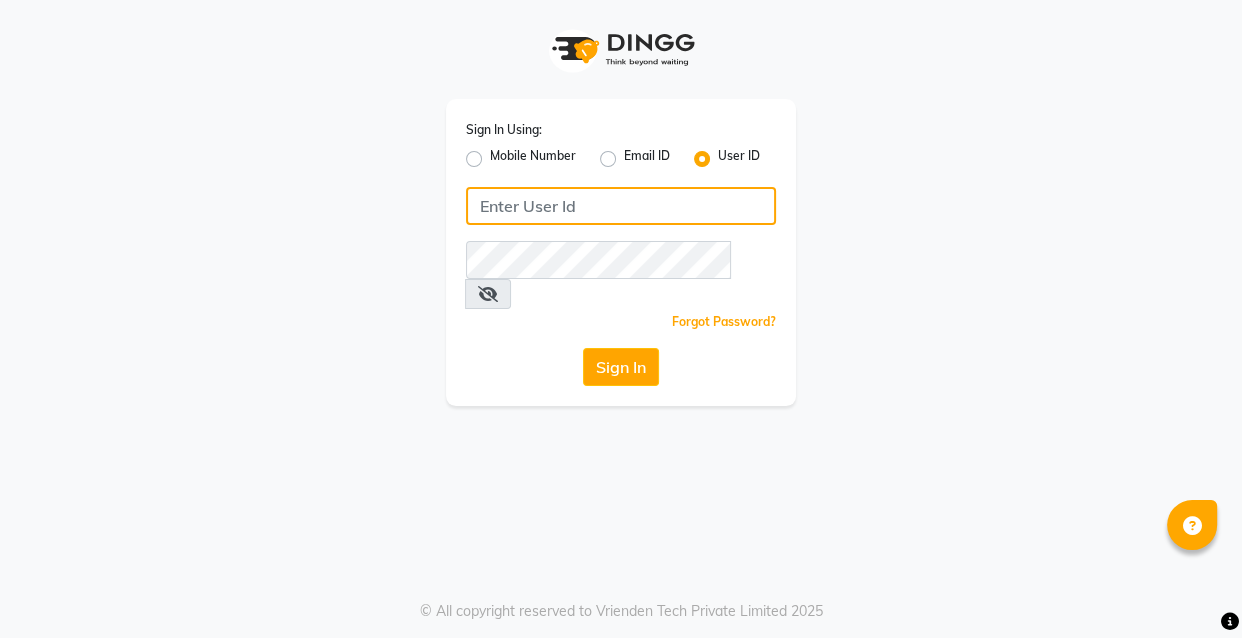 click 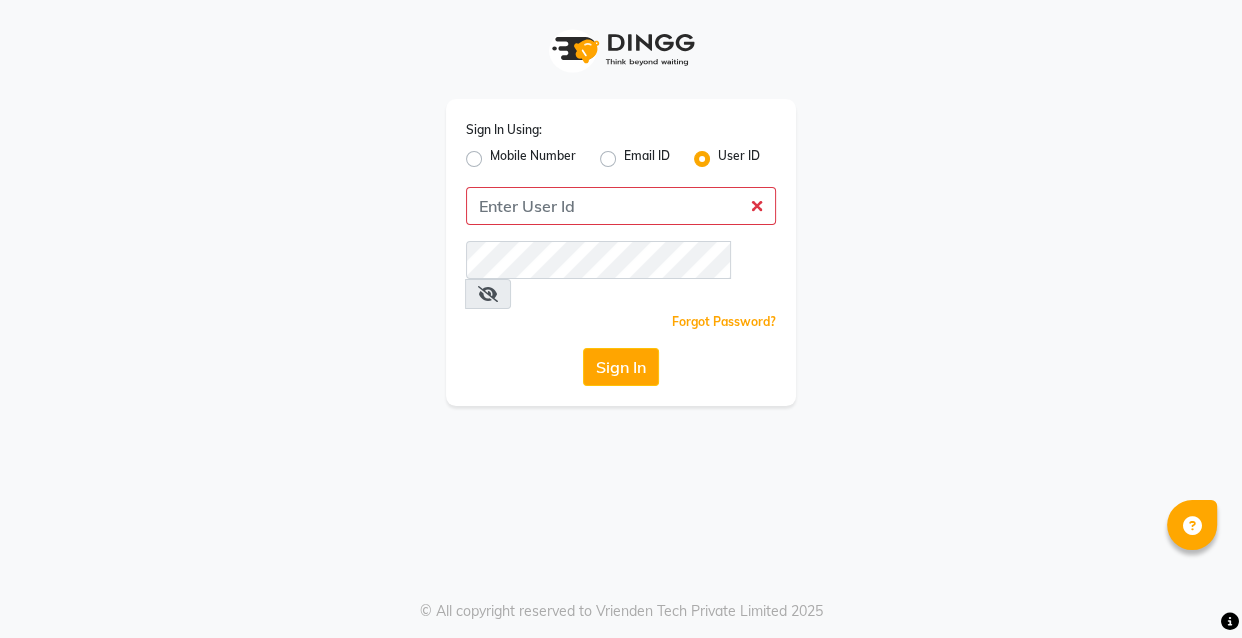 click on "Mobile Number" 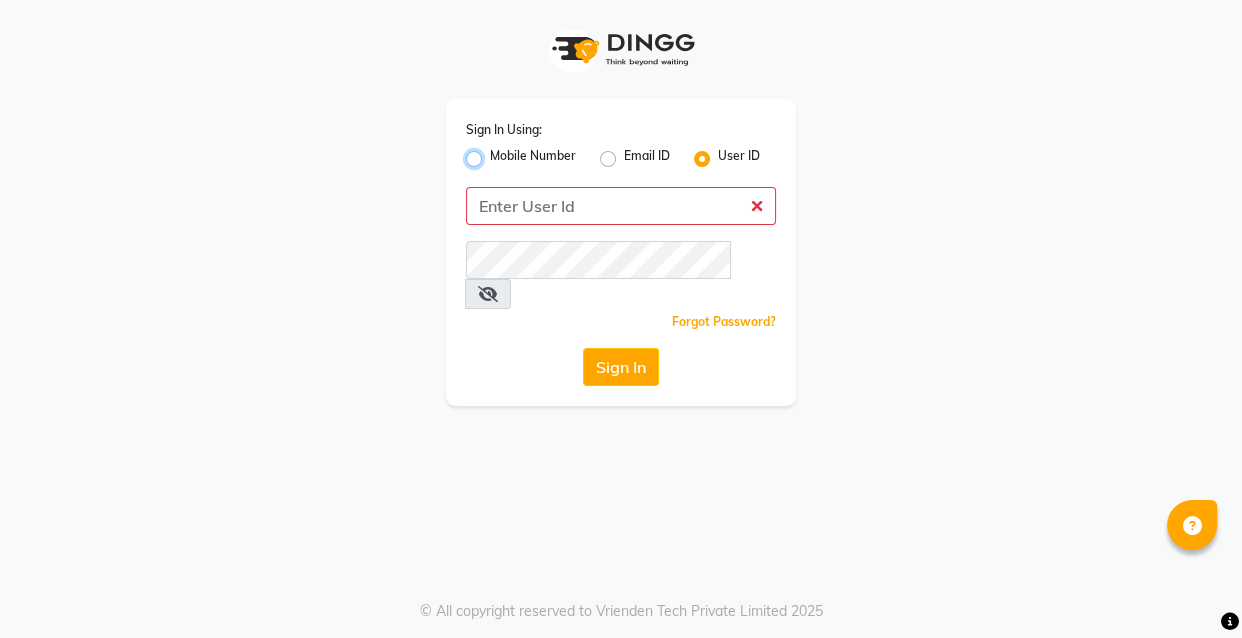 click on "Mobile Number" at bounding box center [496, 153] 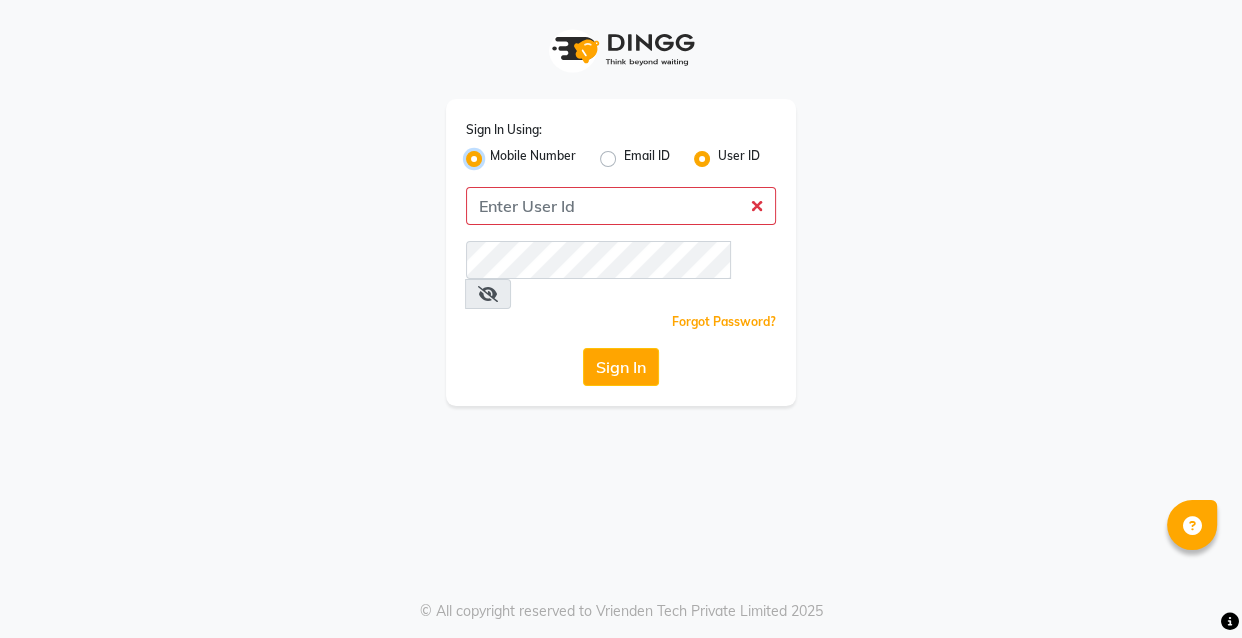 radio on "false" 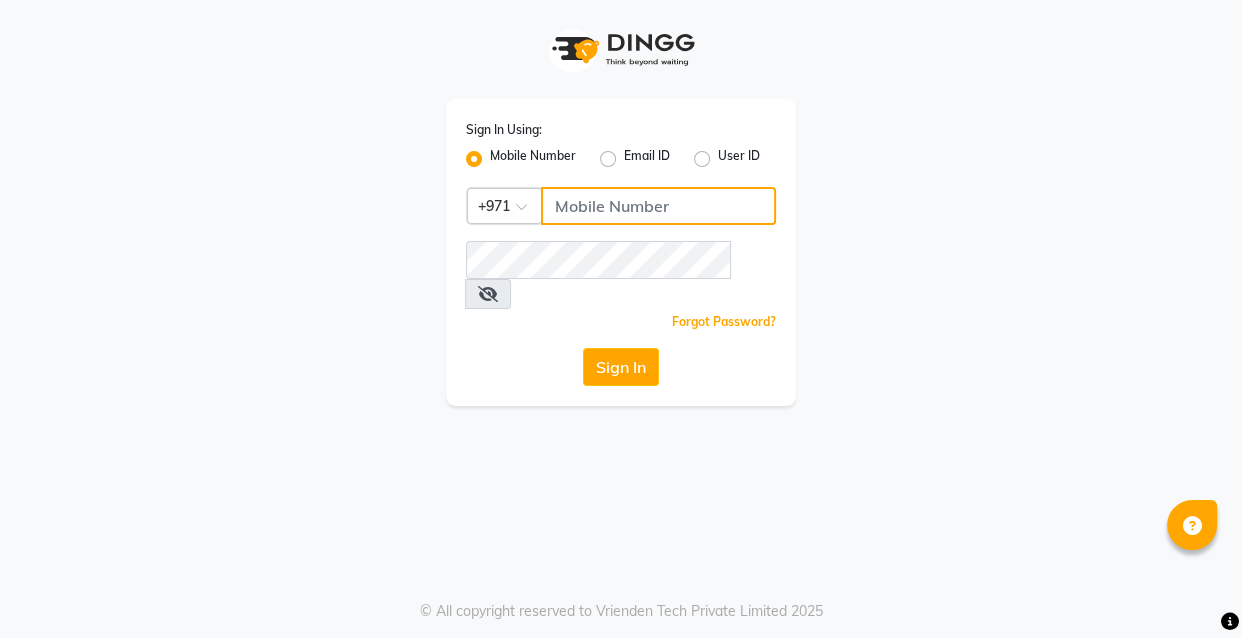 click 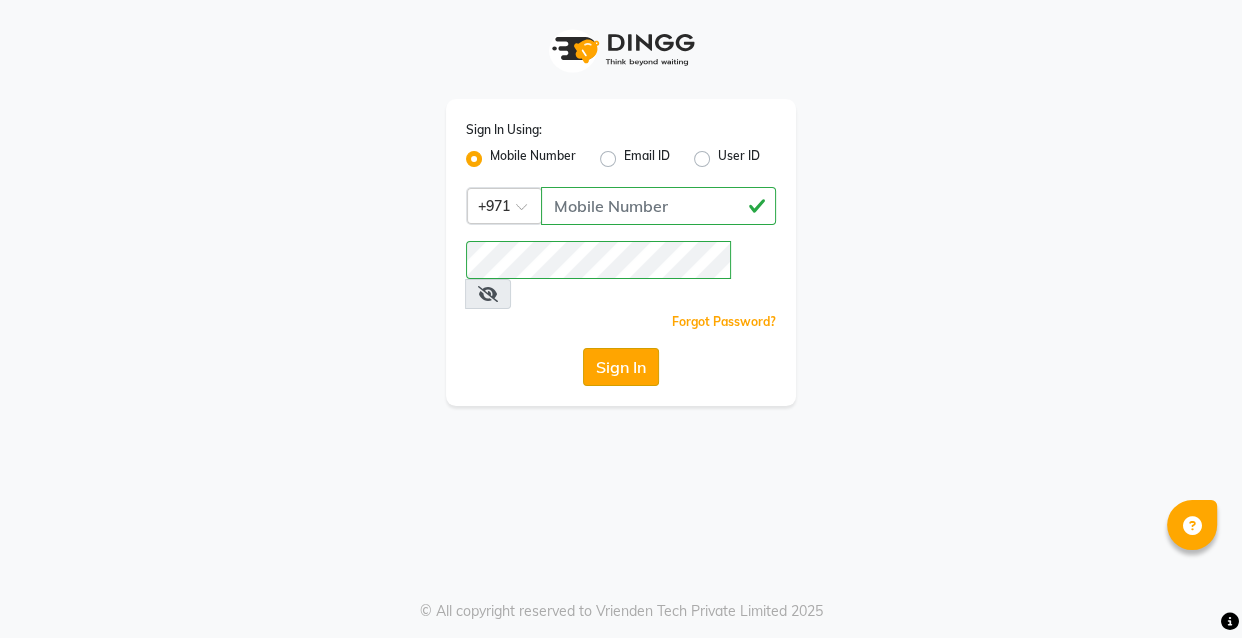 click on "Sign In" 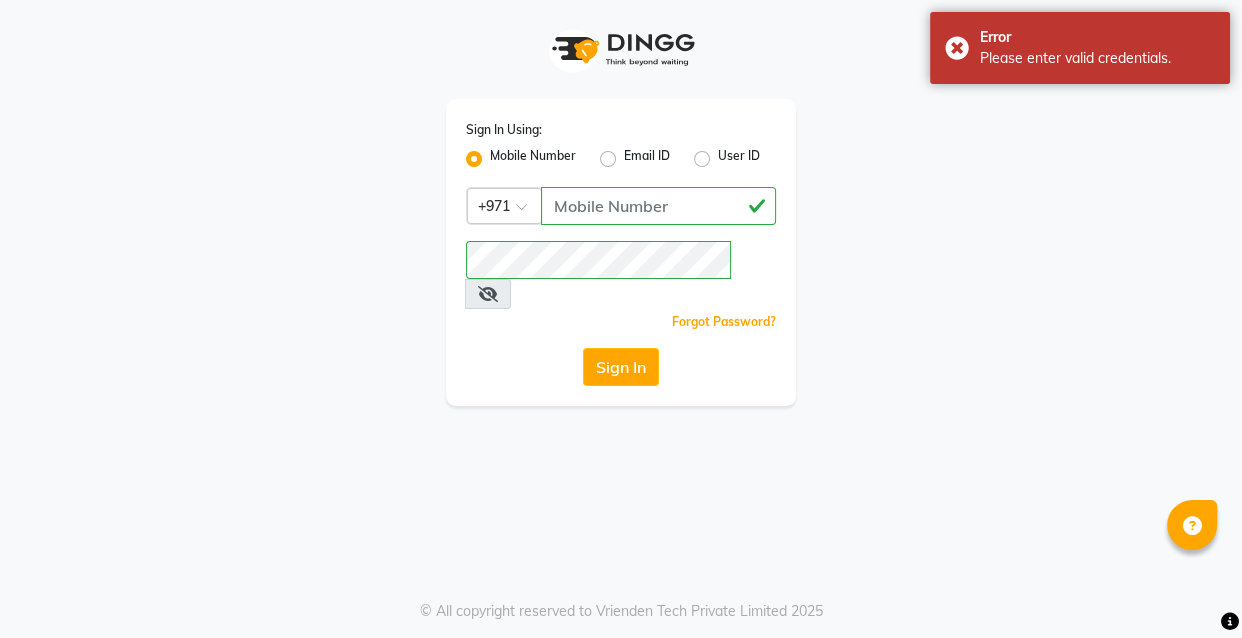 click at bounding box center [488, 294] 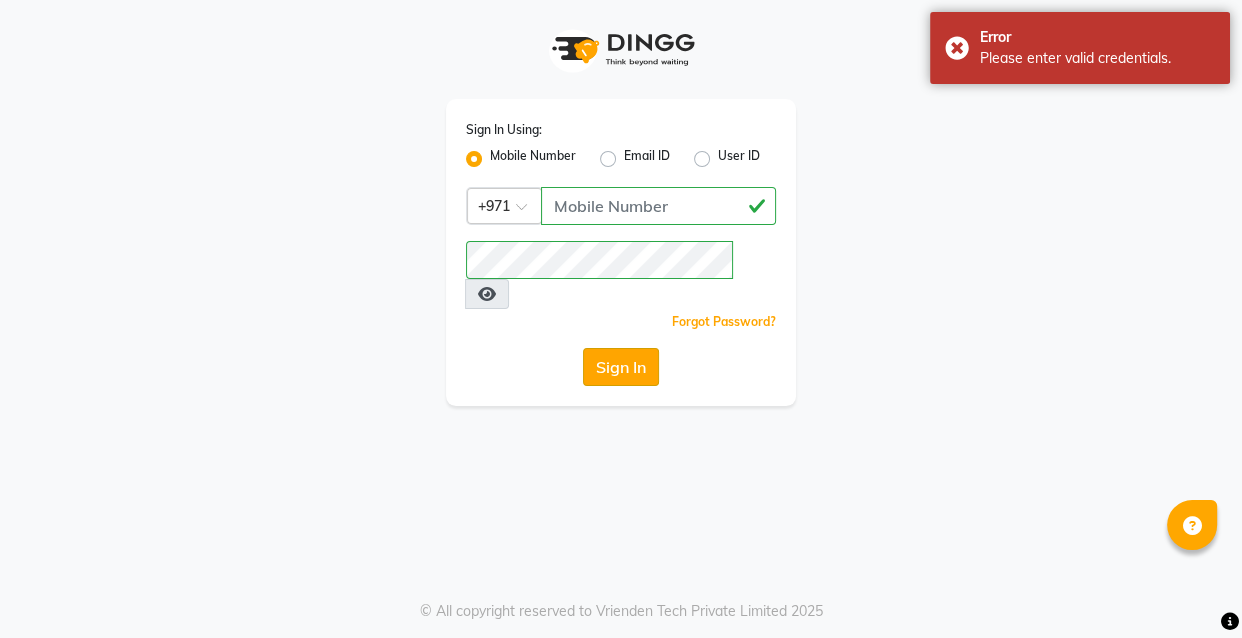 click on "Sign In" 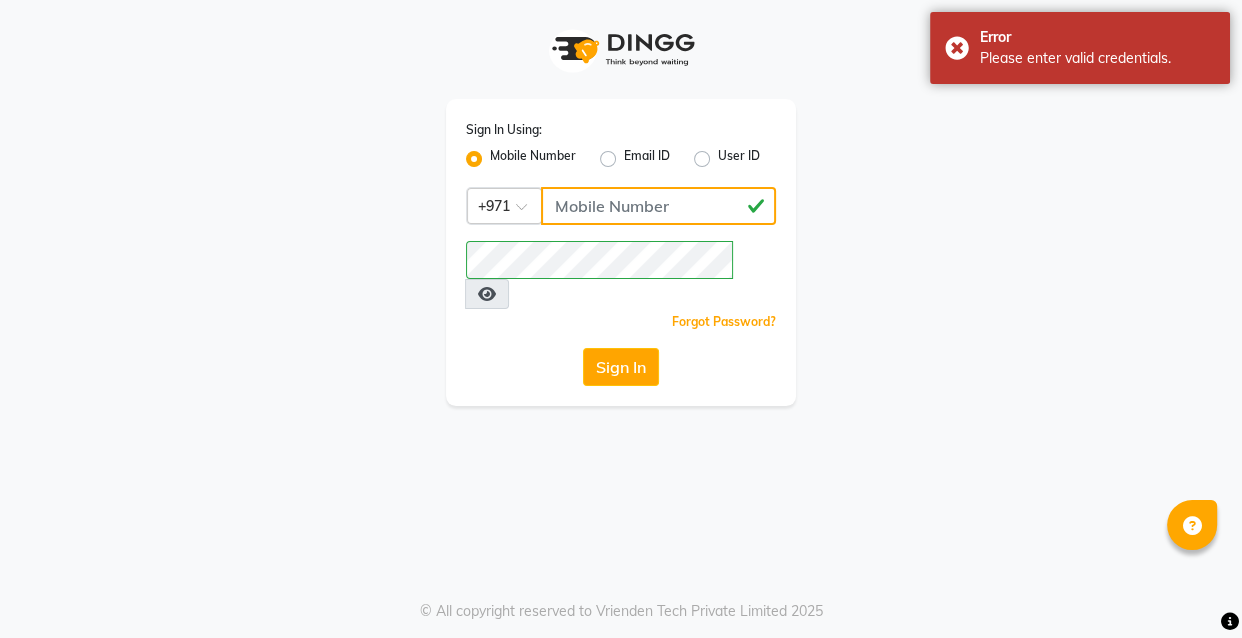 click on "5625362589" 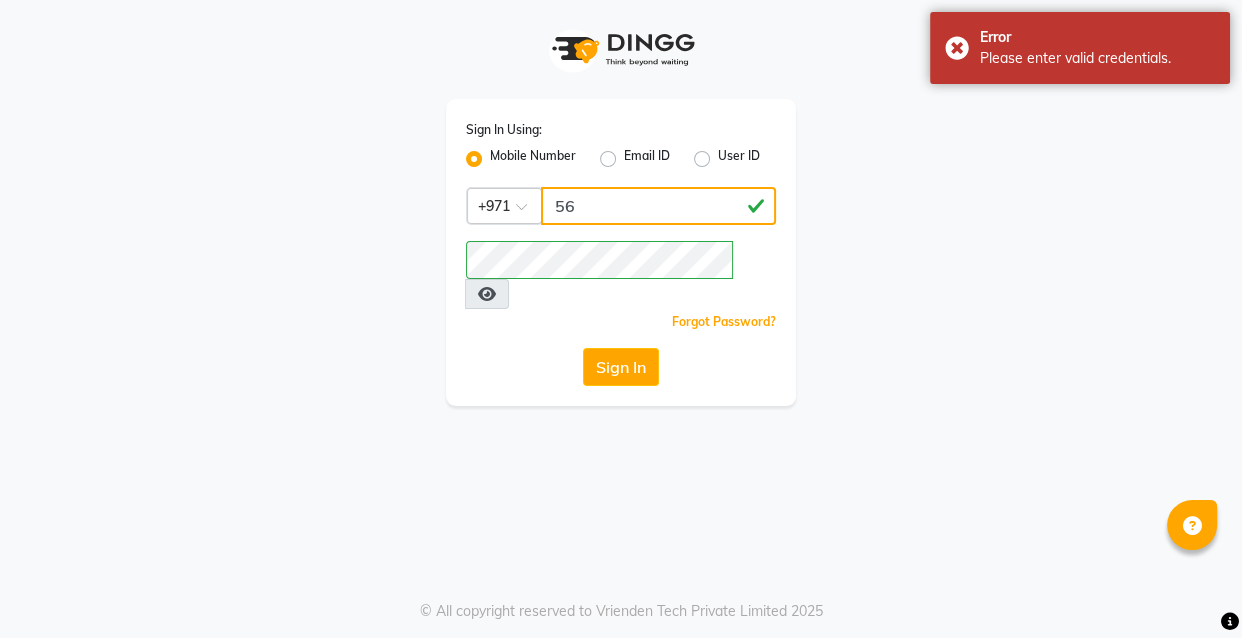 type on "5" 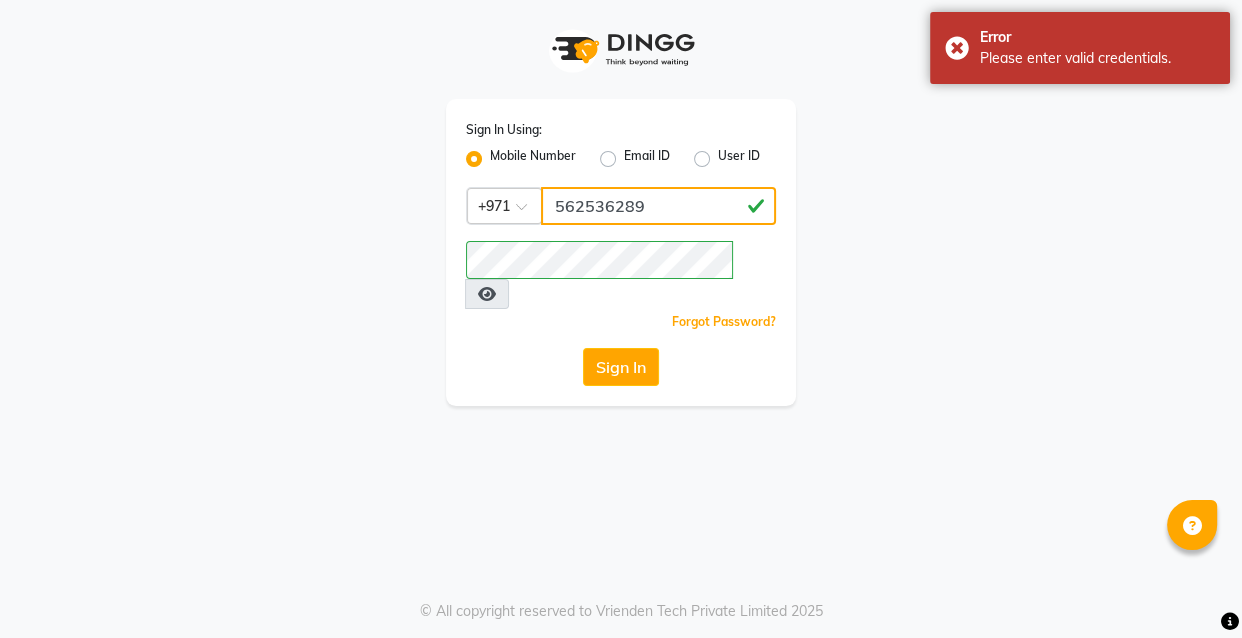 type on "562536289" 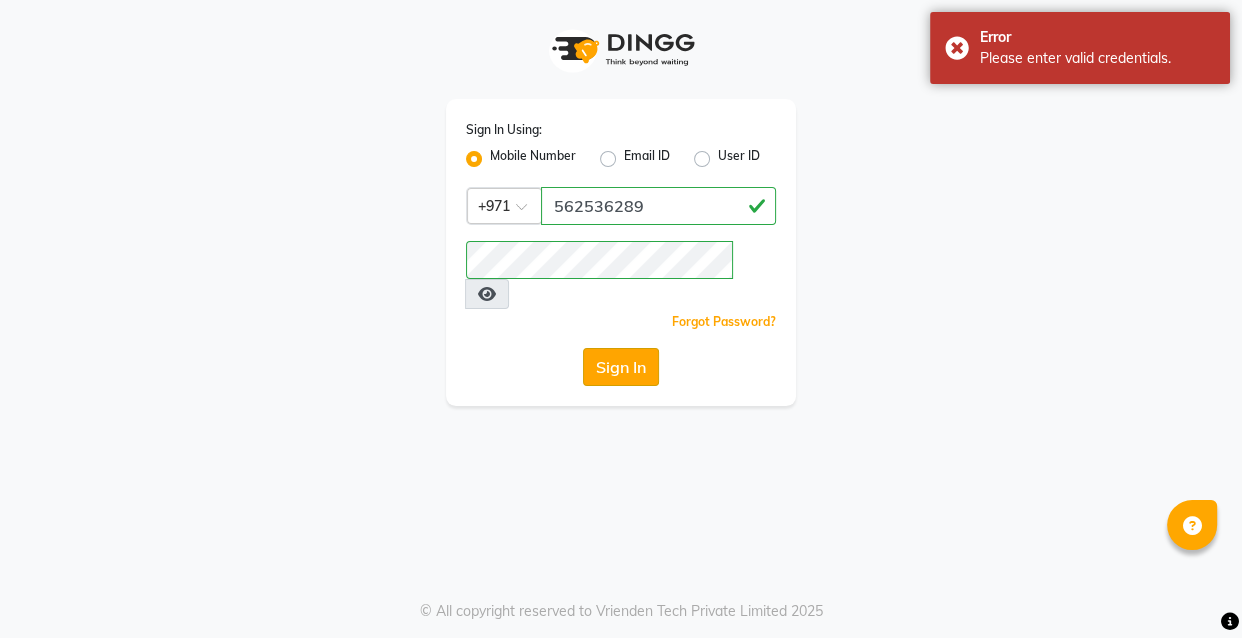 click on "Sign In" 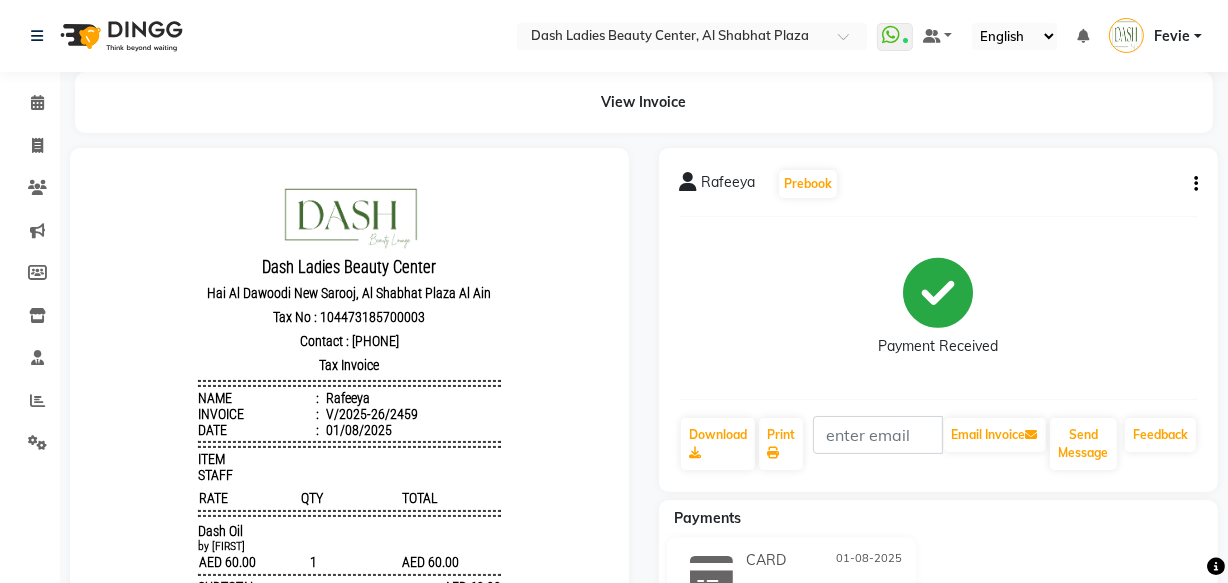 scroll, scrollTop: 0, scrollLeft: 0, axis: both 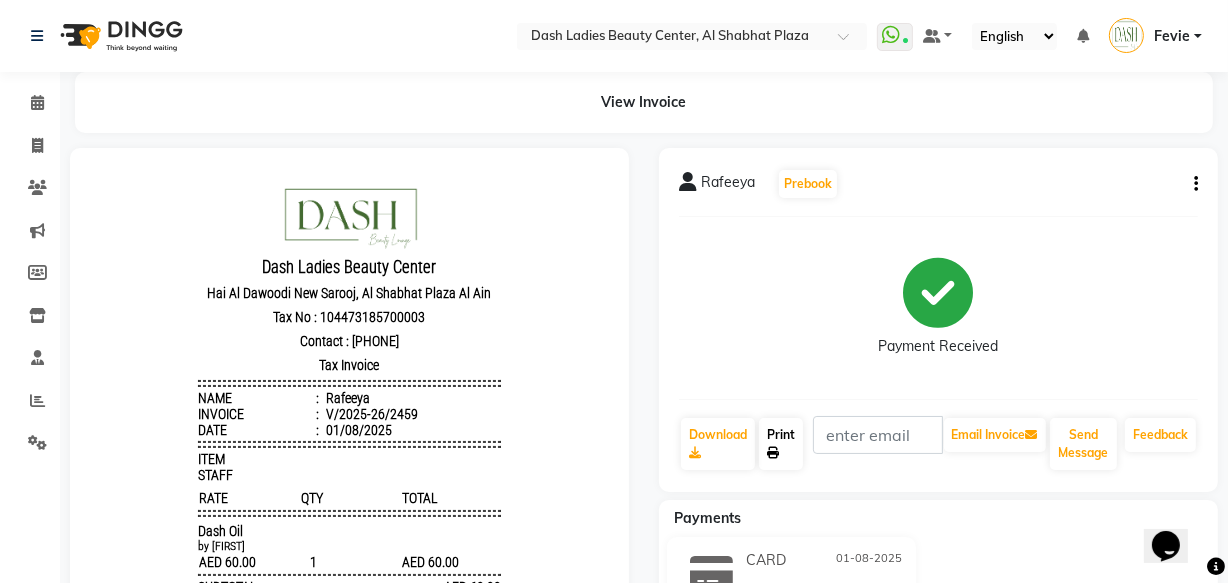 click 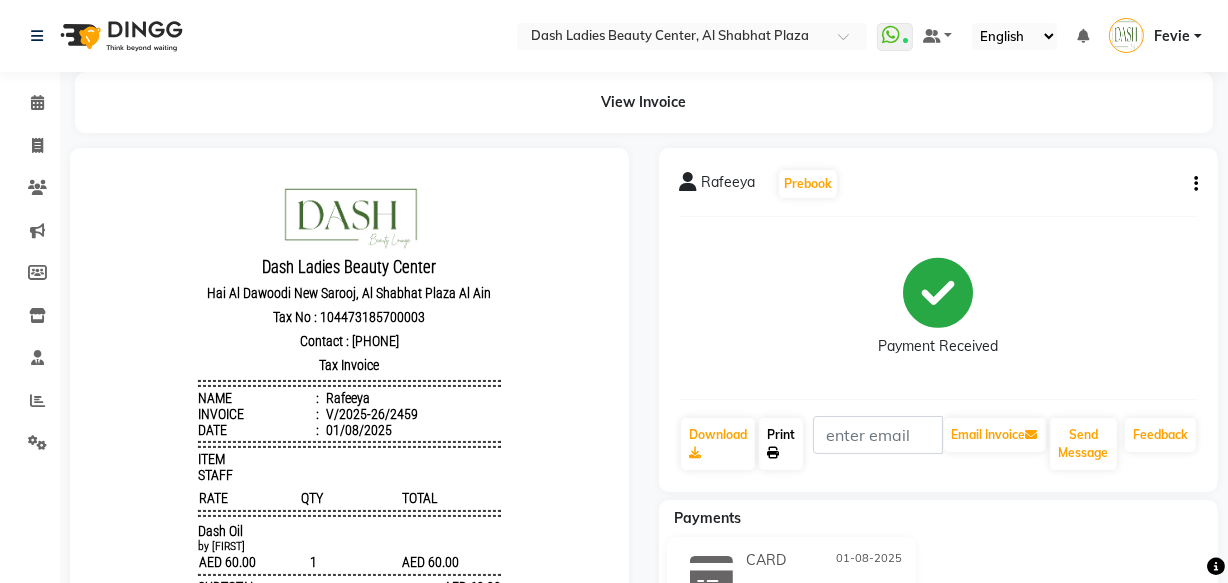 click on "Print" 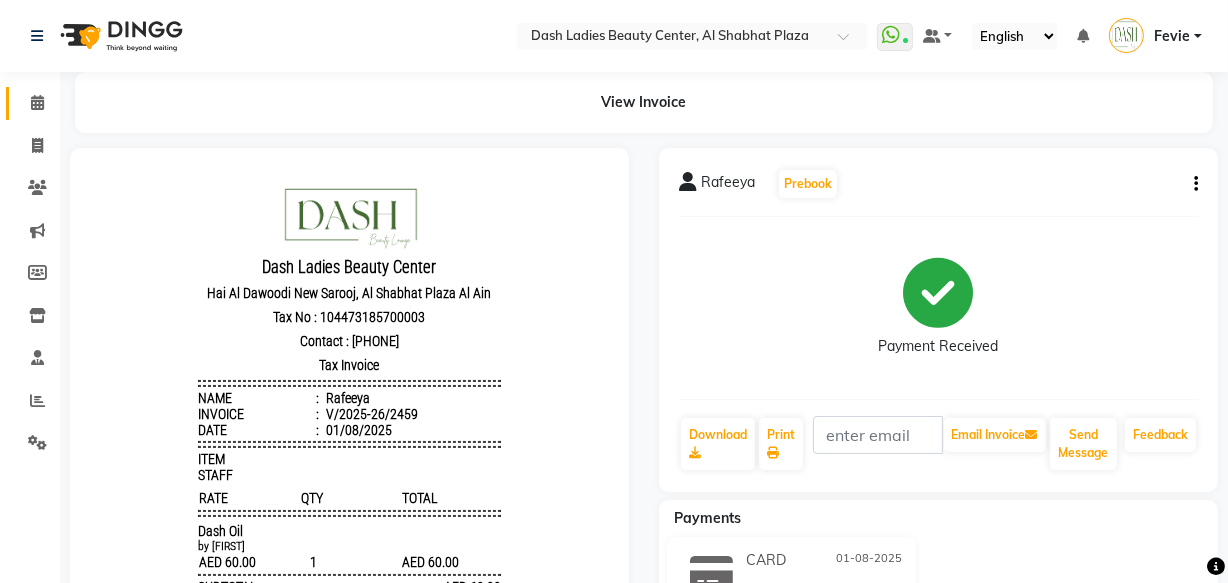 click 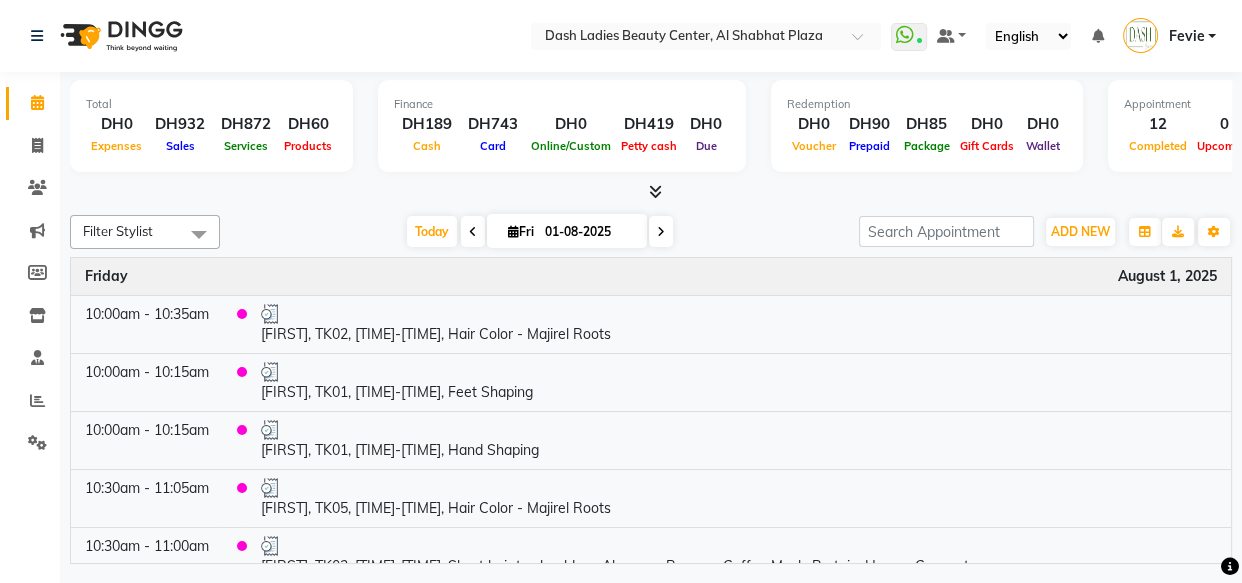 click on "Fevie" at bounding box center [1186, 36] 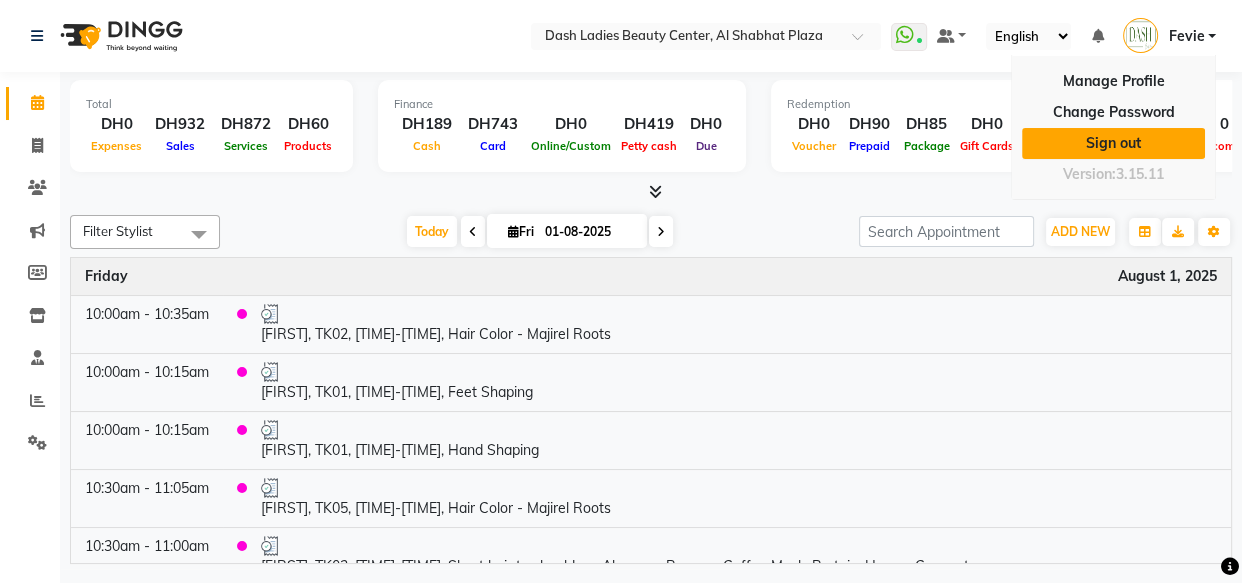 click on "Sign out" at bounding box center [1113, 143] 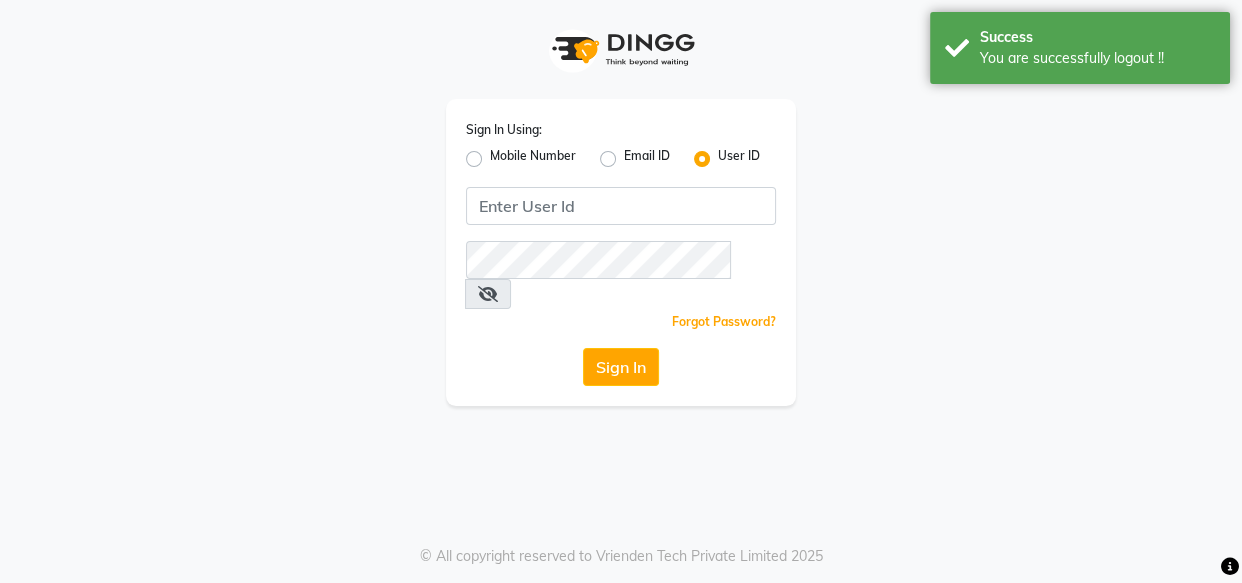 click on "Mobile Number" 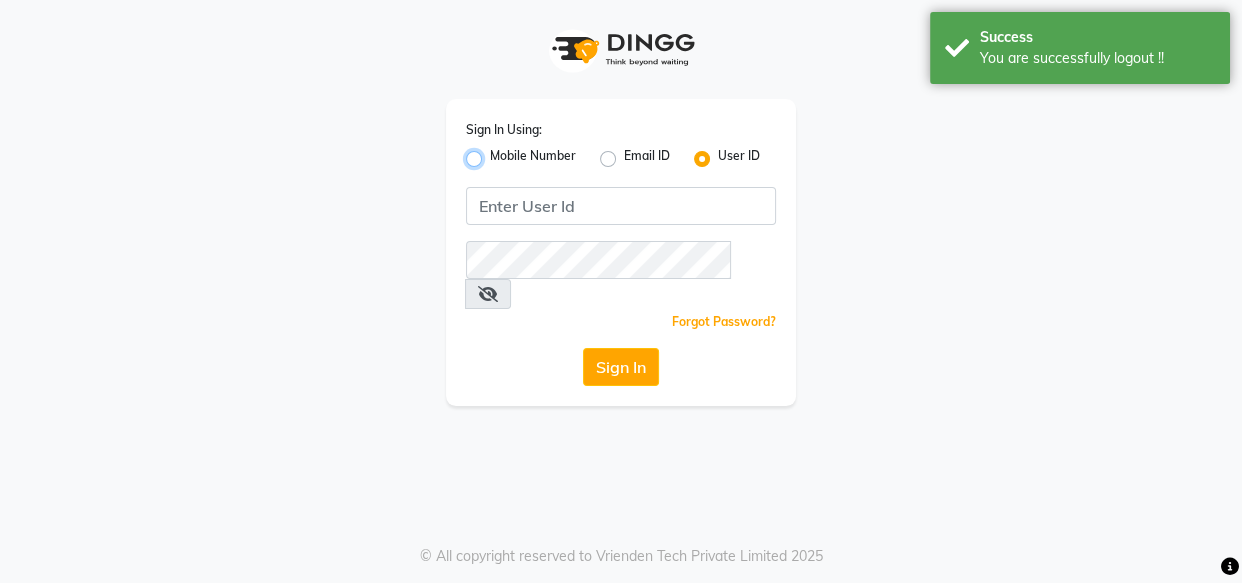 click on "Mobile Number" at bounding box center [496, 153] 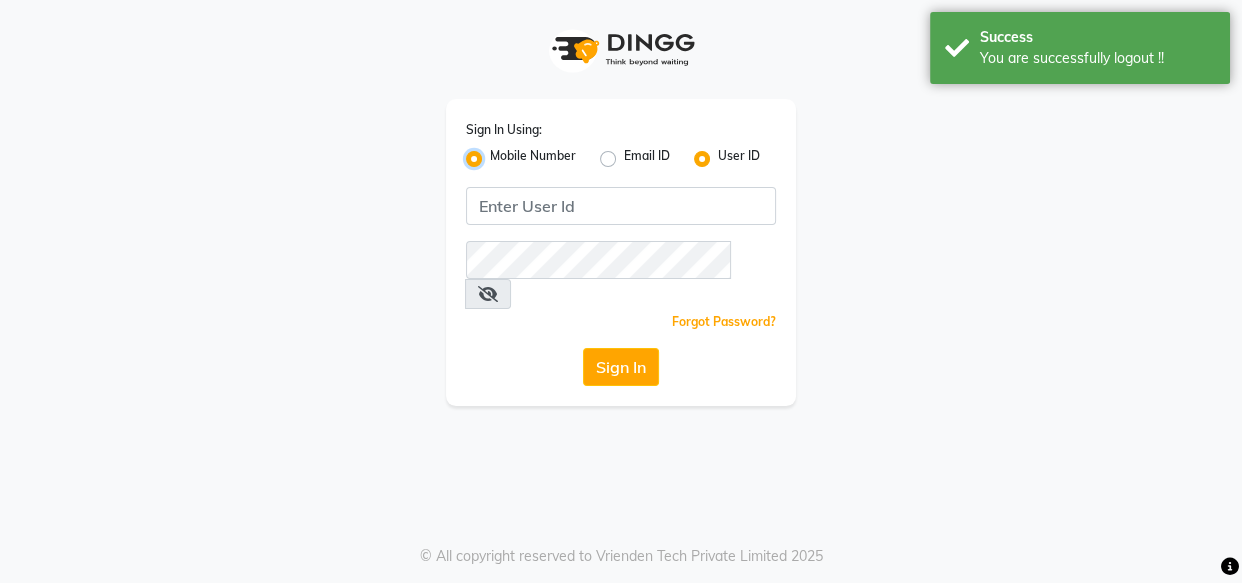 radio on "false" 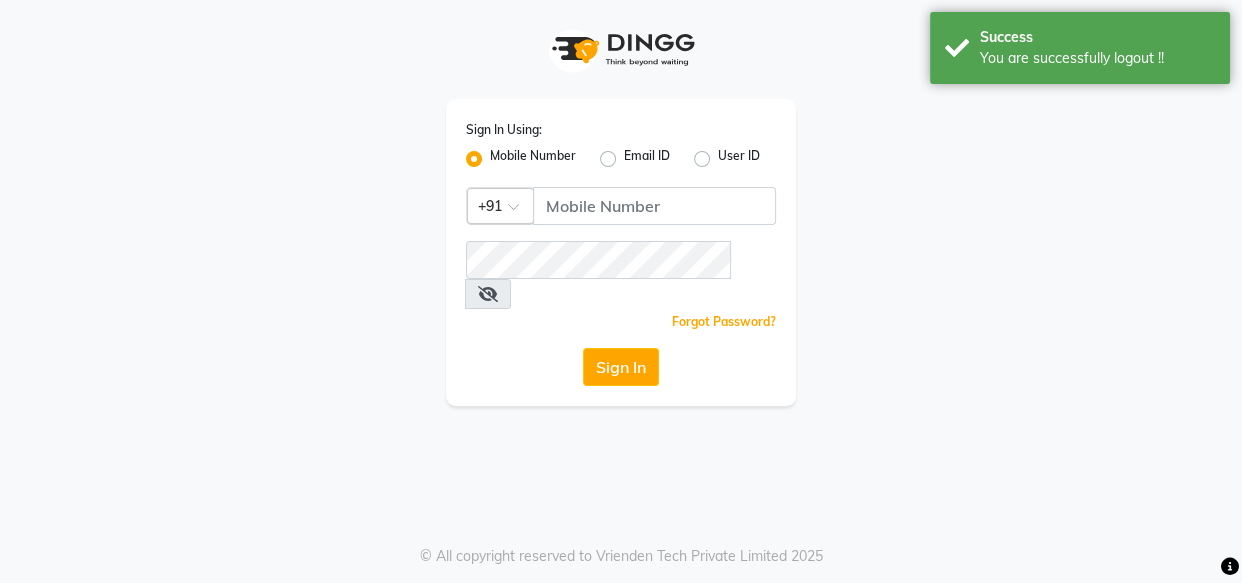 click 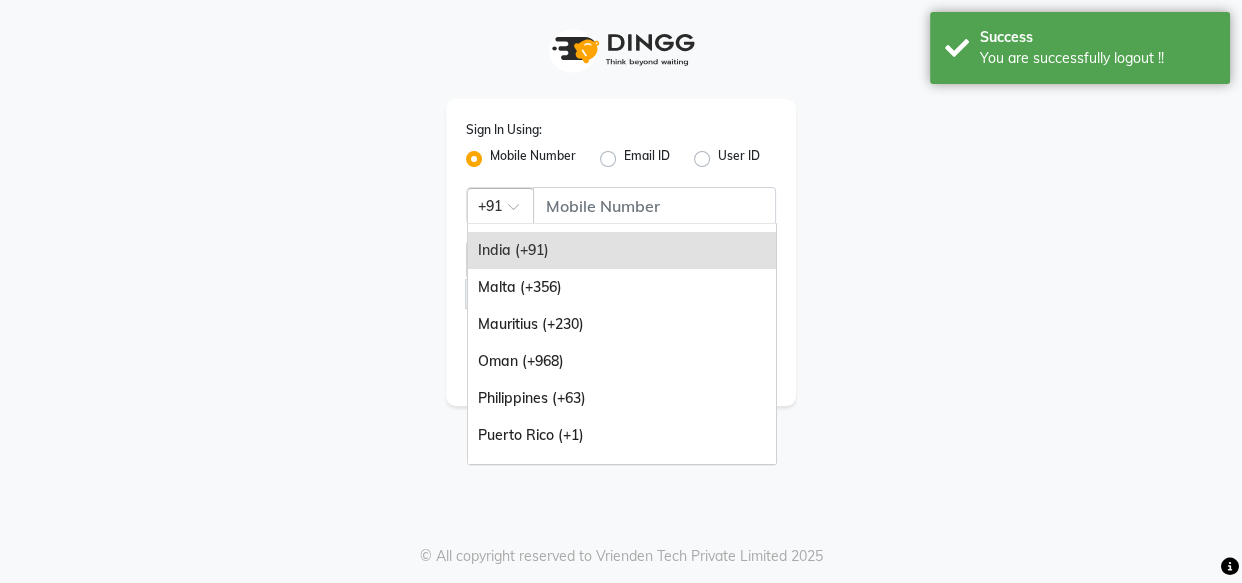 scroll, scrollTop: 500, scrollLeft: 0, axis: vertical 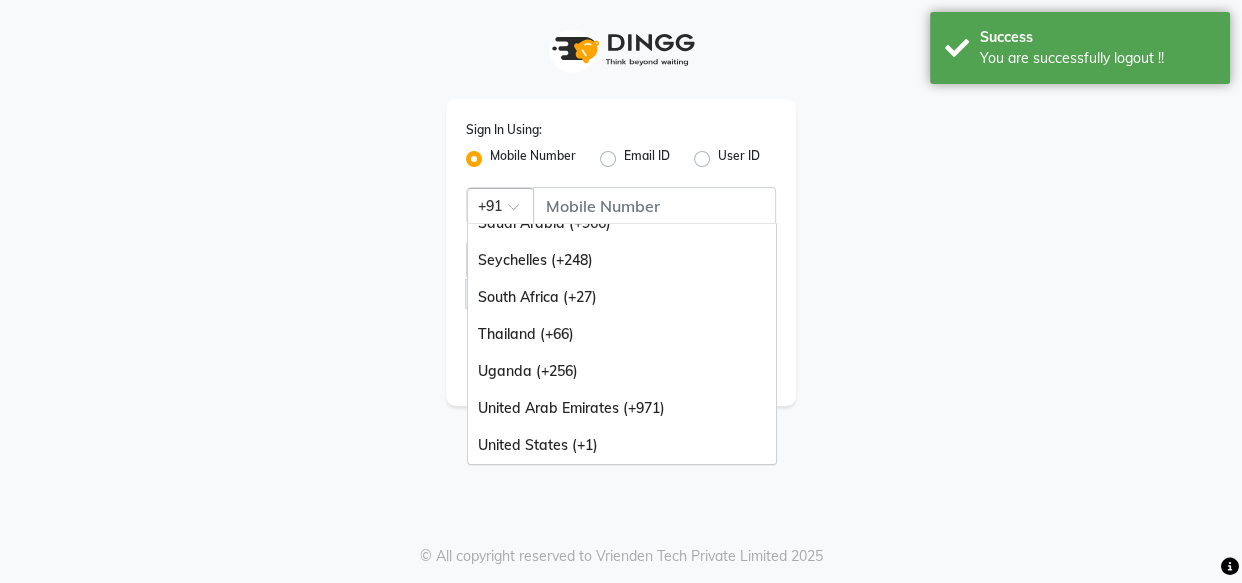 click on "United Arab Emirates (+971)" at bounding box center [622, 408] 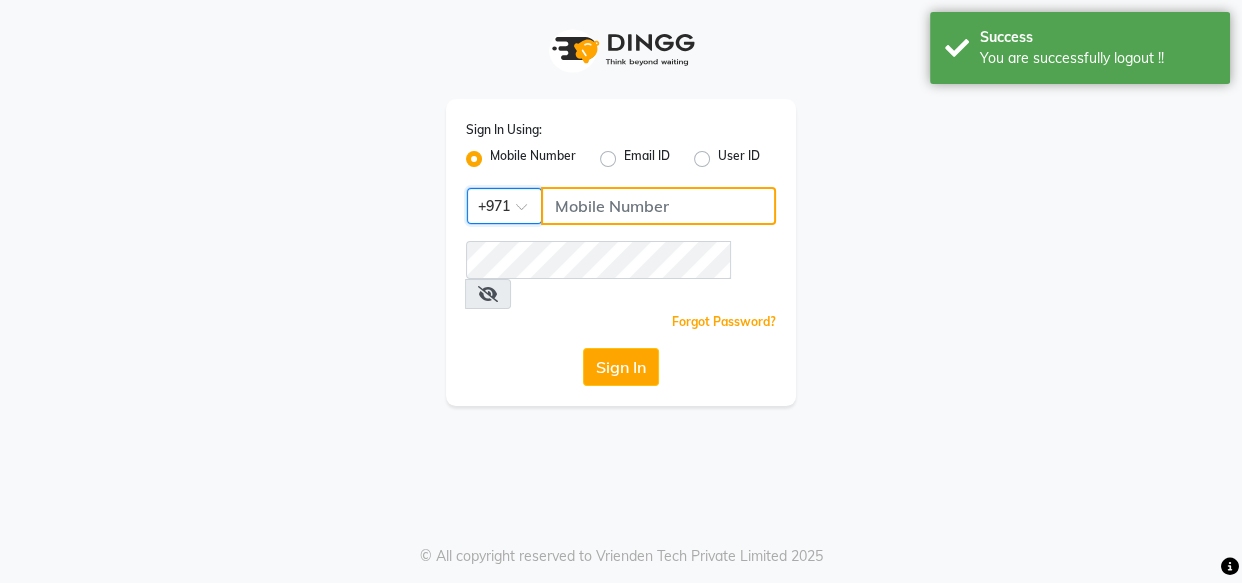 click 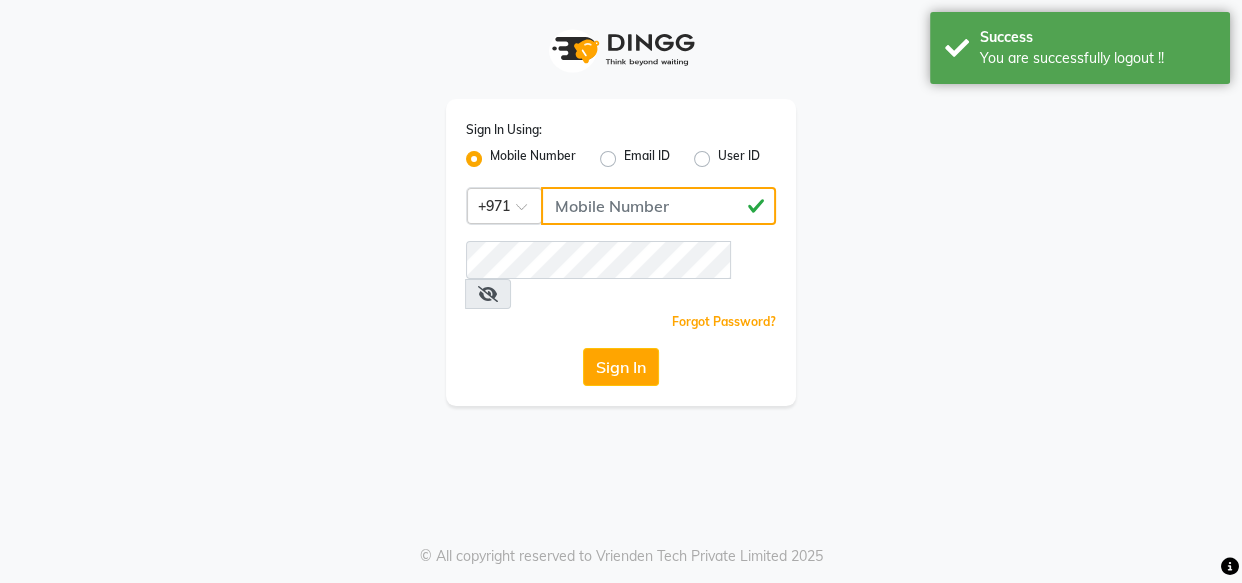 type on "[PHONE]" 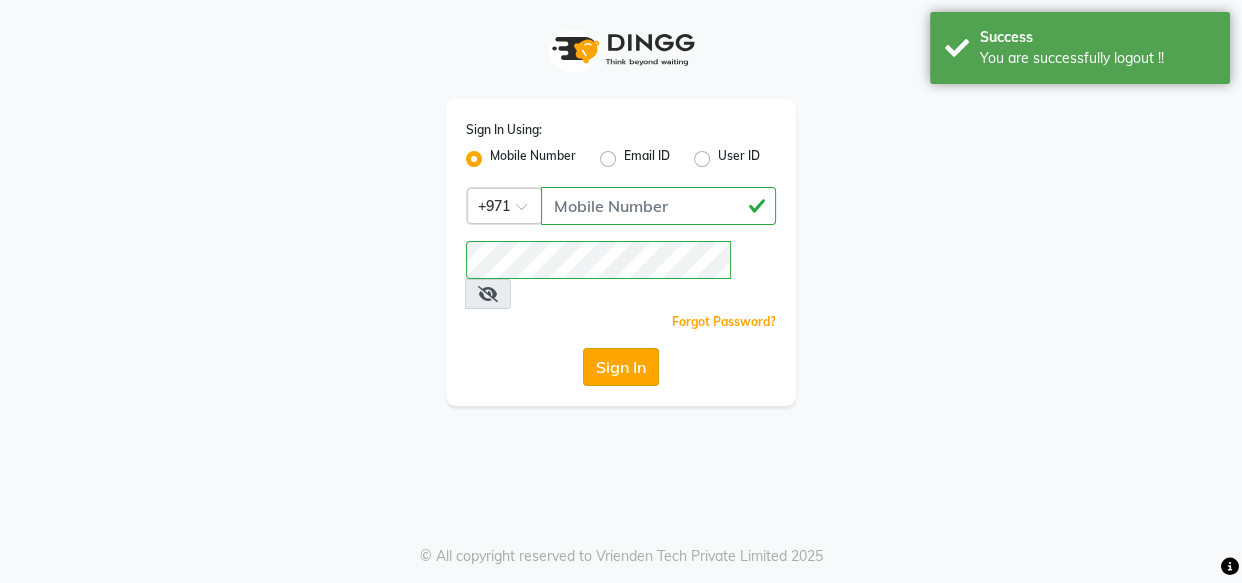 click on "Sign In" 